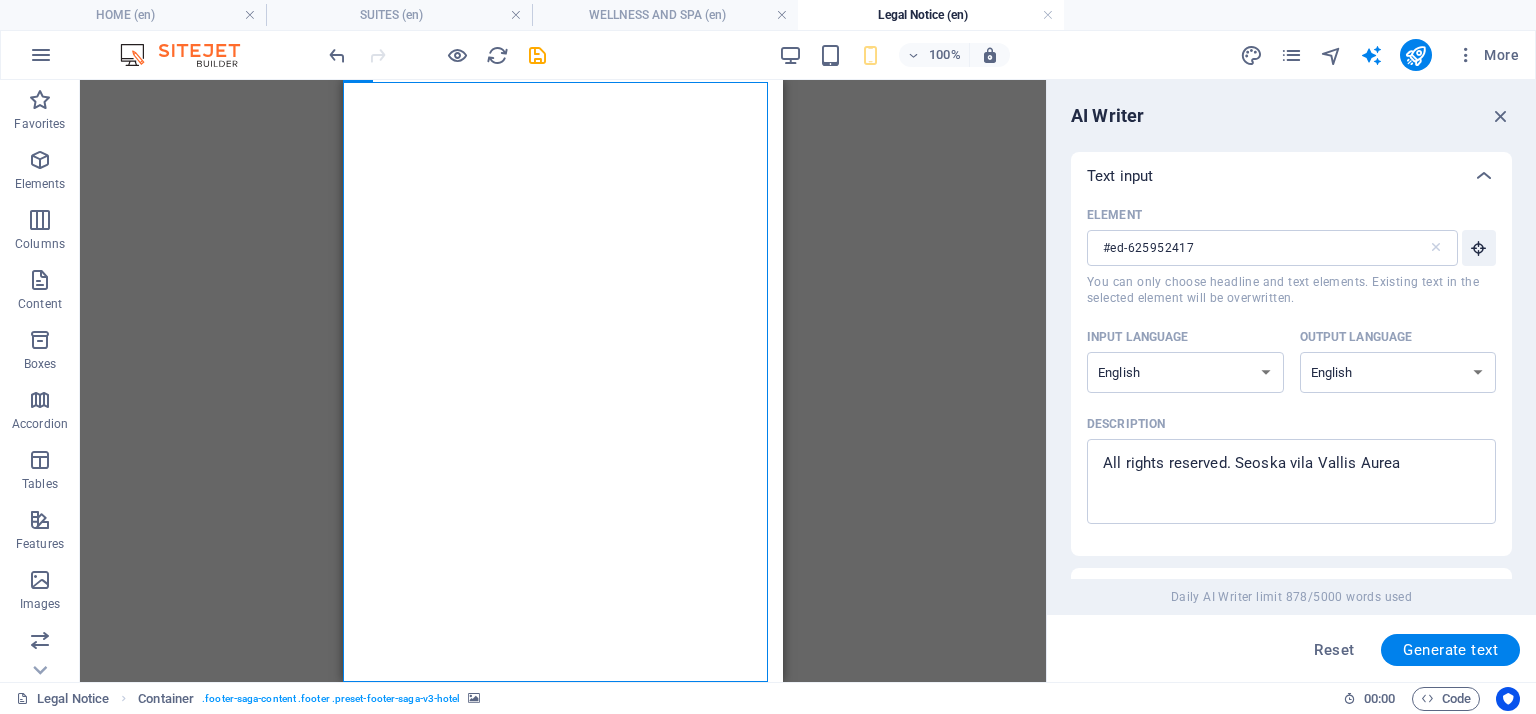 select on "English" 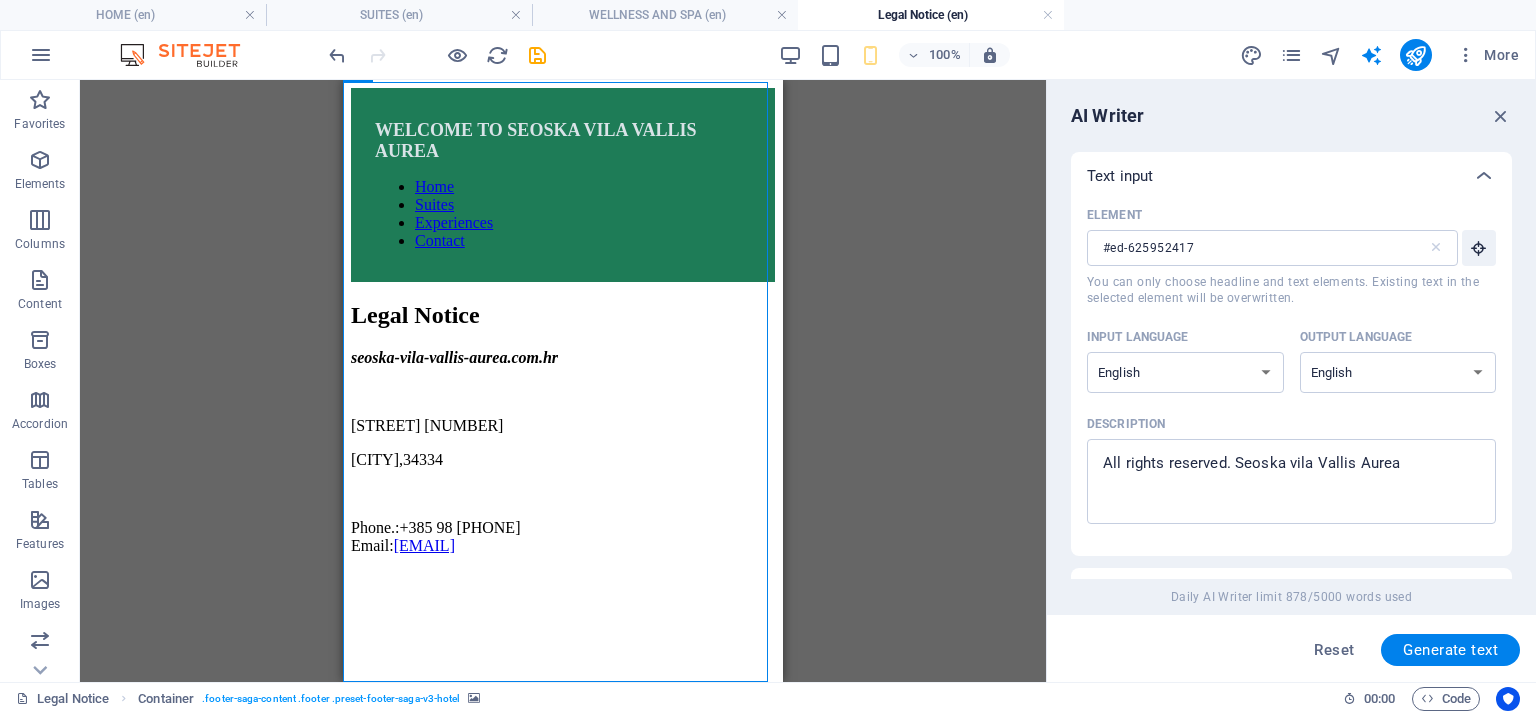 scroll, scrollTop: 0, scrollLeft: 0, axis: both 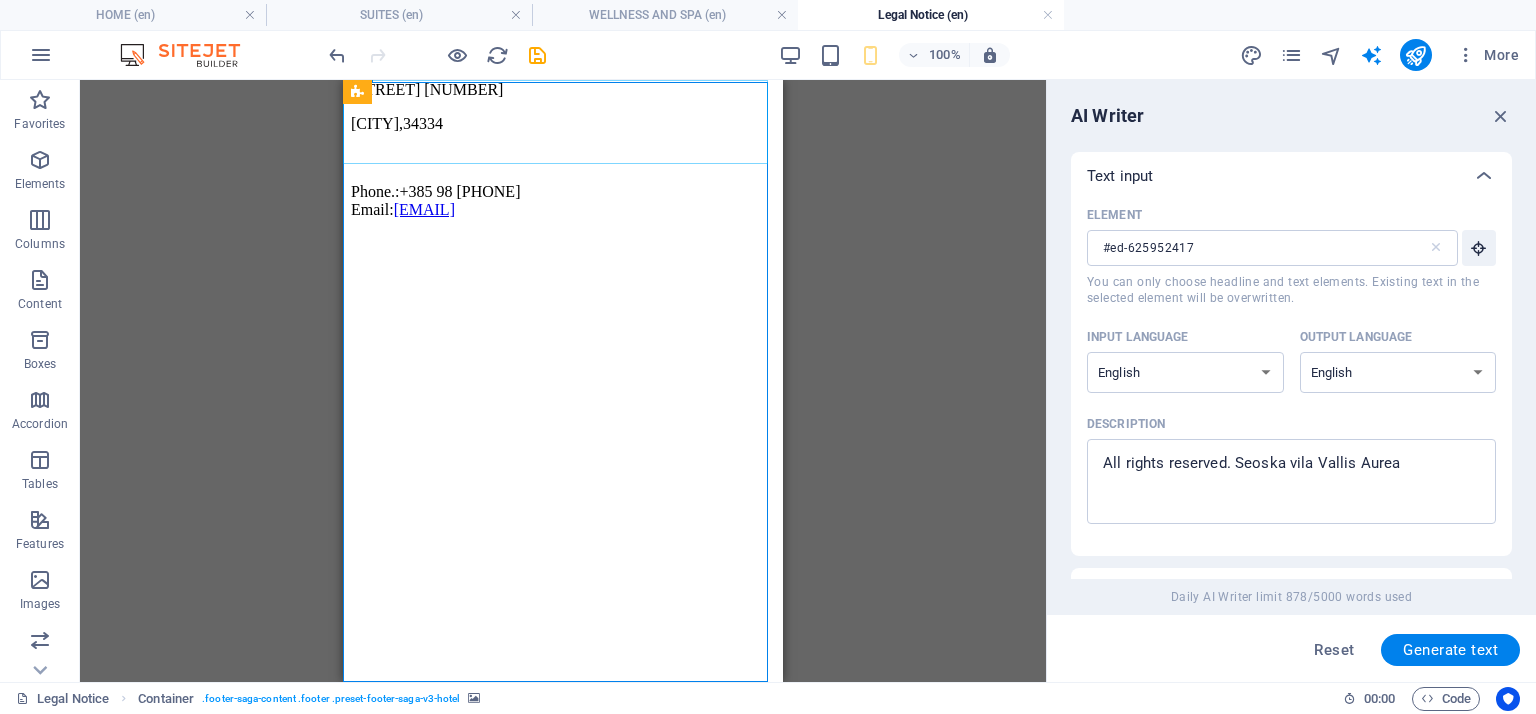 drag, startPoint x: 404, startPoint y: 143, endPoint x: 371, endPoint y: 114, distance: 43.931767 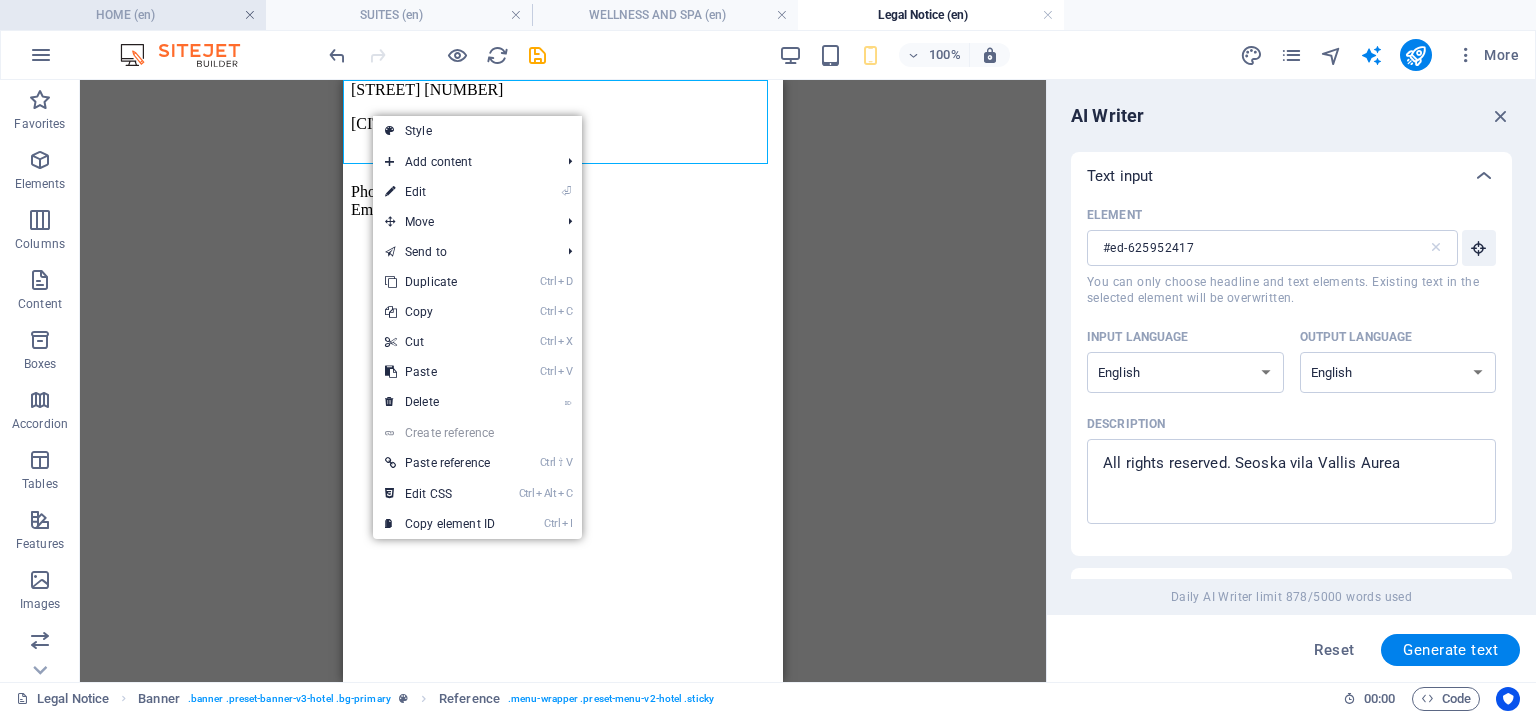 drag, startPoint x: 367, startPoint y: 73, endPoint x: 245, endPoint y: 19, distance: 133.41664 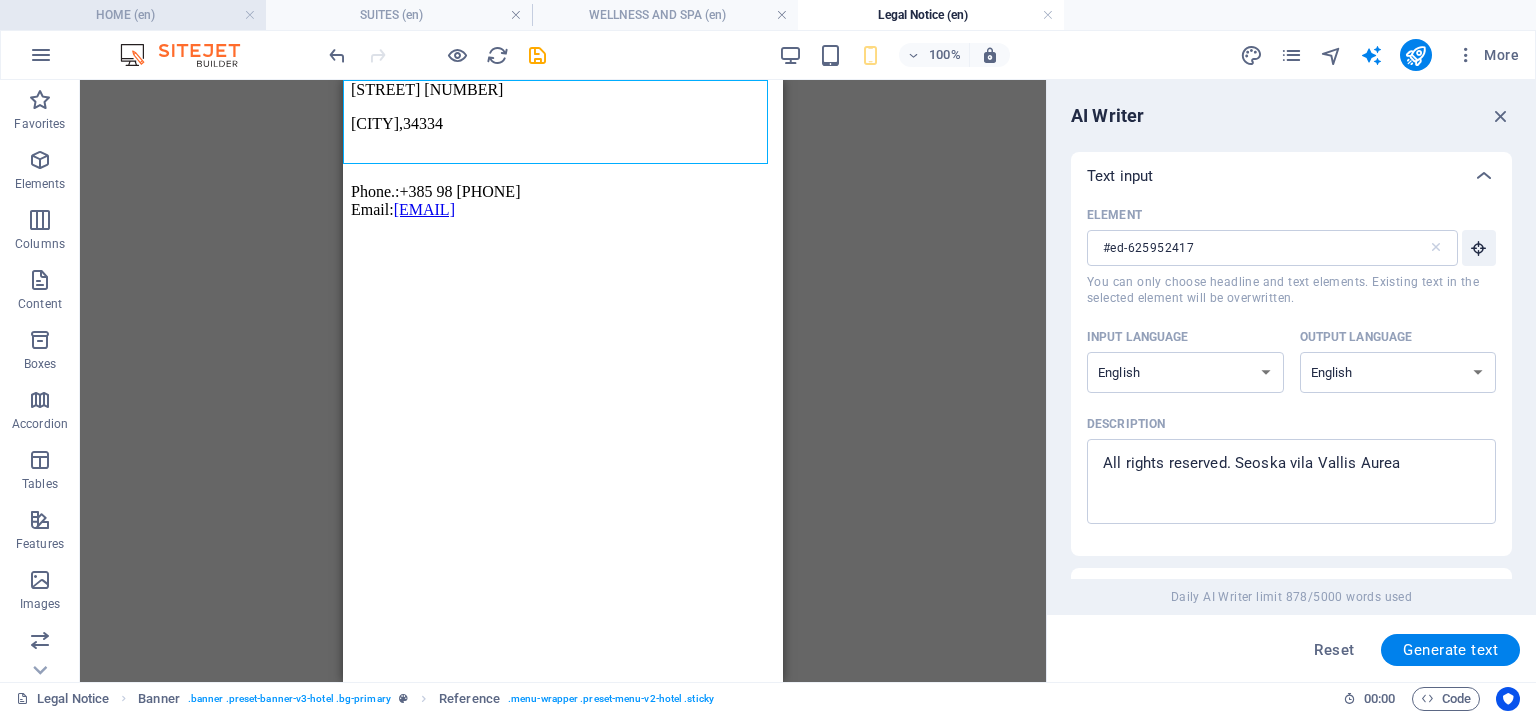 drag, startPoint x: 245, startPoint y: 19, endPoint x: 180, endPoint y: 20, distance: 65.00769 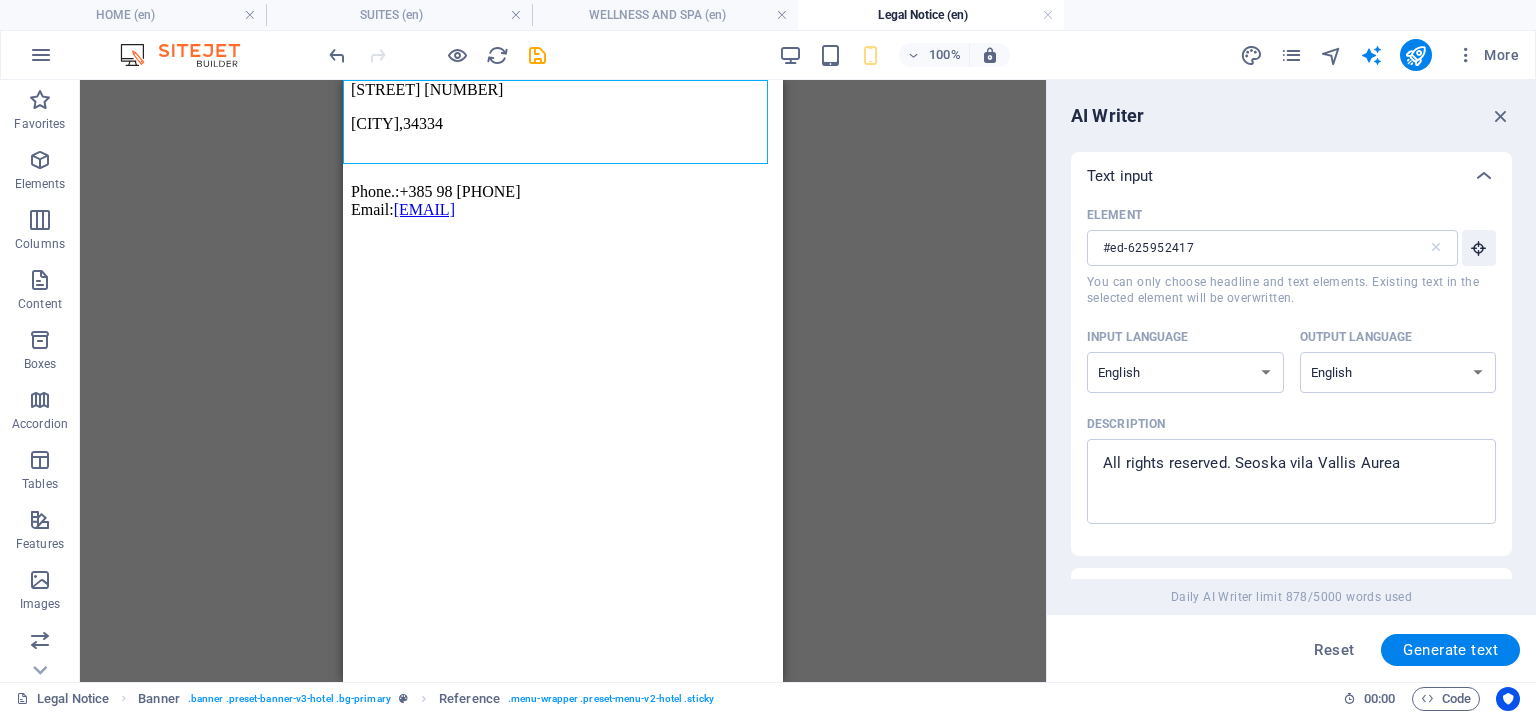 drag, startPoint x: 201, startPoint y: 26, endPoint x: 252, endPoint y: 39, distance: 52.63079 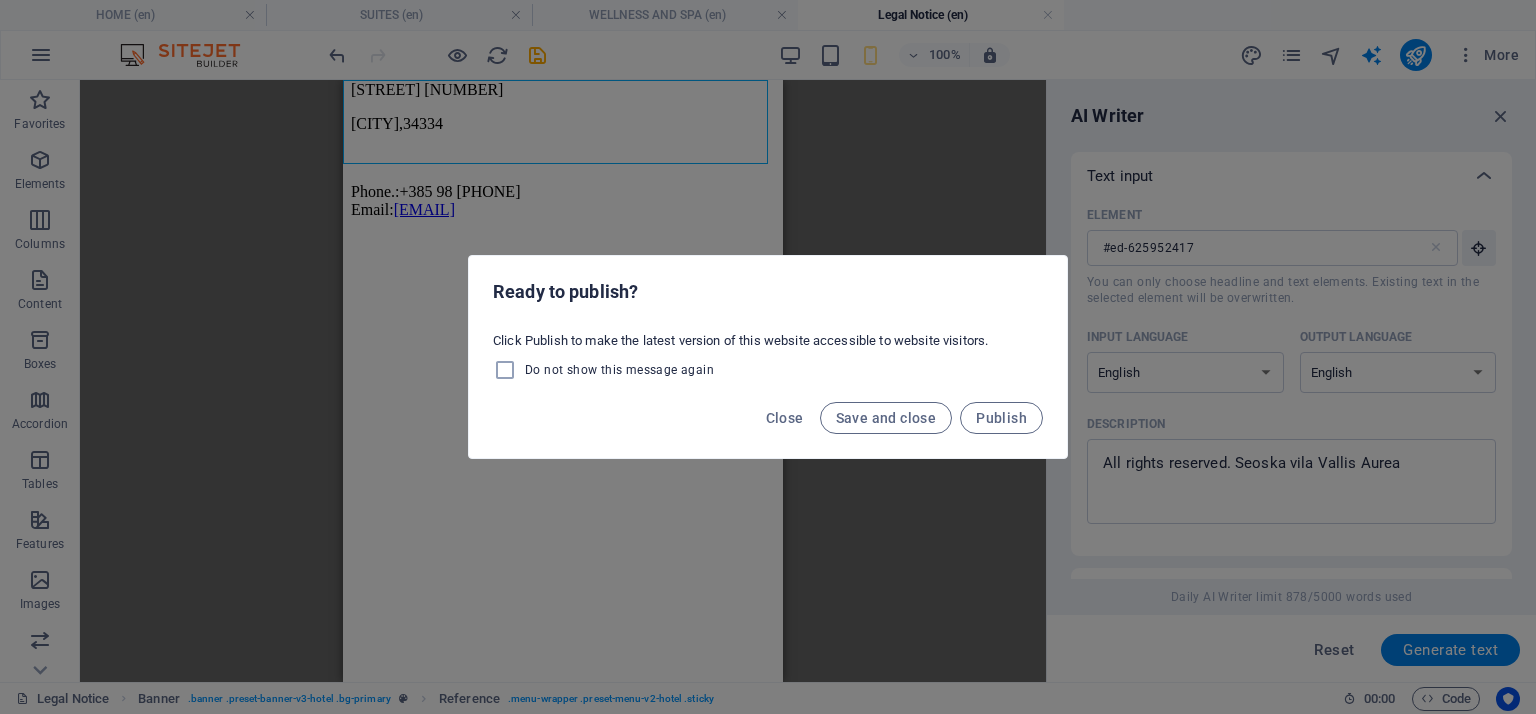 drag, startPoint x: 929, startPoint y: 95, endPoint x: 1000, endPoint y: 469, distance: 380.67966 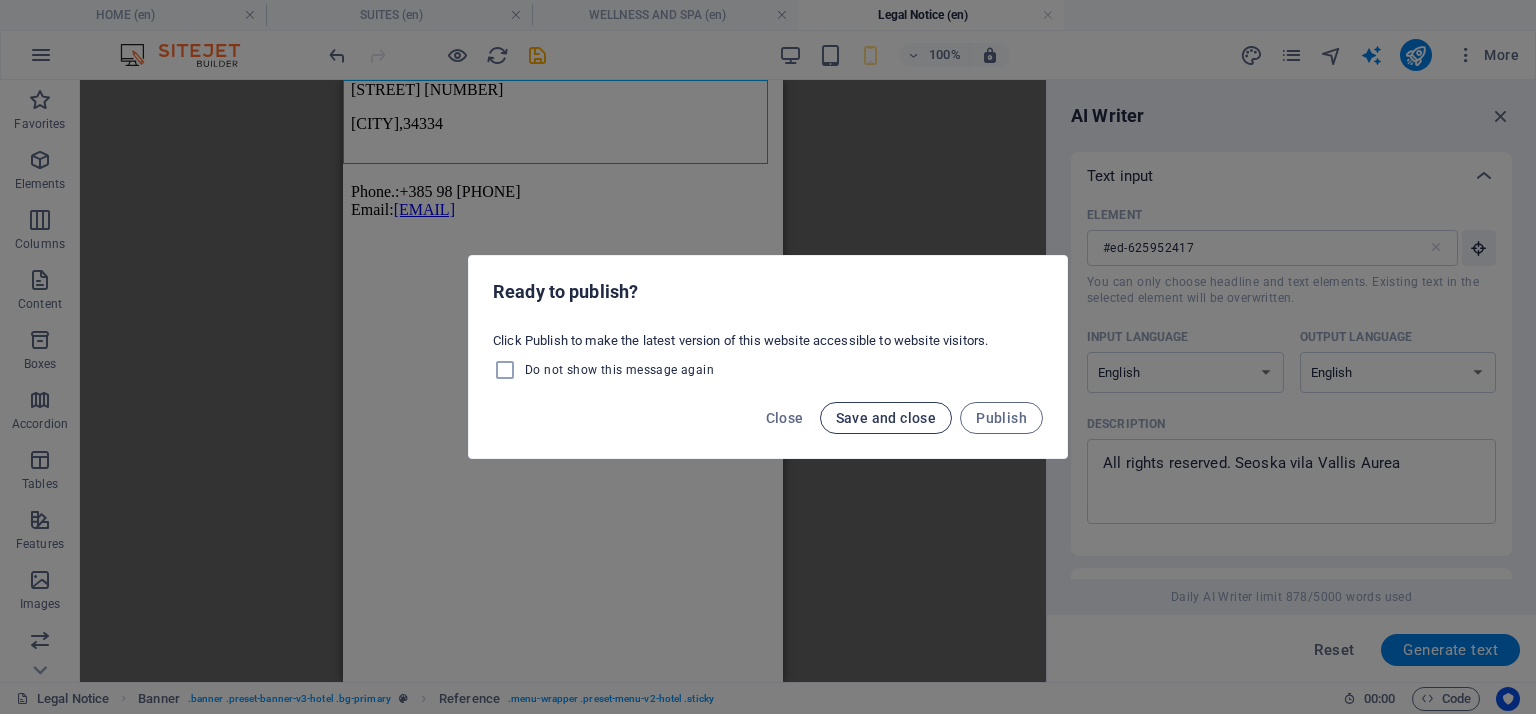 drag, startPoint x: 1000, startPoint y: 469, endPoint x: 888, endPoint y: 410, distance: 126.58989 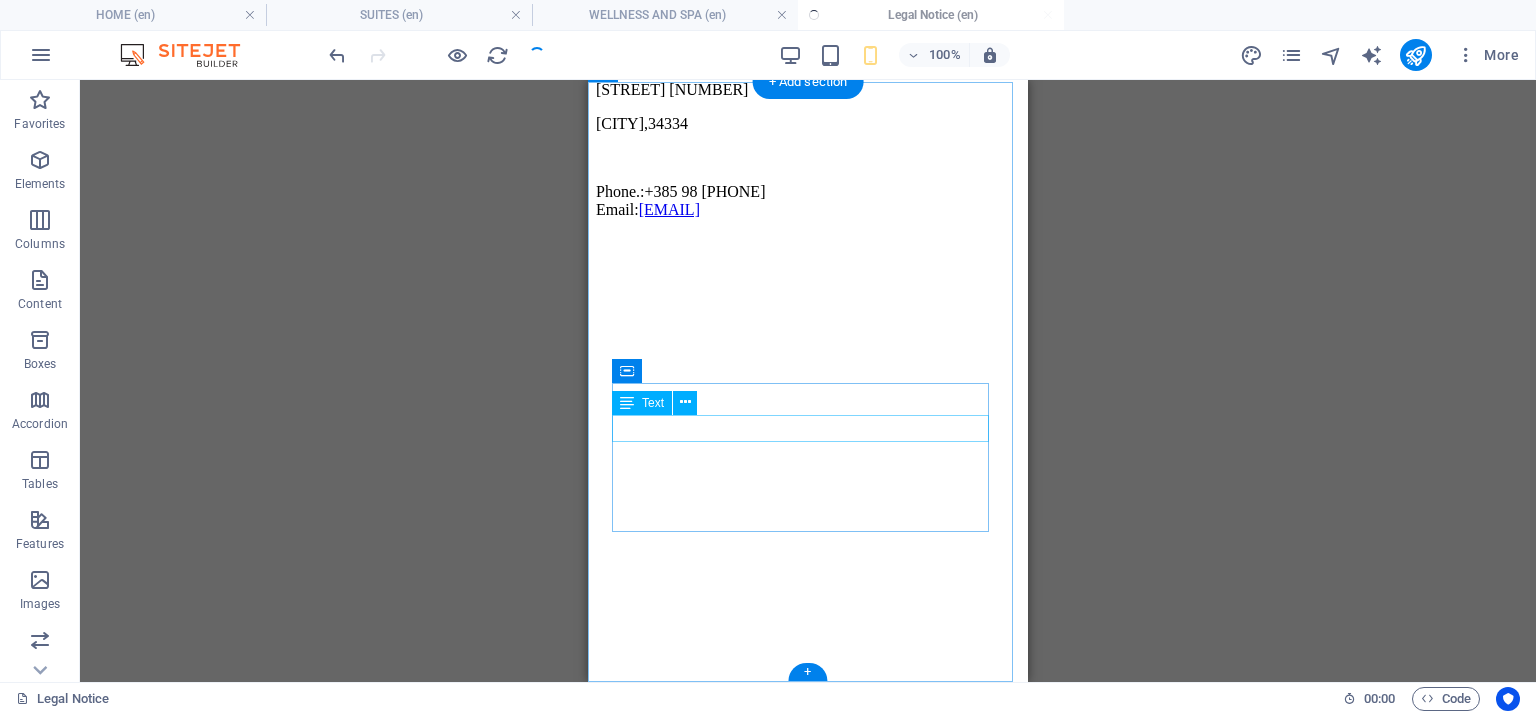 drag, startPoint x: 1464, startPoint y: 523, endPoint x: 873, endPoint y: 417, distance: 600.43066 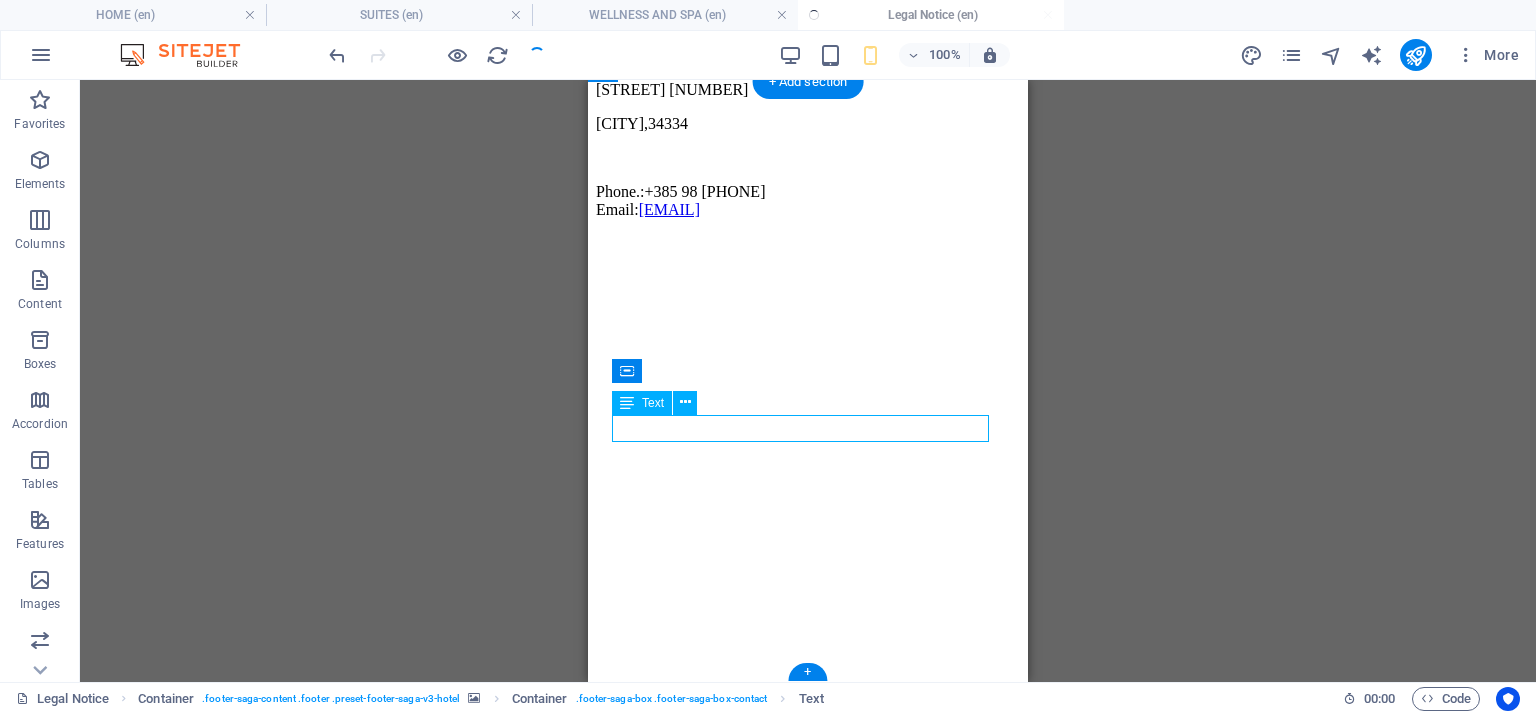 drag, startPoint x: 873, startPoint y: 417, endPoint x: 676, endPoint y: 272, distance: 244.6099 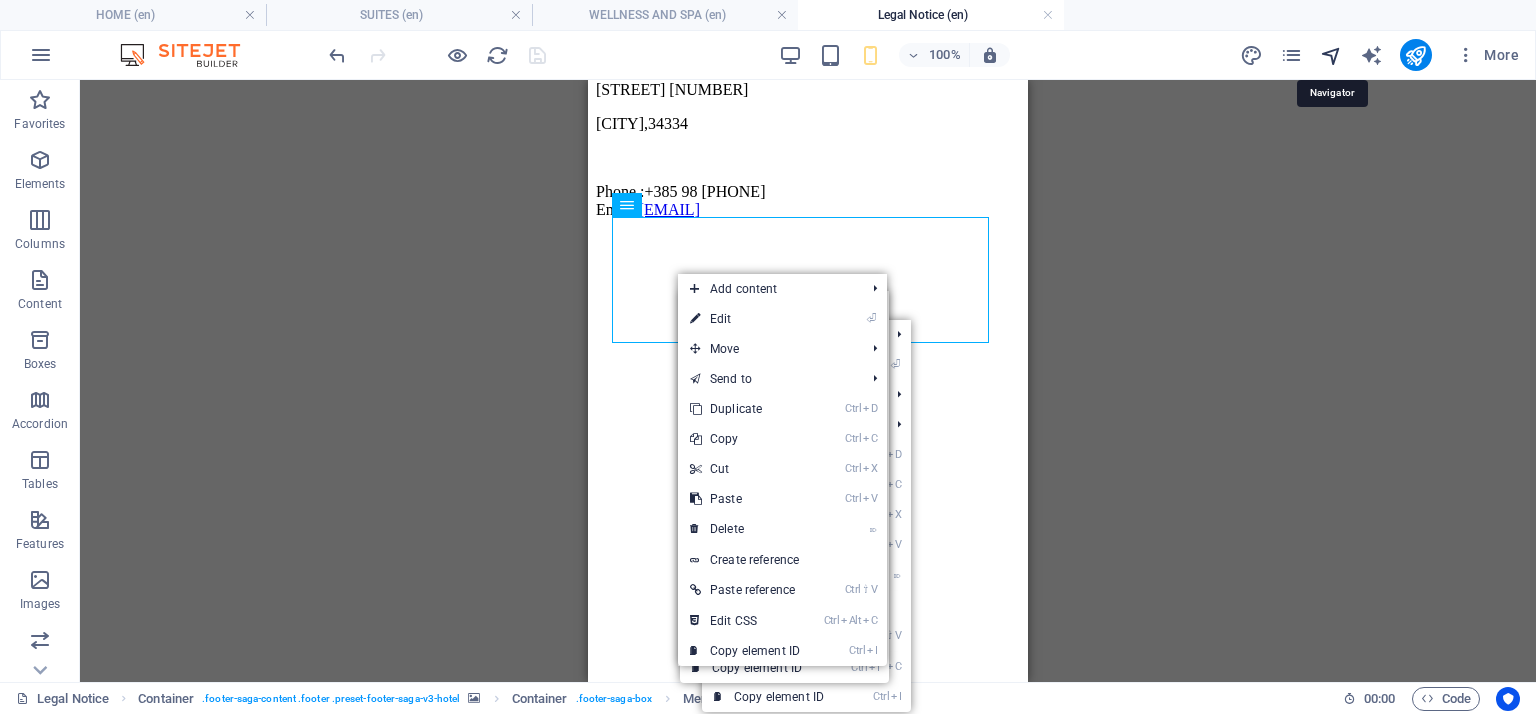 click at bounding box center [1331, 55] 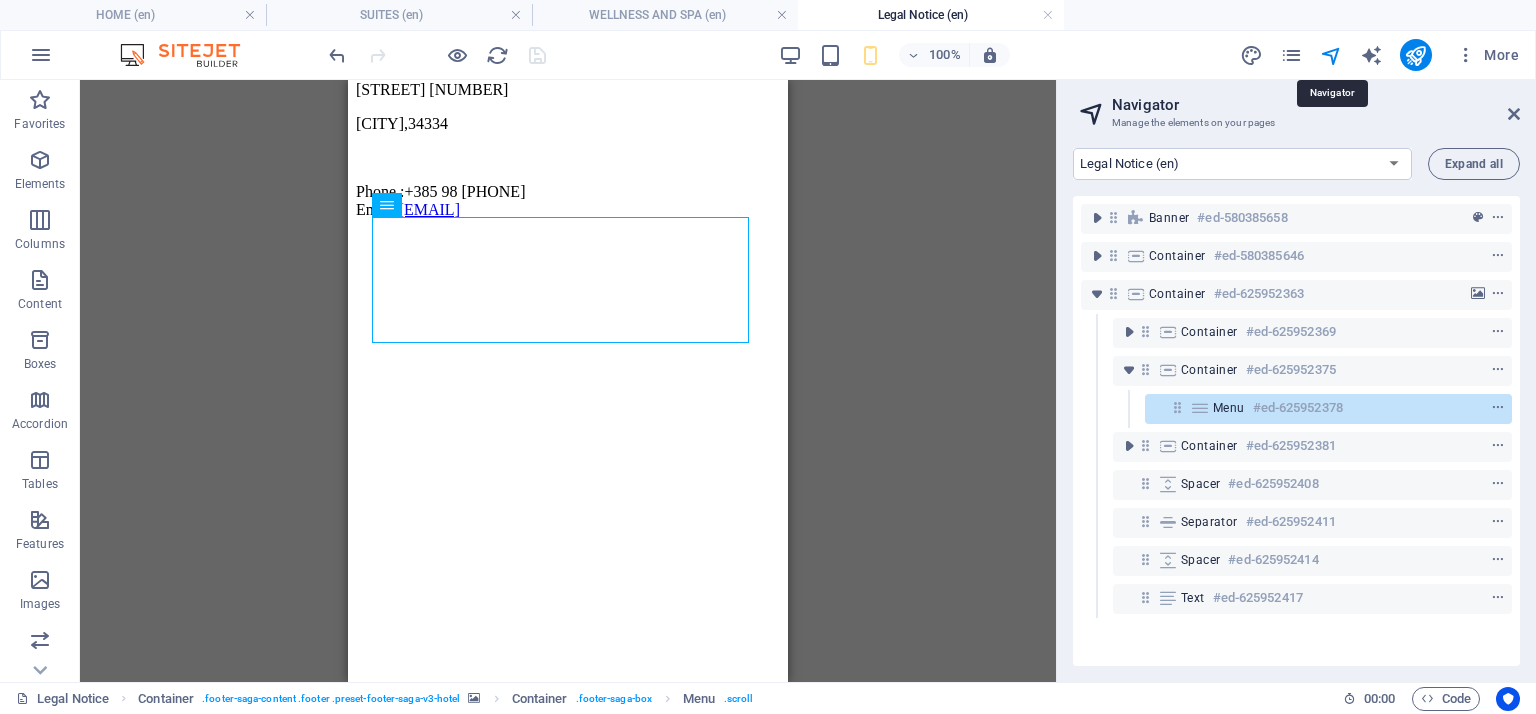 drag, startPoint x: 1328, startPoint y: 49, endPoint x: 877, endPoint y: 231, distance: 486.33835 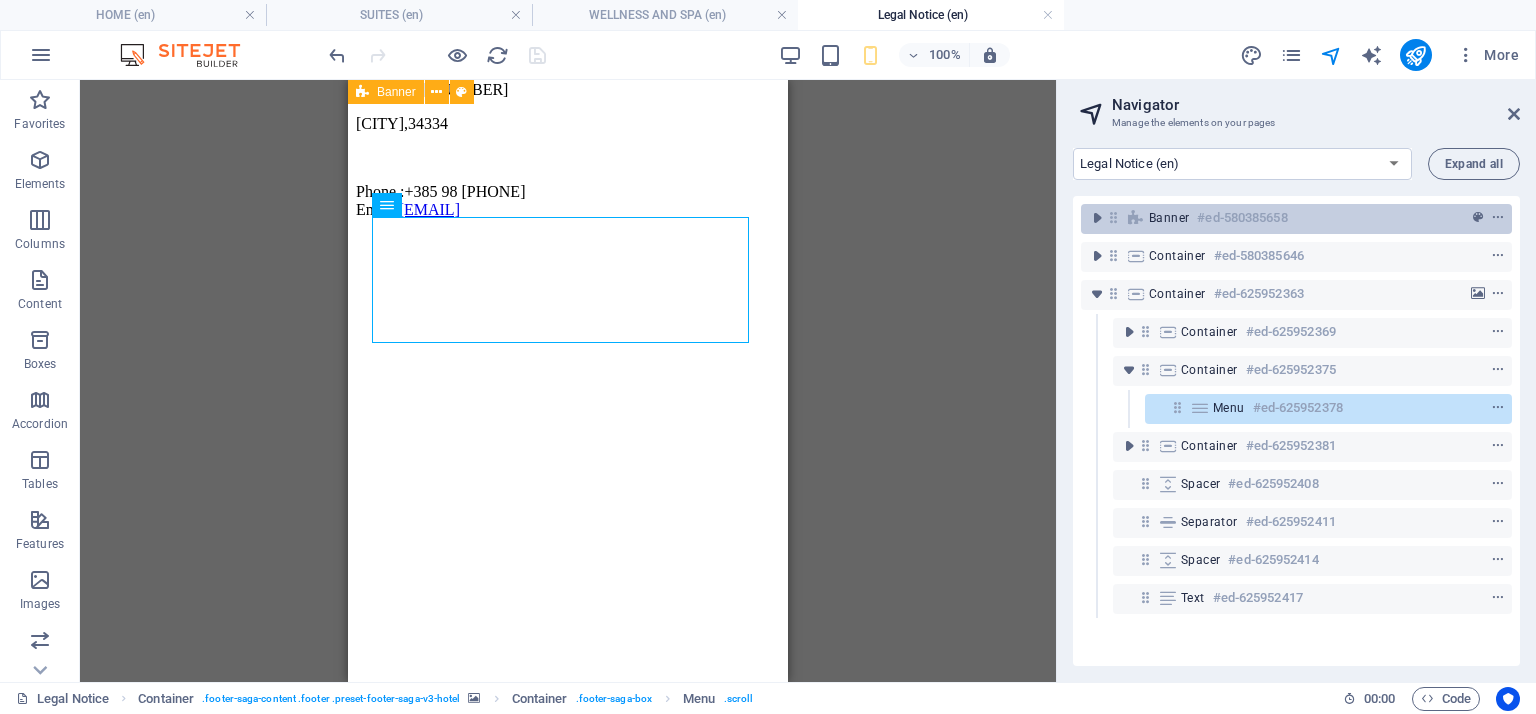 click on "#ed-580385658" at bounding box center (1242, 218) 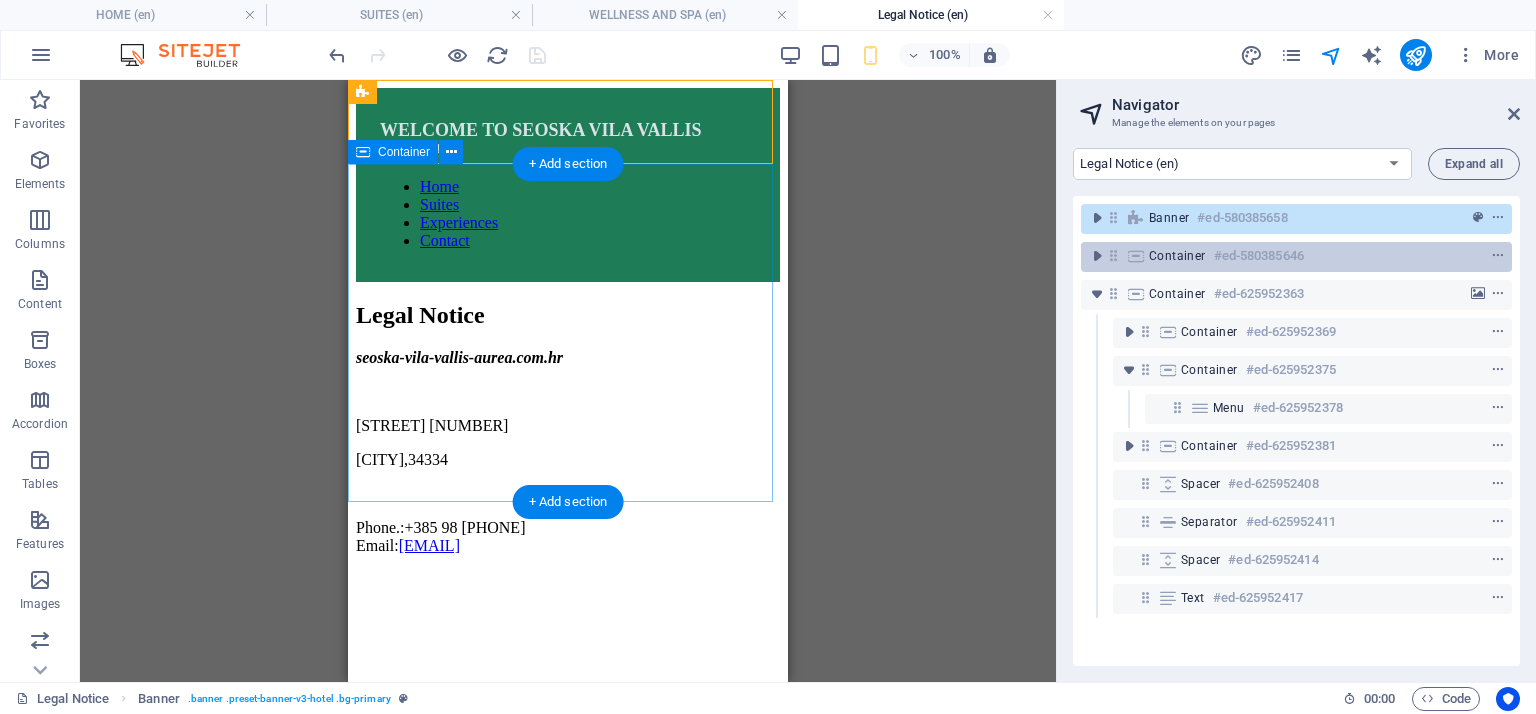 click on "#ed-580385646" at bounding box center [1259, 256] 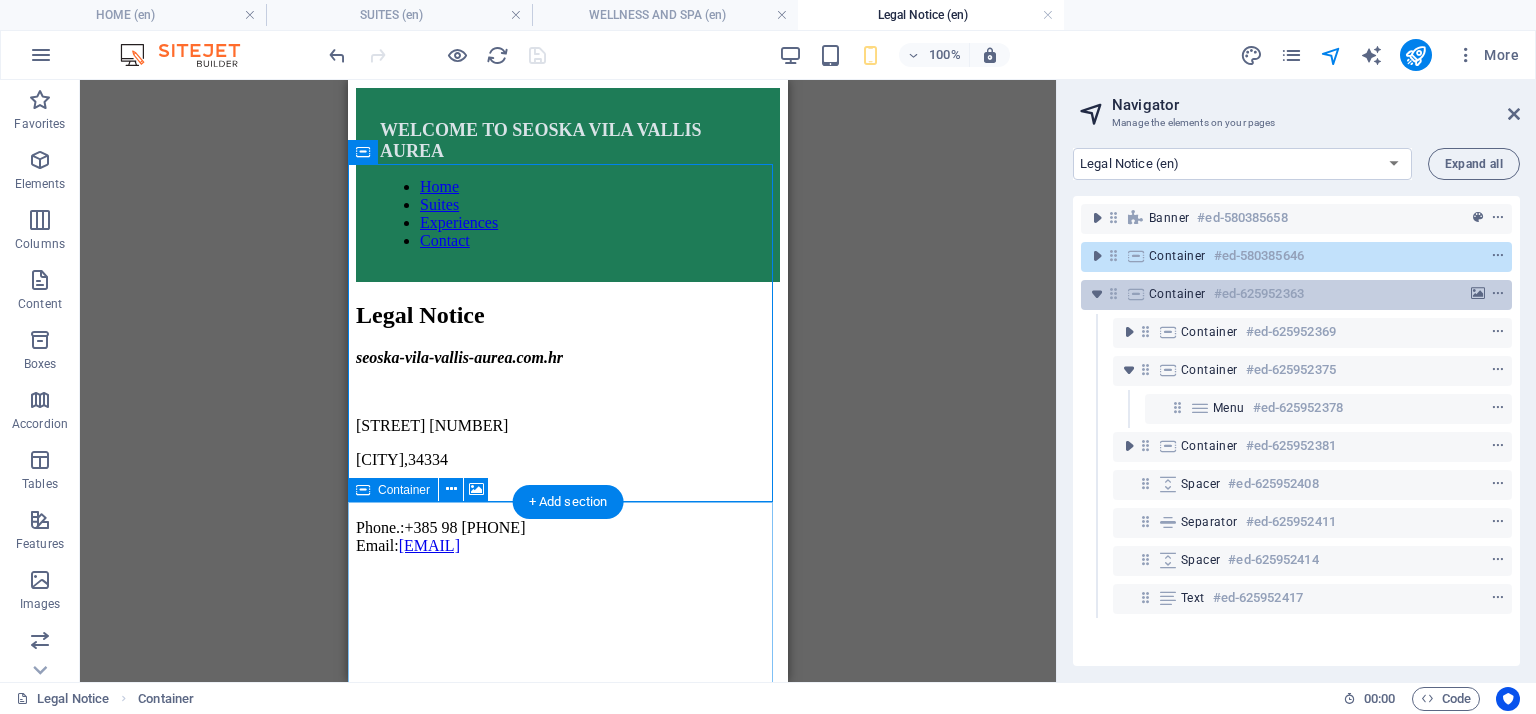 click on "#ed-625952363" at bounding box center [1259, 294] 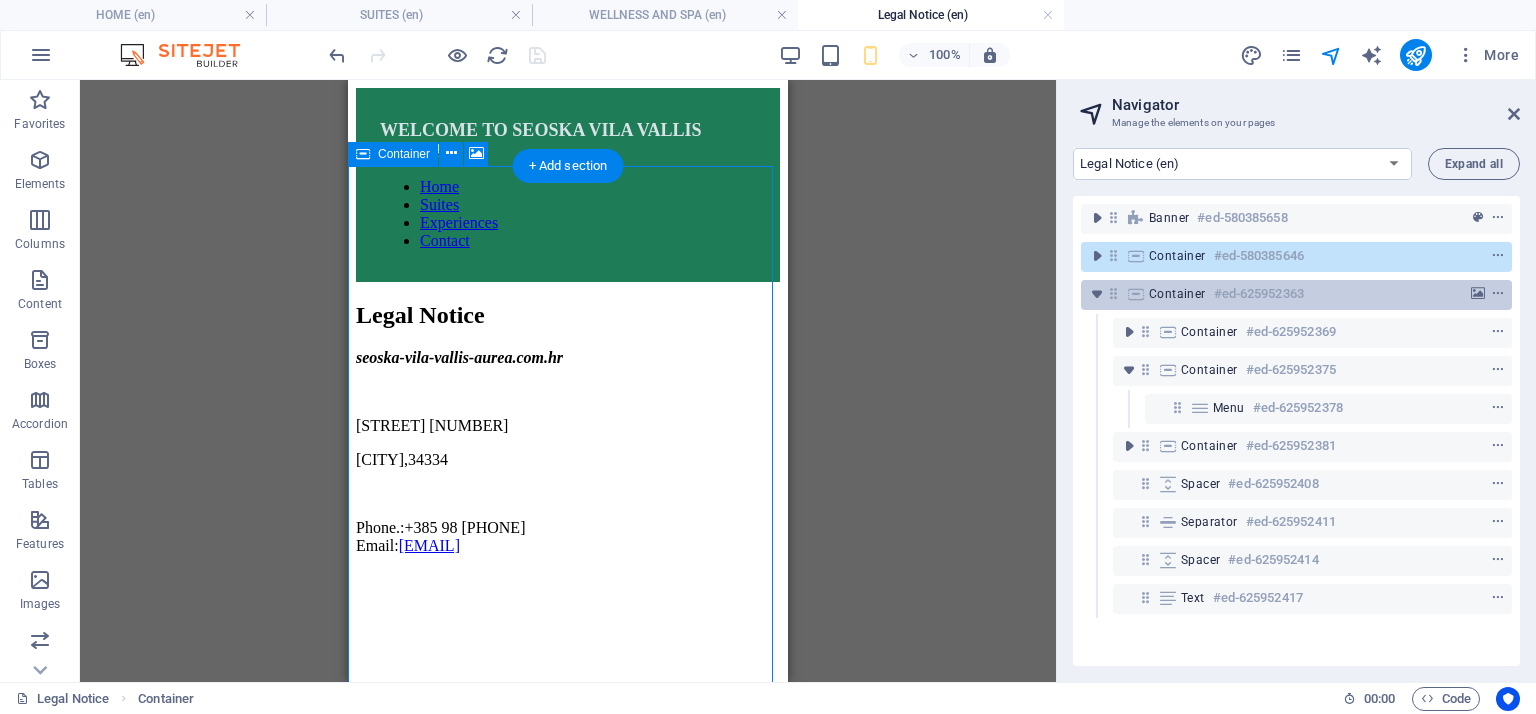 scroll, scrollTop: 336, scrollLeft: 0, axis: vertical 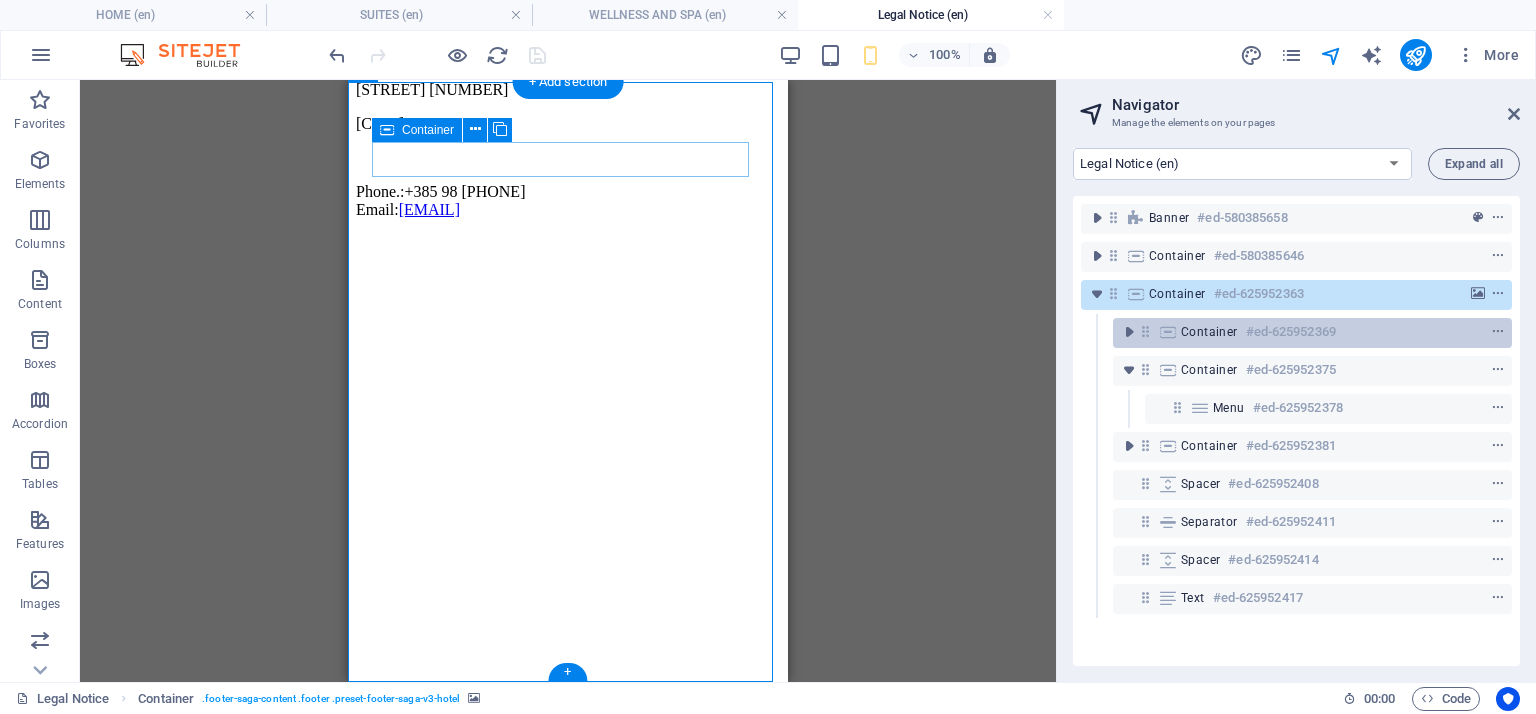 click on "#ed-625952369" at bounding box center (1291, 332) 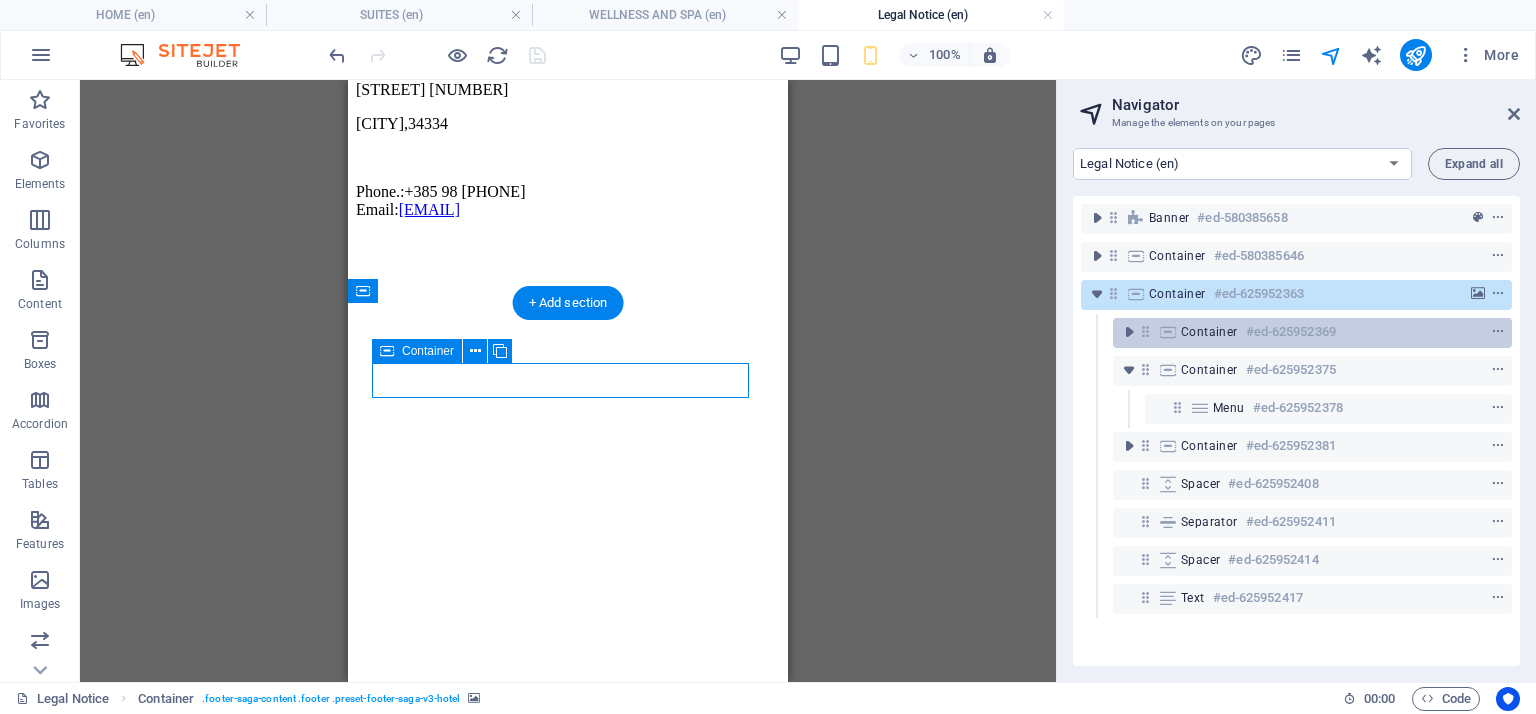 scroll, scrollTop: 114, scrollLeft: 0, axis: vertical 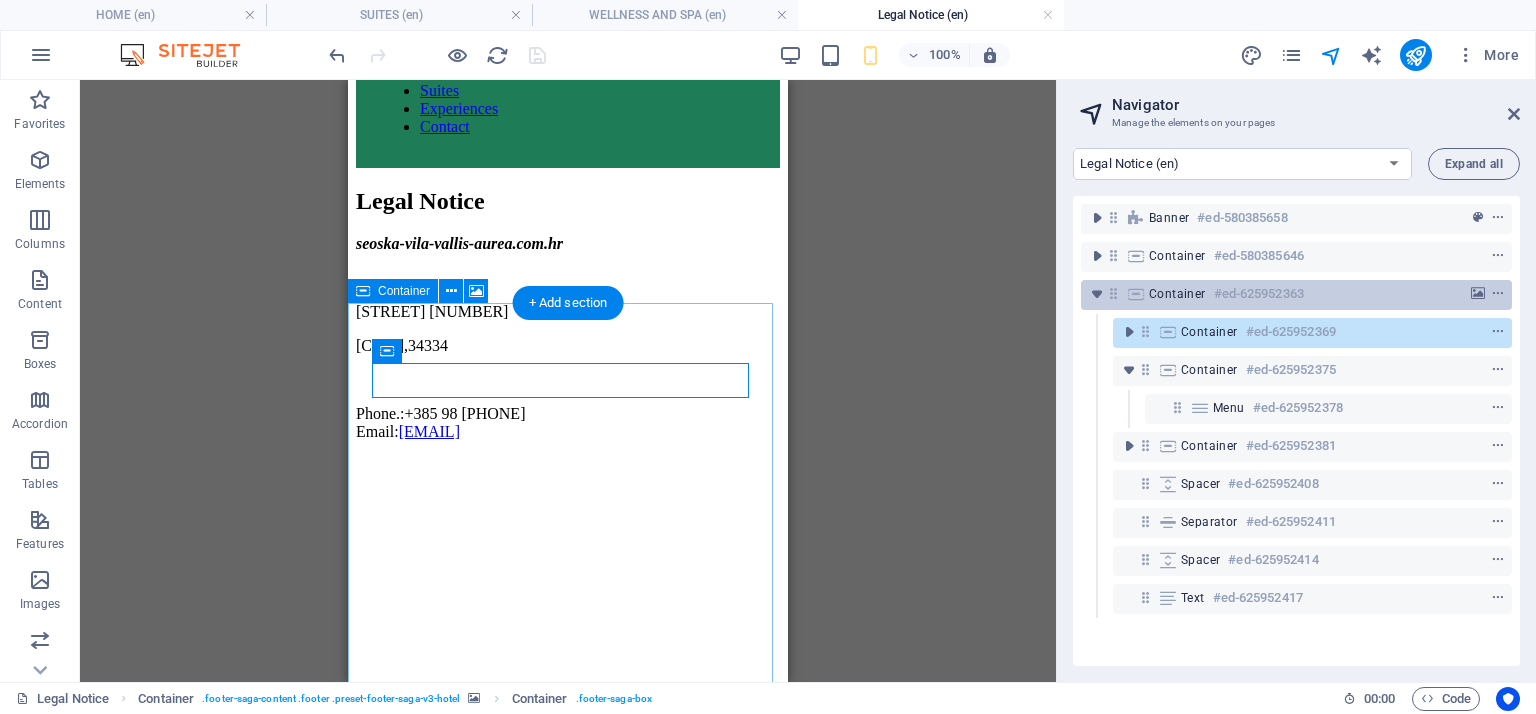 click on "#ed-625952363" at bounding box center [1259, 294] 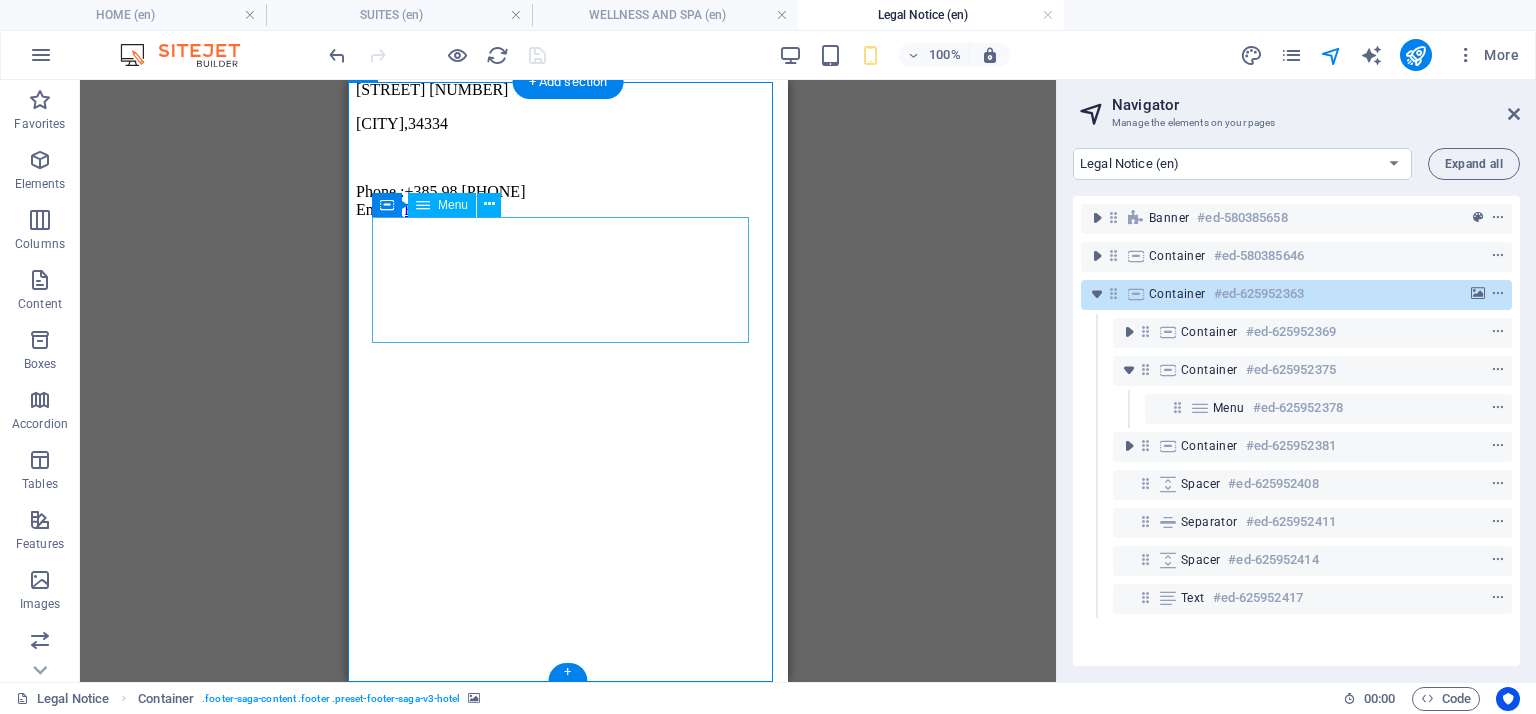 click on "HOME SUITES EXPERIENCES CONTACT" at bounding box center [568, 986] 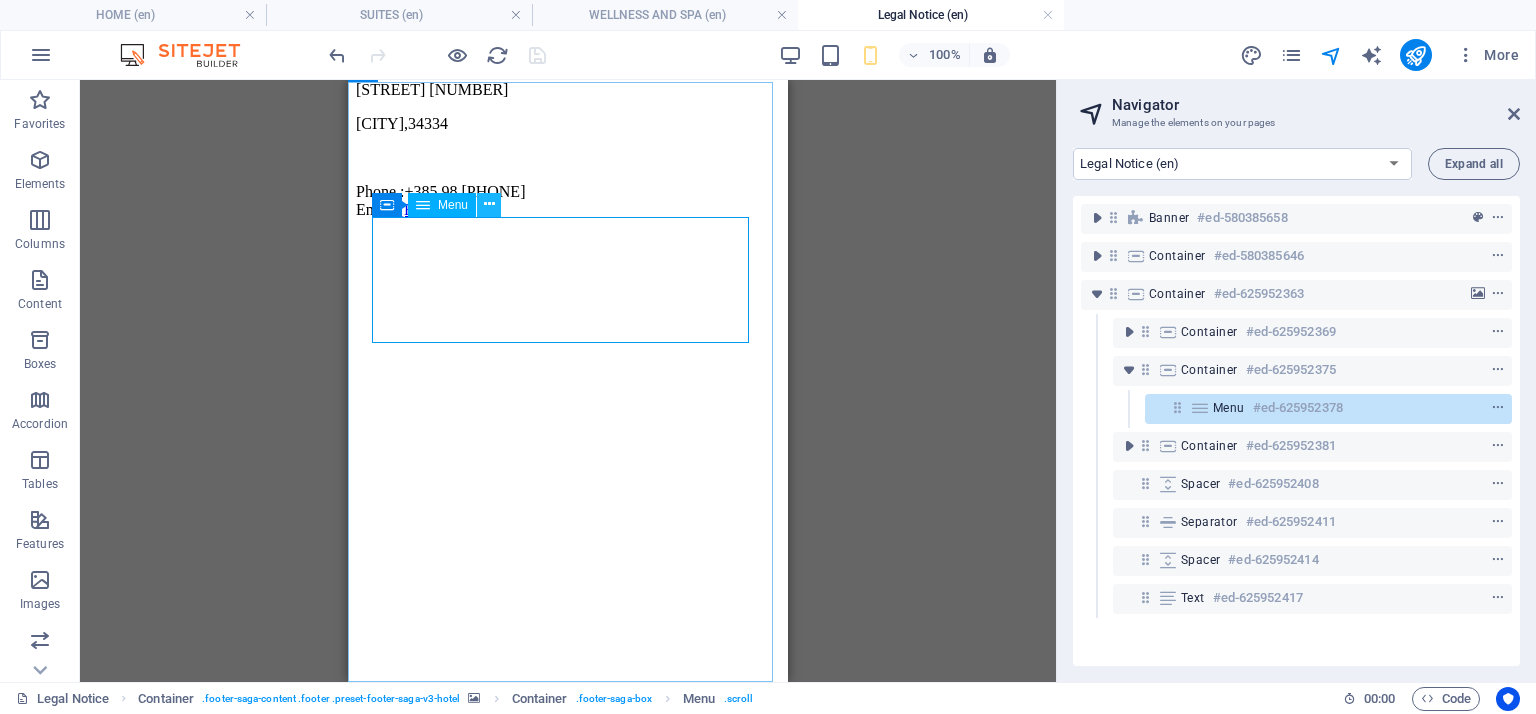 click at bounding box center (489, 204) 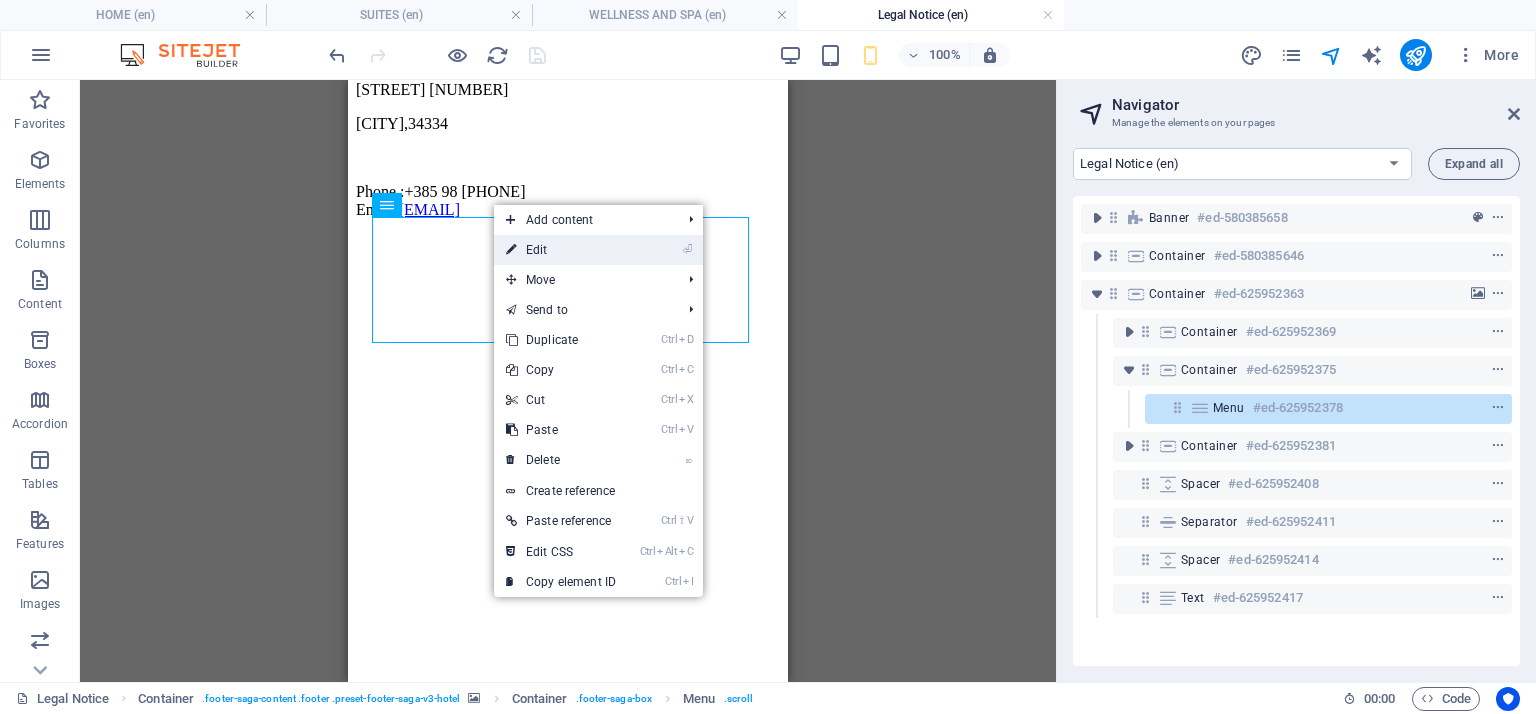 click at bounding box center (511, 250) 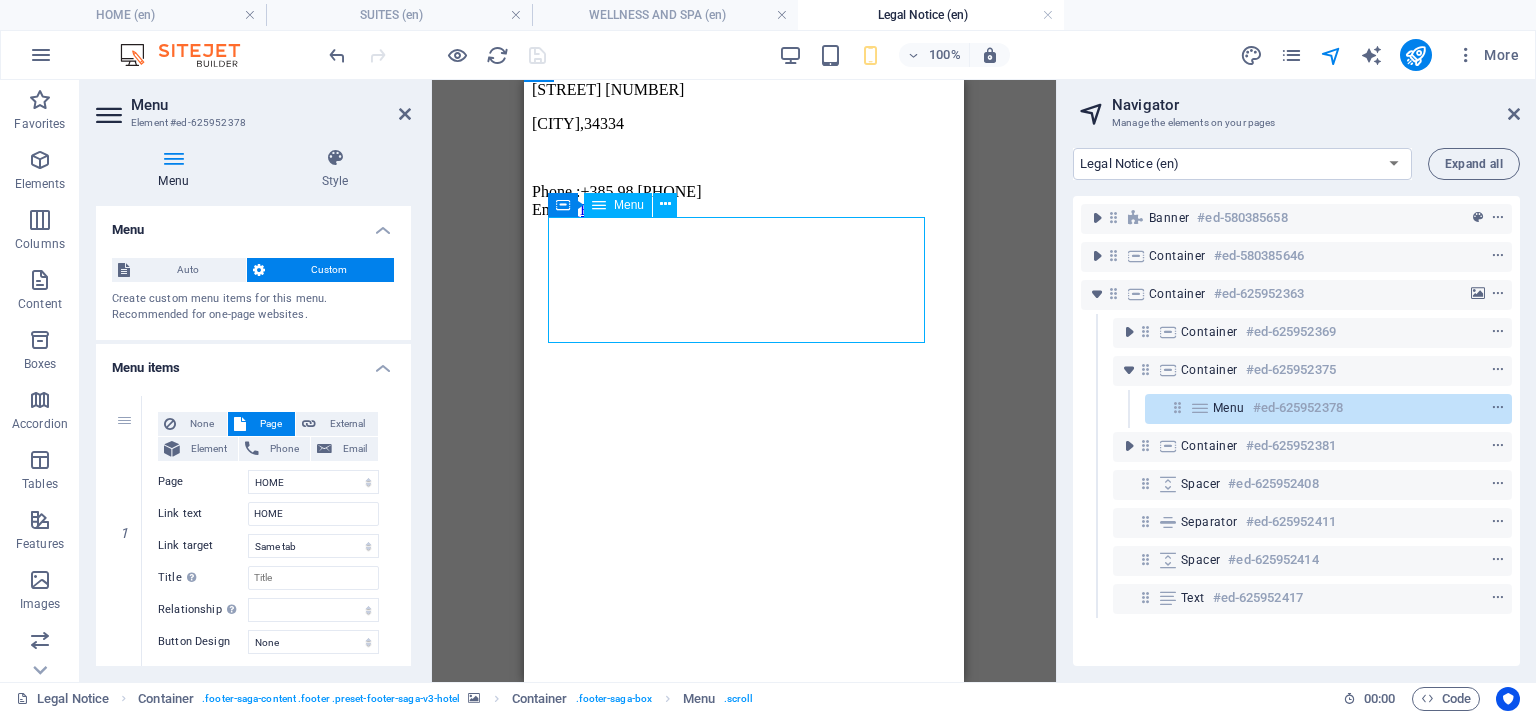 drag, startPoint x: 636, startPoint y: 275, endPoint x: 768, endPoint y: 308, distance: 136.06248 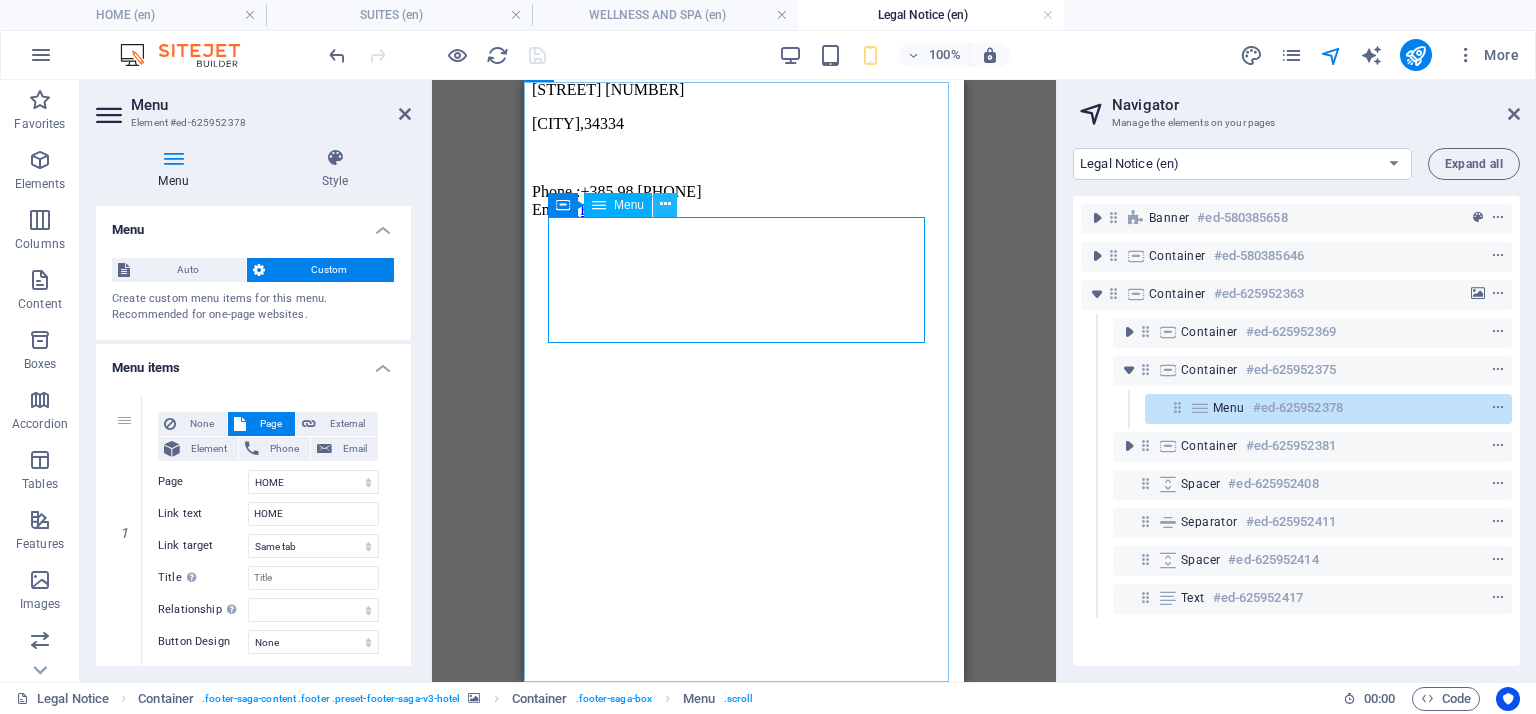 click at bounding box center [665, 205] 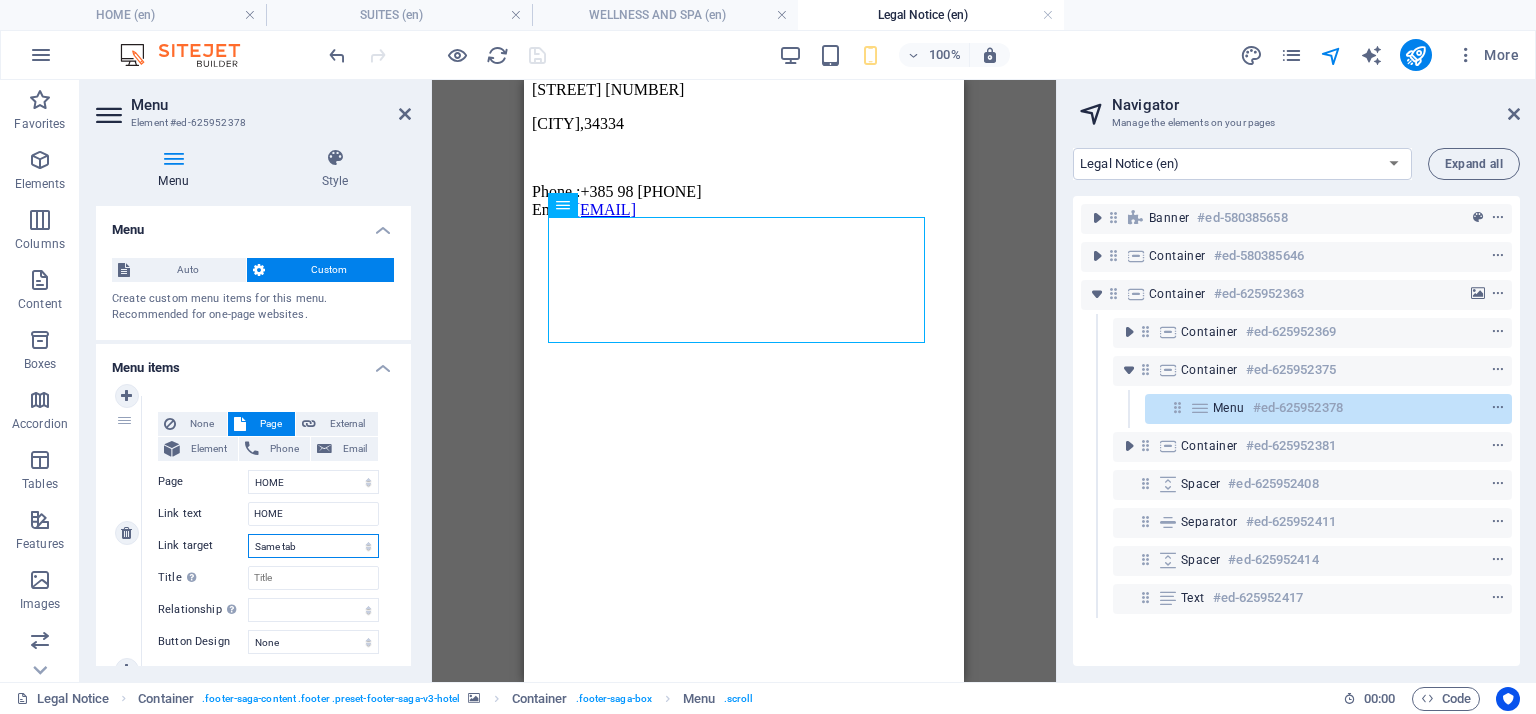 click on "New tab Same tab Overlay" at bounding box center [313, 546] 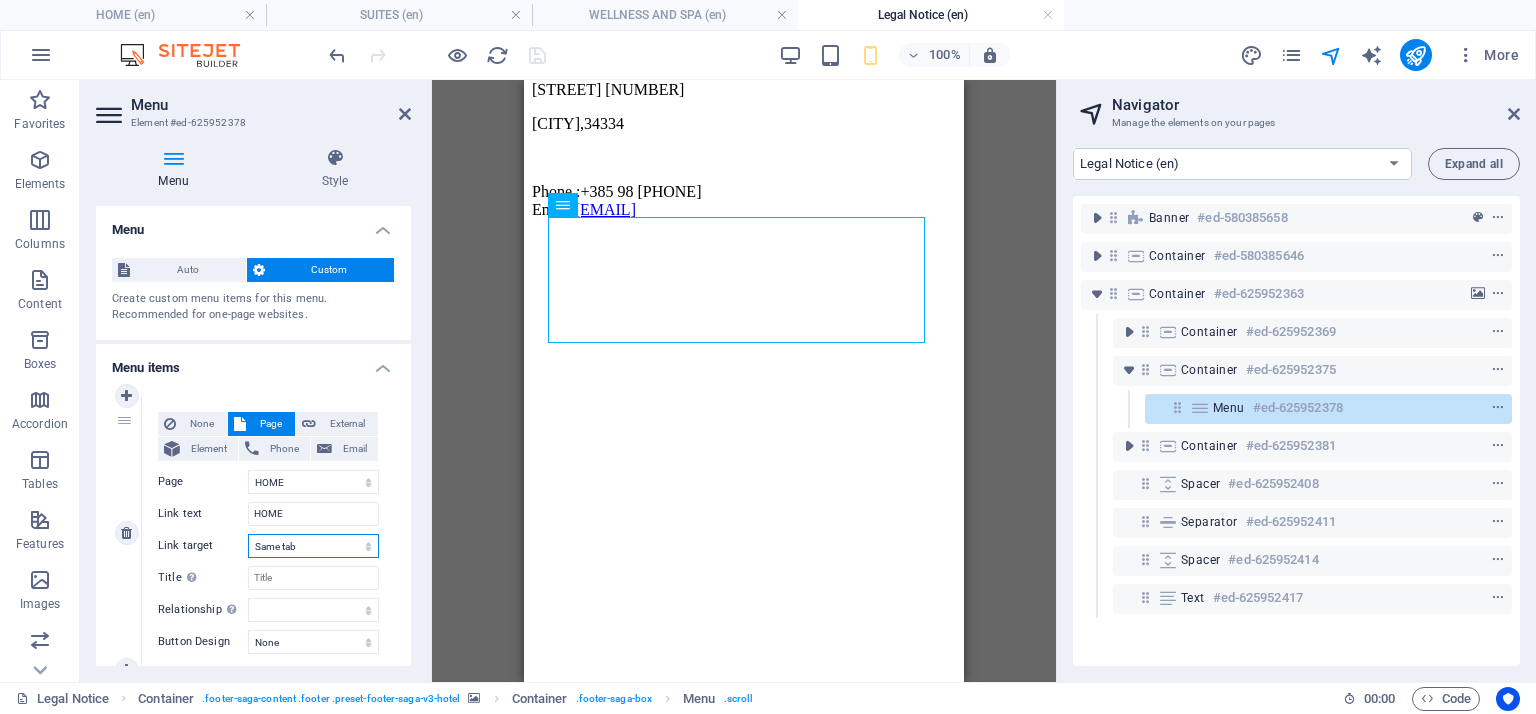 click on "New tab Same tab Overlay" at bounding box center [313, 546] 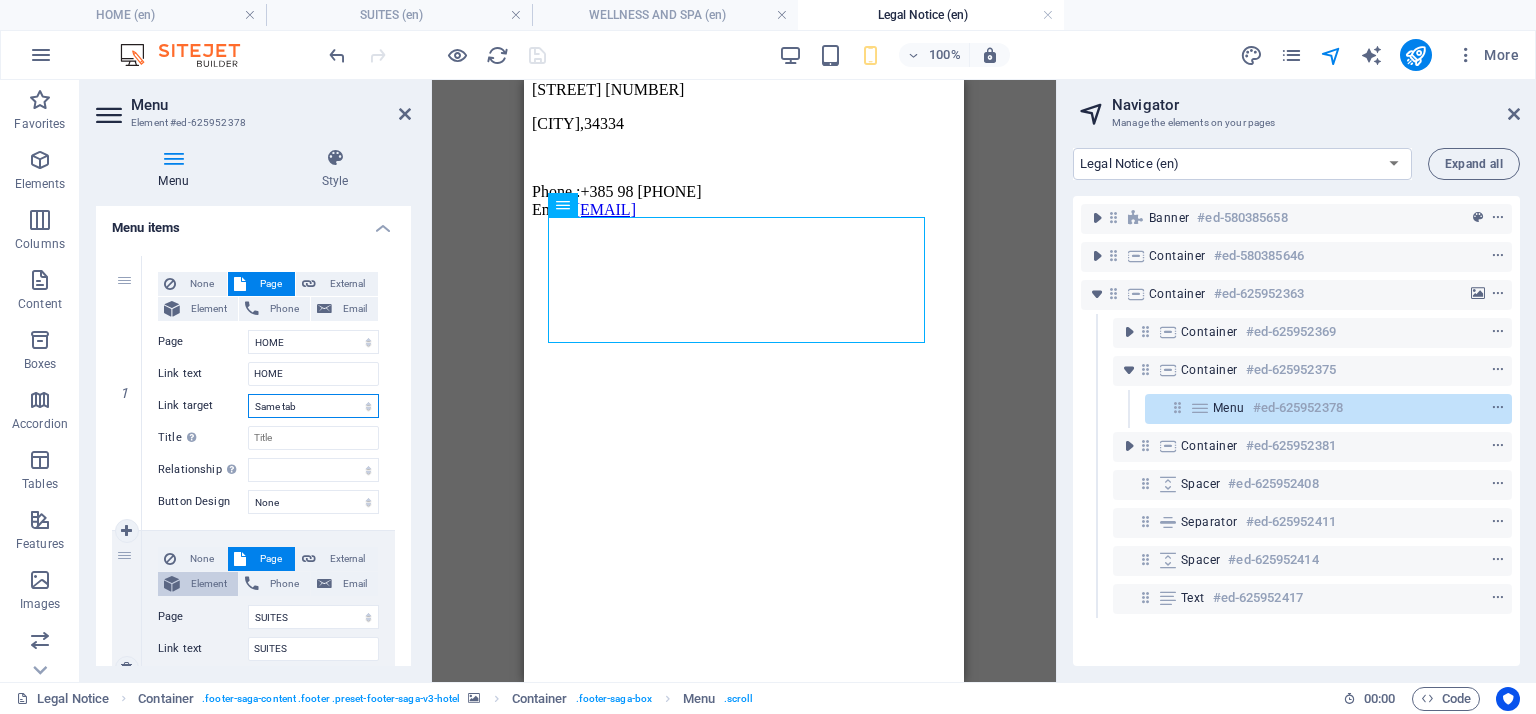 scroll, scrollTop: 200, scrollLeft: 0, axis: vertical 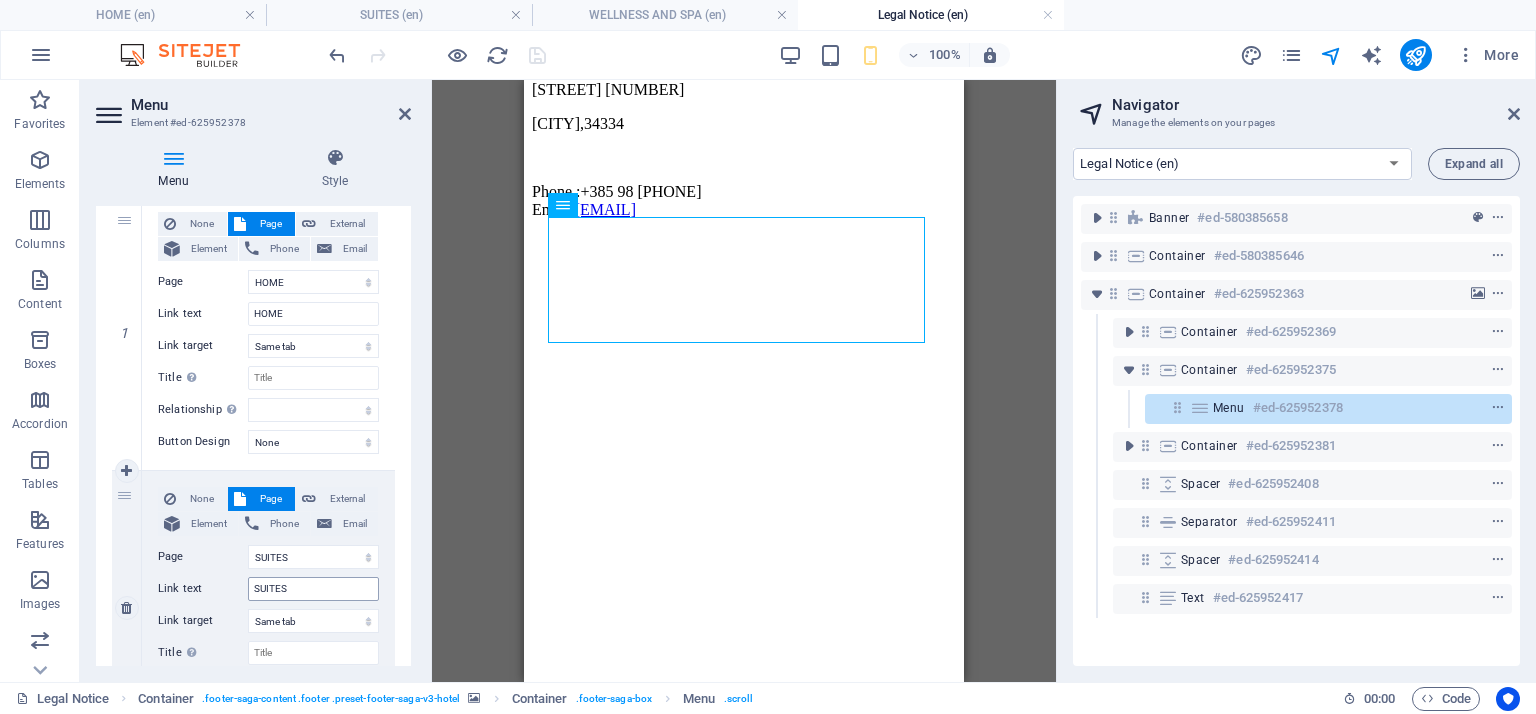 drag, startPoint x: 292, startPoint y: 504, endPoint x: 324, endPoint y: 591, distance: 92.69843 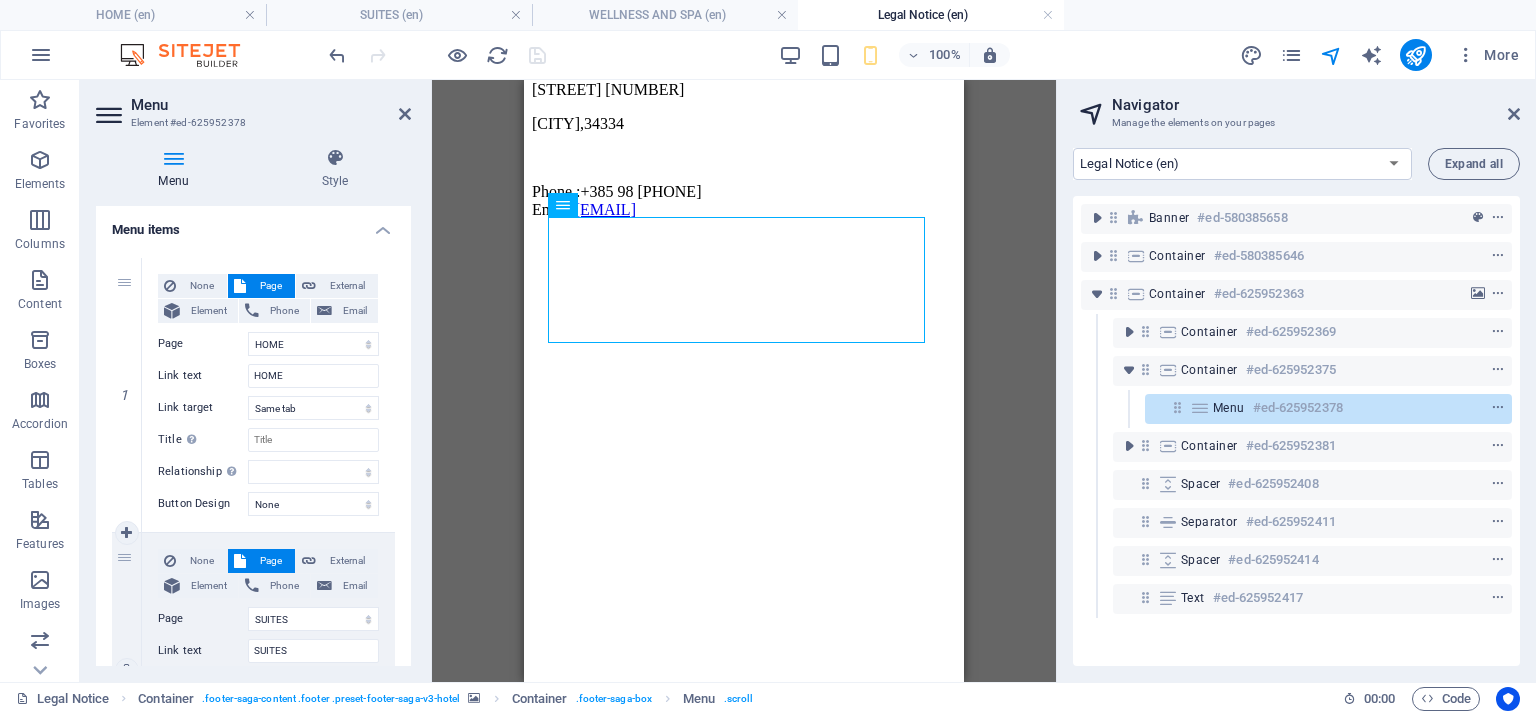 scroll, scrollTop: 100, scrollLeft: 0, axis: vertical 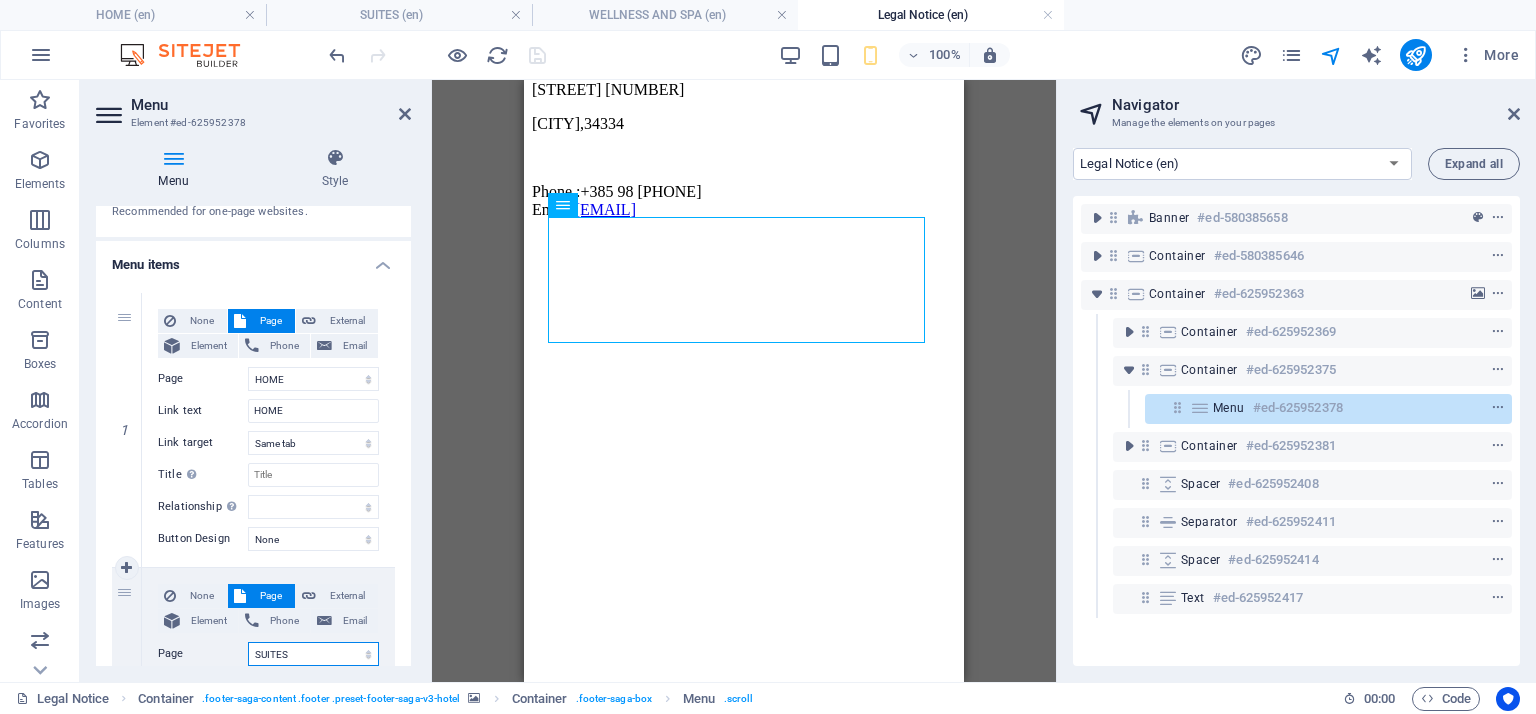 click on "HOME SUITES WELLNESS AND SPA Contact Legal Notice Privacy Home SUITES WELLNESS AND SPA Contact Legal Notice Privacy Home SUITES WELLNESS AND SPA Contact Legal Notice Privacy" at bounding box center [313, 654] 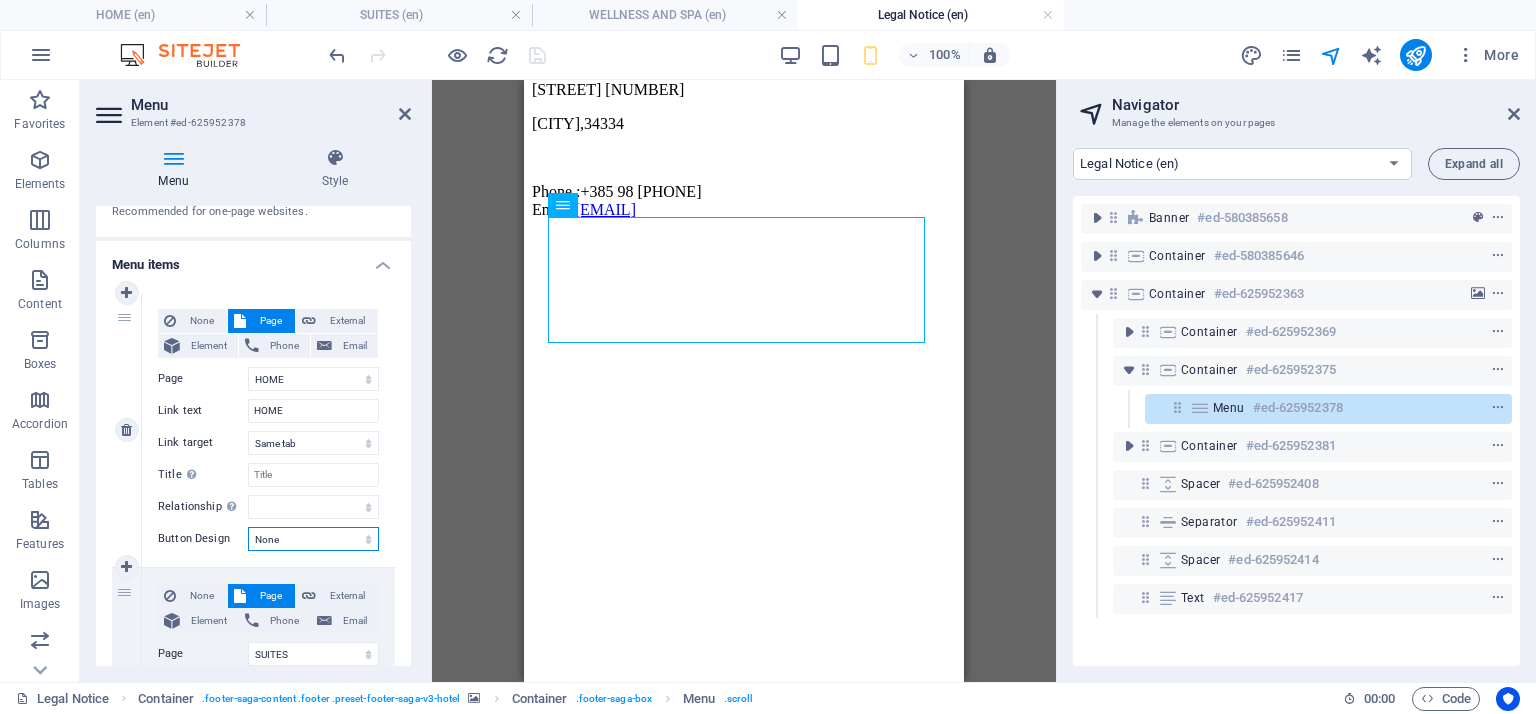click on "None Default Primary Secondary" at bounding box center [313, 539] 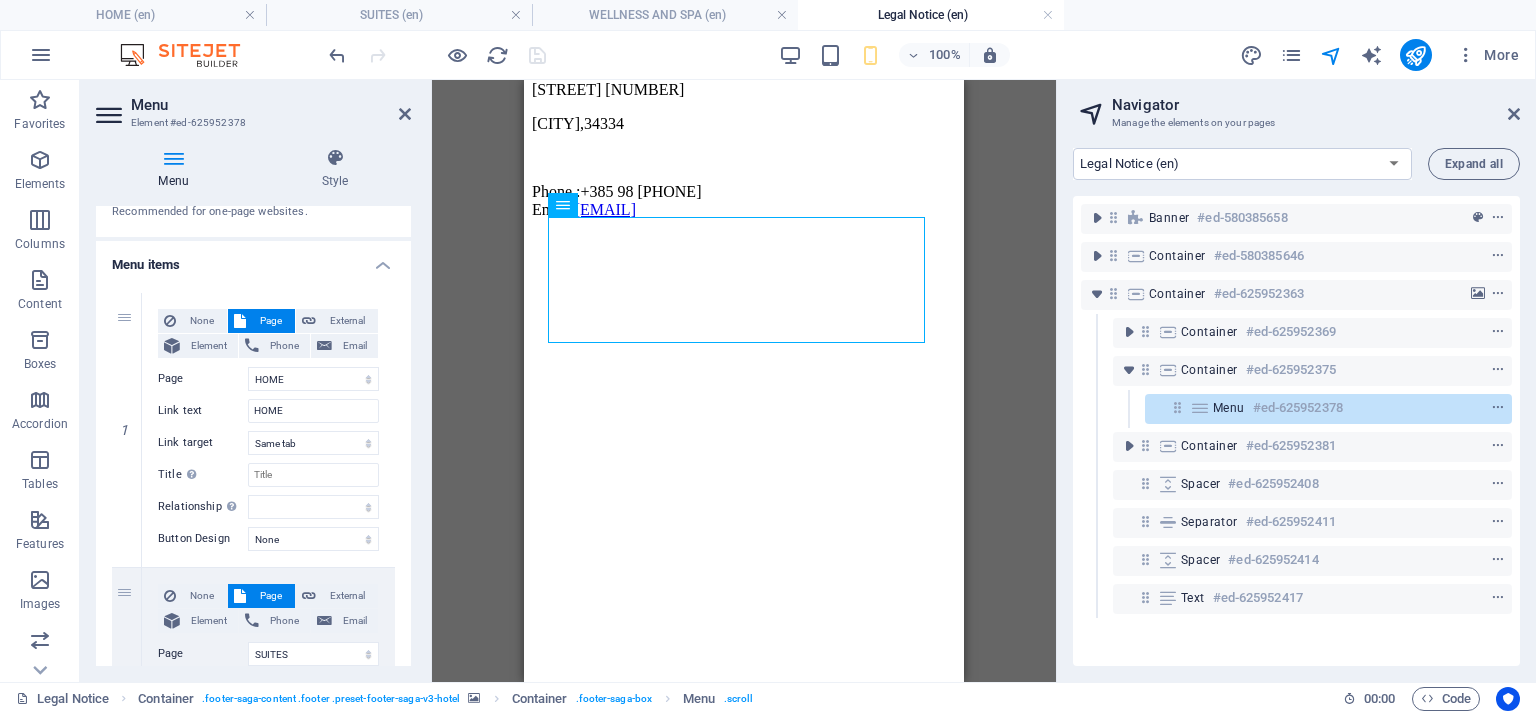 drag, startPoint x: 406, startPoint y: 360, endPoint x: 398, endPoint y: 427, distance: 67.47592 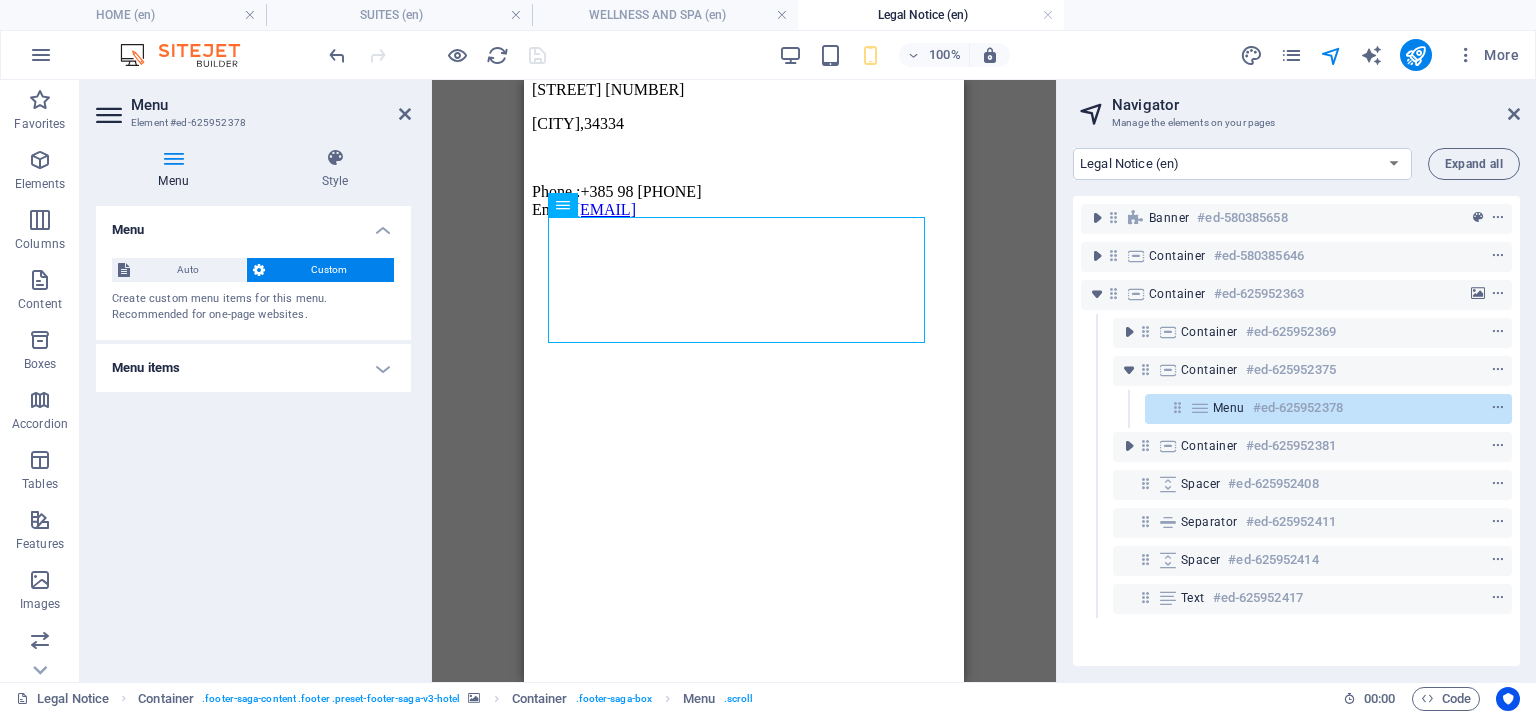 scroll, scrollTop: 0, scrollLeft: 0, axis: both 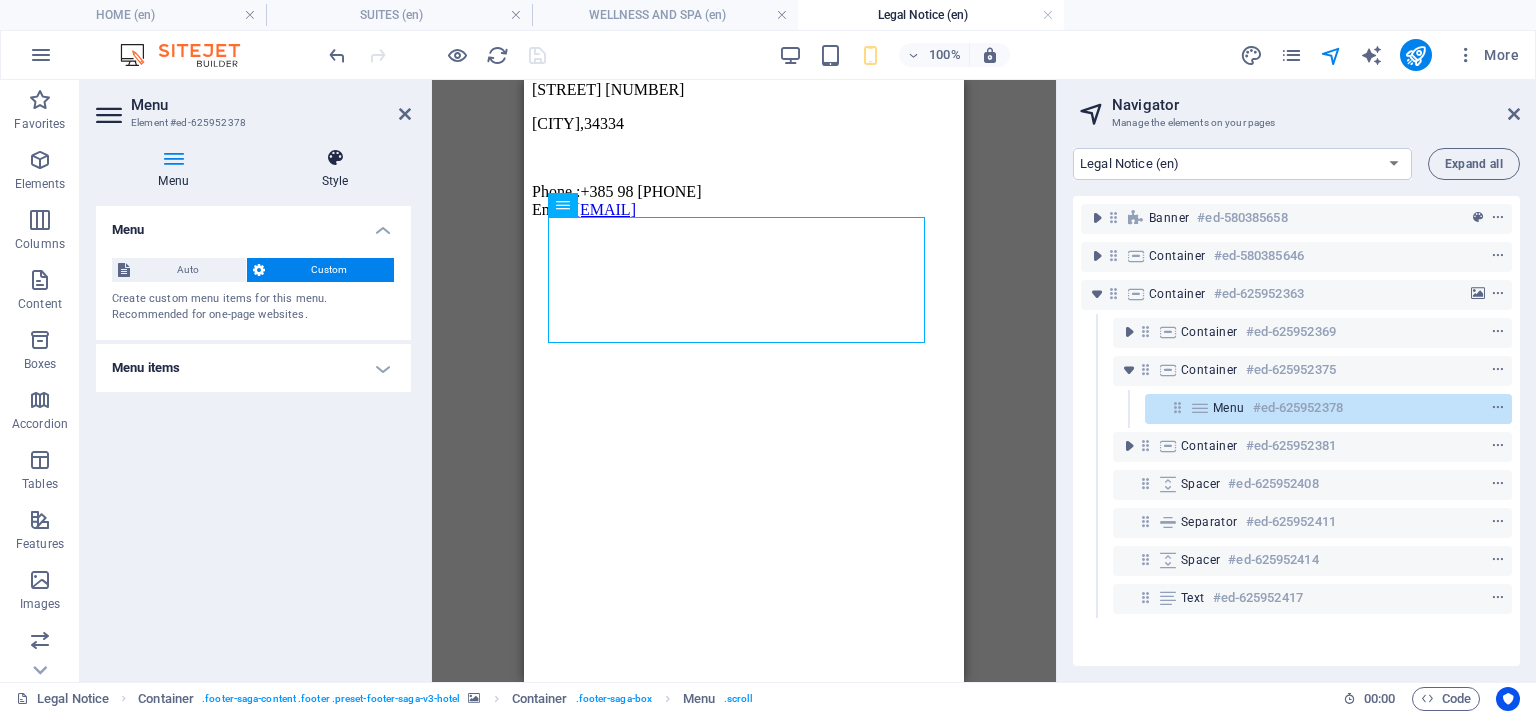 click at bounding box center [335, 158] 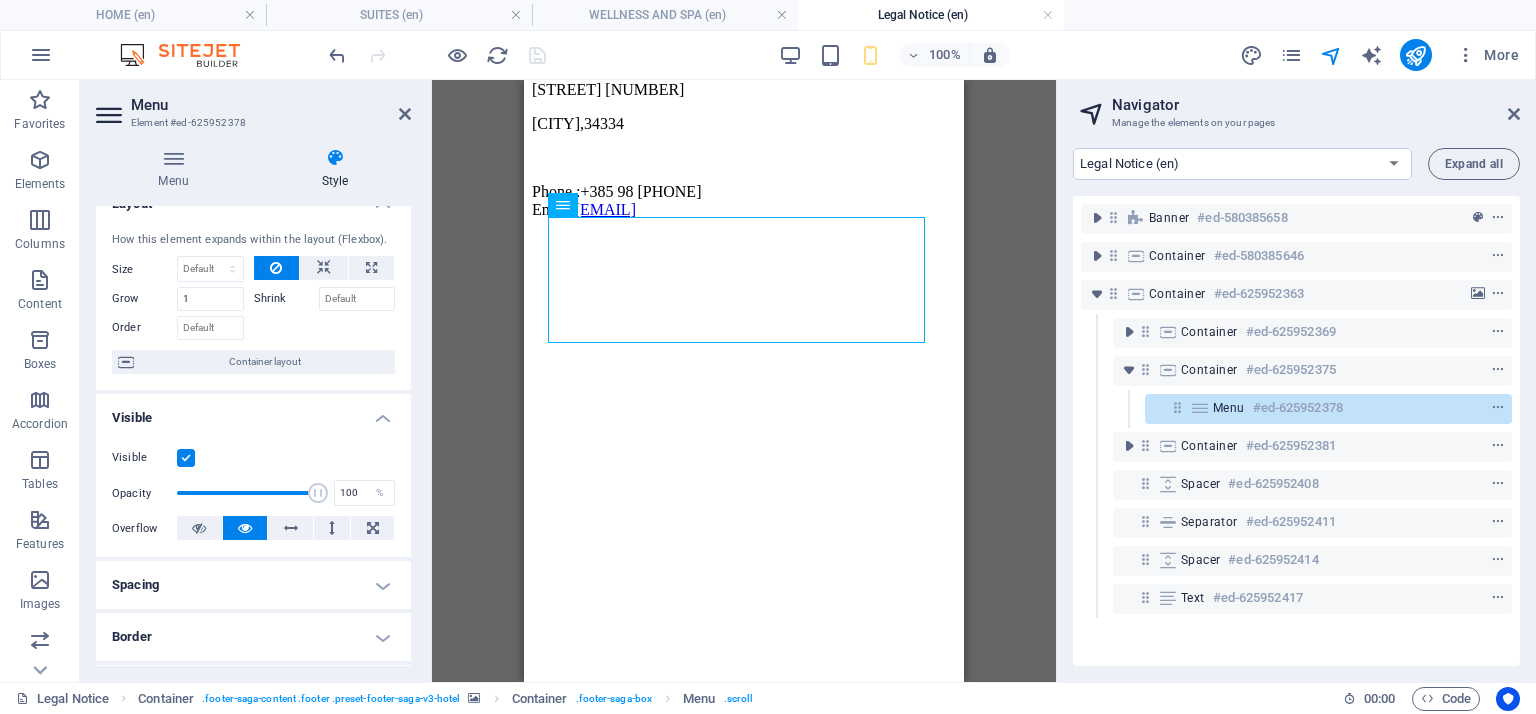 scroll, scrollTop: 0, scrollLeft: 0, axis: both 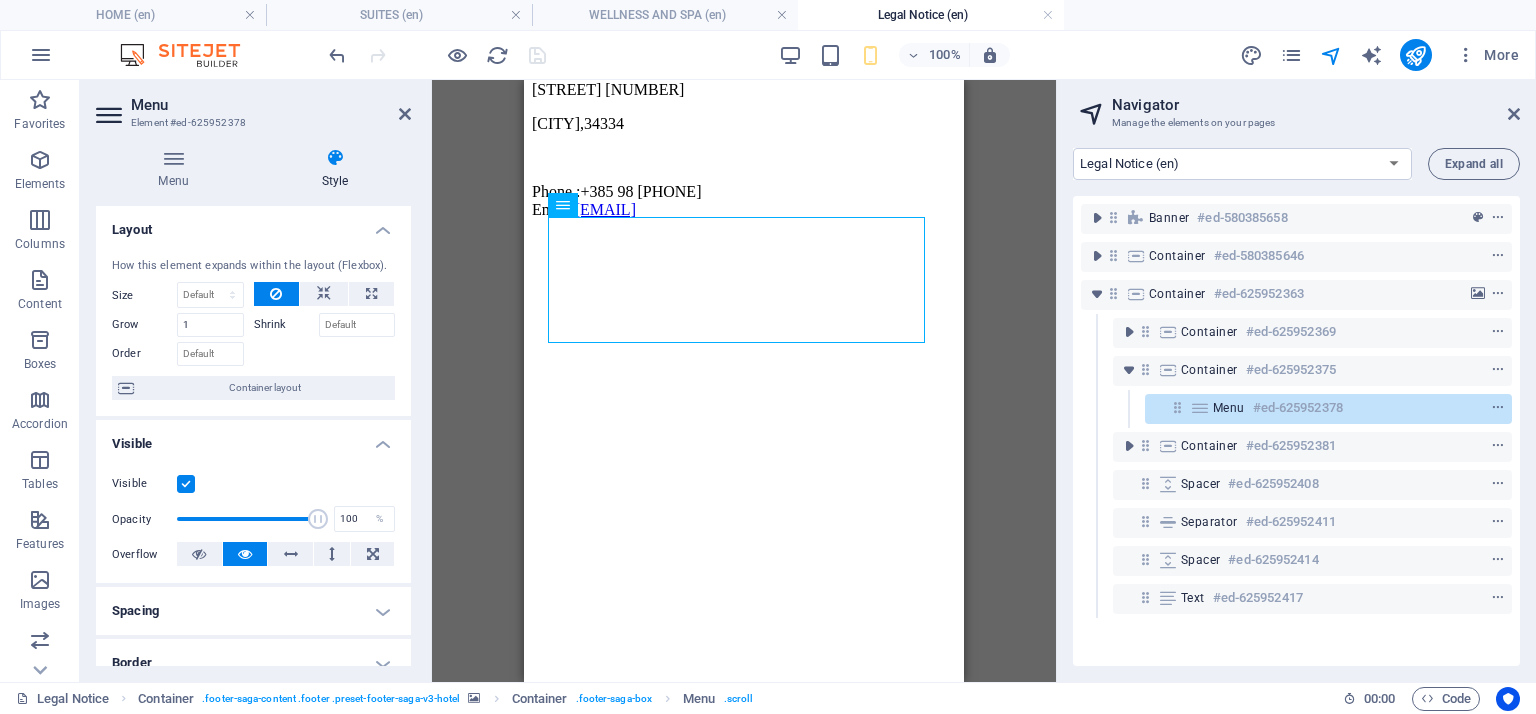 click on "Spacing" at bounding box center [253, 611] 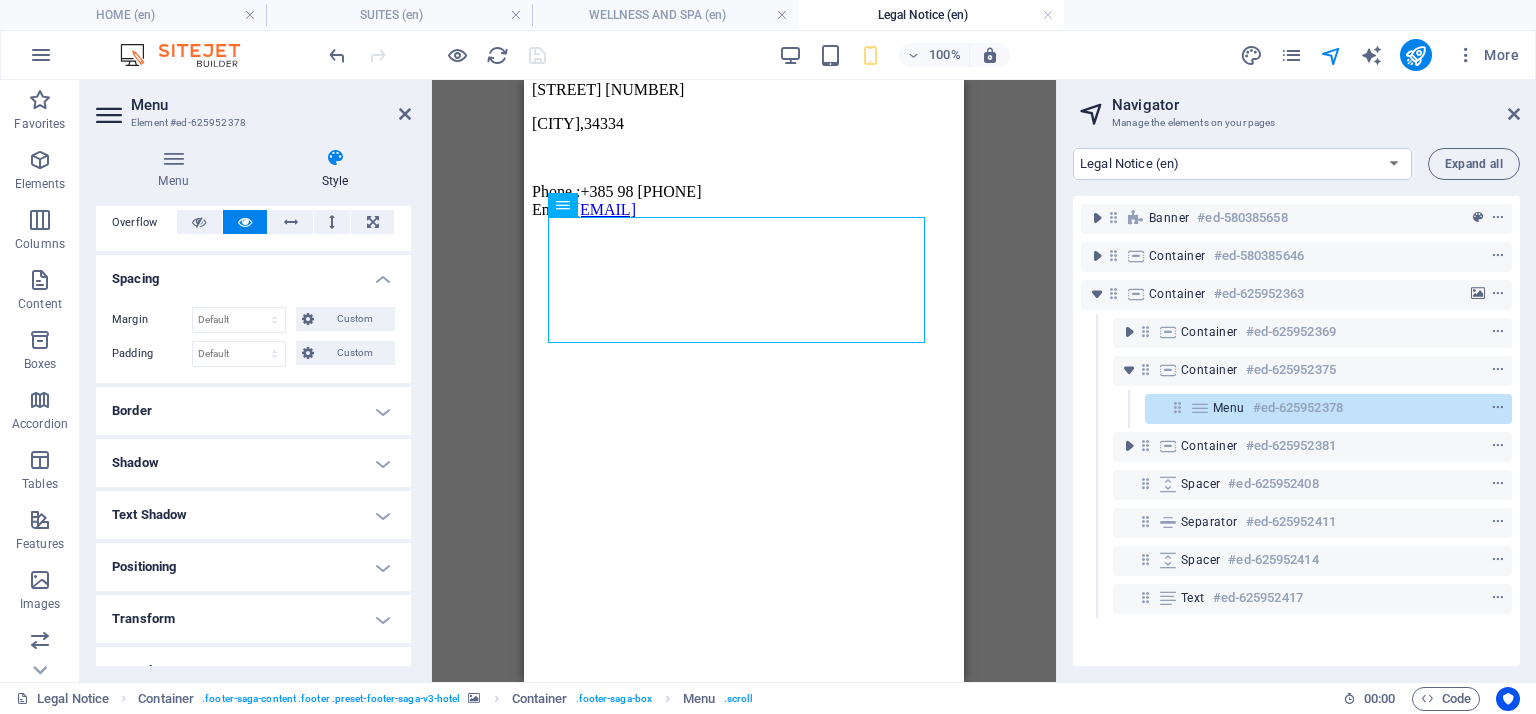 scroll, scrollTop: 300, scrollLeft: 0, axis: vertical 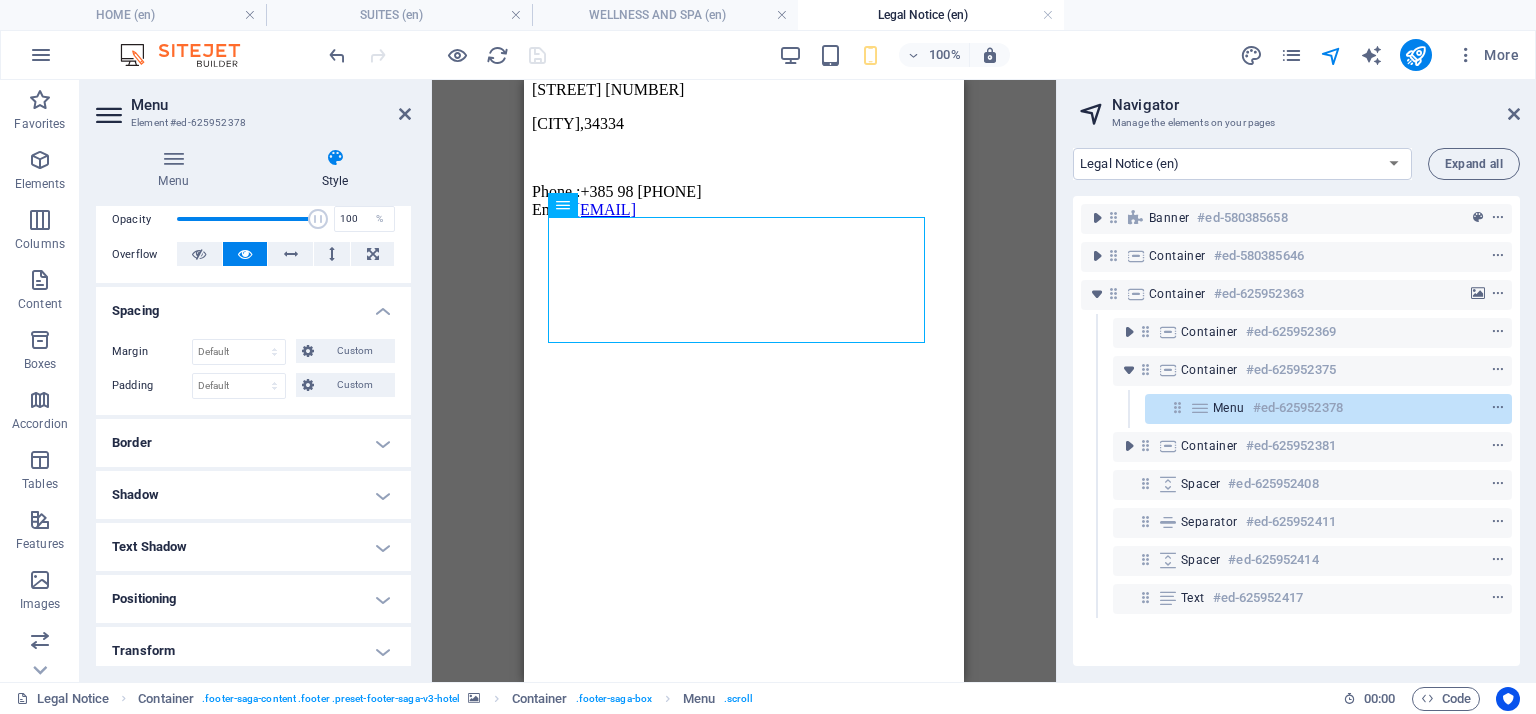 click on "Border" at bounding box center [253, 443] 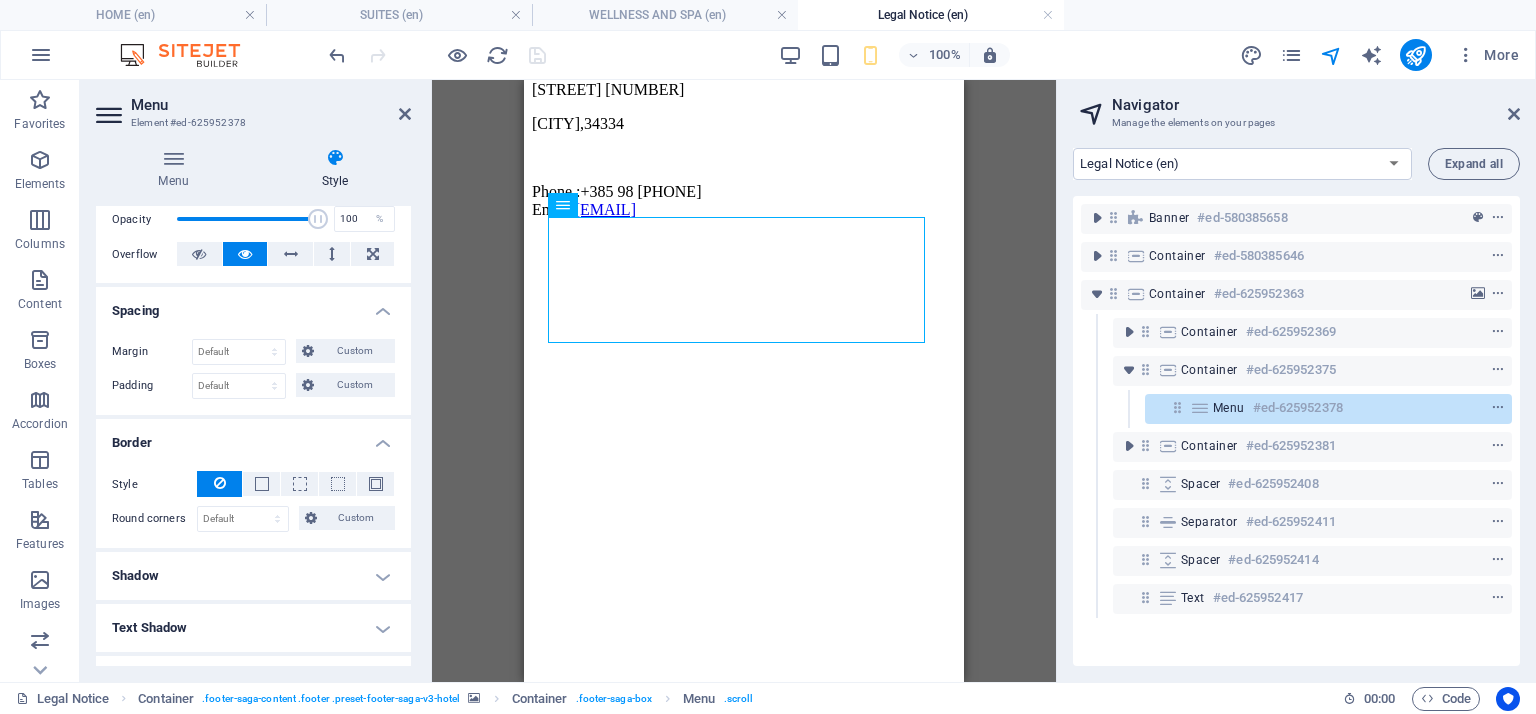 click on "Border" at bounding box center [253, 437] 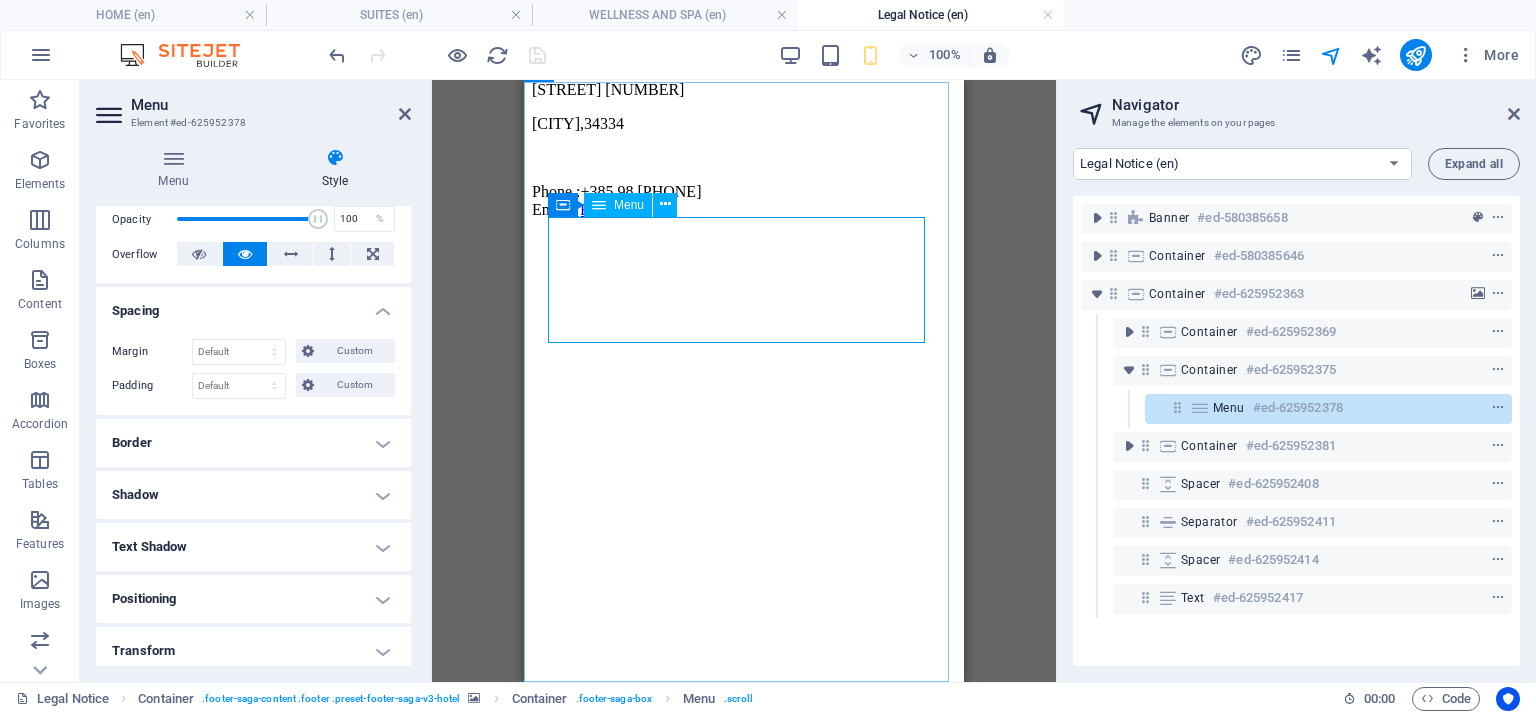 click on "HOME SUITES EXPERIENCES CONTACT" at bounding box center (744, 986) 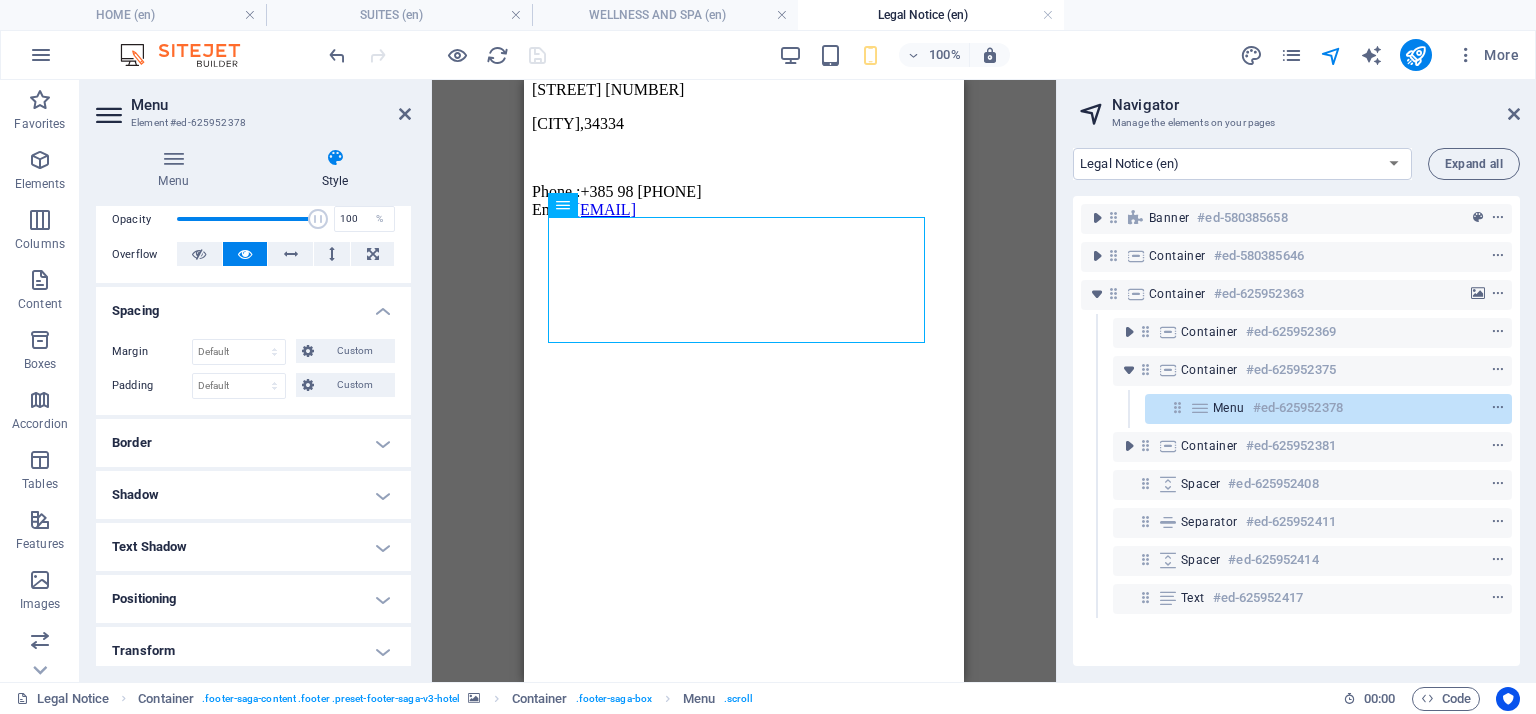 click on "Text Shadow" at bounding box center (253, 547) 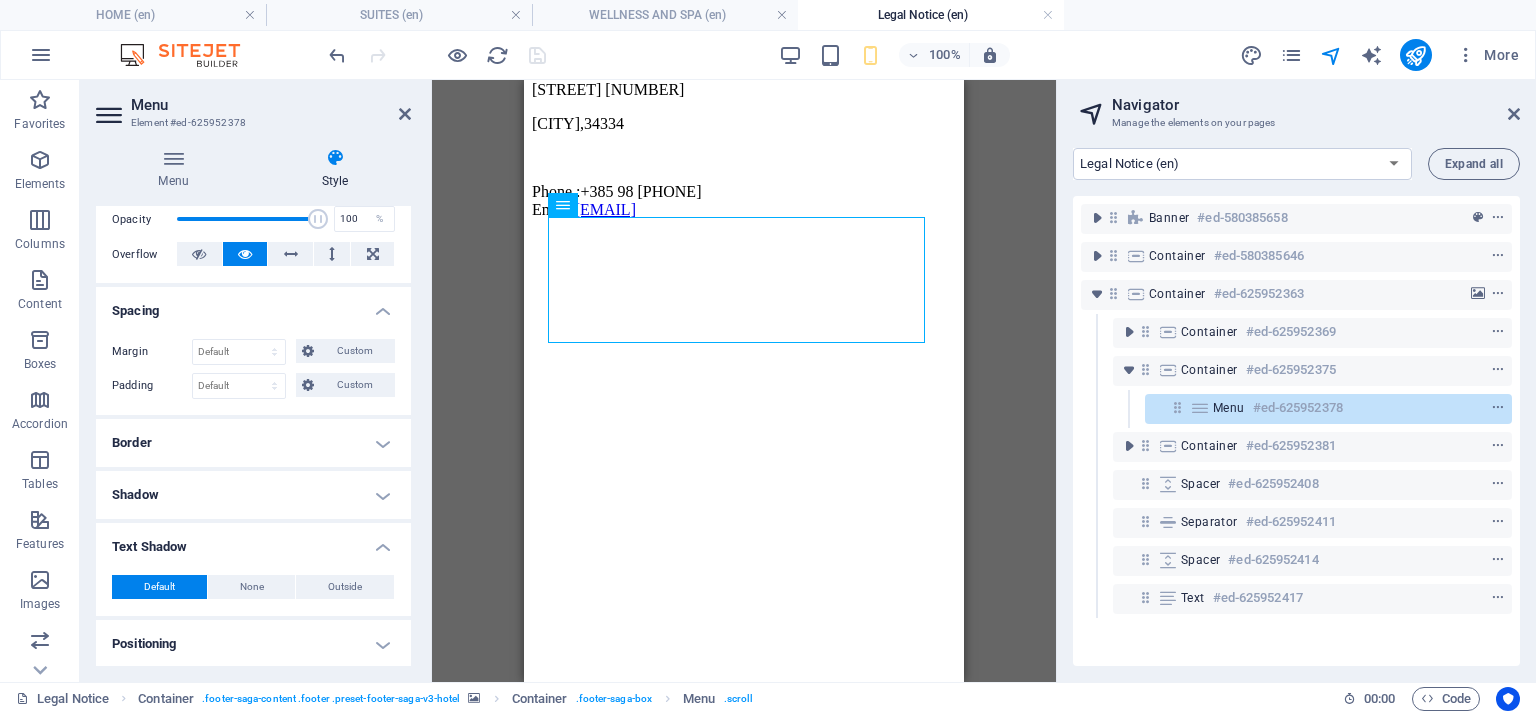 click on "Default" at bounding box center (159, 587) 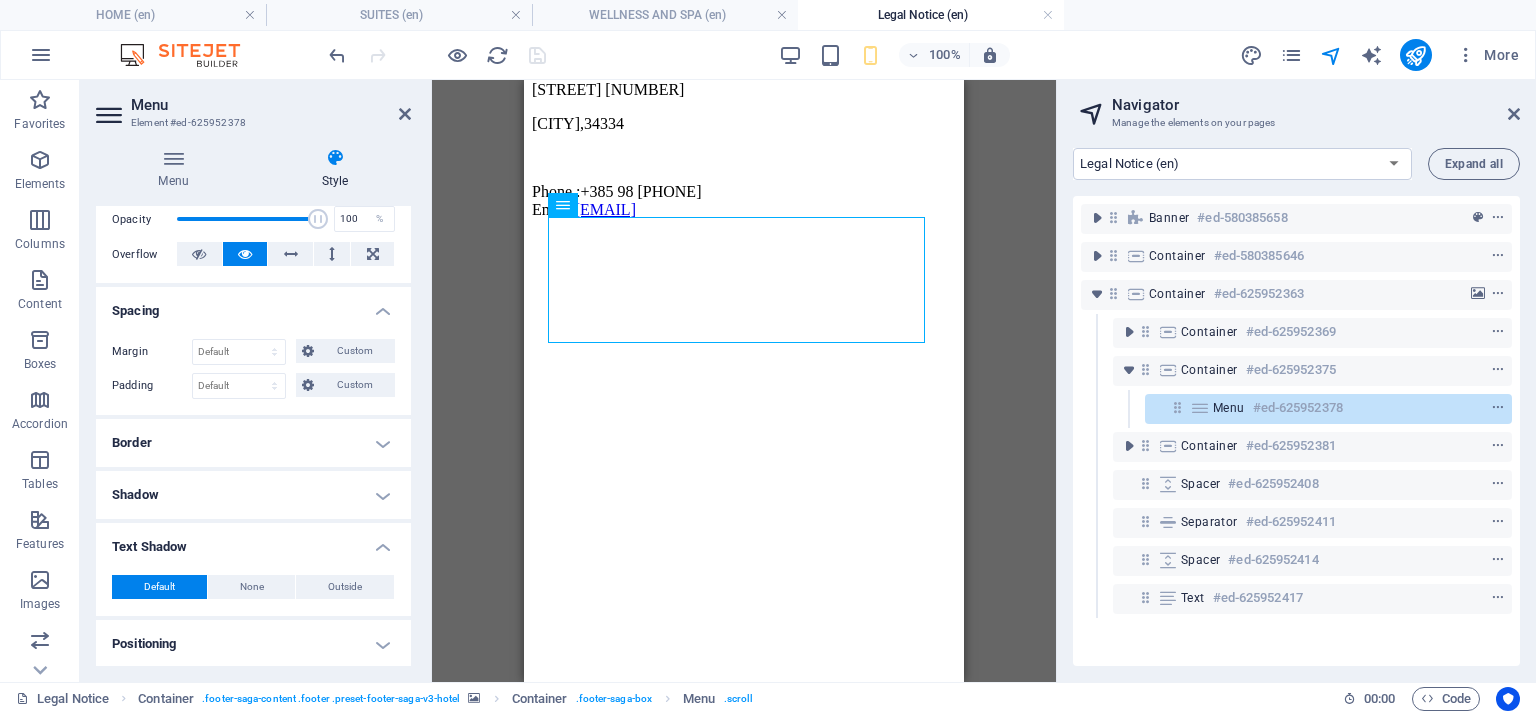 click on "Shadow" at bounding box center (253, 495) 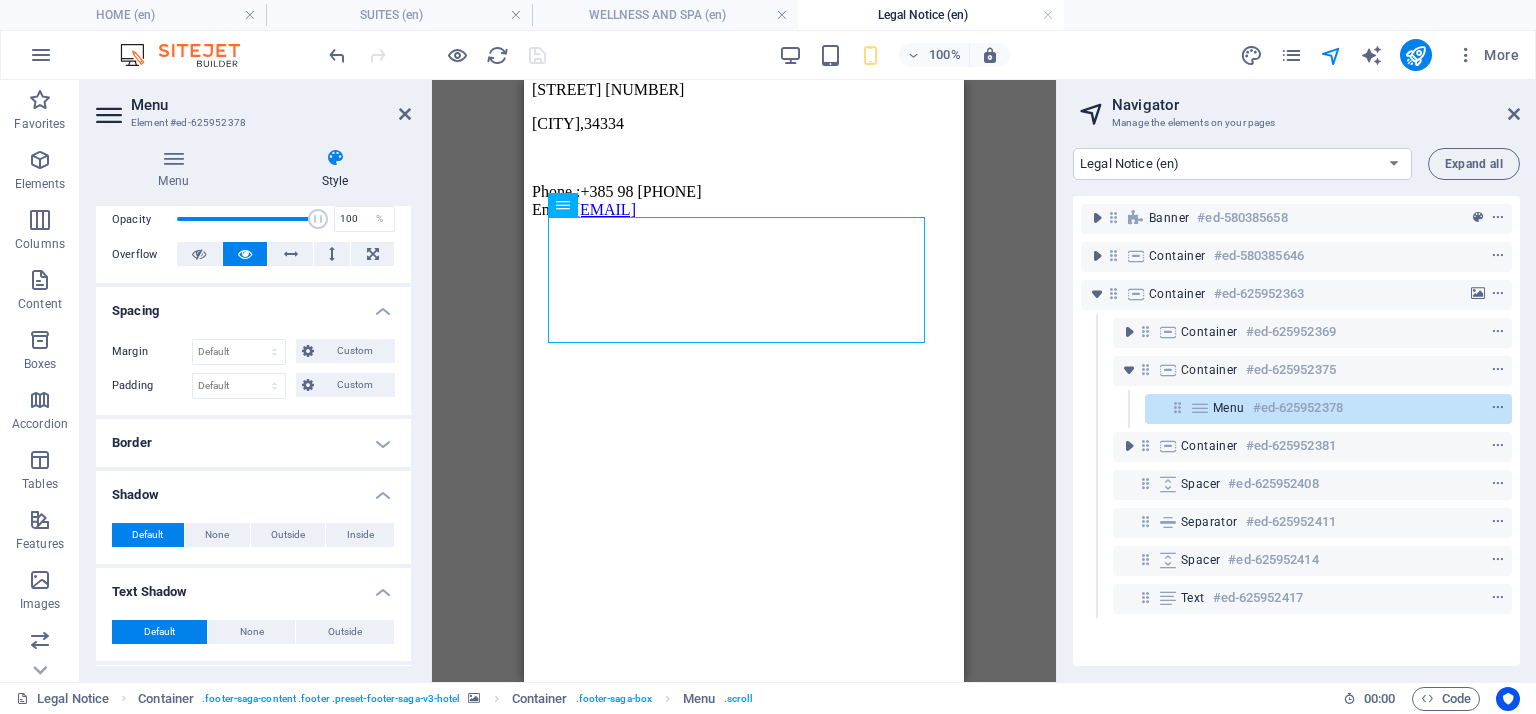 click on "Border" at bounding box center [253, 443] 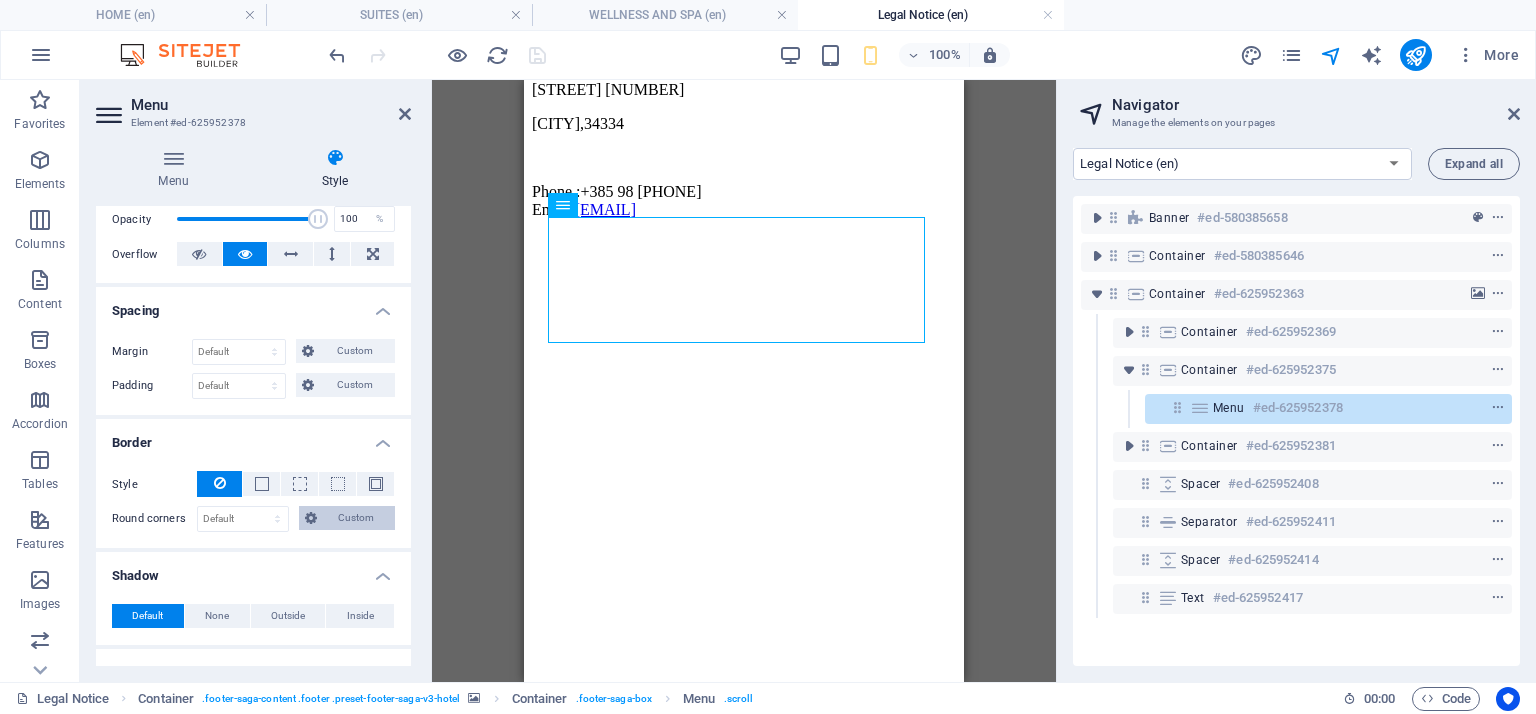 click at bounding box center [311, 518] 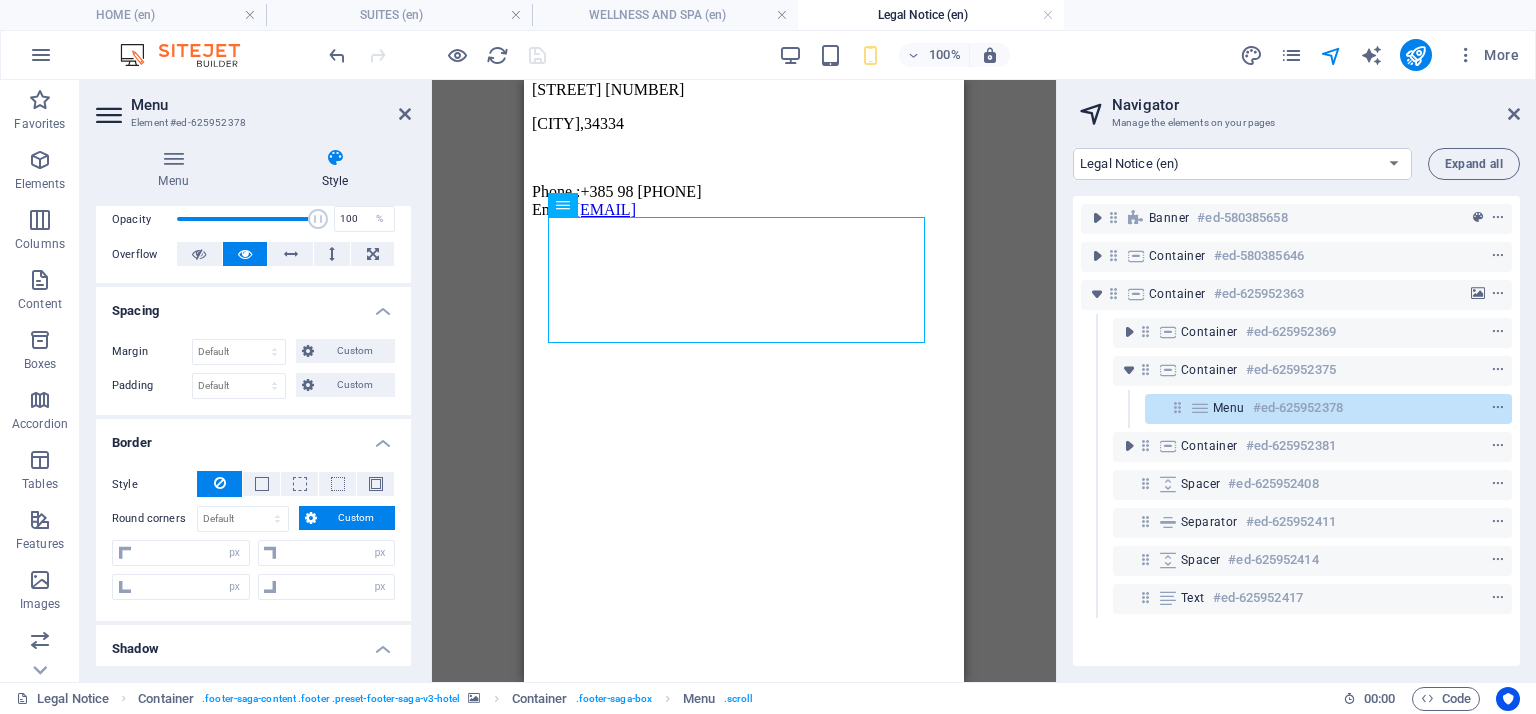 click on "Border" at bounding box center (253, 437) 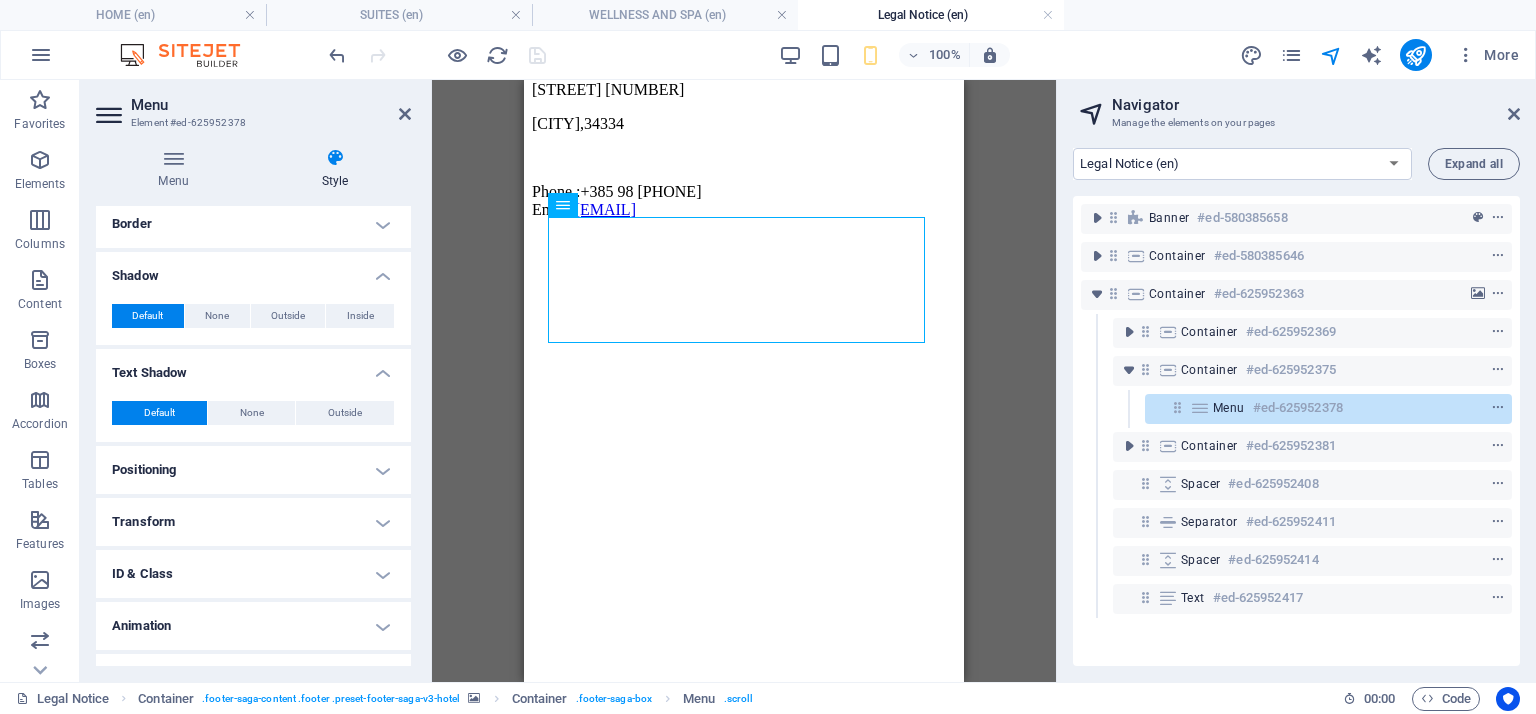 scroll, scrollTop: 554, scrollLeft: 0, axis: vertical 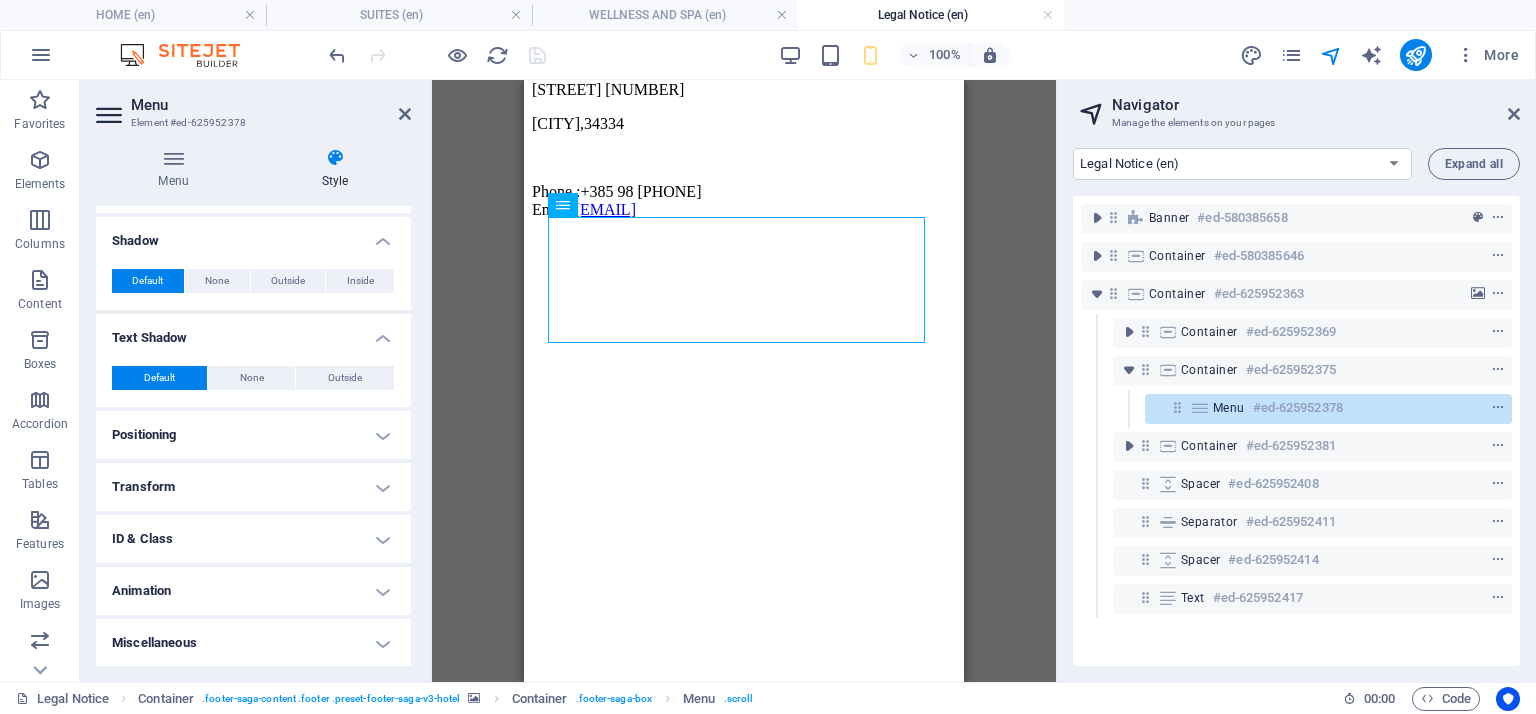 click on "Animation" at bounding box center [253, 591] 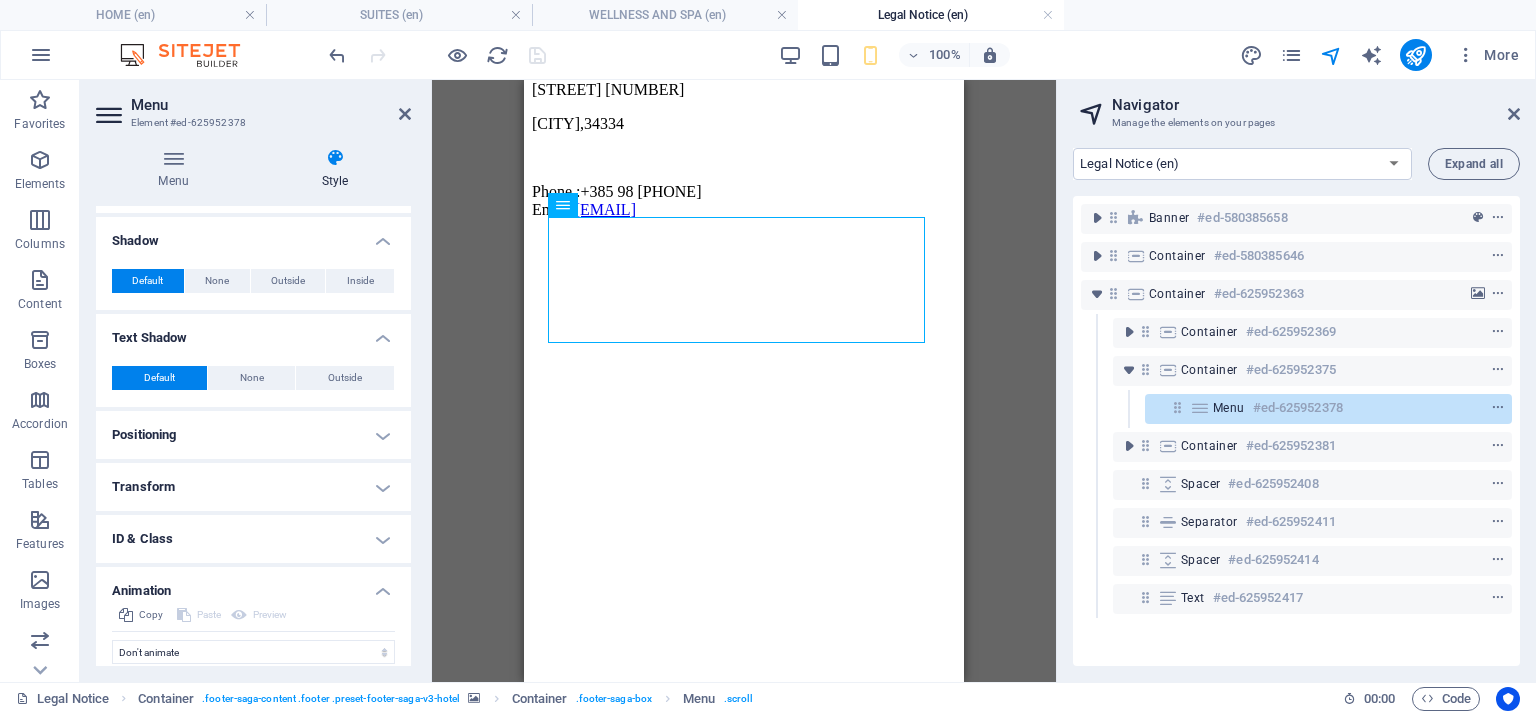 click on "ID & Class" at bounding box center (253, 539) 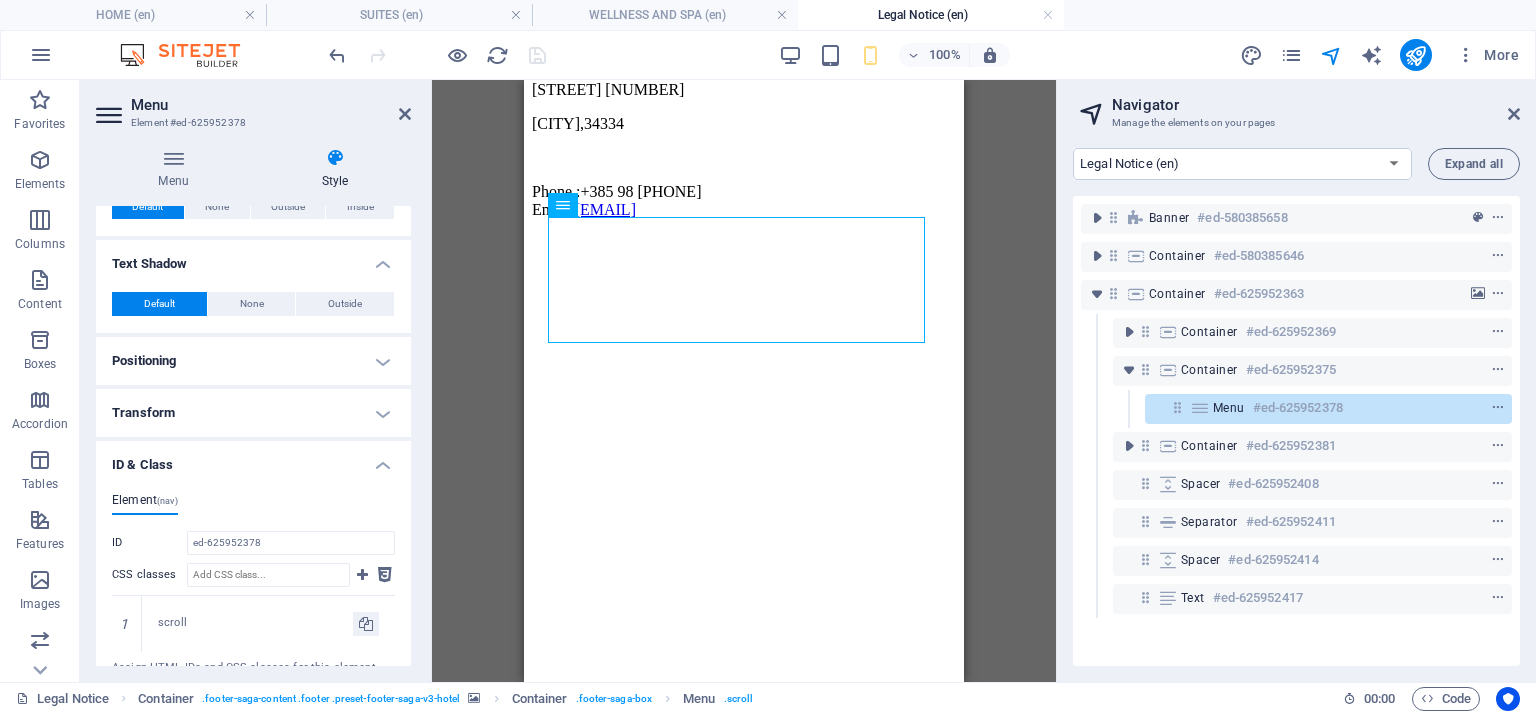 scroll, scrollTop: 654, scrollLeft: 0, axis: vertical 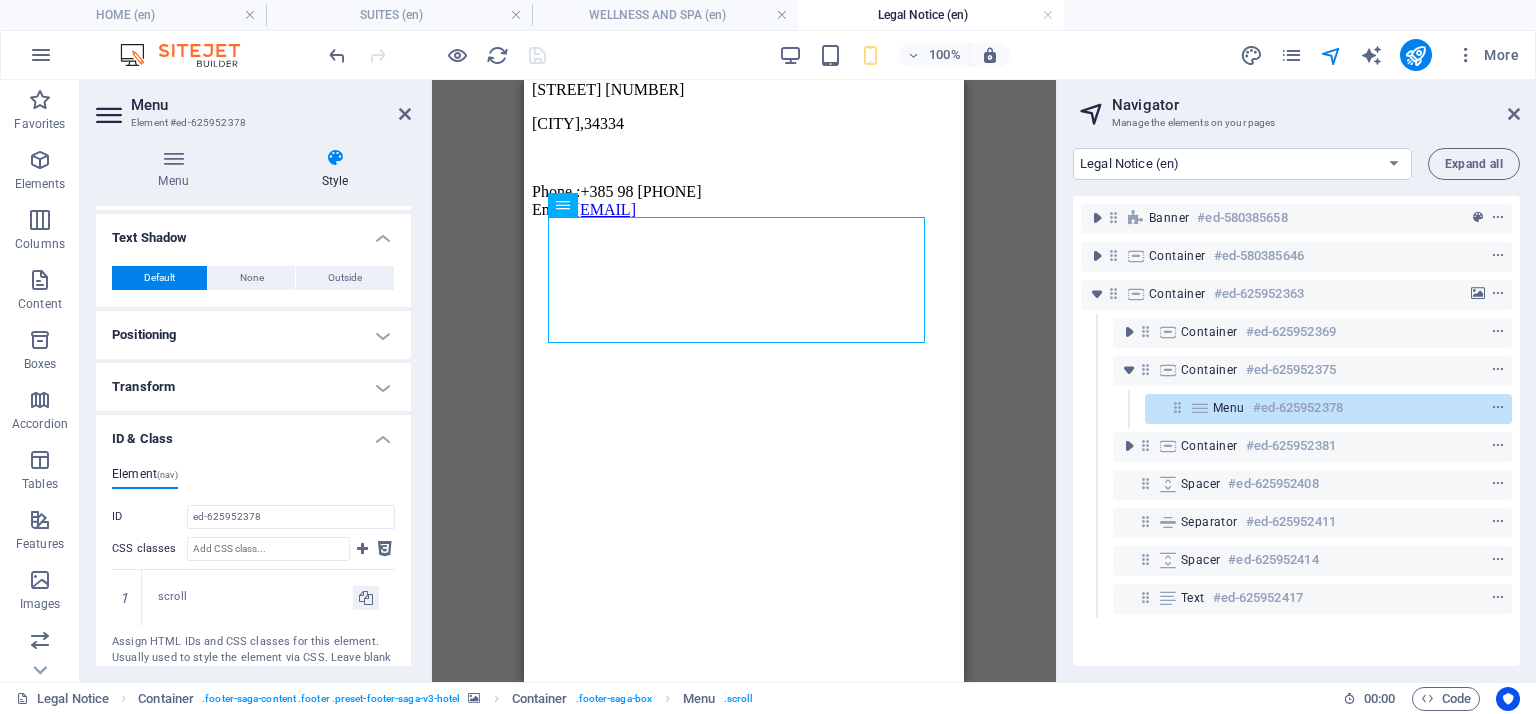 click on "Transform" at bounding box center (253, 387) 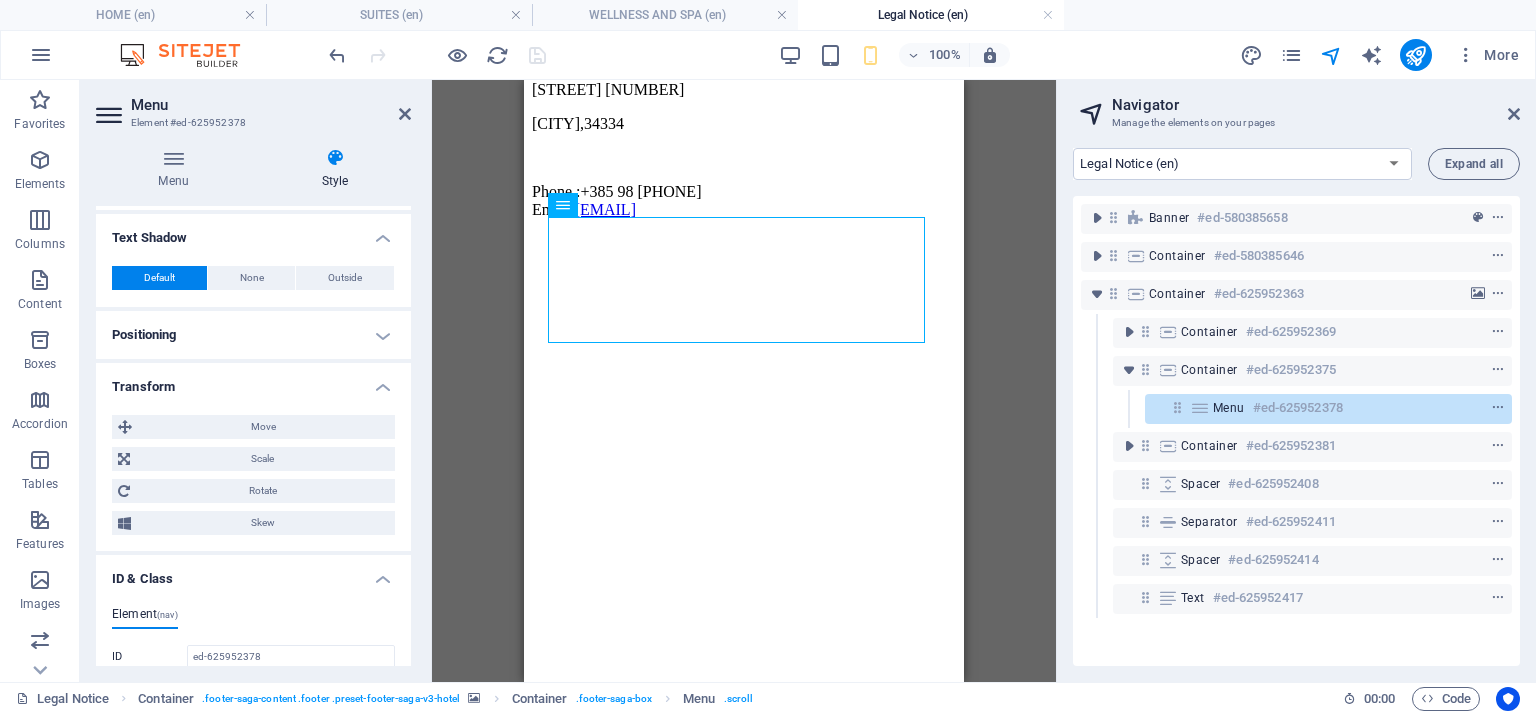 click on "Positioning" at bounding box center [253, 335] 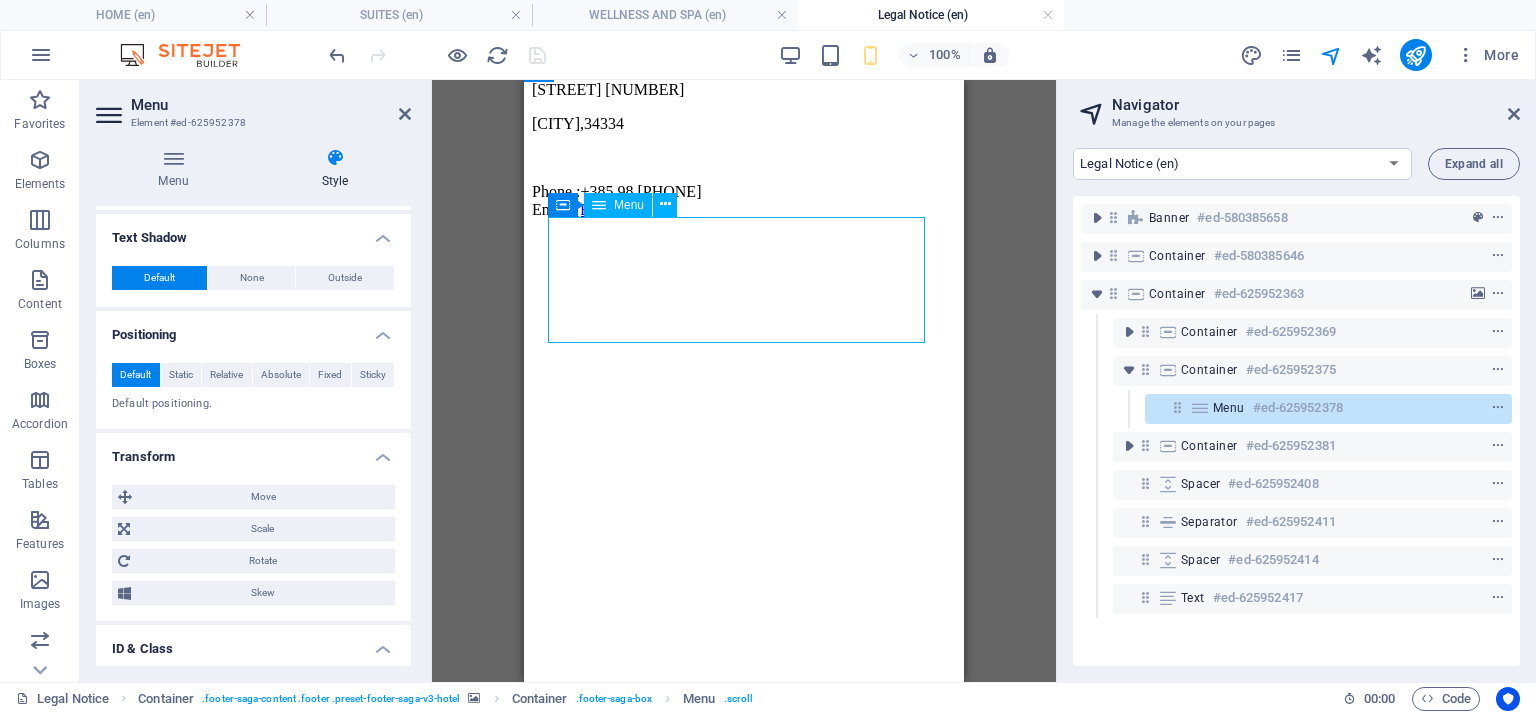 drag, startPoint x: 595, startPoint y: 260, endPoint x: 803, endPoint y: 287, distance: 209.74509 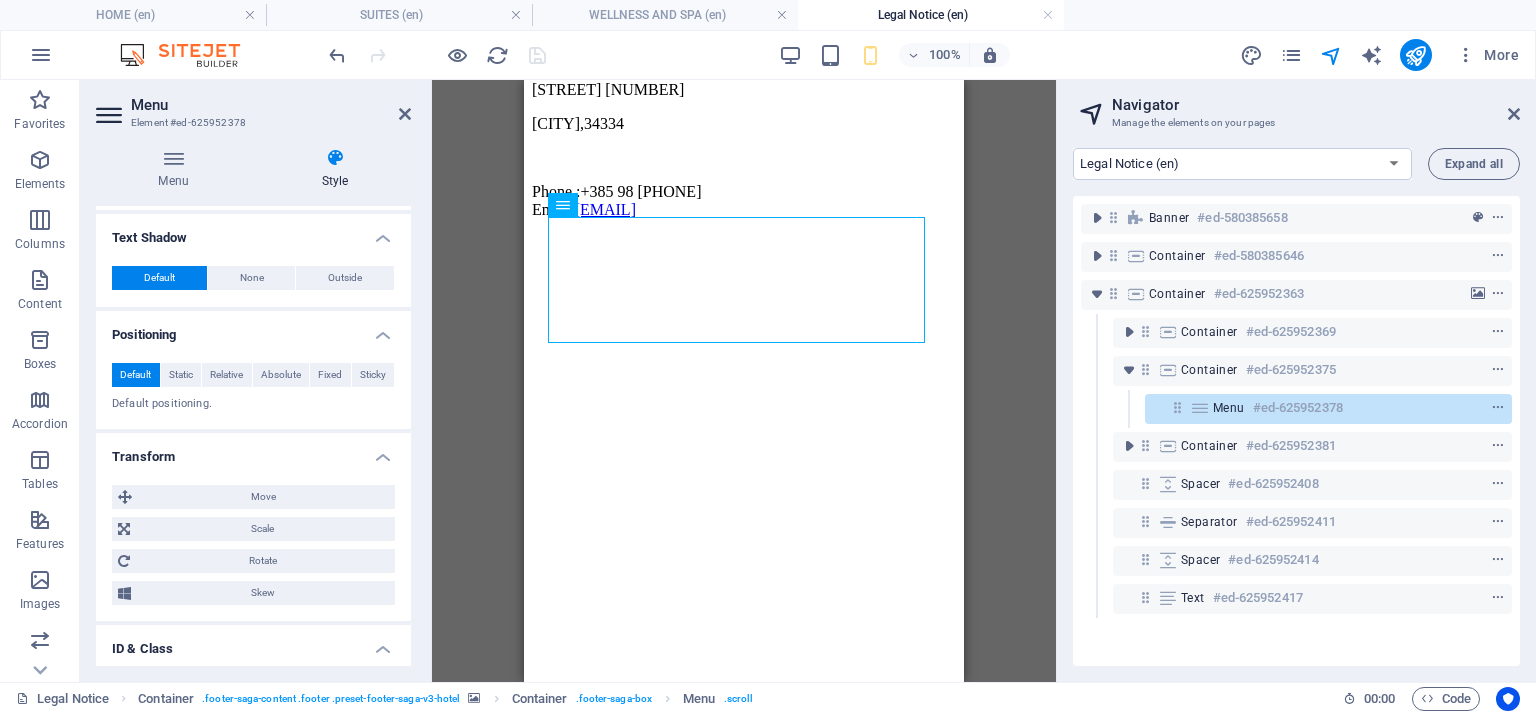 click at bounding box center (744, 235) 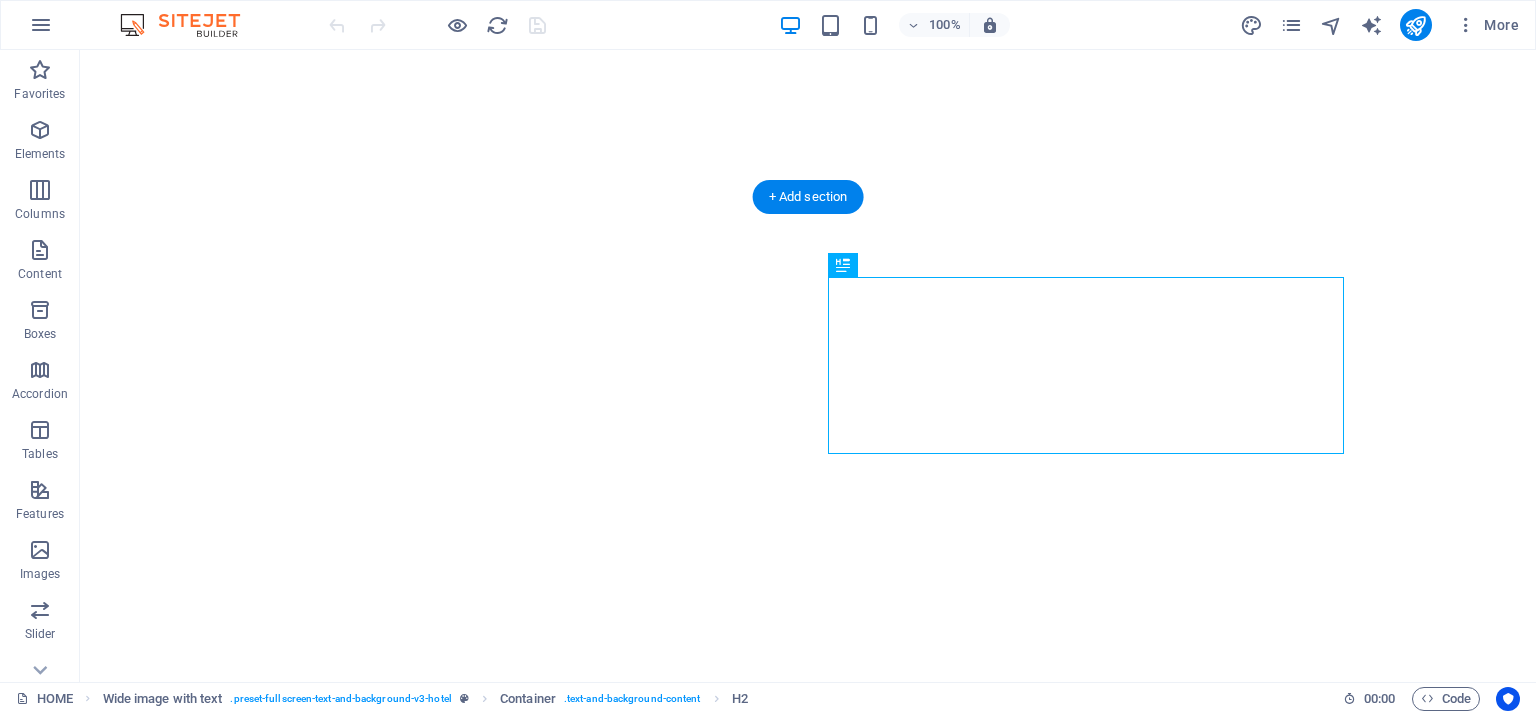 scroll, scrollTop: 0, scrollLeft: 0, axis: both 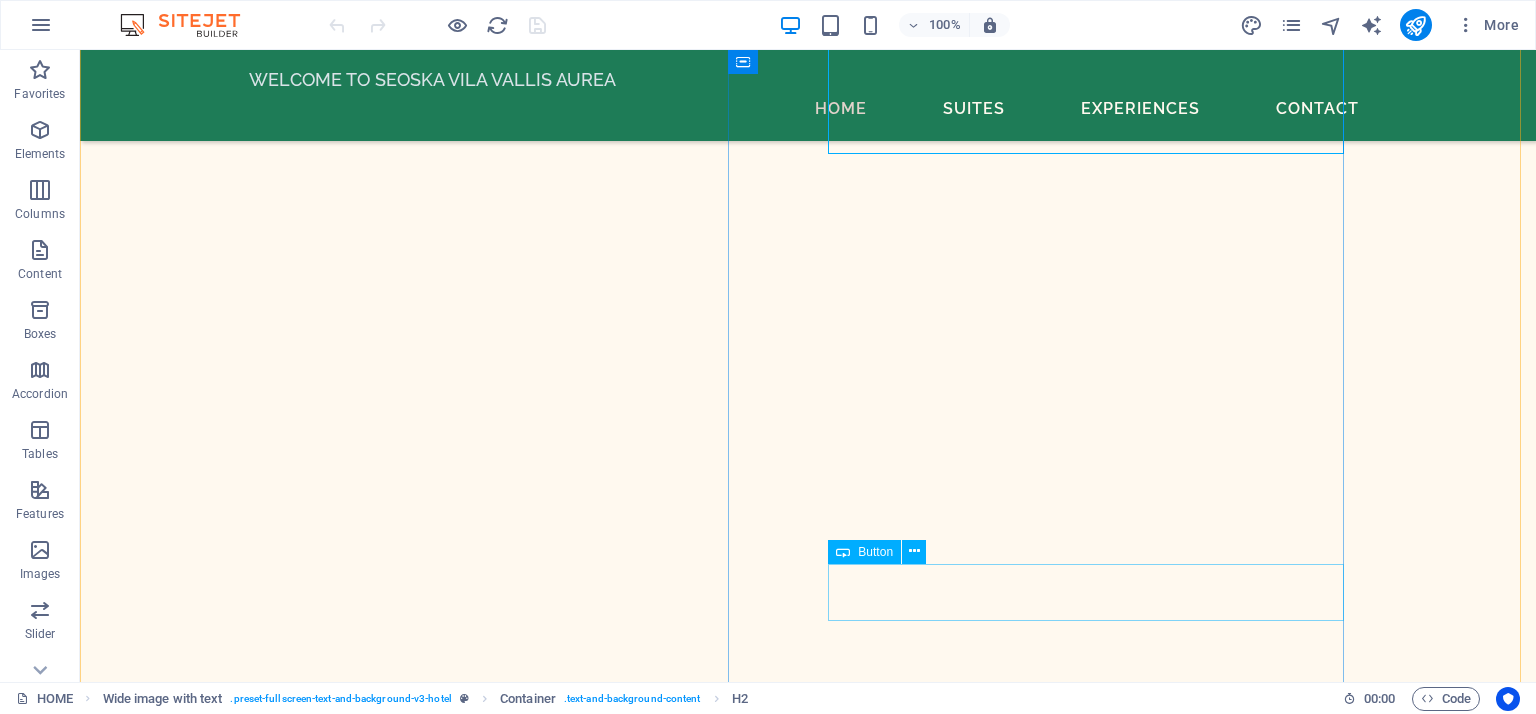click on "BOOK A STAY" at bounding box center [770, 9224] 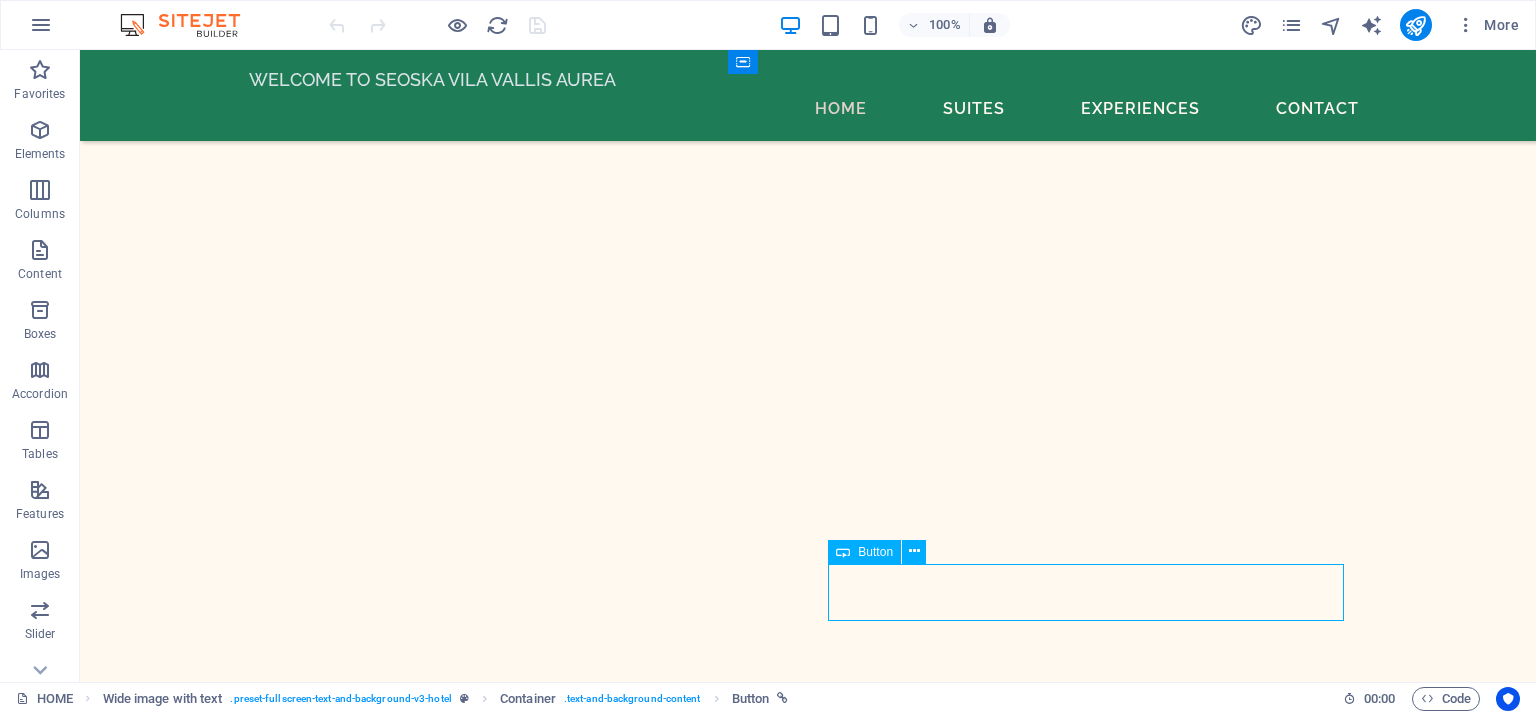 click on "BOOK A STAY" at bounding box center [770, 9224] 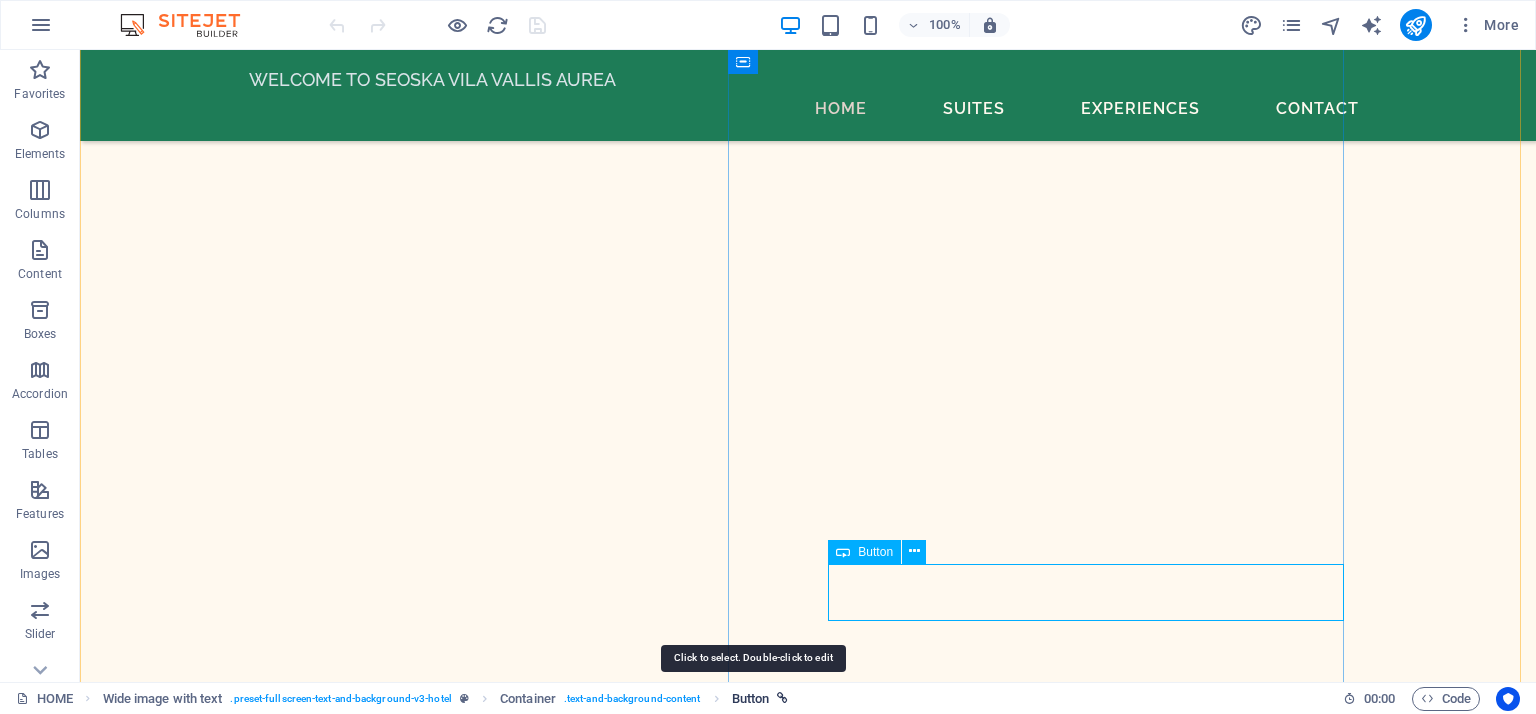 click on "Button" at bounding box center (751, 699) 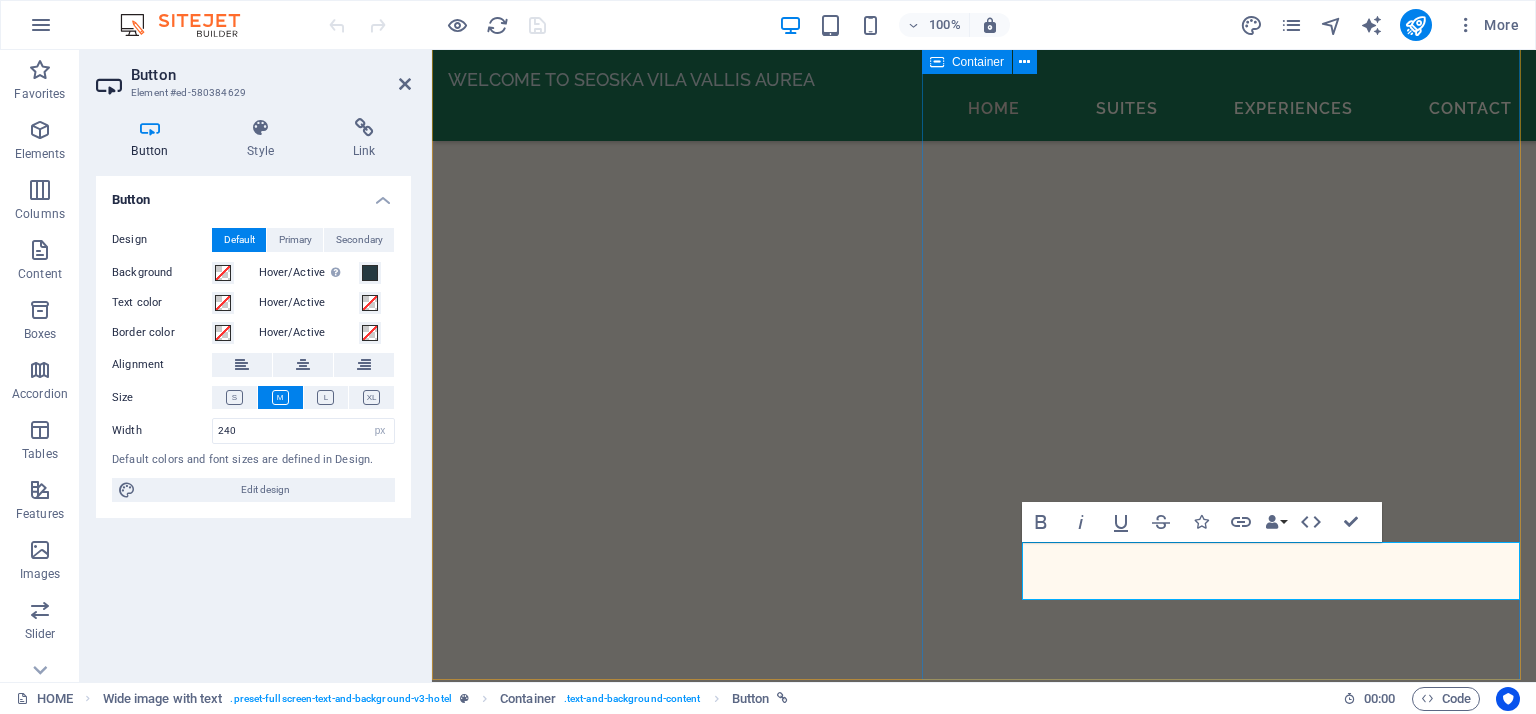 scroll, scrollTop: 2240, scrollLeft: 0, axis: vertical 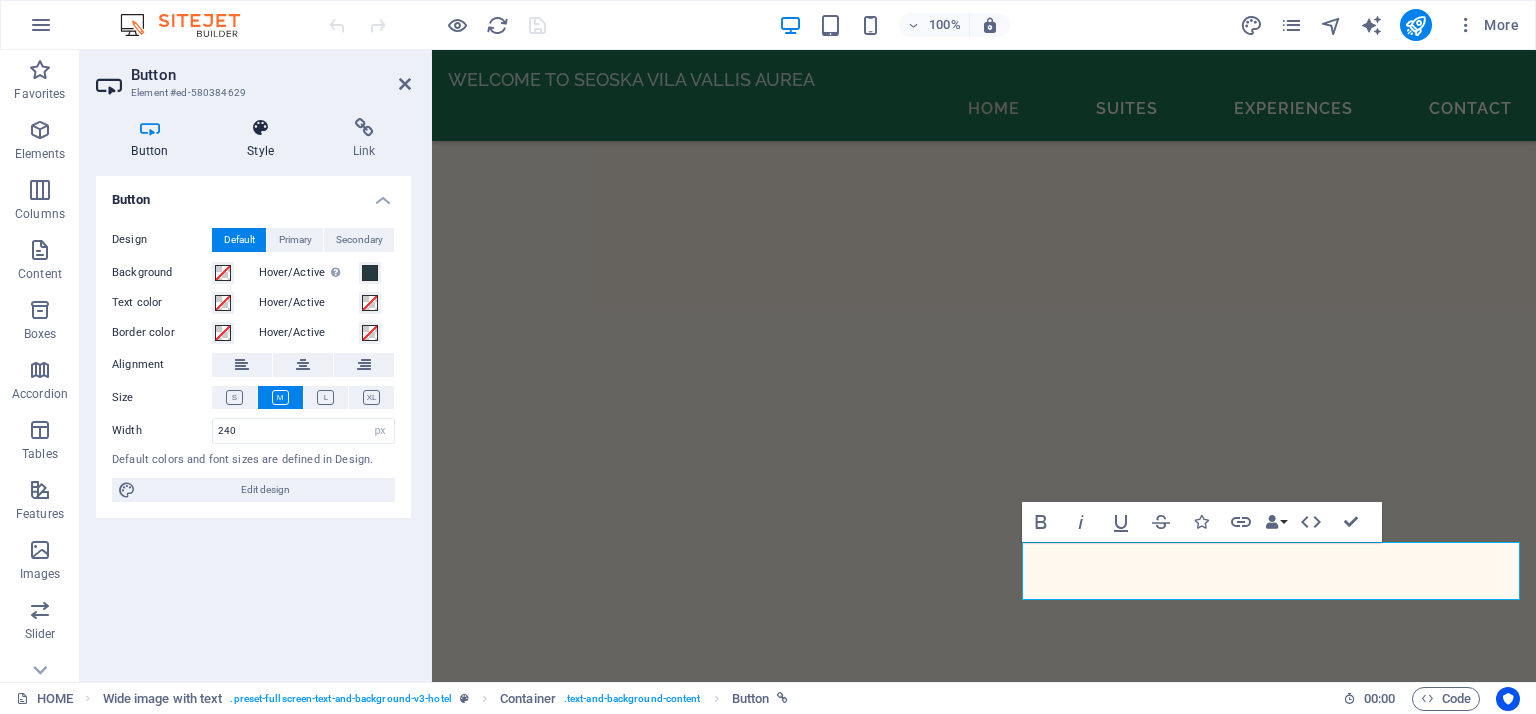 click at bounding box center (261, 128) 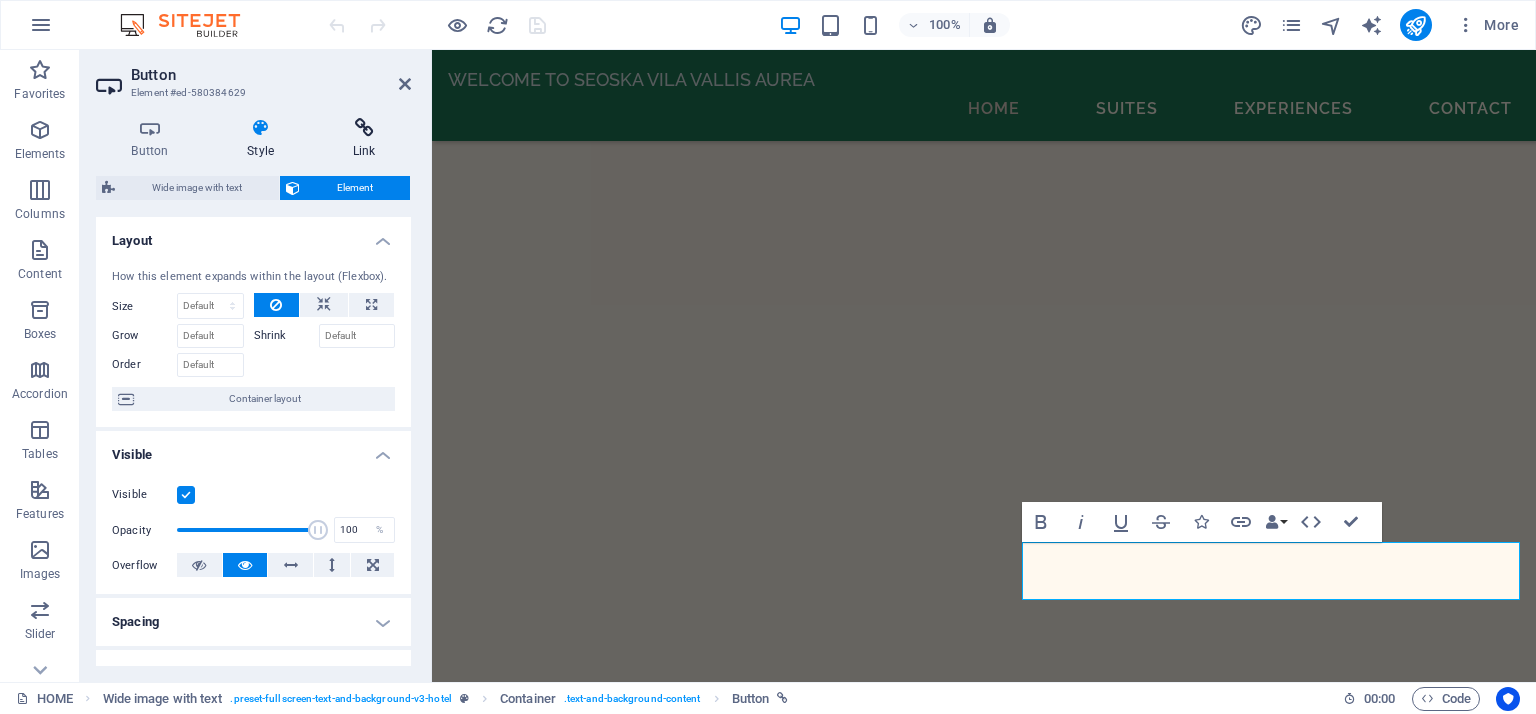 click at bounding box center [364, 128] 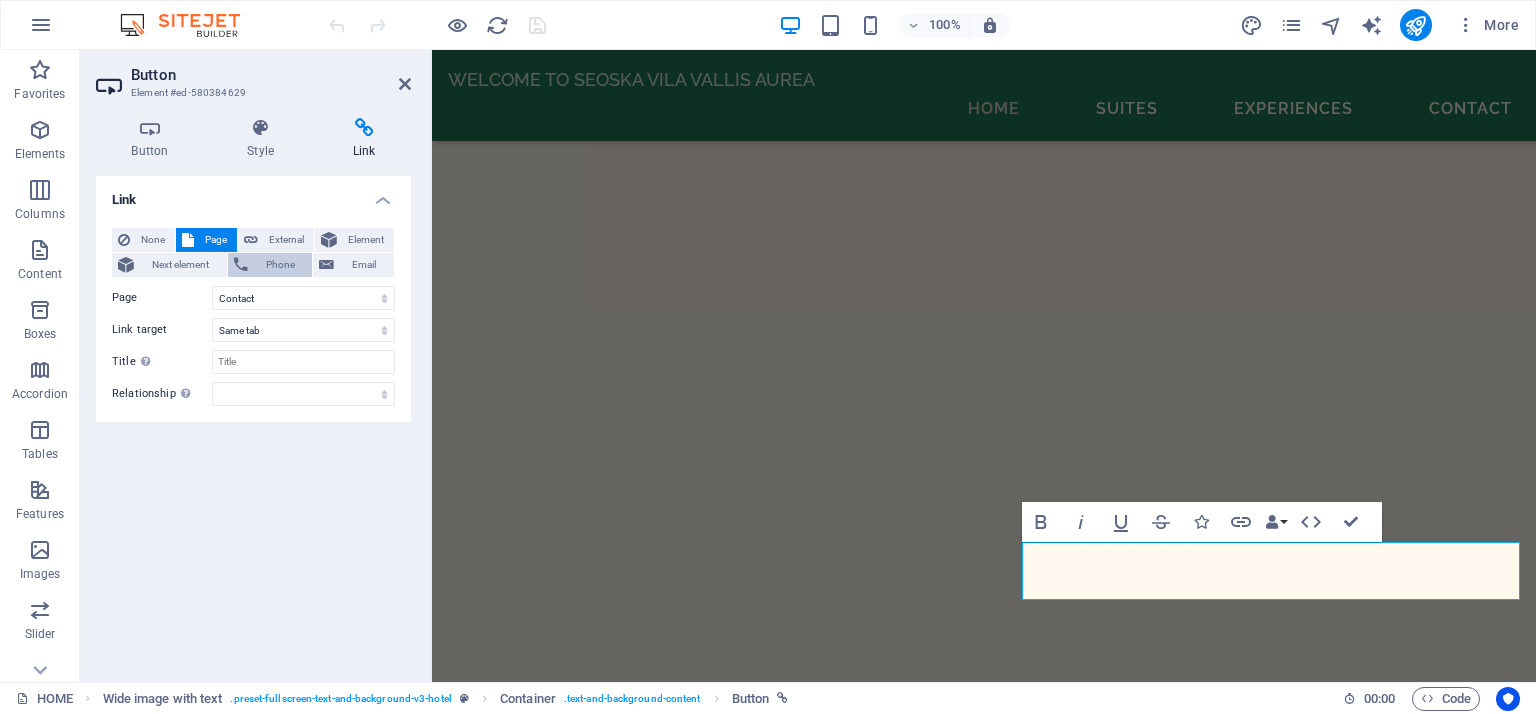 click on "Phone" at bounding box center (280, 265) 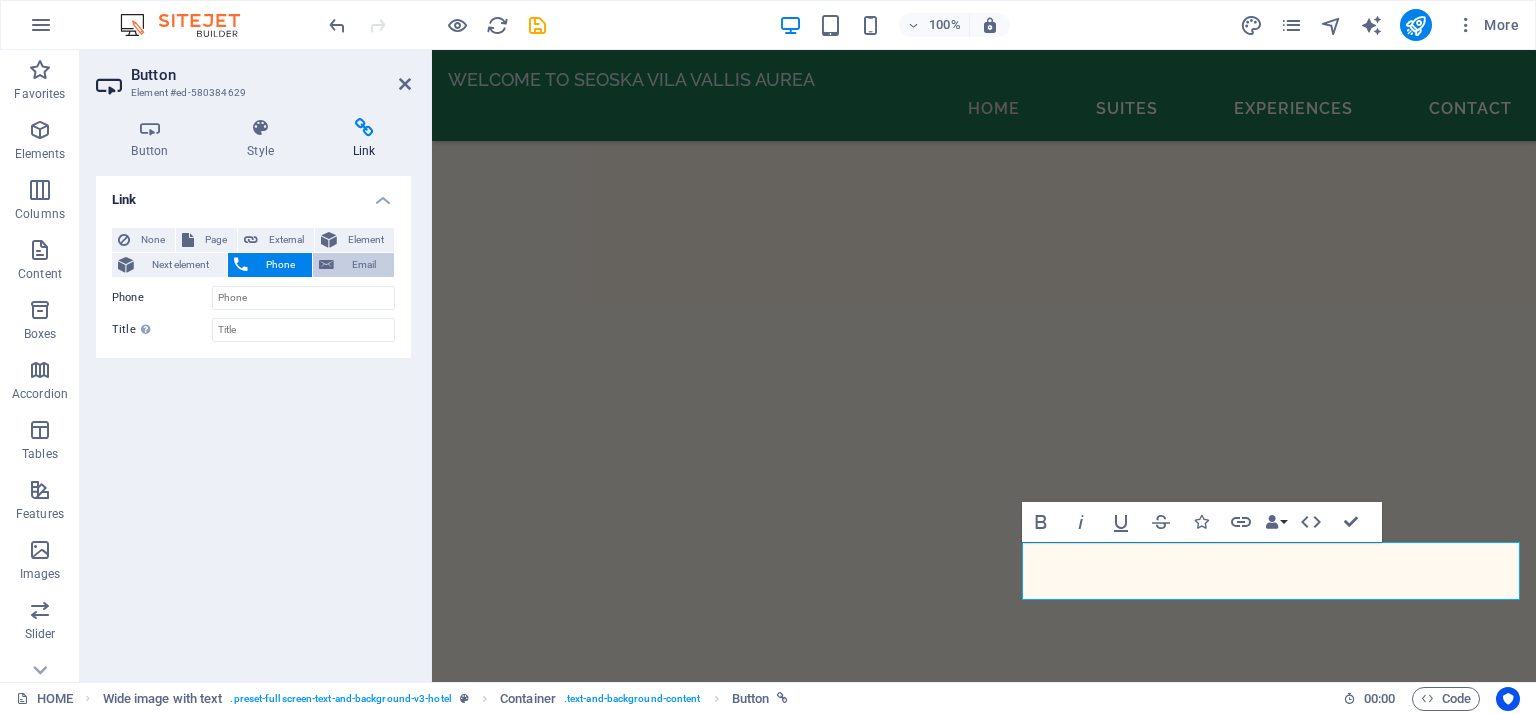 click on "Email" at bounding box center (364, 265) 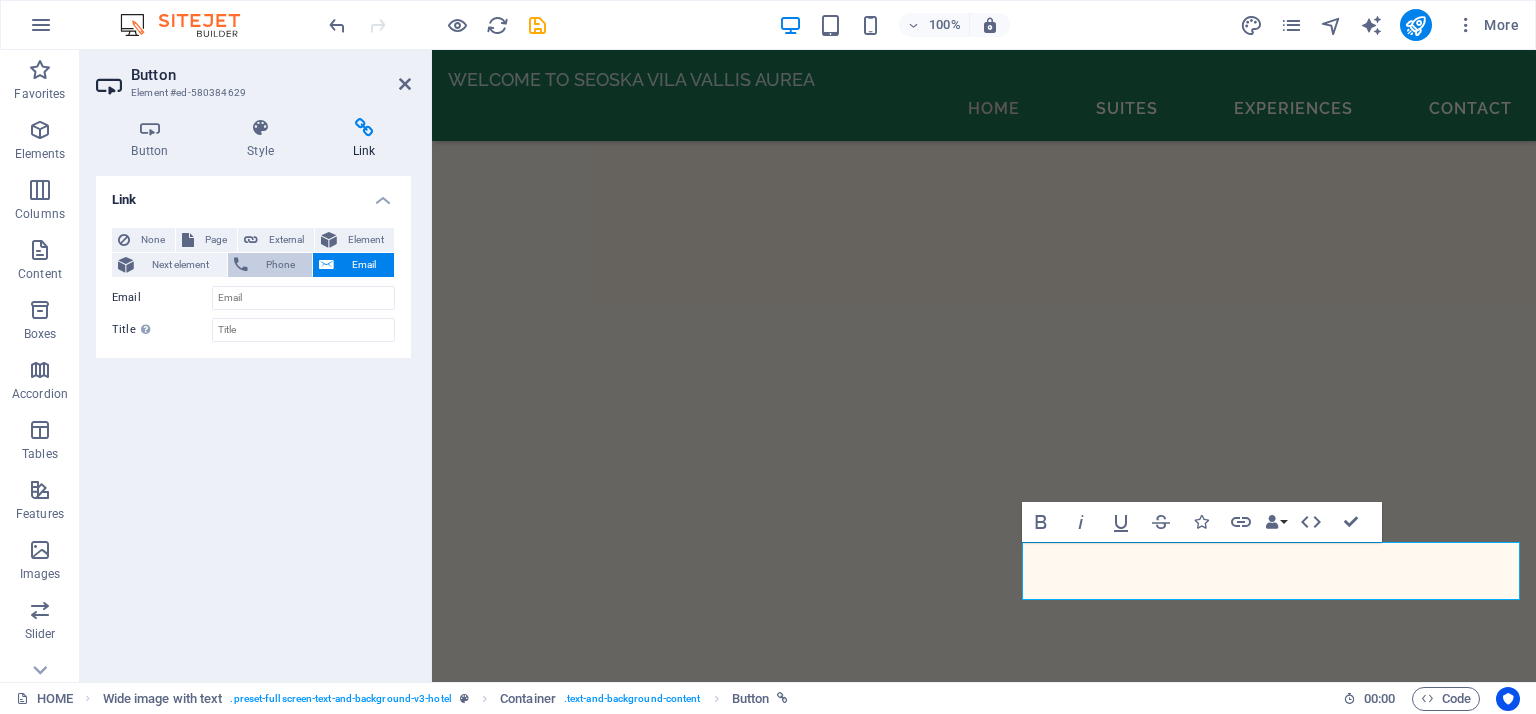 click on "Phone" at bounding box center [280, 265] 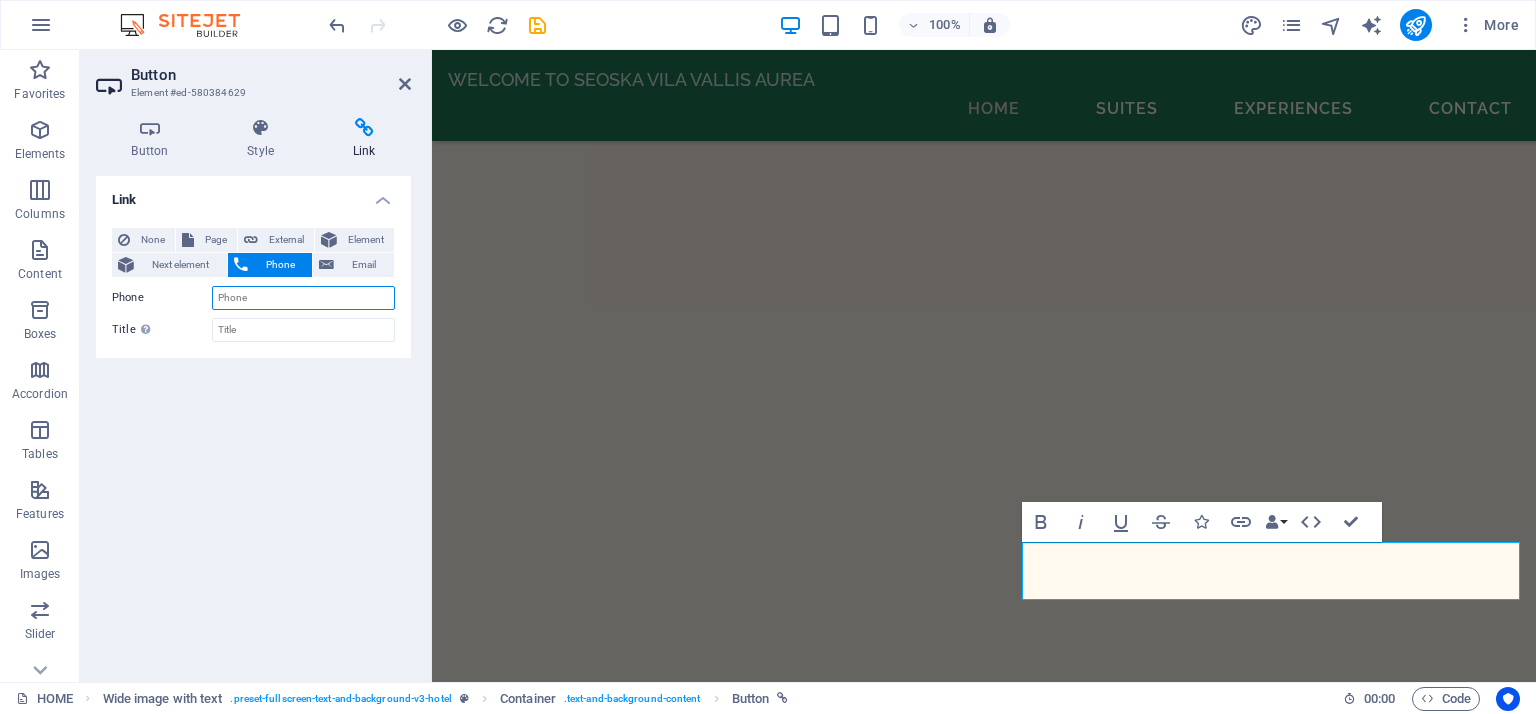 click on "Phone" at bounding box center (303, 298) 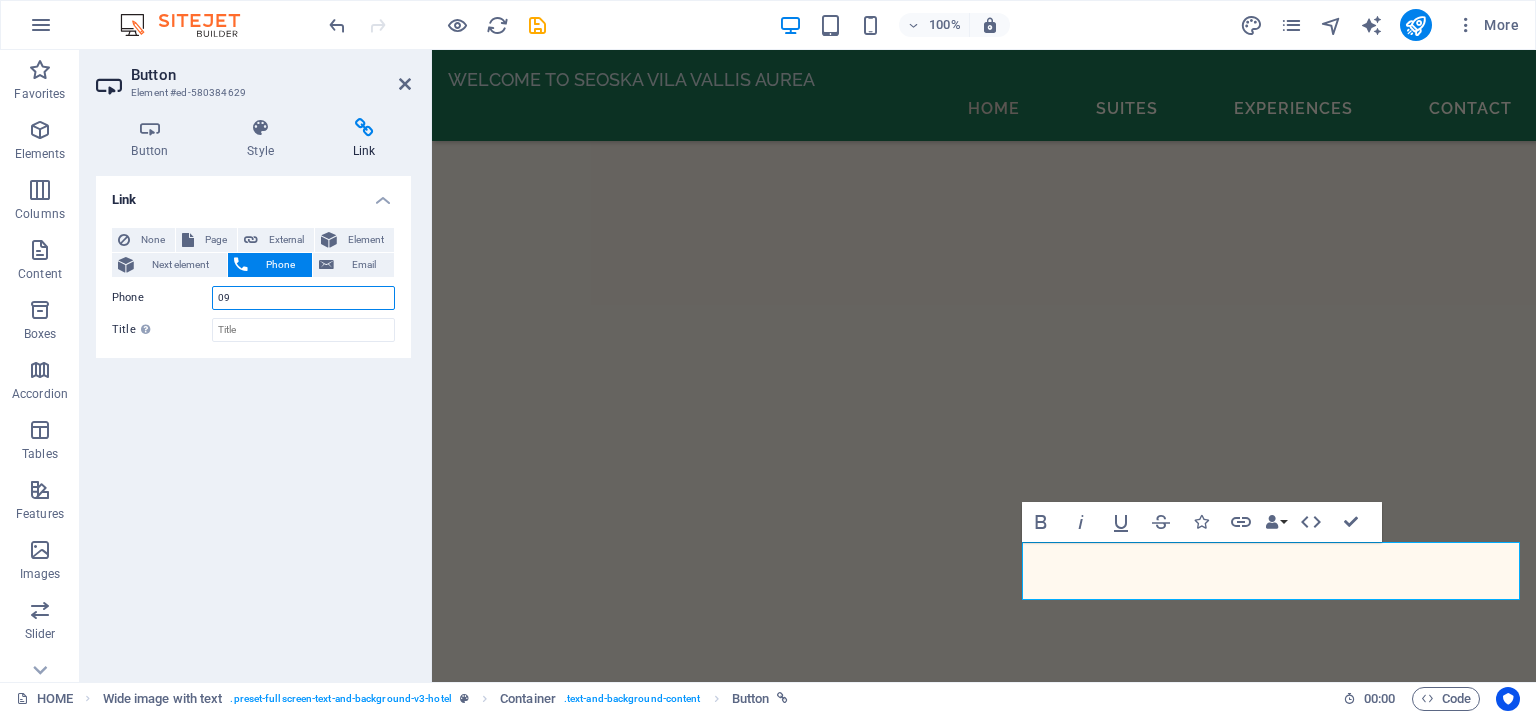 type on "0" 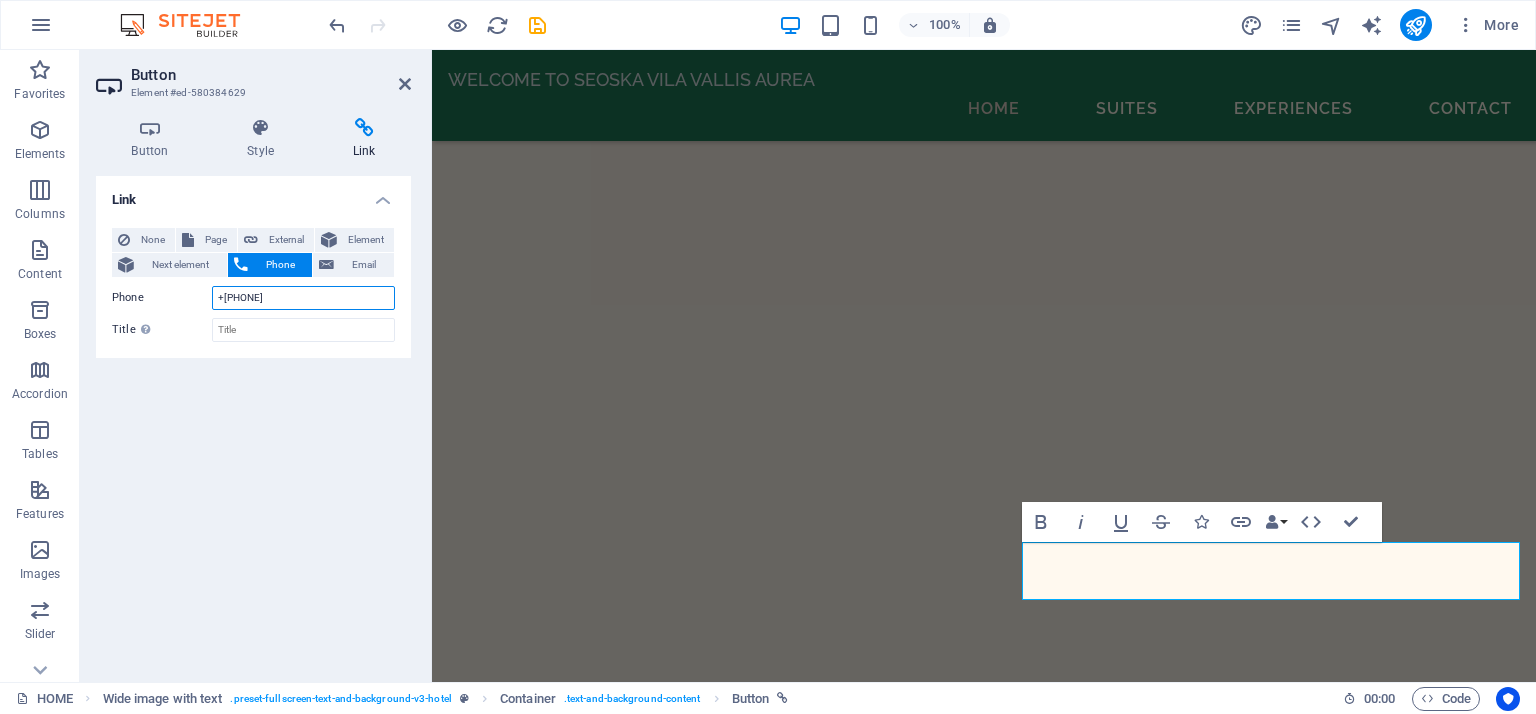 type on "+[PHONE]" 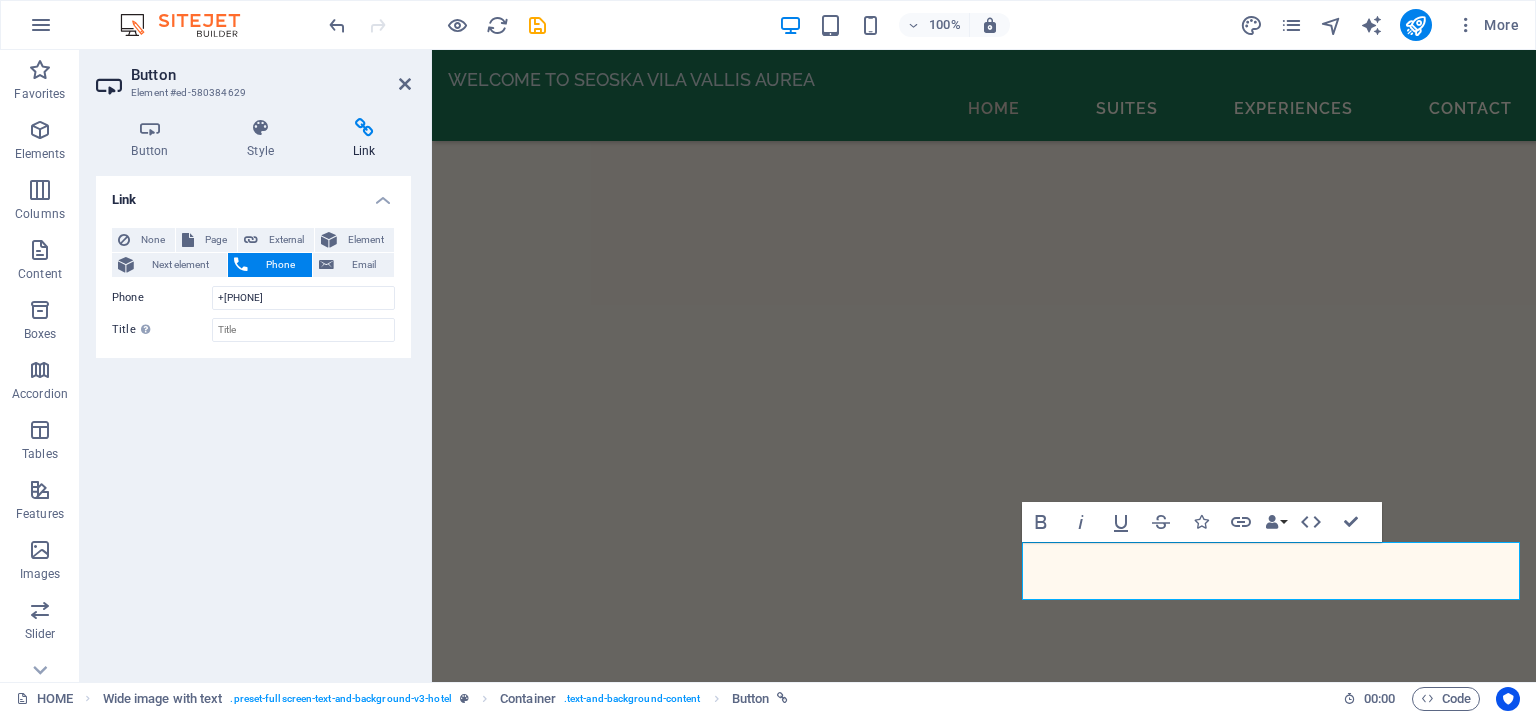 click on "Link None Page External Element Next element Phone Email Page HOME SUITES WELLNESS AND SPA Contact Legal Notice Privacy Home SUITES WELLNESS AND SPA Contact Legal Notice Privacy Home SUITES WELLNESS AND SPA Contact Legal Notice Privacy Element
URL /11416344 Phone +[PHONE] Email Link target New tab Same tab Overlay Title Additional link description, should not be the same as the link text. The title is most often shown as a tooltip text when the mouse moves over the element. Leave empty if uncertain. Relationship Sets the  relationship of this link to the link target . For example, the value "nofollow" instructs search engines not to follow the link. Can be left empty. alternate author bookmark external help license next nofollow noreferrer noopener prev search tag" at bounding box center (253, 421) 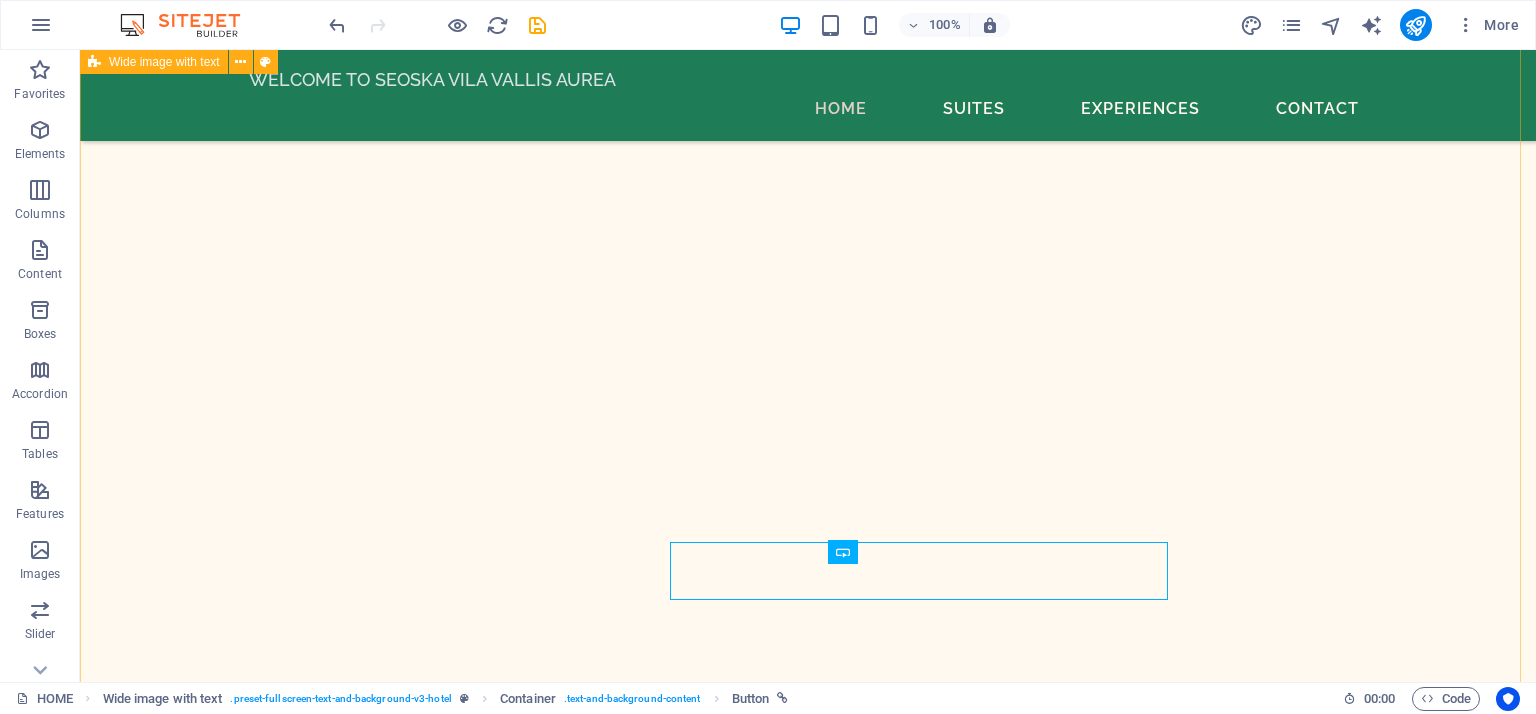 scroll, scrollTop: 2357, scrollLeft: 0, axis: vertical 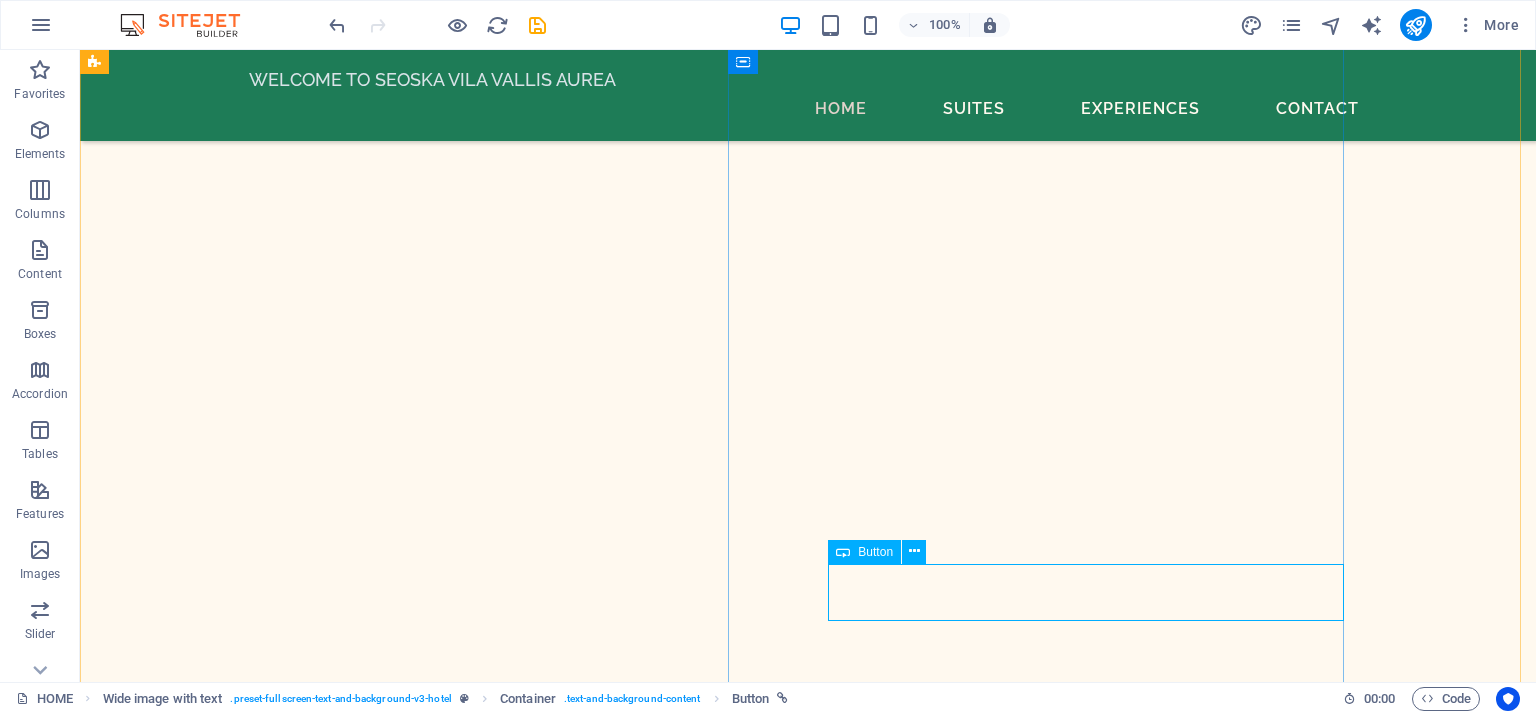 click on "BOOK A STAY" at bounding box center [770, 9224] 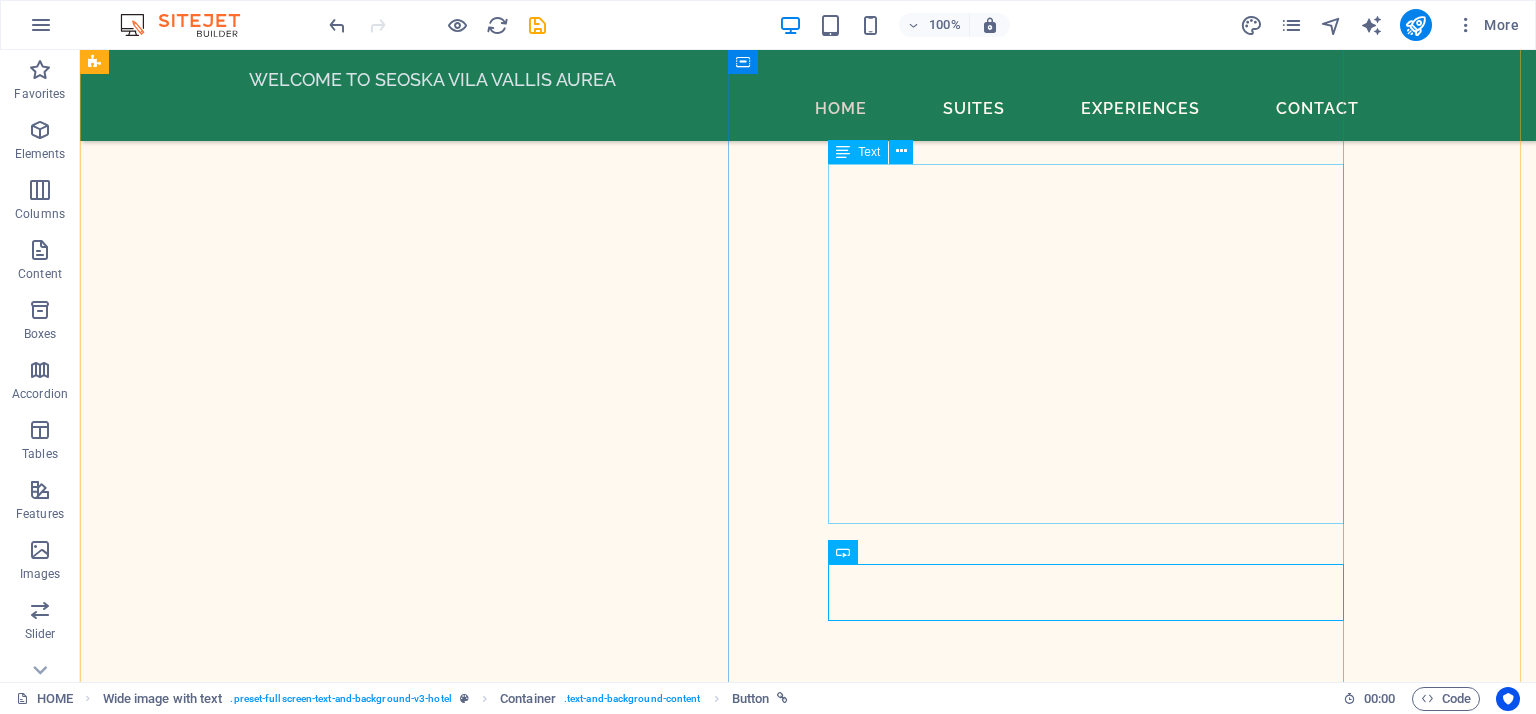 click on "At Vallis Aurea Country Villa, you can savor local cuisine made from produce sourced directly from the family farm and nearby farms. The villa is surrounded by an orchard featuring over 100 fruit trees of various types, ranging from early to late ripening varieties including plums, apricots, nectarines, peaches, strawberries, cherries, sour cherries, quinces, apples, pears, and blueberries. Adjacent to the villa, a plantation of over 450 cherry trees bursts into bloom in April and bears fruit by late June. Guests are invited to engage in activities on the family farm during the grape, strawberry, and cherry harvests, as well as in cultivating the vegetable garden. Just 500 meters away, there is a sport fishing pond spanning over 5 hectares, perfect for fishing enthusiasts. The villa is equipped with facilities that allow guests to prepare their own meals, while also providing traditional dishes expertly prepared by the host, including baked goods and grilled specialties." at bounding box center [770, 9059] 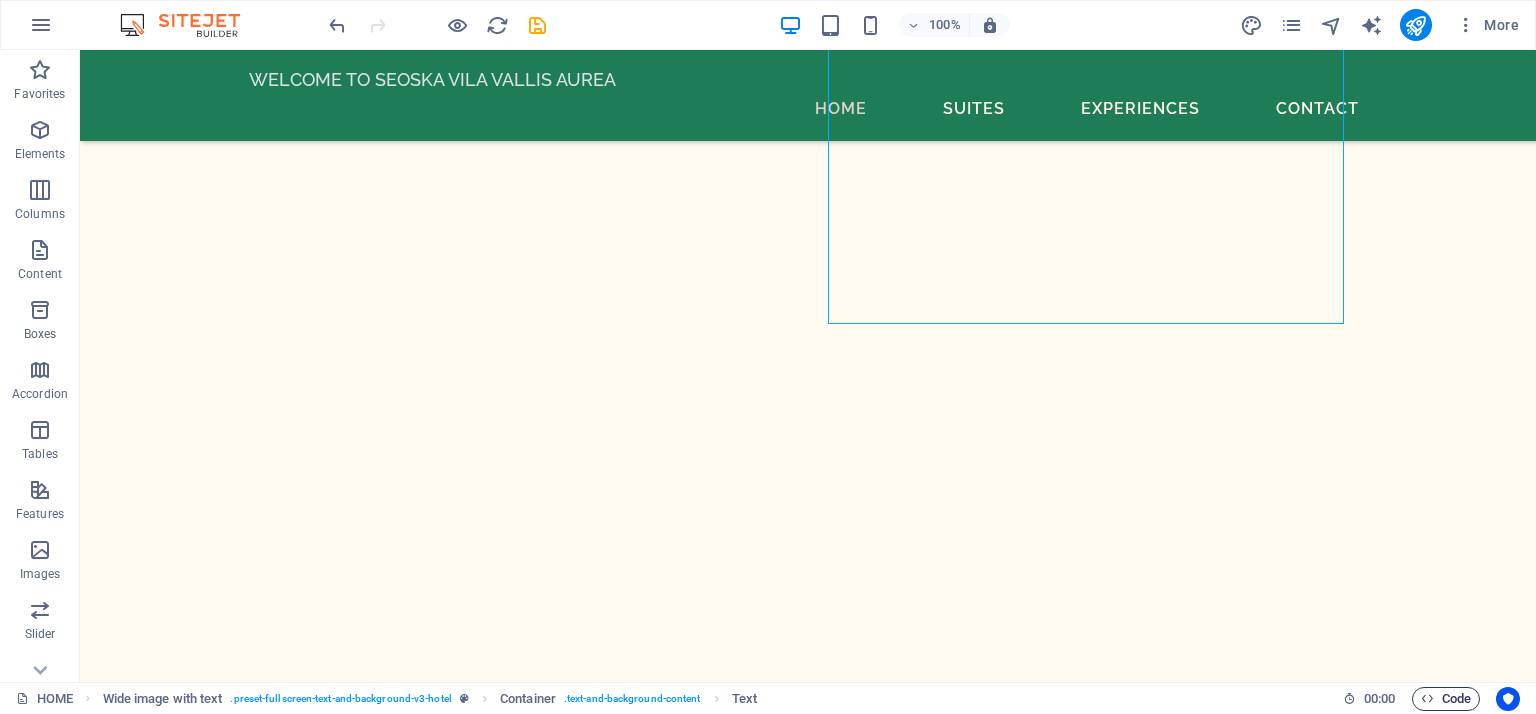 click at bounding box center (1427, 698) 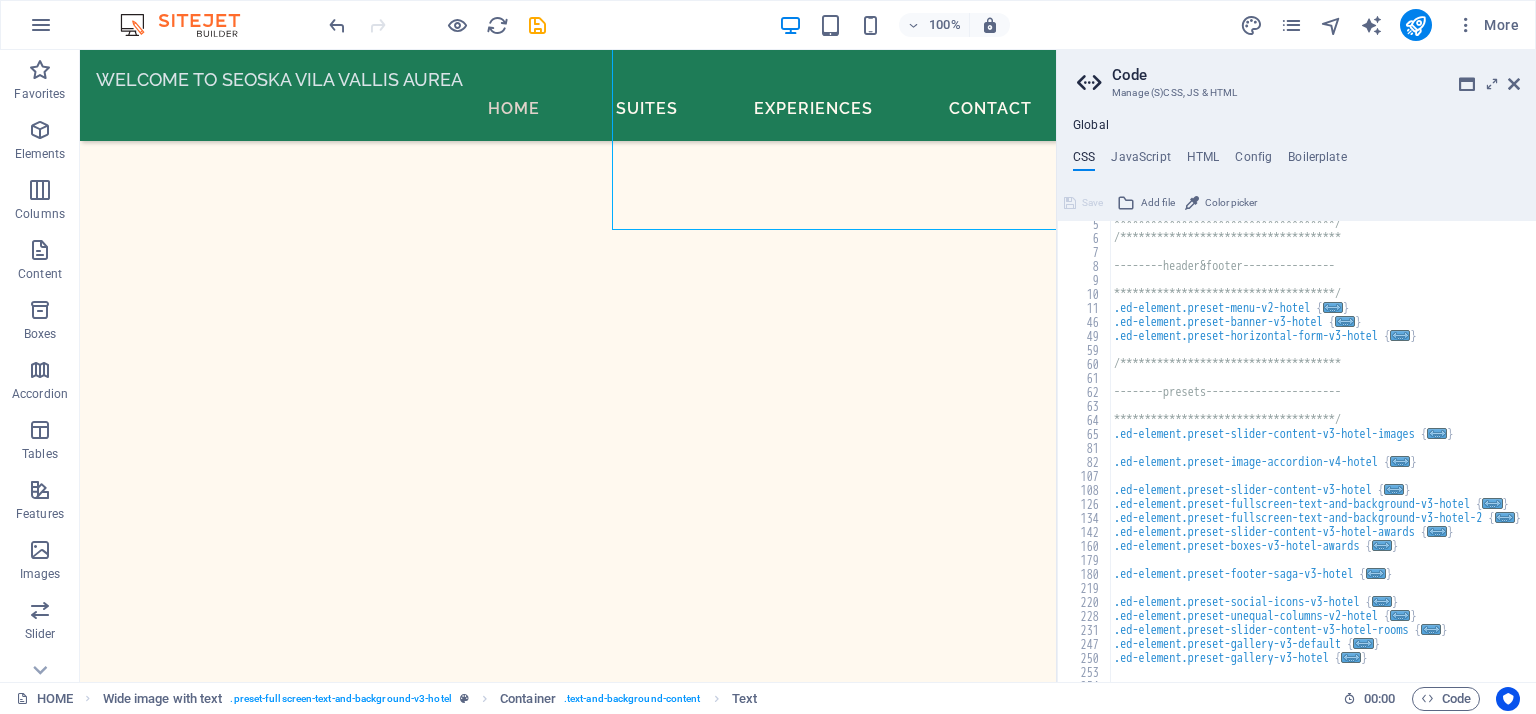 scroll, scrollTop: 60, scrollLeft: 0, axis: vertical 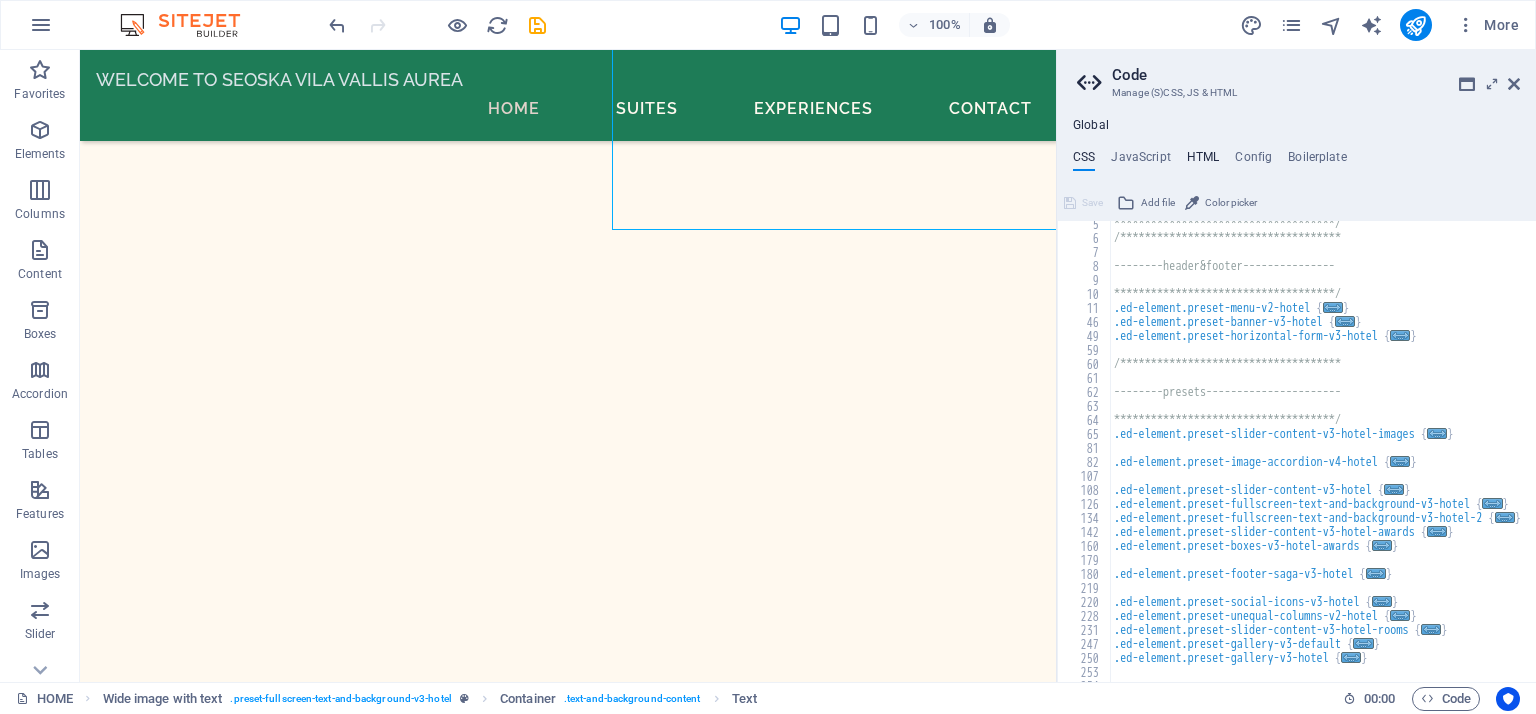 click on "HTML" at bounding box center [1203, 161] 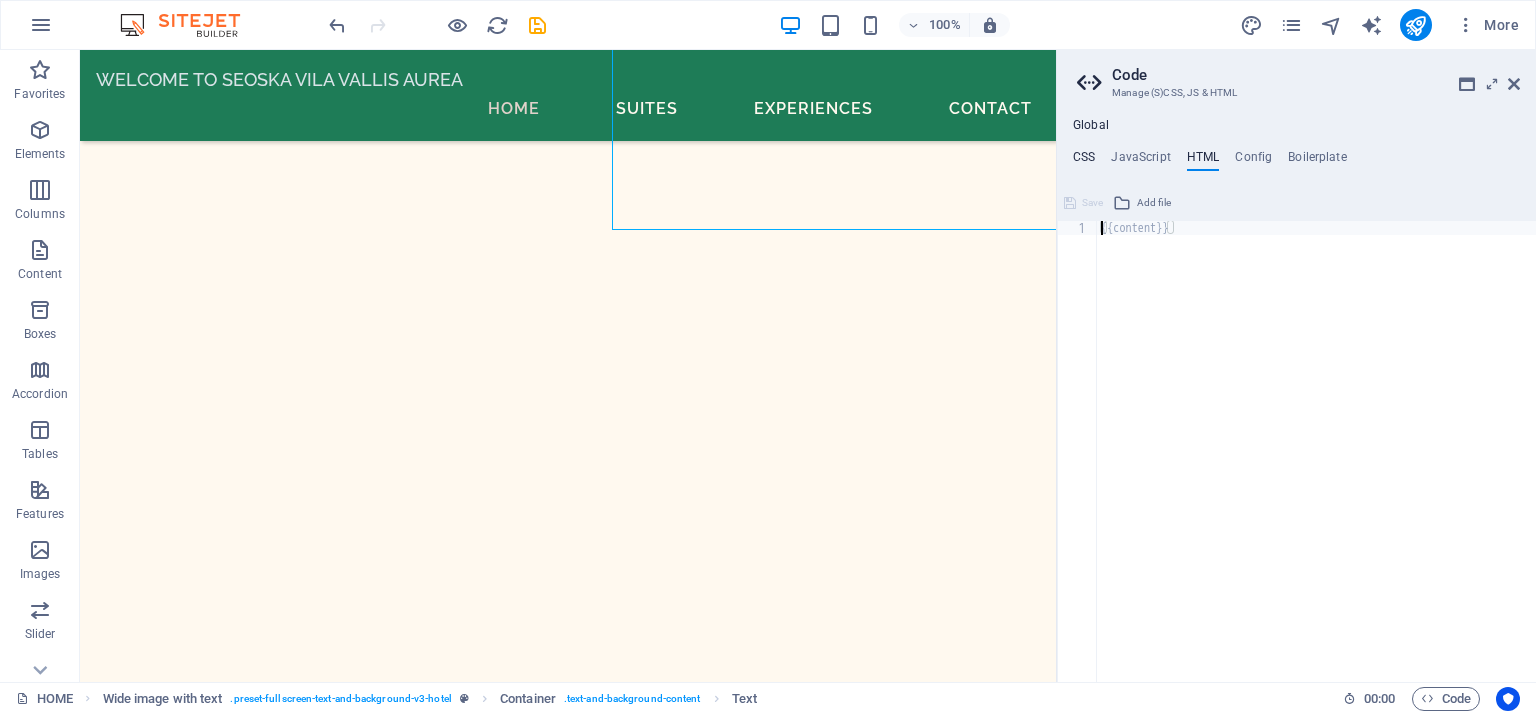 click on "CSS" at bounding box center (1084, 161) 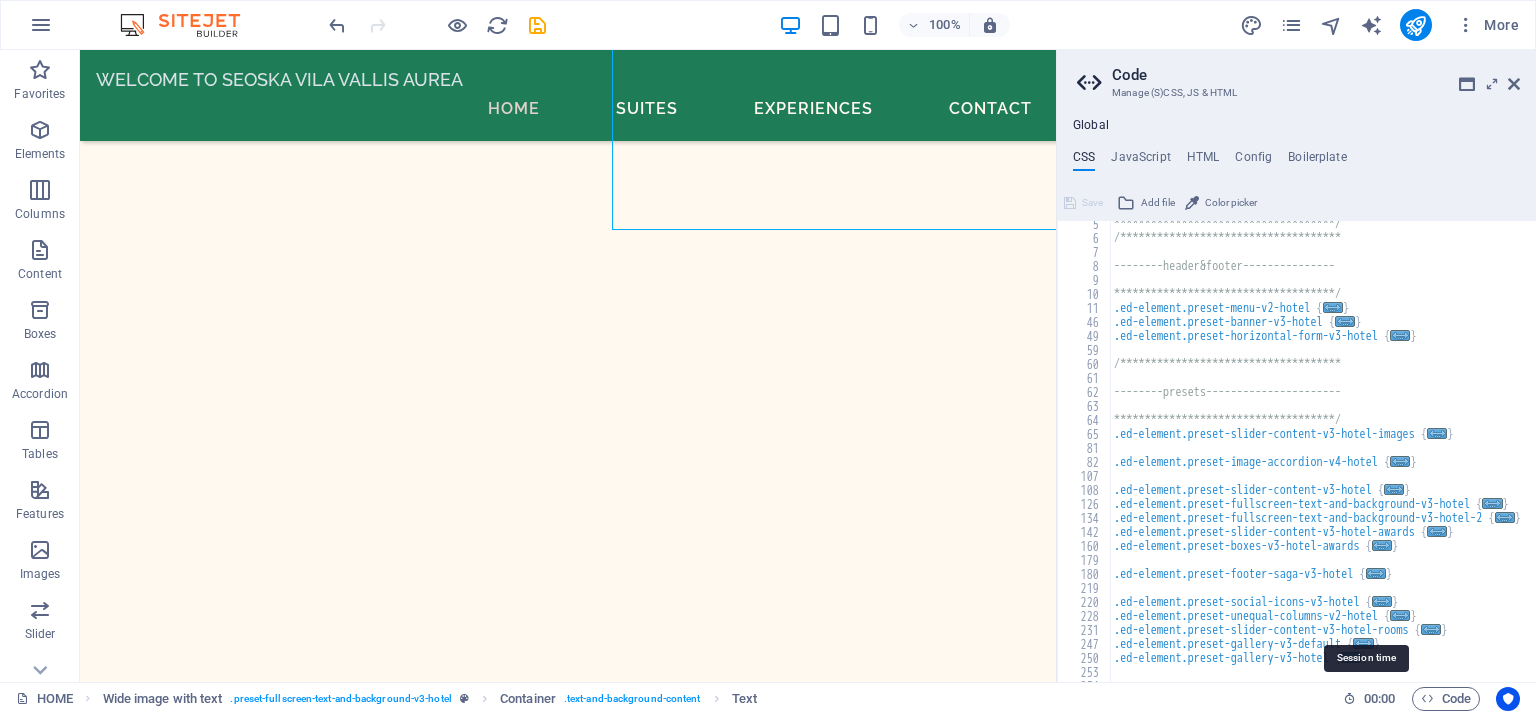 click on "00 : 00" at bounding box center (1379, 699) 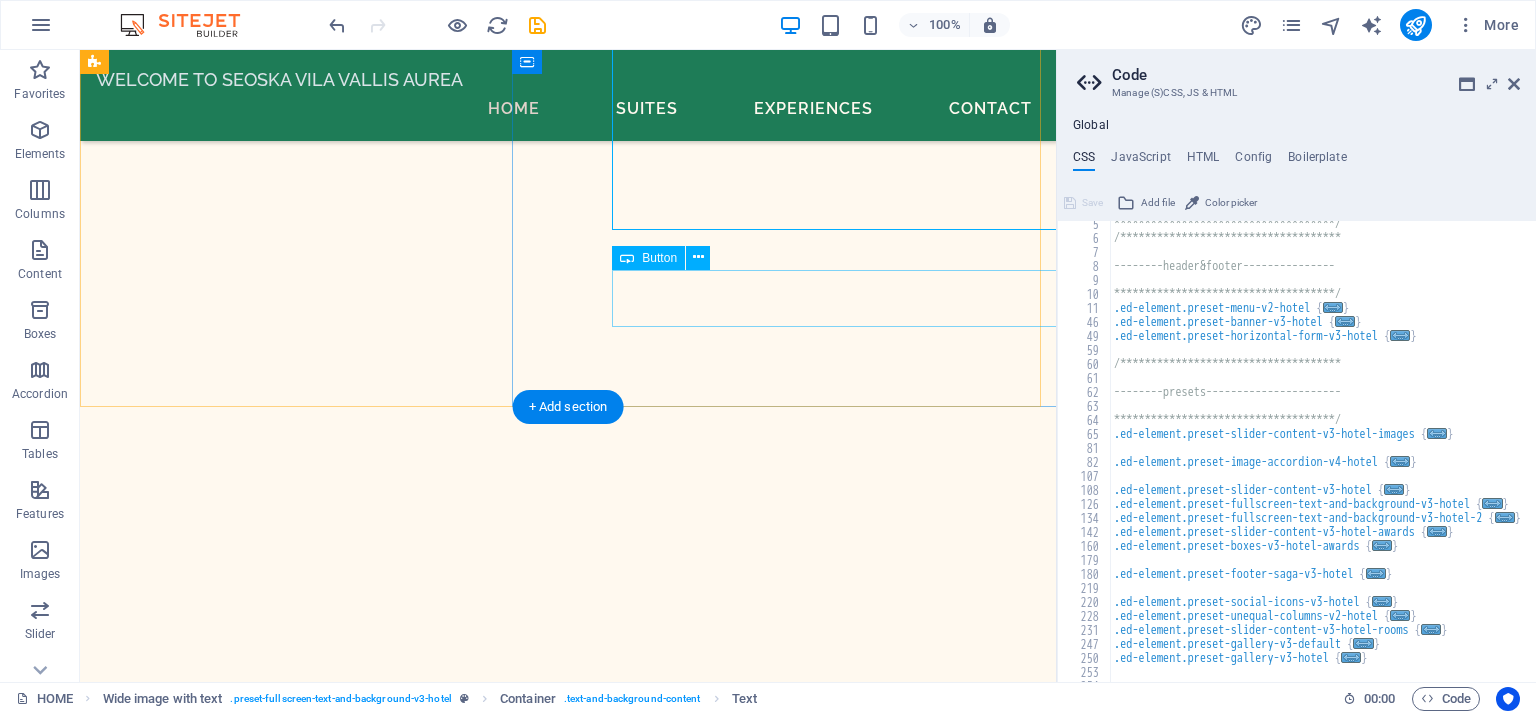 click on "BOOK A STAY" at bounding box center (618, 7163) 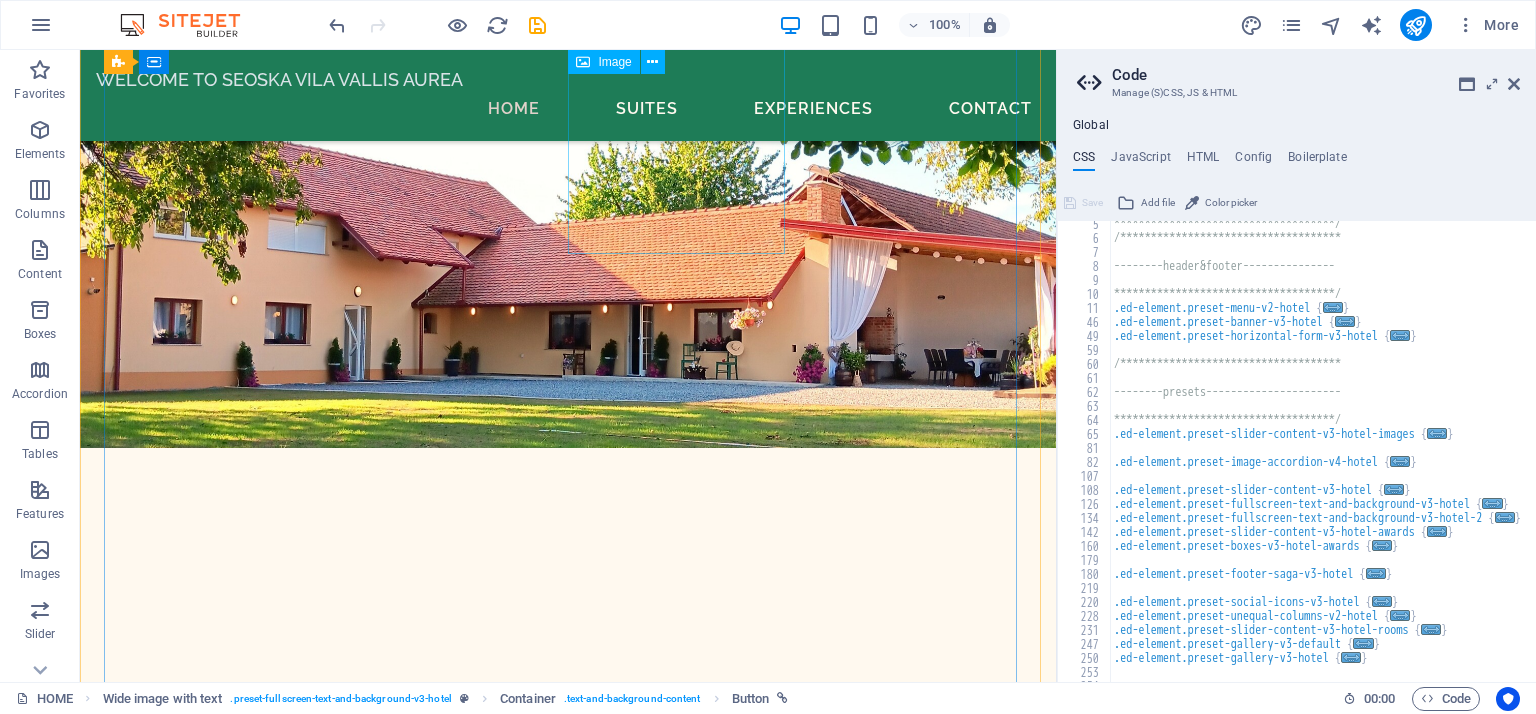 scroll, scrollTop: 605, scrollLeft: 0, axis: vertical 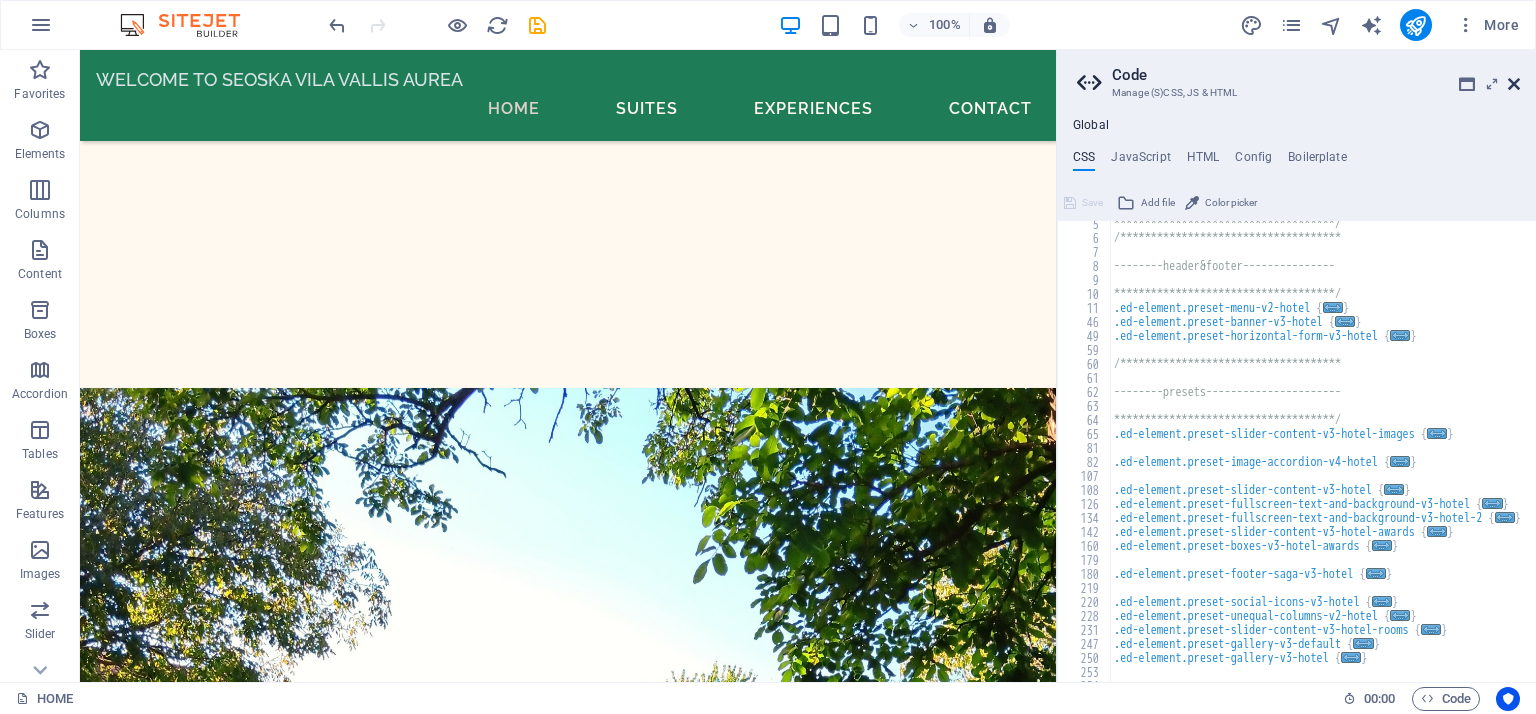 drag, startPoint x: 1519, startPoint y: 88, endPoint x: 1397, endPoint y: 88, distance: 122 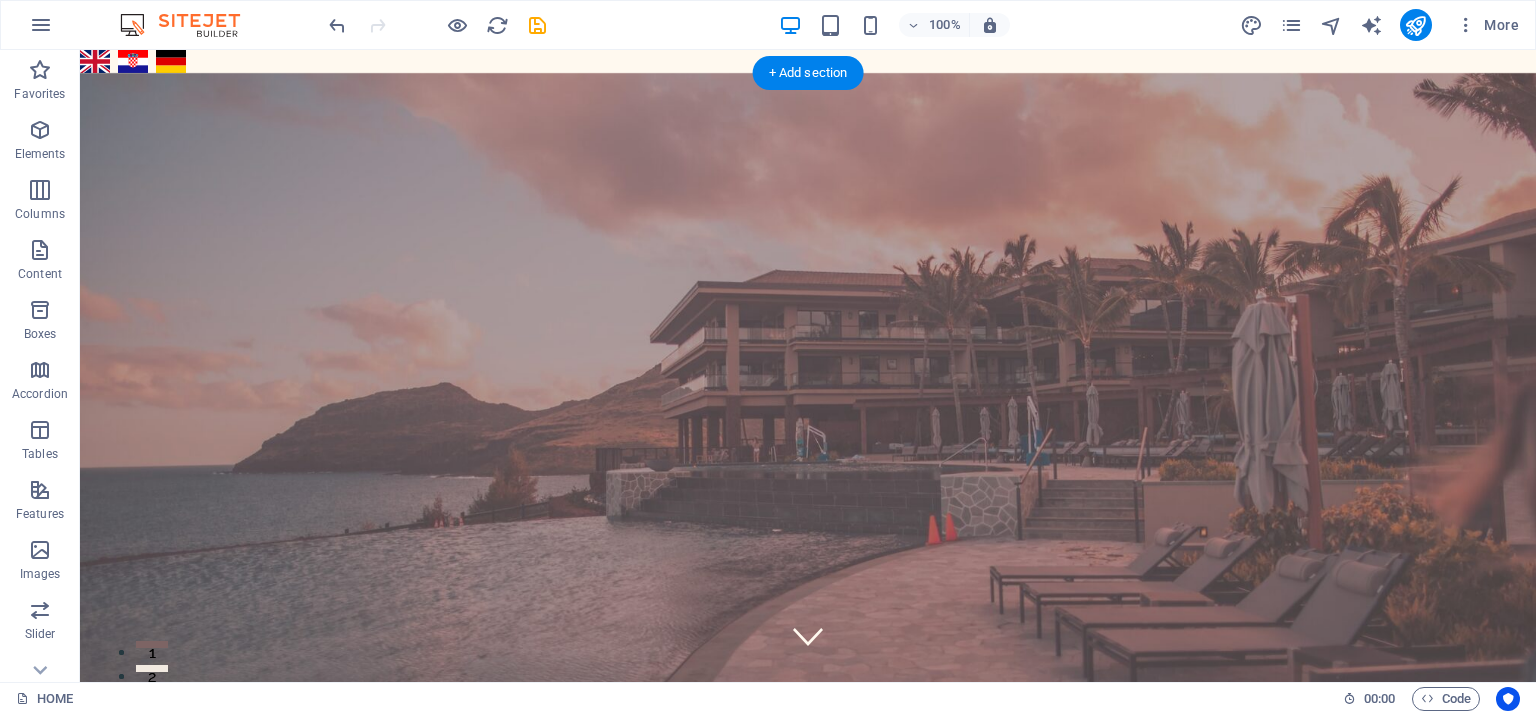 scroll, scrollTop: 0, scrollLeft: 0, axis: both 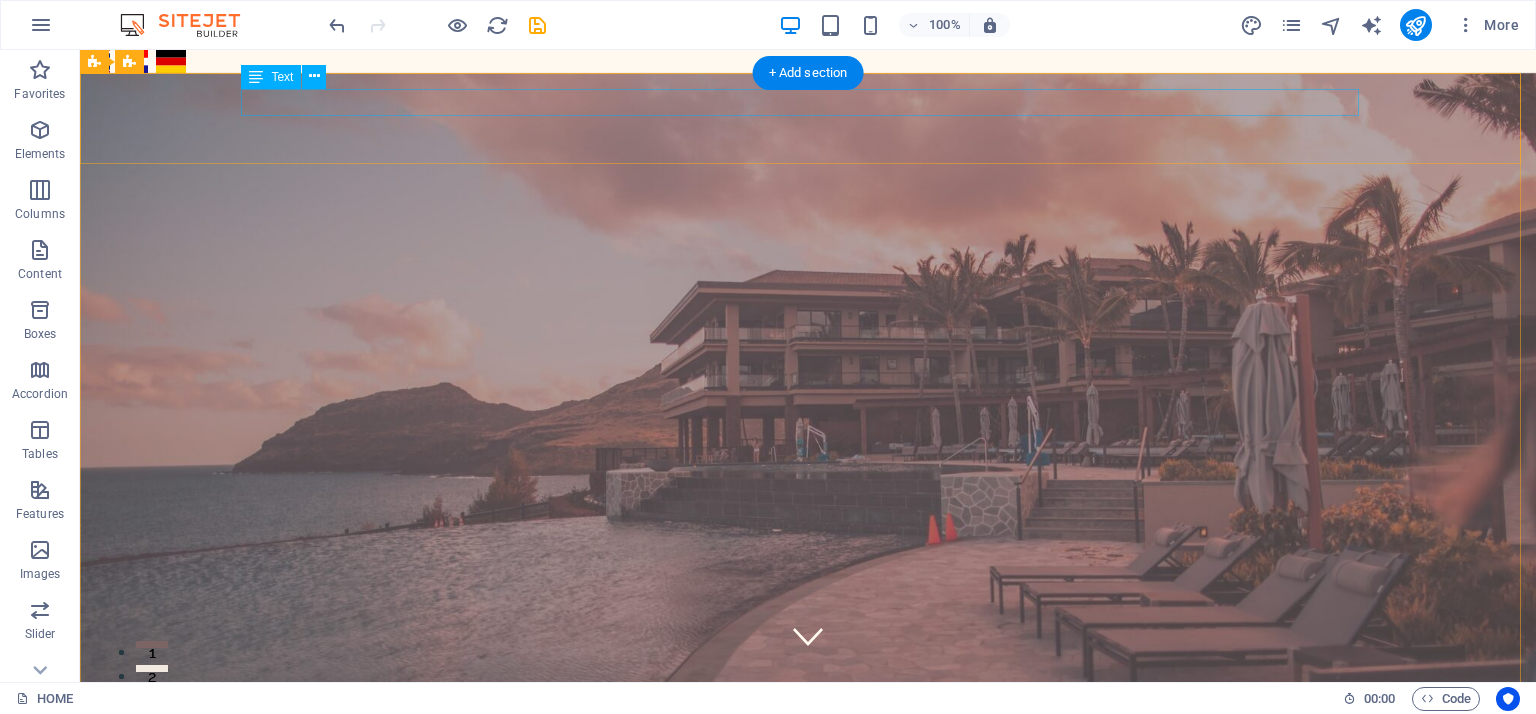 click on "WELCOME TO SEOSKA VILA VALLIS AUREA" at bounding box center [808, 734] 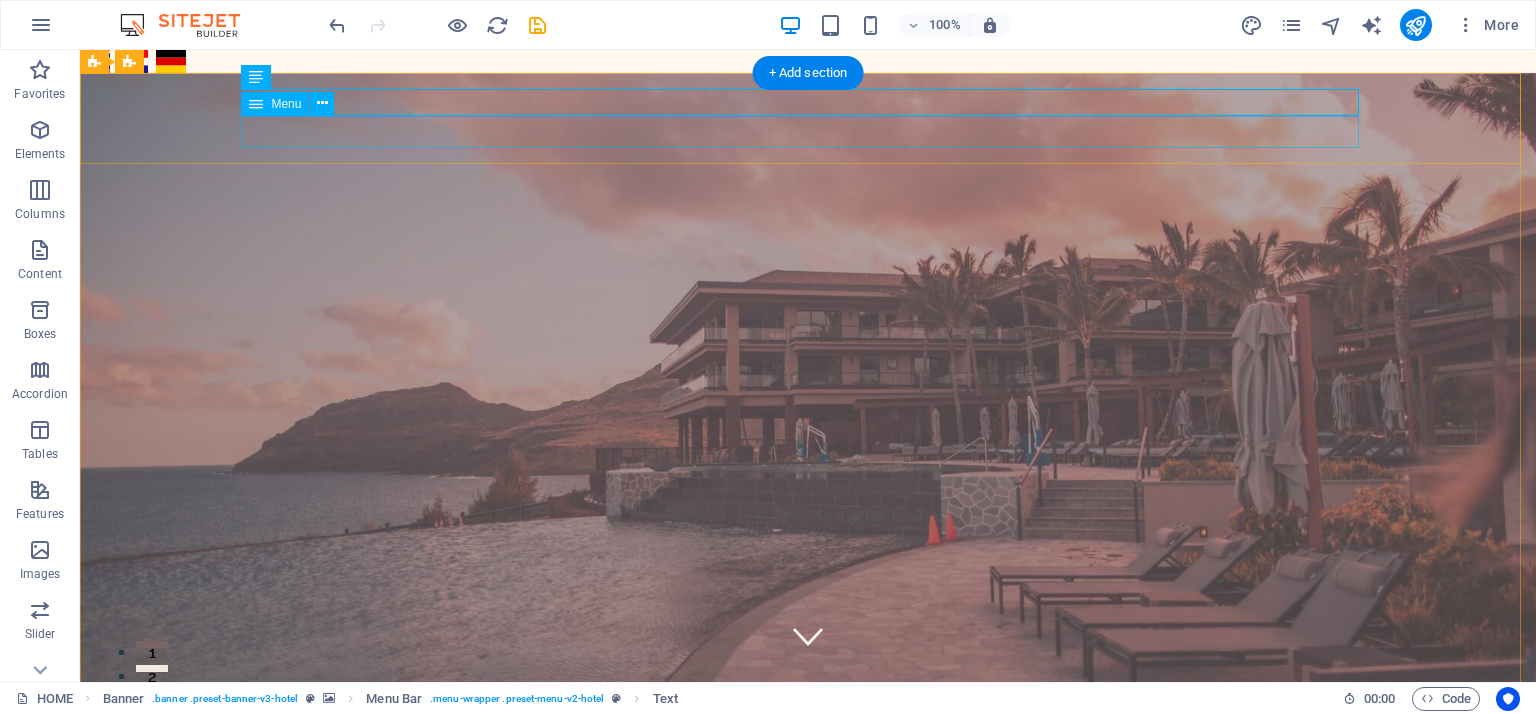 click on "Home Suites Experiences Contact" at bounding box center [808, 764] 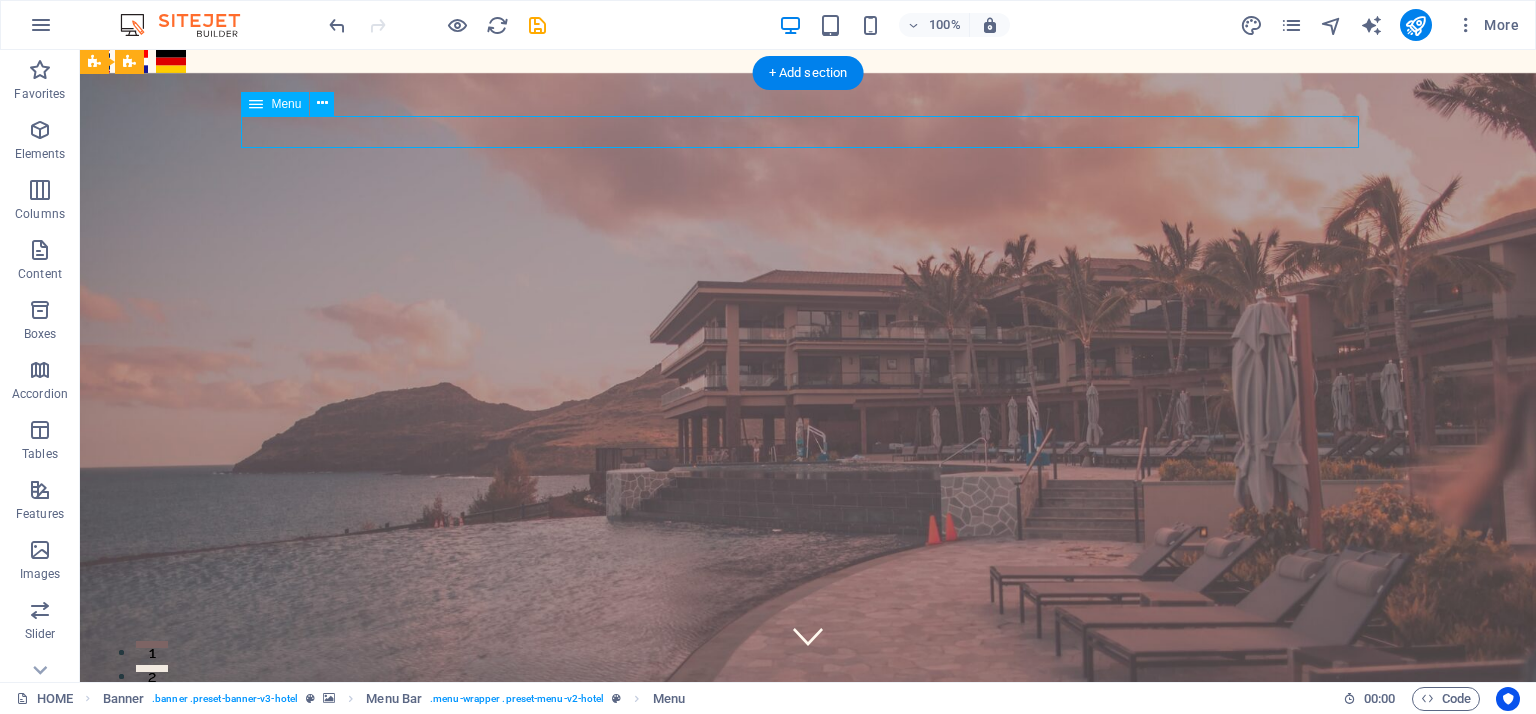 click on "Home Suites Experiences Contact" at bounding box center (808, 764) 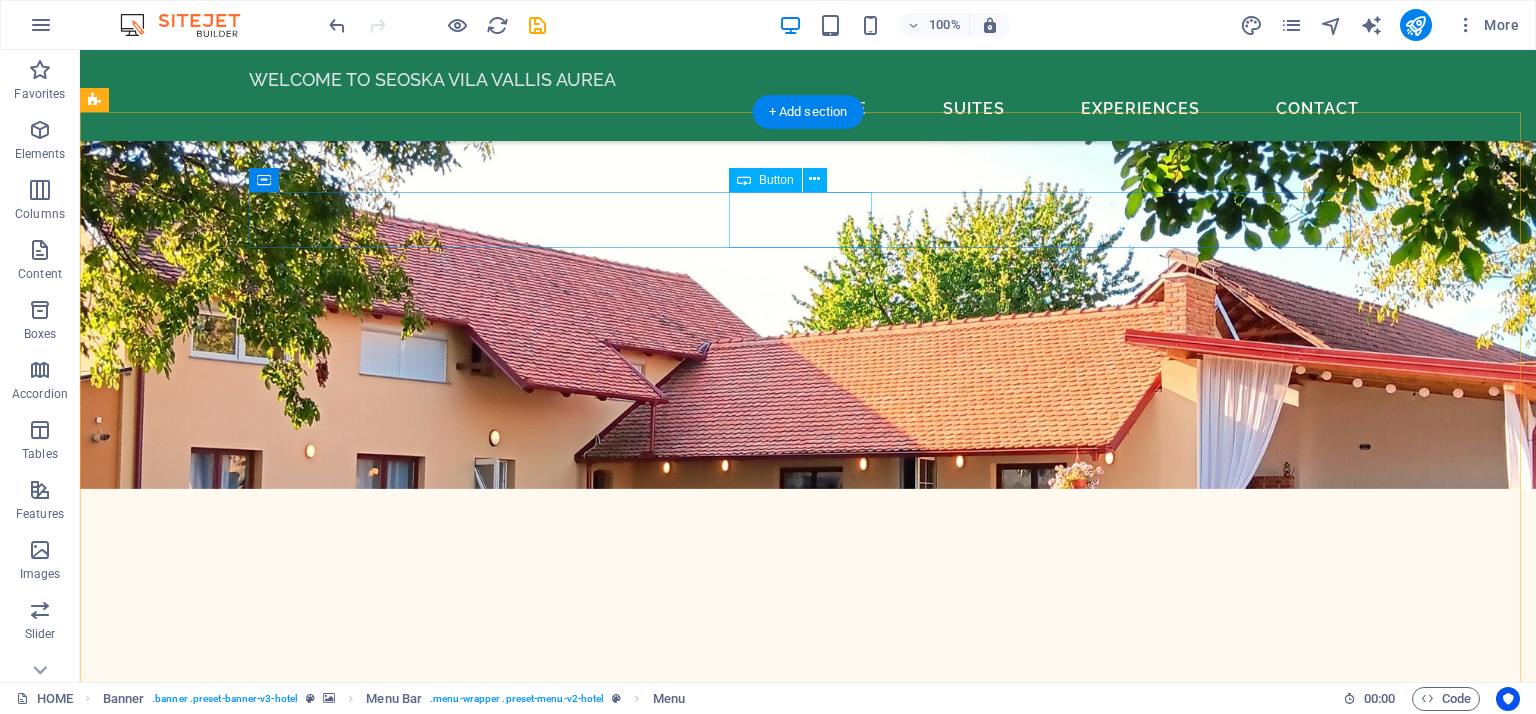 scroll, scrollTop: 1000, scrollLeft: 0, axis: vertical 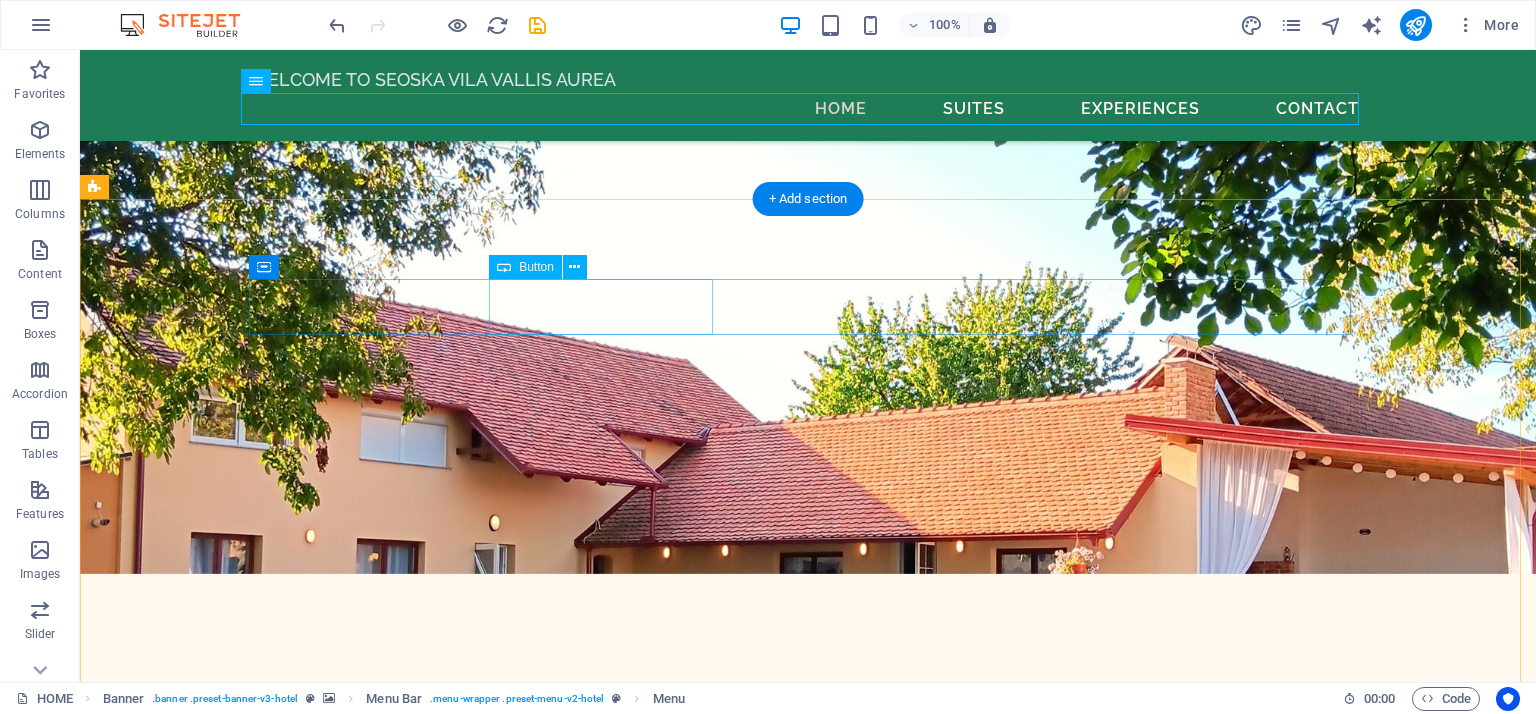 click on "Rooms" at bounding box center (808, 4958) 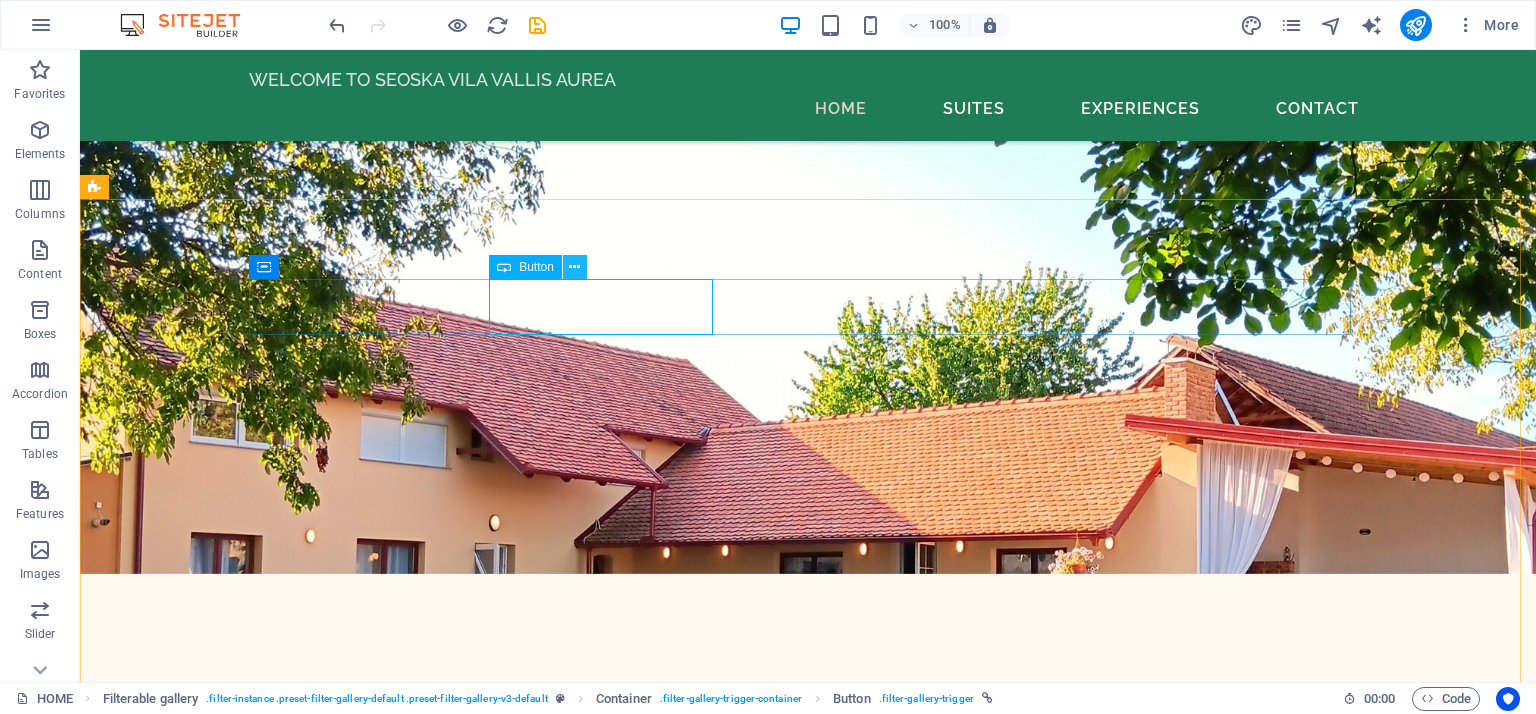 click at bounding box center (575, 267) 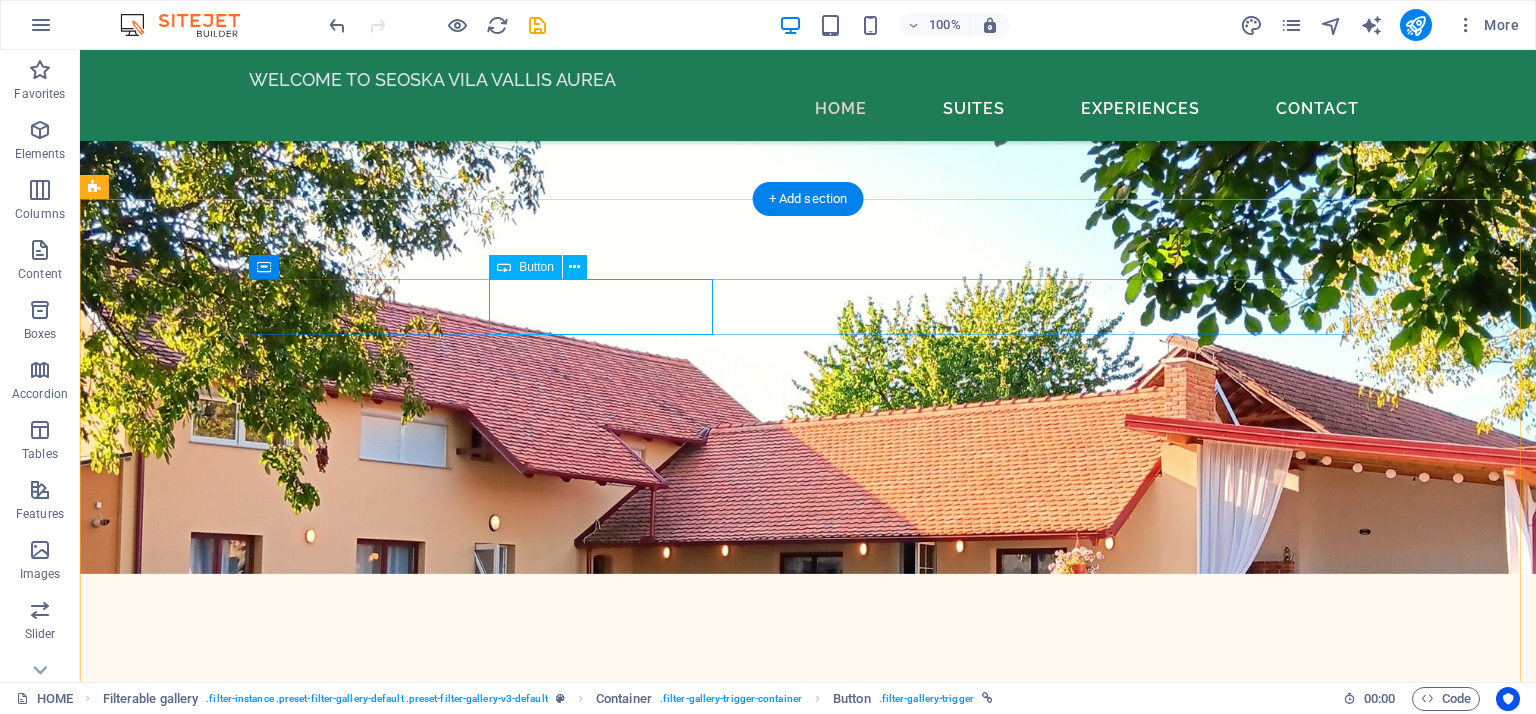 click on "Rooms" at bounding box center (808, 4958) 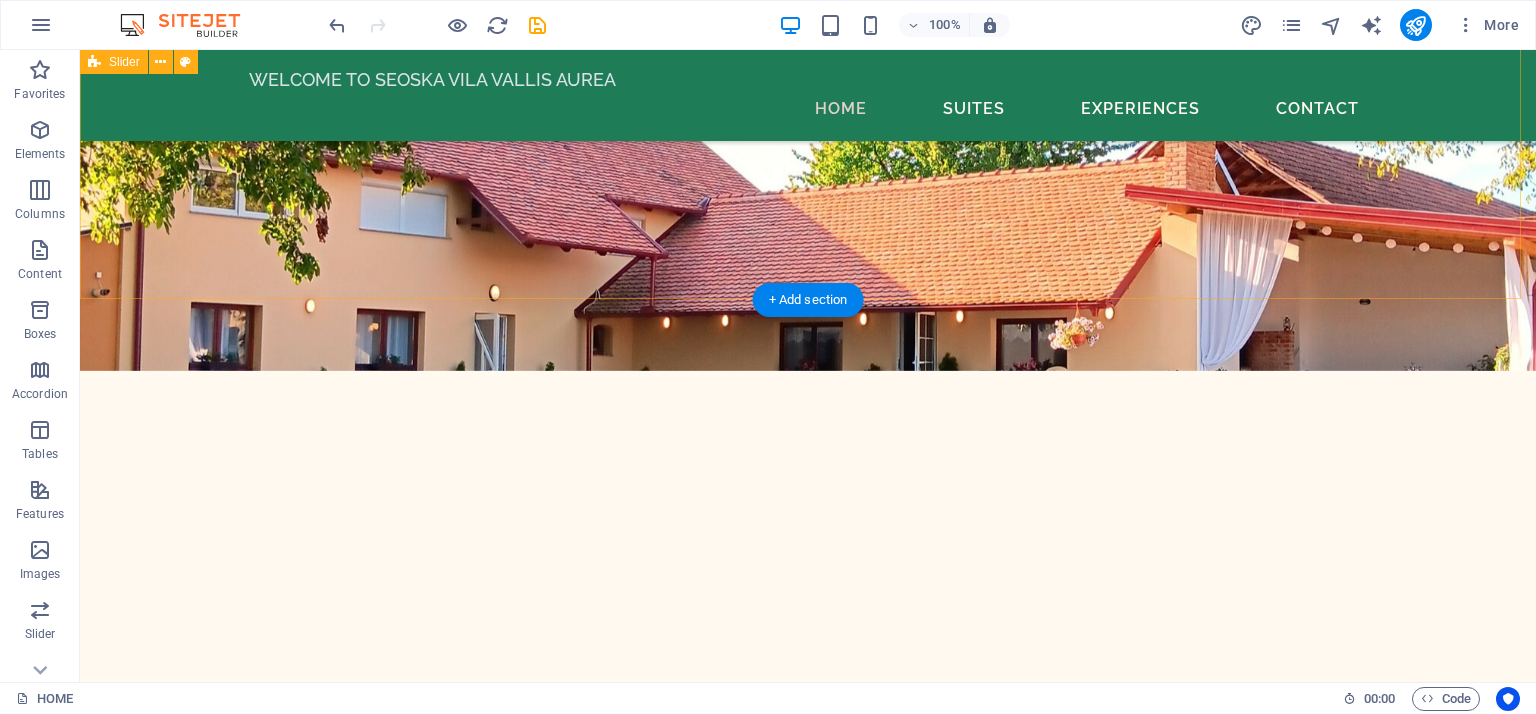 scroll, scrollTop: 900, scrollLeft: 0, axis: vertical 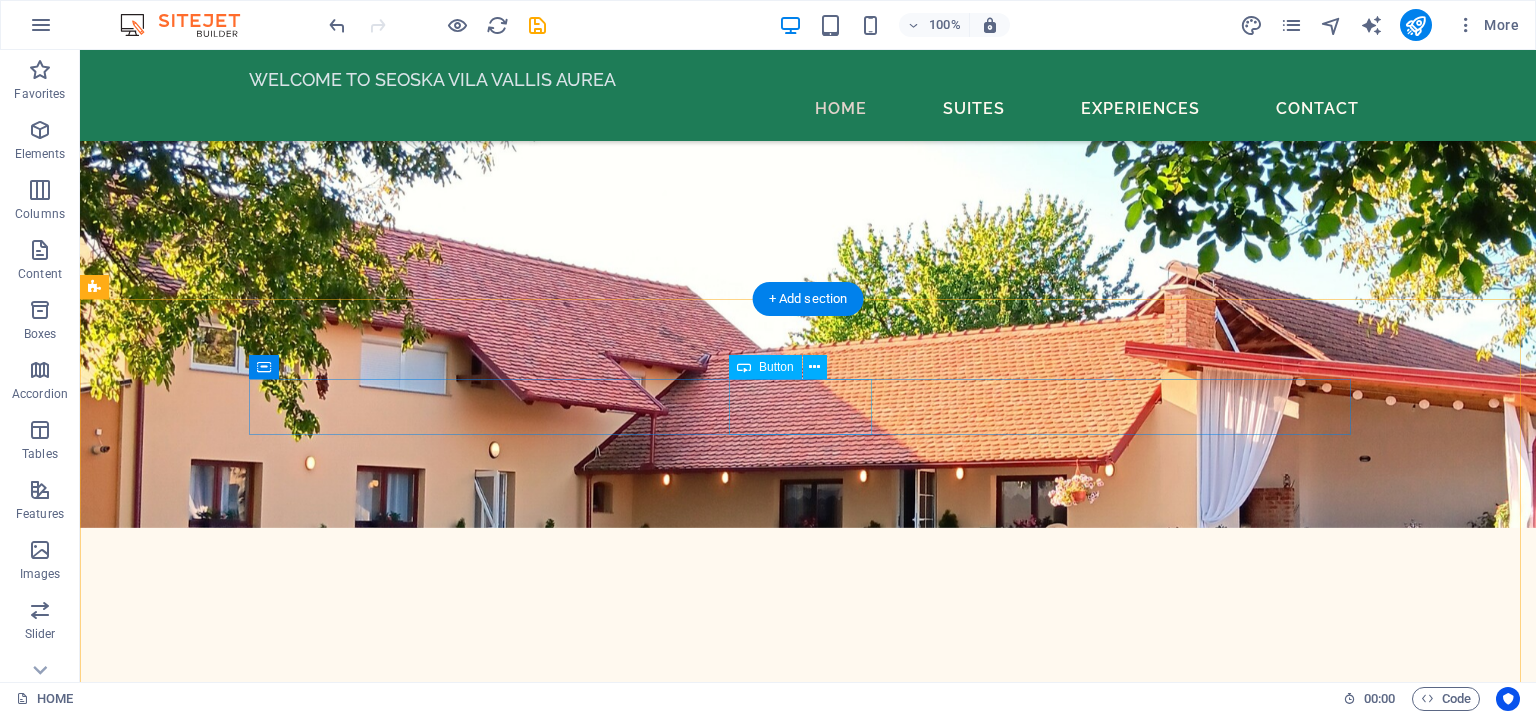click on "wellness" at bounding box center (808, 5122) 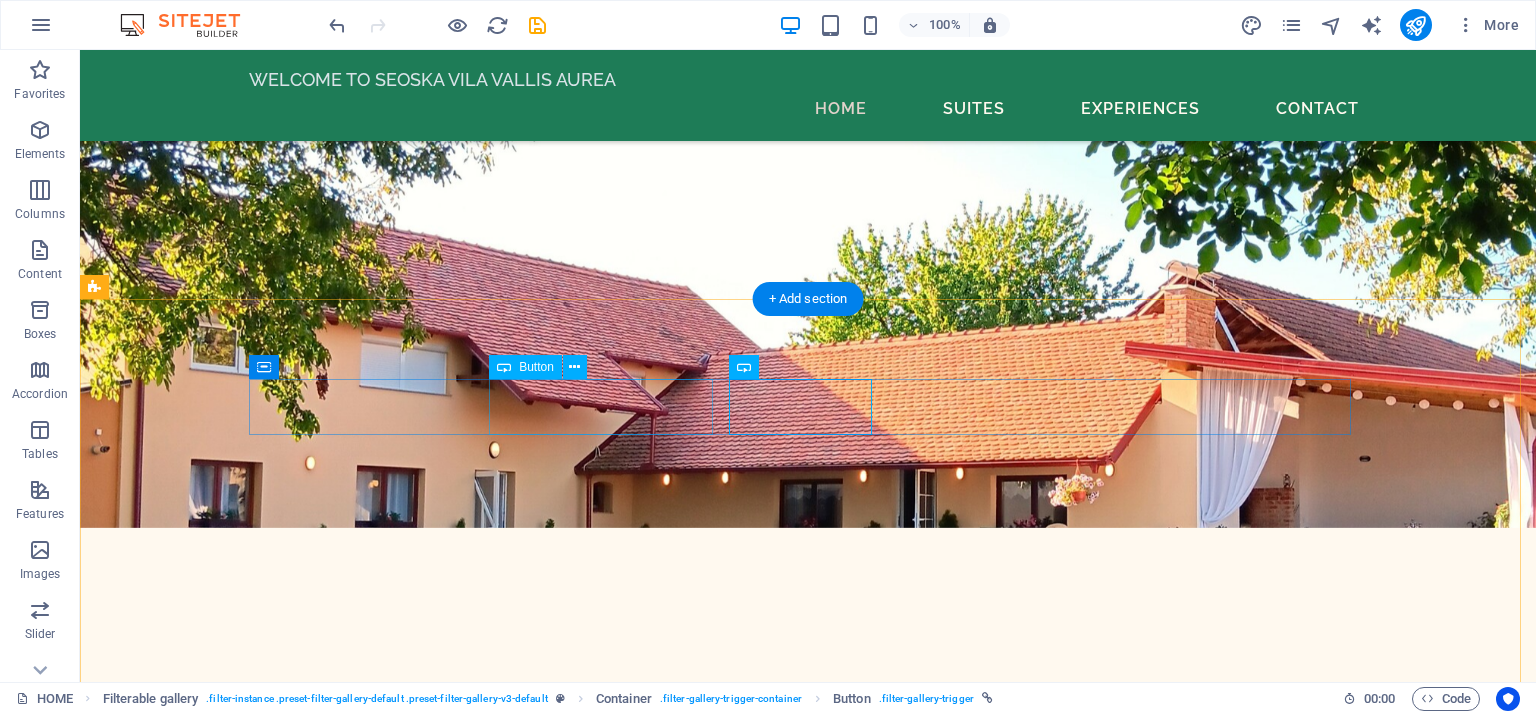 click on "Rooms" at bounding box center (808, 5058) 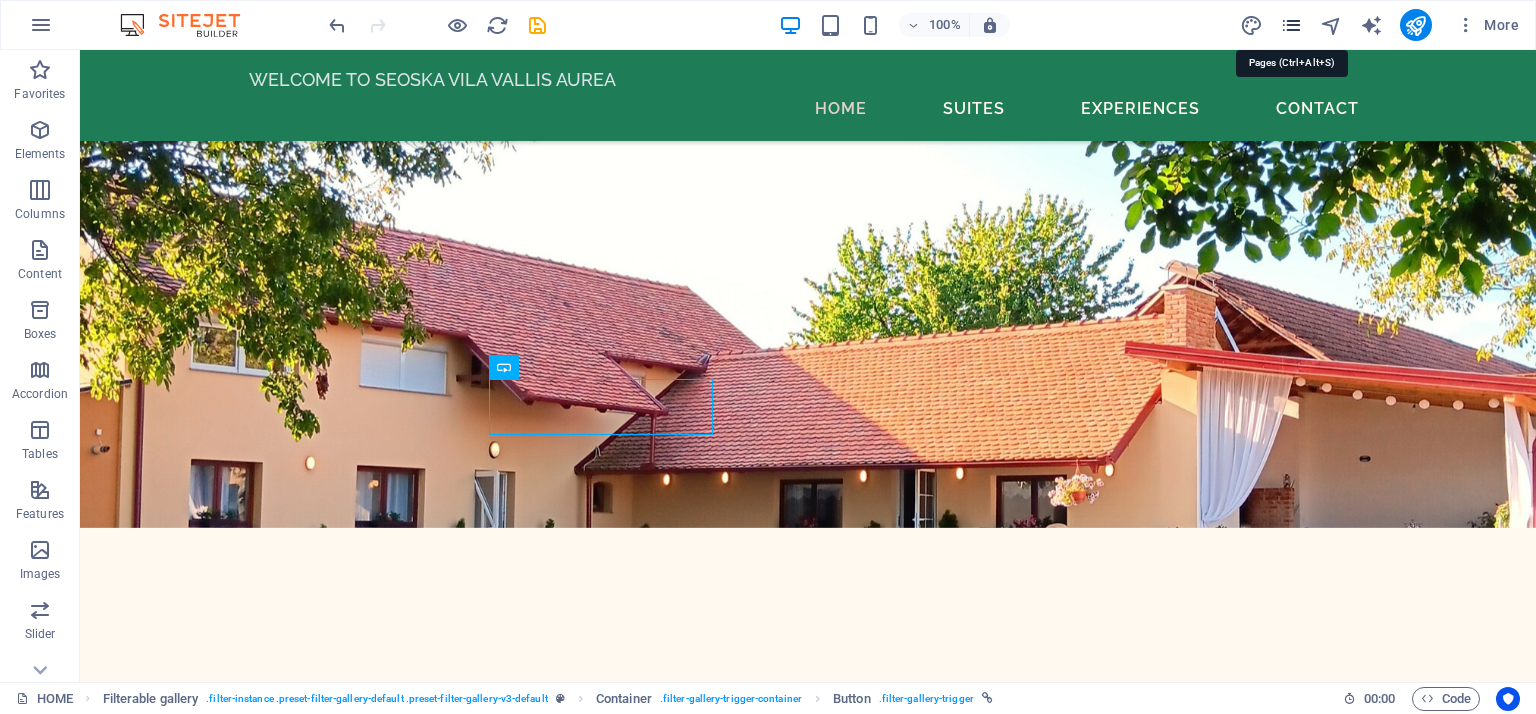 click at bounding box center (1291, 25) 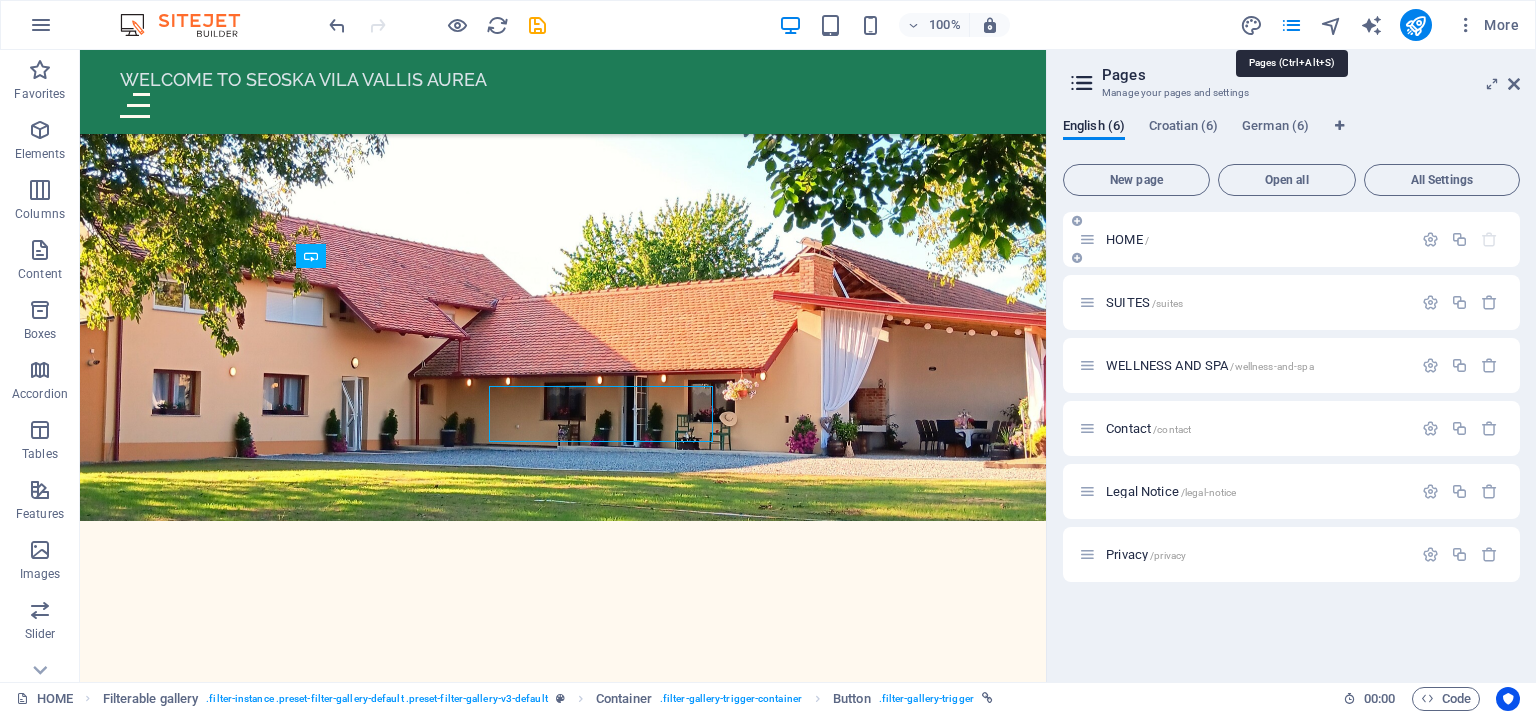 scroll, scrollTop: 893, scrollLeft: 0, axis: vertical 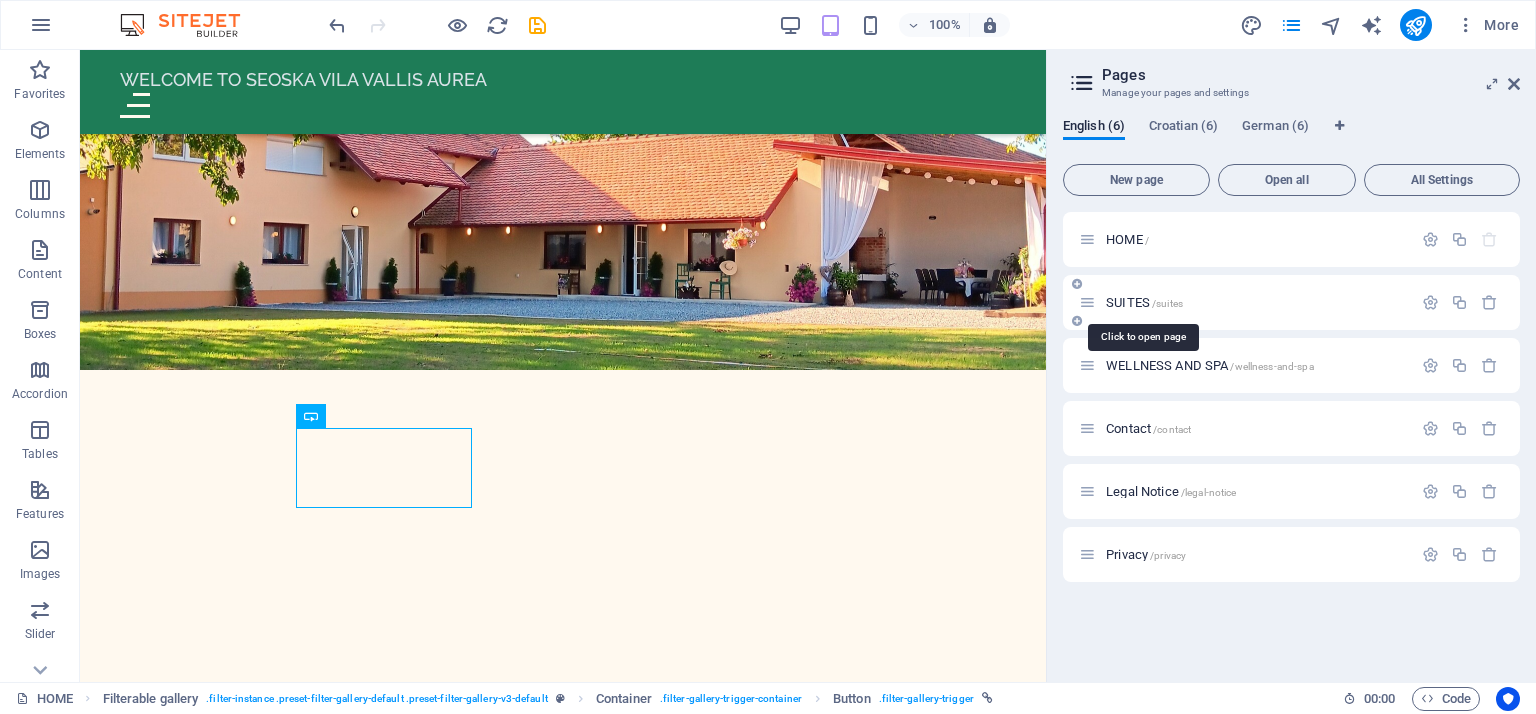 click on "SUITES /suites" at bounding box center [1144, 302] 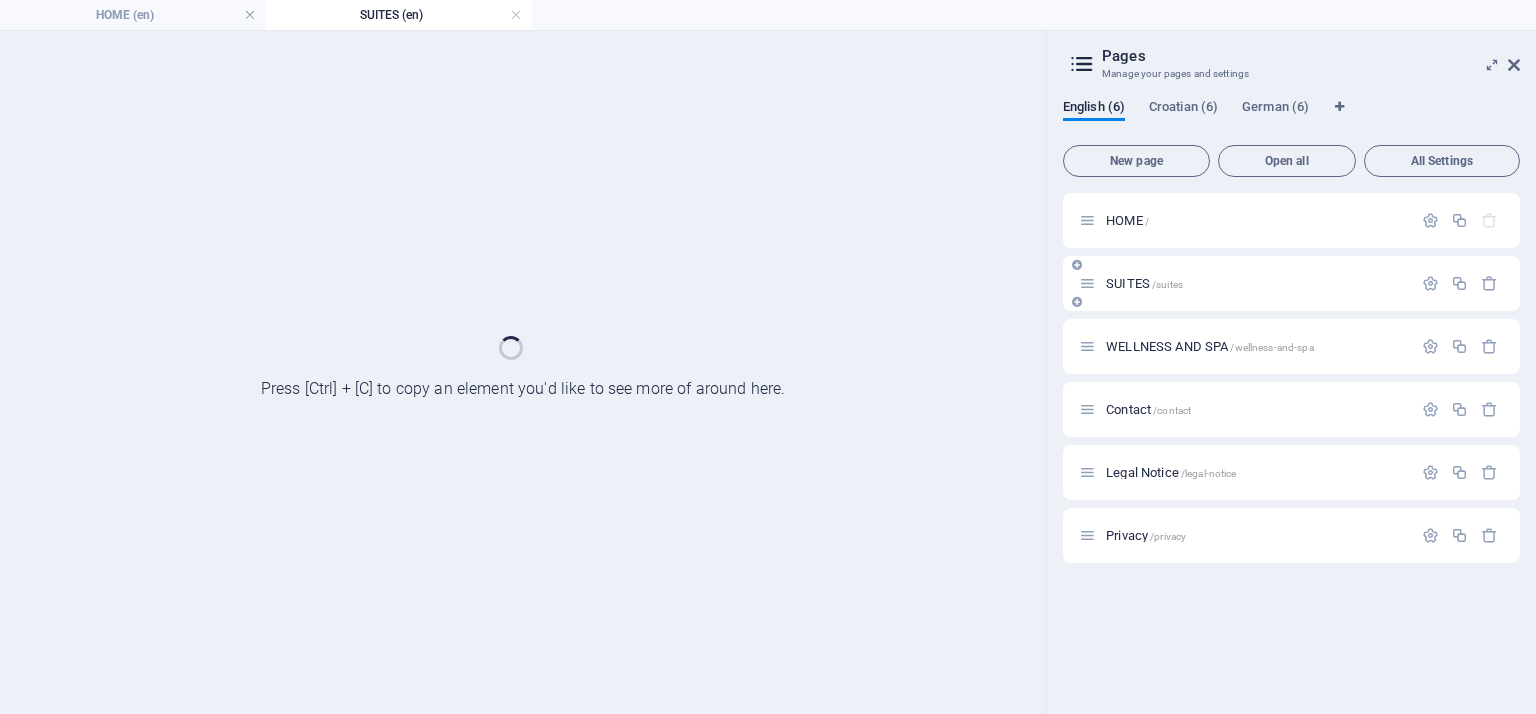 scroll, scrollTop: 0, scrollLeft: 0, axis: both 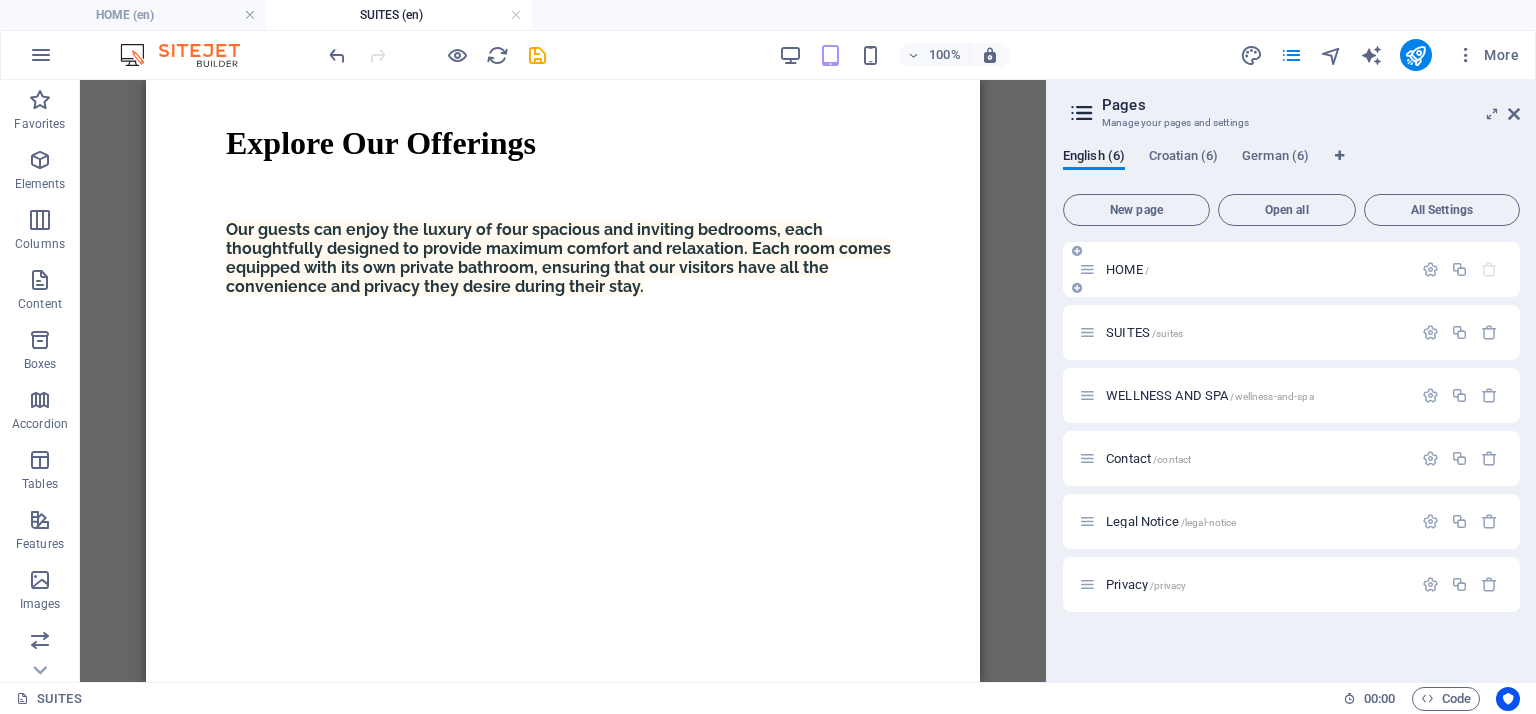 click on "HOME /" at bounding box center [1245, 269] 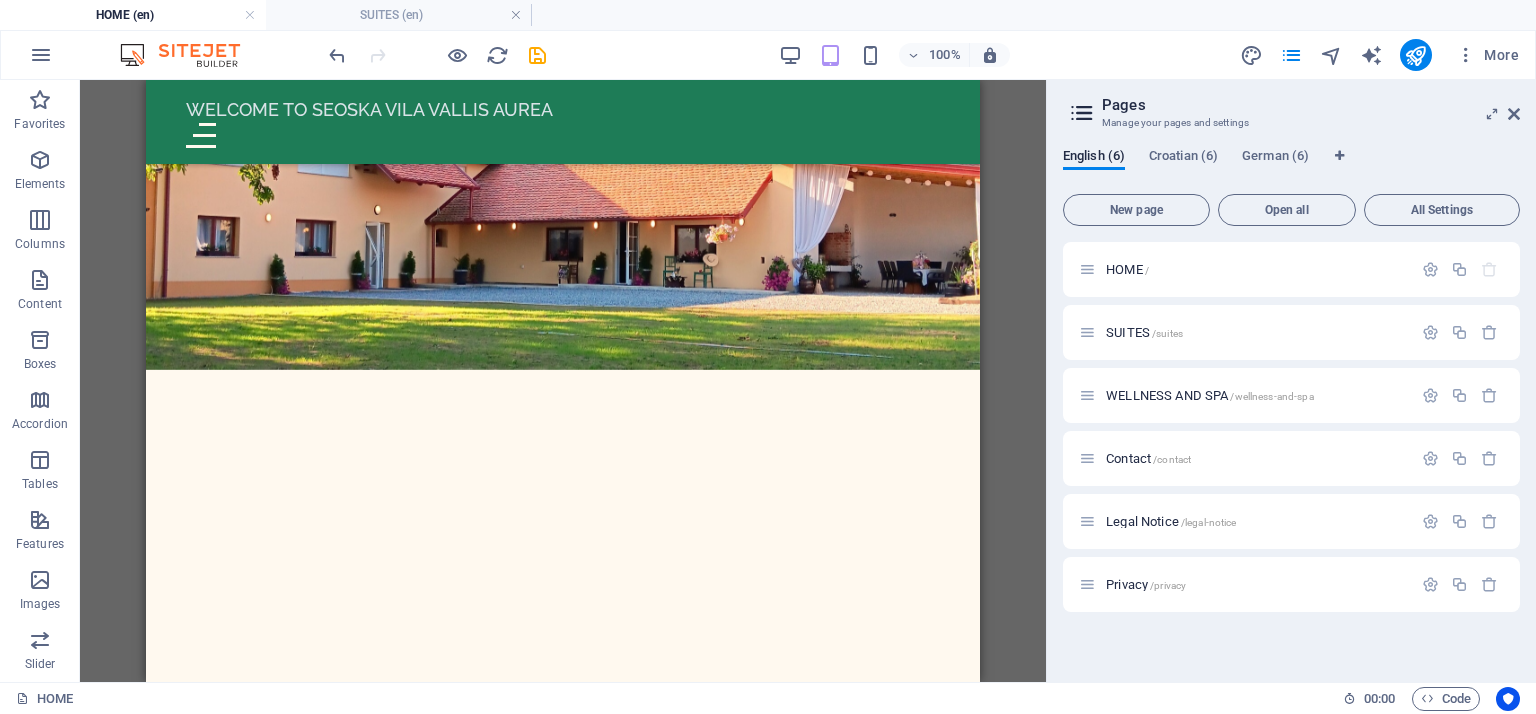 scroll, scrollTop: 0, scrollLeft: 0, axis: both 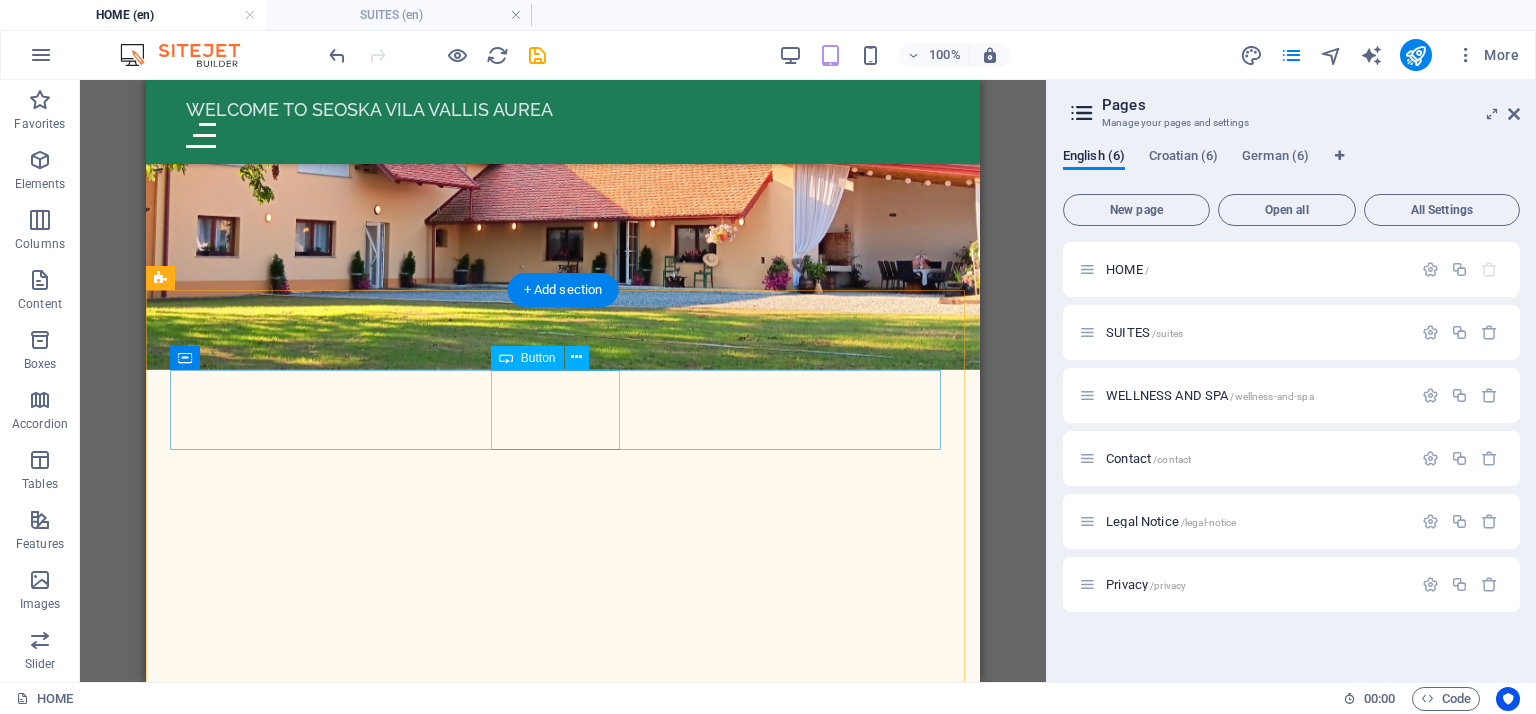 click on "wellness" at bounding box center (563, 4544) 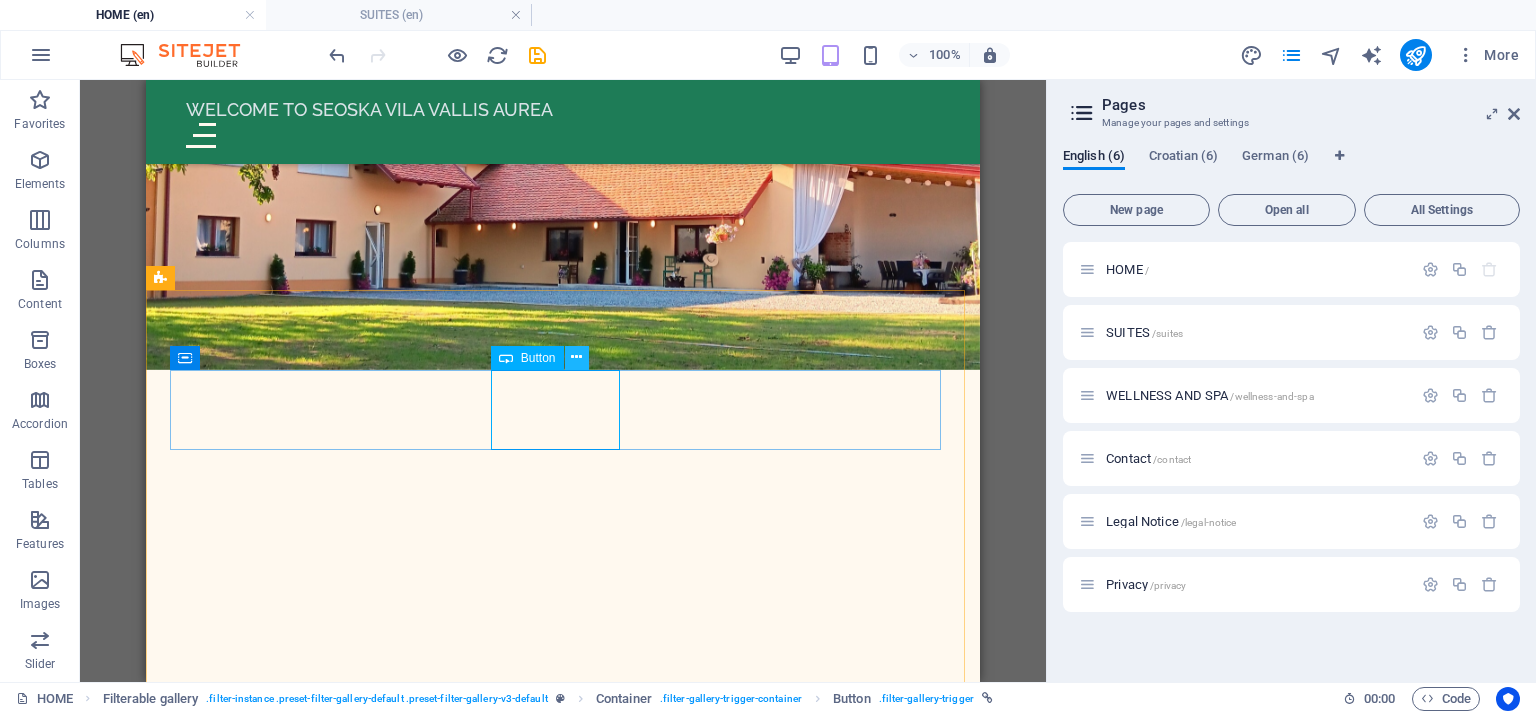 click at bounding box center [577, 358] 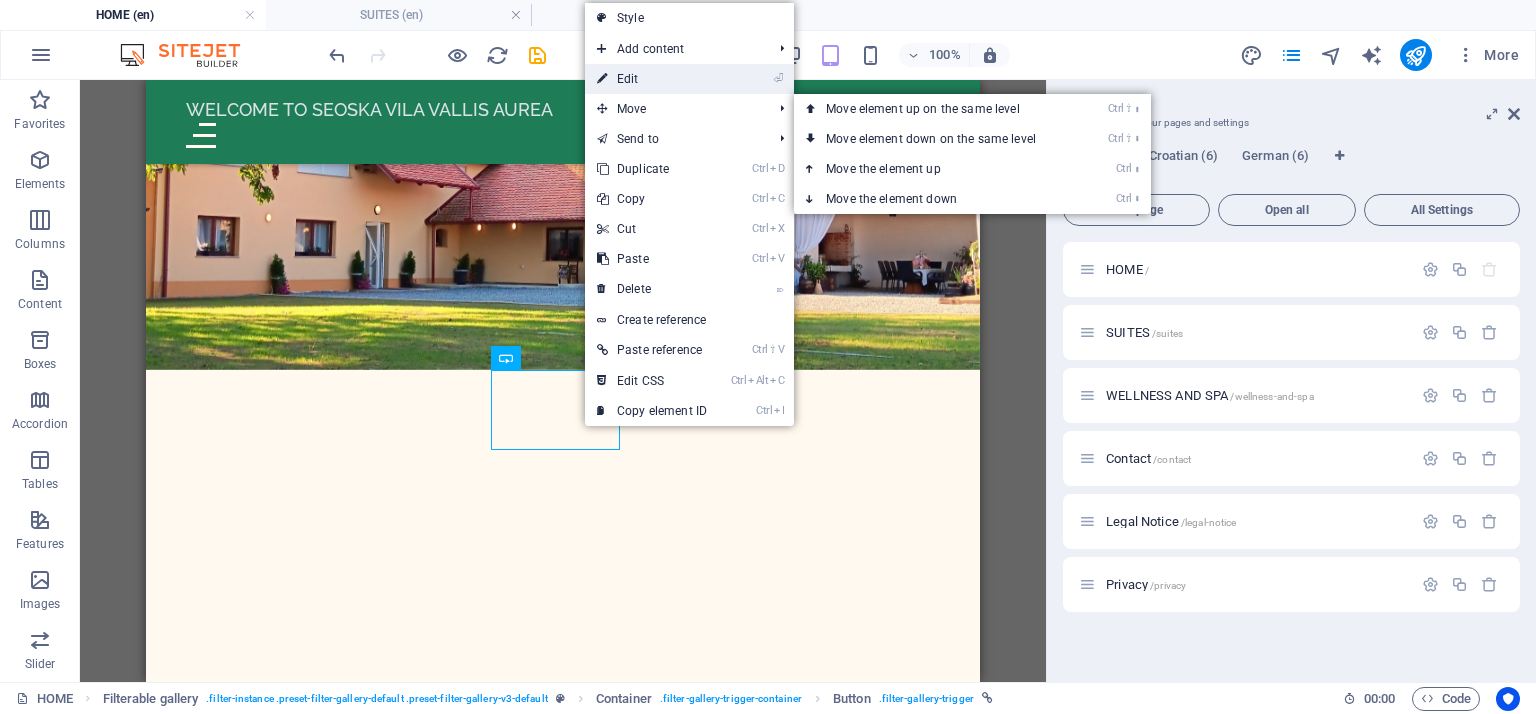 click on "⏎  Edit" at bounding box center (652, 79) 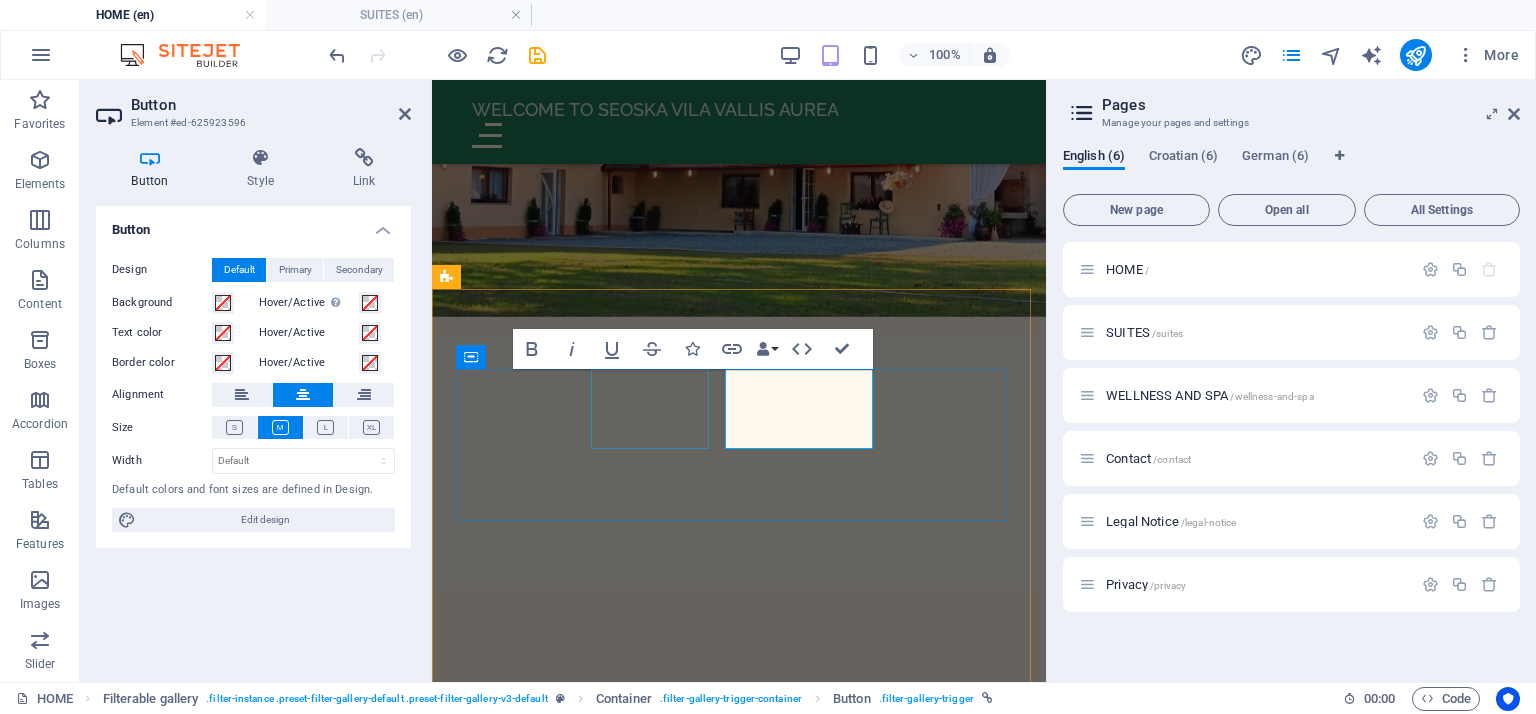scroll, scrollTop: 763, scrollLeft: 0, axis: vertical 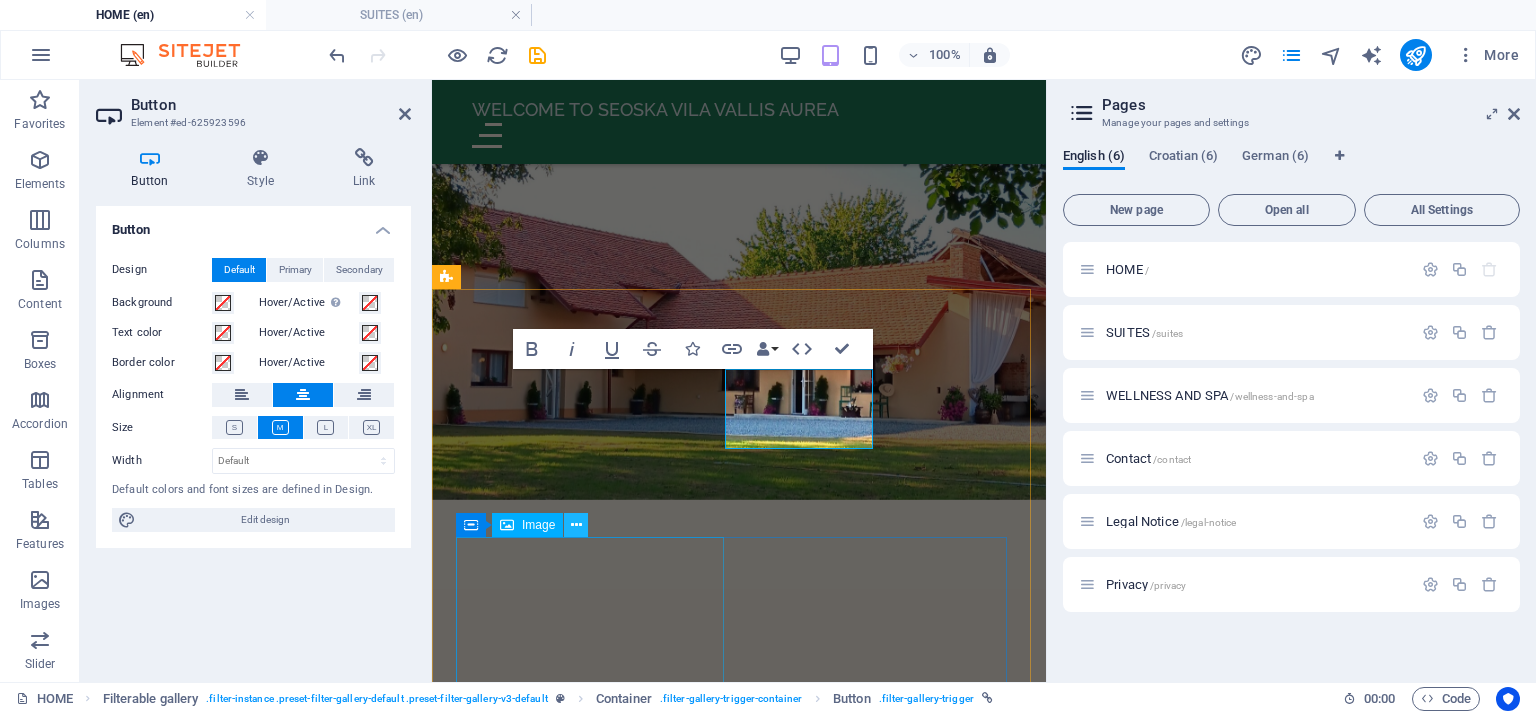 click at bounding box center (576, 525) 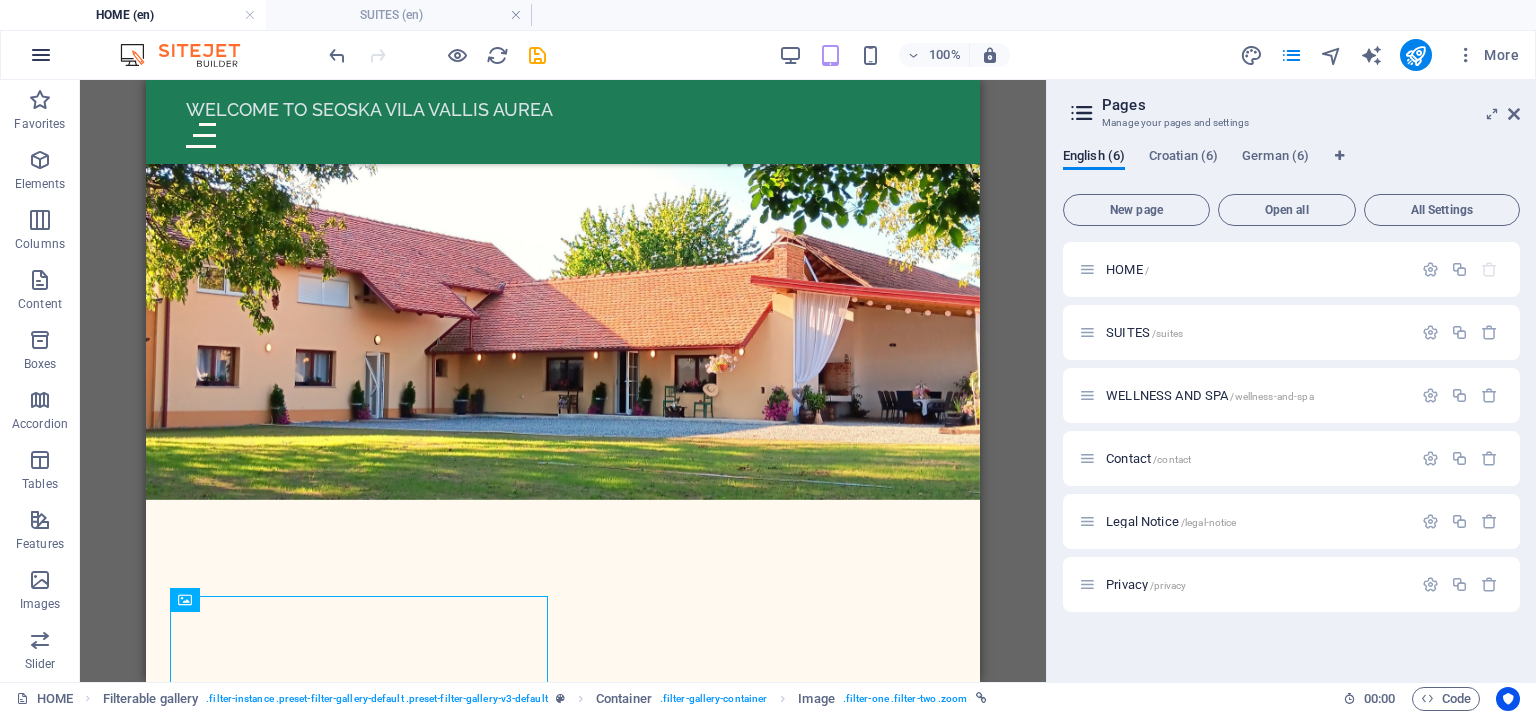 click at bounding box center (41, 55) 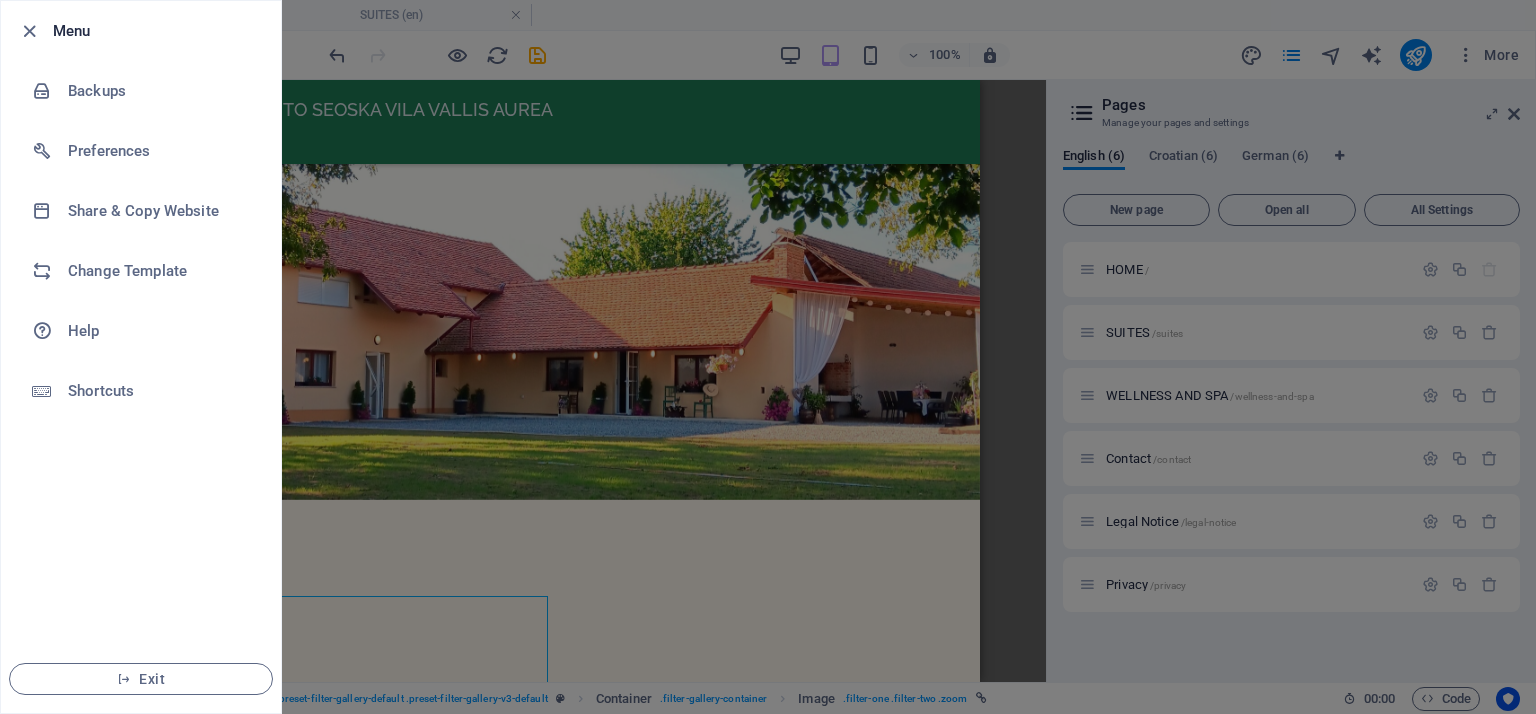 click at bounding box center (768, 357) 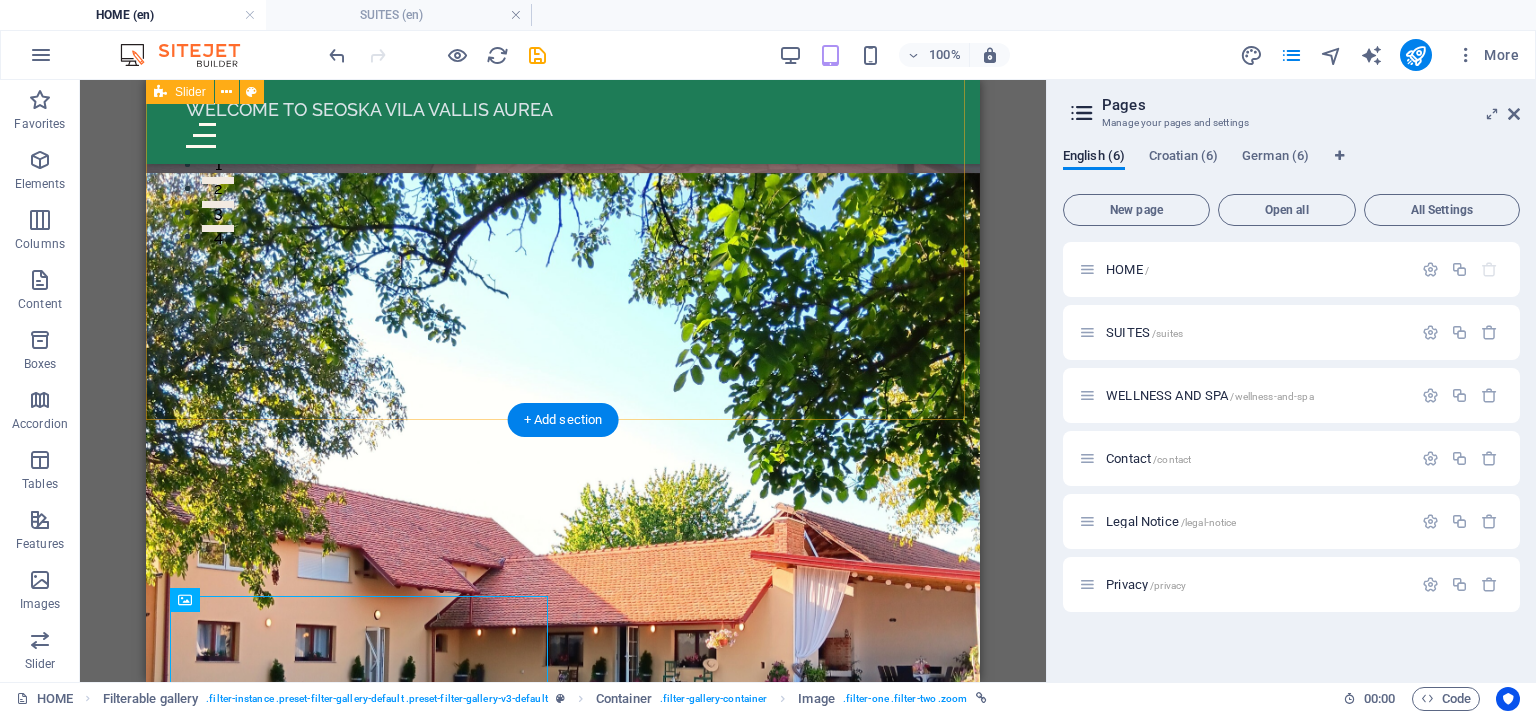 scroll, scrollTop: 363, scrollLeft: 0, axis: vertical 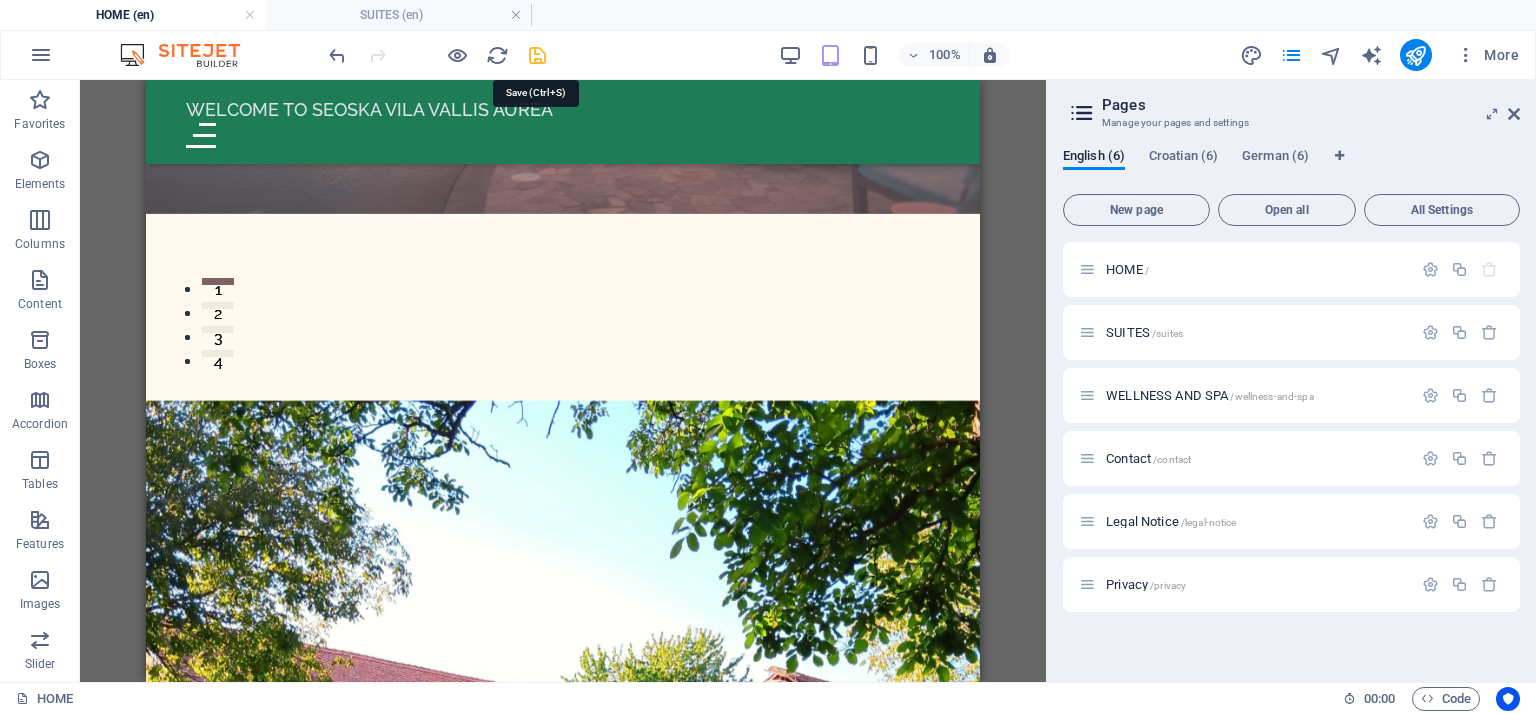 click at bounding box center (537, 55) 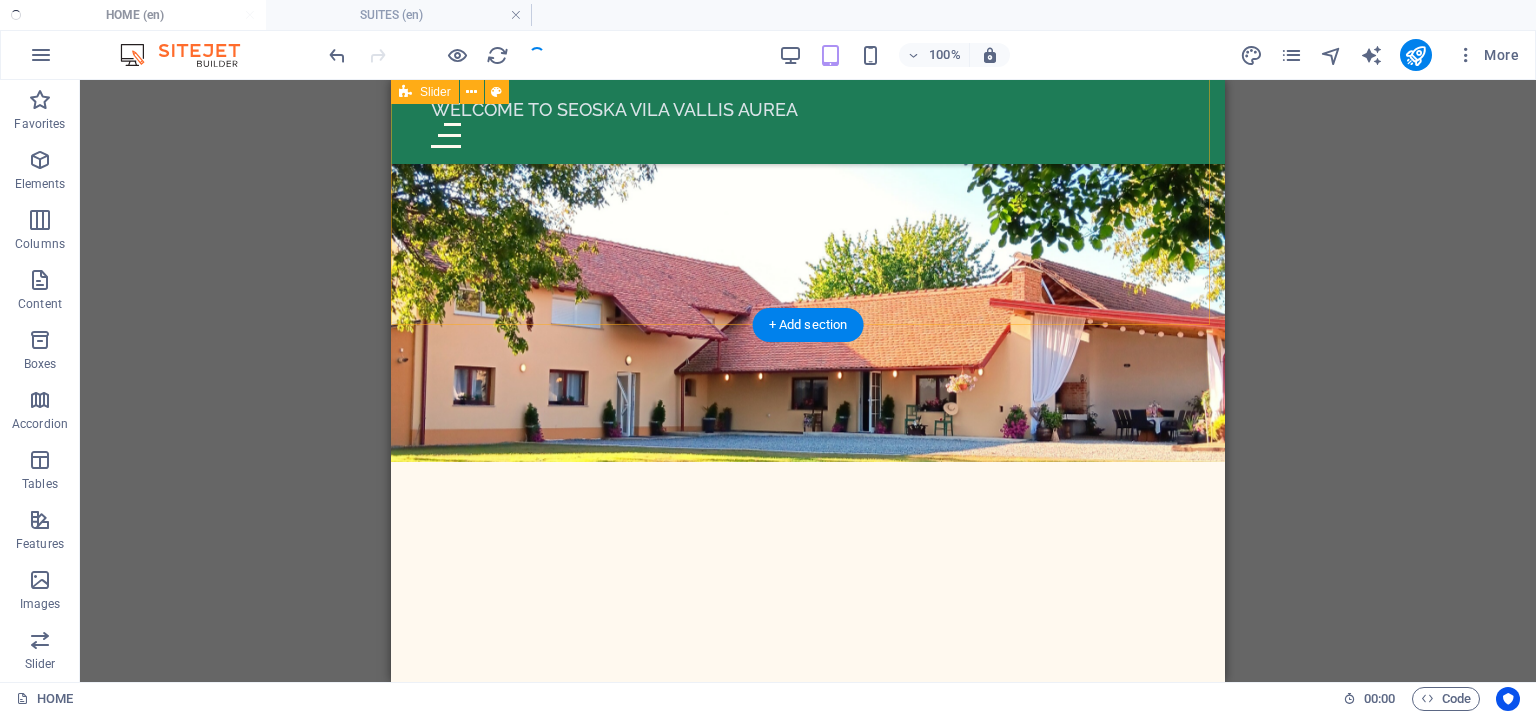 scroll, scrollTop: 863, scrollLeft: 0, axis: vertical 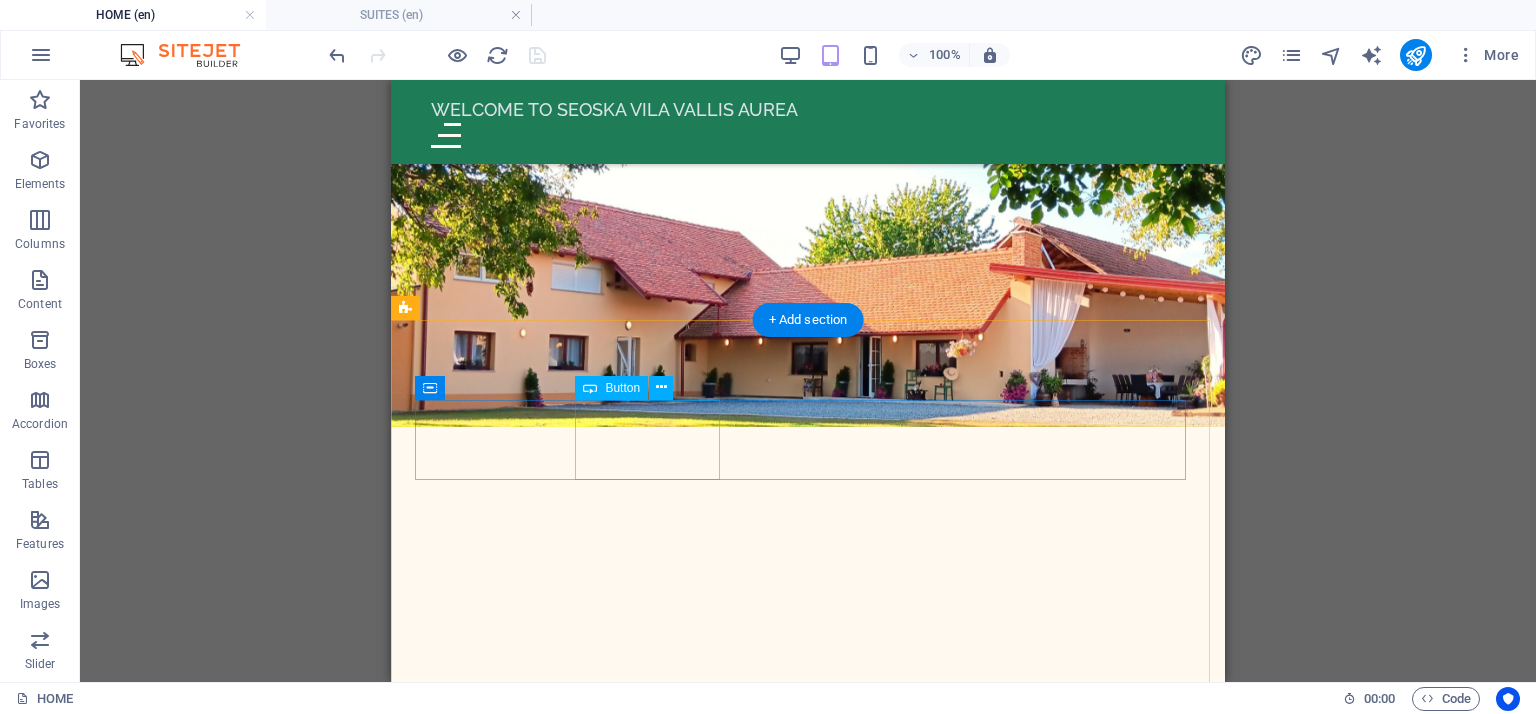 click on "Rooms" at bounding box center (808, 4510) 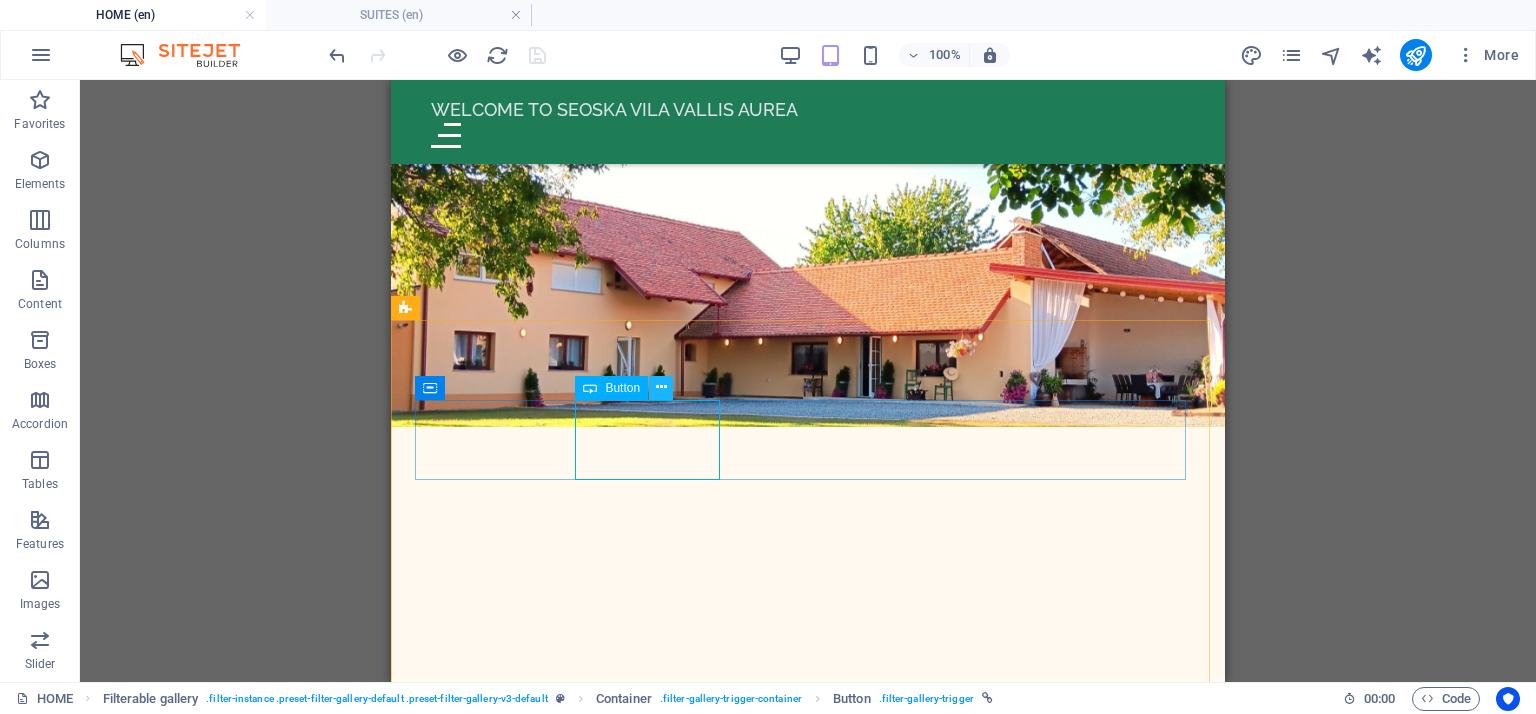 click at bounding box center [661, 387] 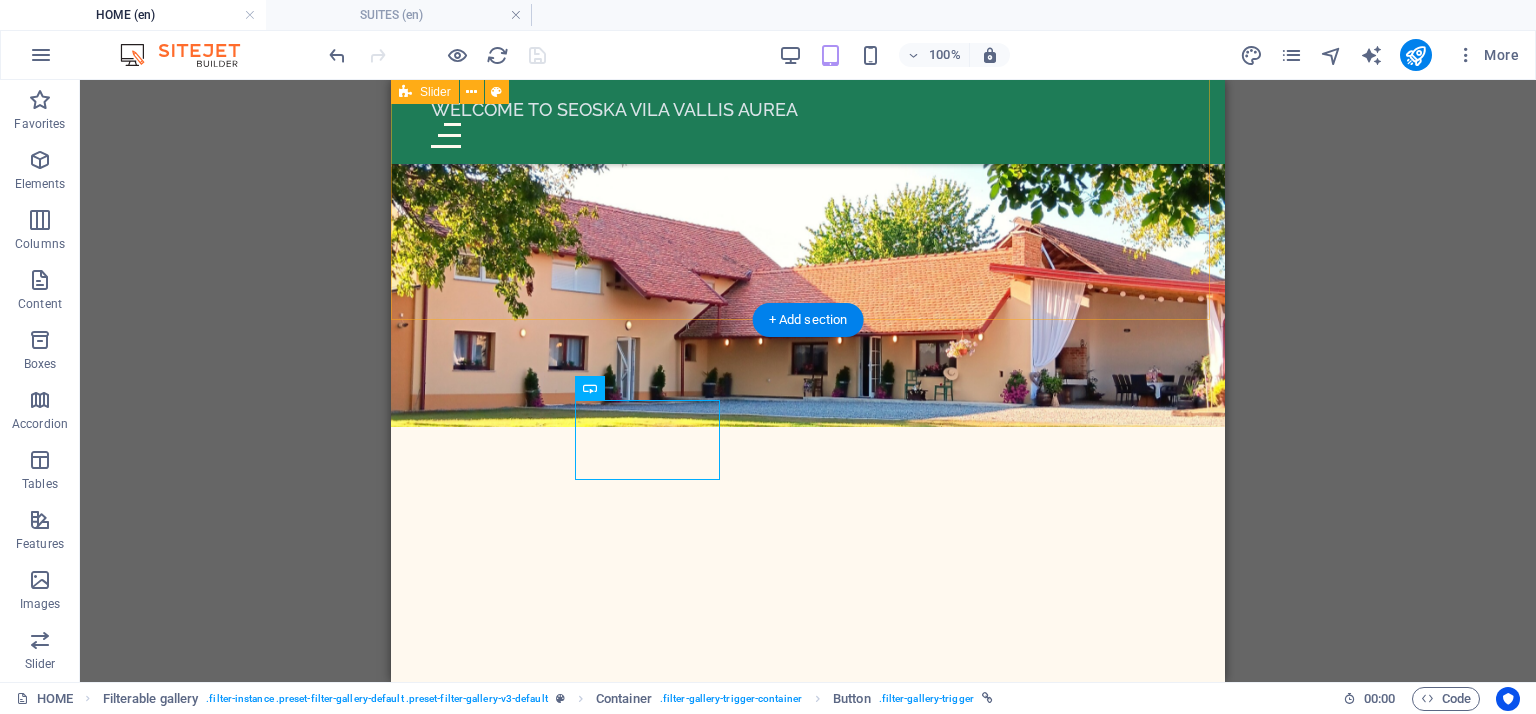 click at bounding box center (808, 2501) 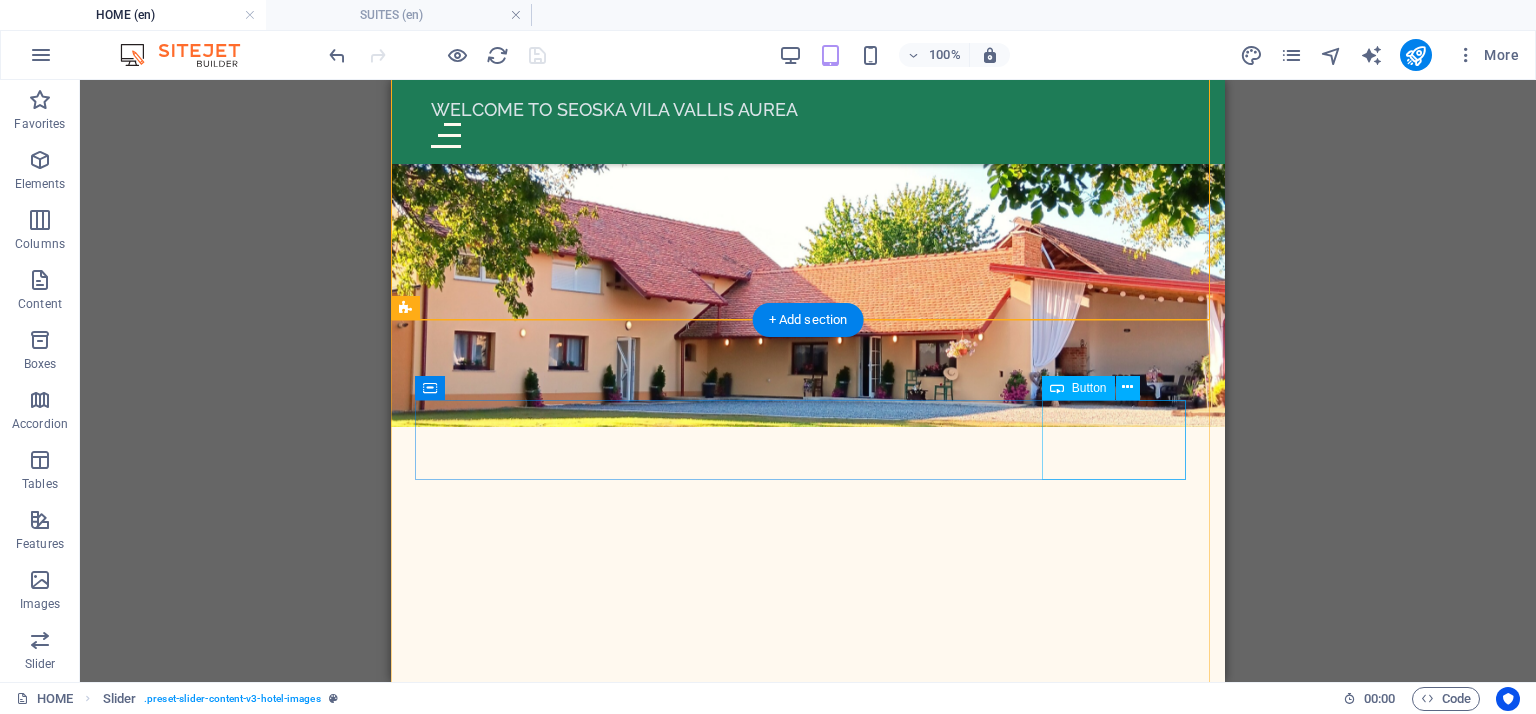 click on "other contents" at bounding box center [808, 4702] 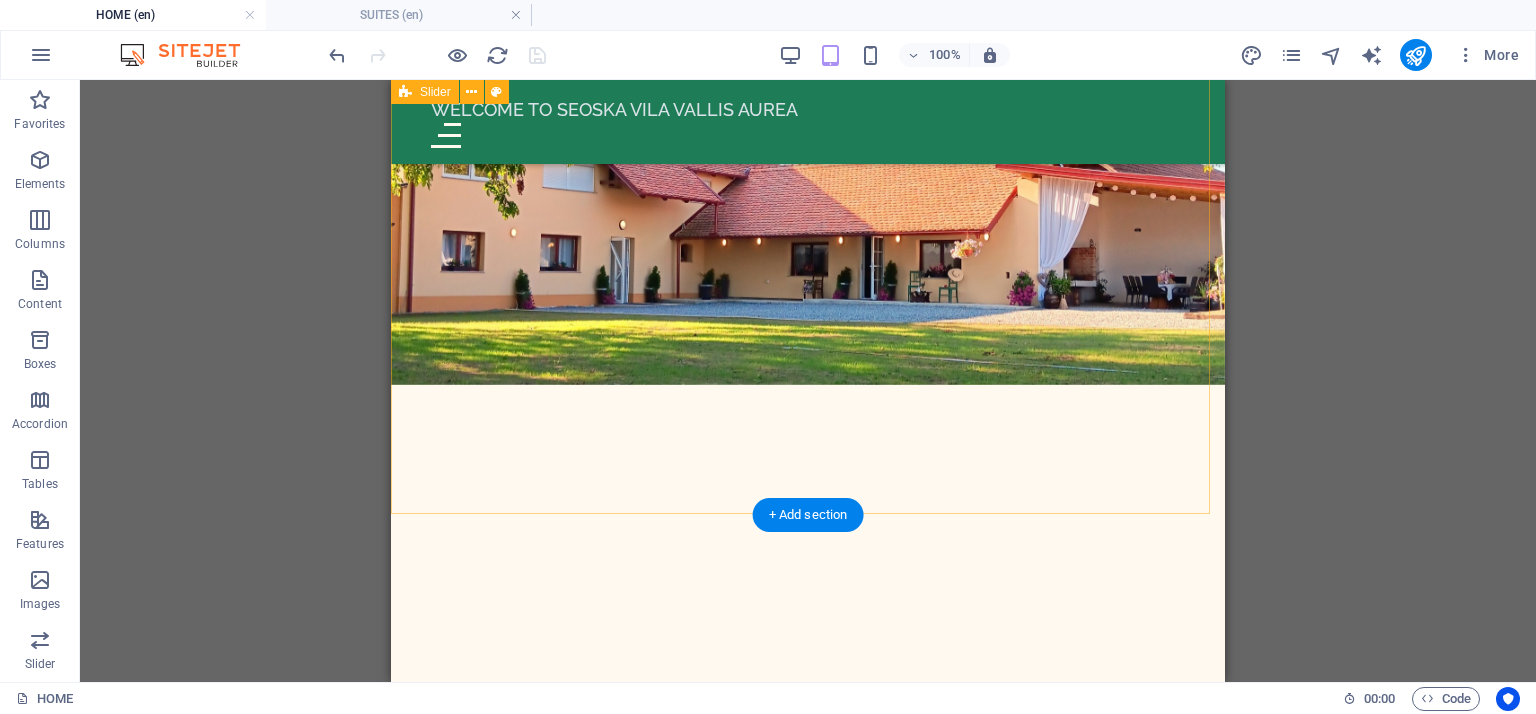 scroll, scrollTop: 900, scrollLeft: 0, axis: vertical 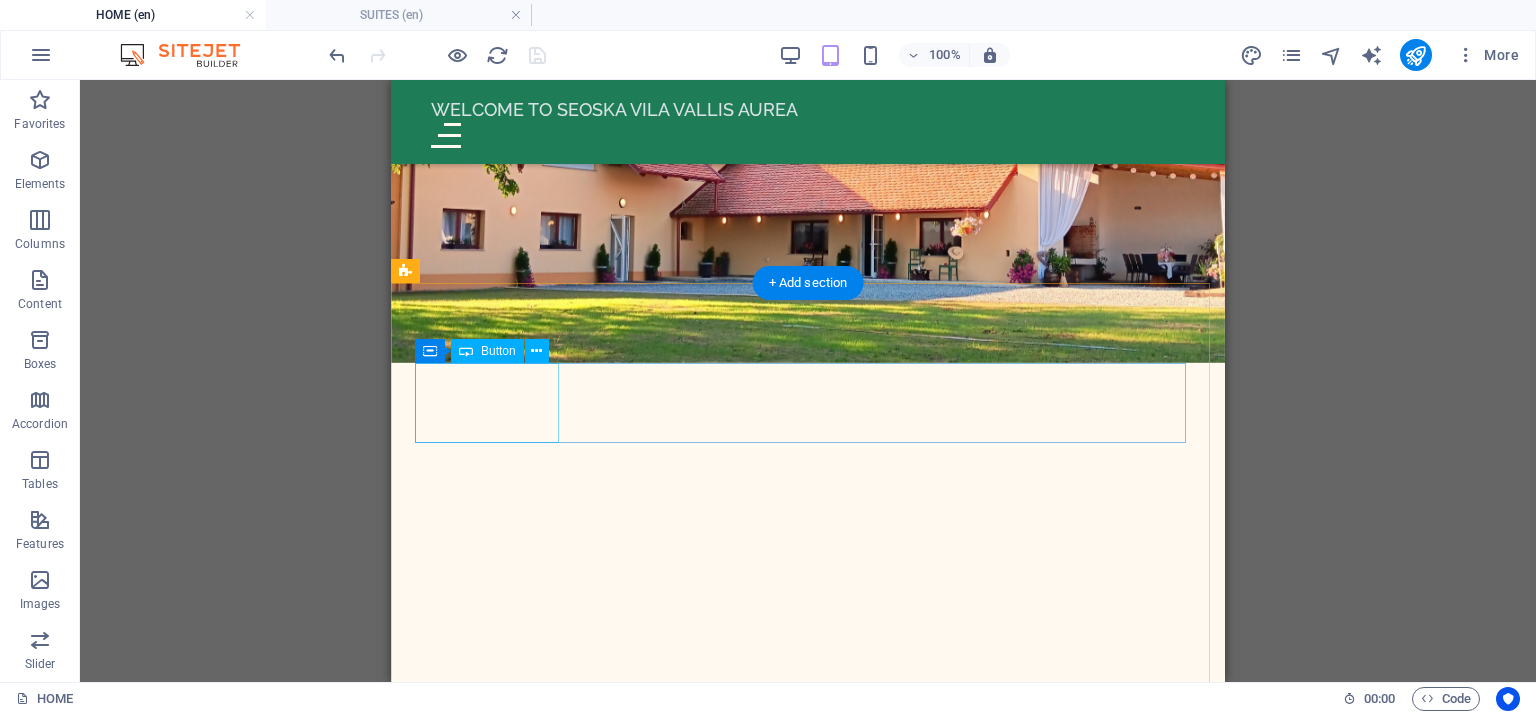 click on "Show all" at bounding box center (808, 4409) 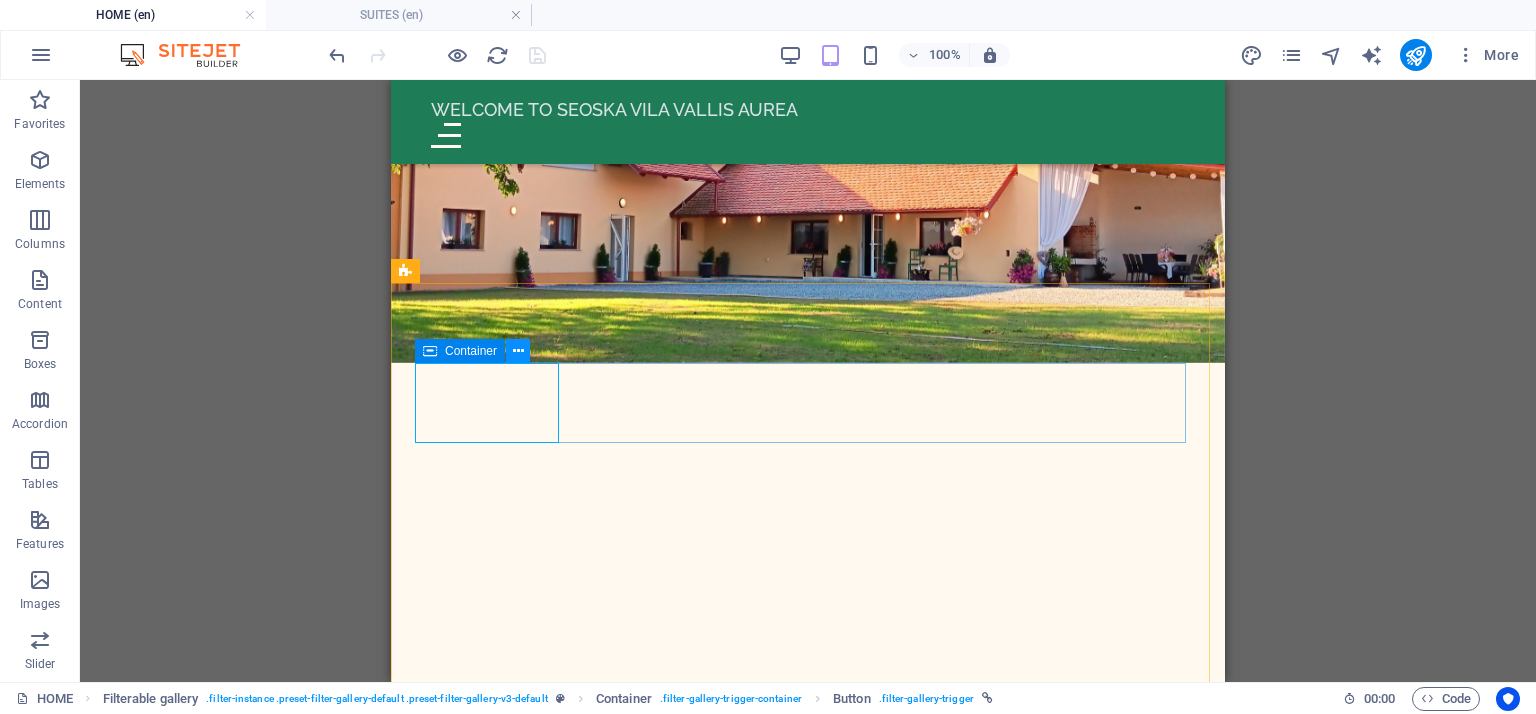 click at bounding box center [518, 351] 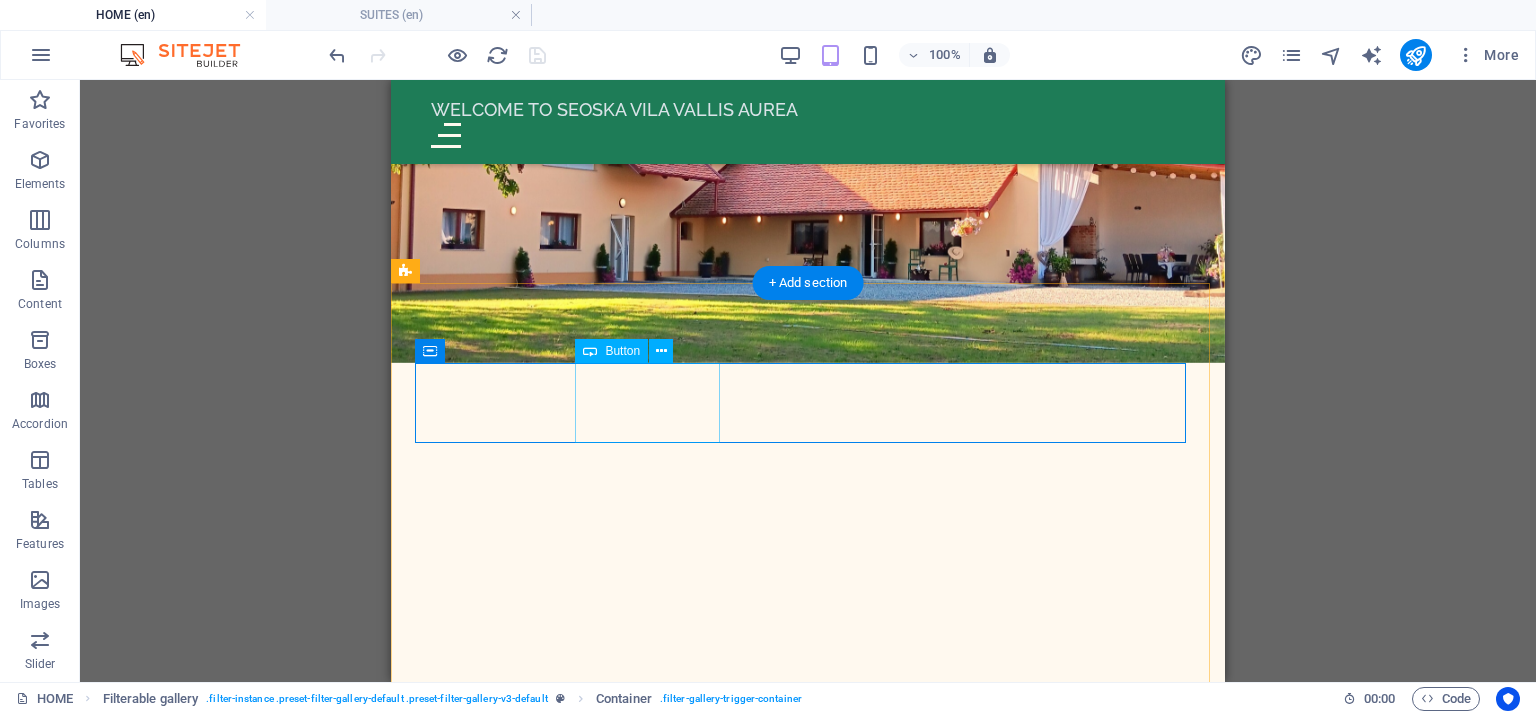 click on "Rooms" at bounding box center (808, 4473) 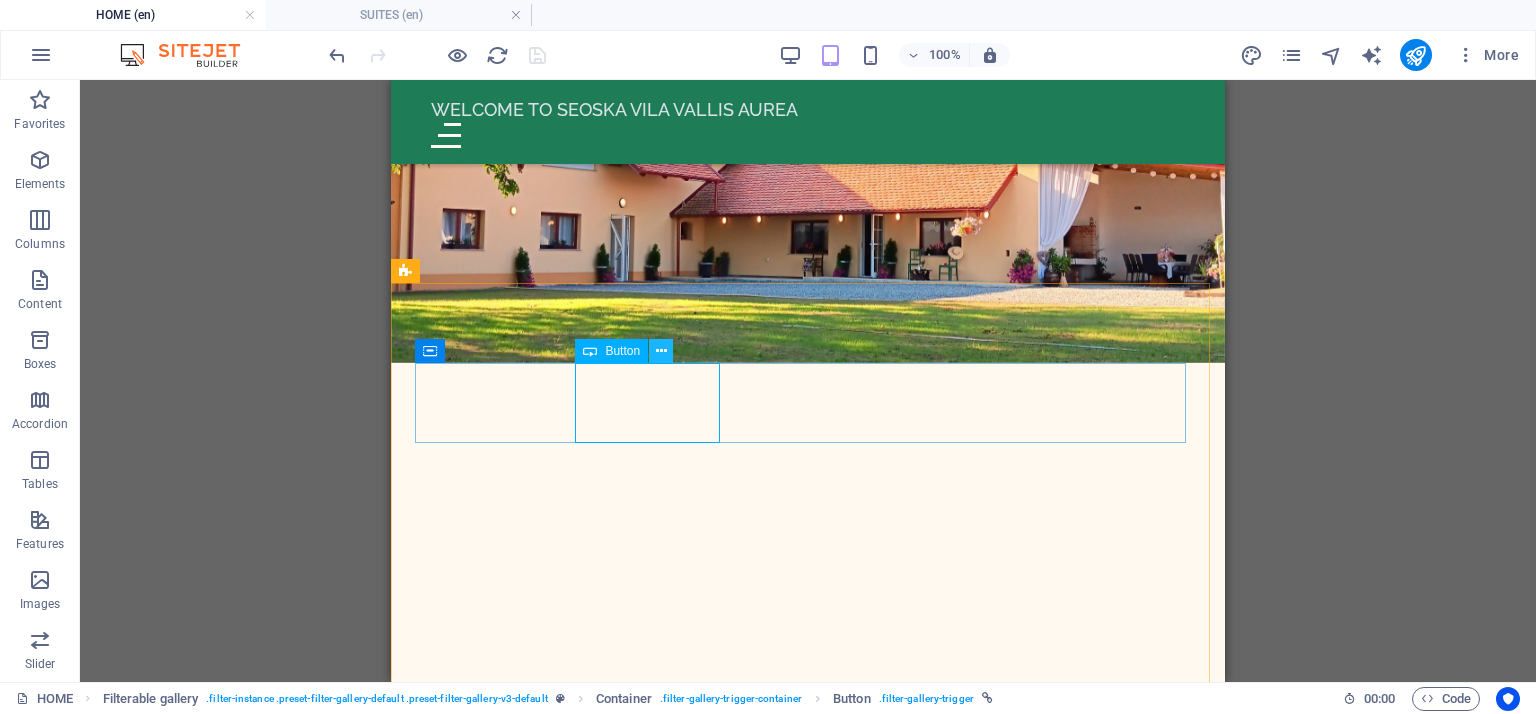 click at bounding box center (661, 351) 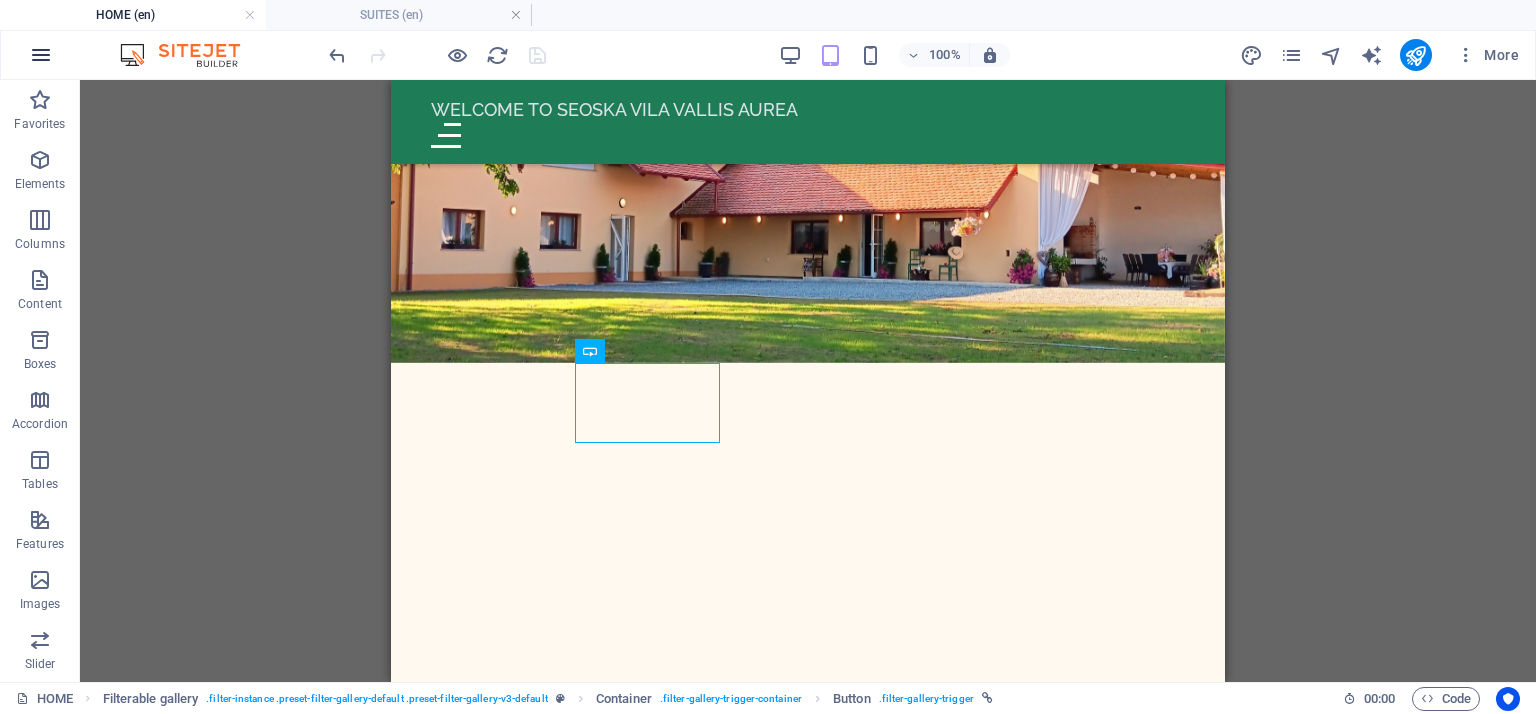 click at bounding box center [41, 55] 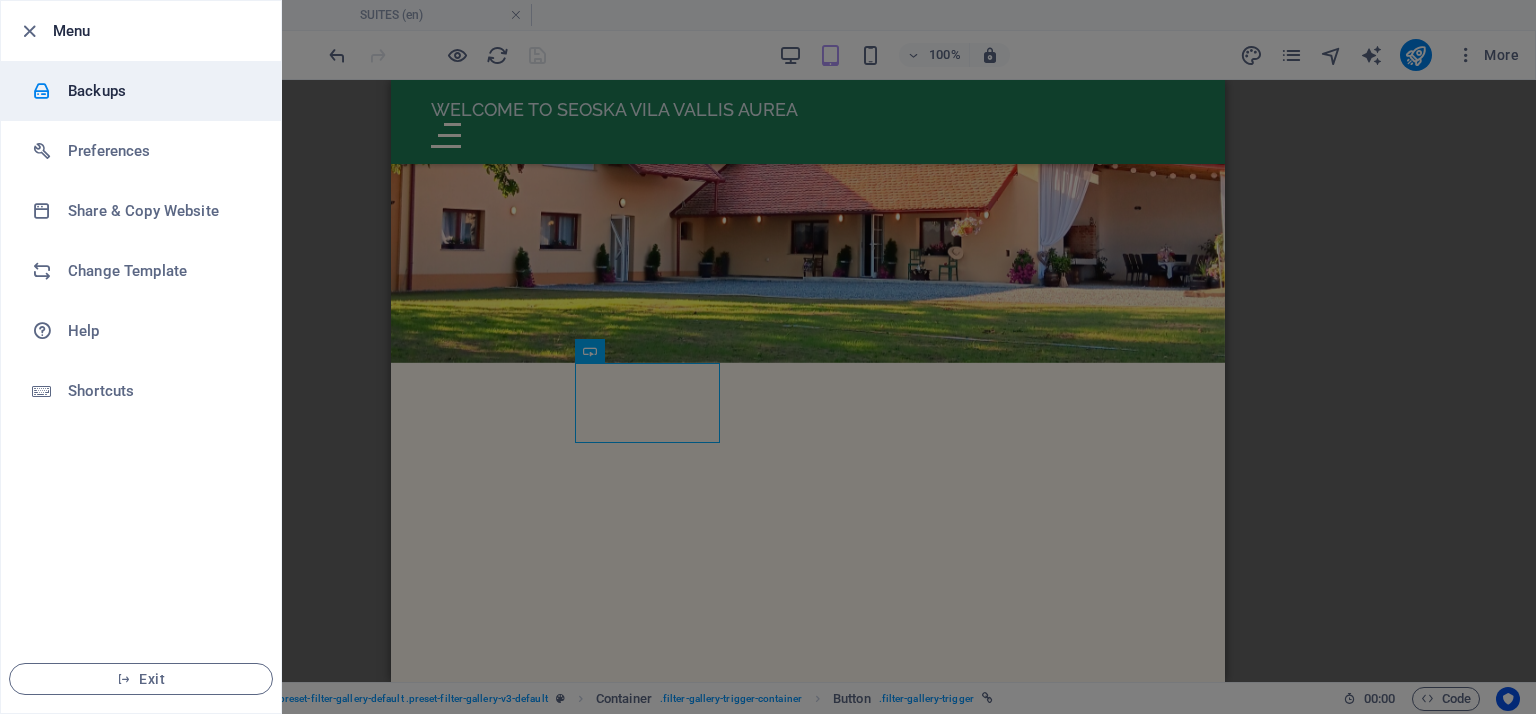 click on "Backups" at bounding box center (160, 91) 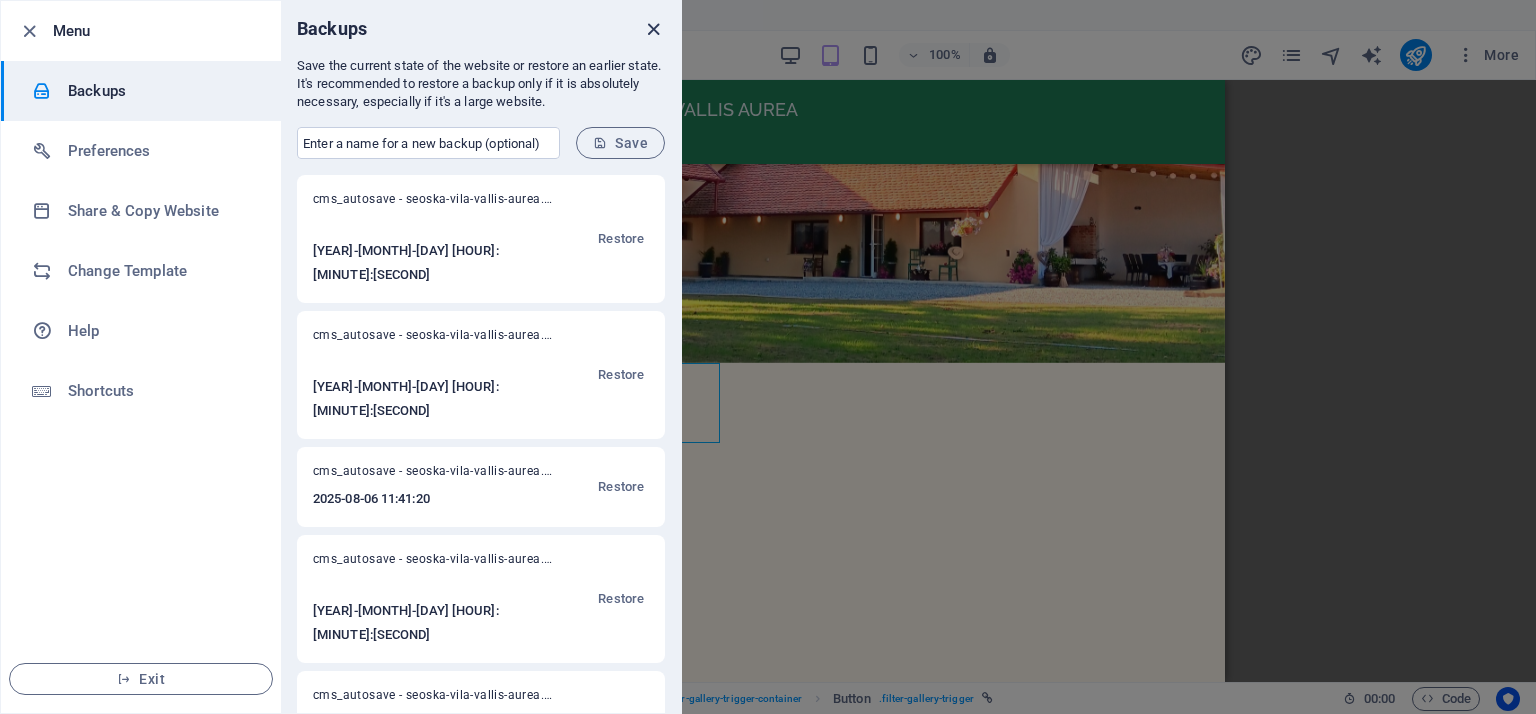 click at bounding box center (653, 29) 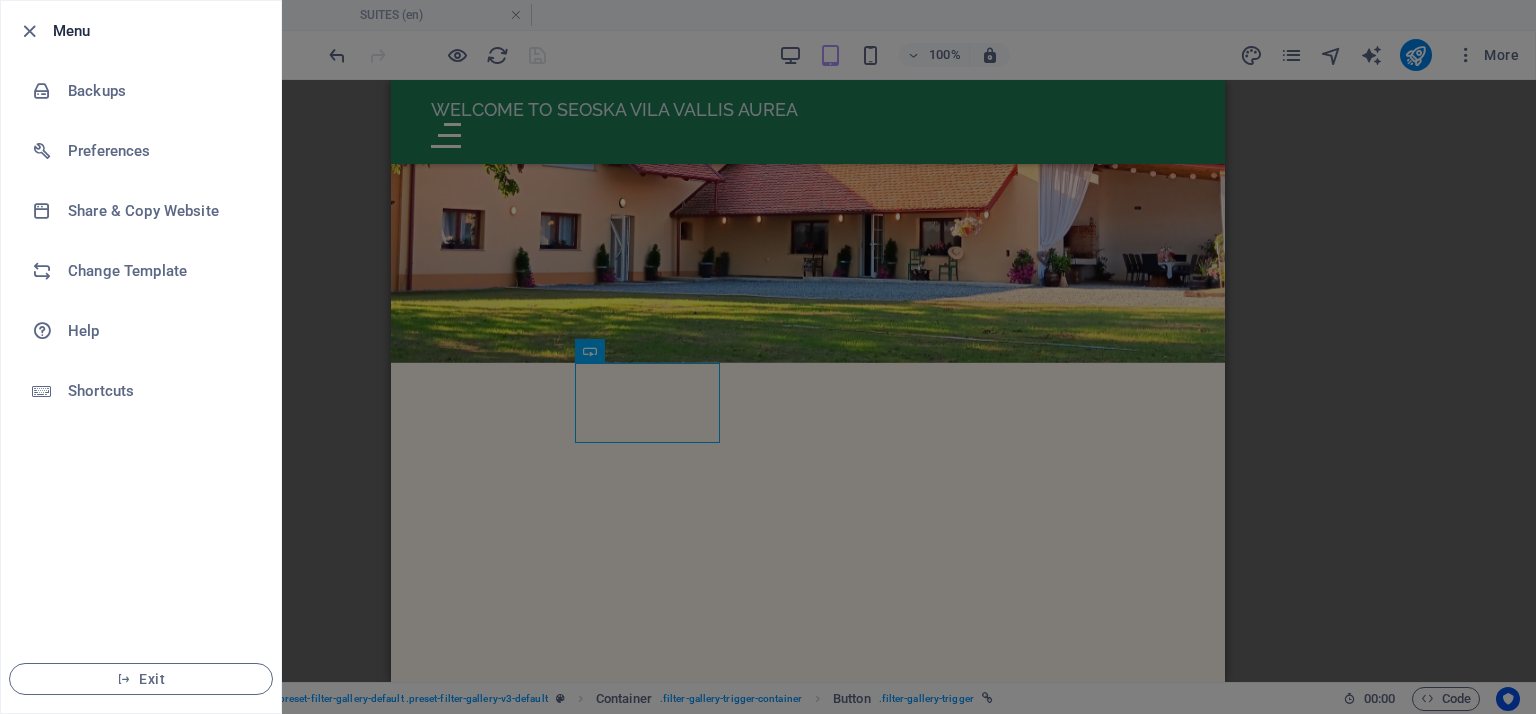 click at bounding box center [768, 357] 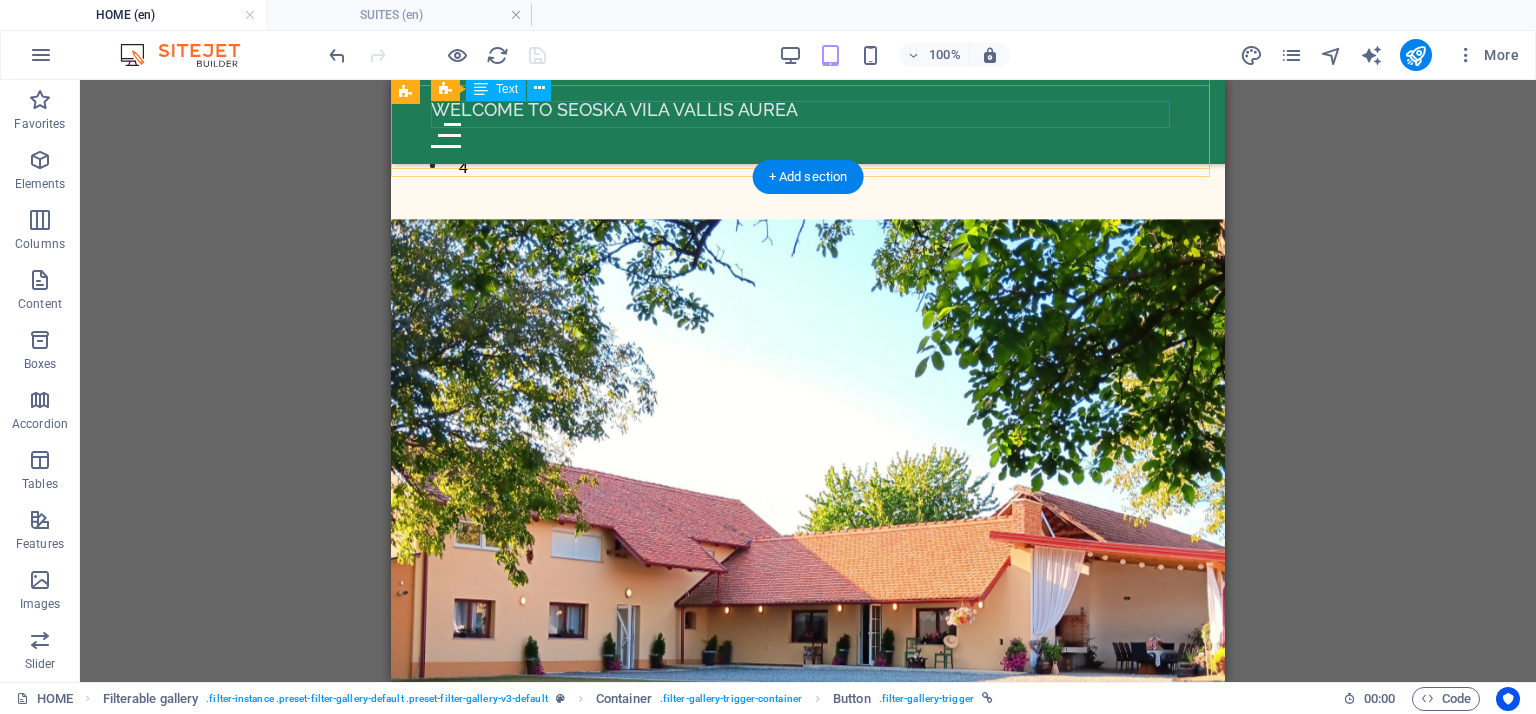 scroll, scrollTop: 400, scrollLeft: 0, axis: vertical 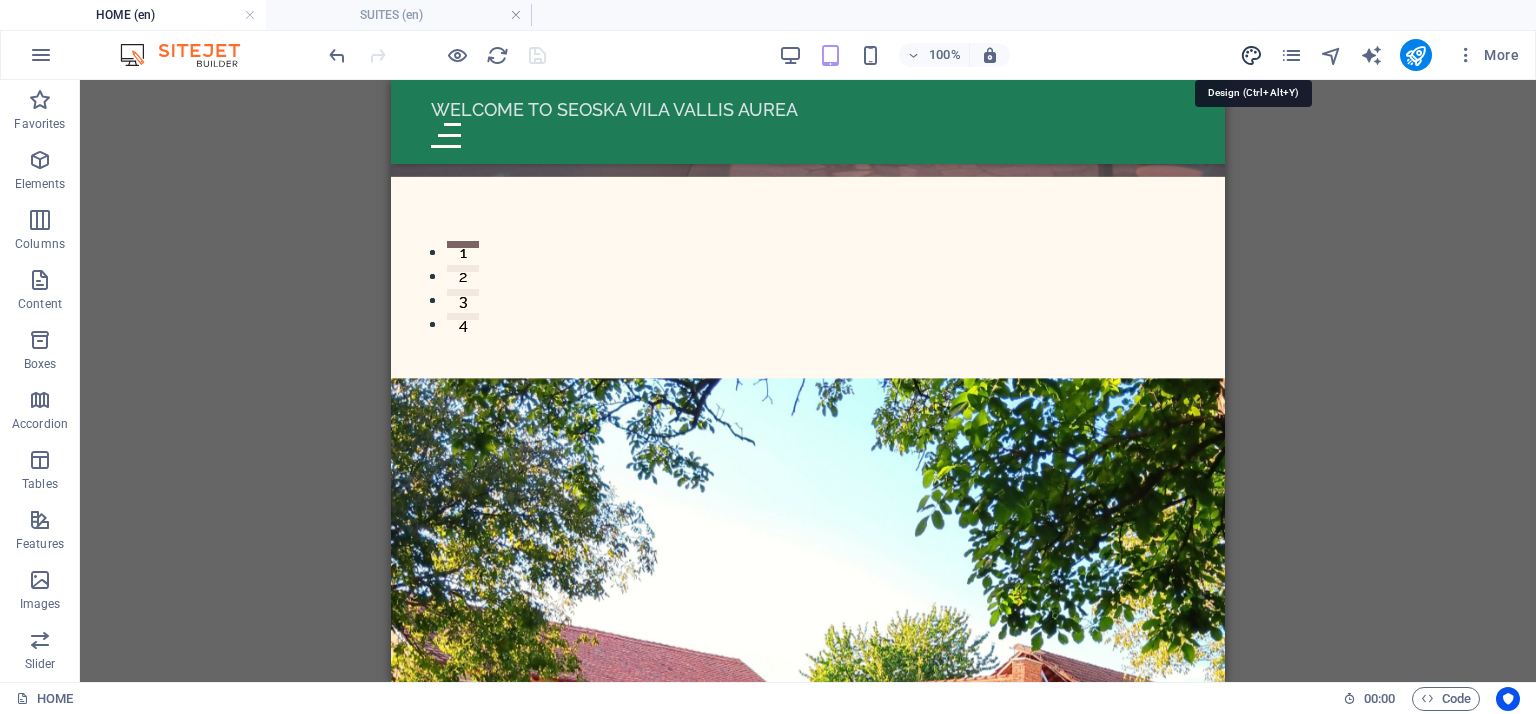 click at bounding box center [1251, 55] 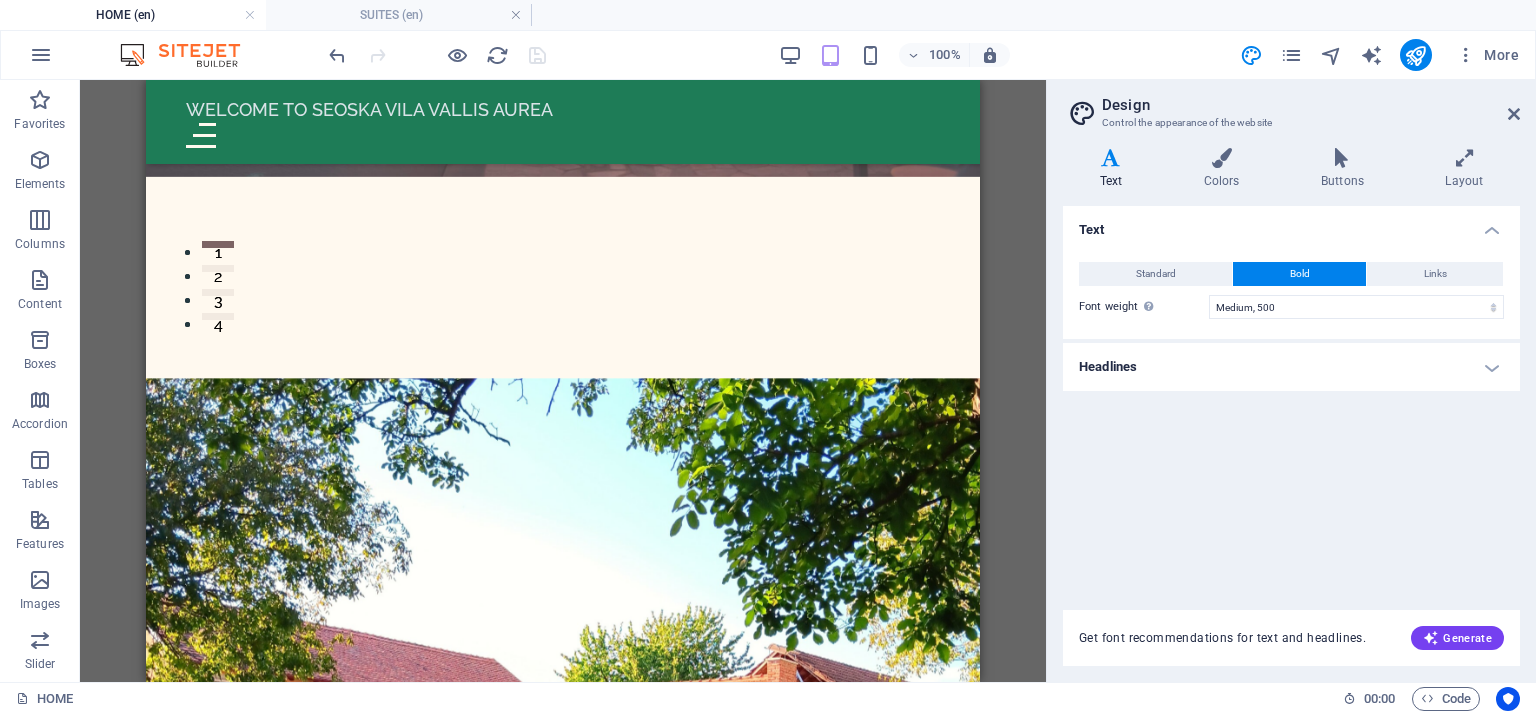 click on "Get font recommendations for text and headlines." at bounding box center (1222, 638) 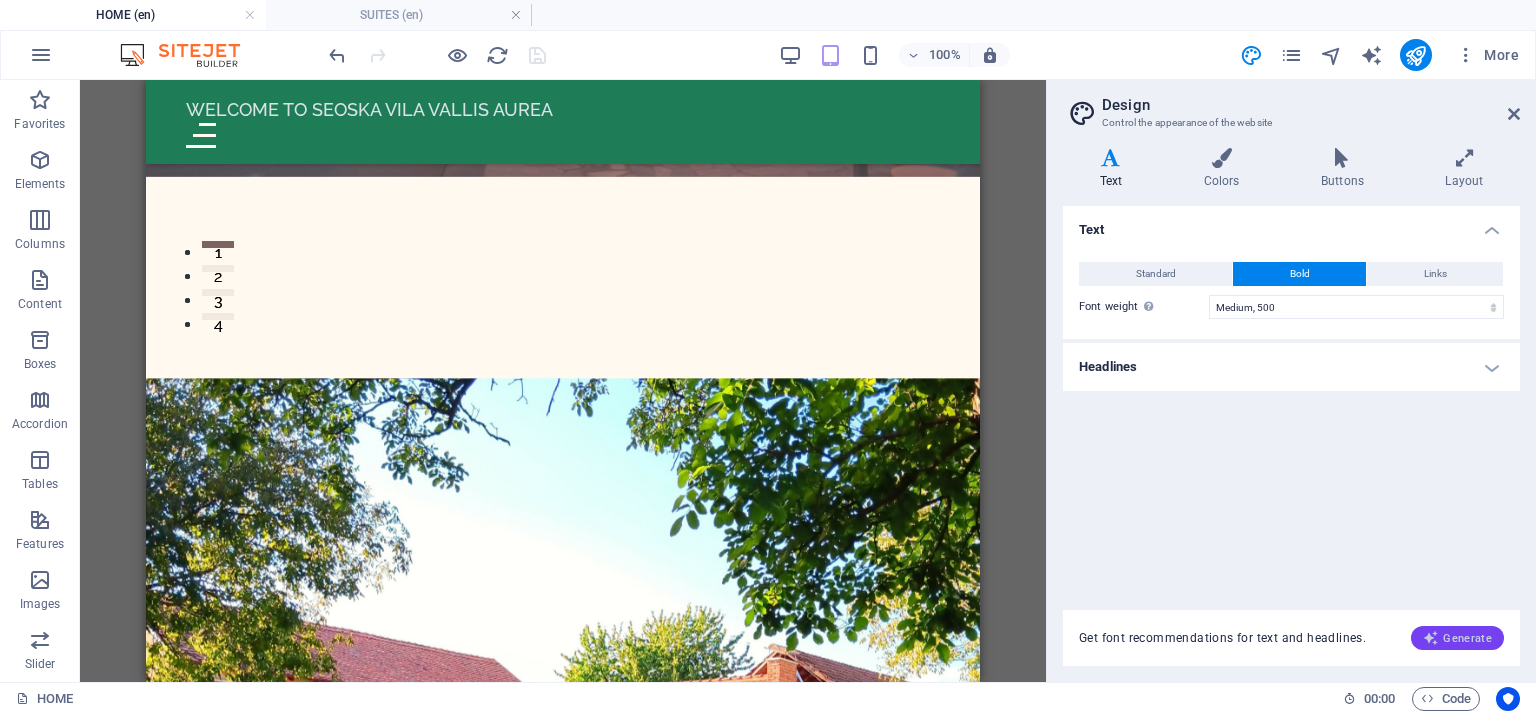 click on "Generate" at bounding box center (1457, 638) 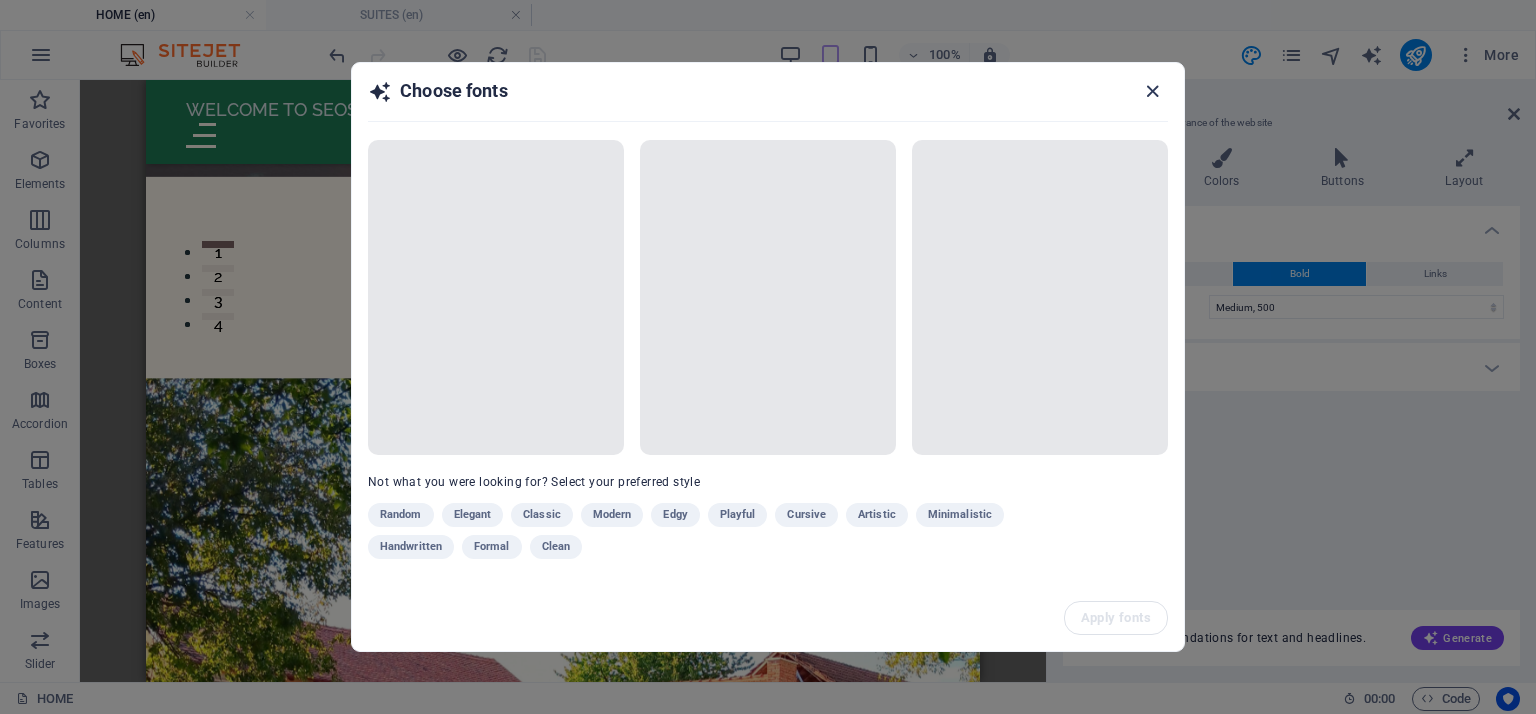 click at bounding box center [1152, 91] 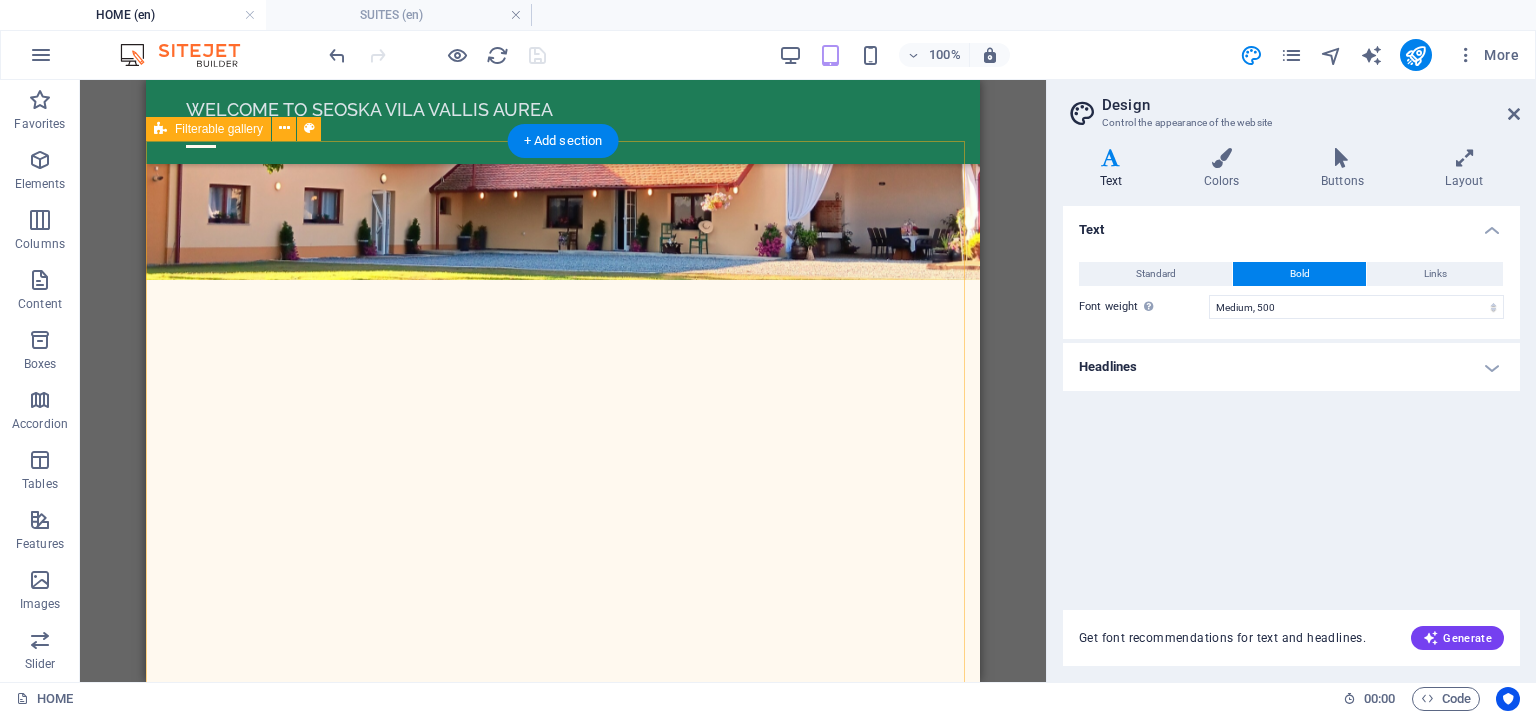scroll, scrollTop: 1100, scrollLeft: 0, axis: vertical 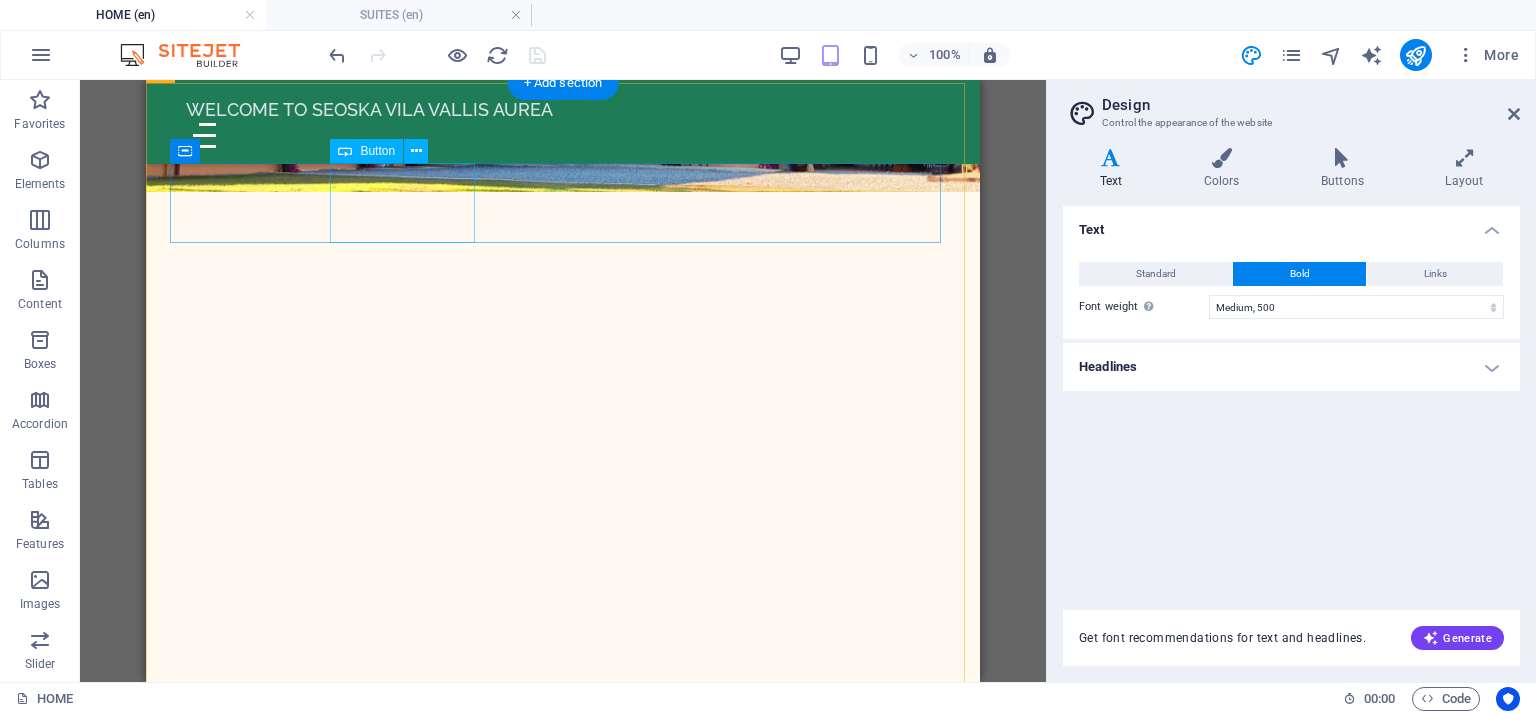click on "Rooms" at bounding box center (563, 4273) 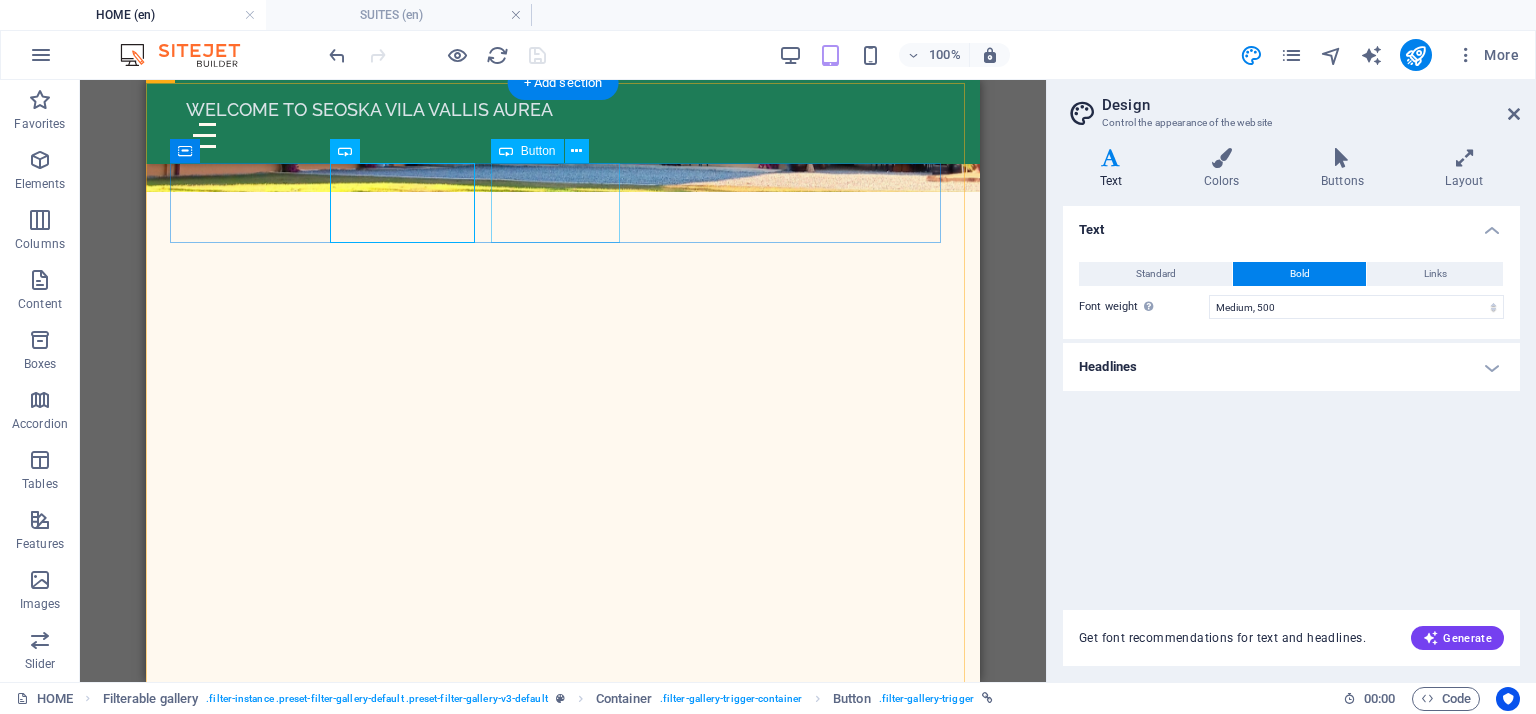 click on "wellness" at bounding box center (563, 4337) 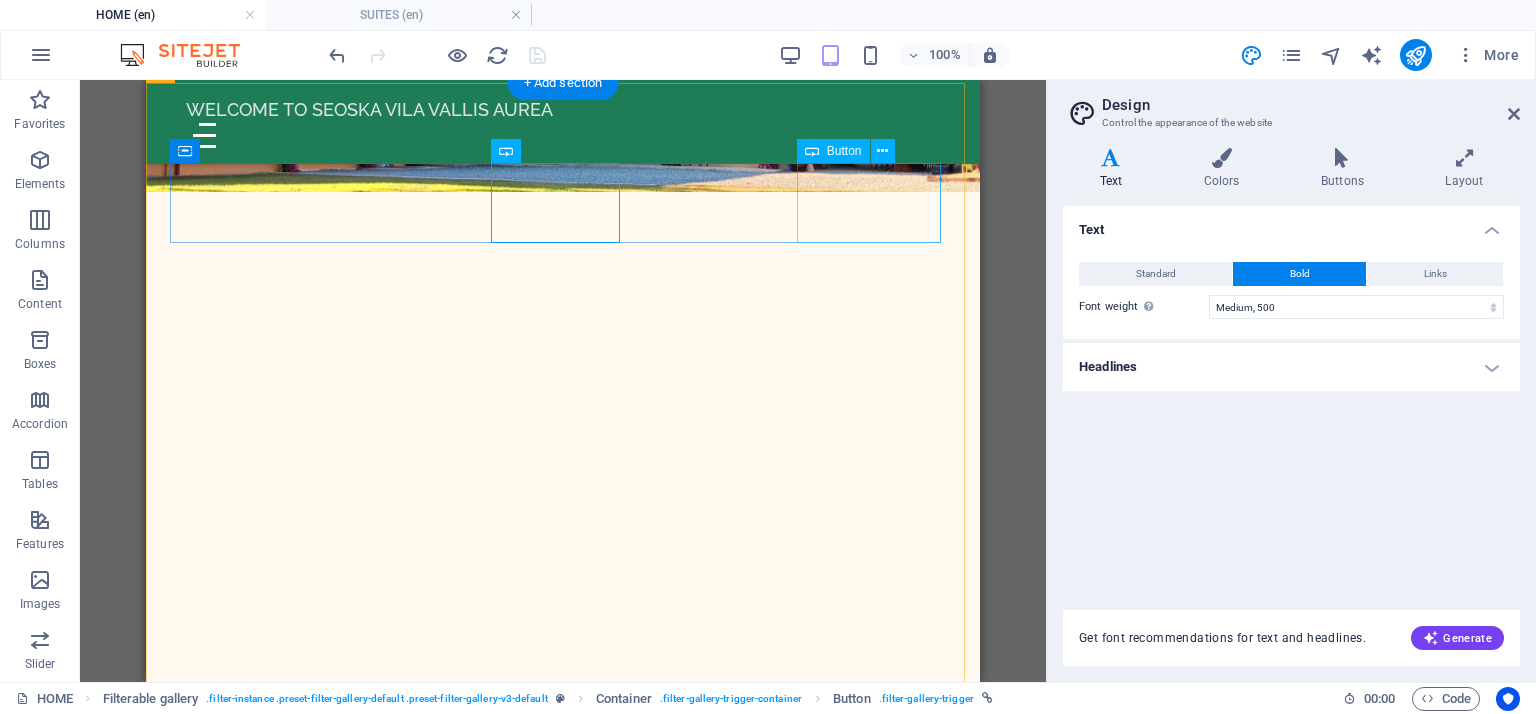 click on "other contents" at bounding box center [563, 4465] 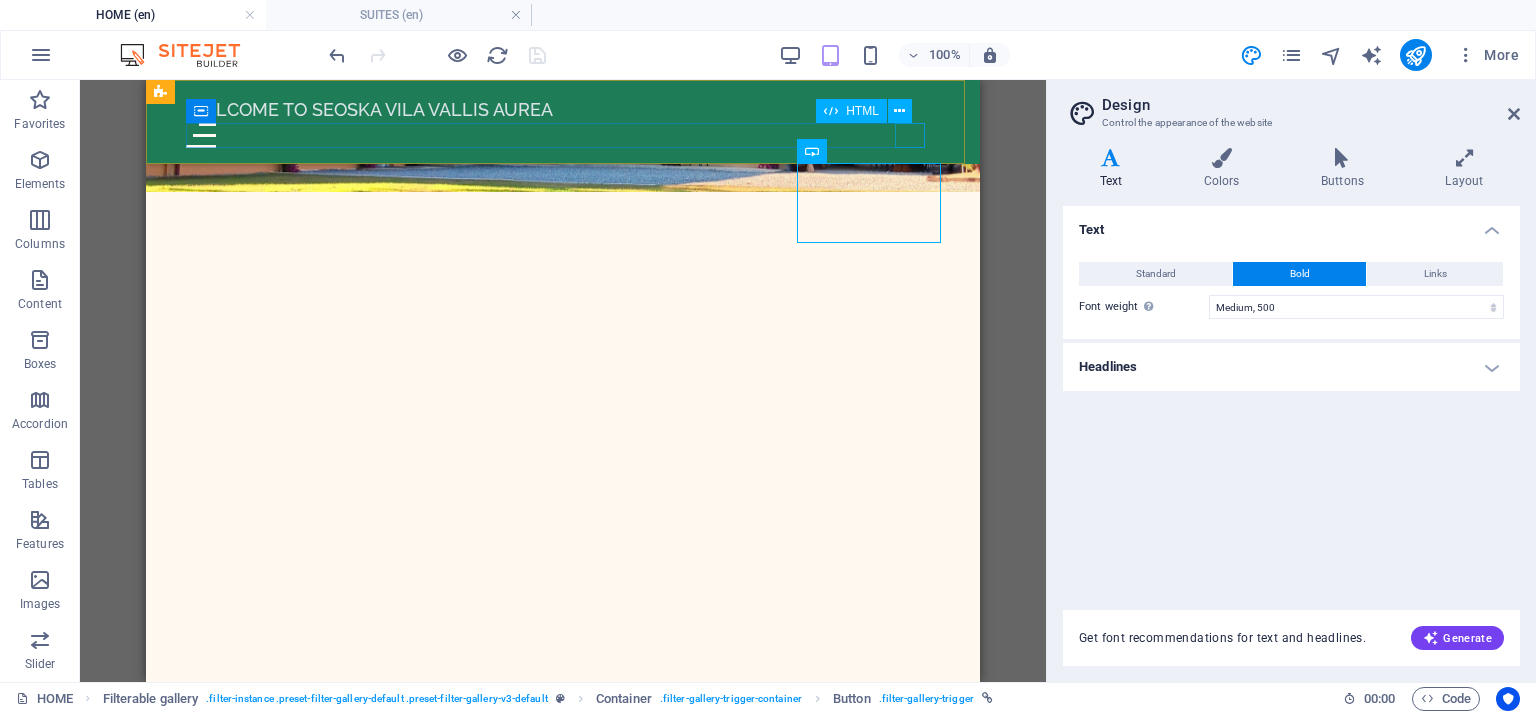 click at bounding box center (563, 135) 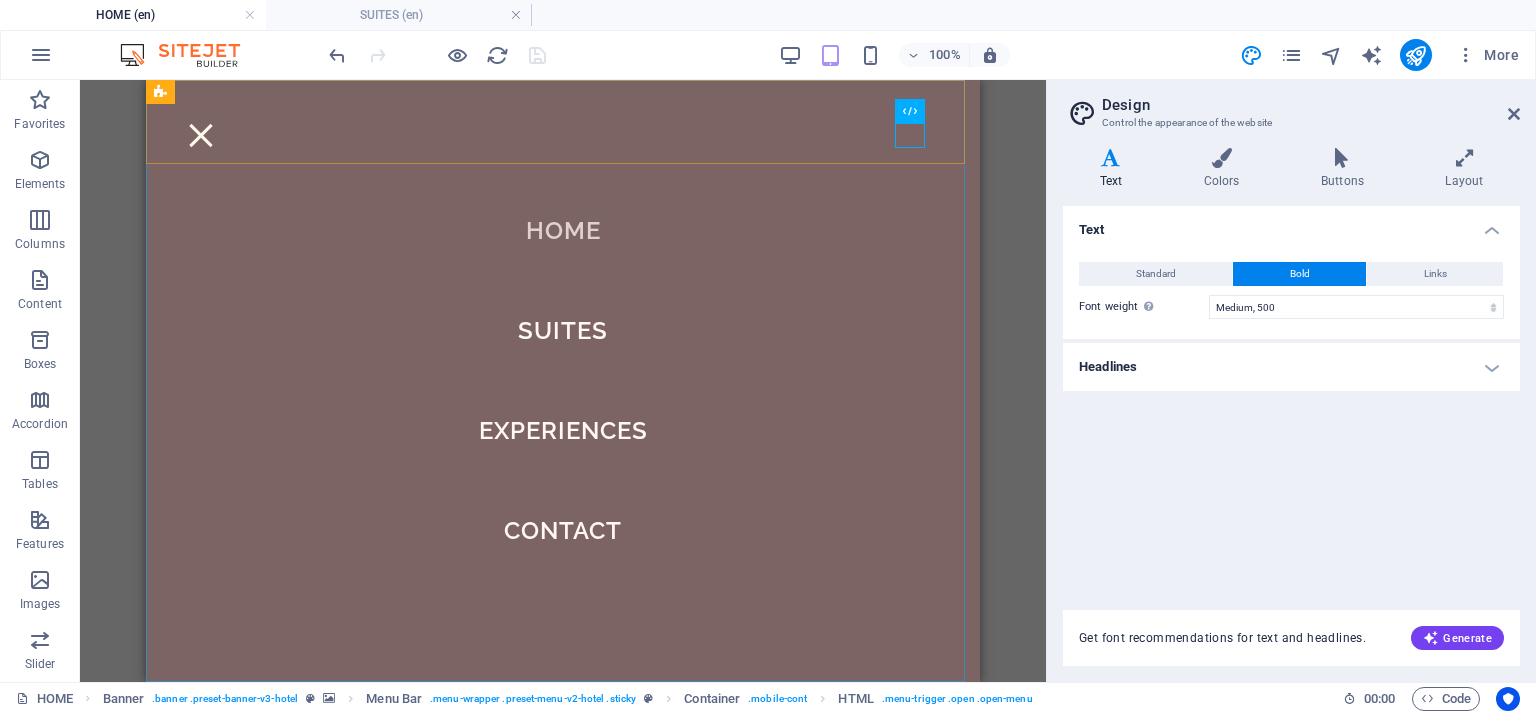 click on "Home Suites Experiences Contact" at bounding box center [563, 381] 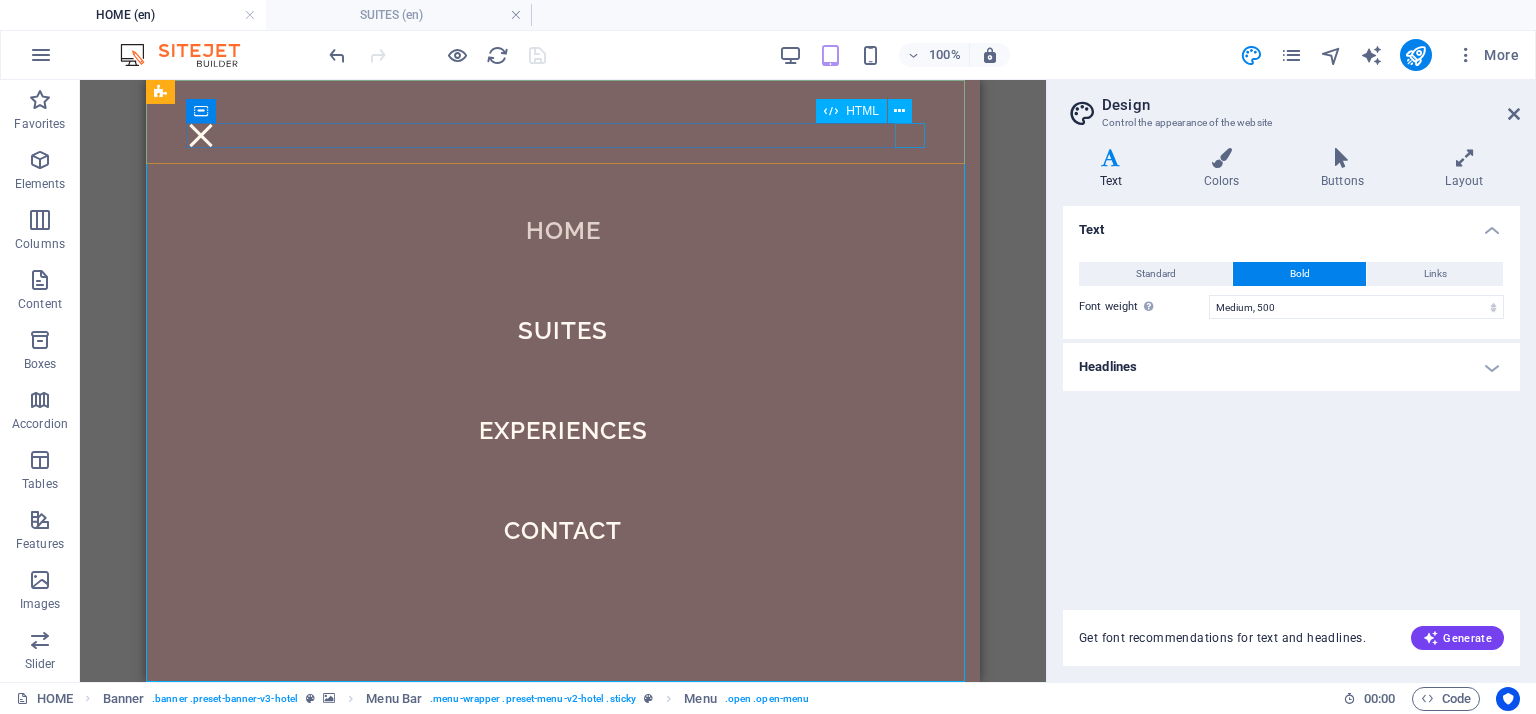 click at bounding box center (563, 135) 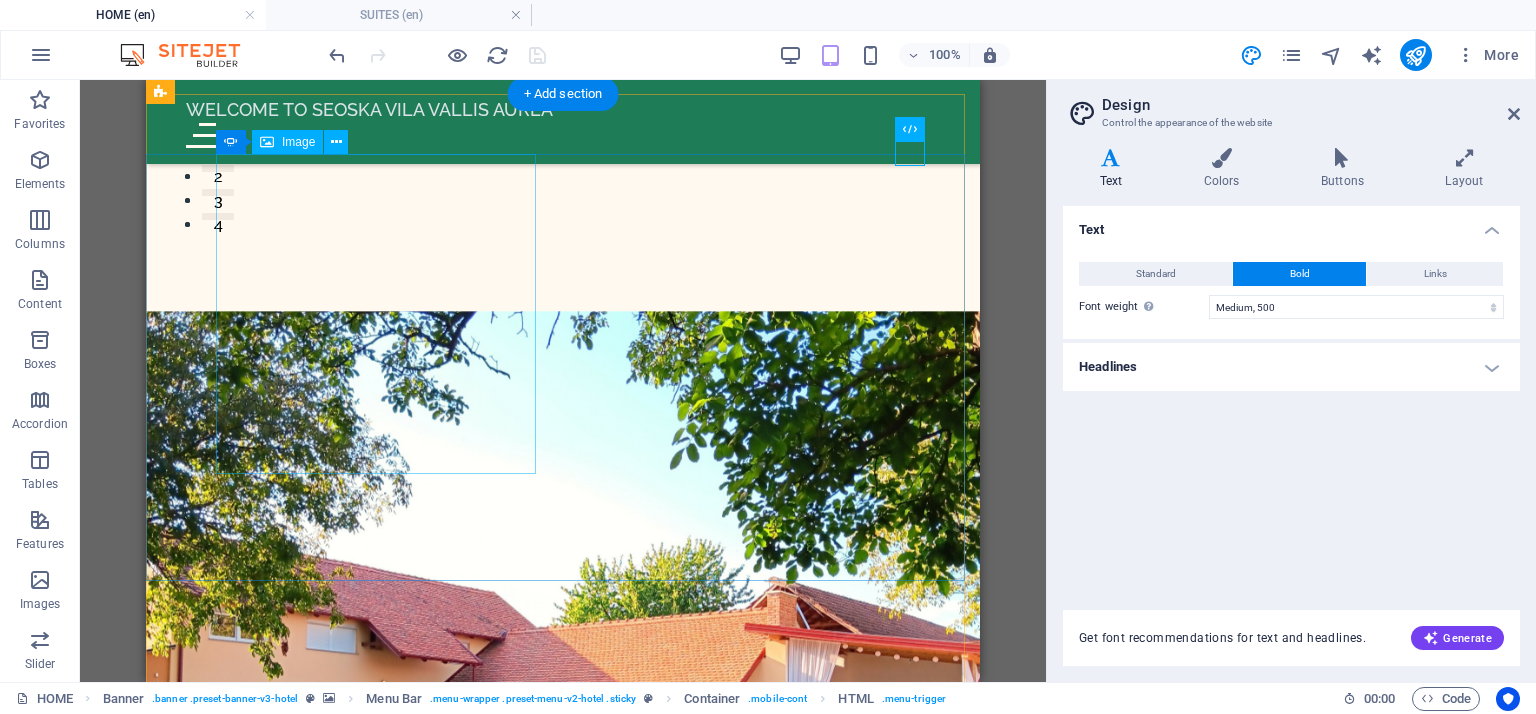 scroll, scrollTop: 0, scrollLeft: 0, axis: both 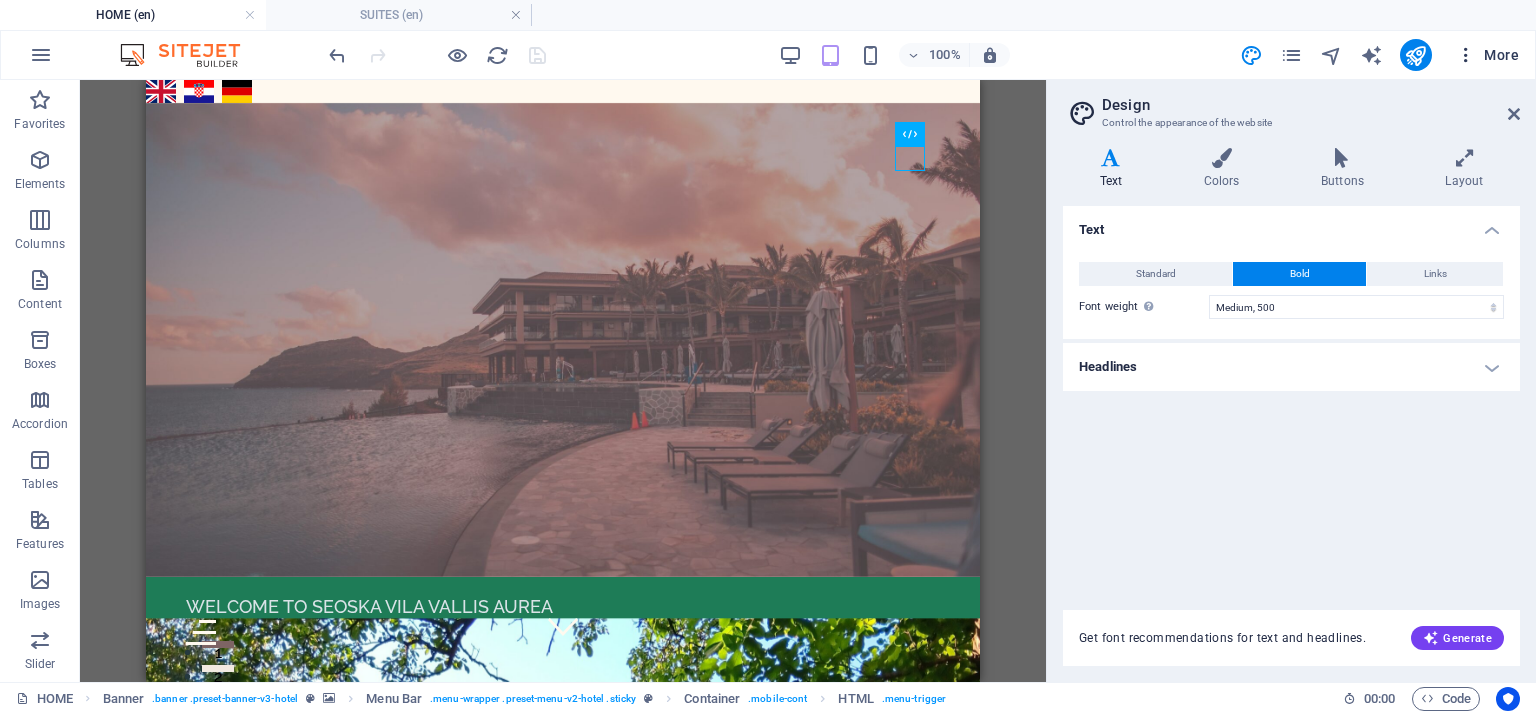 click on "More" at bounding box center [1487, 55] 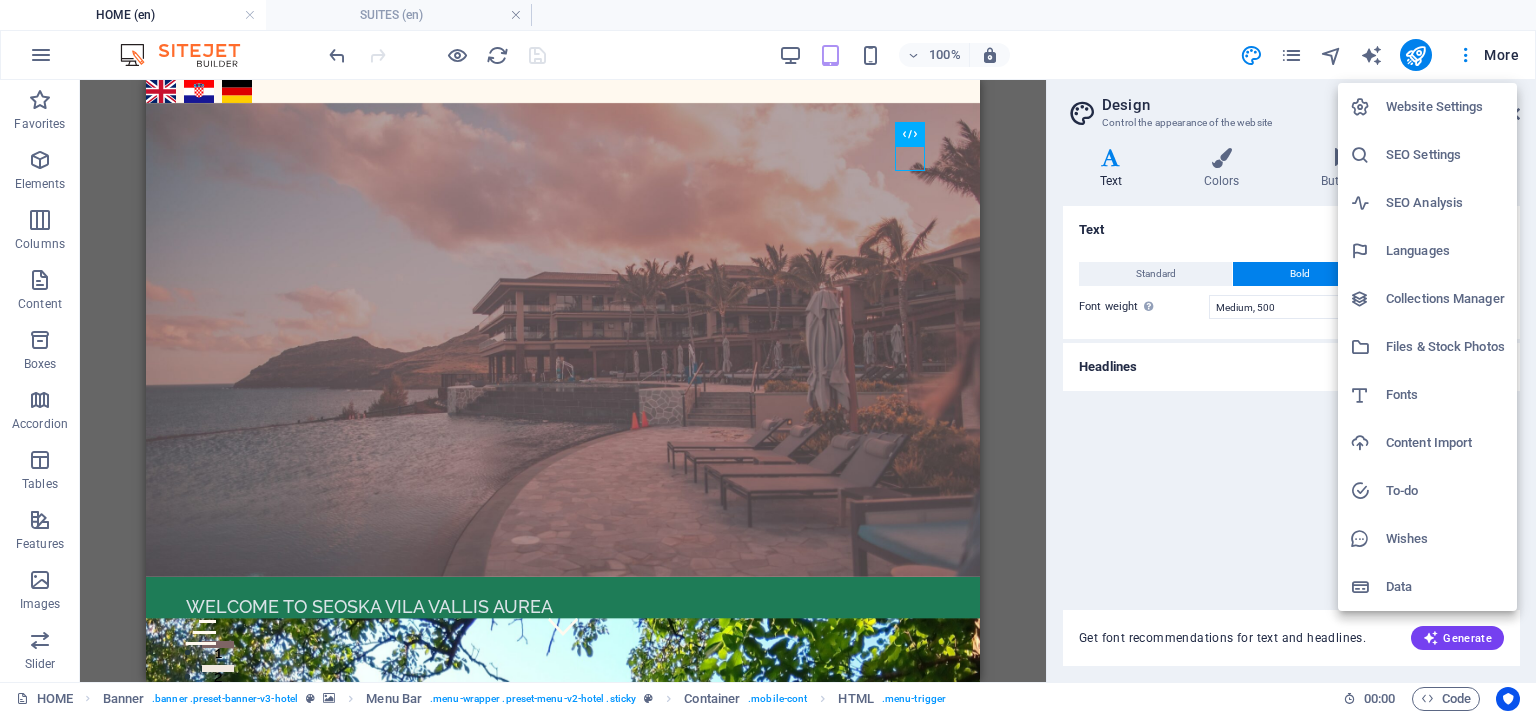 click on "Files & Stock Photos" at bounding box center [1445, 347] 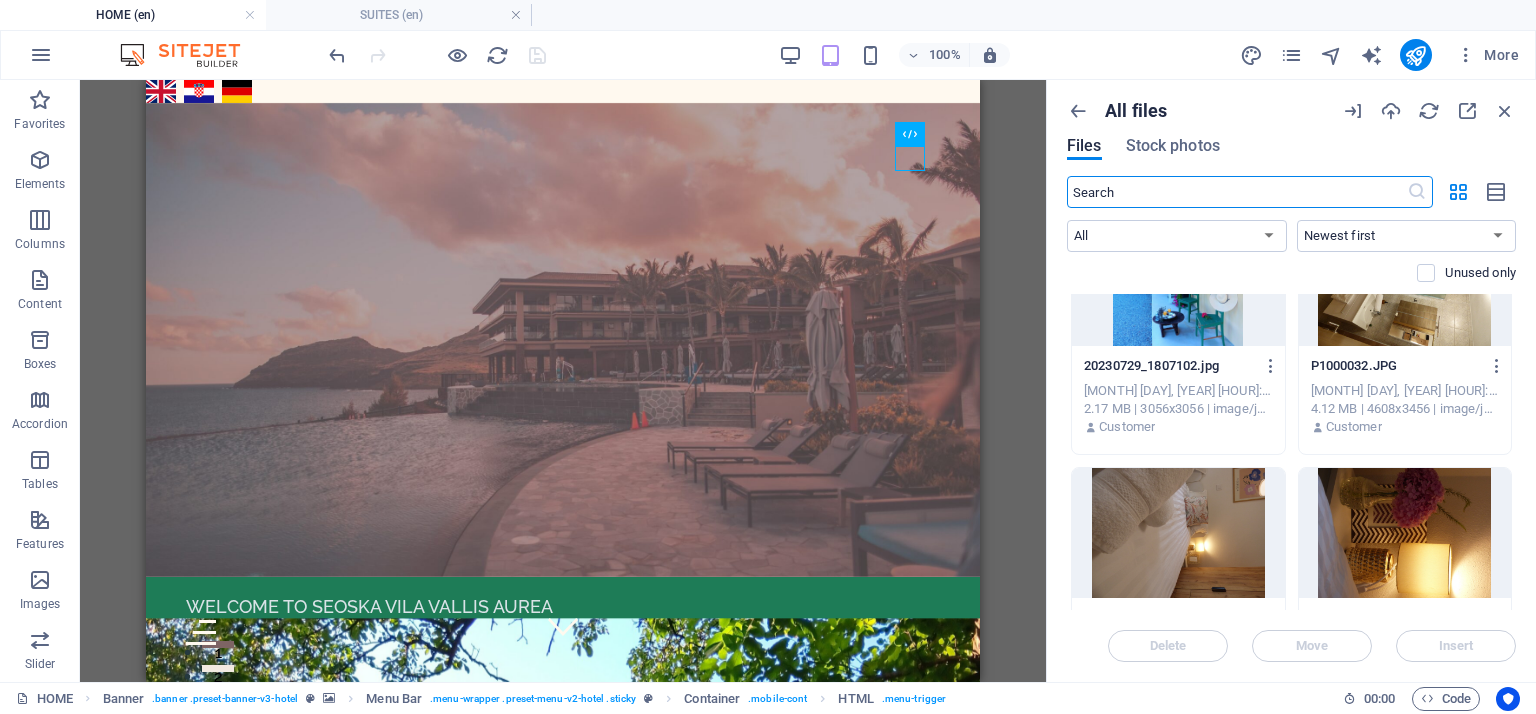 scroll, scrollTop: 700, scrollLeft: 0, axis: vertical 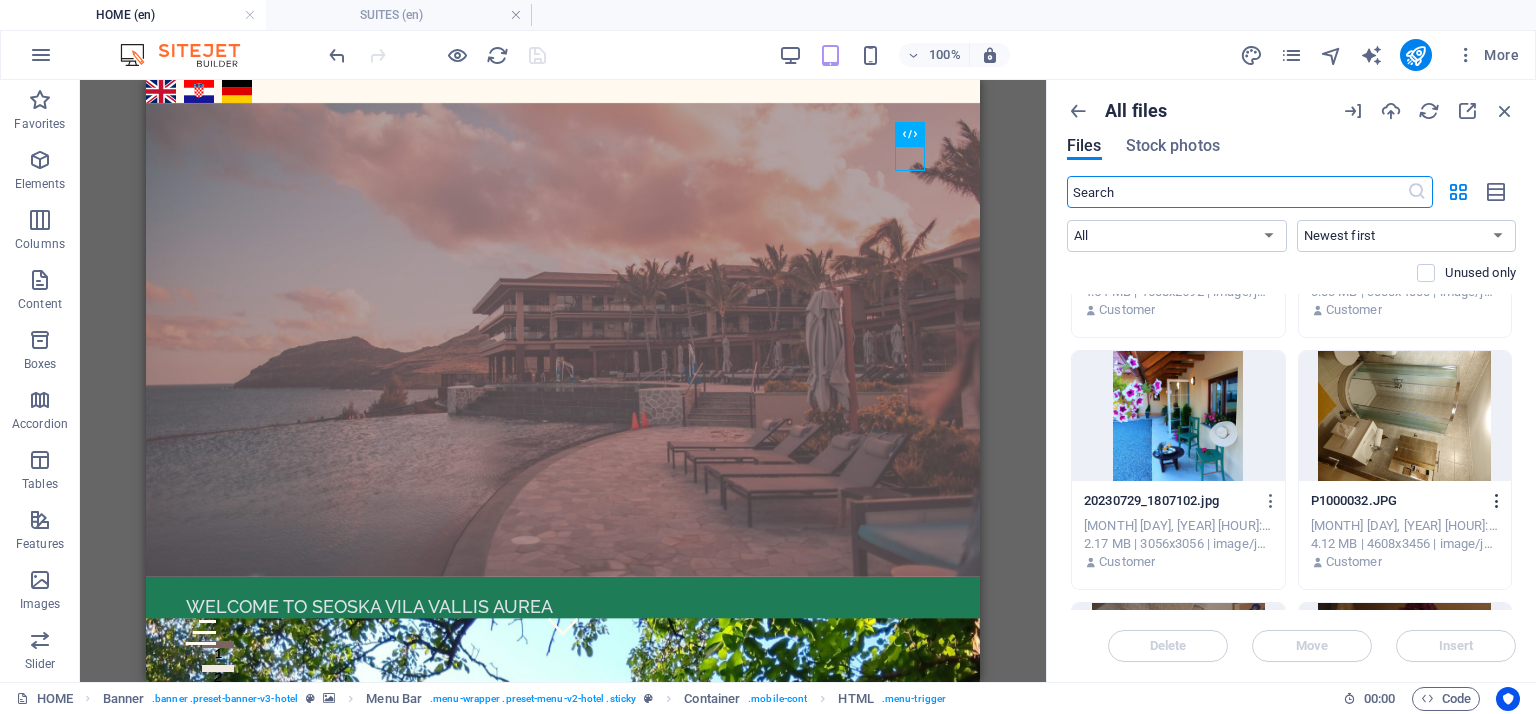 click at bounding box center [1497, 501] 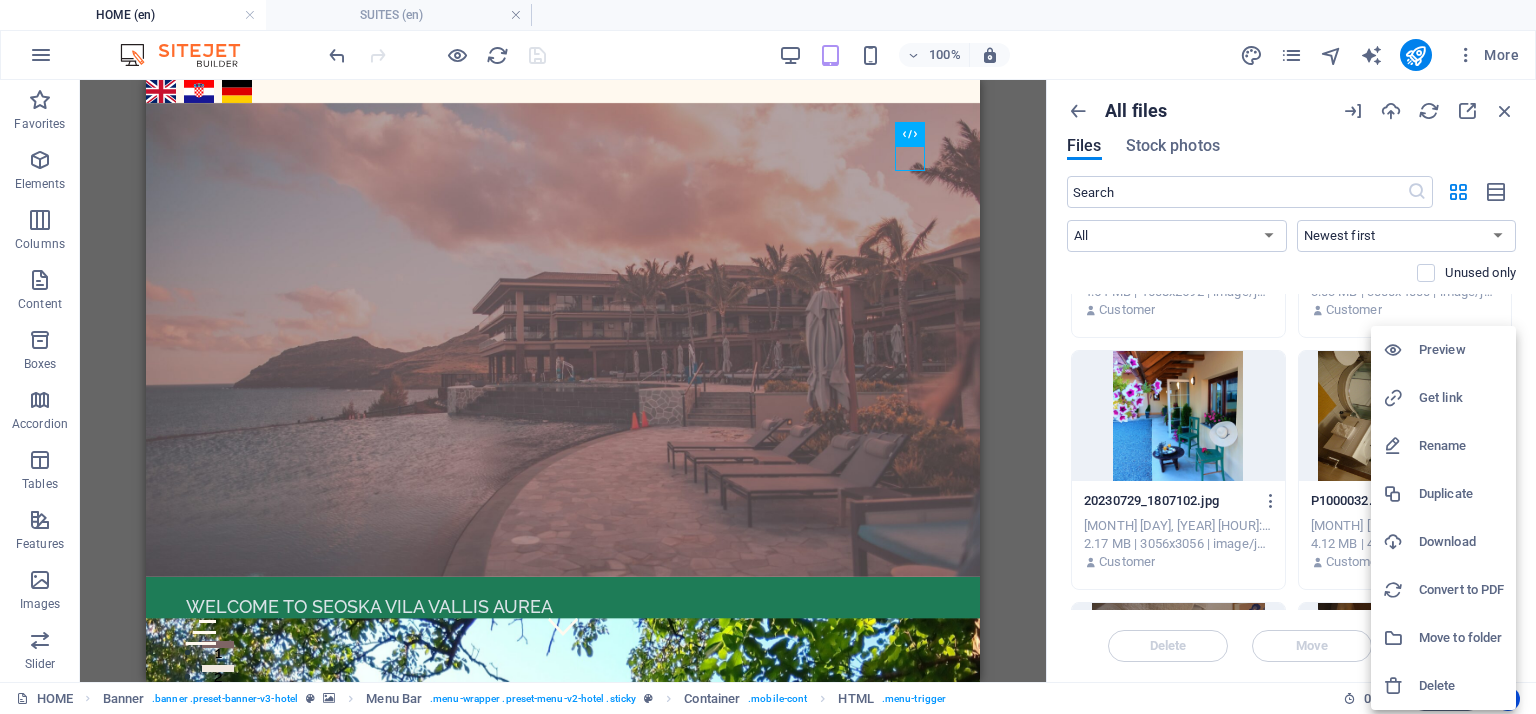 click at bounding box center [768, 357] 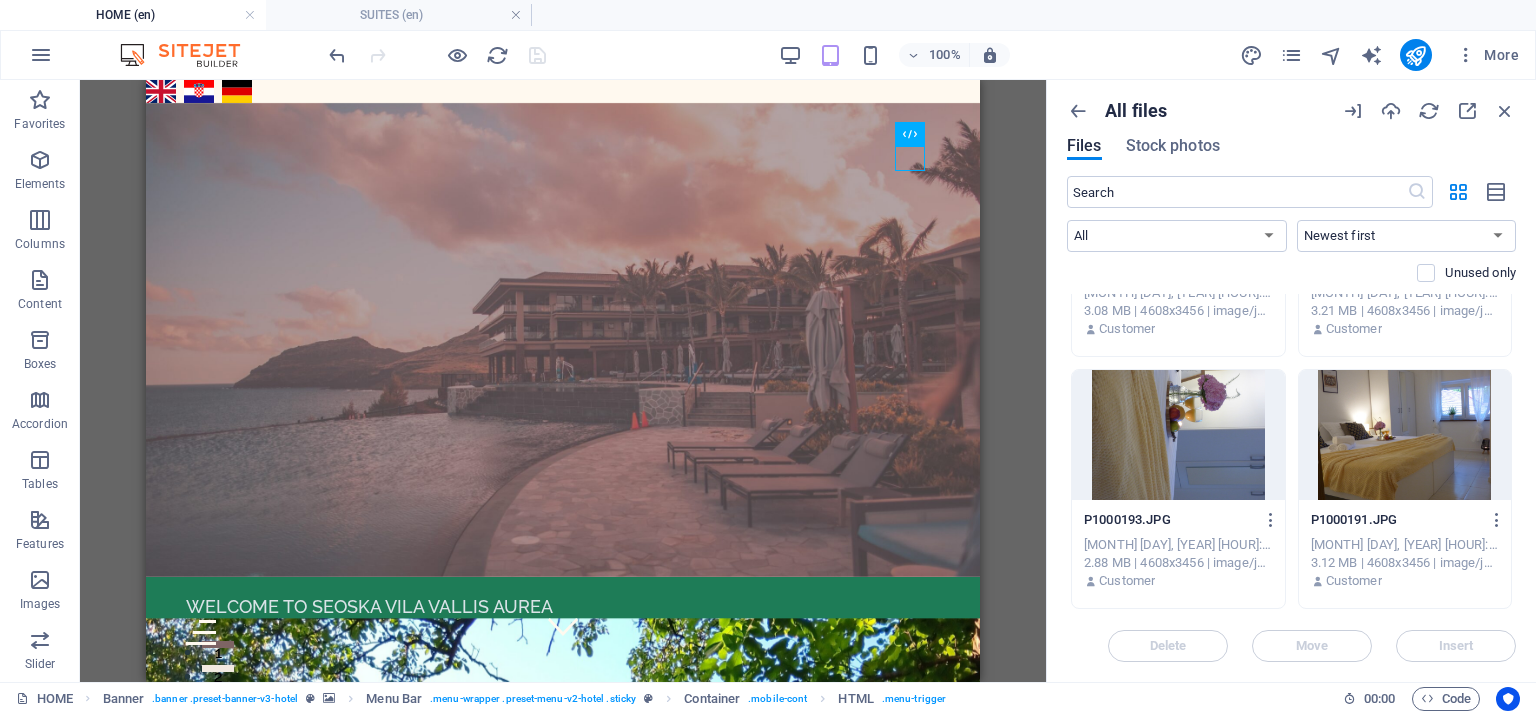 scroll, scrollTop: 2700, scrollLeft: 0, axis: vertical 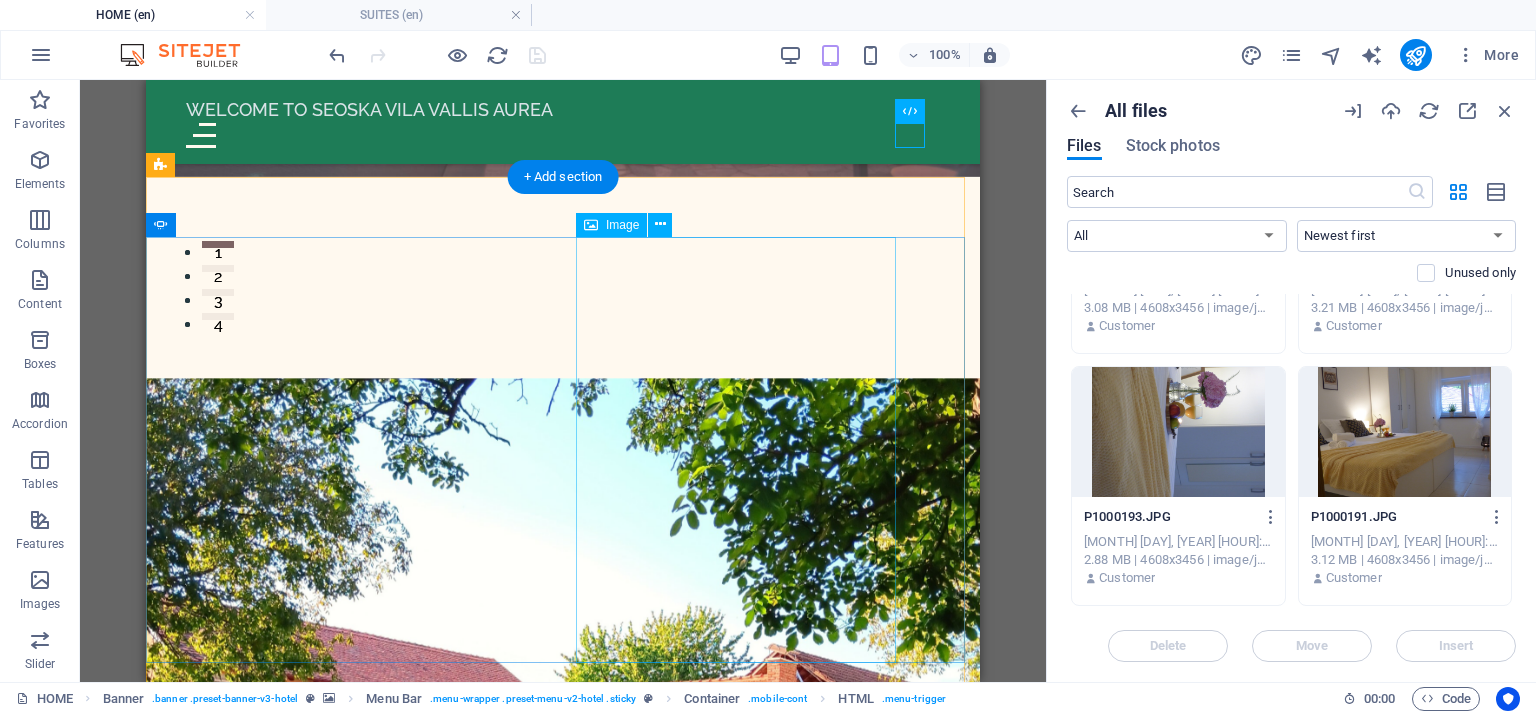 click at bounding box center [-344, 2241] 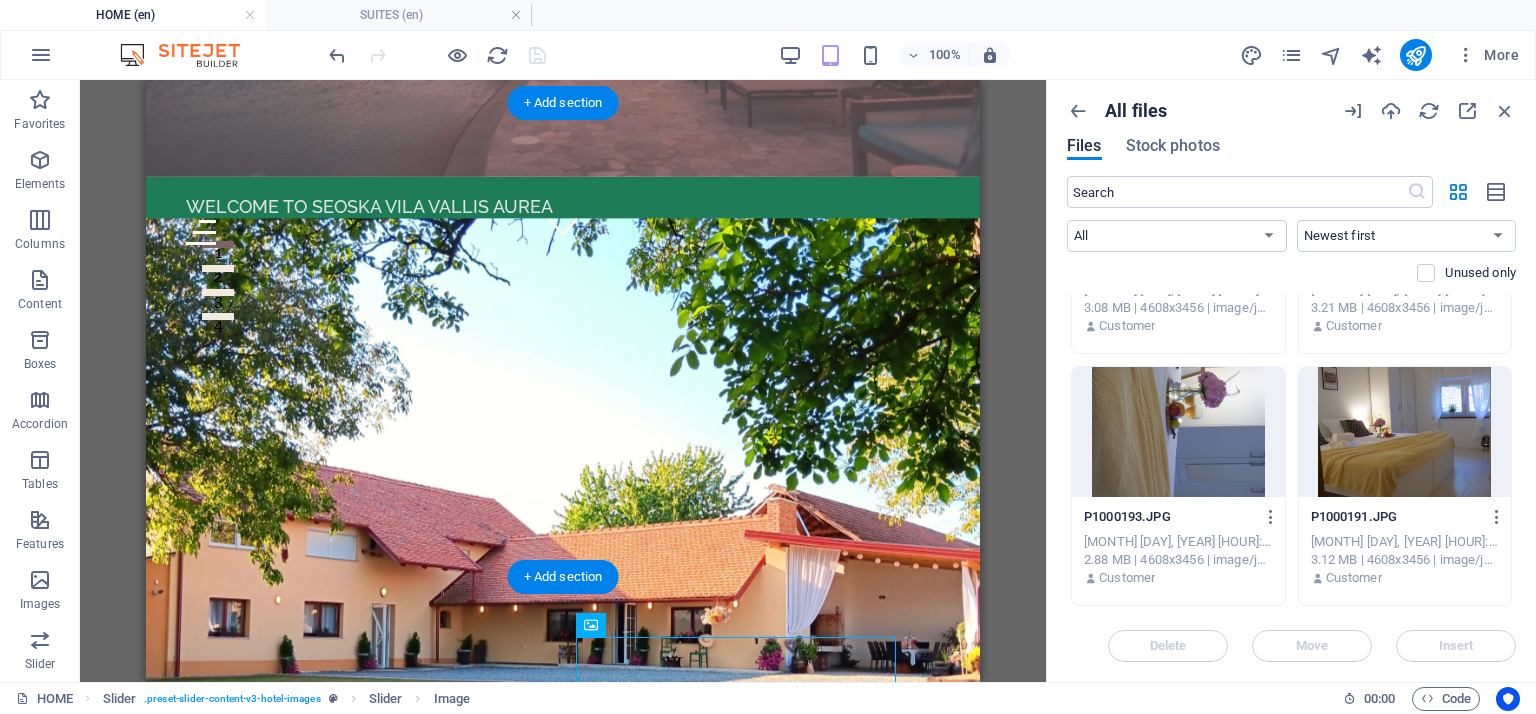 scroll, scrollTop: 0, scrollLeft: 0, axis: both 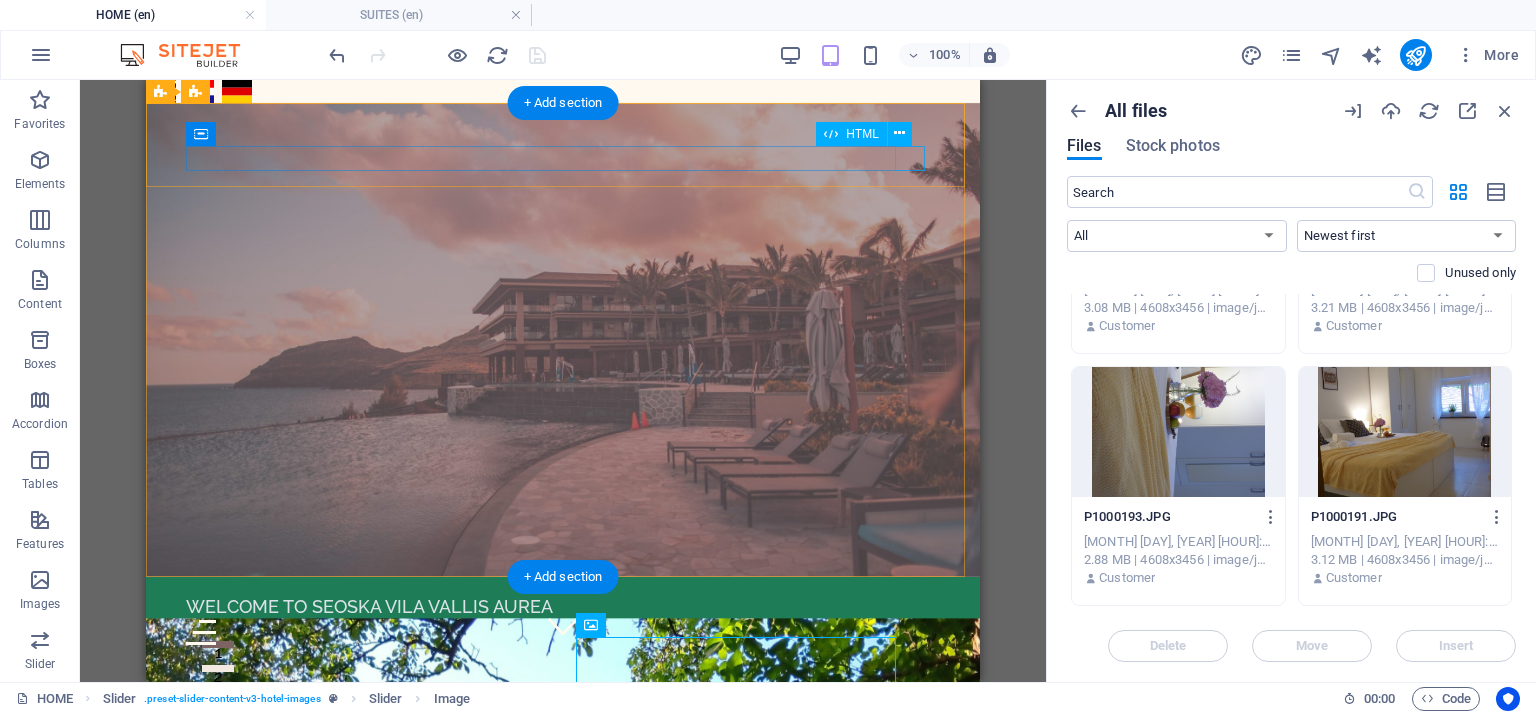 click at bounding box center (563, 632) 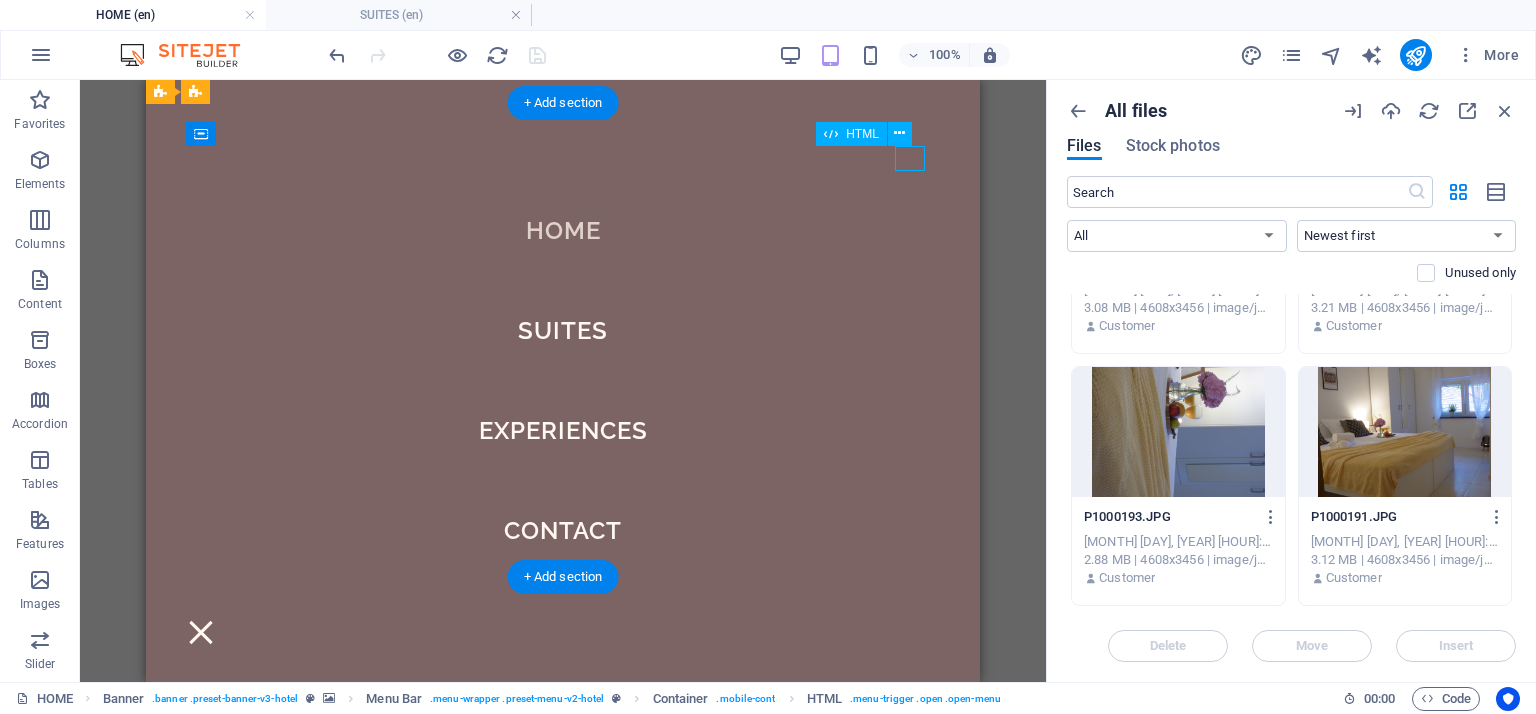 click at bounding box center (563, 632) 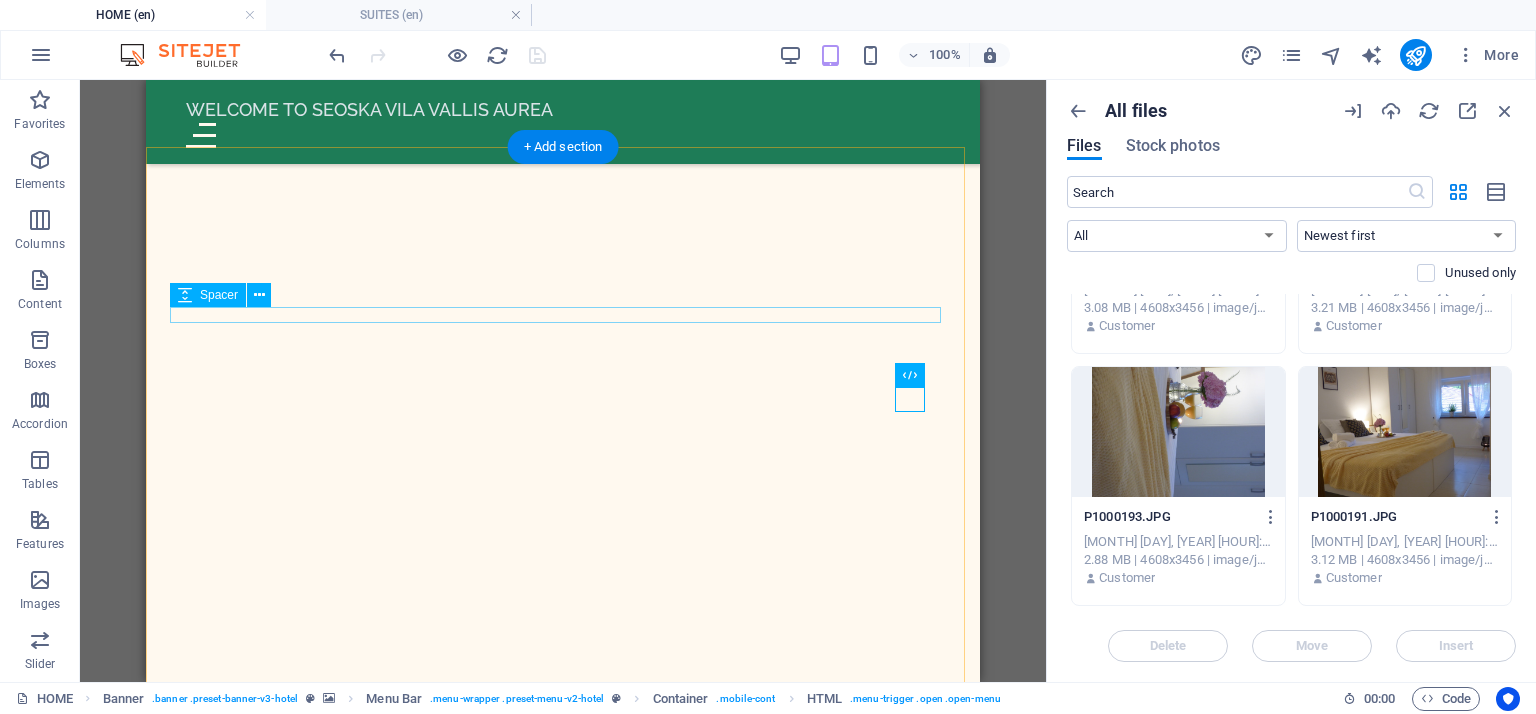 scroll, scrollTop: 1000, scrollLeft: 0, axis: vertical 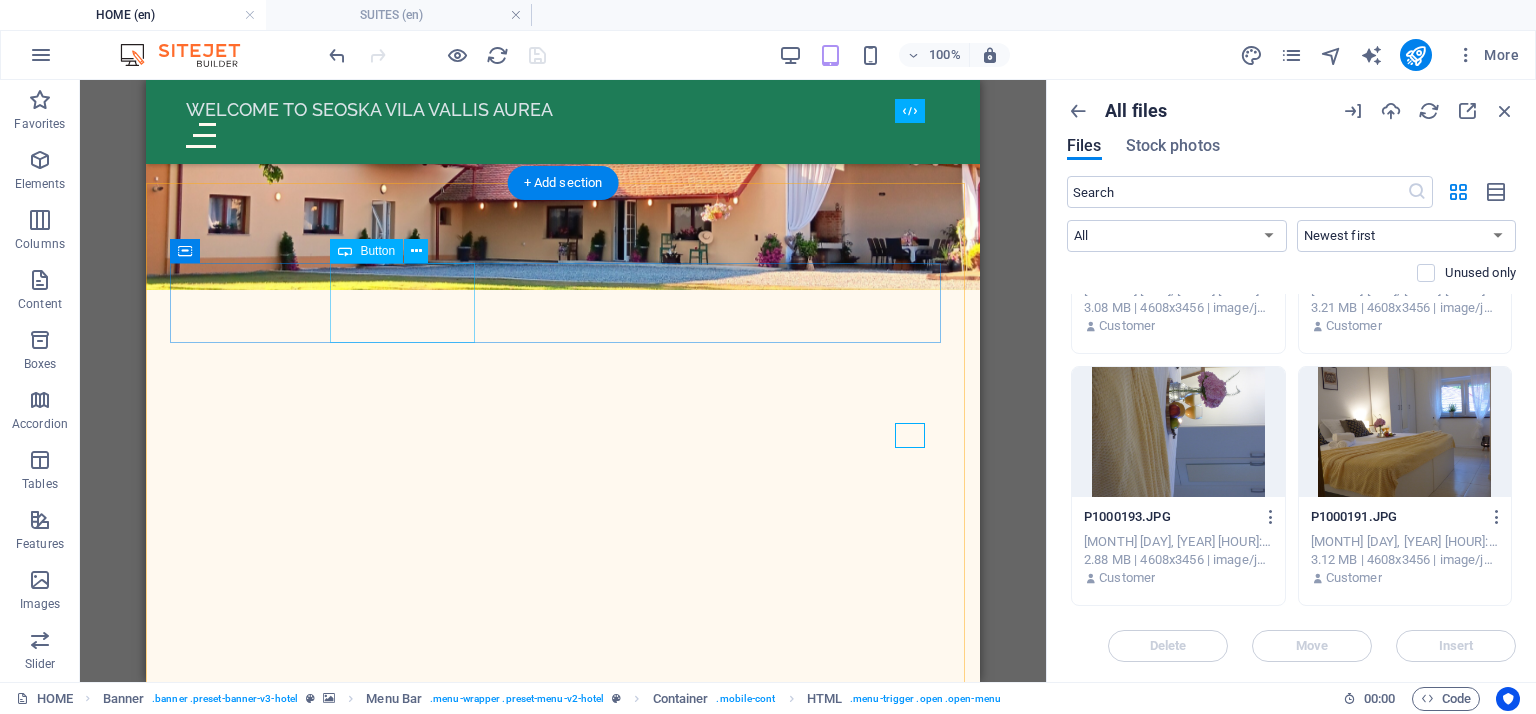 click on "Rooms" at bounding box center (563, 4373) 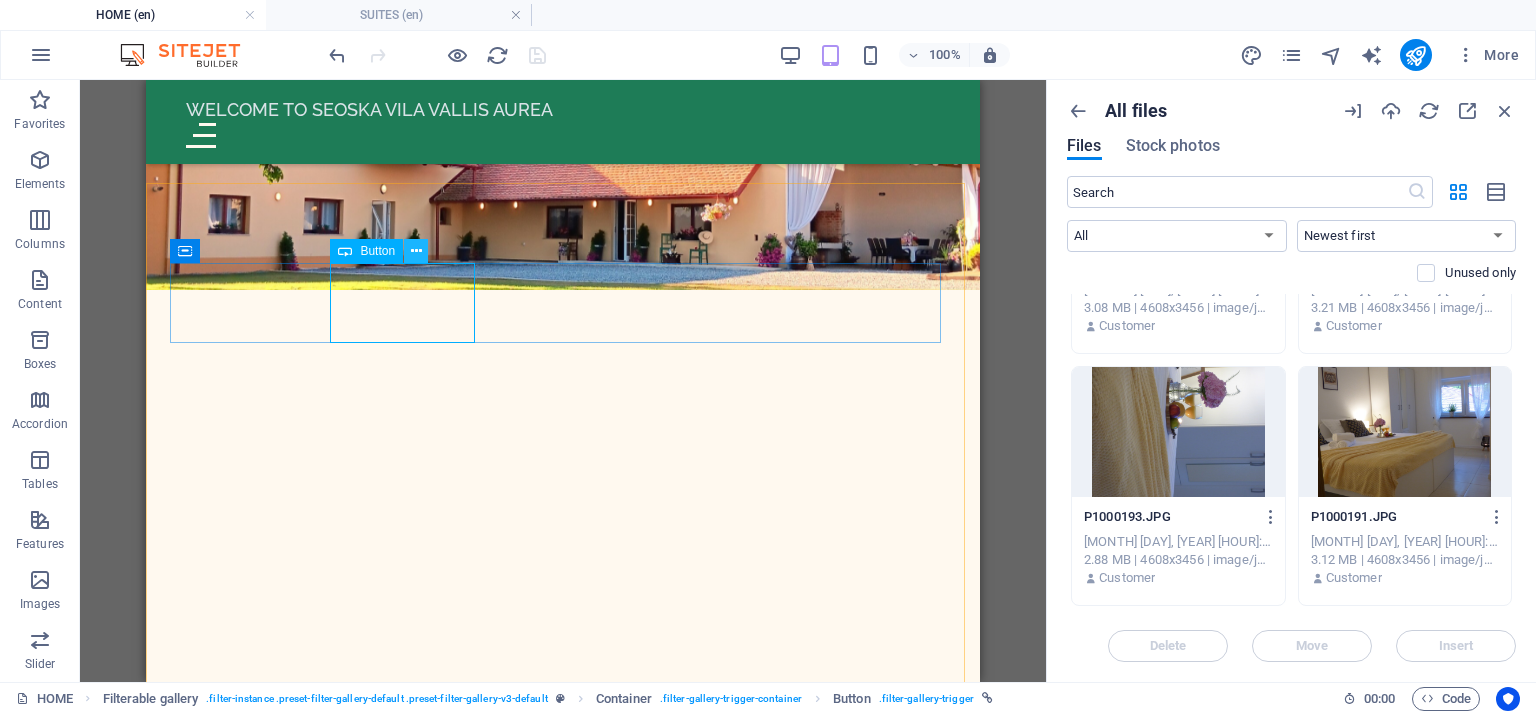 click at bounding box center [416, 251] 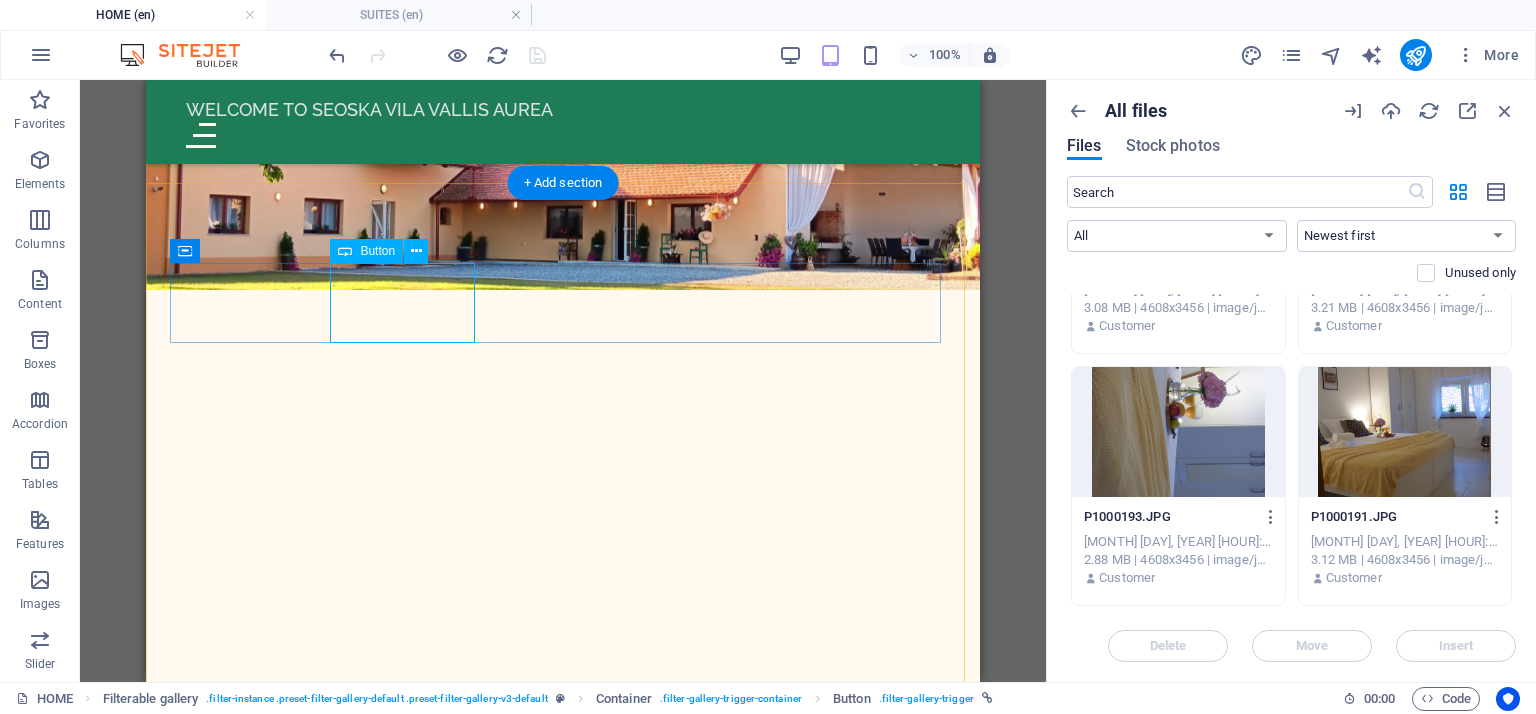 click on "Rooms" at bounding box center (563, 4373) 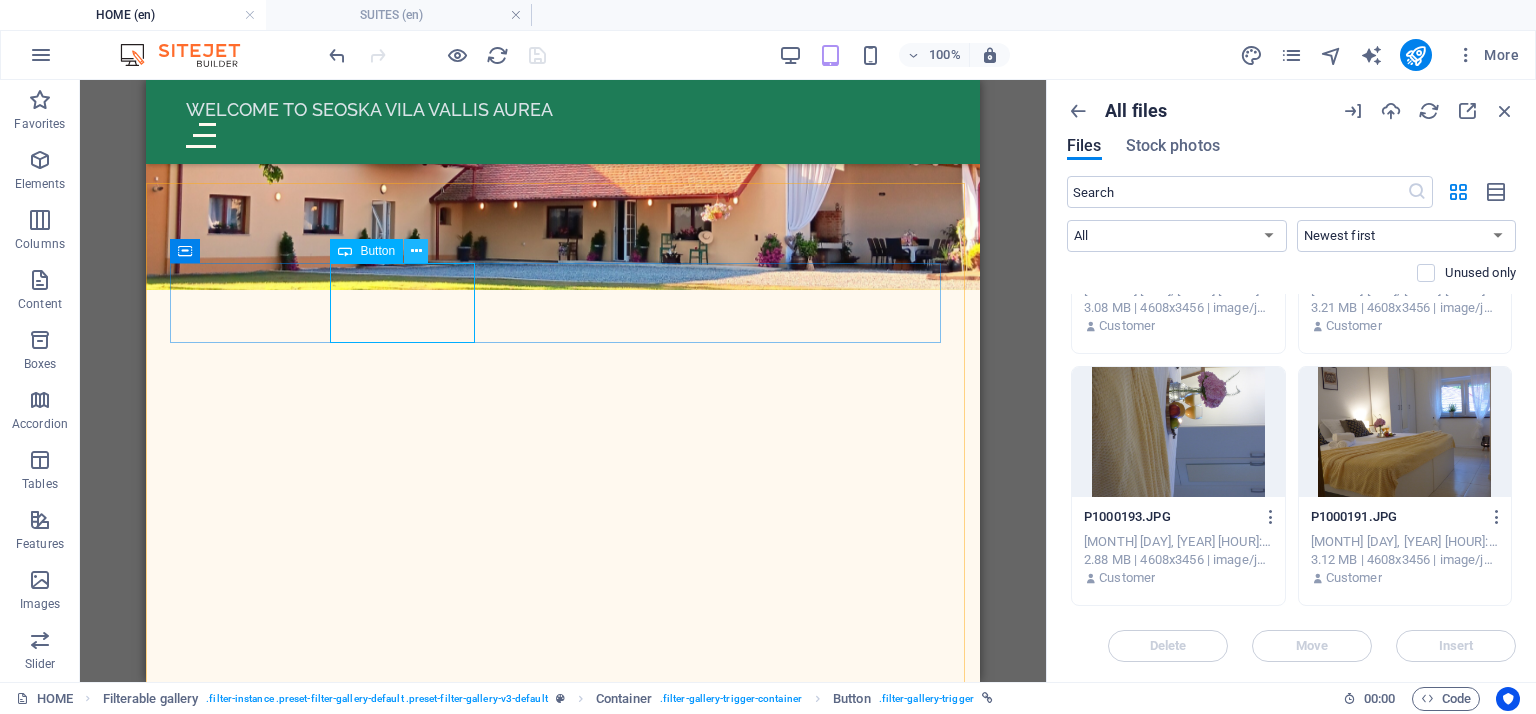 click at bounding box center (416, 251) 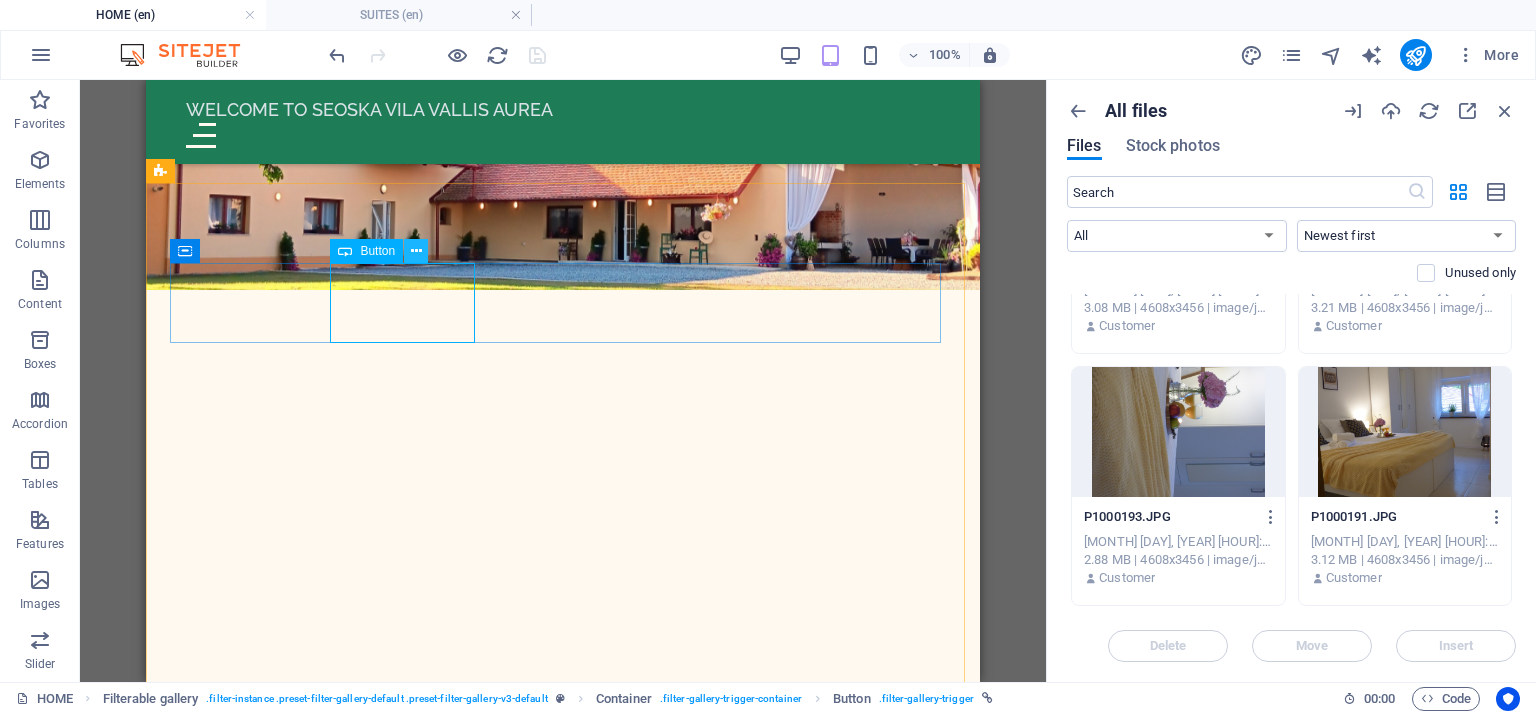click at bounding box center [416, 251] 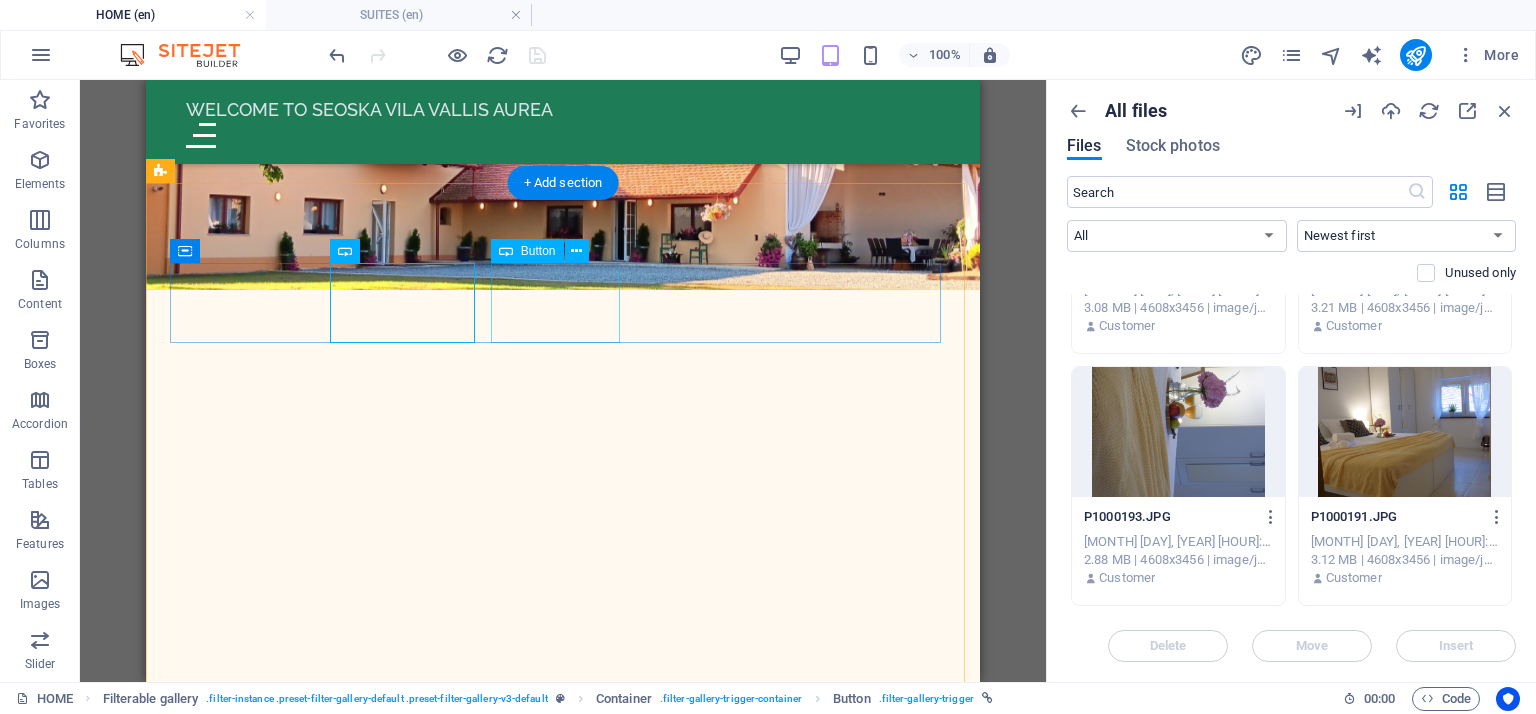 click on "wellness" at bounding box center [563, 4437] 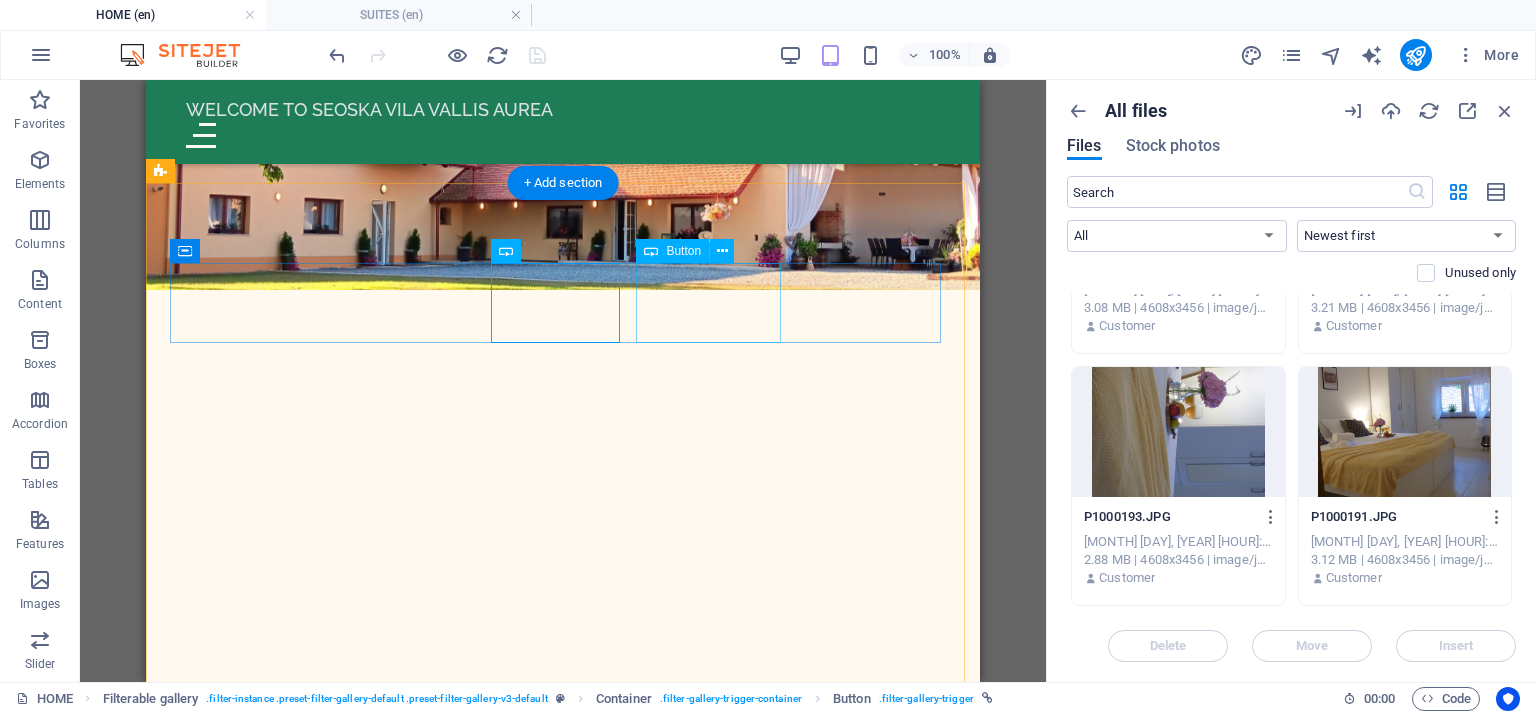 click on "cousine" at bounding box center (563, 4501) 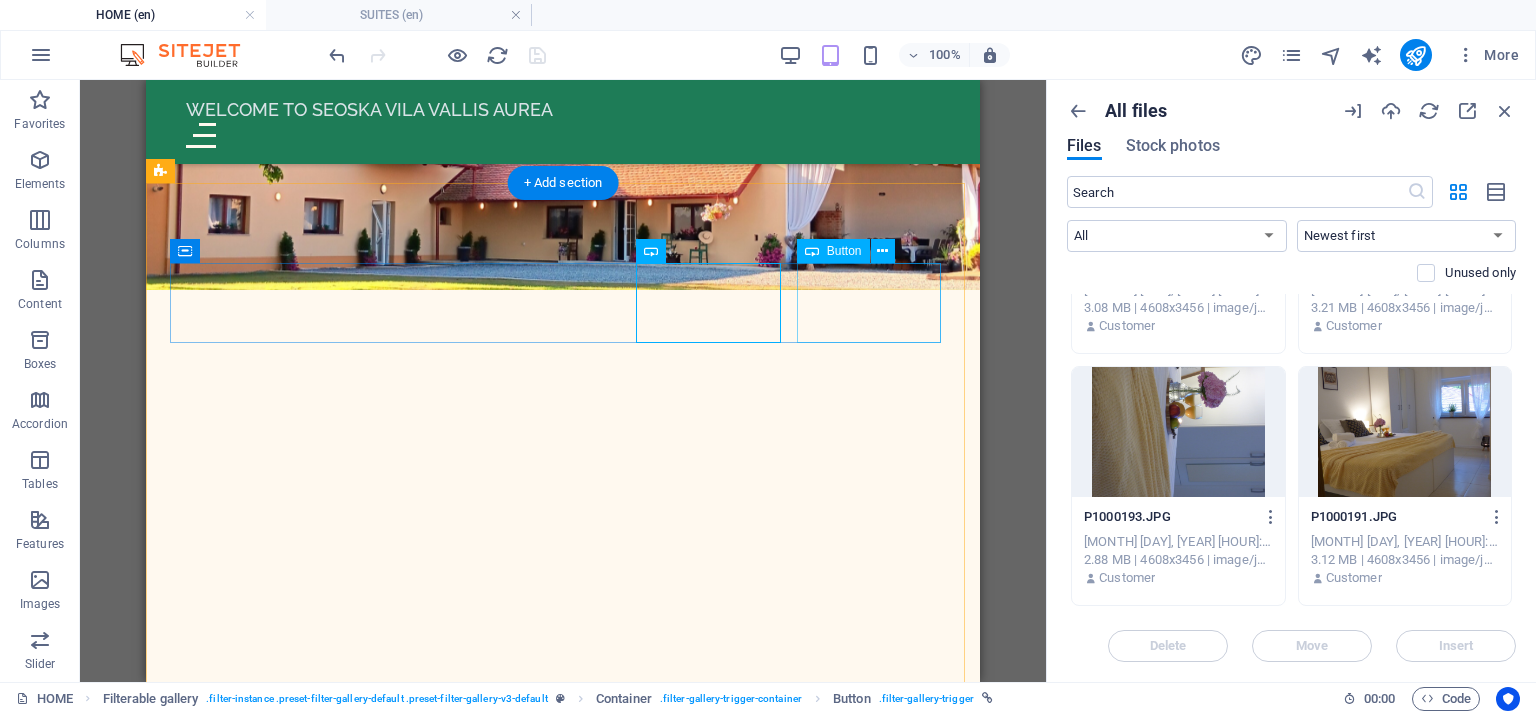click on "other contents" at bounding box center [563, 4565] 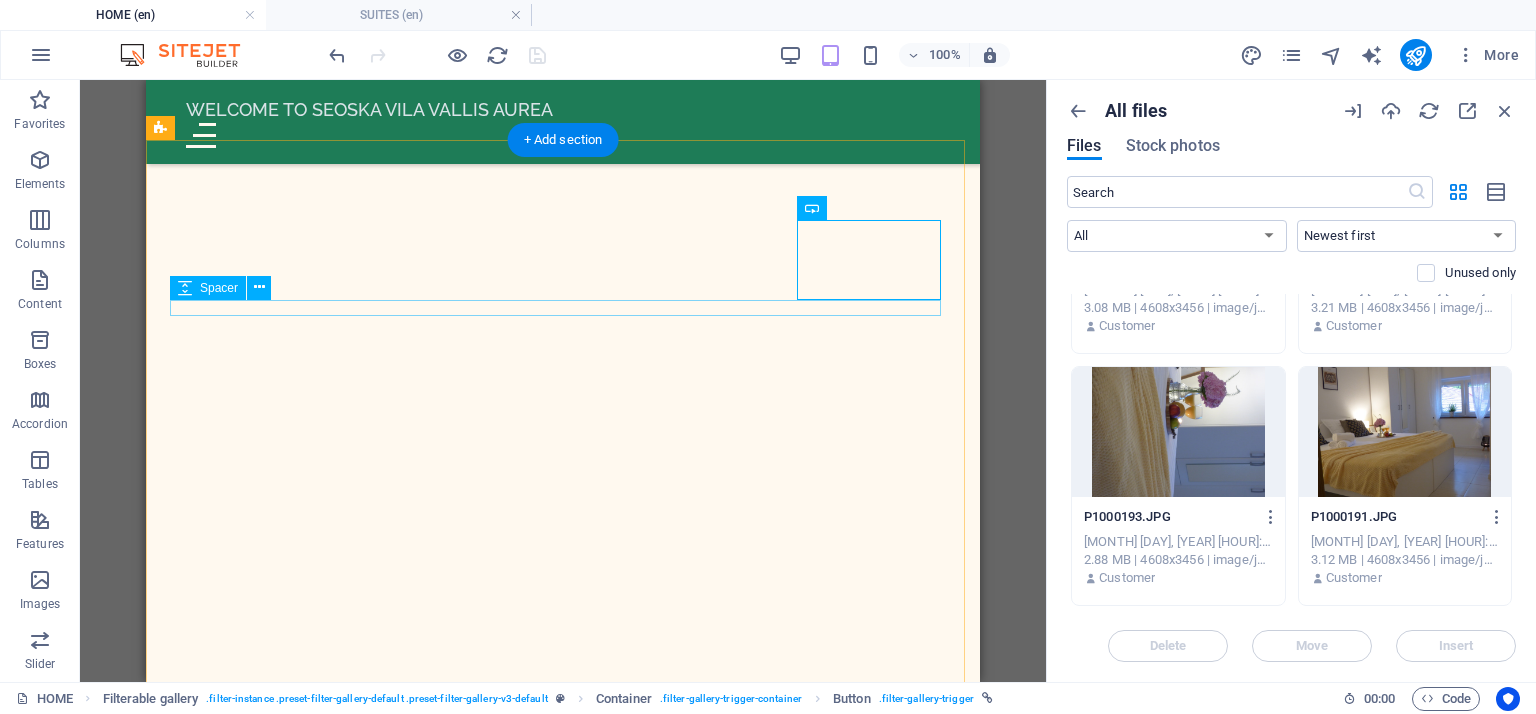 scroll, scrollTop: 1200, scrollLeft: 0, axis: vertical 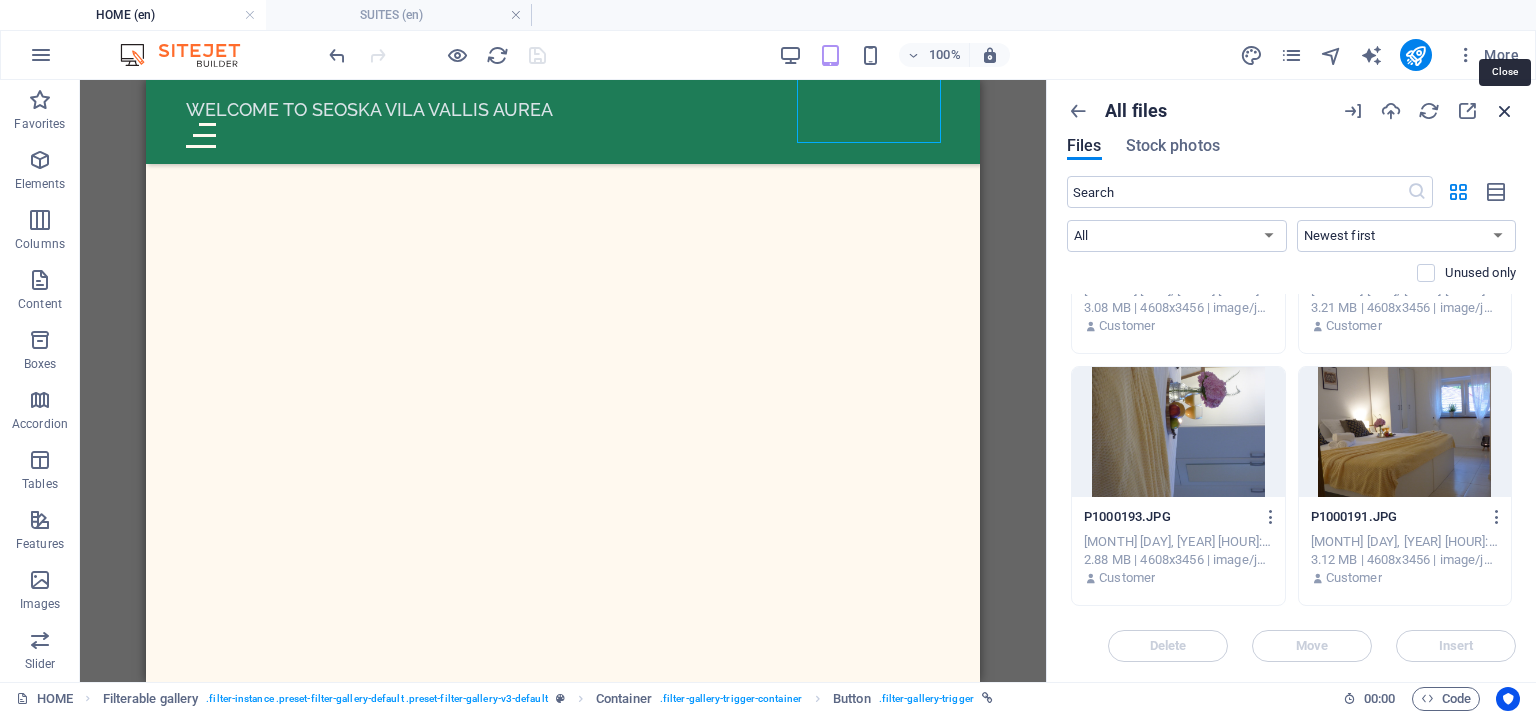 click at bounding box center [1505, 111] 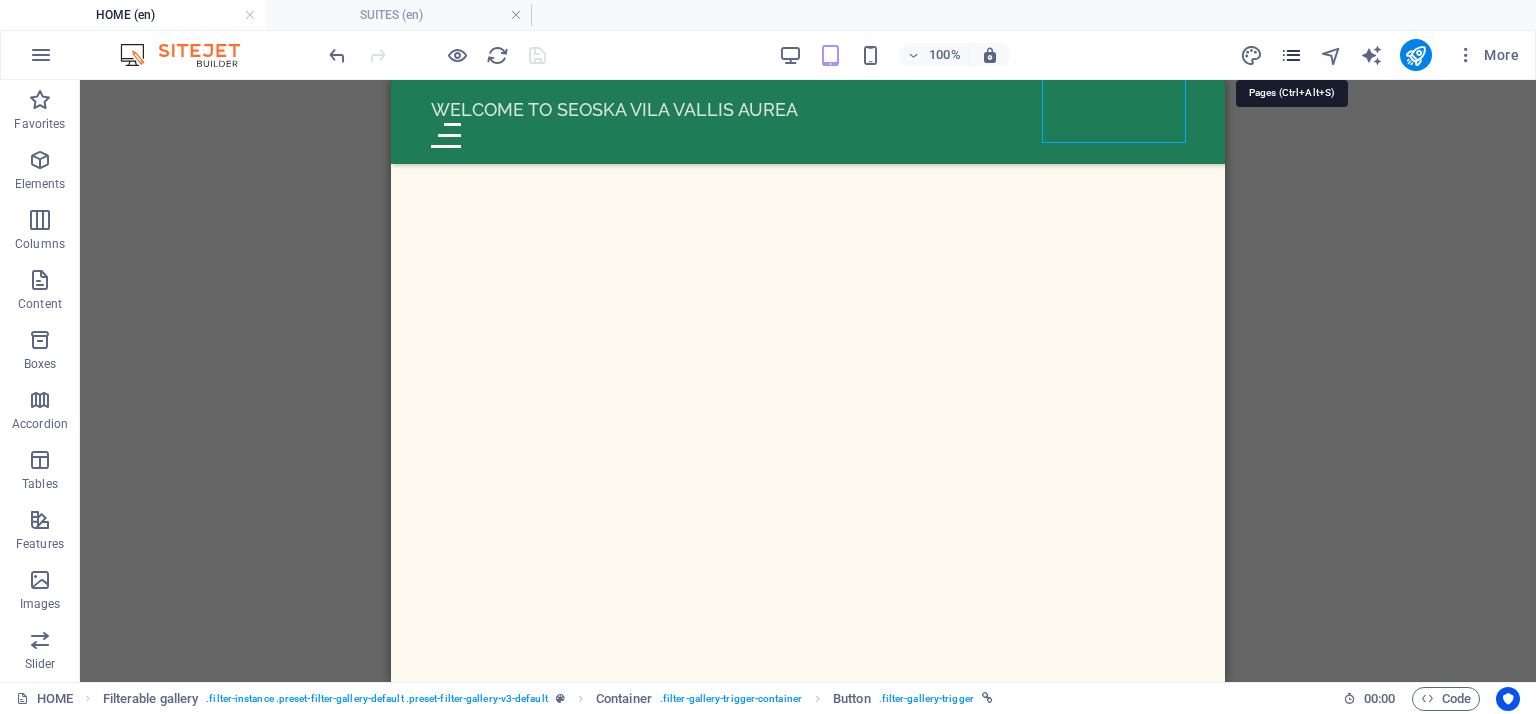 click at bounding box center (1291, 55) 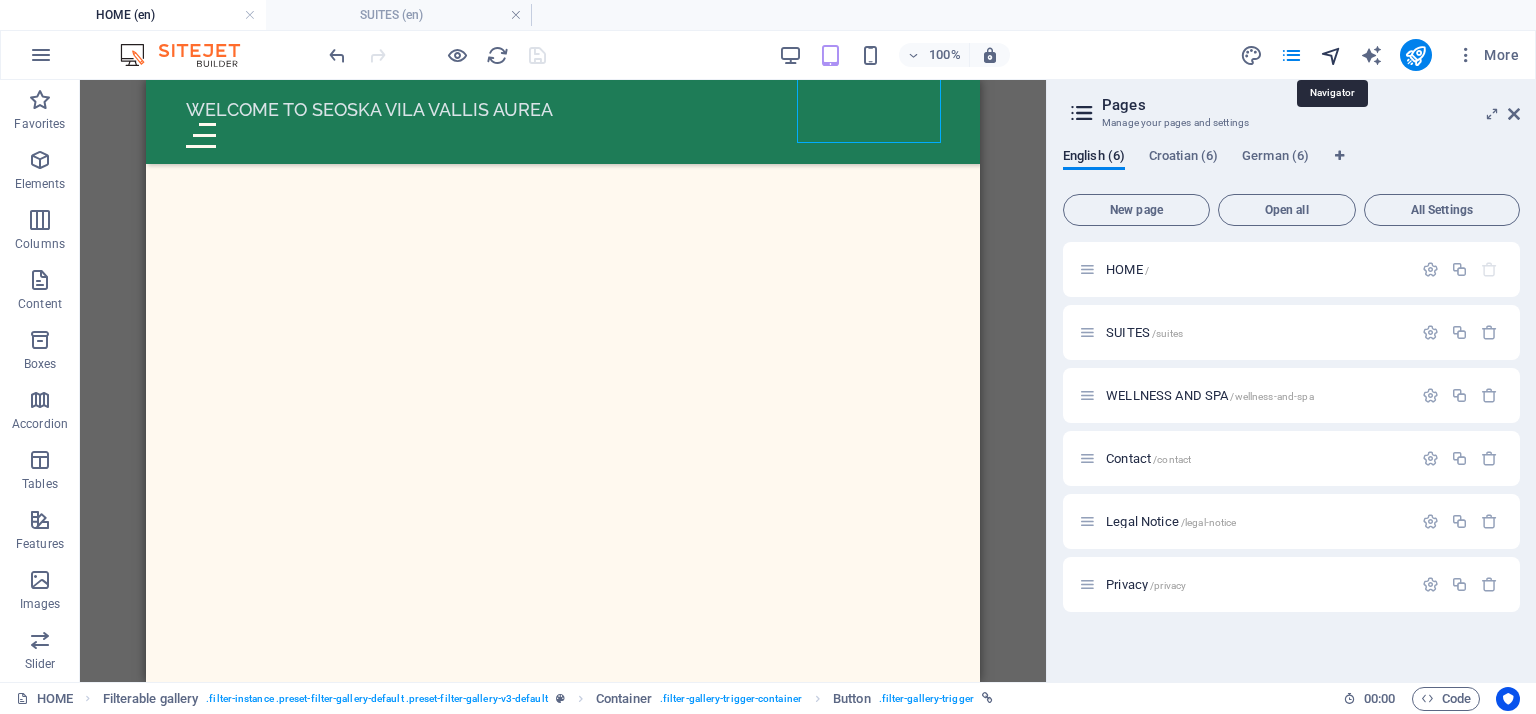 click at bounding box center (1331, 55) 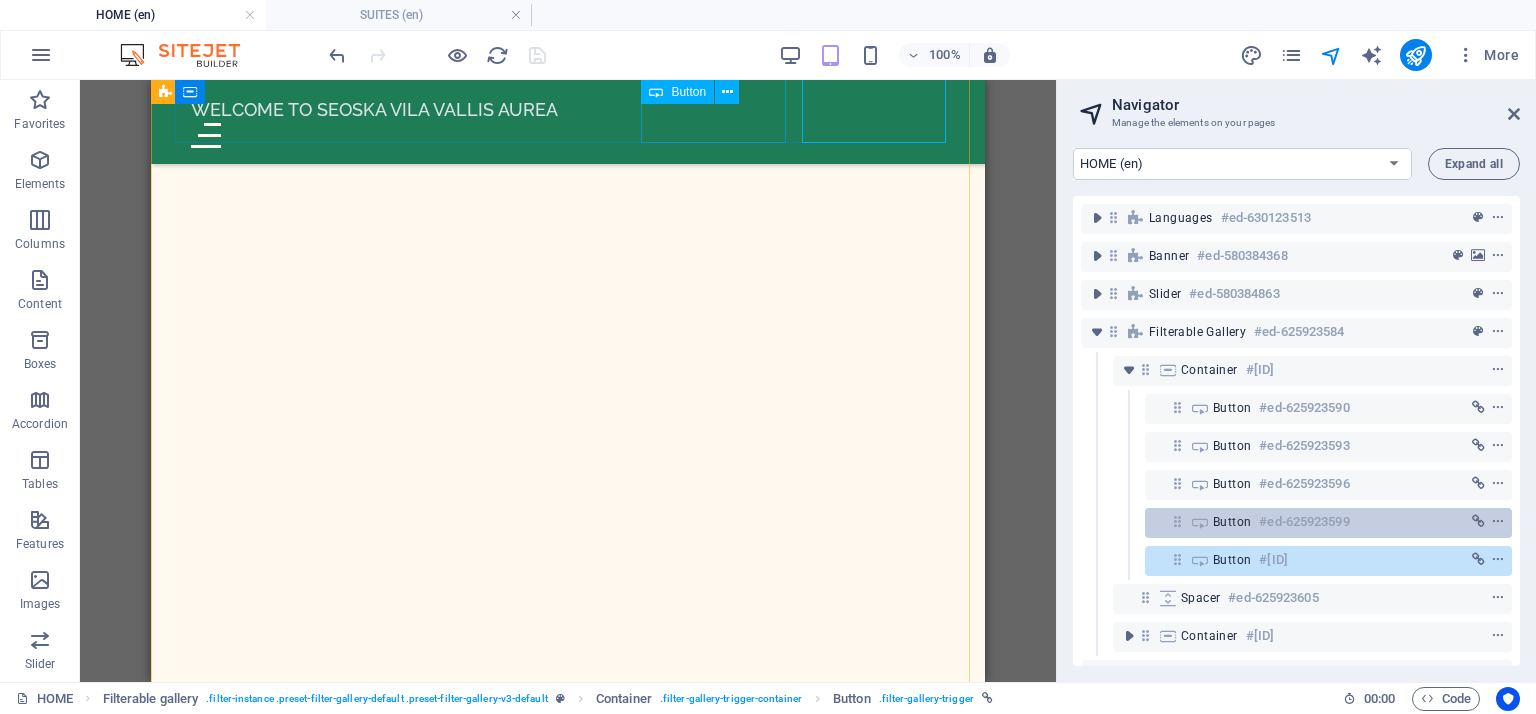 click on "Button" at bounding box center (1232, 522) 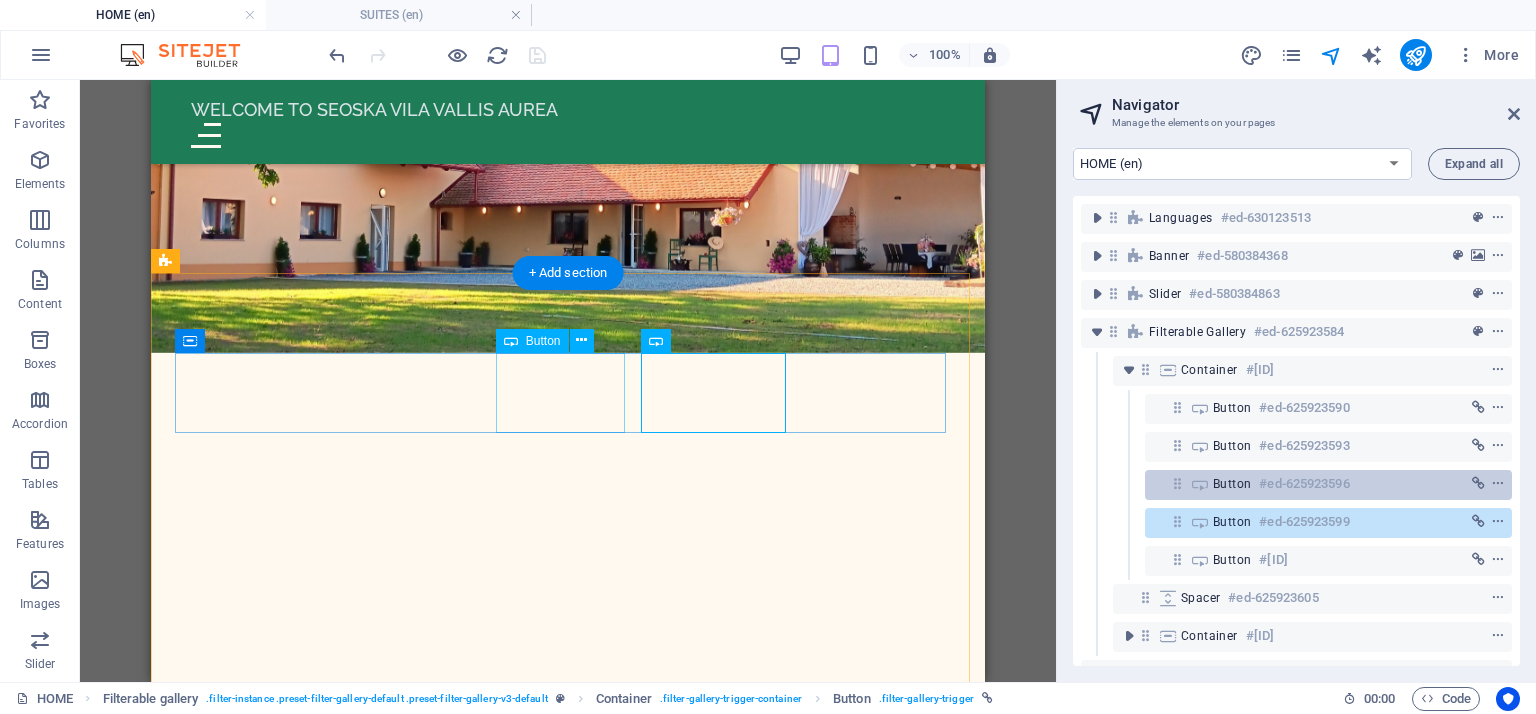 click on "Button" at bounding box center (1232, 484) 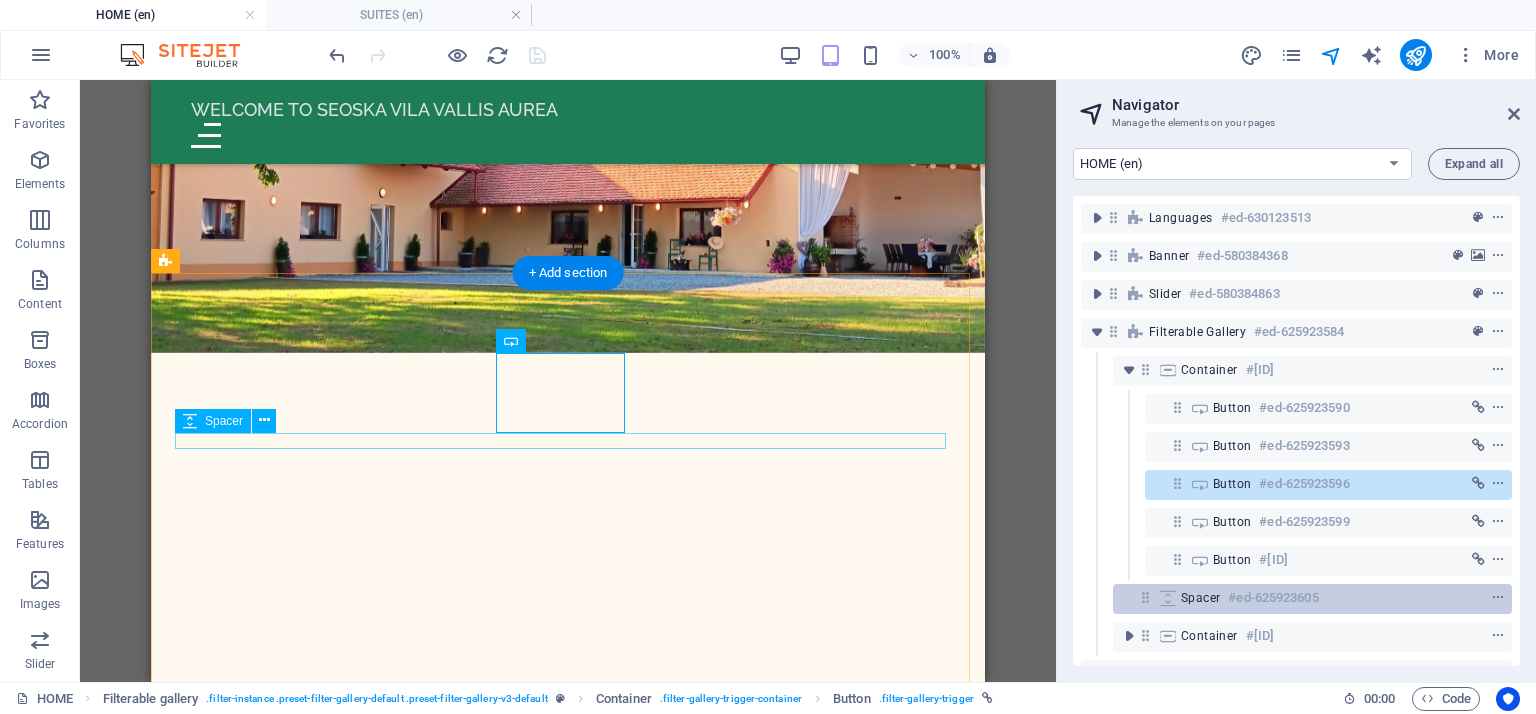 click on "#ed-625923605" at bounding box center (1273, 598) 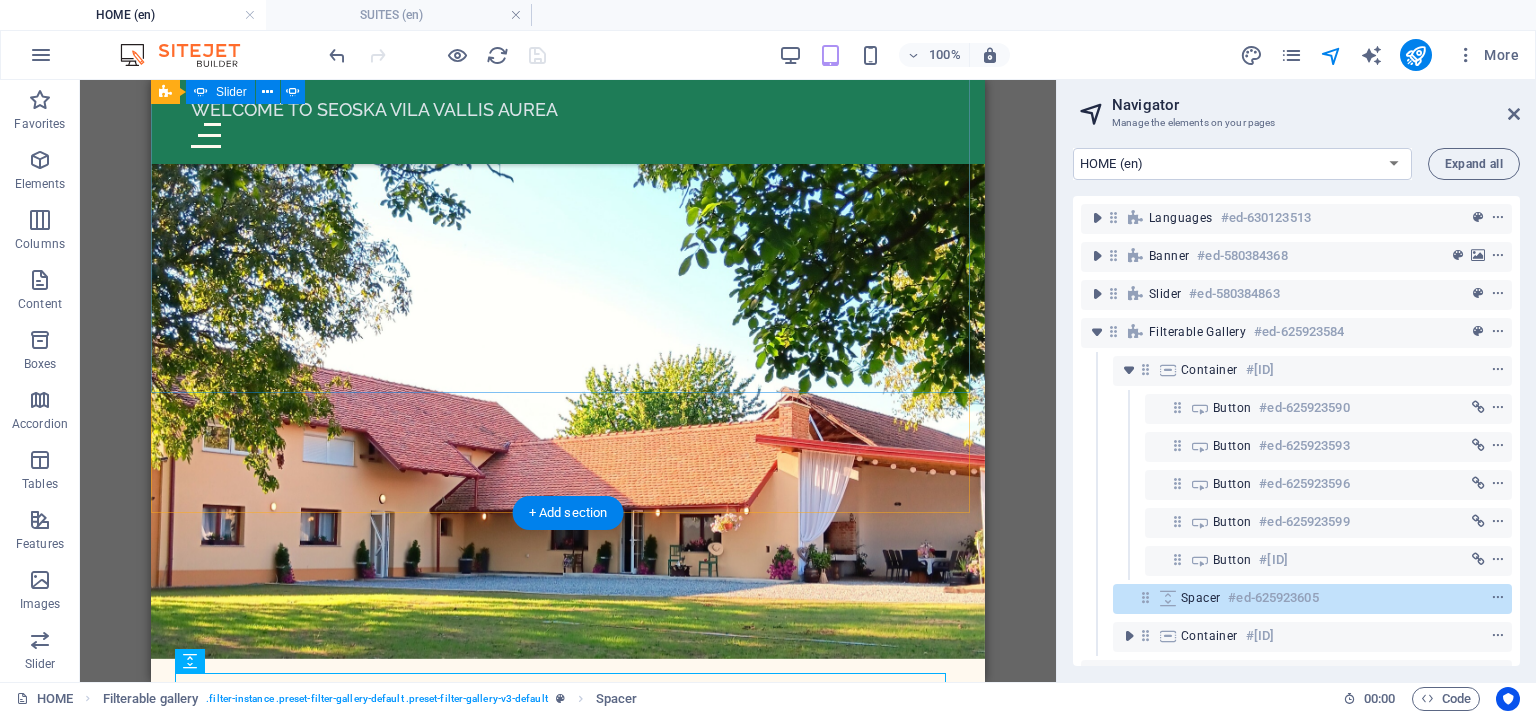 scroll, scrollTop: 570, scrollLeft: 0, axis: vertical 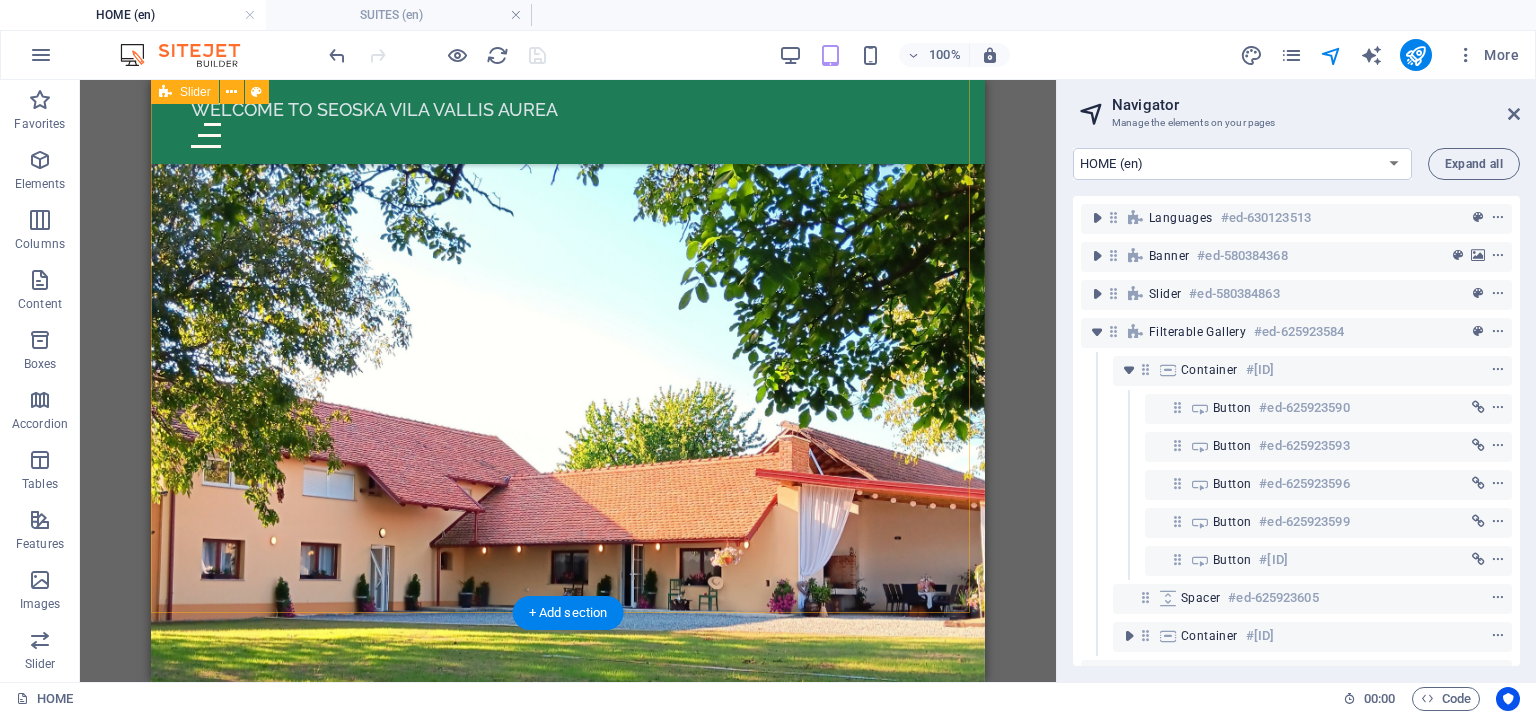 click at bounding box center (568, 2794) 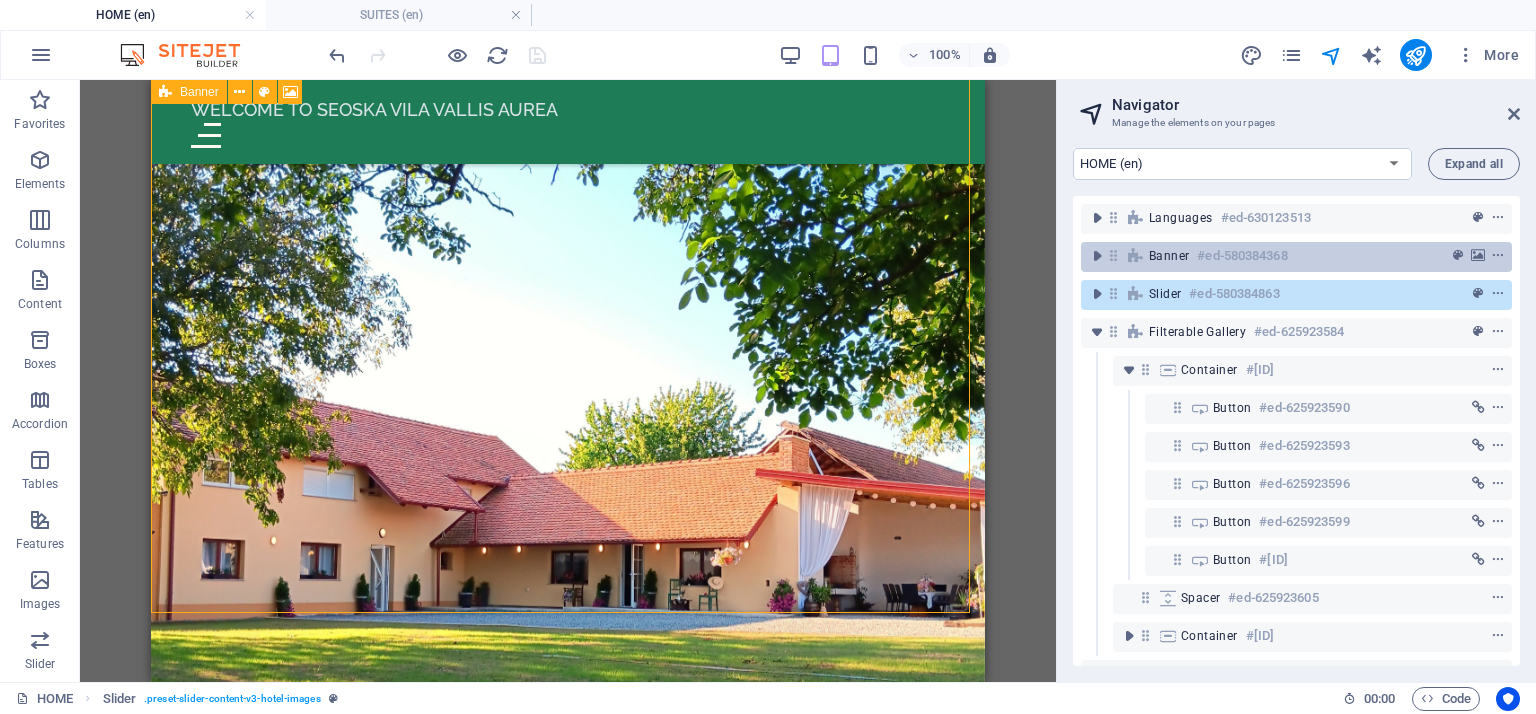 click on "Banner" at bounding box center (1169, 256) 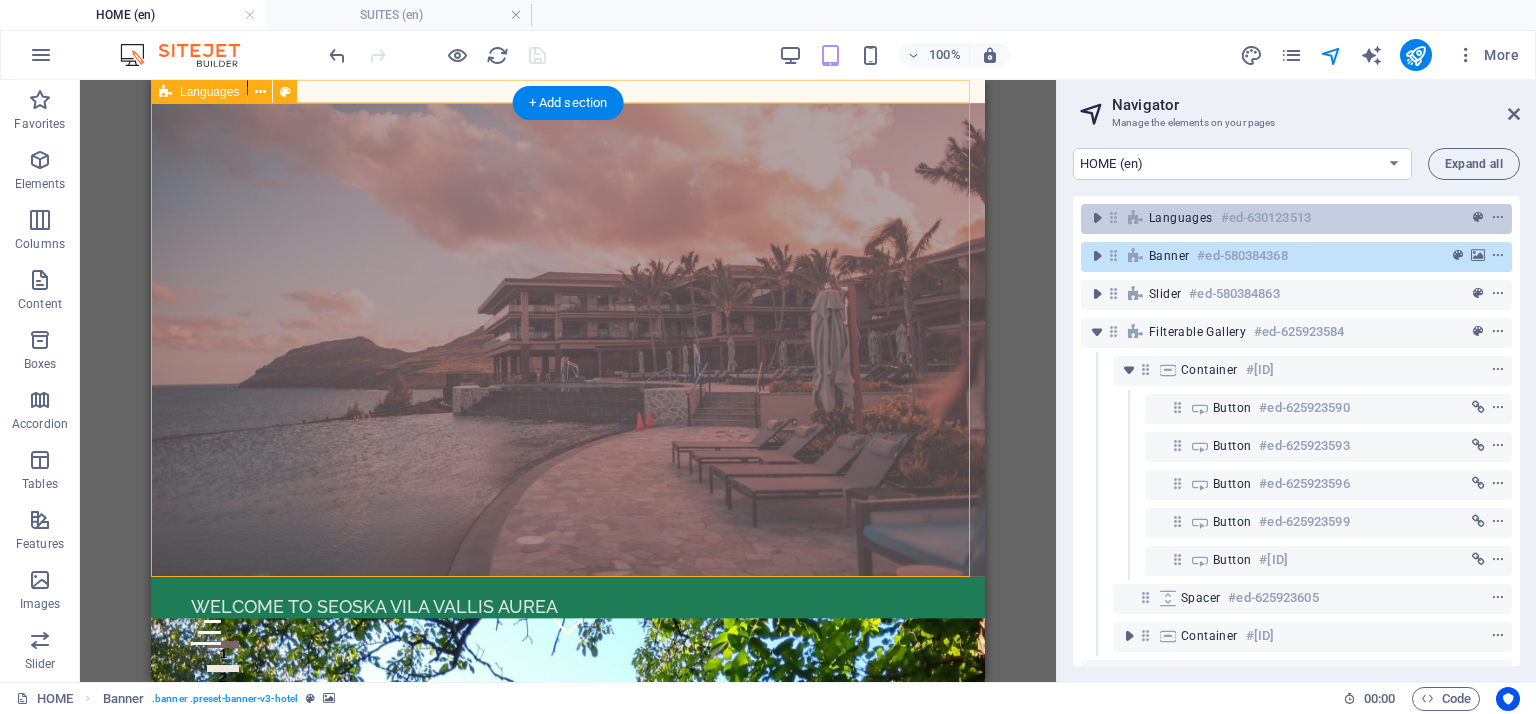 click on "Languages" at bounding box center (1181, 218) 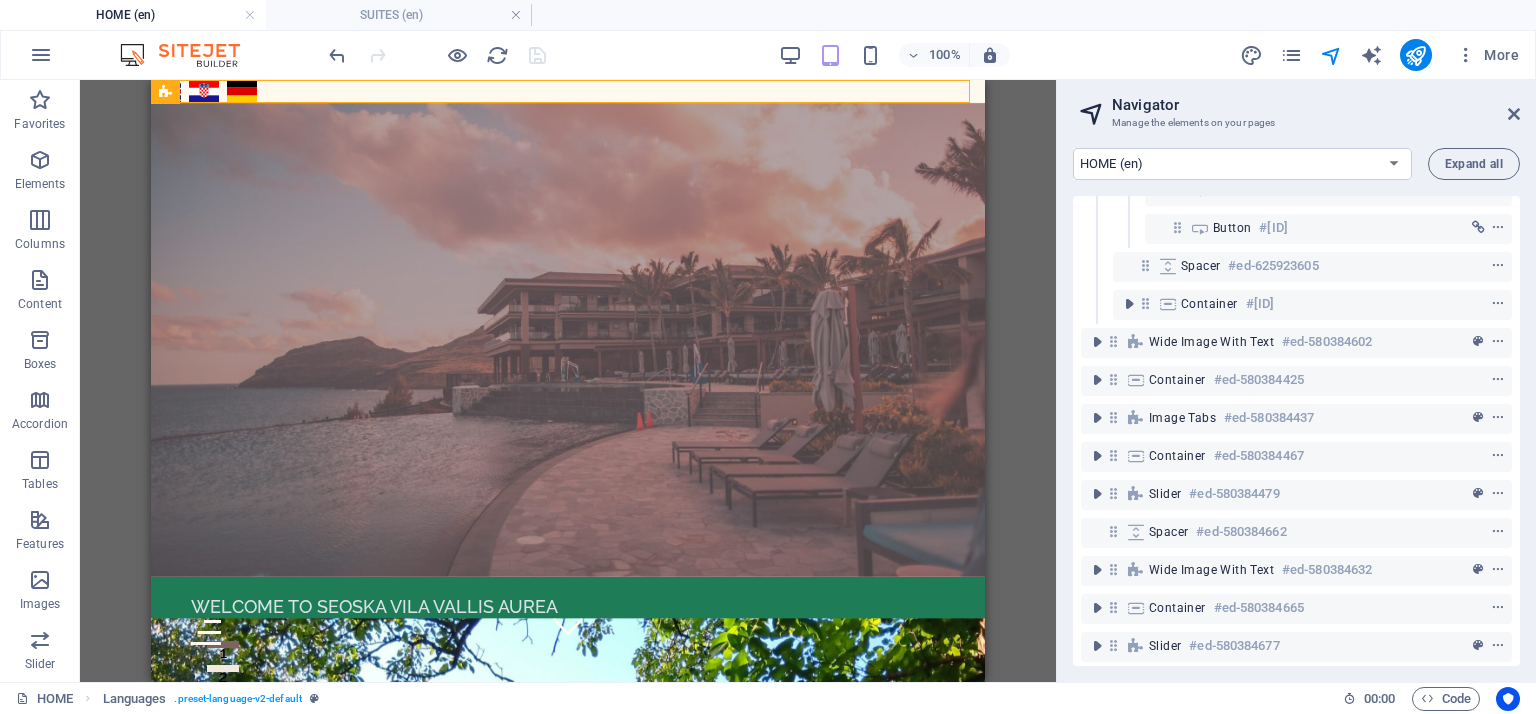 scroll, scrollTop: 389, scrollLeft: 0, axis: vertical 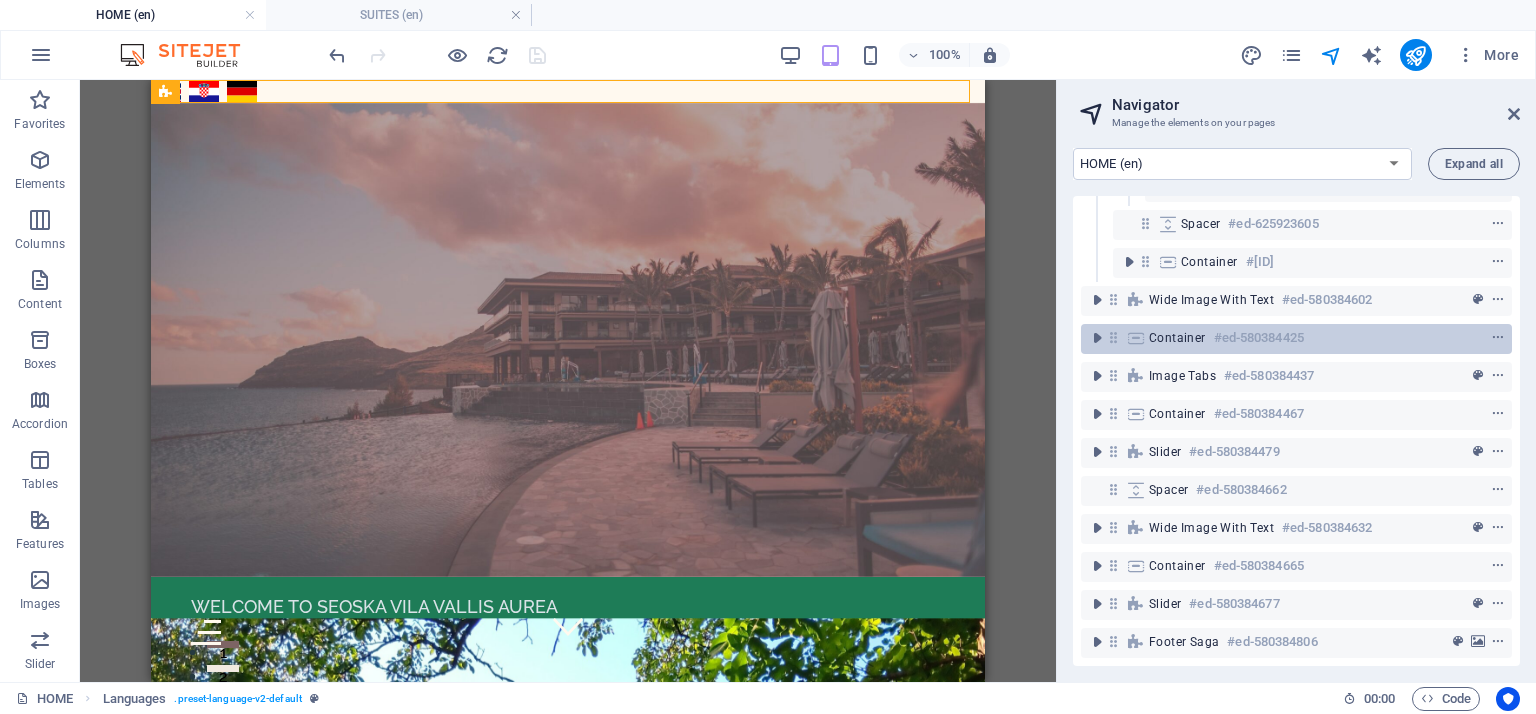 click on "Container" at bounding box center [1177, 338] 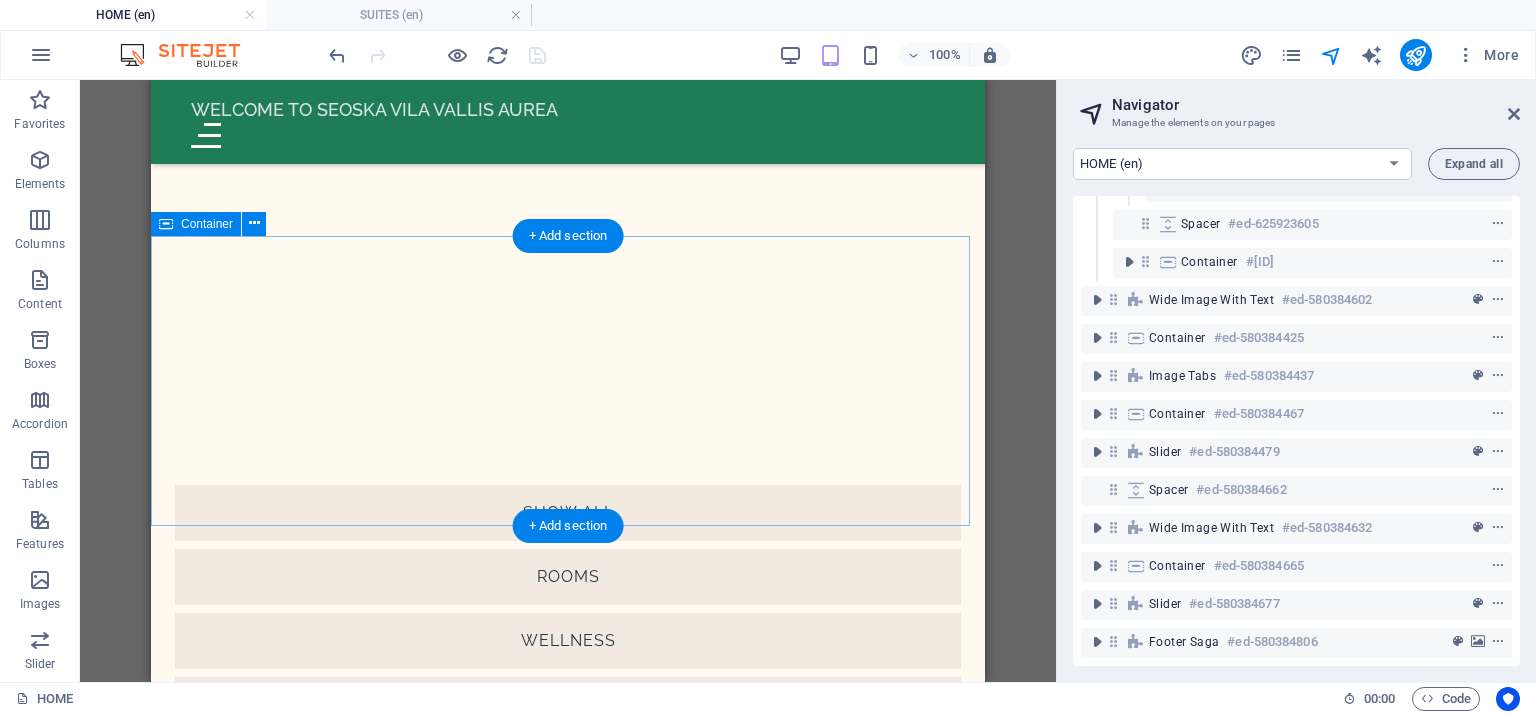 scroll, scrollTop: 4694, scrollLeft: 0, axis: vertical 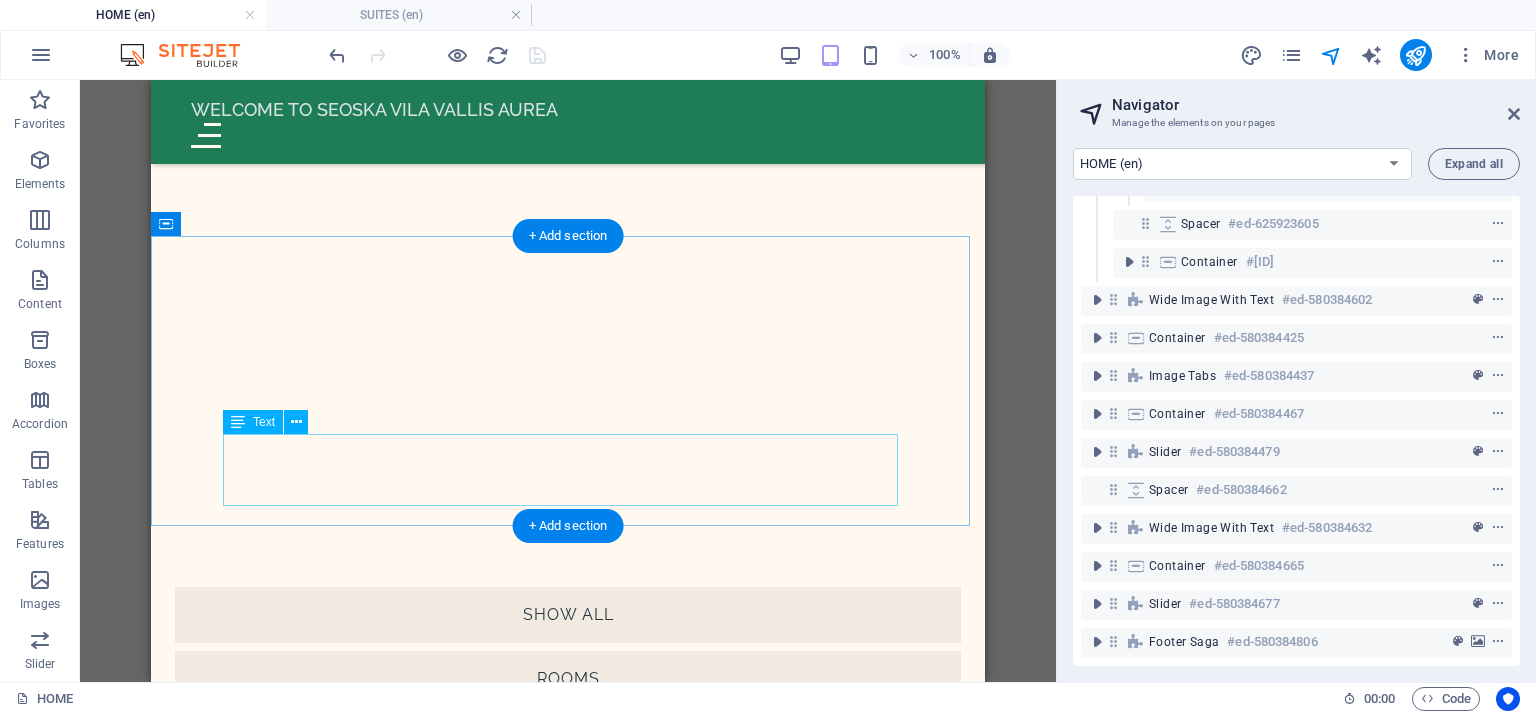 click on "Sed ut perspiciatis unde omnis iste natus error sit voluptatem accusantium doloremque laudantium, totam rem aperiam, eaque ipsa quae ab illo inventore veritatis et quasi architecto beatae vitae dicta sunt explicabo." at bounding box center [568, 8350] 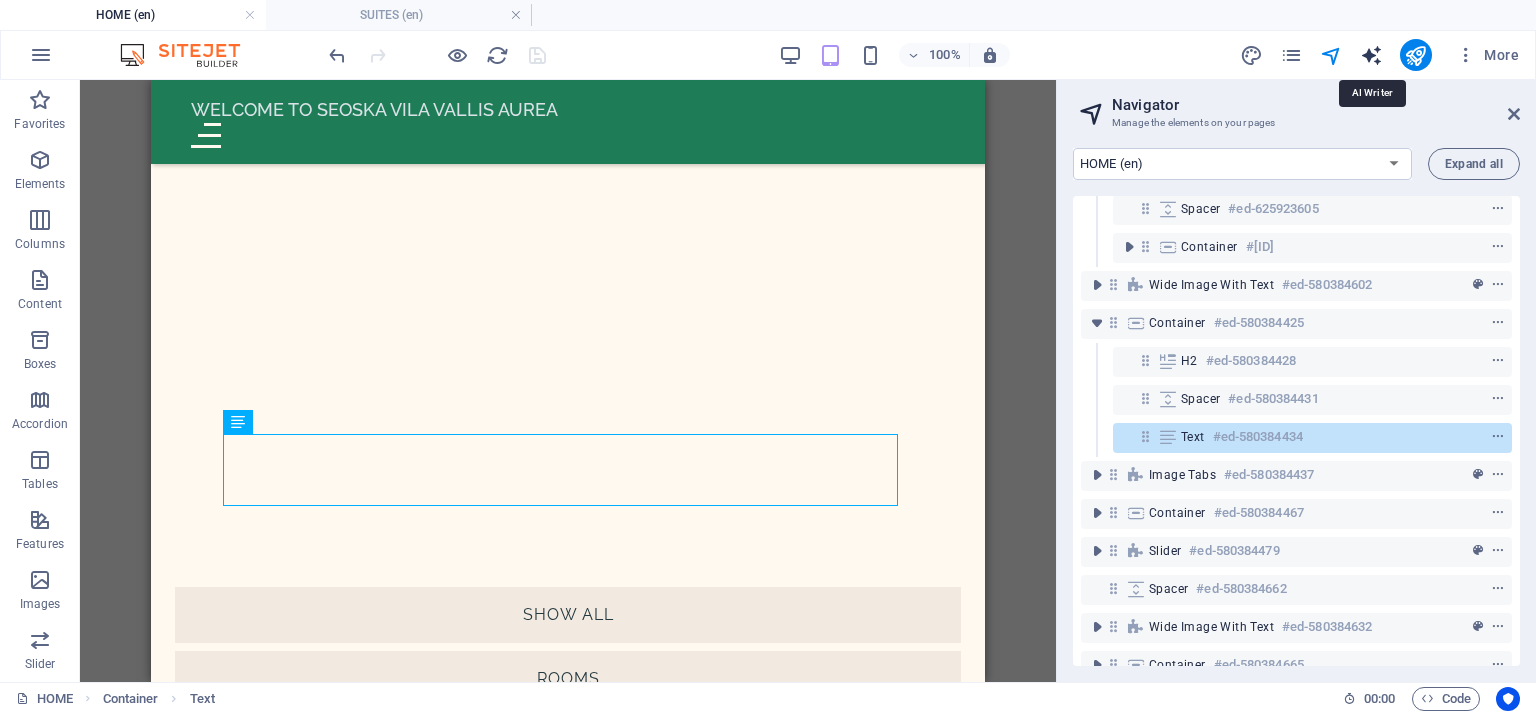 click at bounding box center [1371, 55] 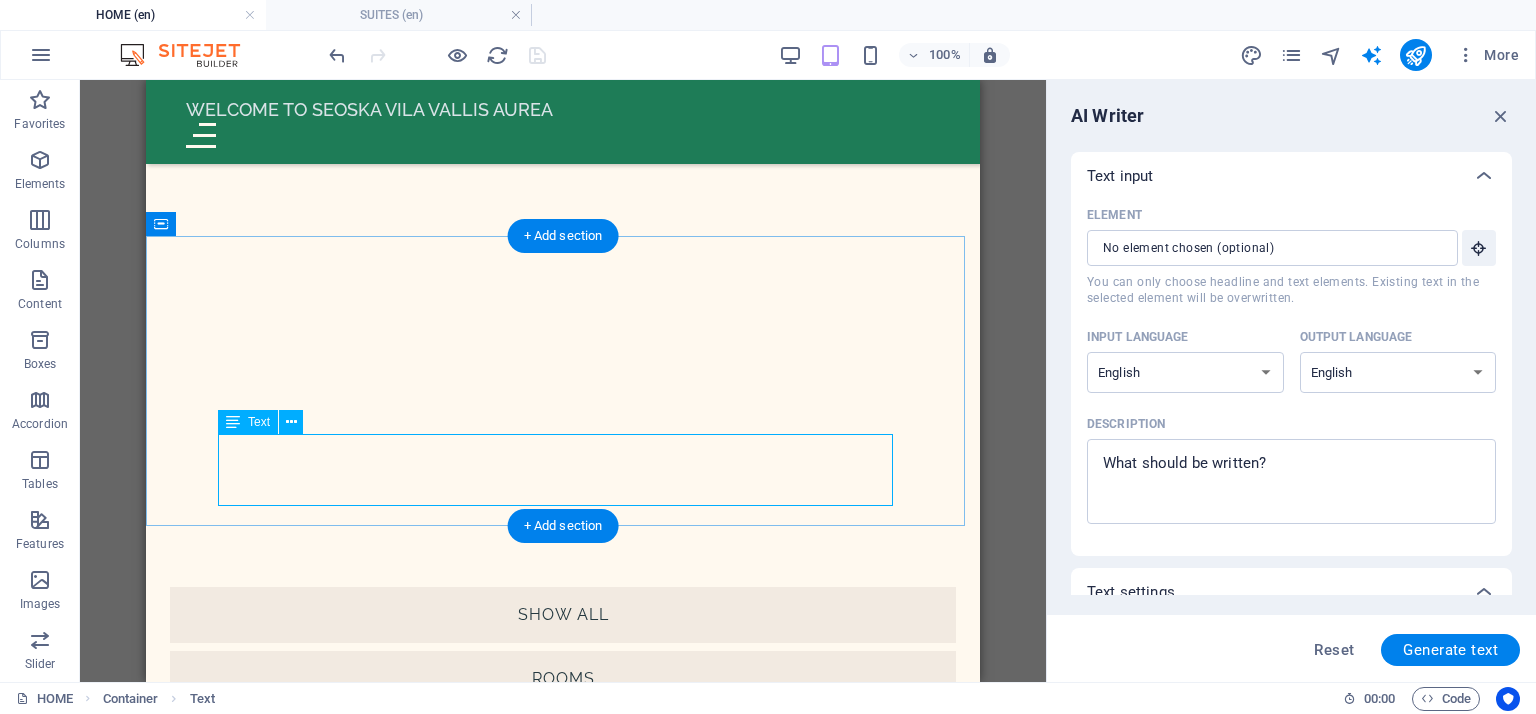 click on "Sed ut perspiciatis unde omnis iste natus error sit voluptatem accusantium doloremque laudantium, totam rem aperiam, eaque ipsa quae ab illo inventore veritatis et quasi architecto beatae vitae dicta sunt explicabo." at bounding box center [563, 8350] 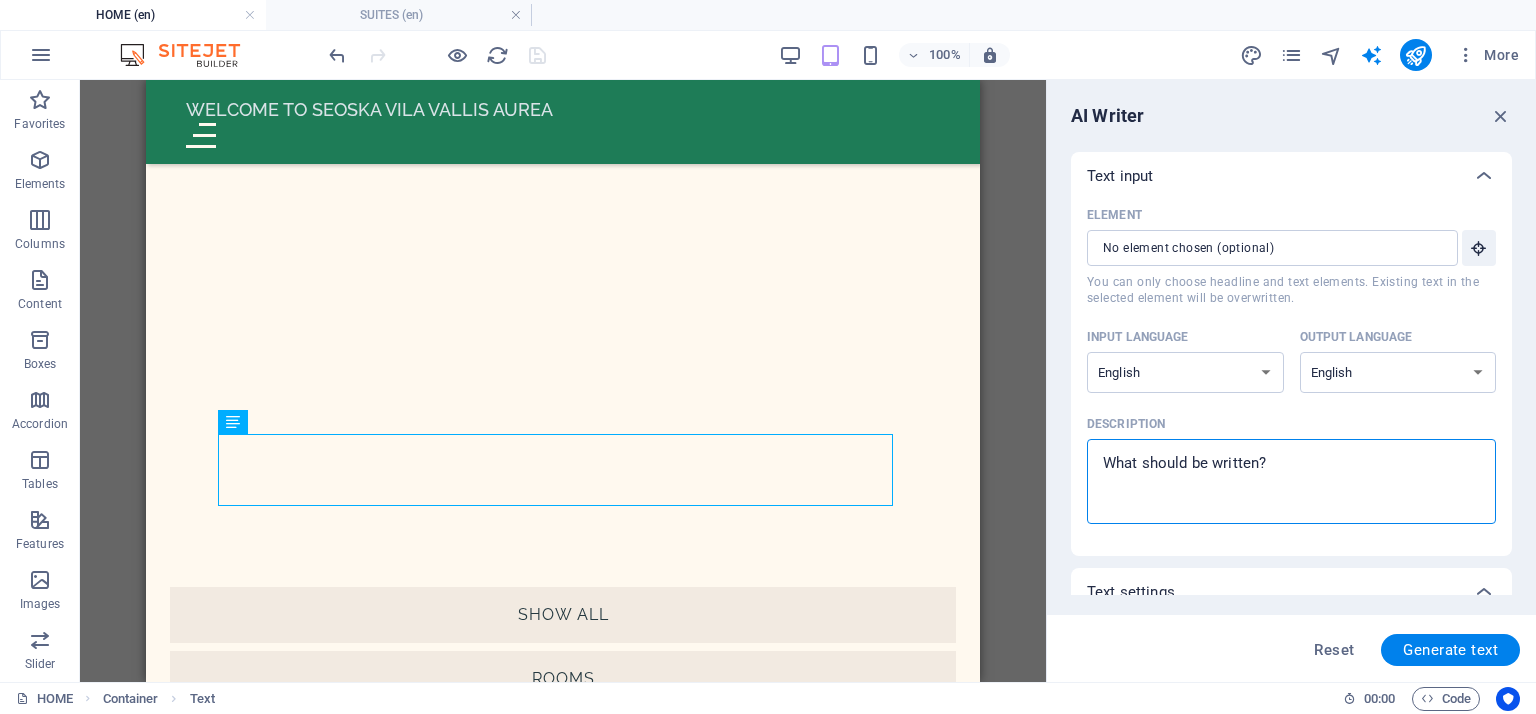 click on "Description x ​" at bounding box center (1291, 481) 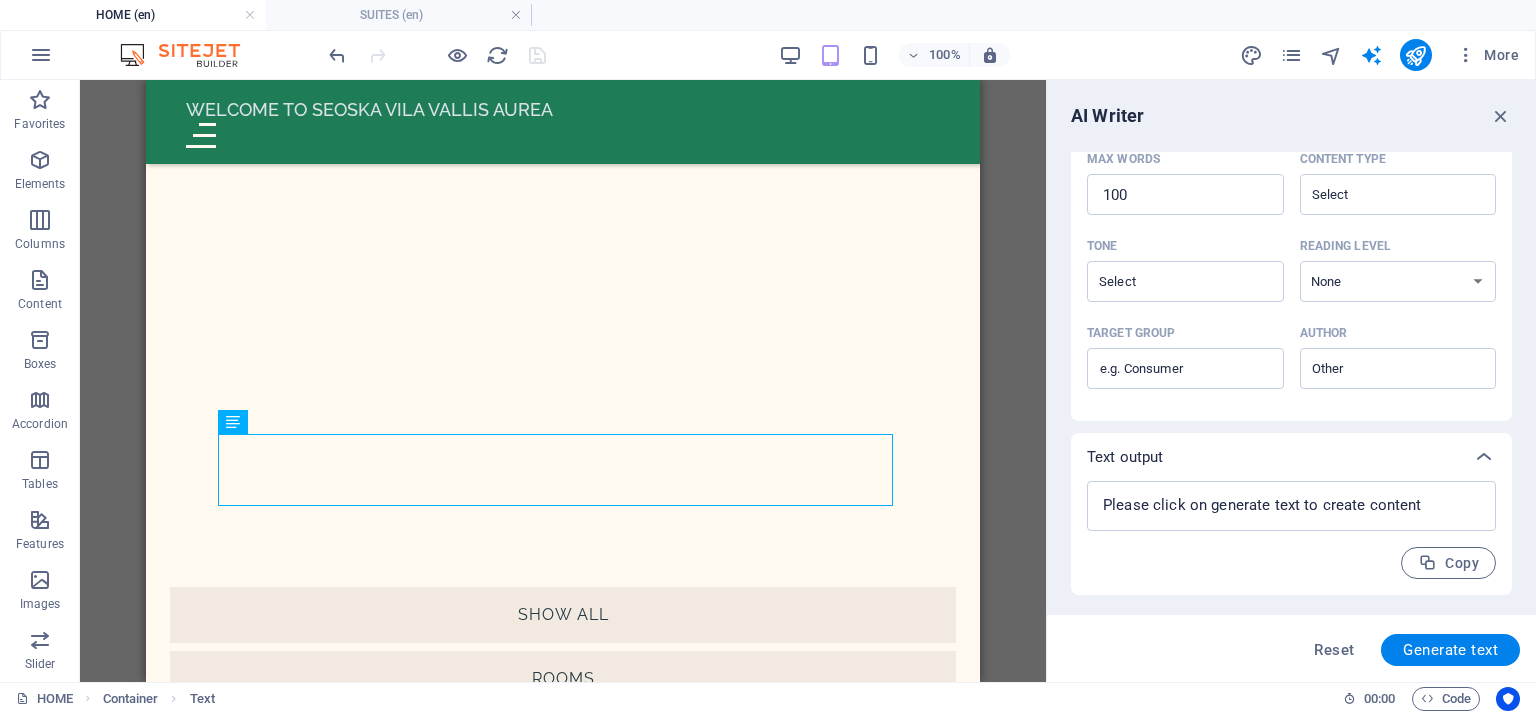 scroll, scrollTop: 0, scrollLeft: 0, axis: both 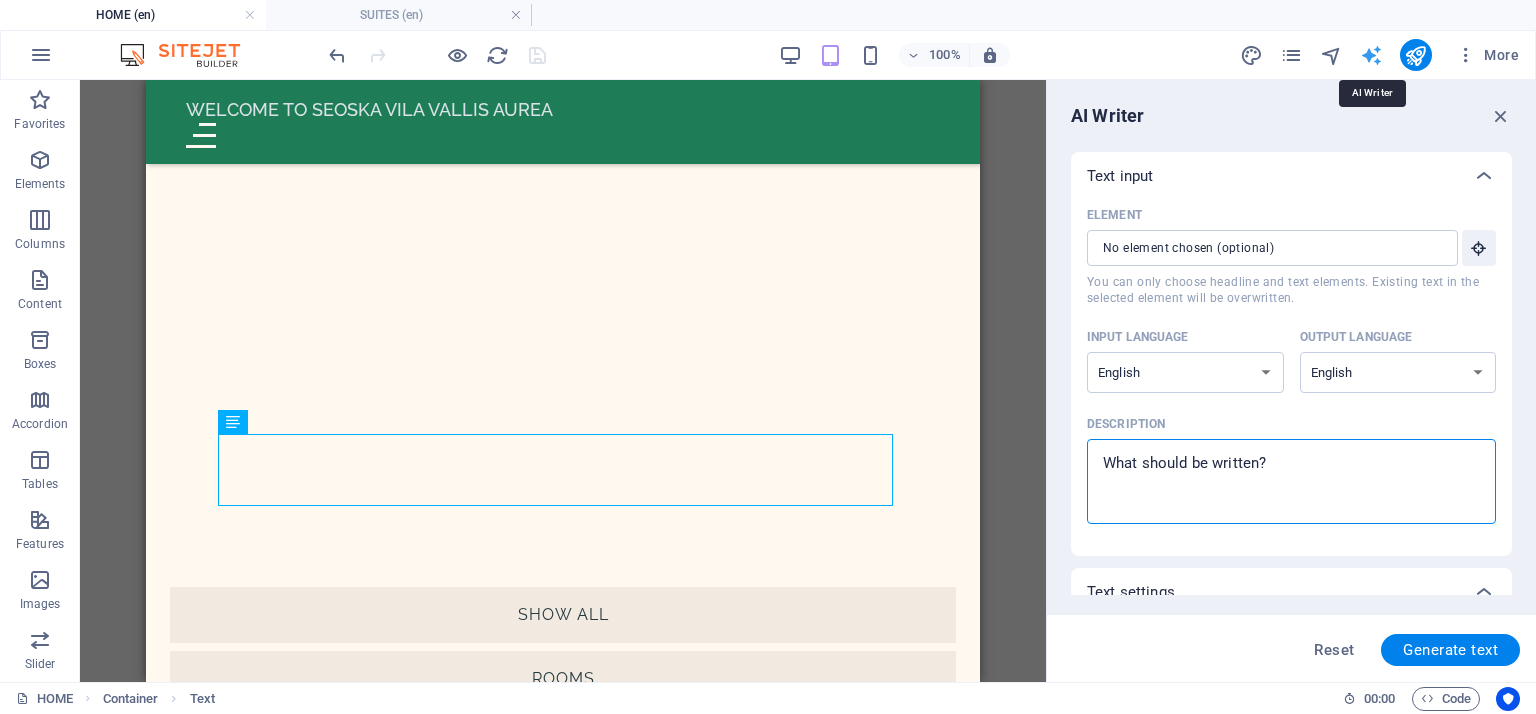 click at bounding box center [1371, 55] 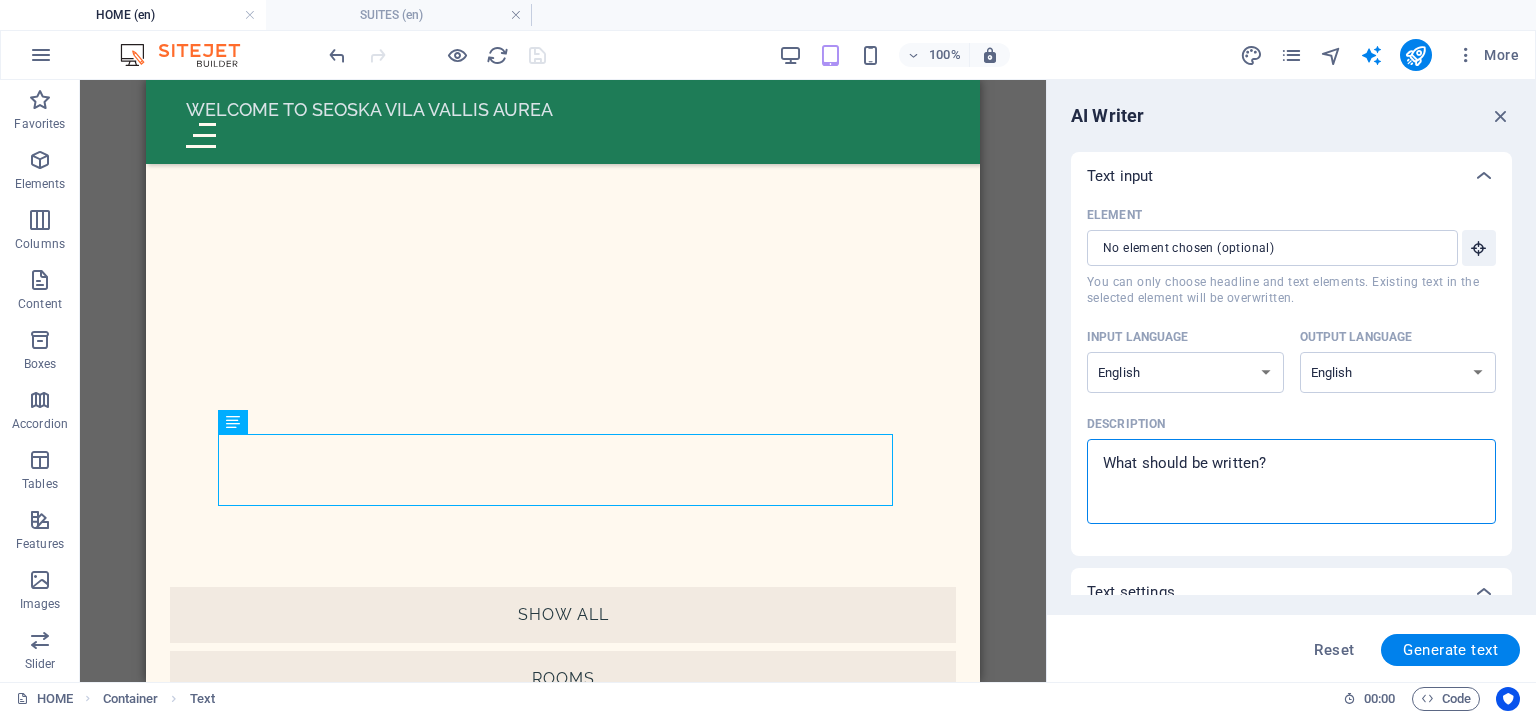 click on "Description x ​" at bounding box center (1291, 481) 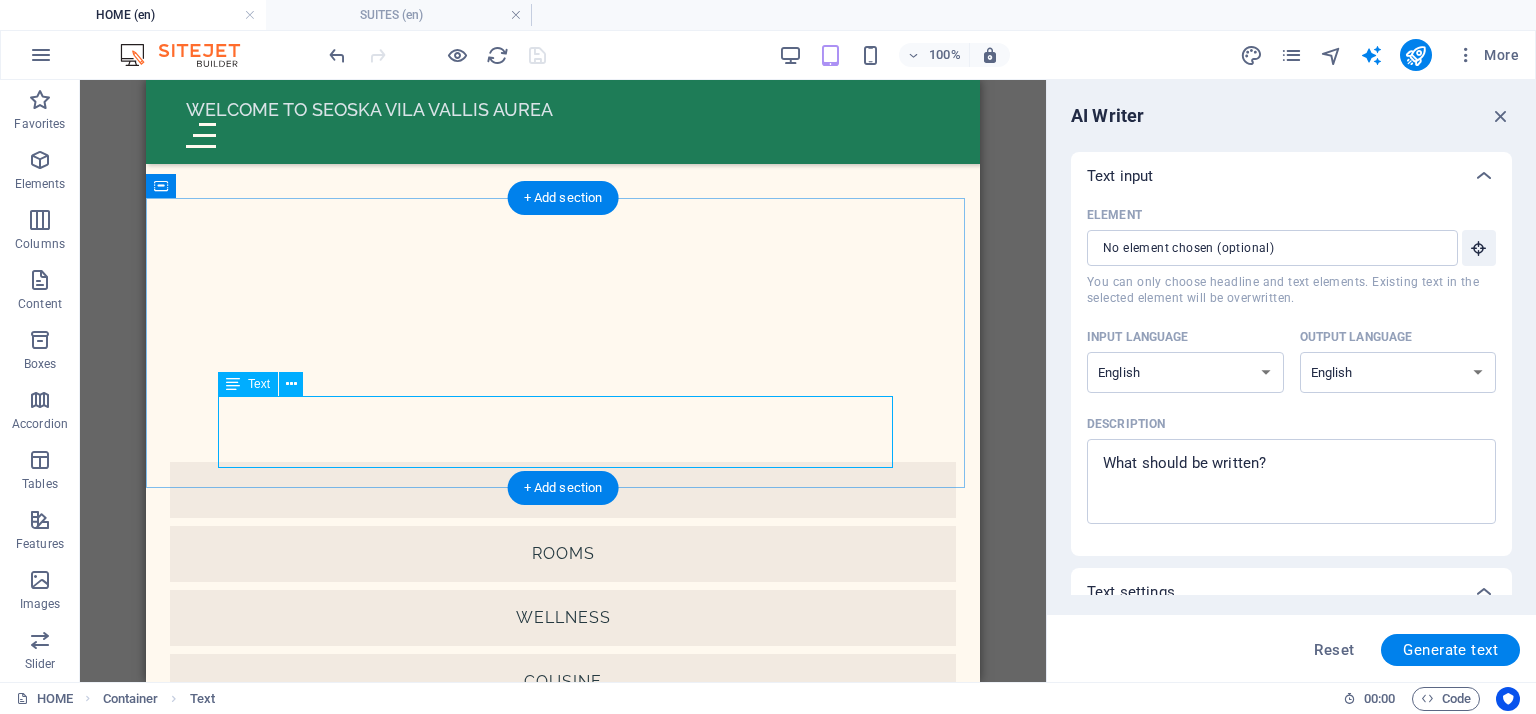 scroll, scrollTop: 4894, scrollLeft: 0, axis: vertical 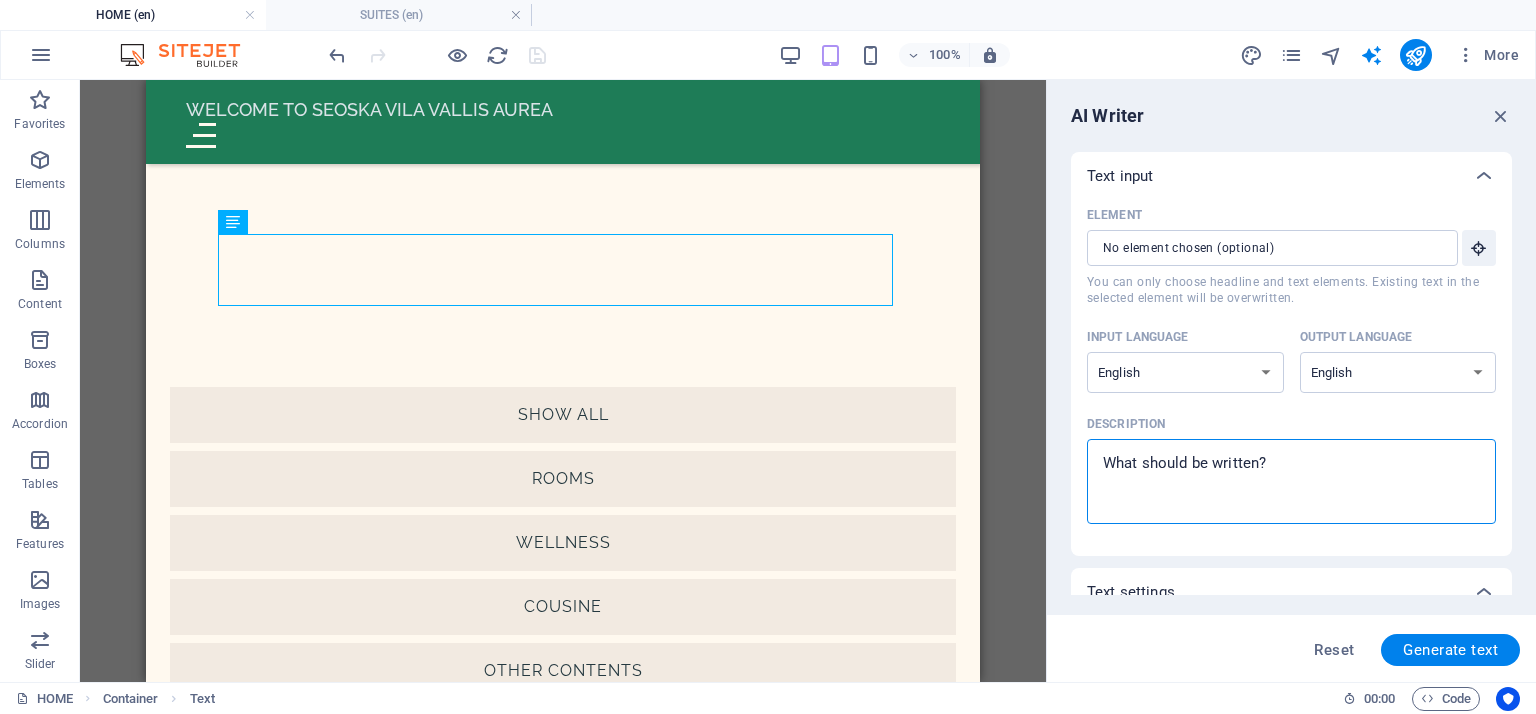 click on "Description x ​" at bounding box center (1291, 481) 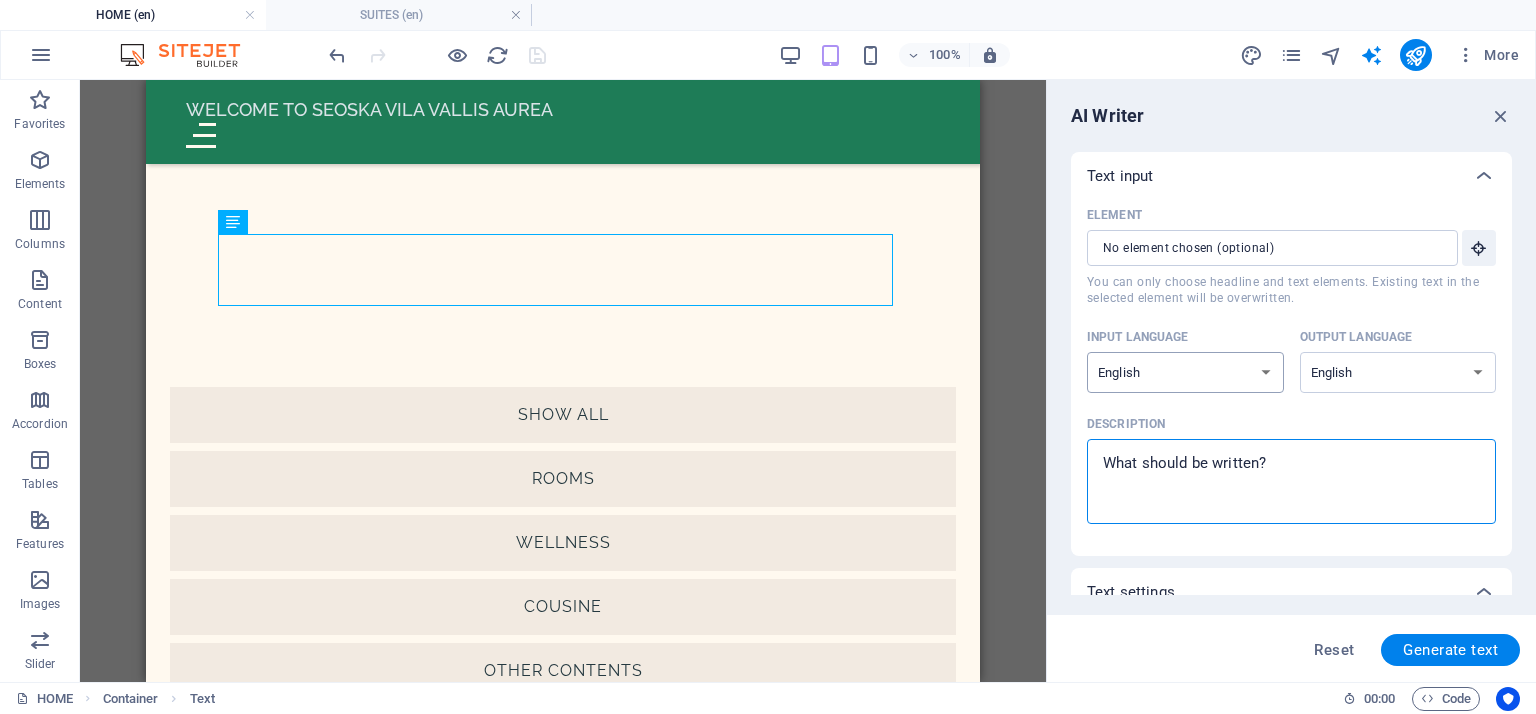 type on "x" 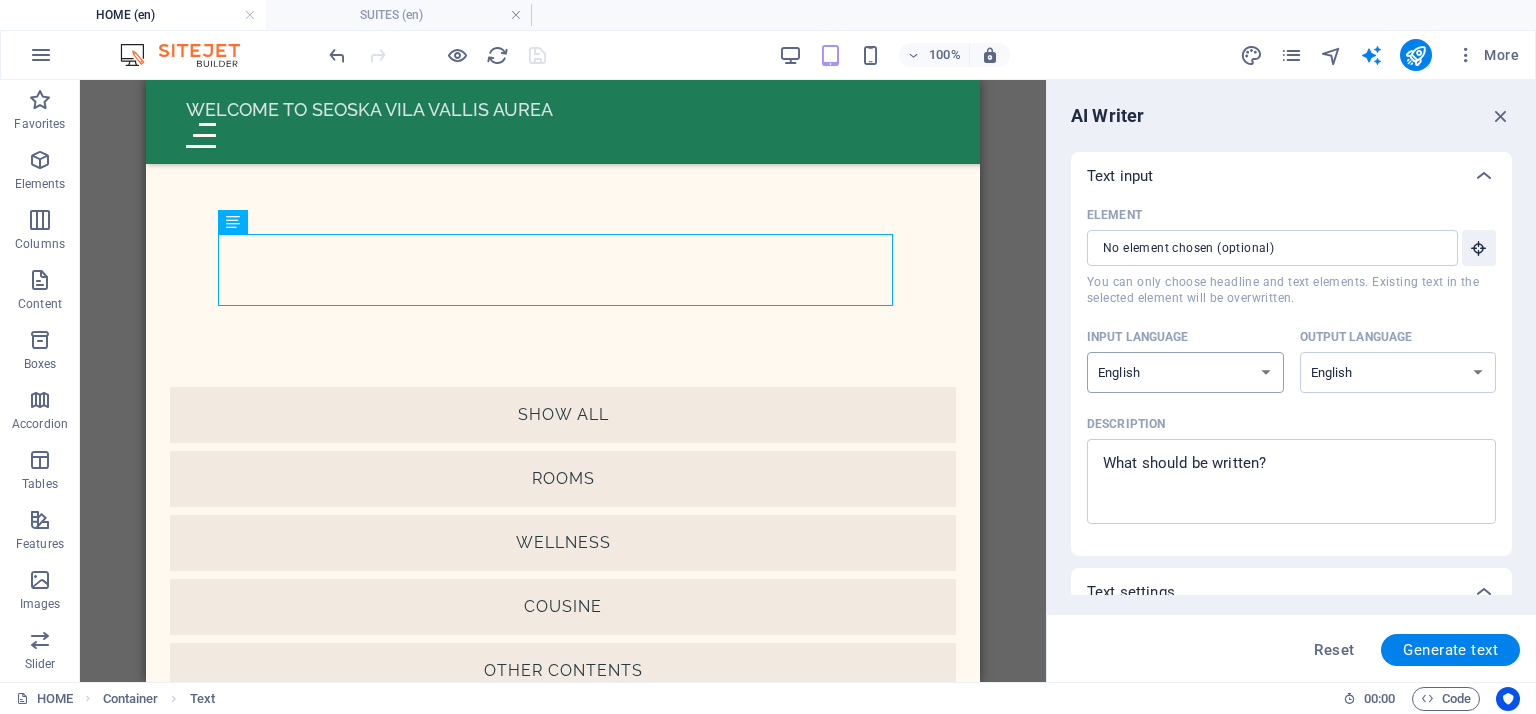 click on "Albanian Arabic Armenian Awadhi Azerbaijani Bashkir Basque Belarusian Bengali Bhojpuri Bosnian Brazilian Portuguese Bulgarian Cantonese (Yue) Catalan Chhattisgarhi Chinese Croatian Czech Danish Dogri Dutch English Estonian Faroese Finnish French Galician Georgian German Greek Gujarati Haryanvi Hindi Hungarian Indonesian Irish Italian Japanese Javanese Kannada Kashmiri Kazakh Konkani Korean Kyrgyz Latvian Lithuanian Macedonian Maithili Malay Maltese Mandarin Mandarin Chinese Marathi Marwari Min Nan Moldovan Mongolian Montenegrin Nepali Norwegian Oriya Pashto Persian (Farsi) Polish Portuguese Punjabi Rajasthani Romanian Russian Sanskrit Santali Serbian Sindhi Sinhala Slovak Slovene Slovenian Spanish Ukrainian Urdu Uzbek Vietnamese Welsh Wu" at bounding box center [1185, 372] 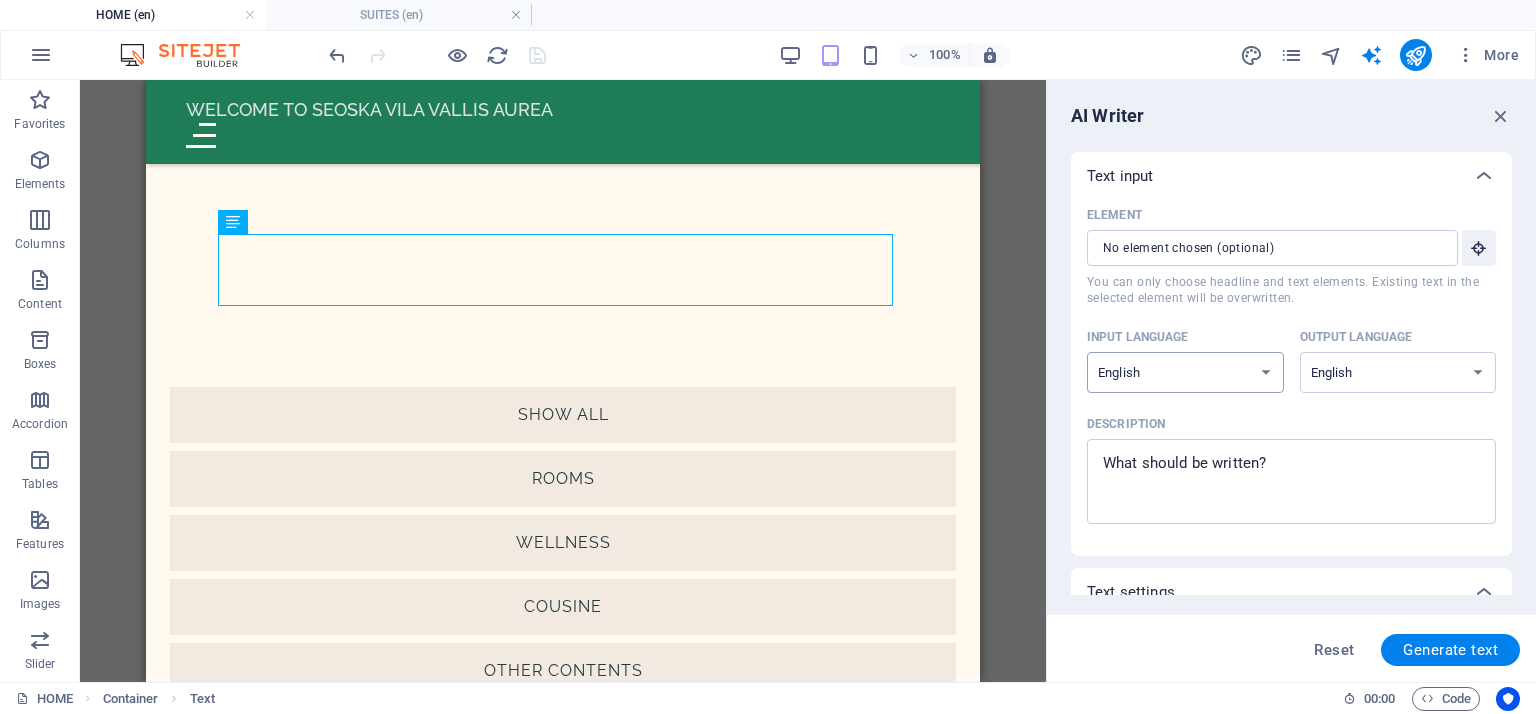 select on "Croatian" 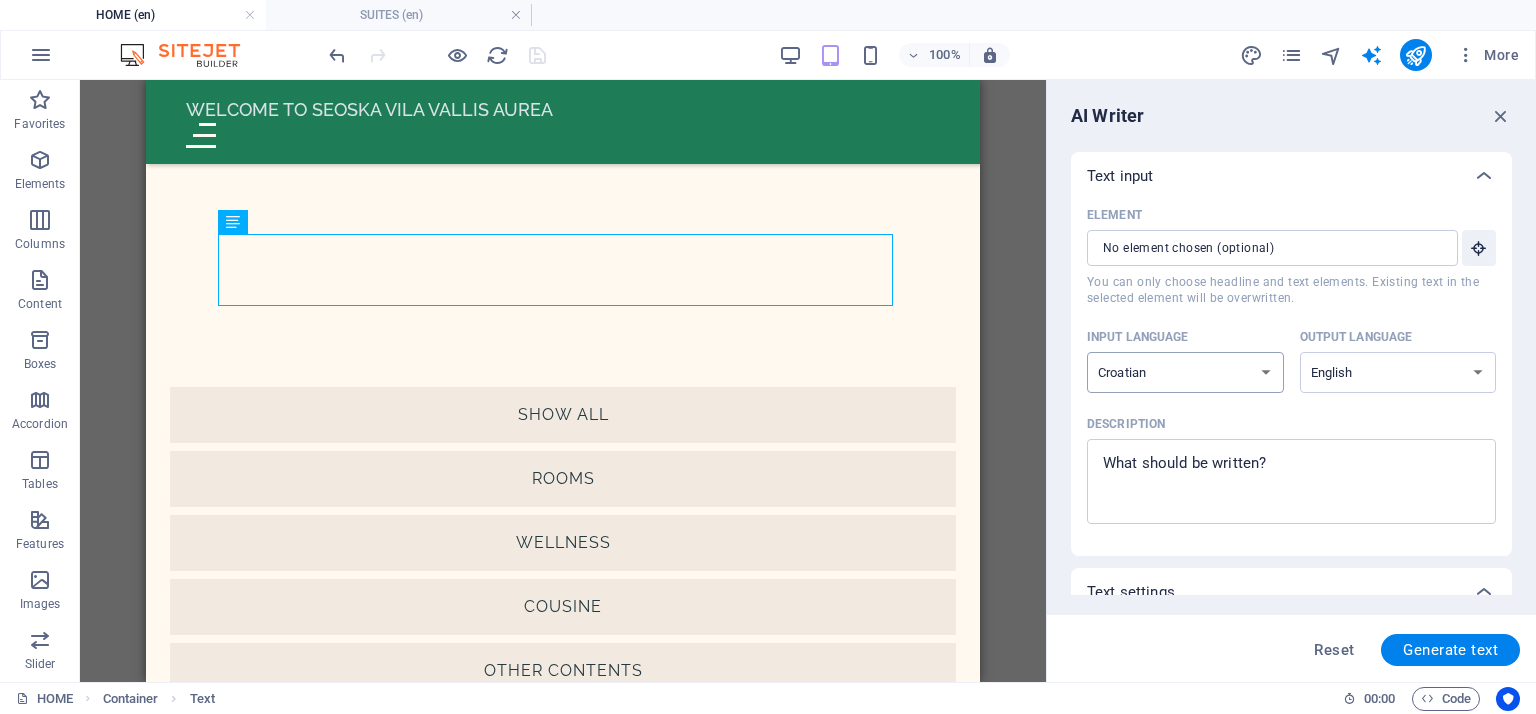 click on "Albanian Arabic Armenian Awadhi Azerbaijani Bashkir Basque Belarusian Bengali Bhojpuri Bosnian Brazilian Portuguese Bulgarian Cantonese (Yue) Catalan Chhattisgarhi Chinese Croatian Czech Danish Dogri Dutch English Estonian Faroese Finnish French Galician Georgian German Greek Gujarati Haryanvi Hindi Hungarian Indonesian Irish Italian Japanese Javanese Kannada Kashmiri Kazakh Konkani Korean Kyrgyz Latvian Lithuanian Macedonian Maithili Malay Maltese Mandarin Mandarin Chinese Marathi Marwari Min Nan Moldovan Mongolian Montenegrin Nepali Norwegian Oriya Pashto Persian (Farsi) Polish Portuguese Punjabi Rajasthani Romanian Russian Sanskrit Santali Serbian Sindhi Sinhala Slovak Slovene Slovenian Spanish Ukrainian Urdu Uzbek Vietnamese Welsh Wu" at bounding box center [1185, 372] 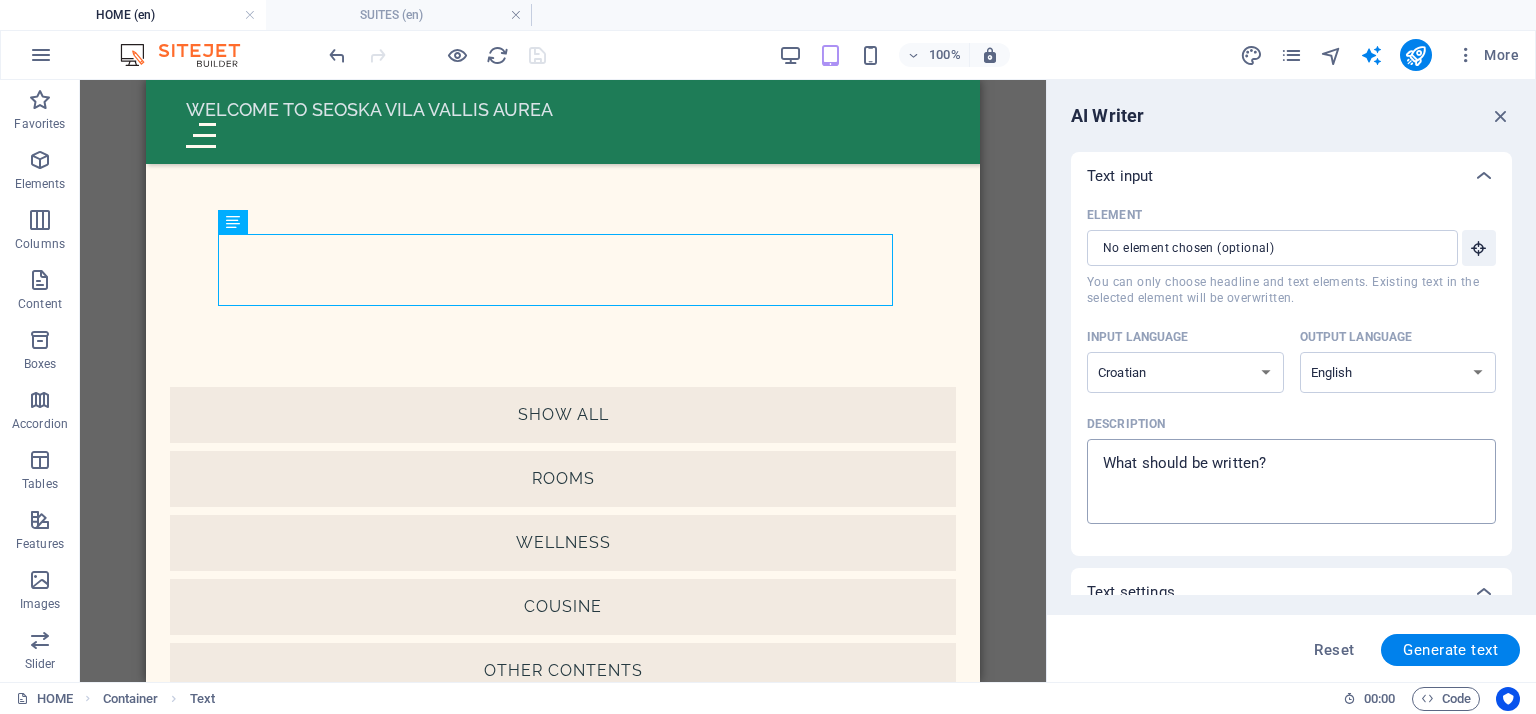 type on "x" 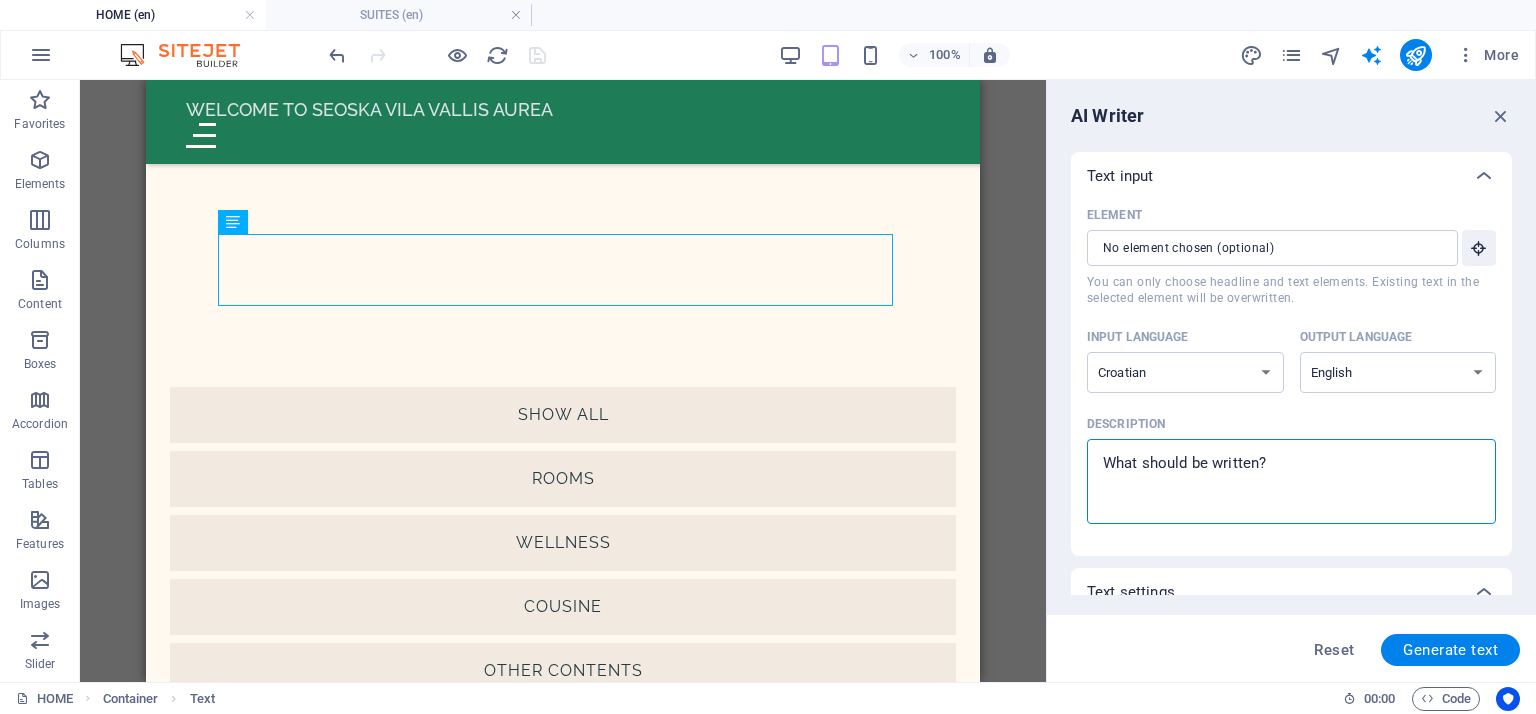 type on "l" 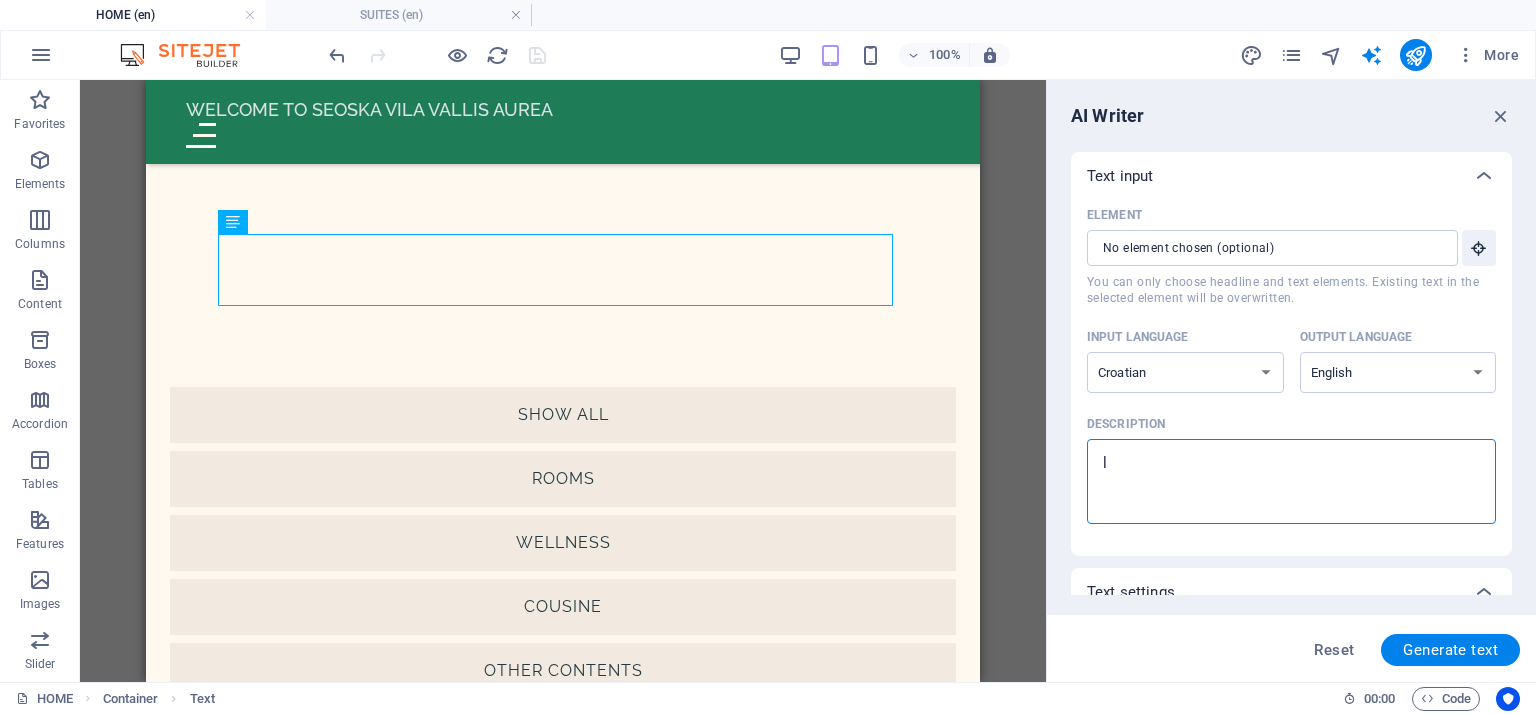 type on "lo" 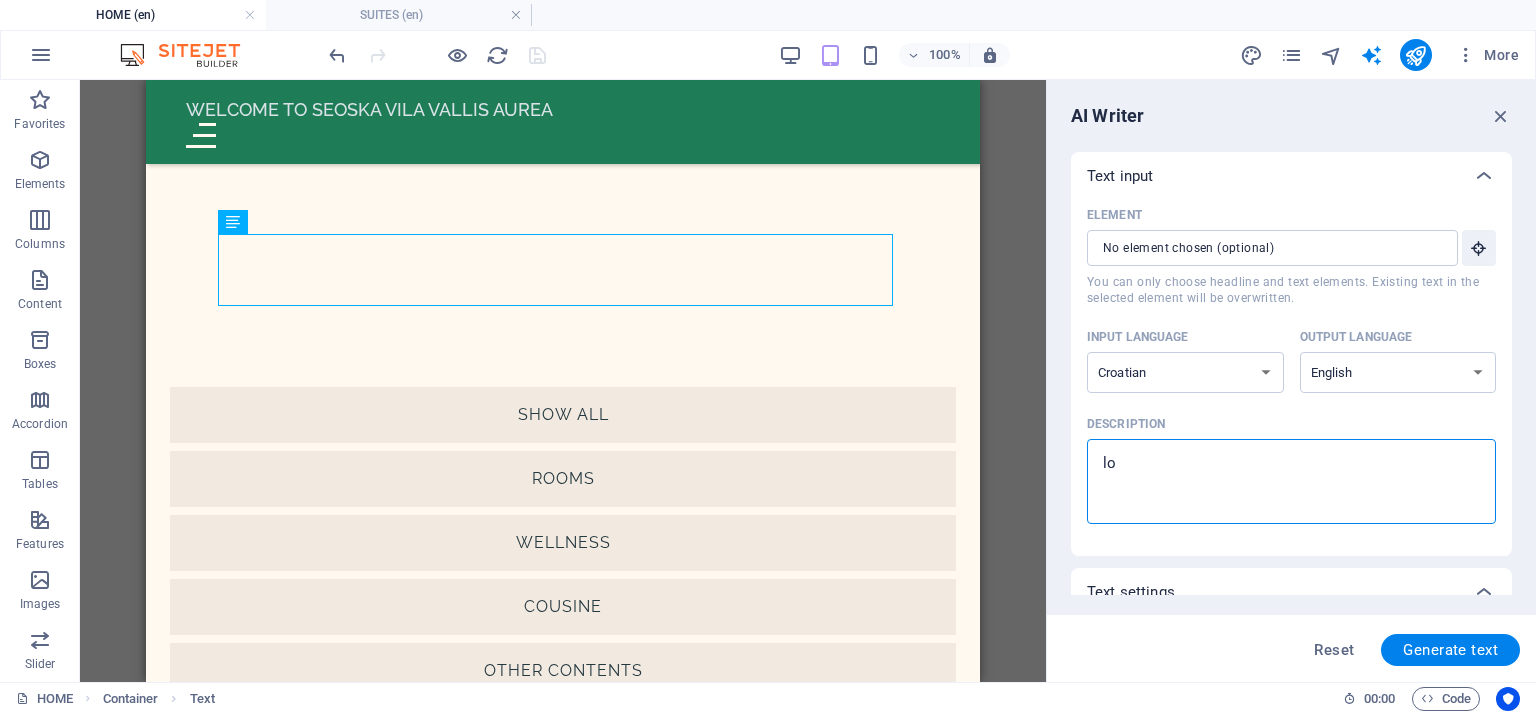 type on "lok" 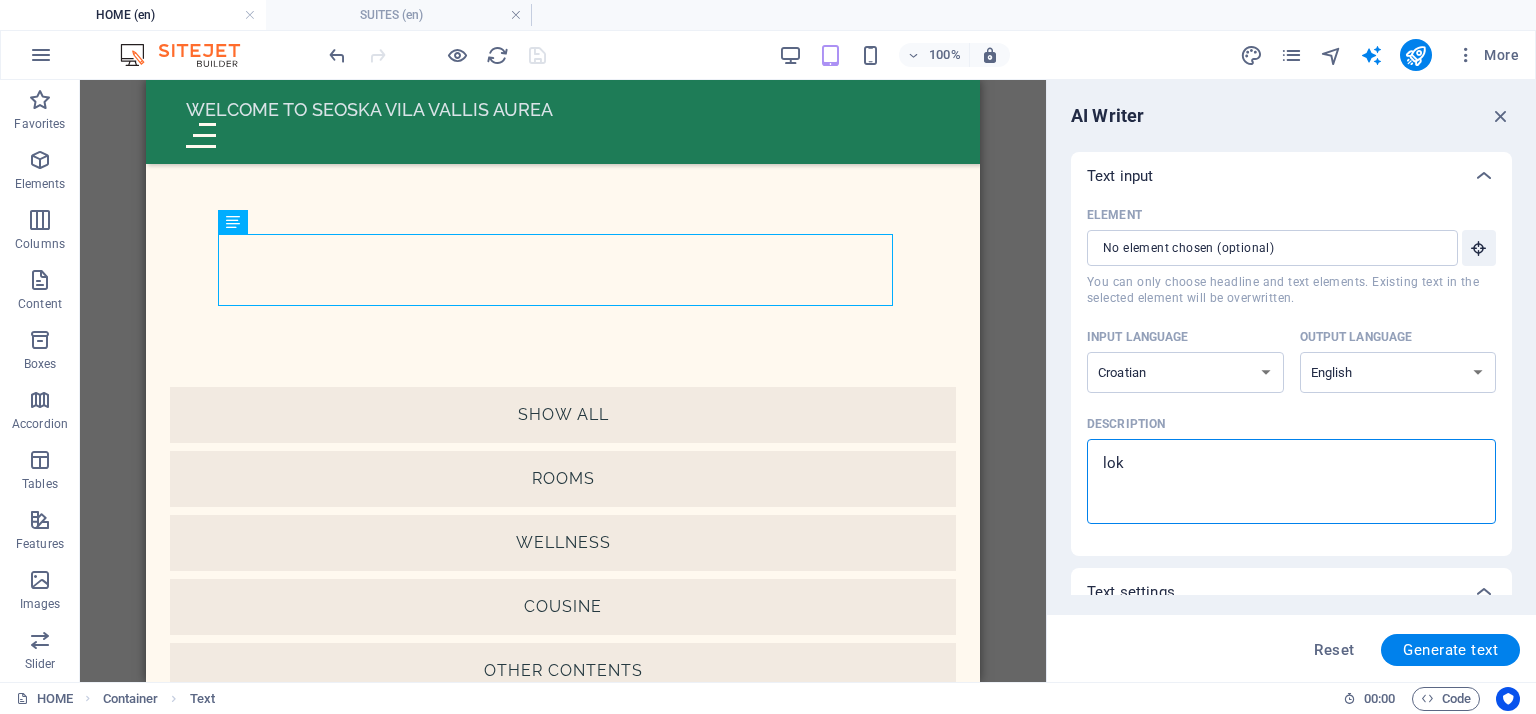 type on "loka" 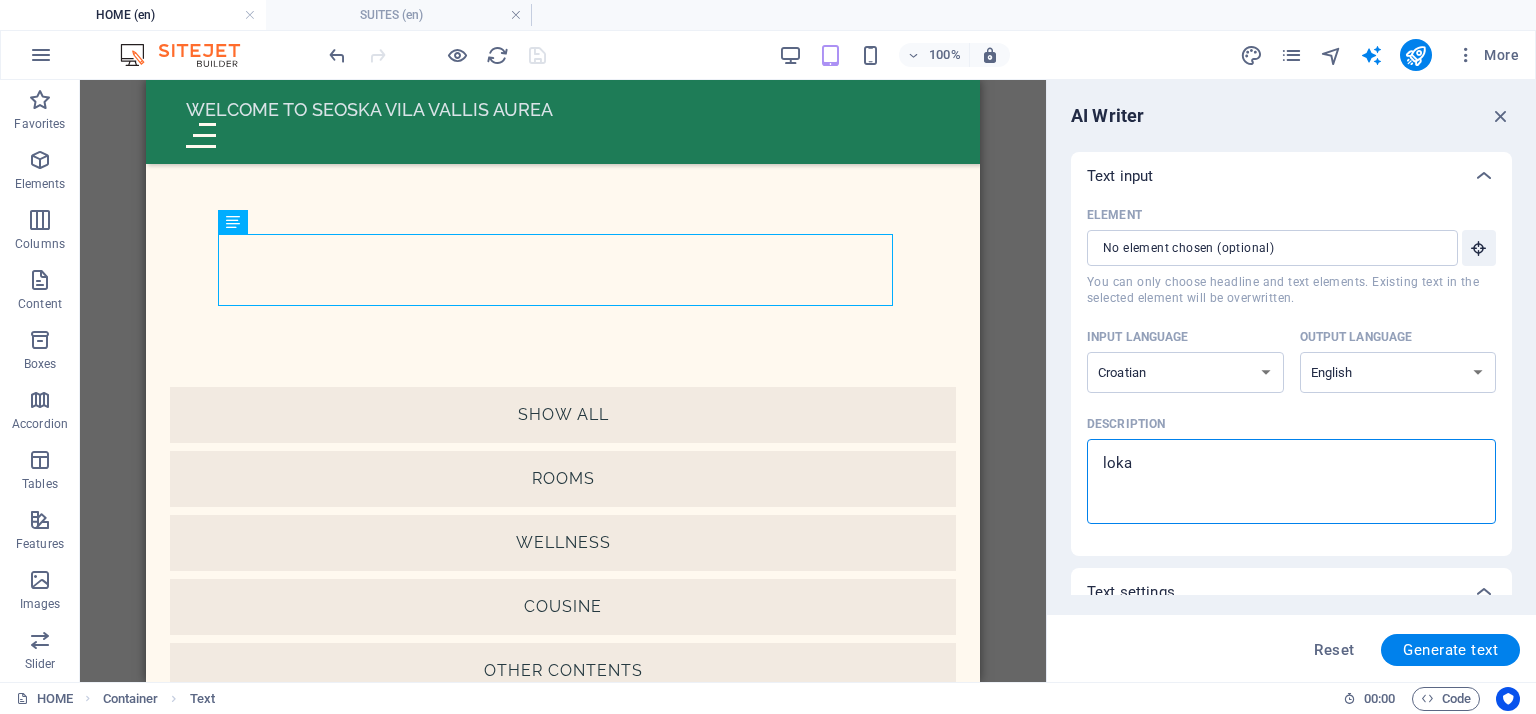 type on "lokal" 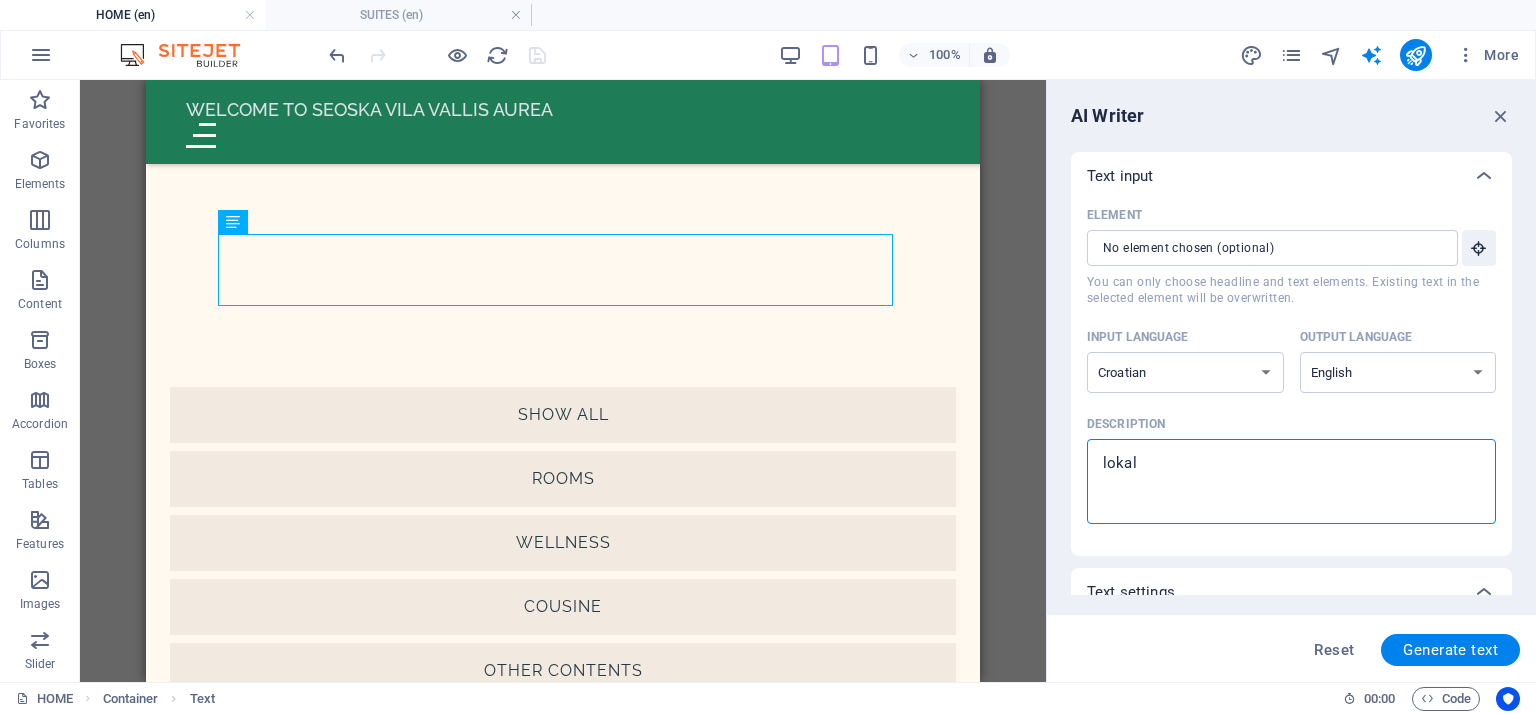 type on "lokaln" 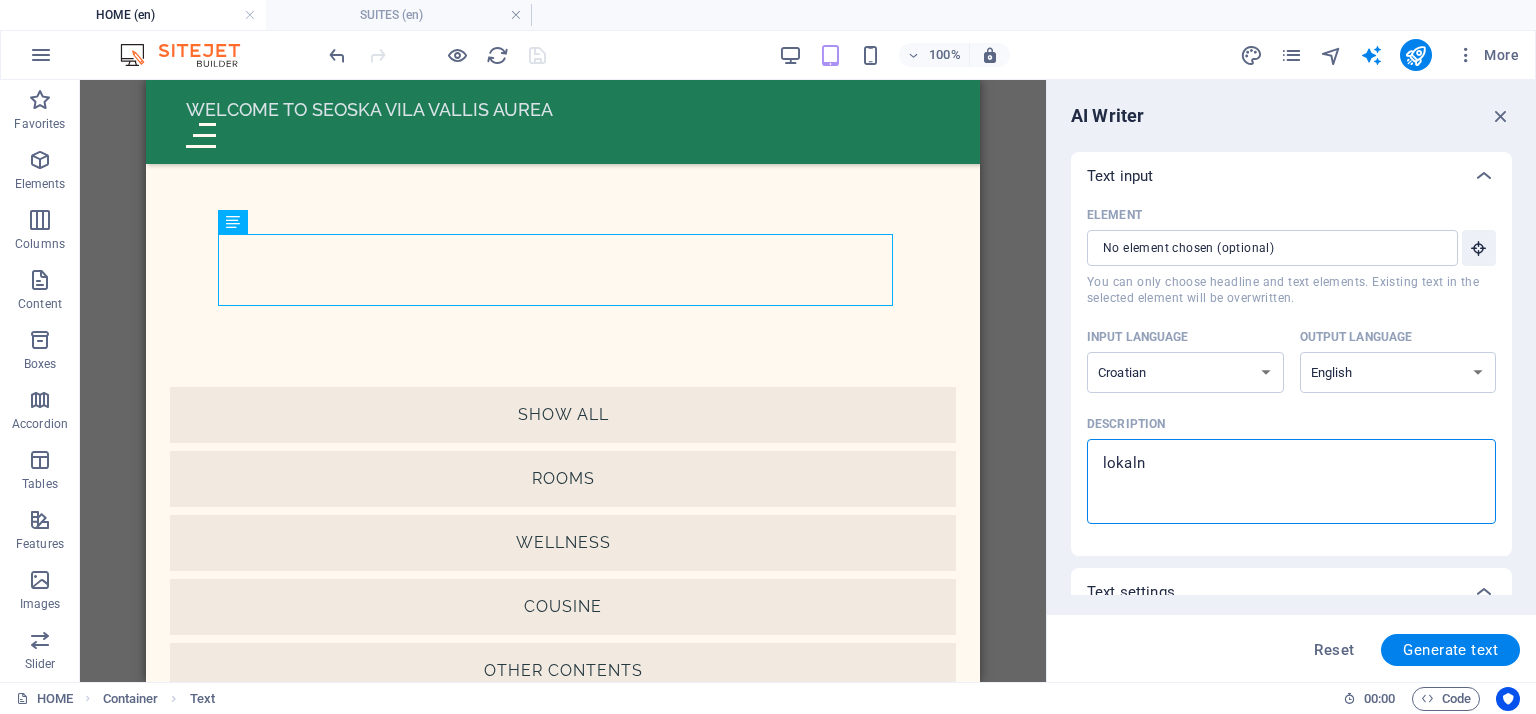 type on "lokalna" 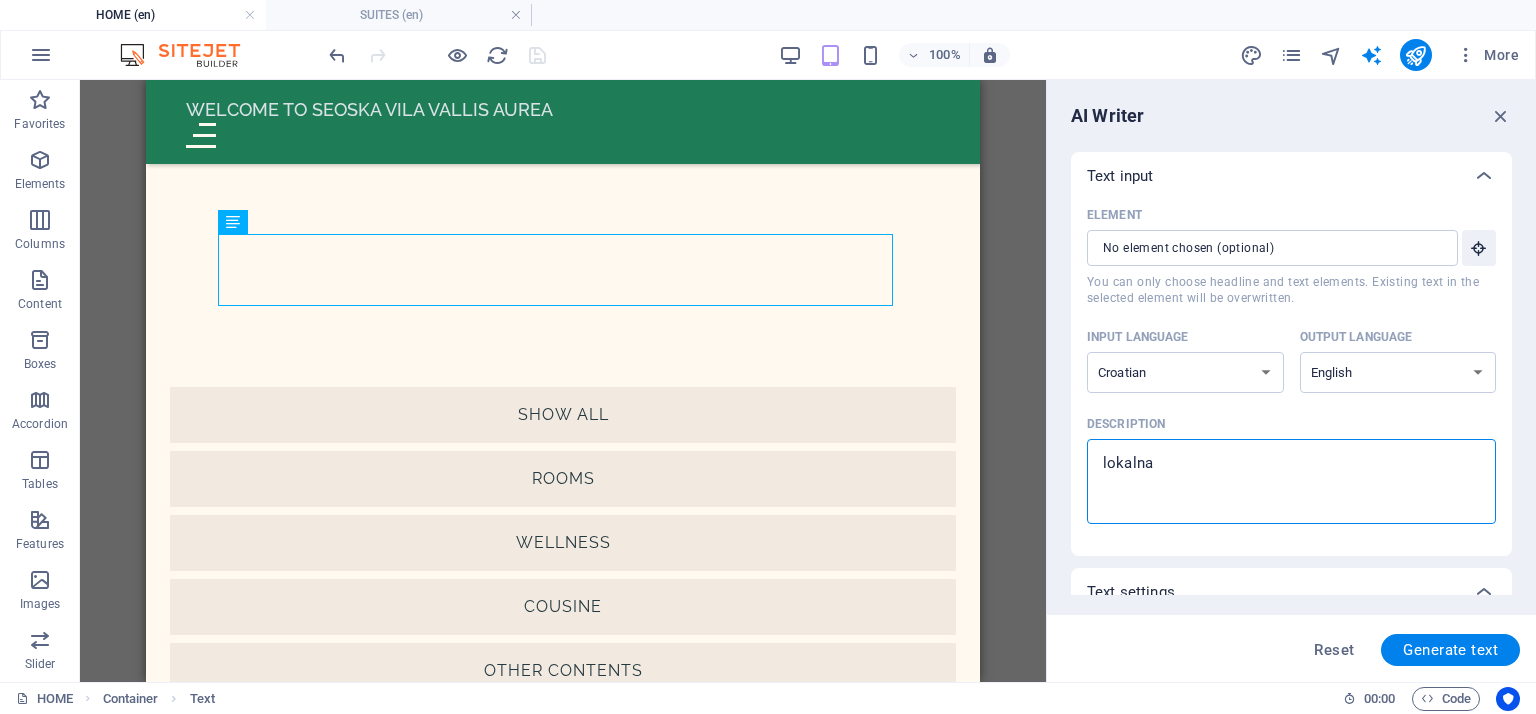 type on "lokalna" 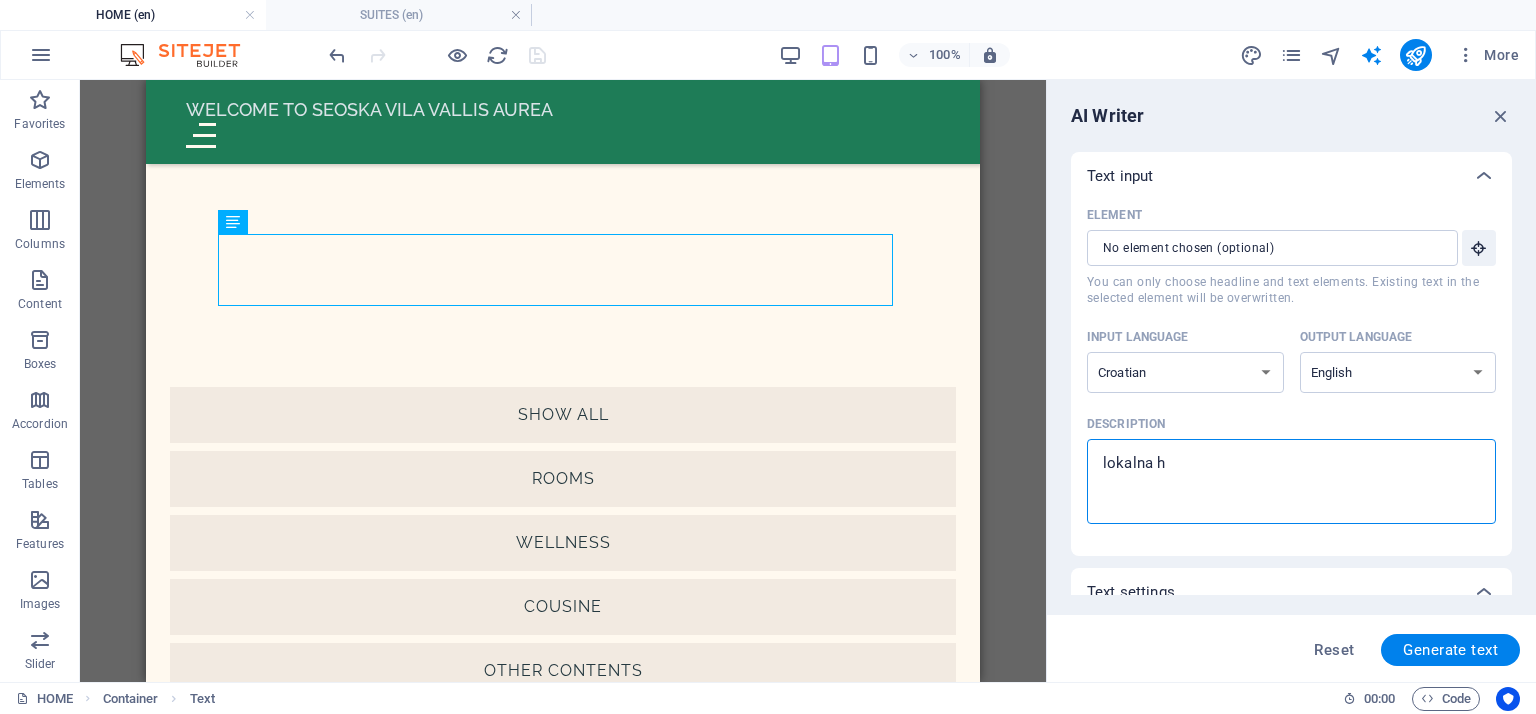 type on "lokalna hr" 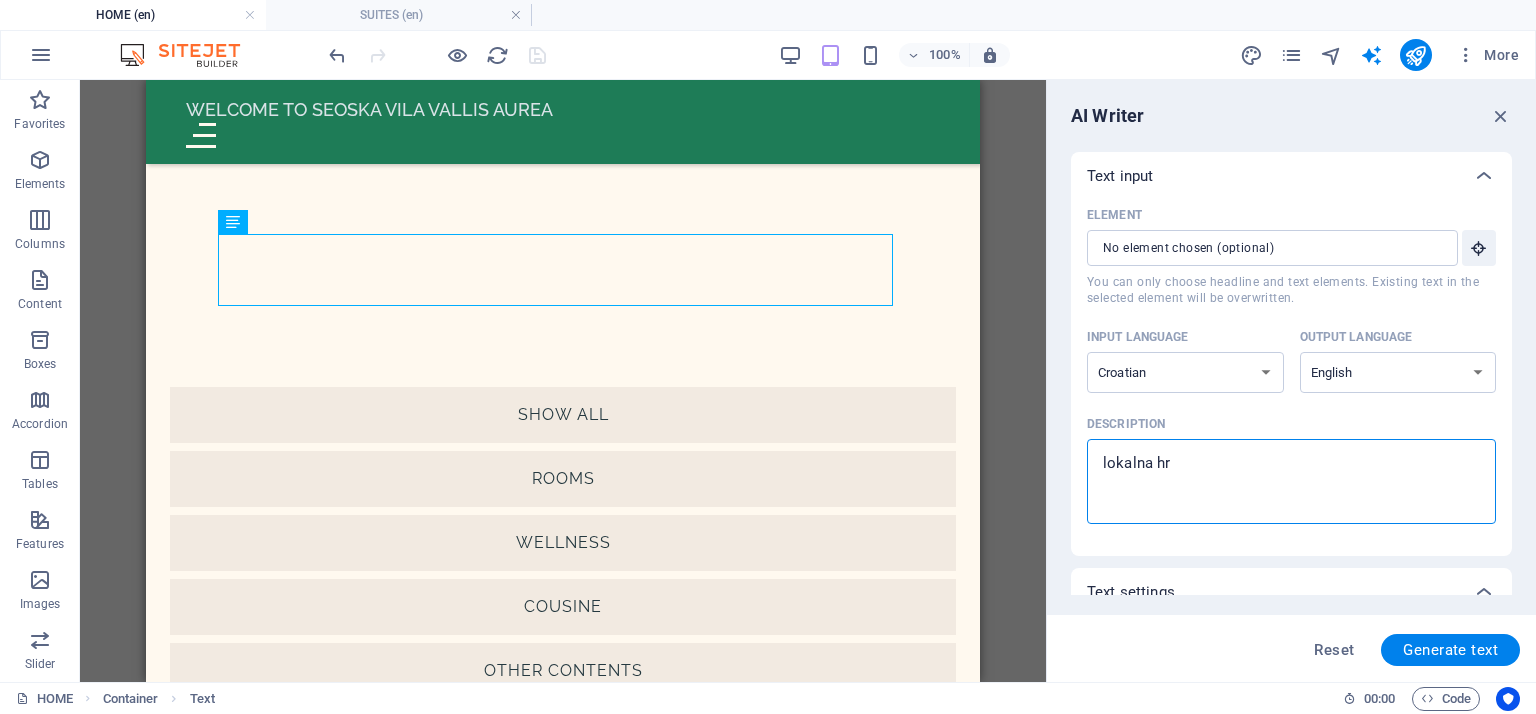 type on "lokalna hra" 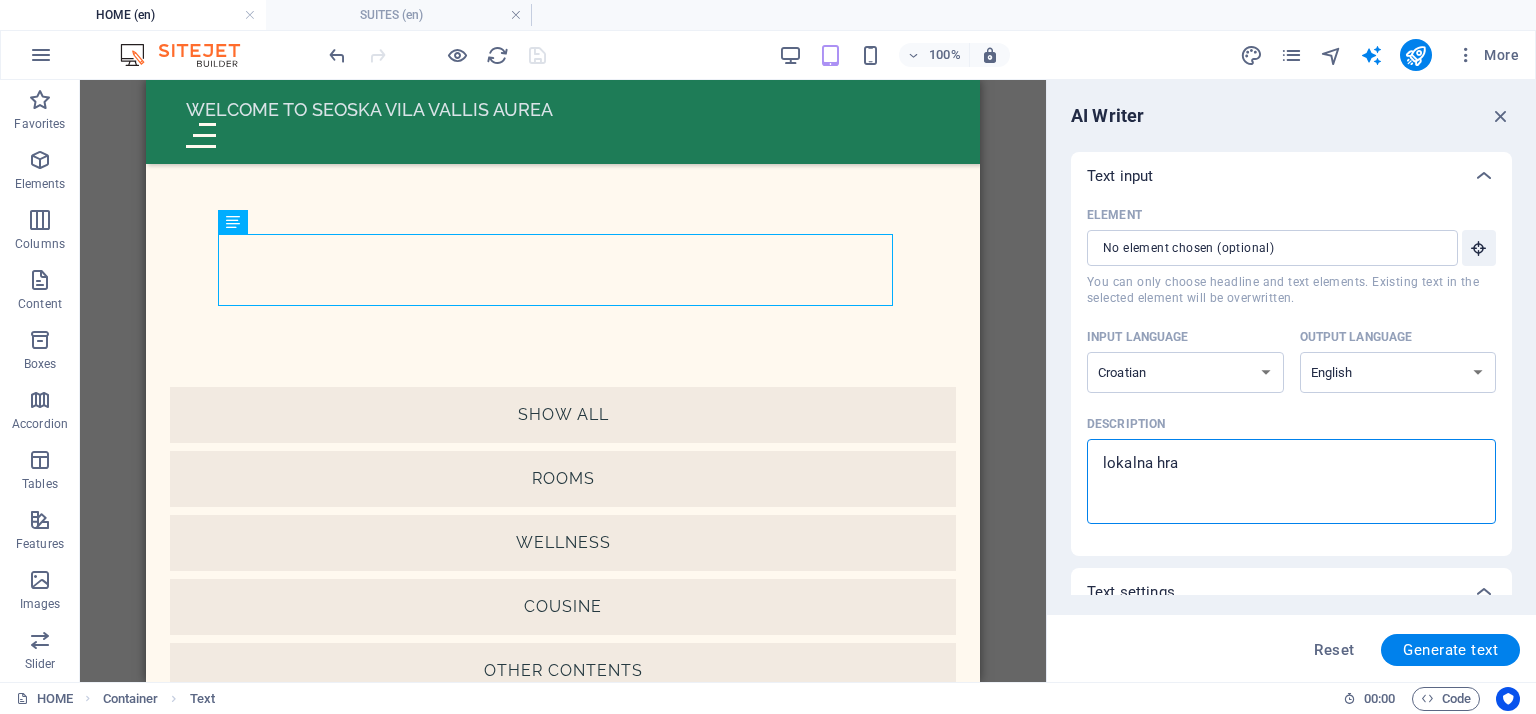 type on "lokalna hran" 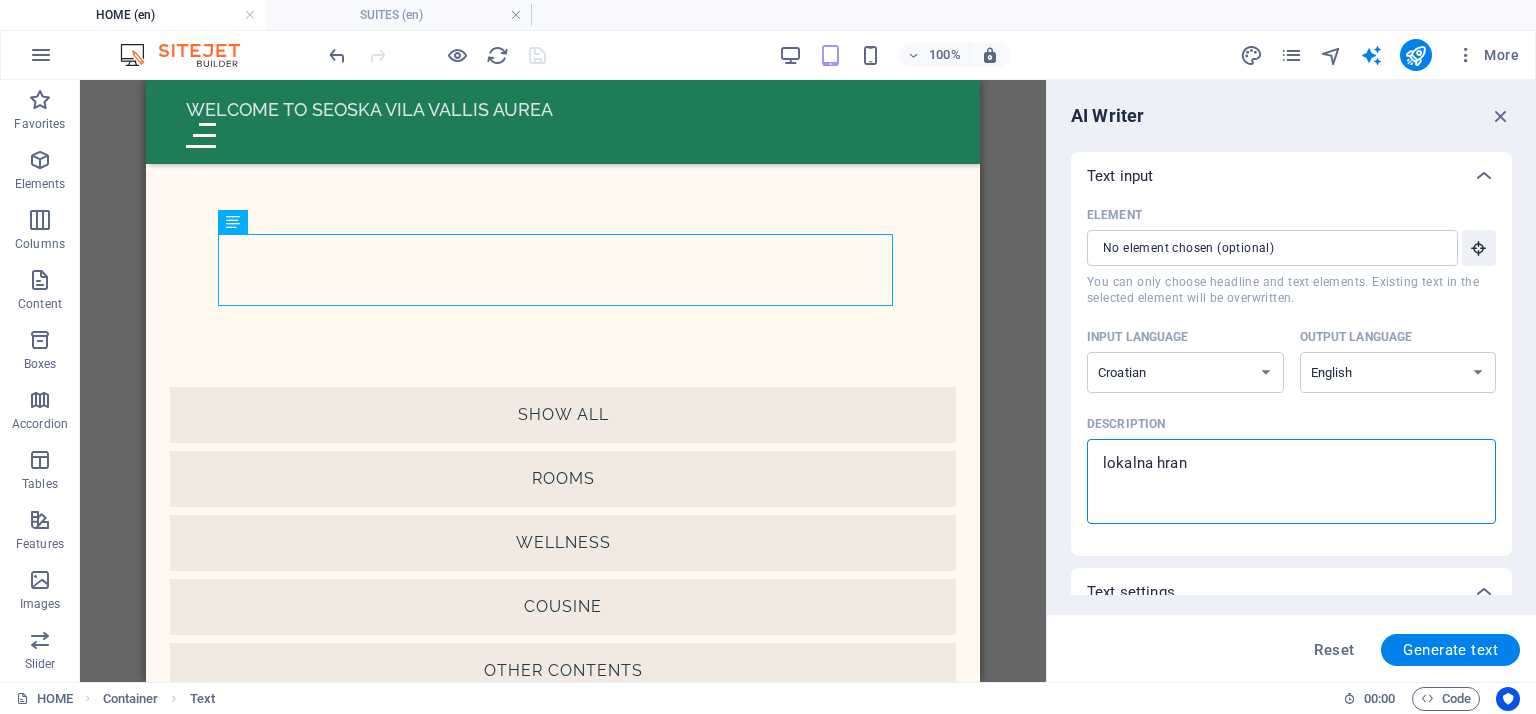 type on "lokalna hrana" 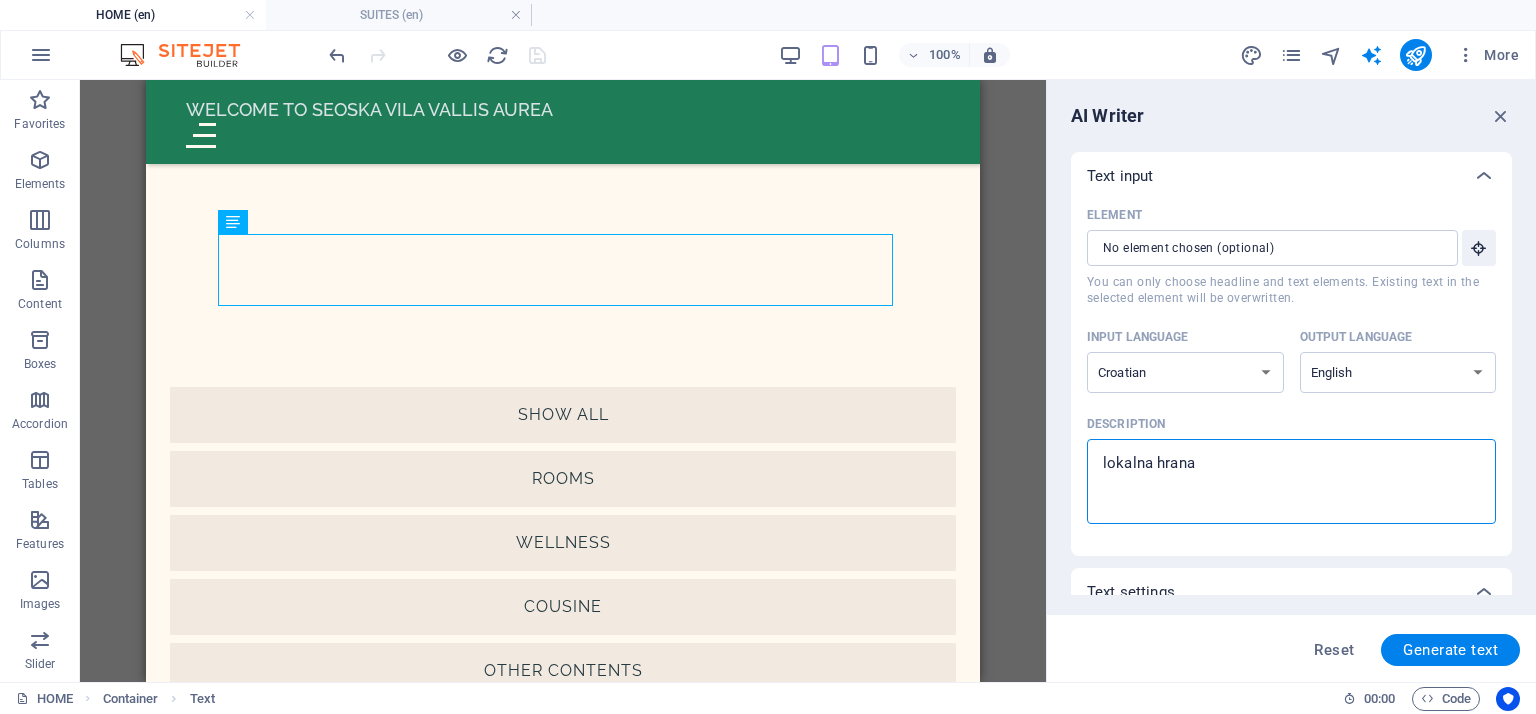 type on "x" 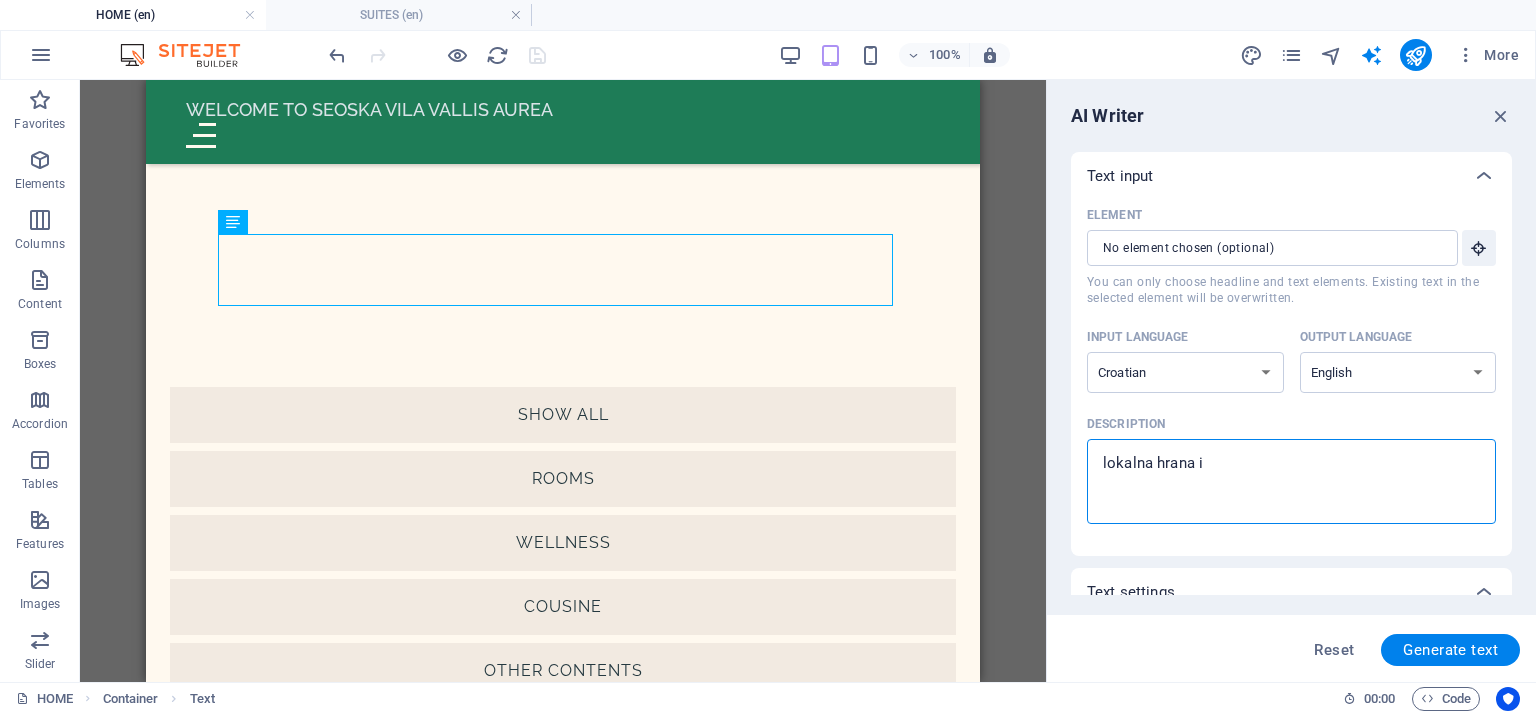 type on "lokalna hrana i" 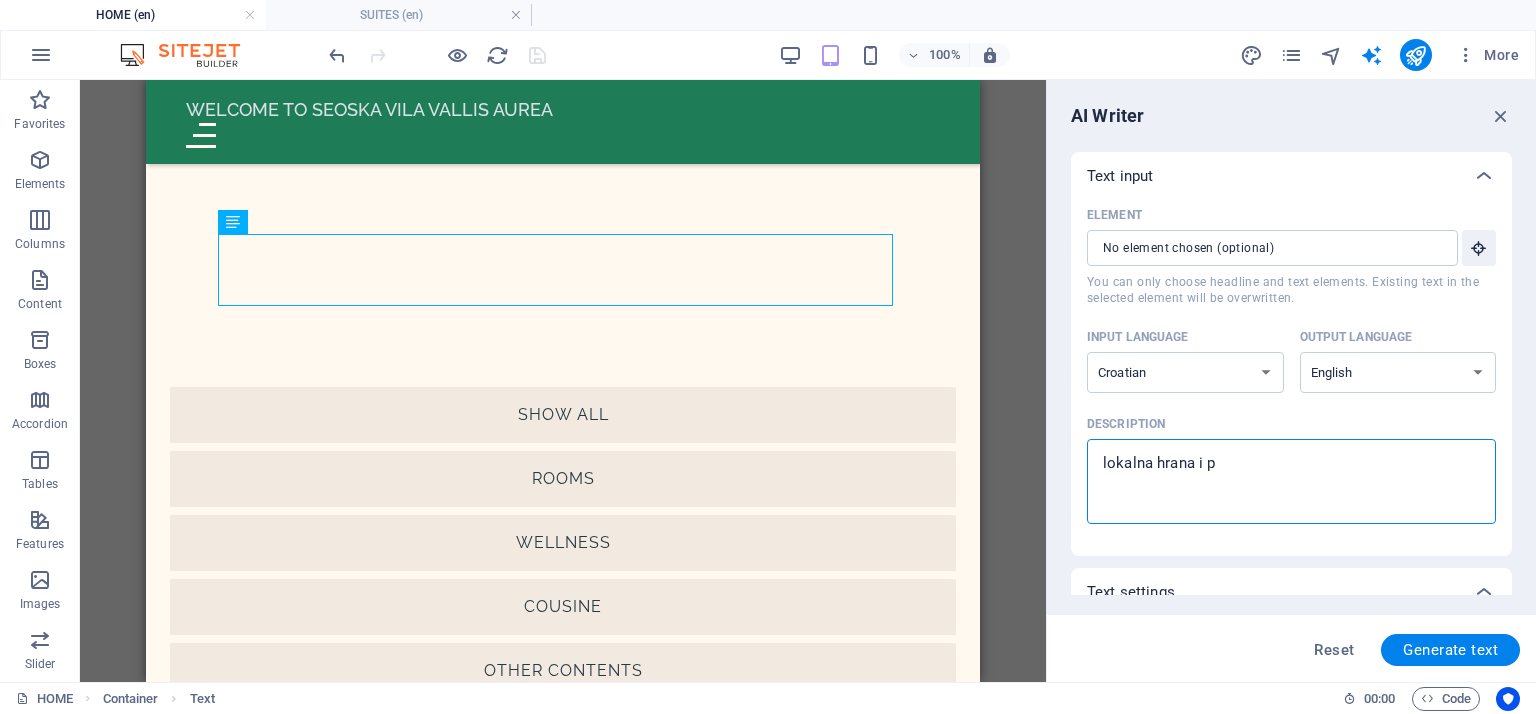 type on "lokalna hrana i pi" 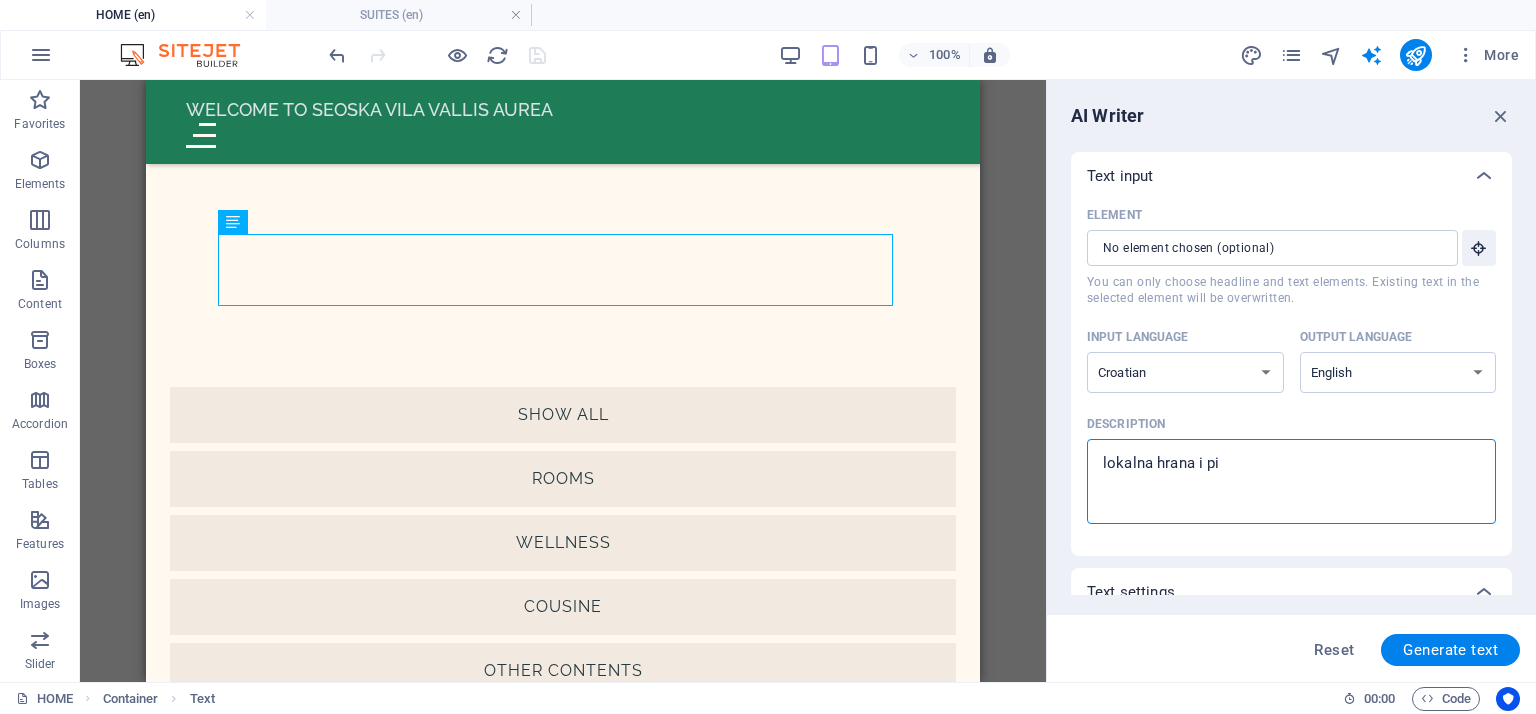 type on "lokalna hrana i piš" 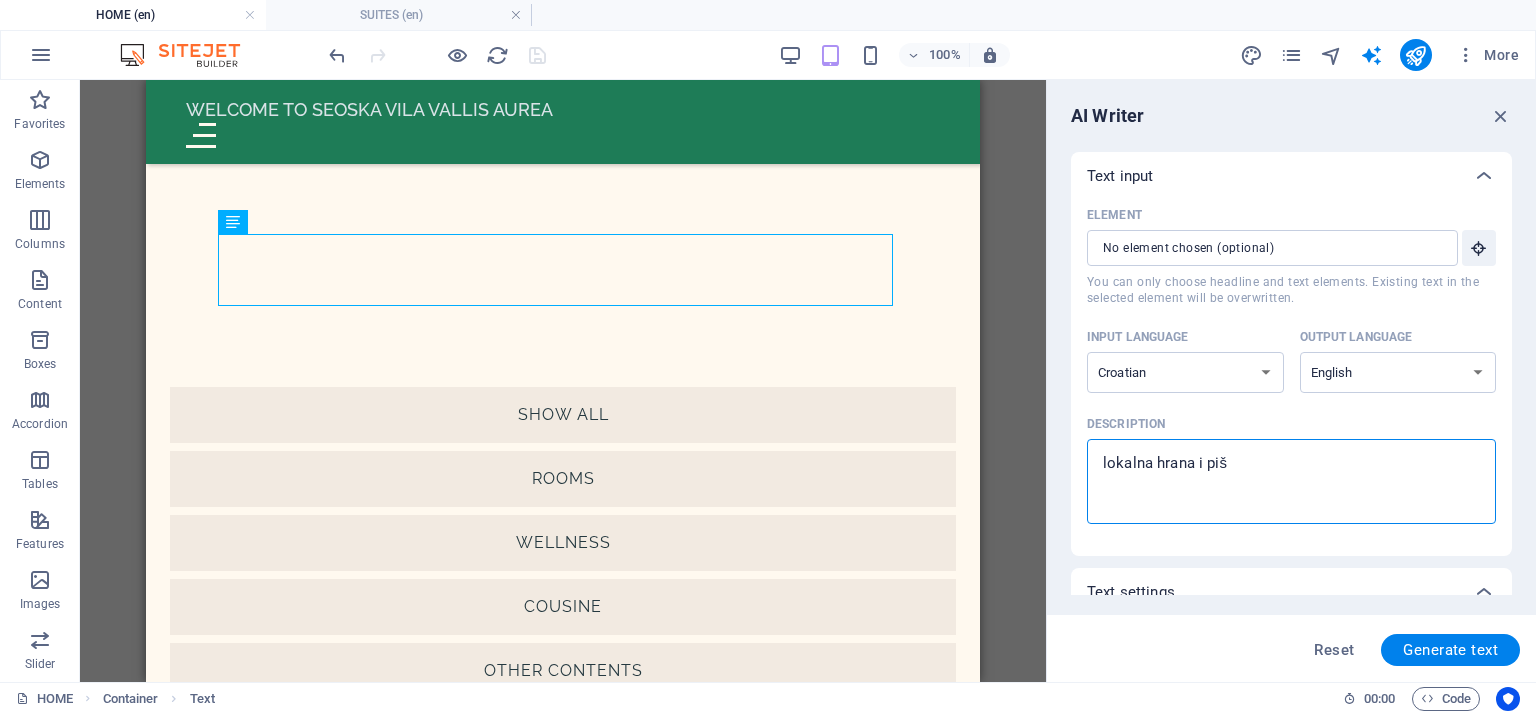 type on "lokalna hrana i piša" 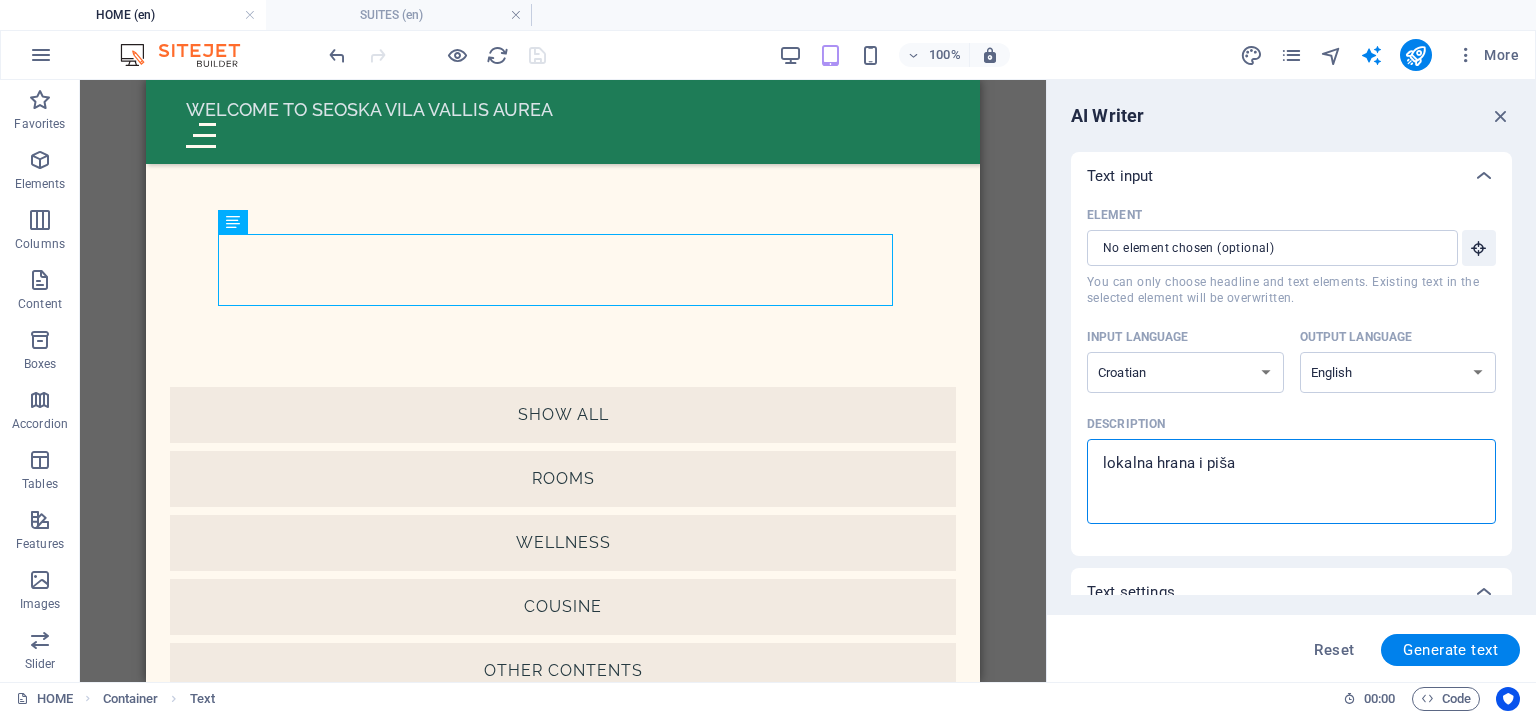 type on "lokalna hrana i piš" 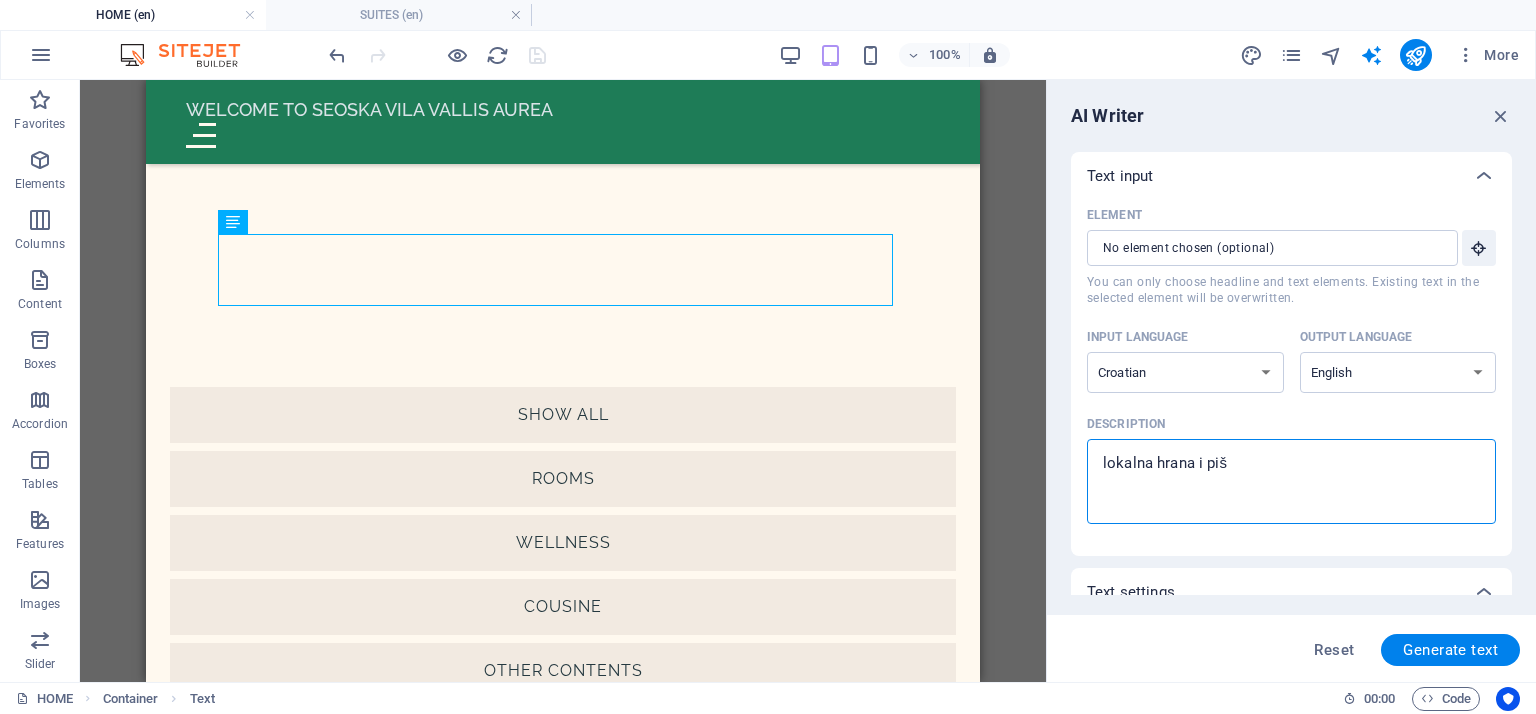 type on "lokalna hrana i pi" 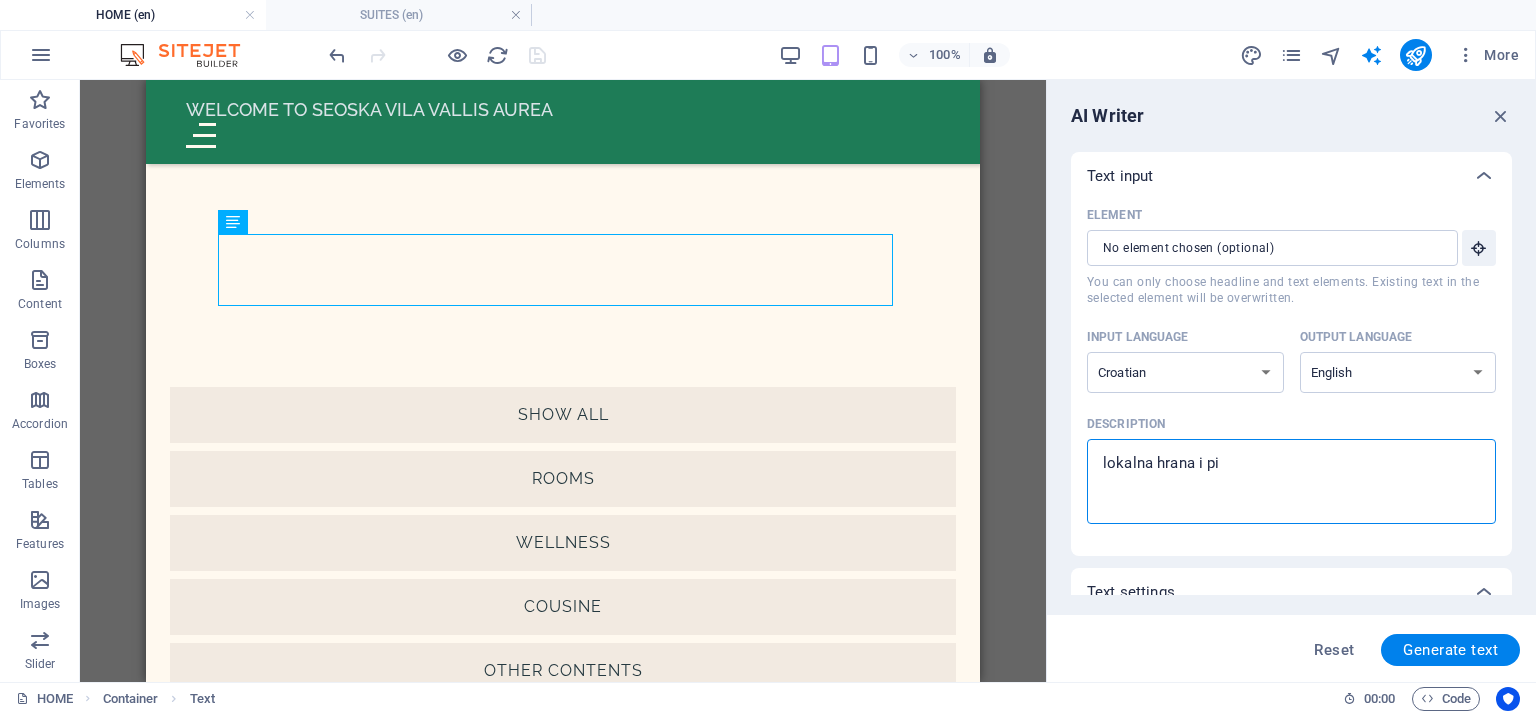 type on "lokalna hrana i pić" 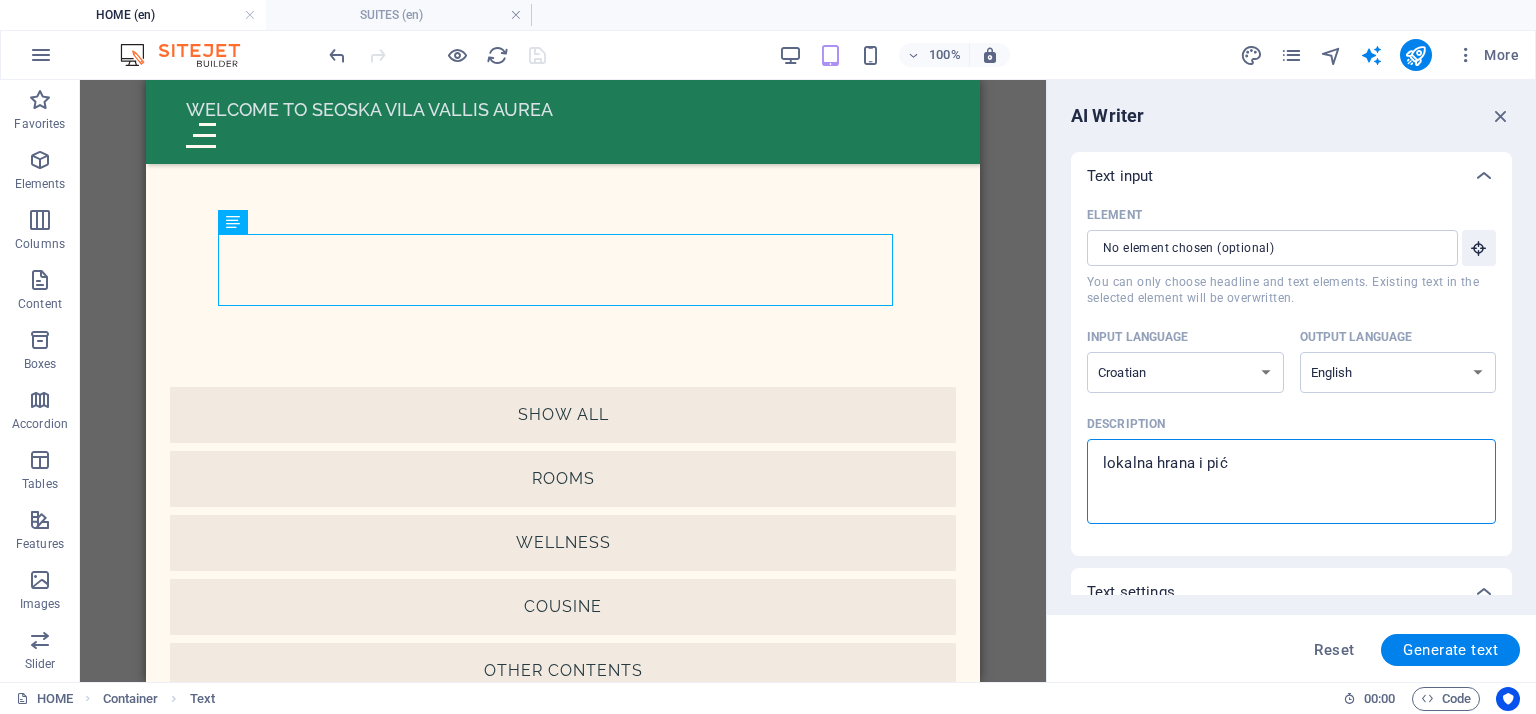 type on "lokalna hrana i pića" 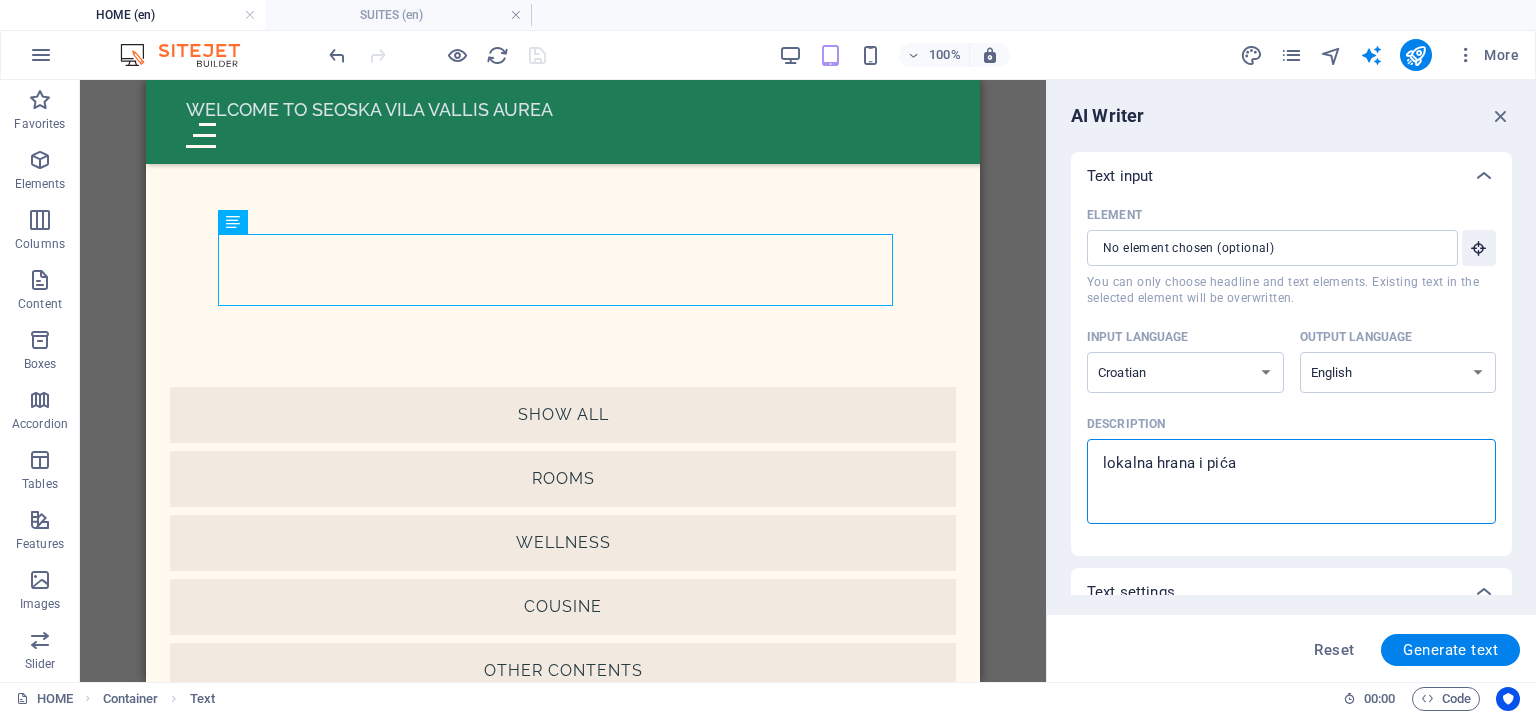 type on "lokalna hrana i pića," 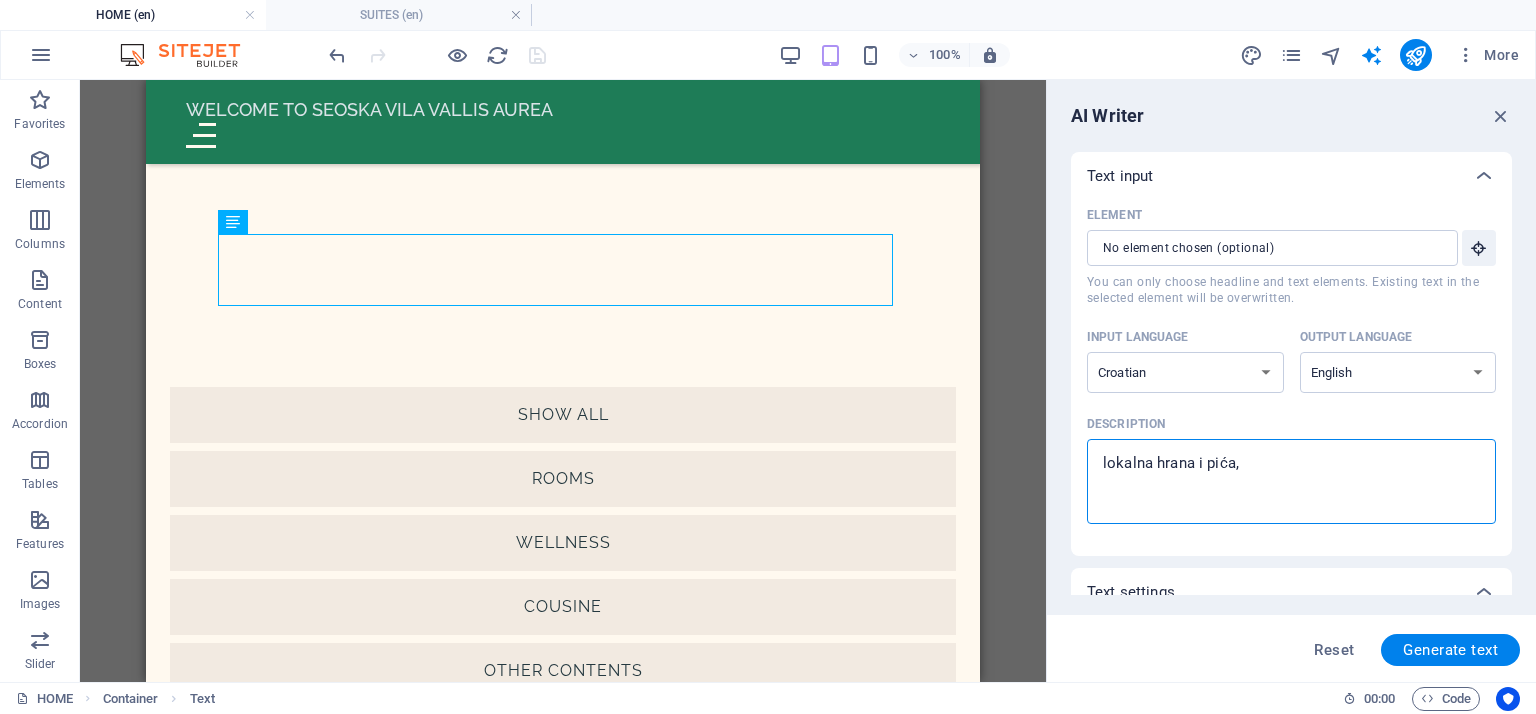 type on "lokalna hrana i pića," 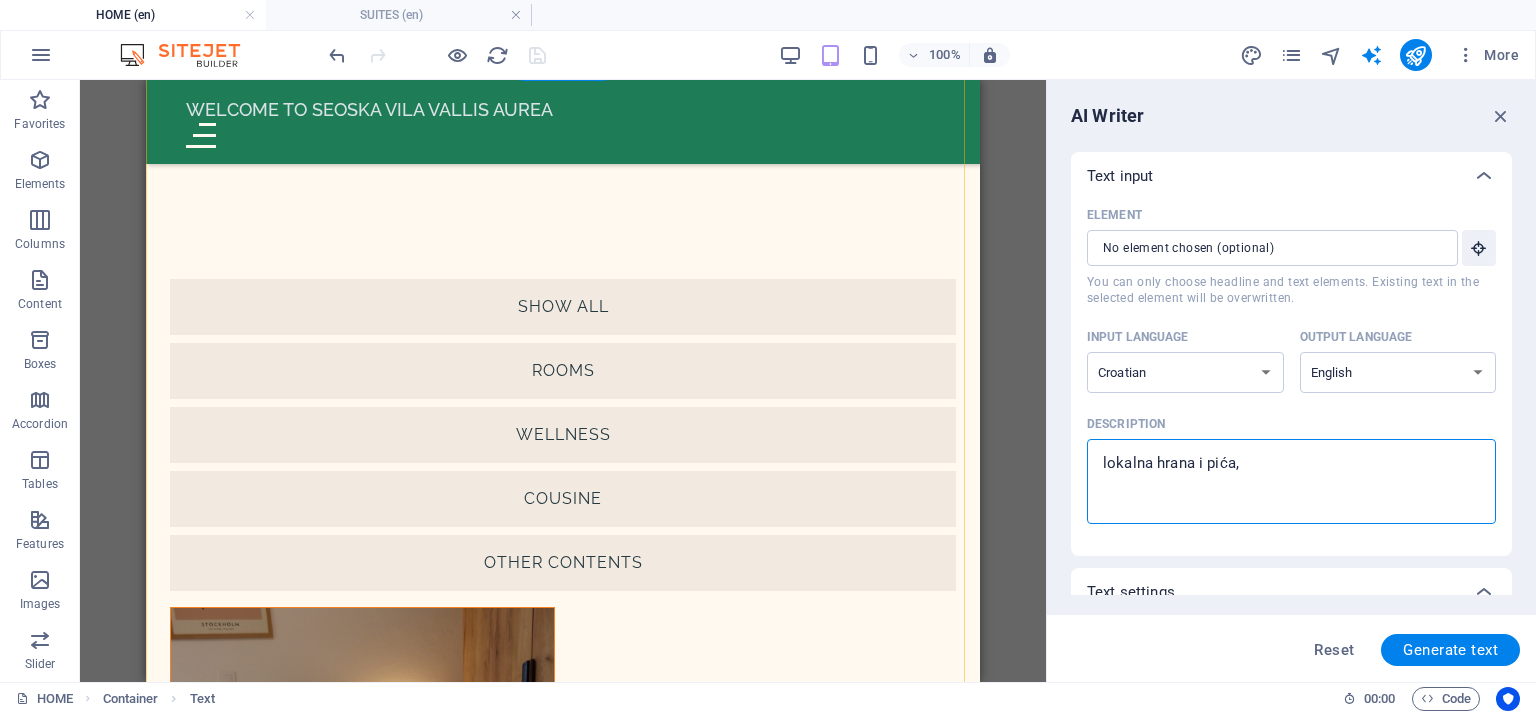 scroll, scrollTop: 5194, scrollLeft: 0, axis: vertical 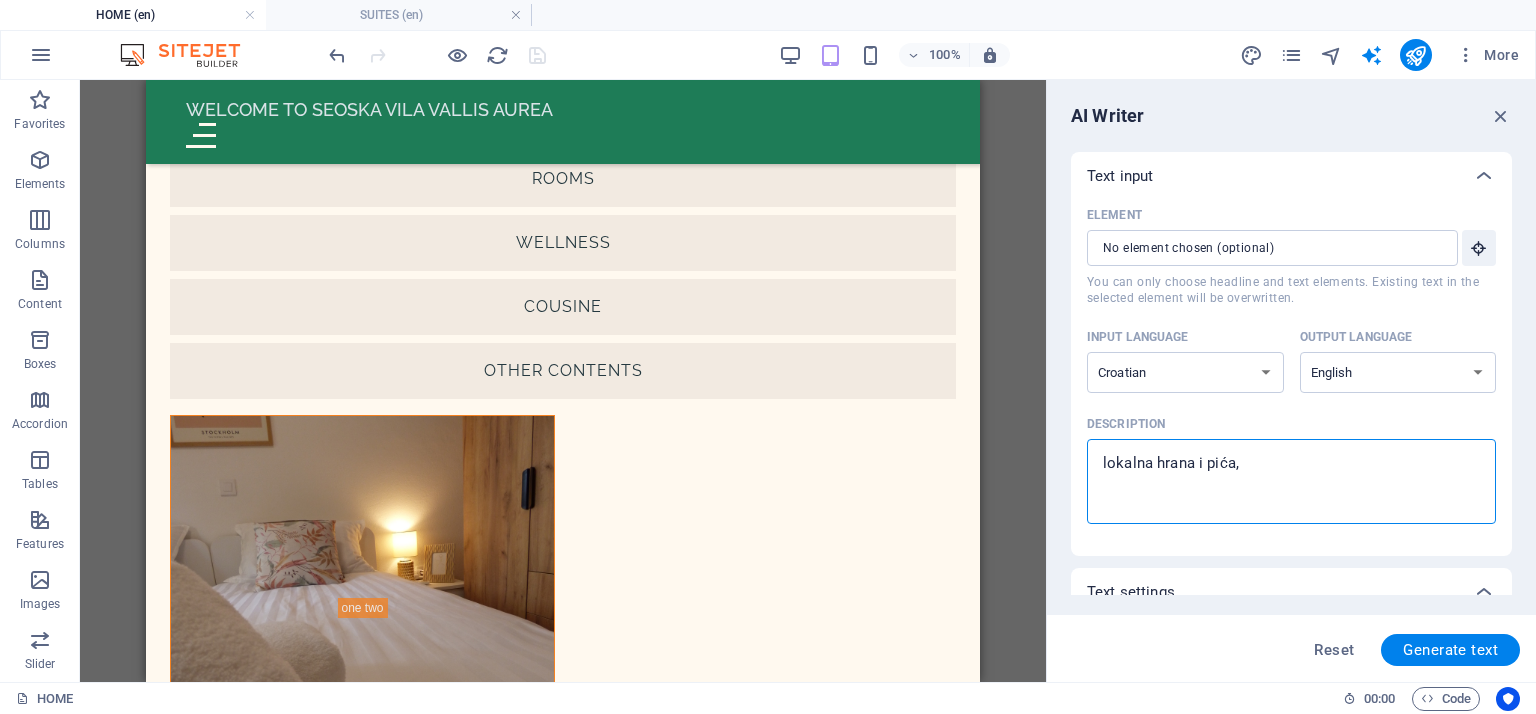 type on "lokalna hrana i pića, t" 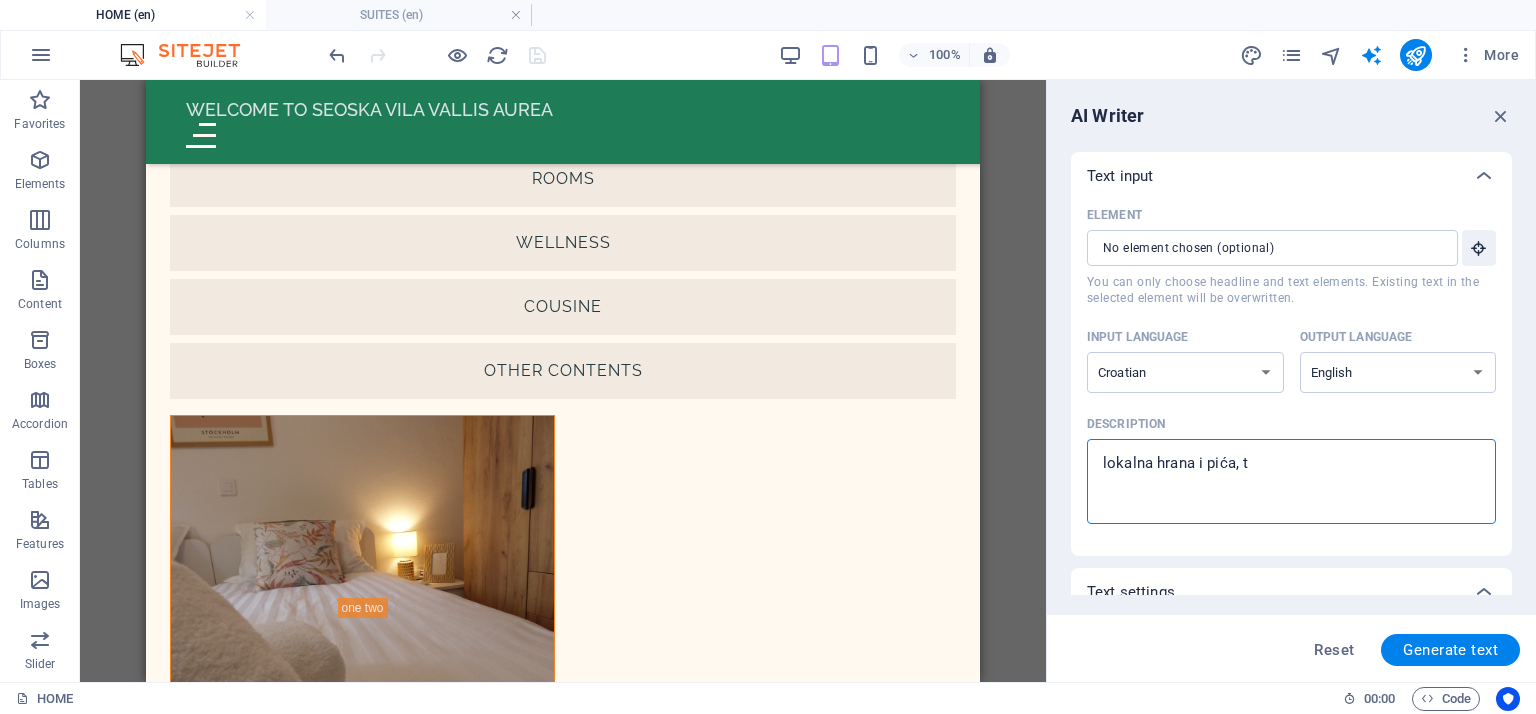 type on "lokalna hrana i pića, tr" 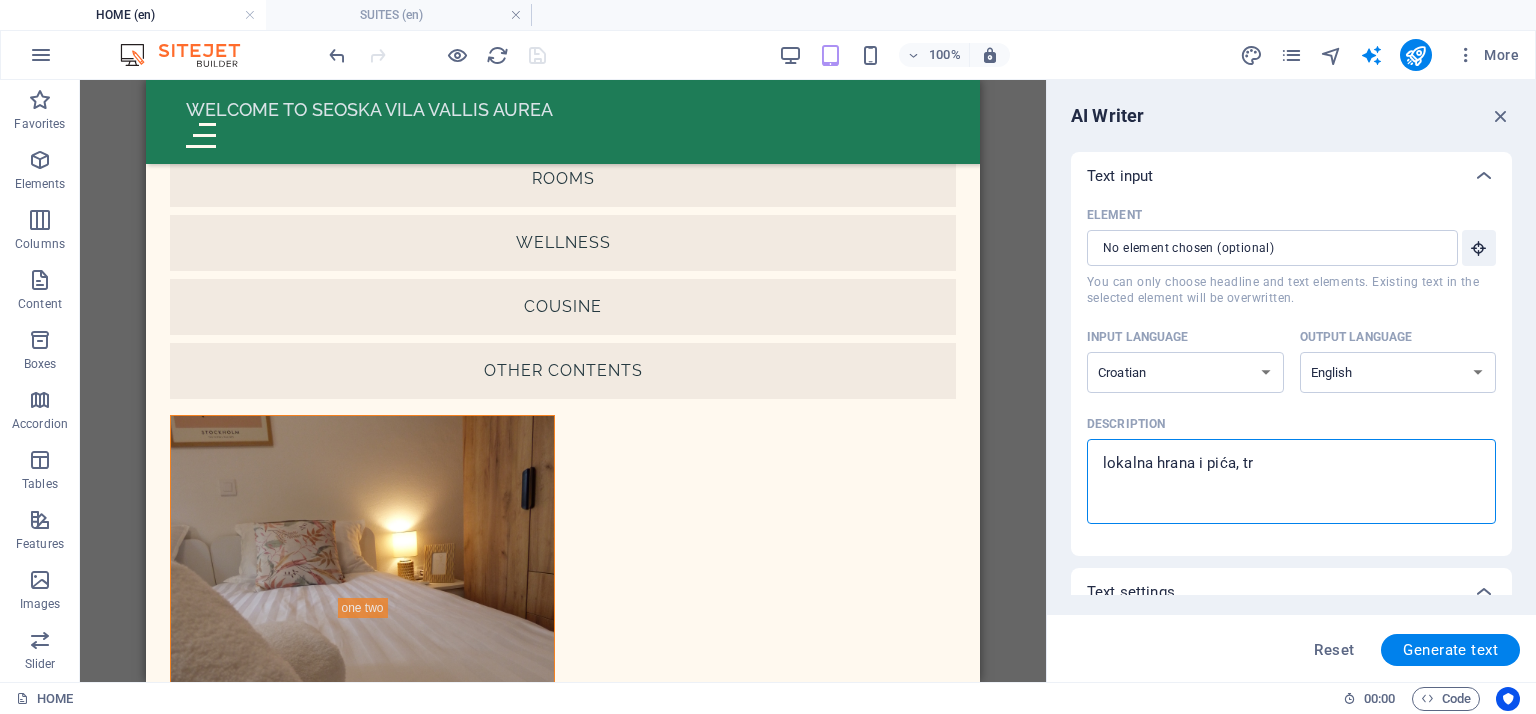 type on "lokalna hrana i pića, tra" 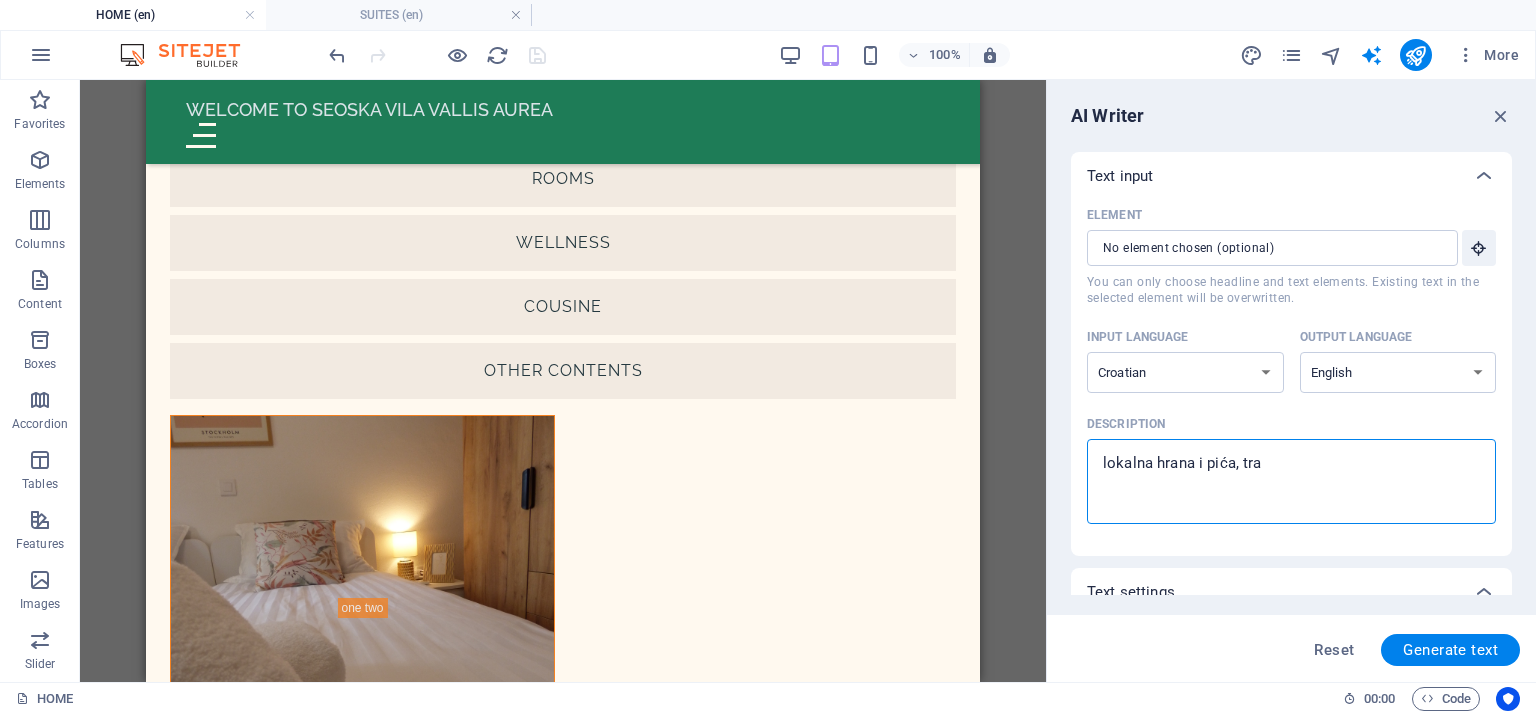 type on "lokalna hrana i pića, trad" 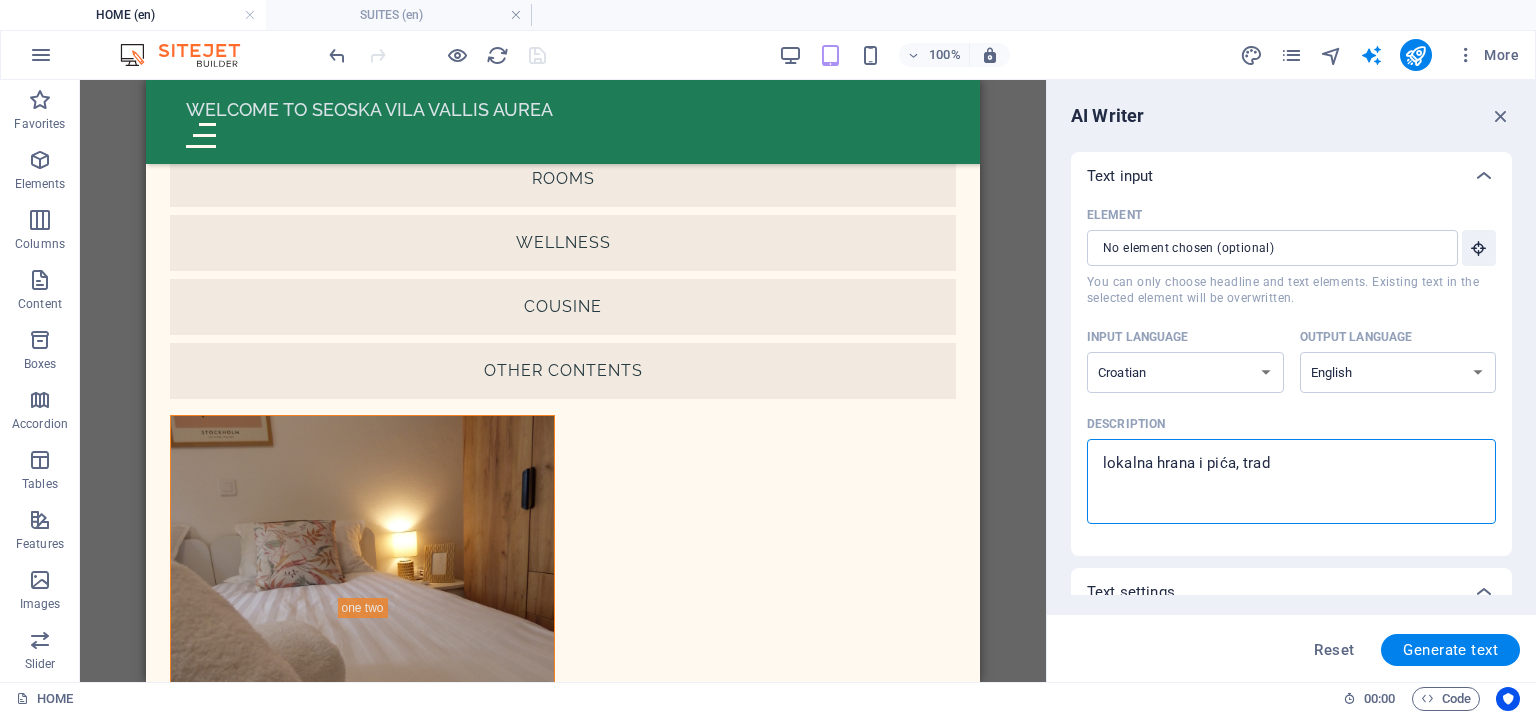 type on "lokalna hrana i pića, tradi" 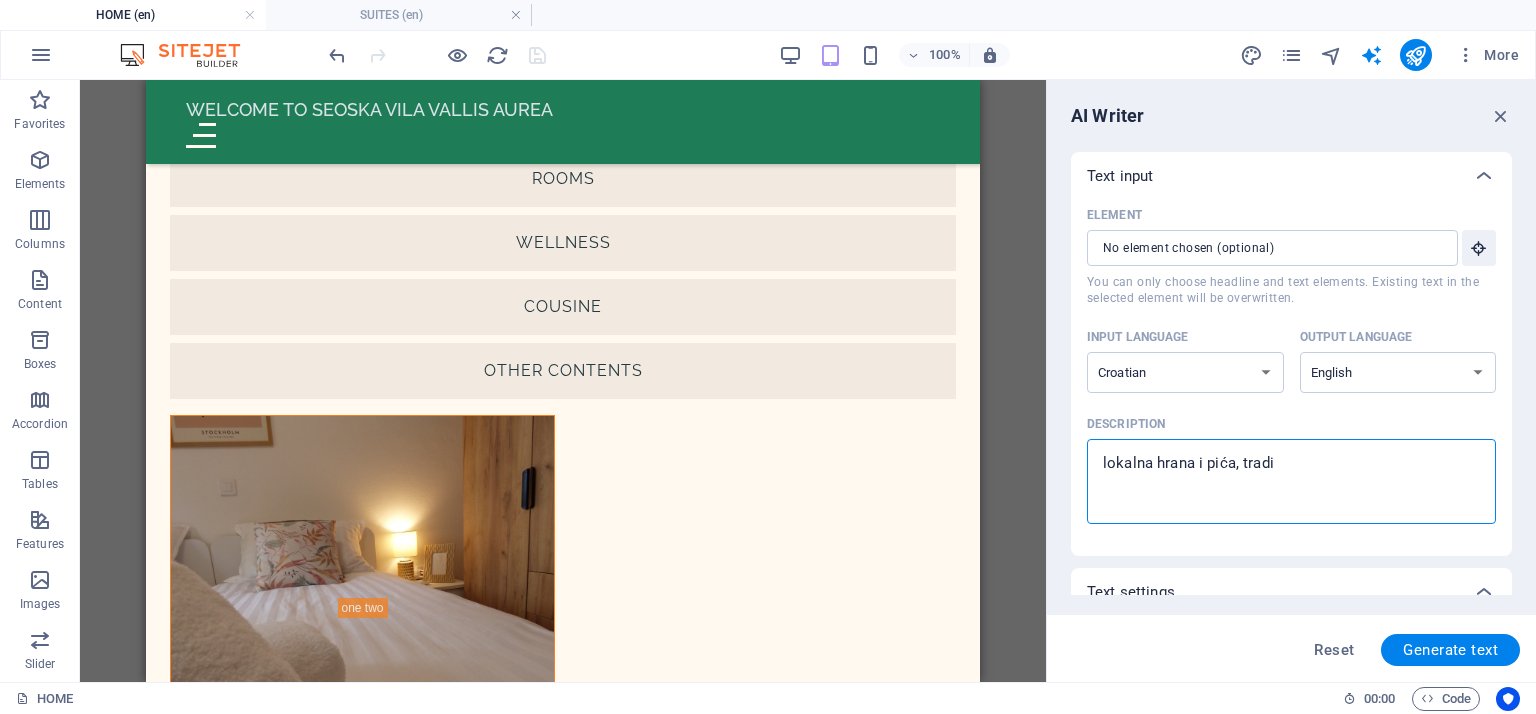 type on "lokalna hrana i pića, tradic" 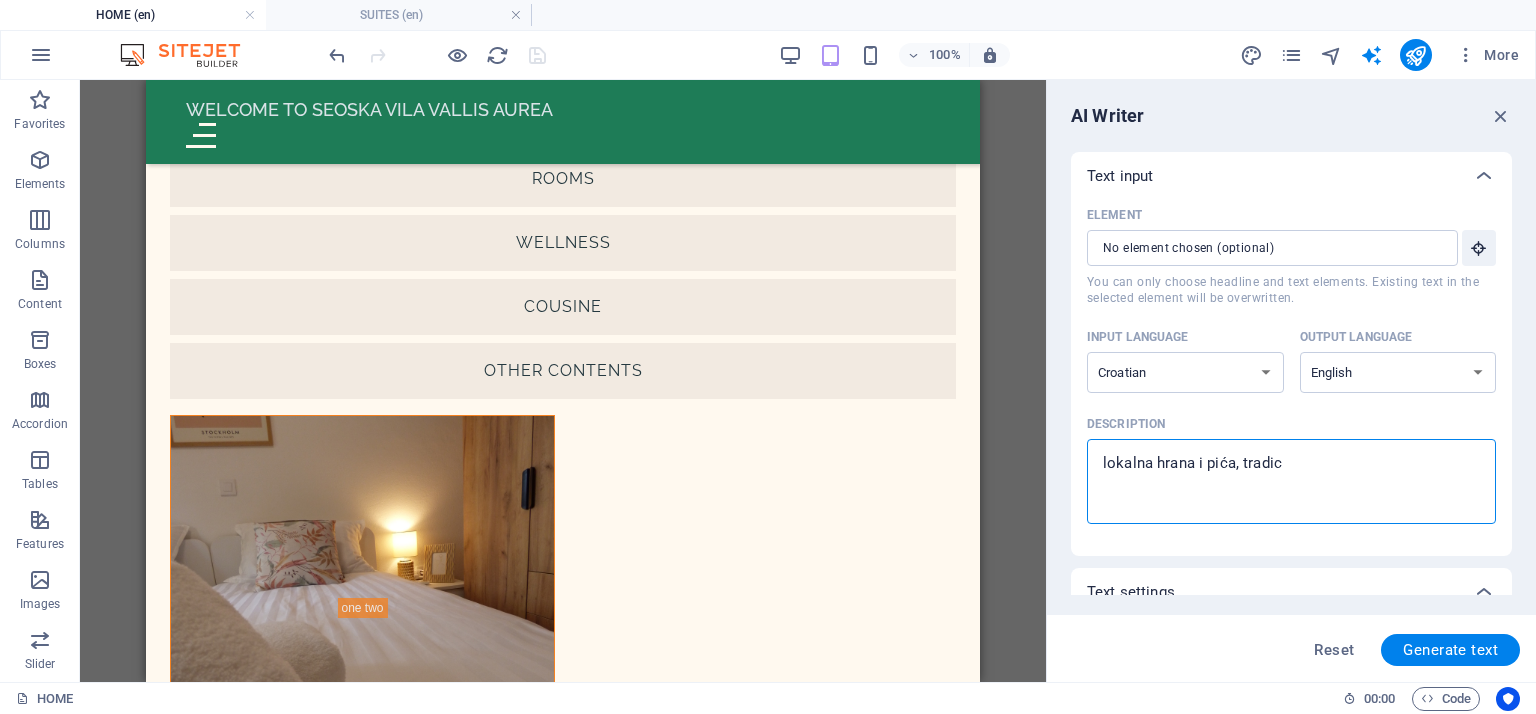 type on "lokalna hrana i pića, tradici" 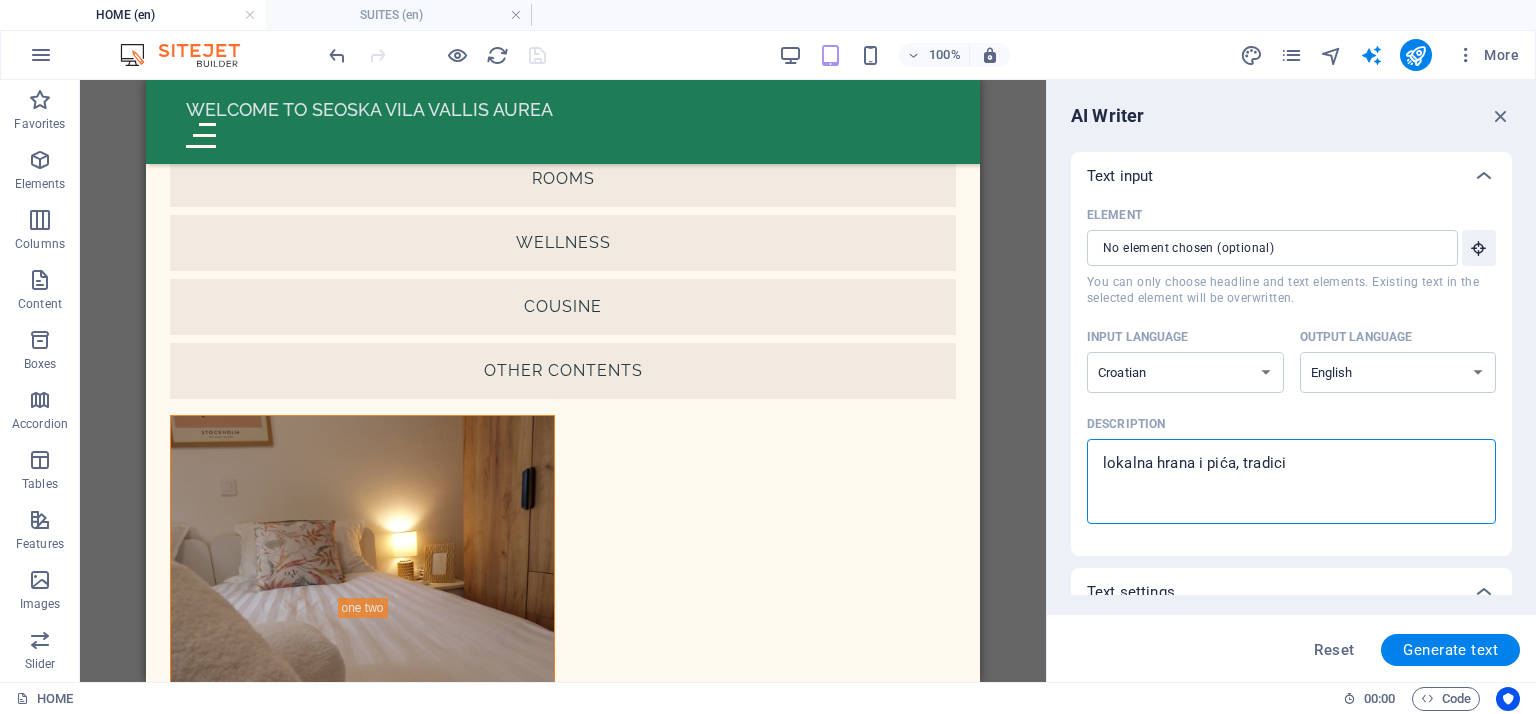 type on "lokalna hrana i pića, tradicio" 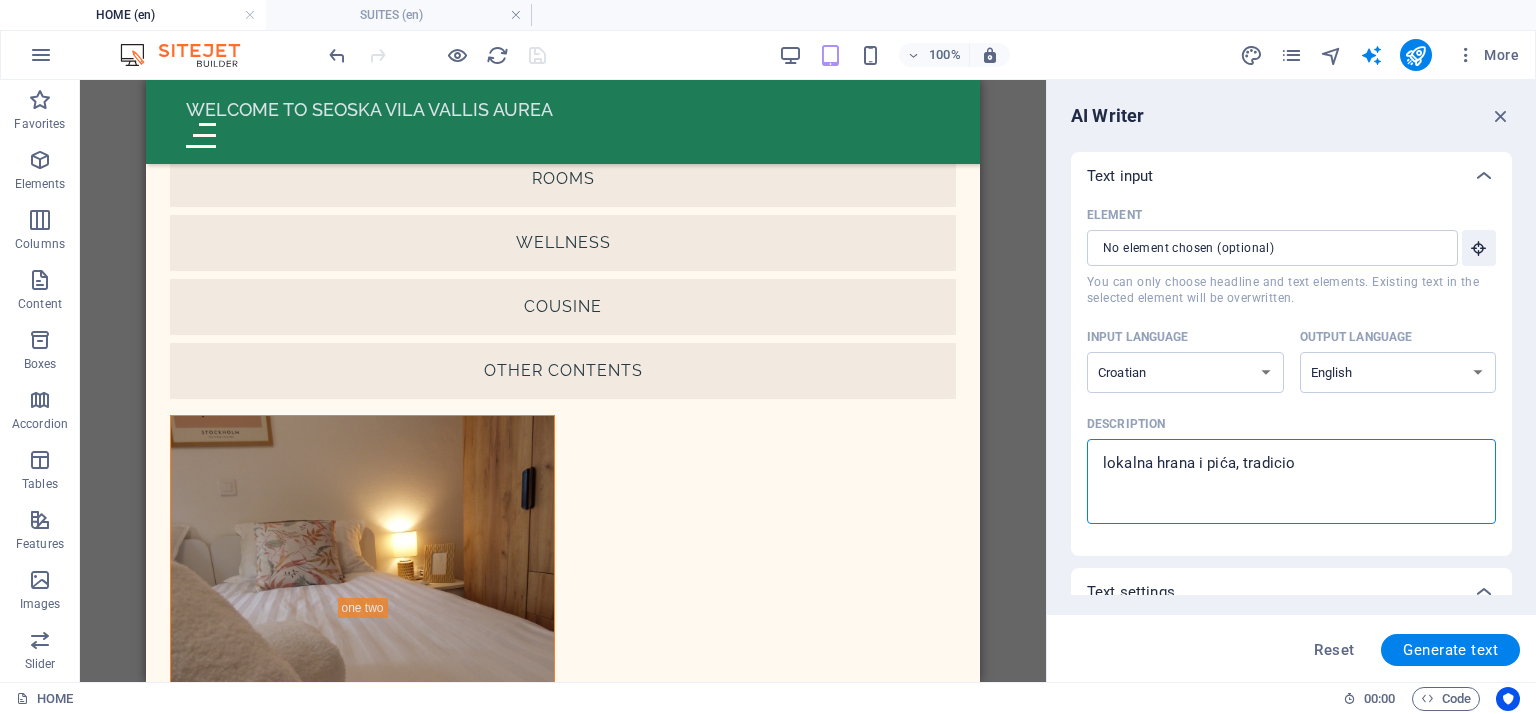 type on "lokalna hrana i pića, tradicion" 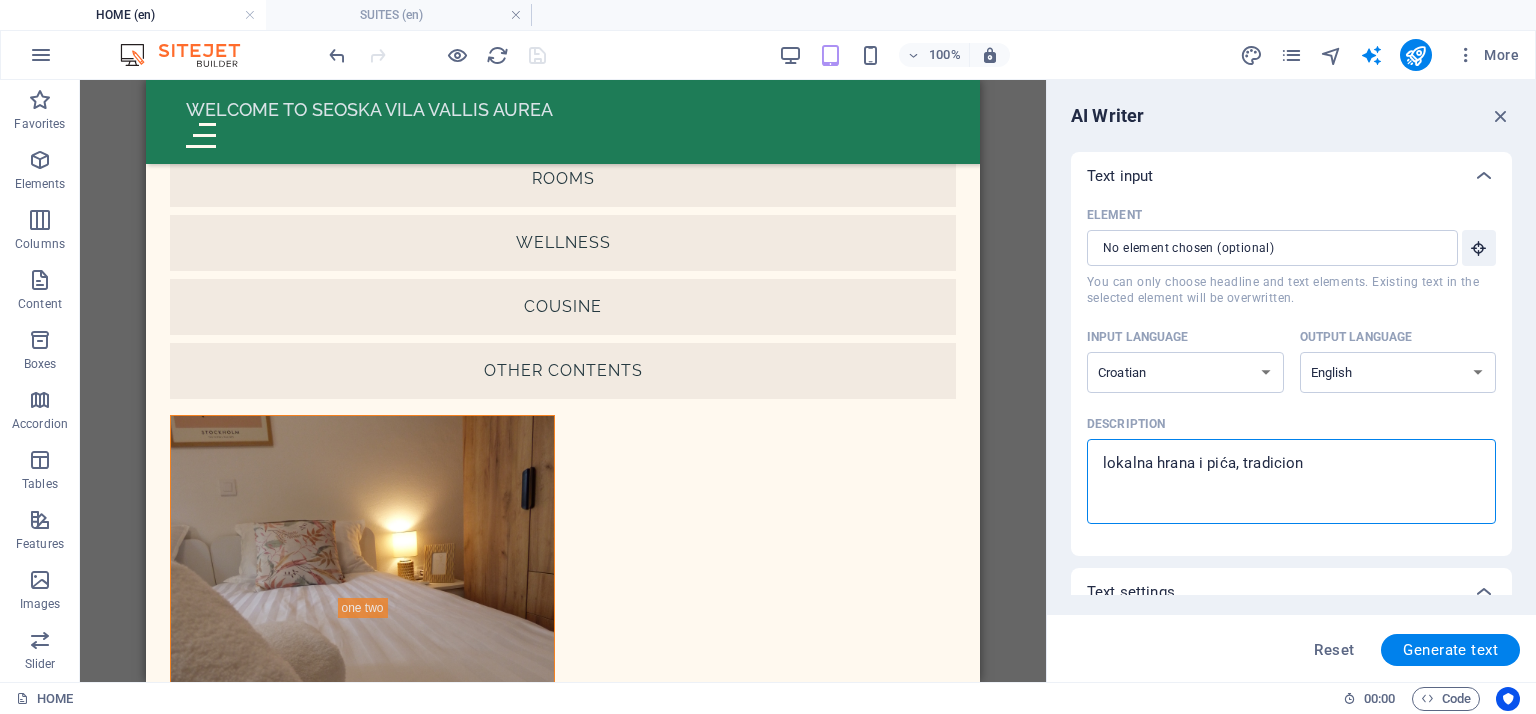 type on "x" 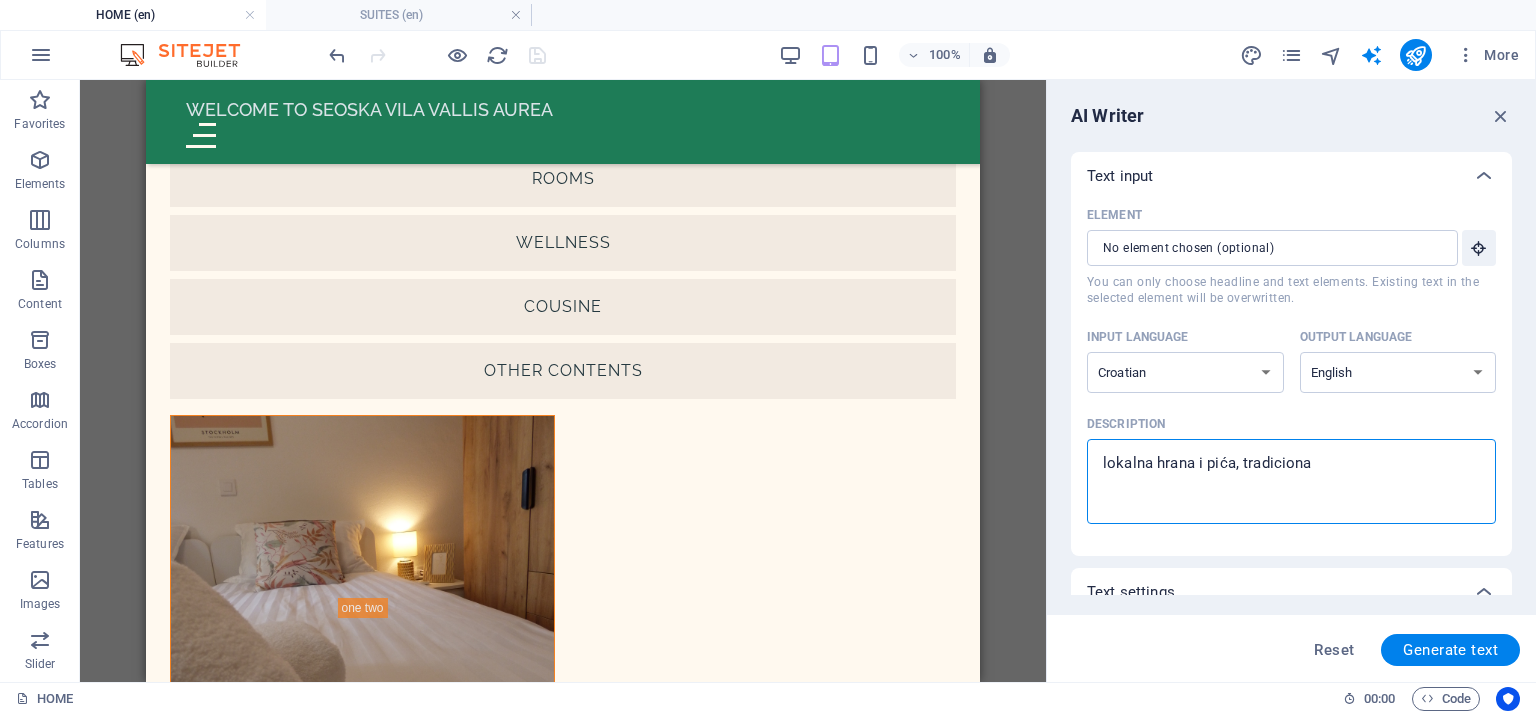 type on "lokalna hrana i pića, tradicional" 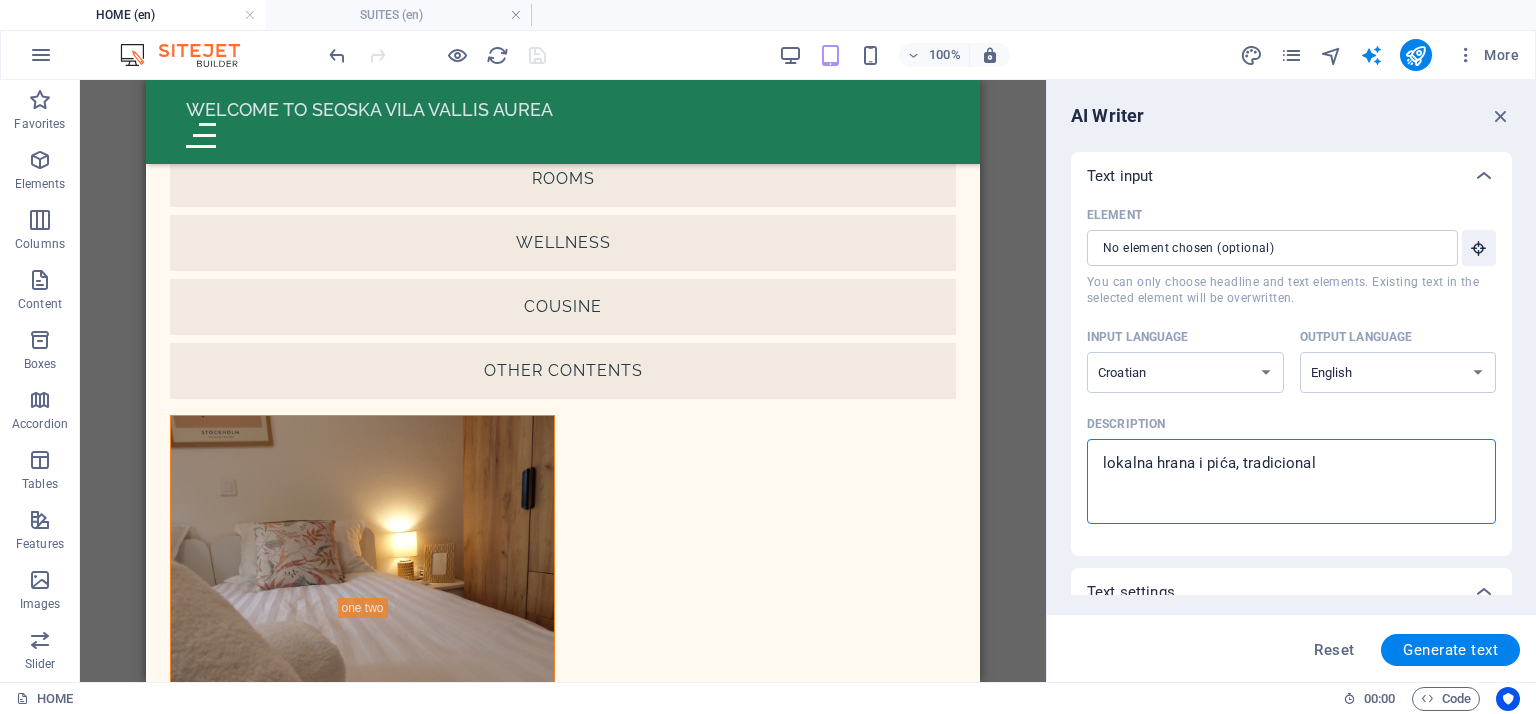 type on "lokalna hrana i pića, tradicionaln" 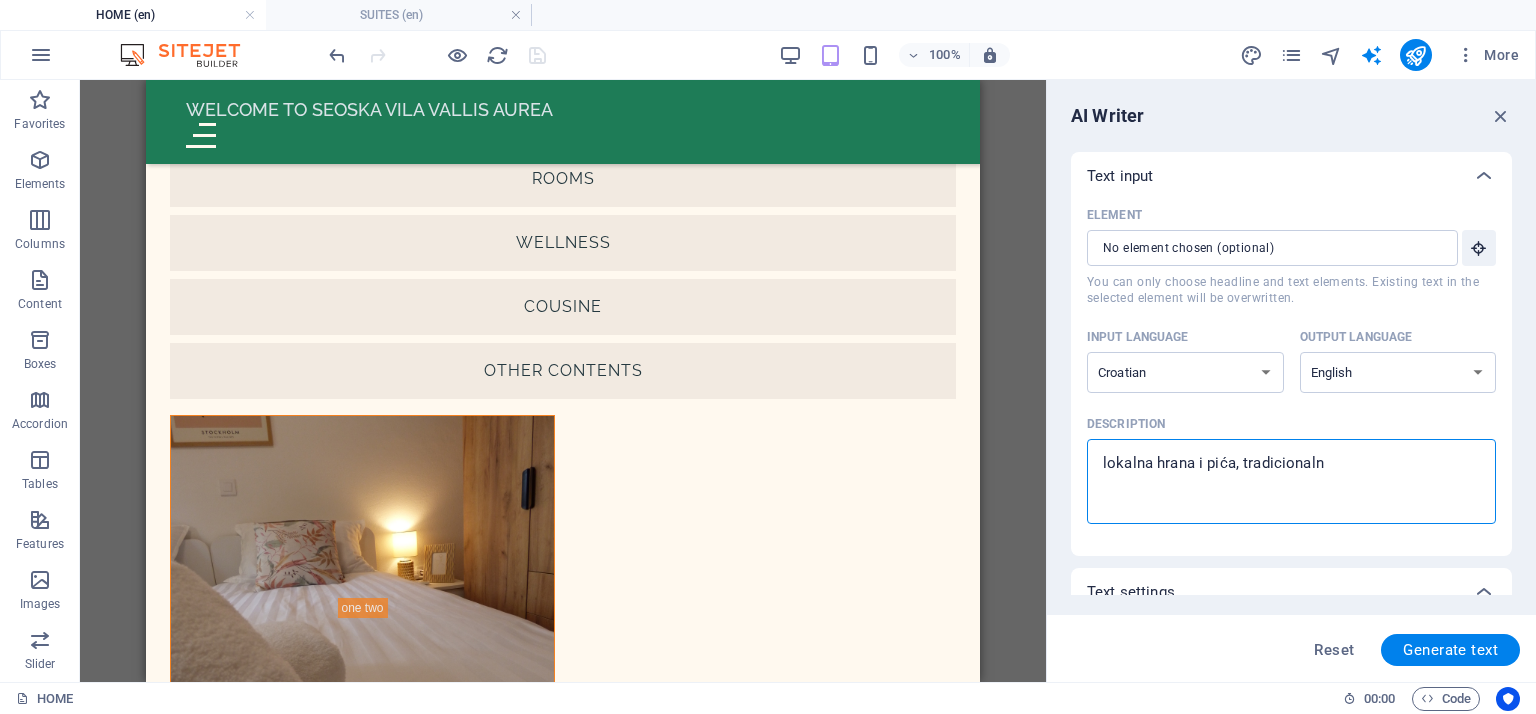 type on "lokalna hrana i pića, tradicionalna" 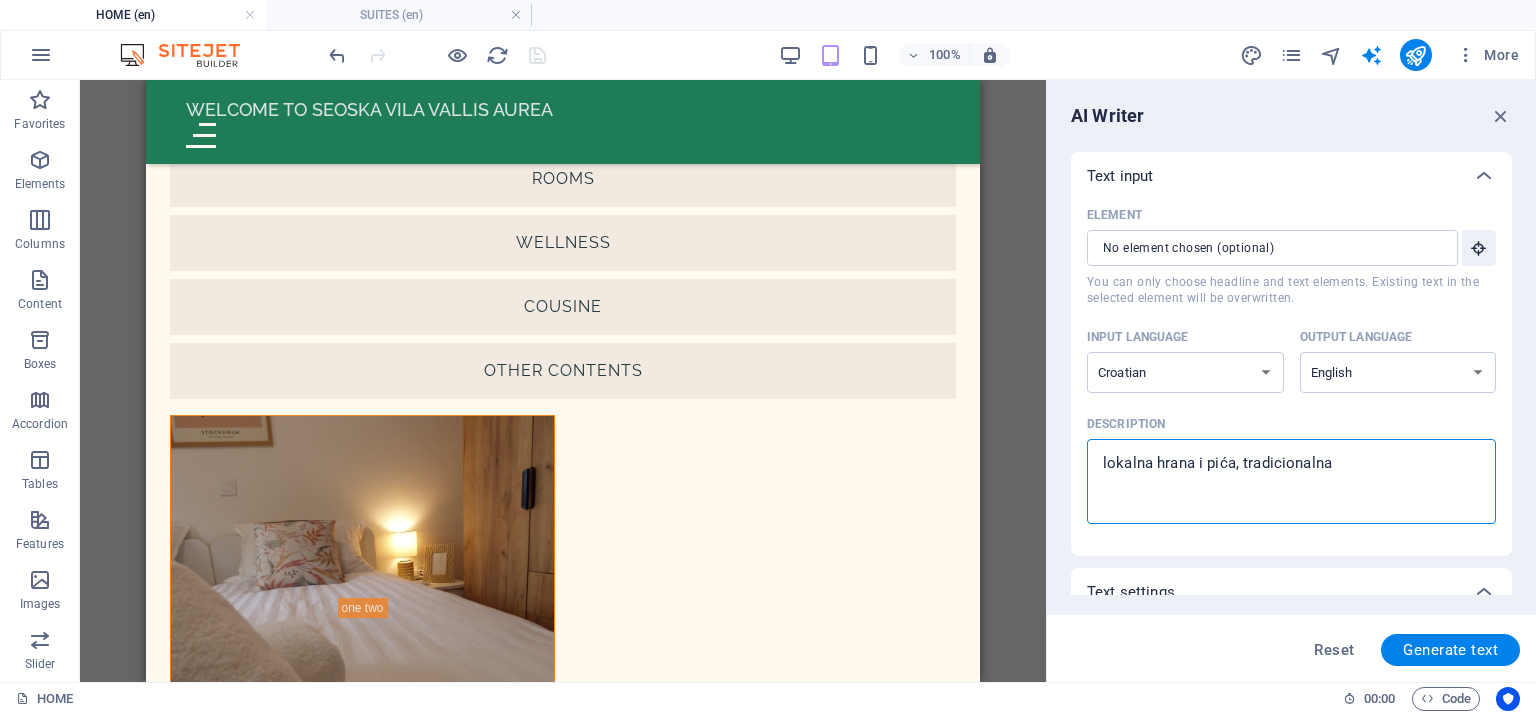 type on "lokalna hrana i pića, tradicionalna" 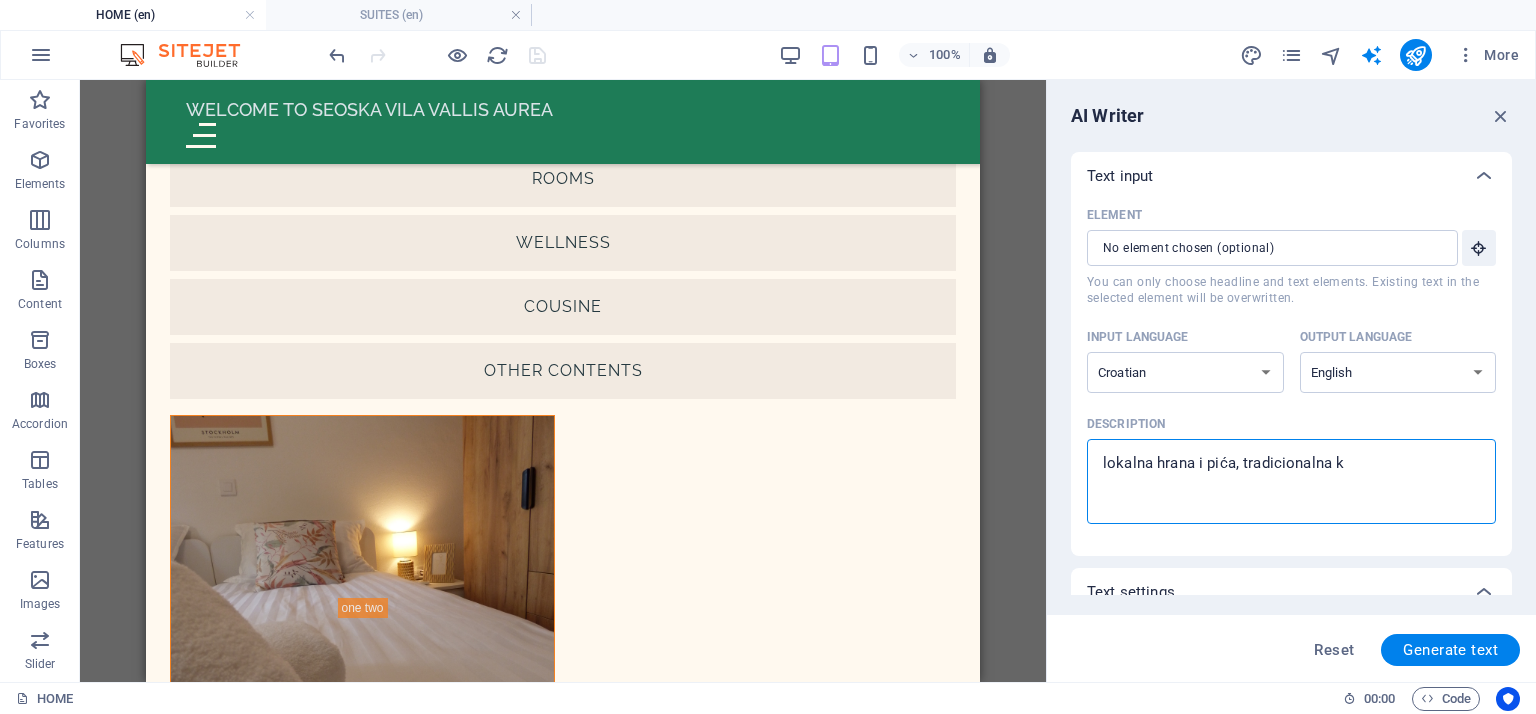 type on "lokalna hrana i pića, tradicionalna ku" 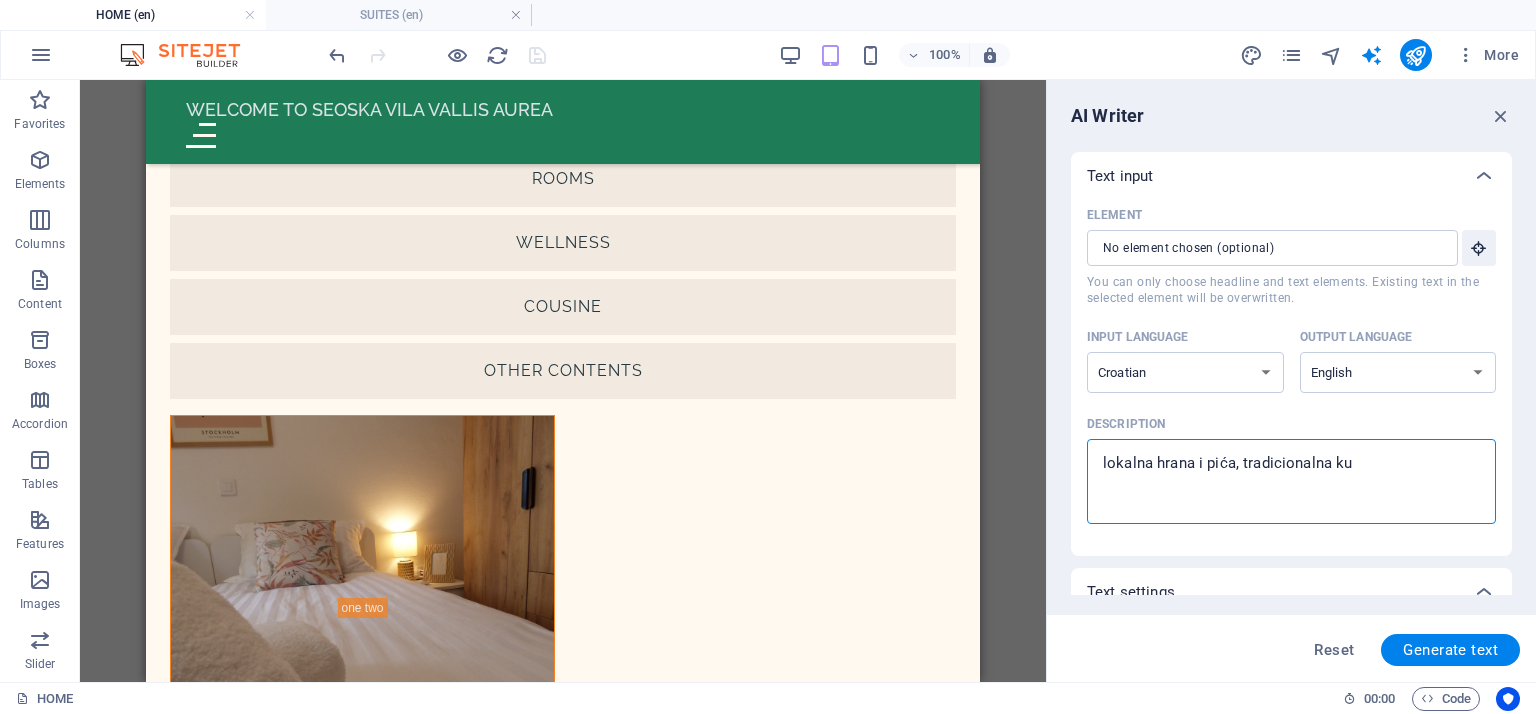 type on "lokalna hrana i pića, tradicionalna kuh" 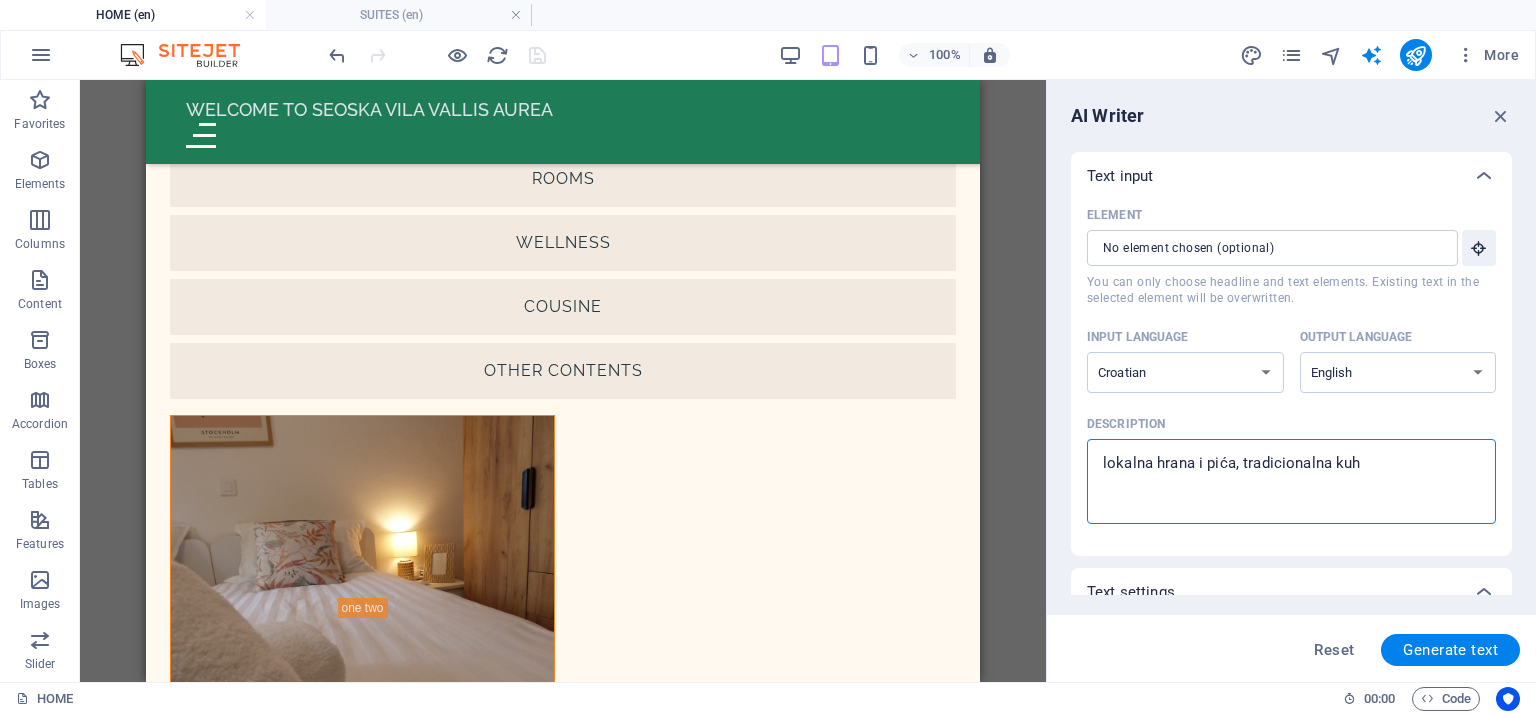 type on "lokalna hrana i pića, tradicionalna kuhi" 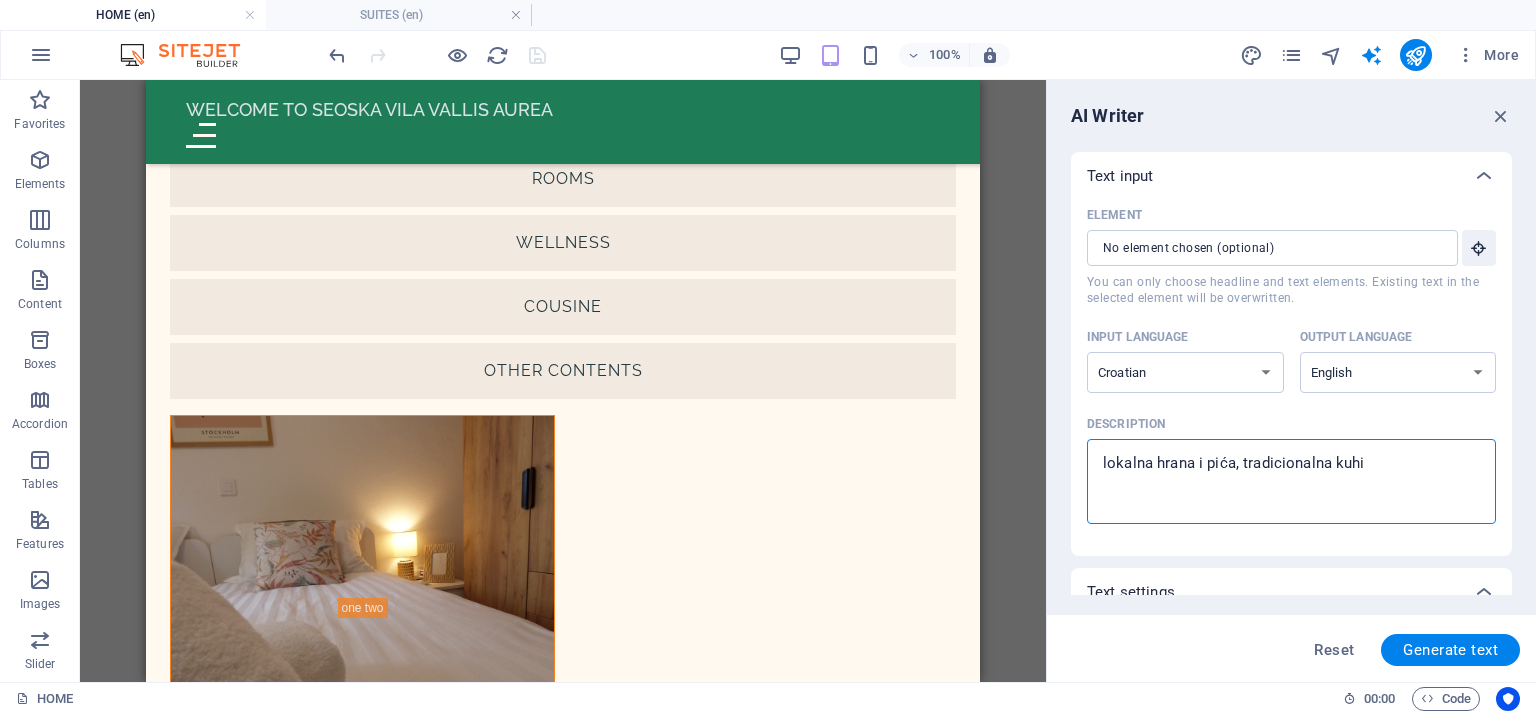 type on "lokalna hrana i pića, tradicionalna kuhin" 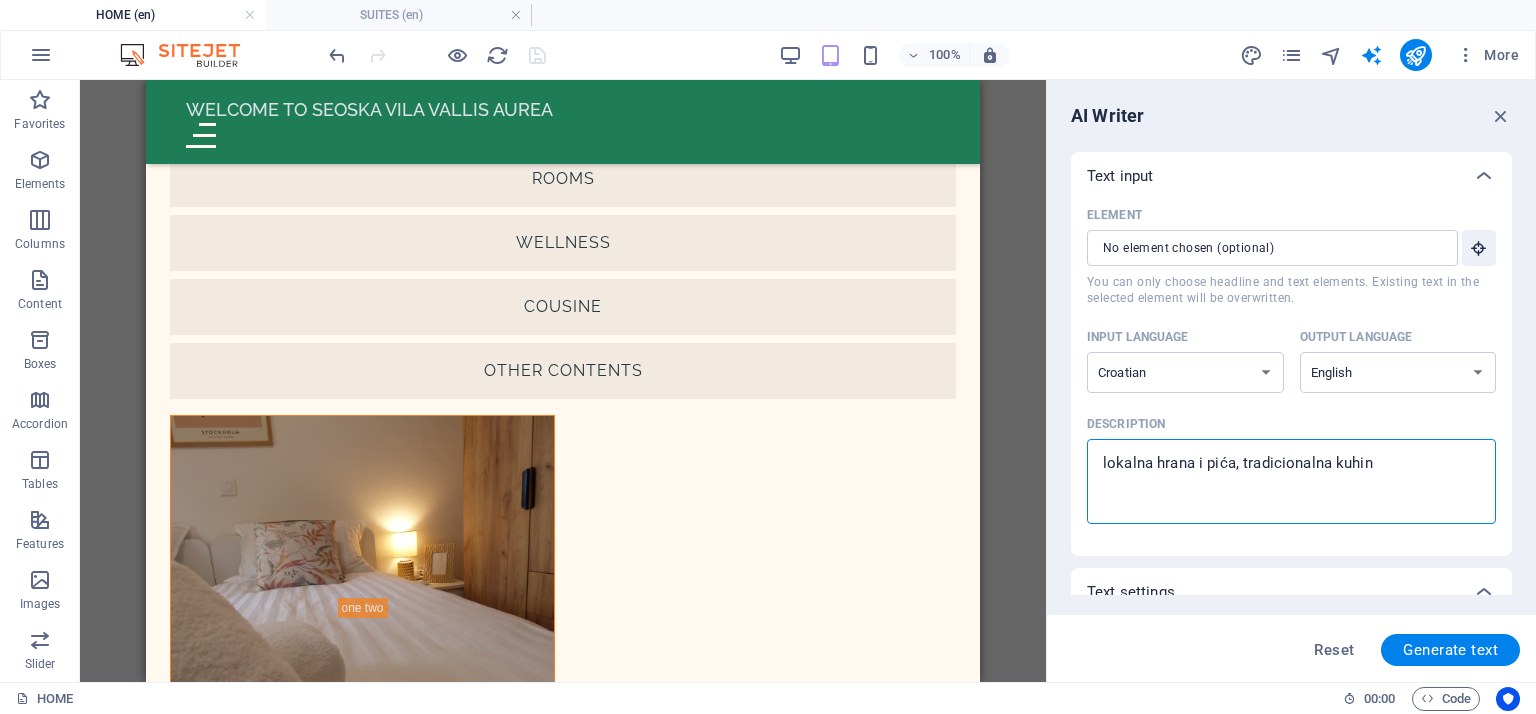 type on "lokalna hrana i pića, tradicionalna kuhinj" 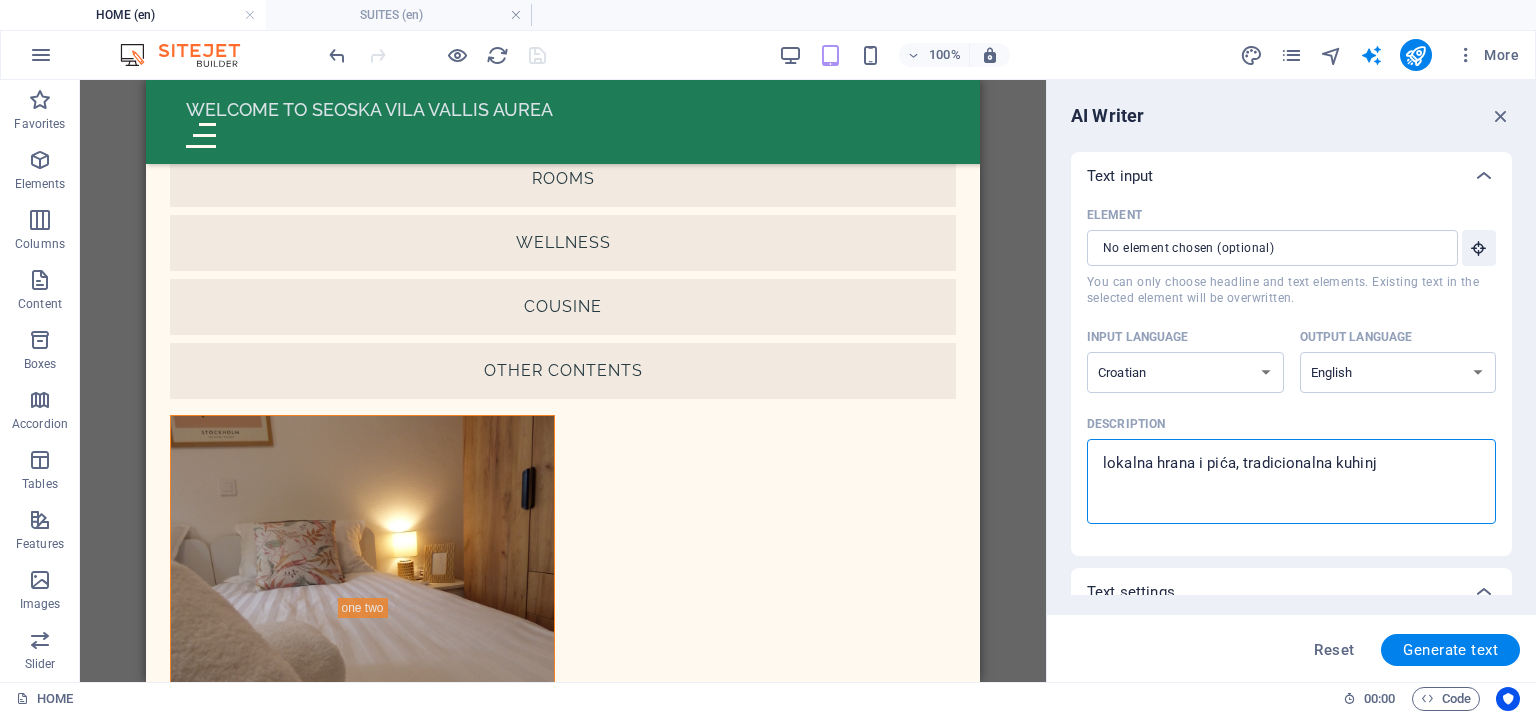 type on "lokalna hrana i pića, tradicionalna kuhinja" 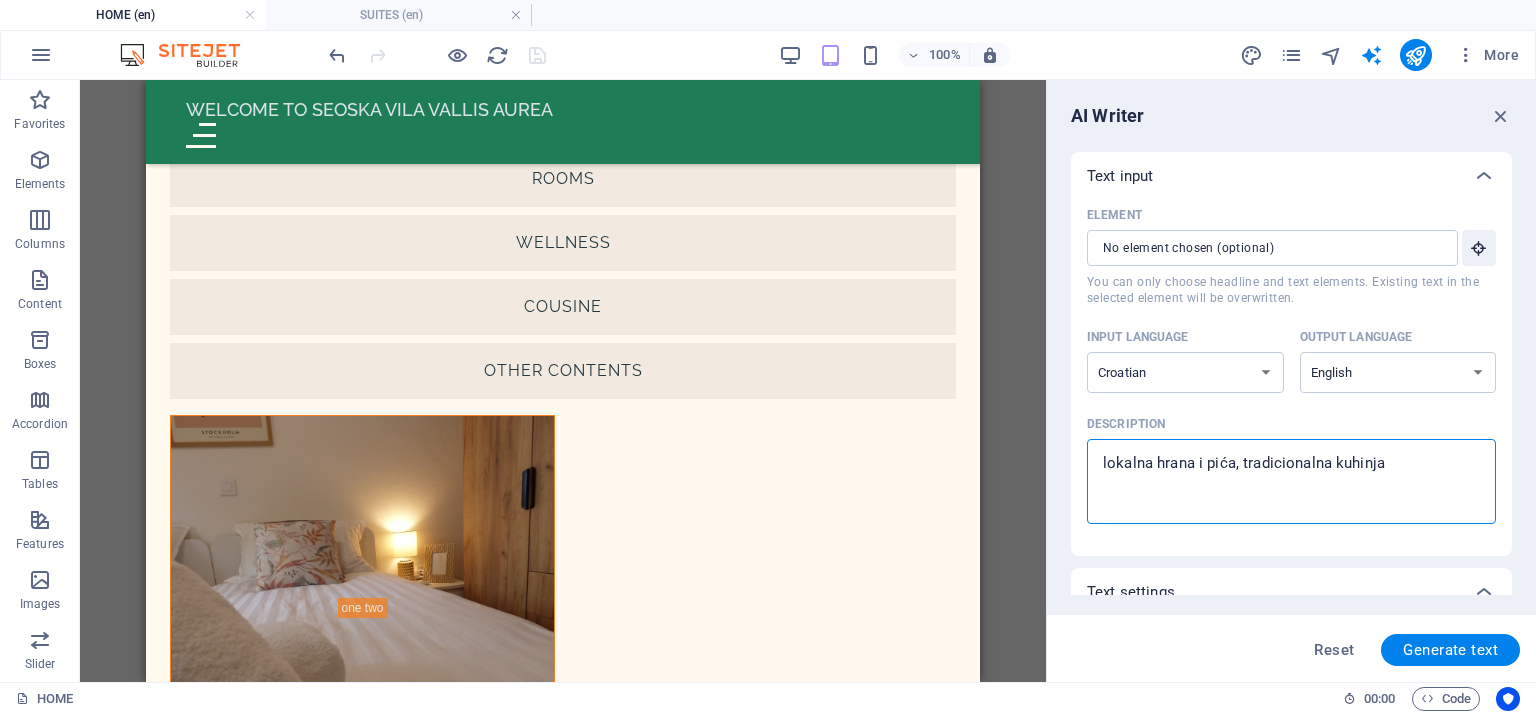 type on "lokalna hrana i pića, tradicionalna kuhinja," 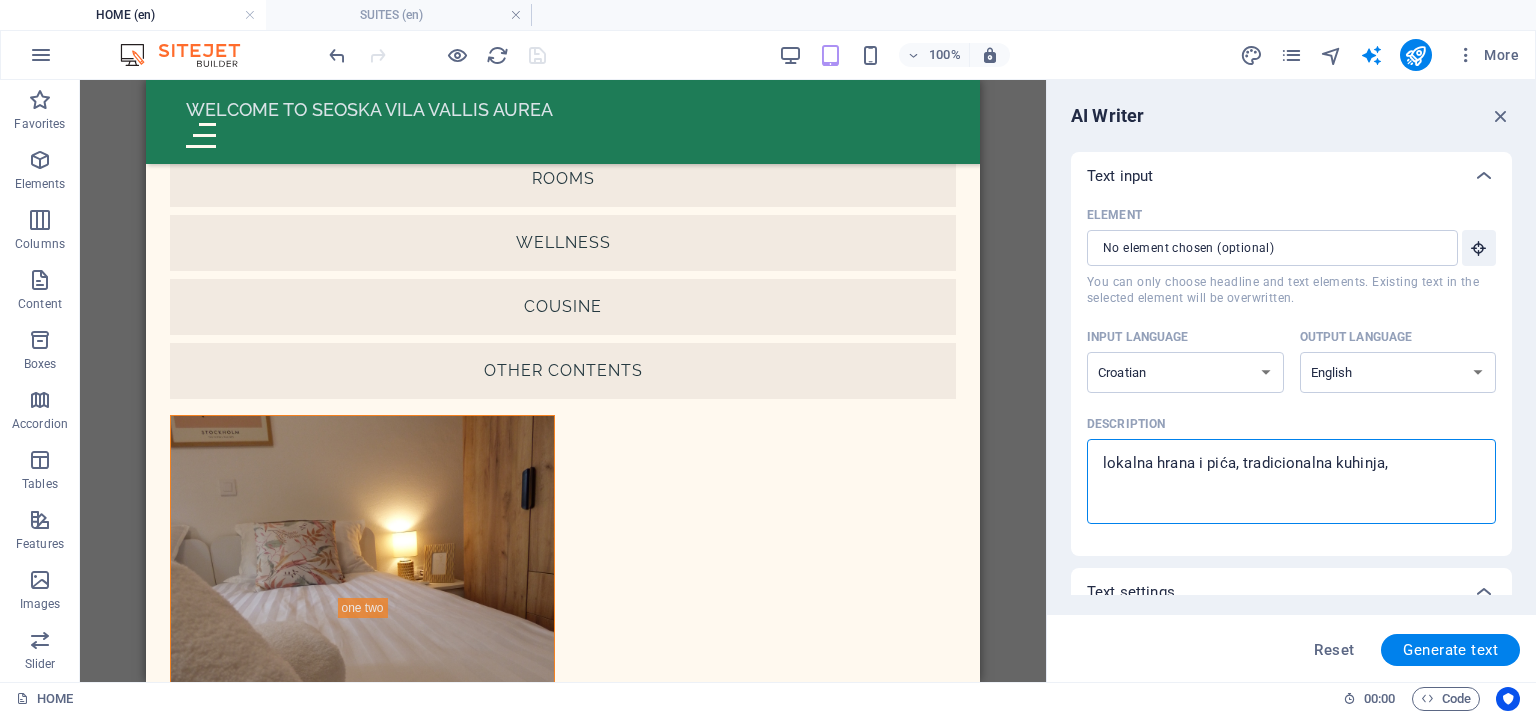 type on "lokalna hrana i pića, tradicionalna kuhinja," 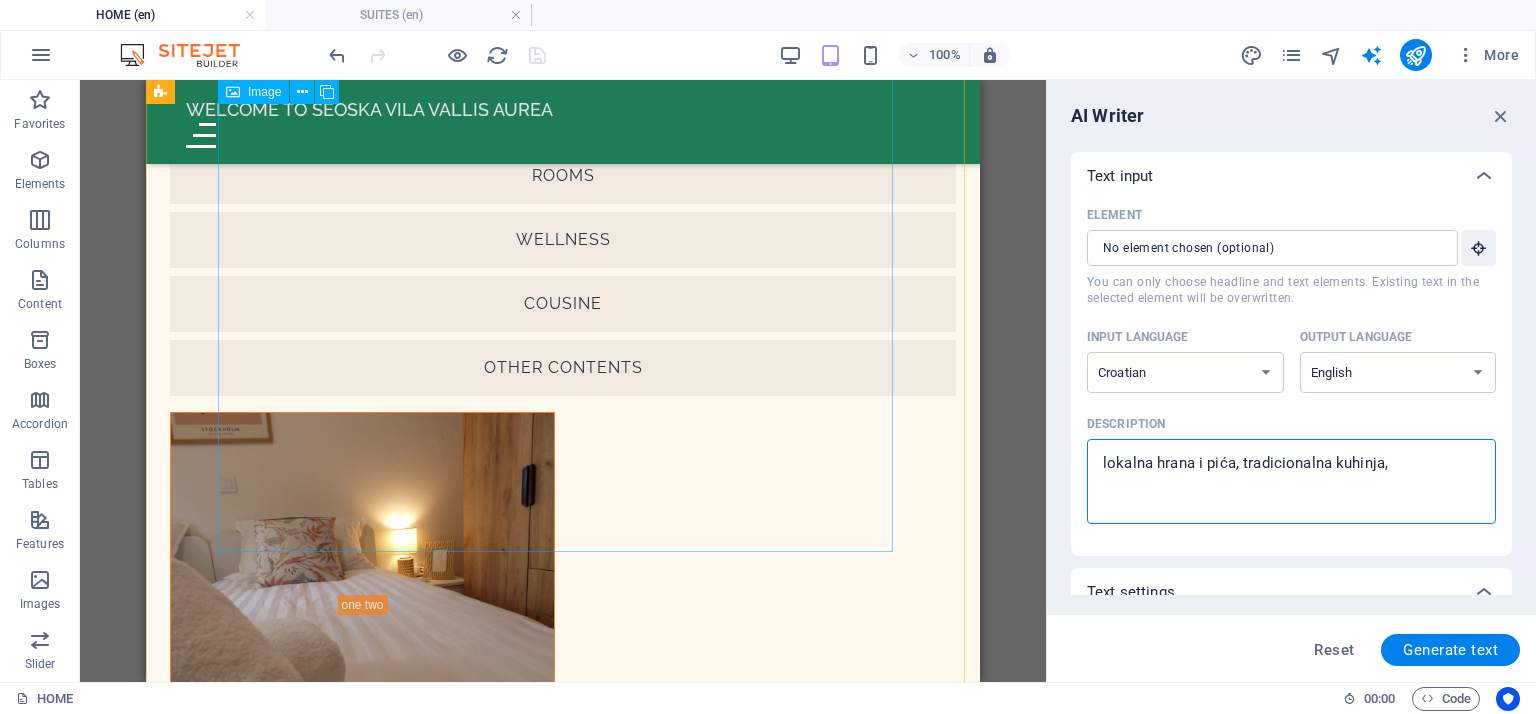 scroll, scrollTop: 5194, scrollLeft: 0, axis: vertical 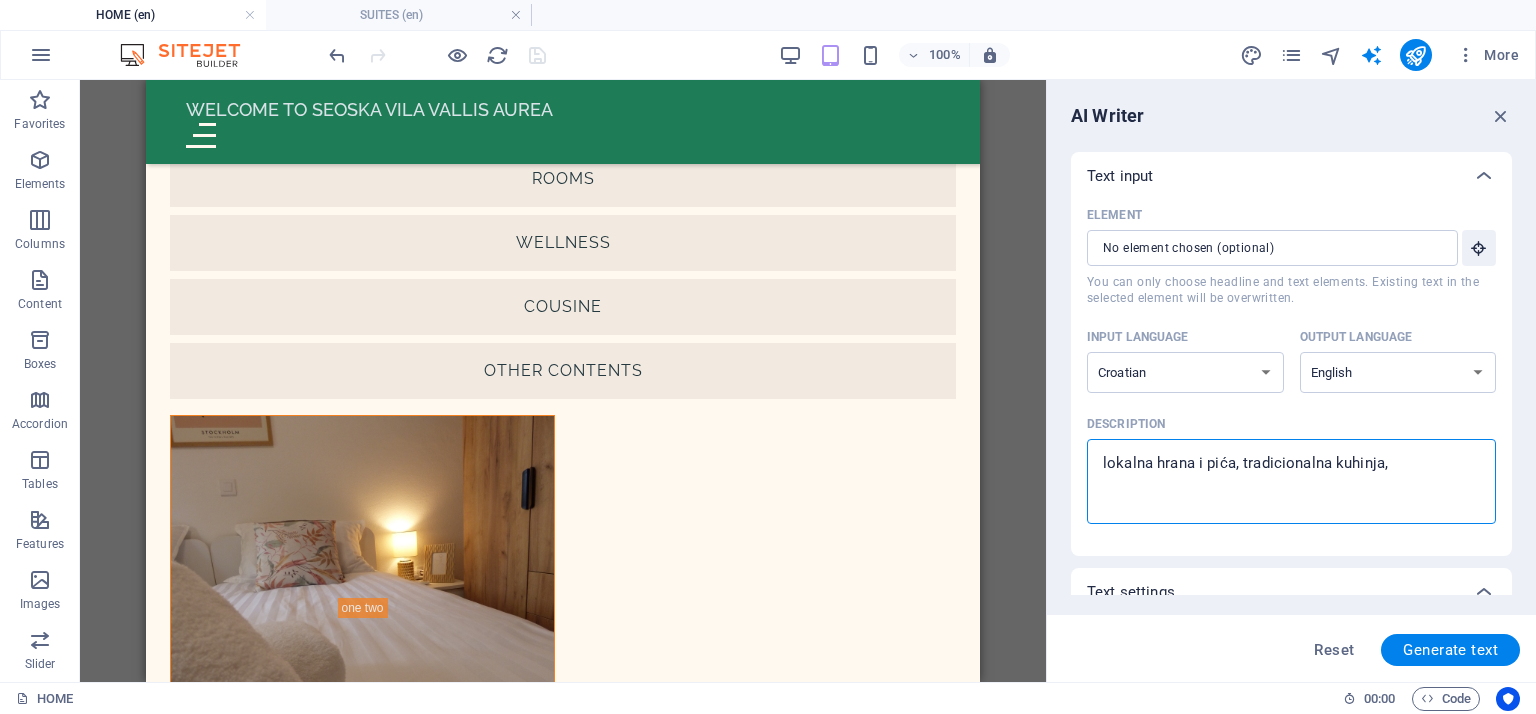 type on "lokalna hrana i pića, tradicionalna kuhinja, k" 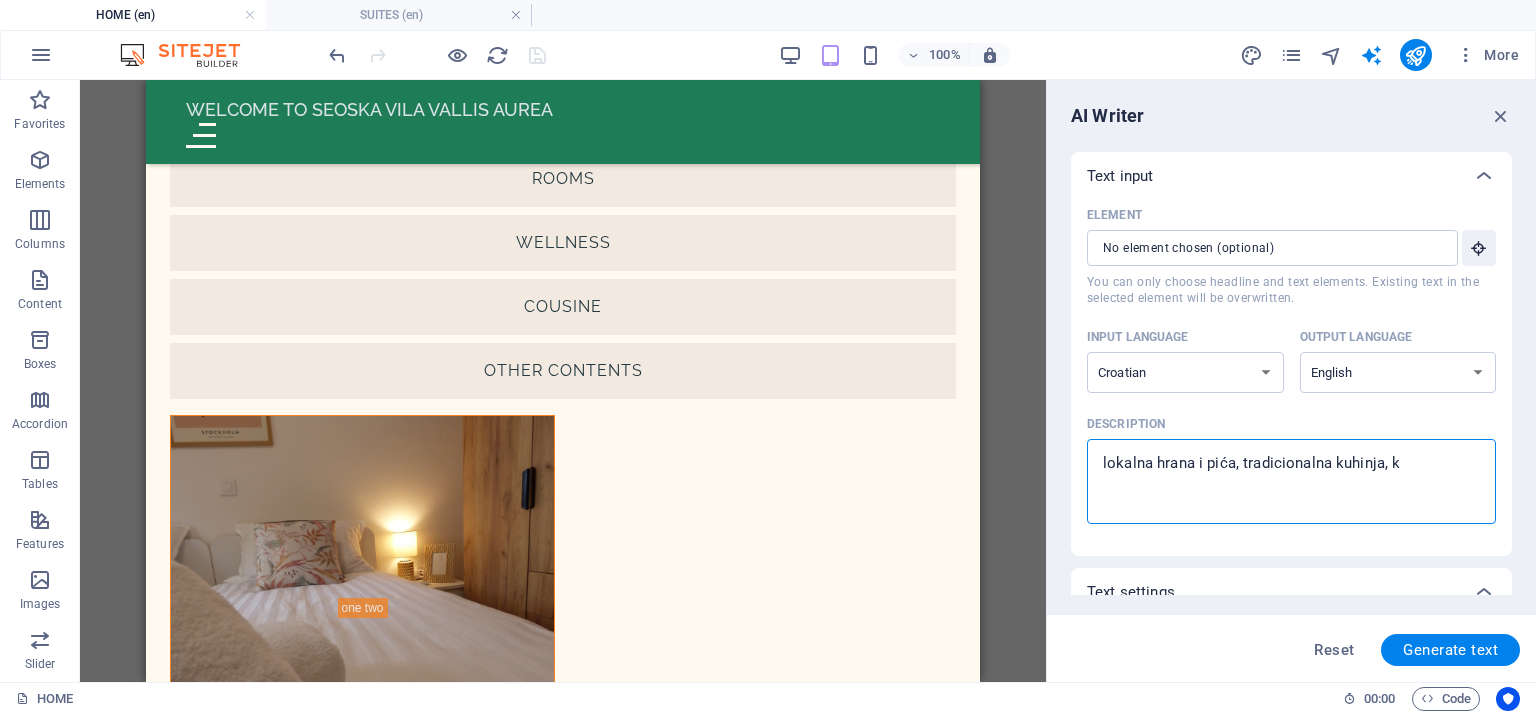 type on "lokalna hrana i pića, tradicionalna kuhinja, ka" 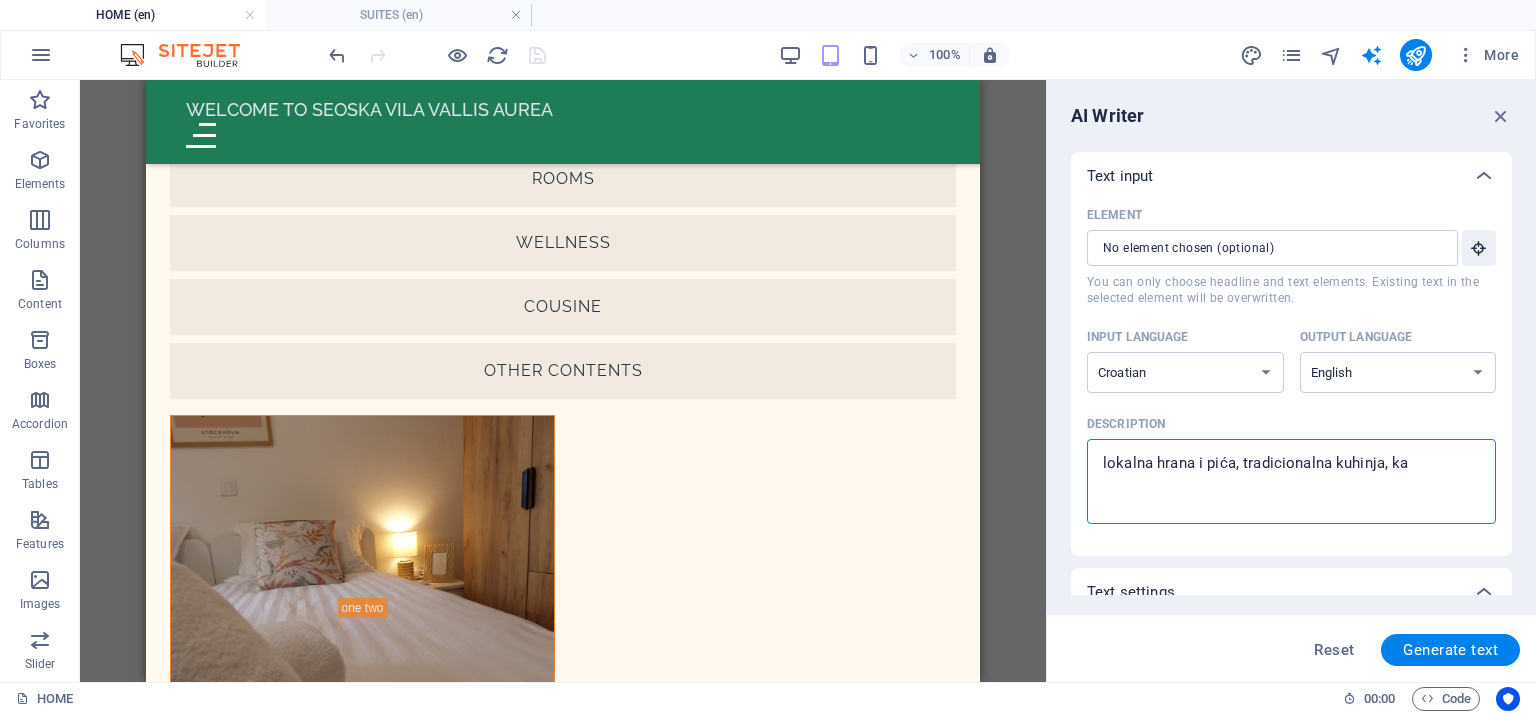 type on "lokalna hrana i pića, tradicionalna kuhinja, kam" 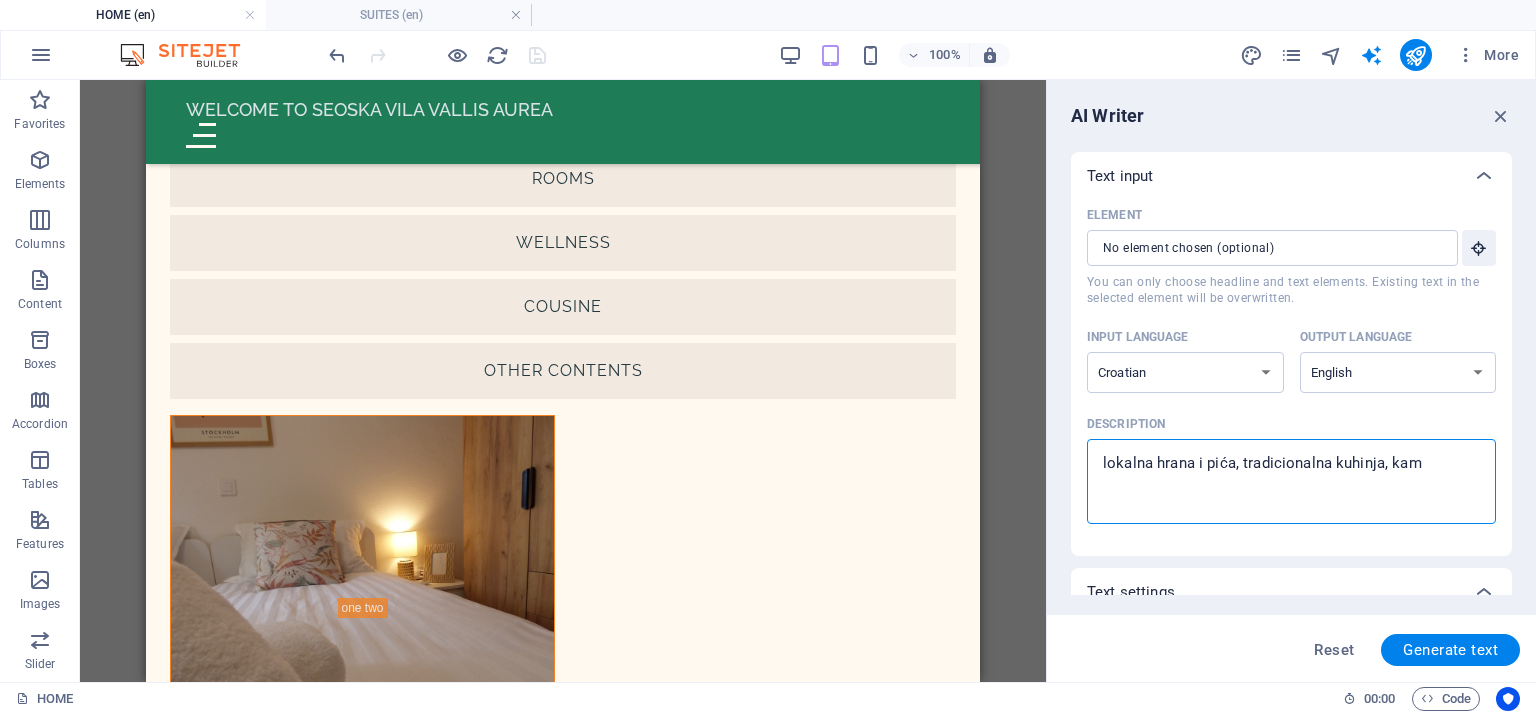 type on "x" 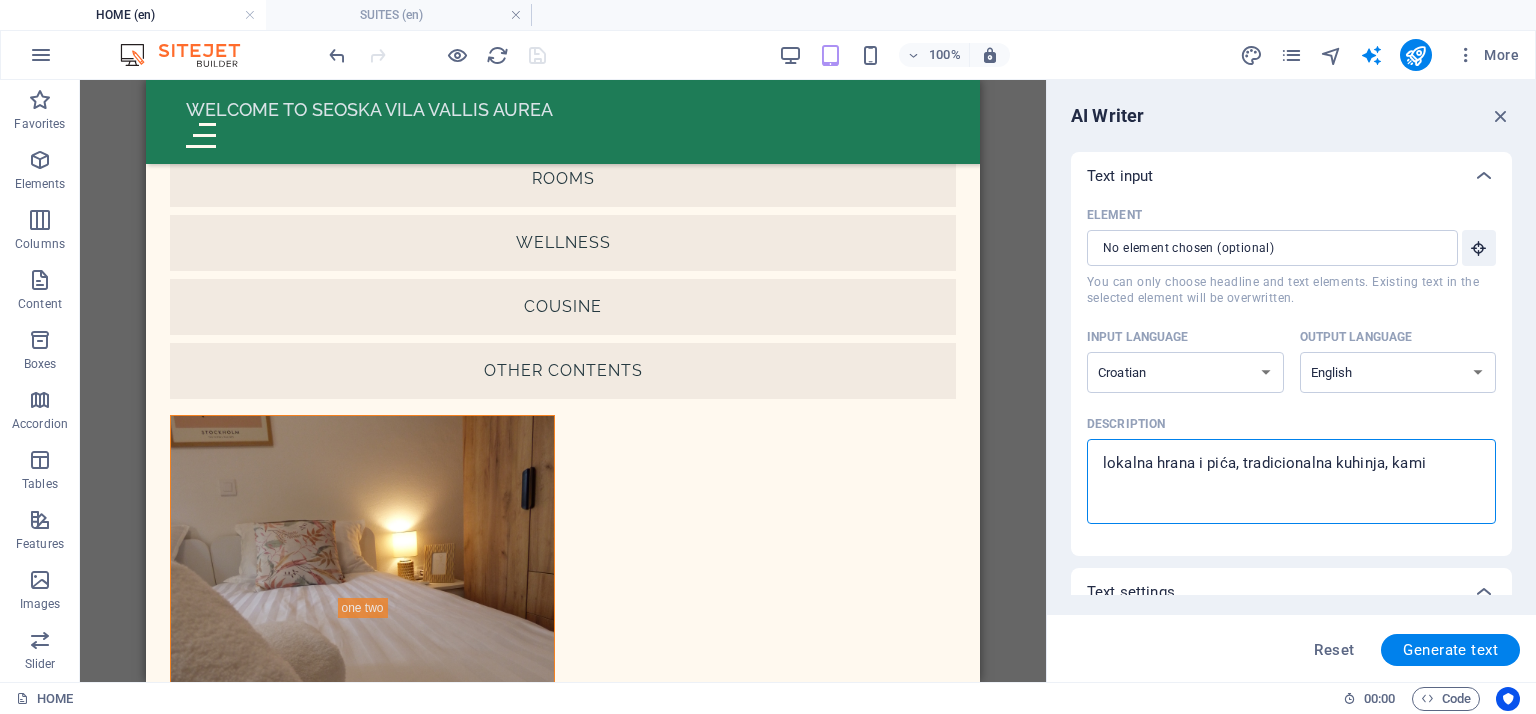 type on "lokalna hrana i pića, tradicionalna kuhinja, kamin" 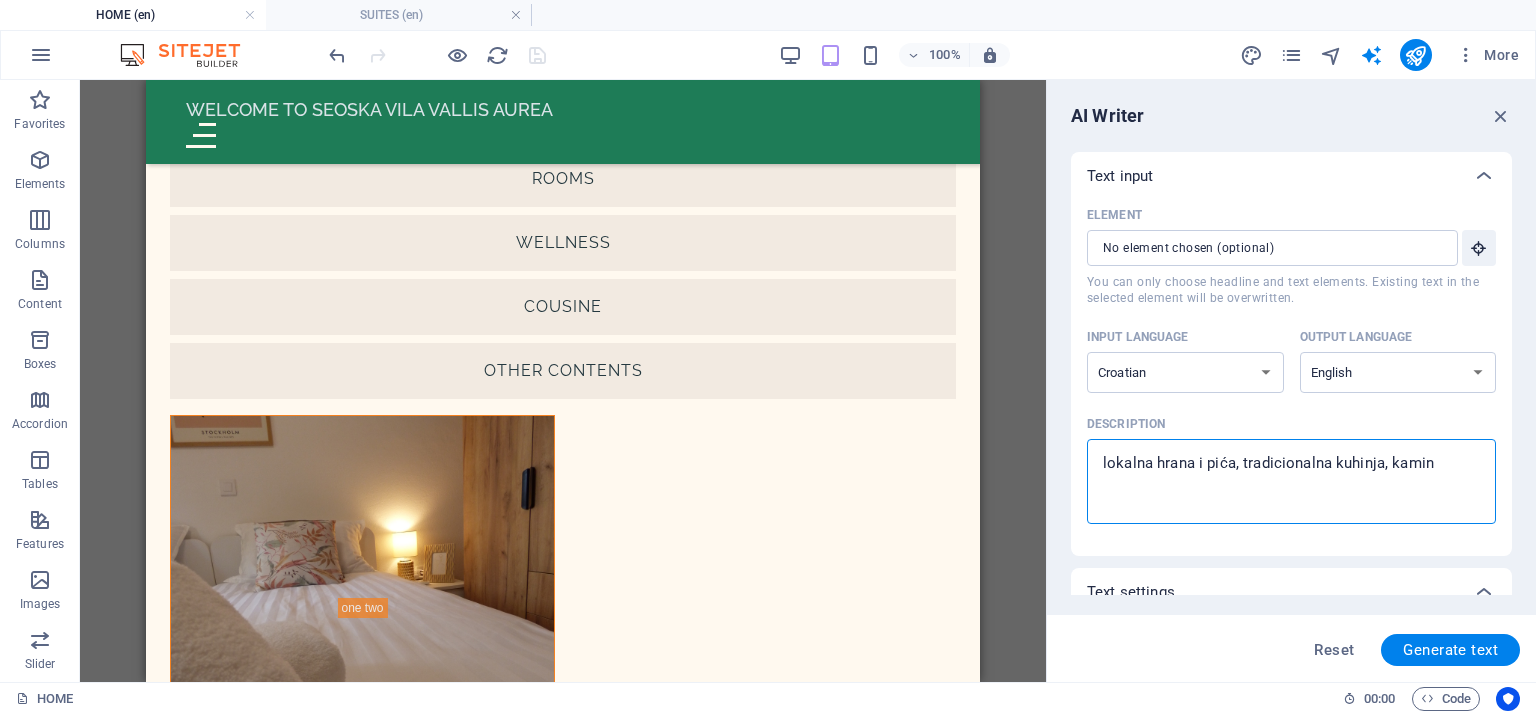 type on "lokalna hrana i pića, tradicionalna kuhinja, kamin," 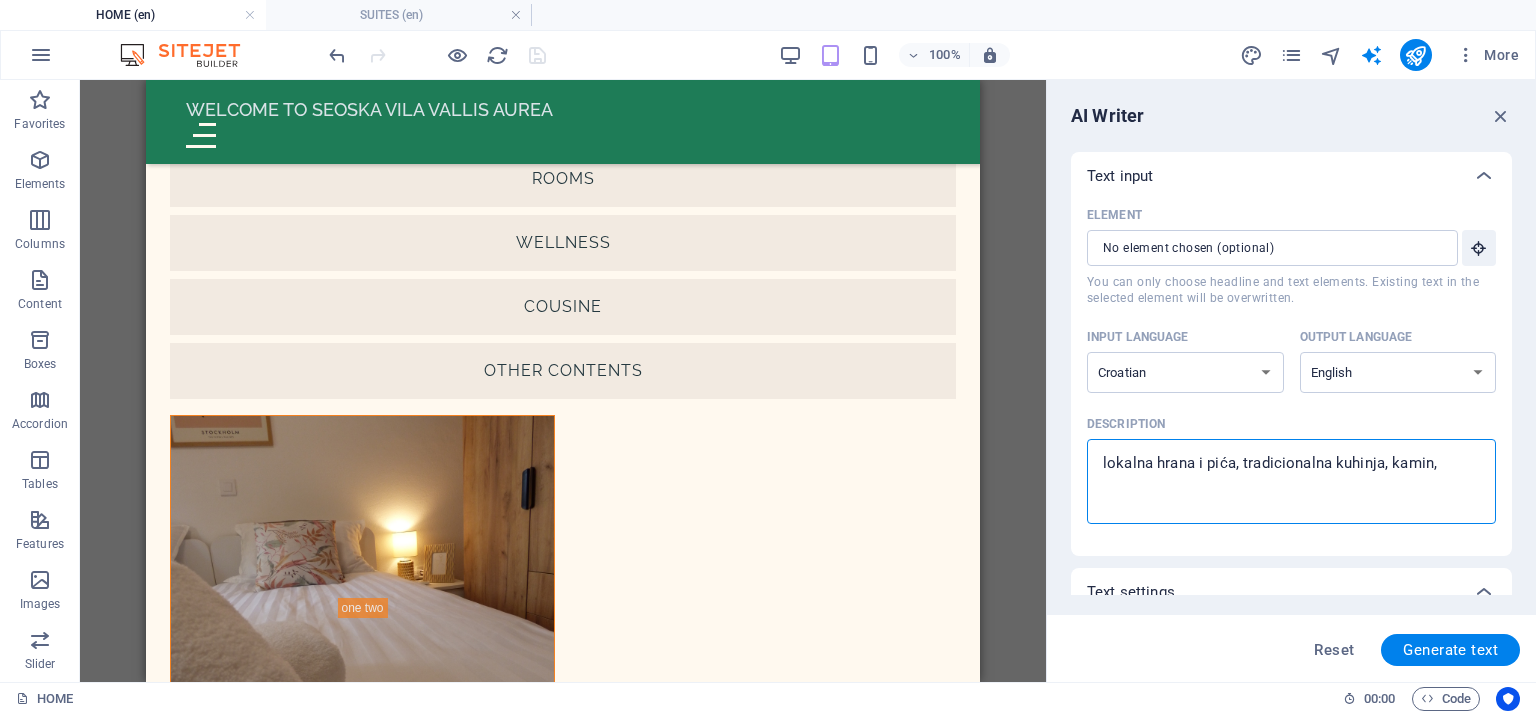 type on "lokalna hrana i pića, tradicionalna kuhinja, kamin," 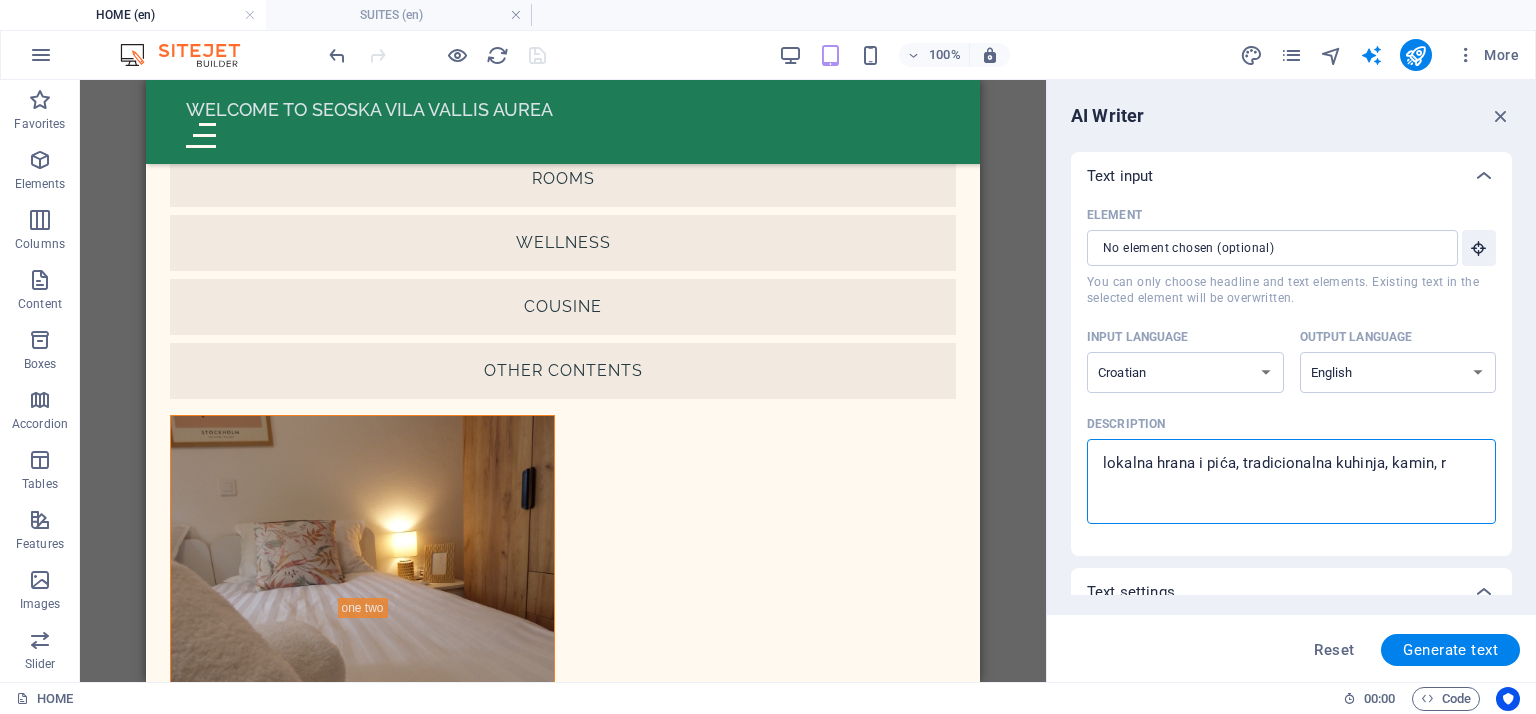 type on "lokalna hrana i pića, tradicionalna kuhinja, kamin, ro" 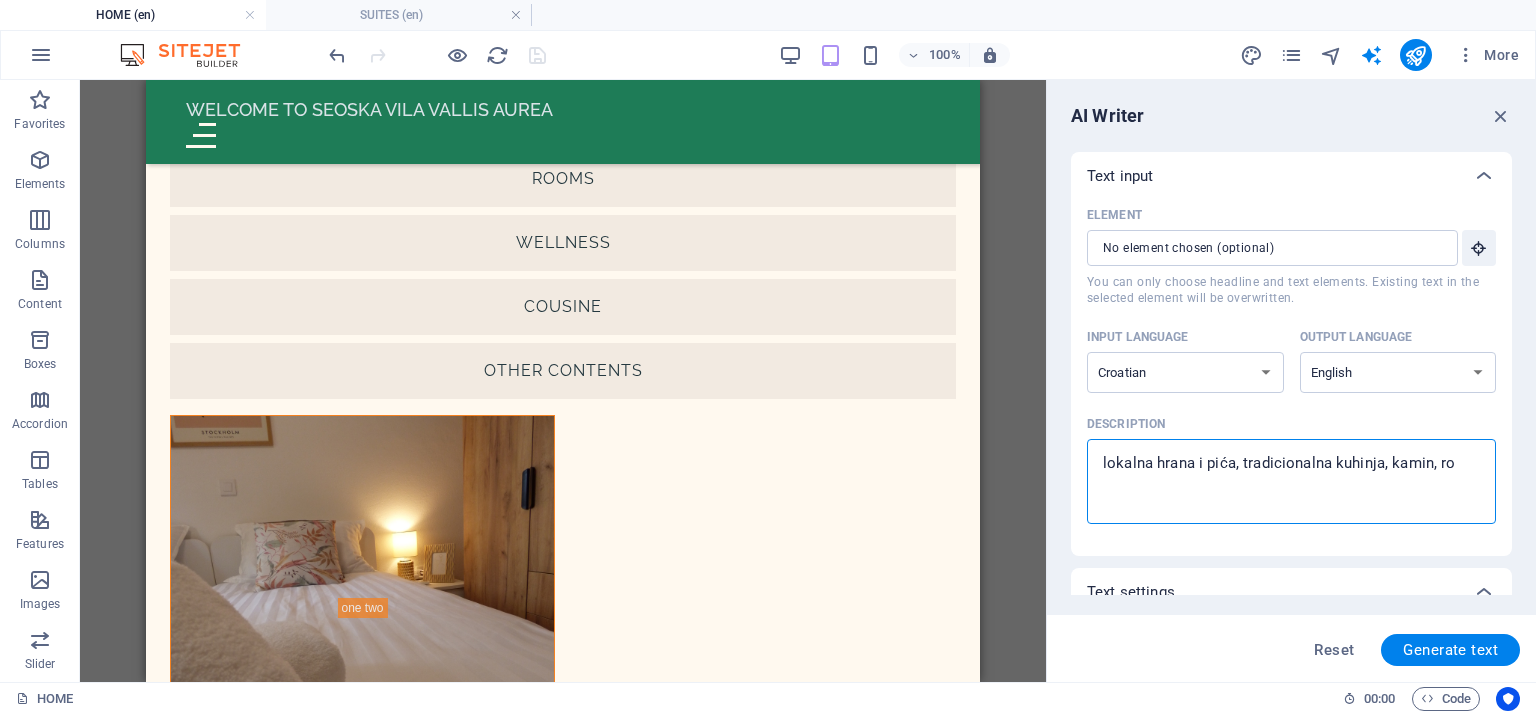 type on "lokalna hrana i pića, tradicionalna kuhinja, kamin, roš" 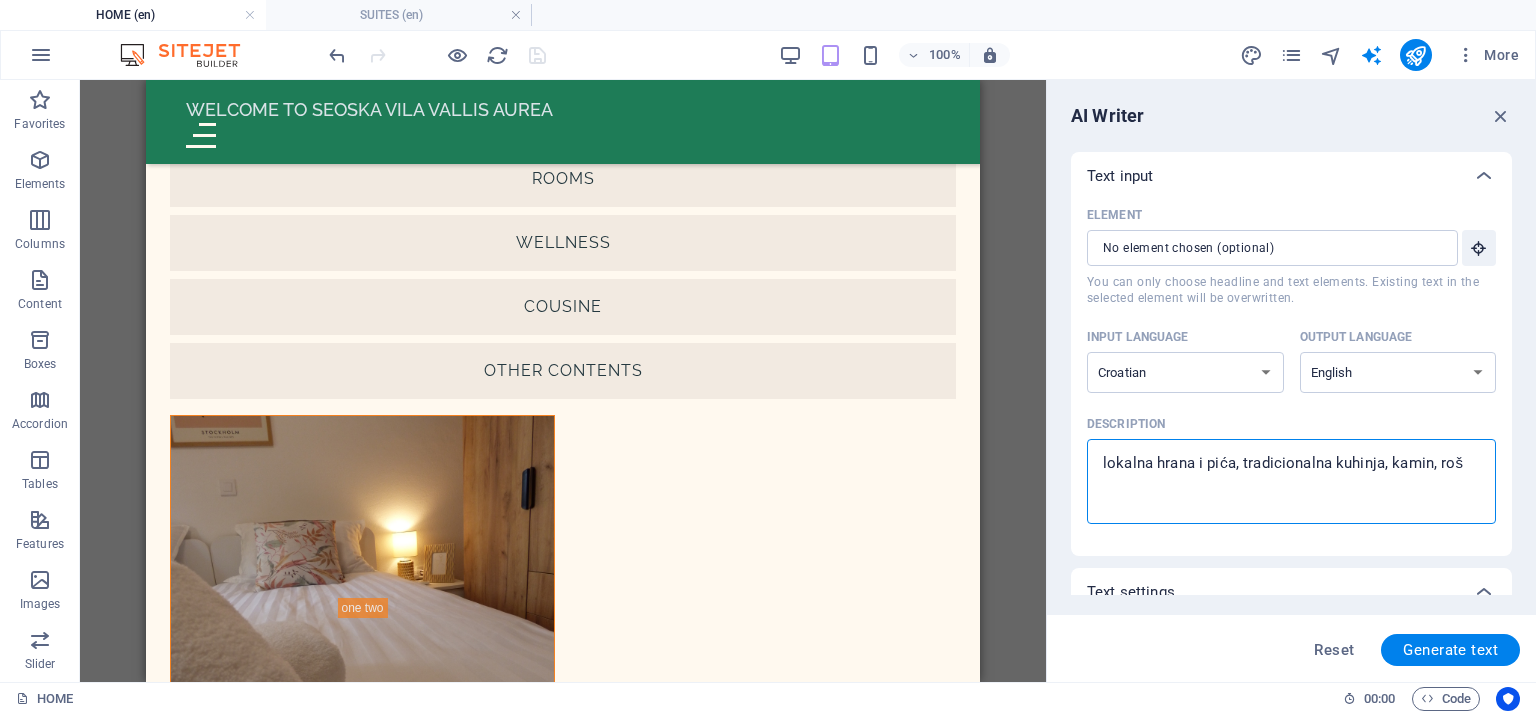 type on "lokalna hrana i pića, tradicionalna kuhinja, kamin, rošt" 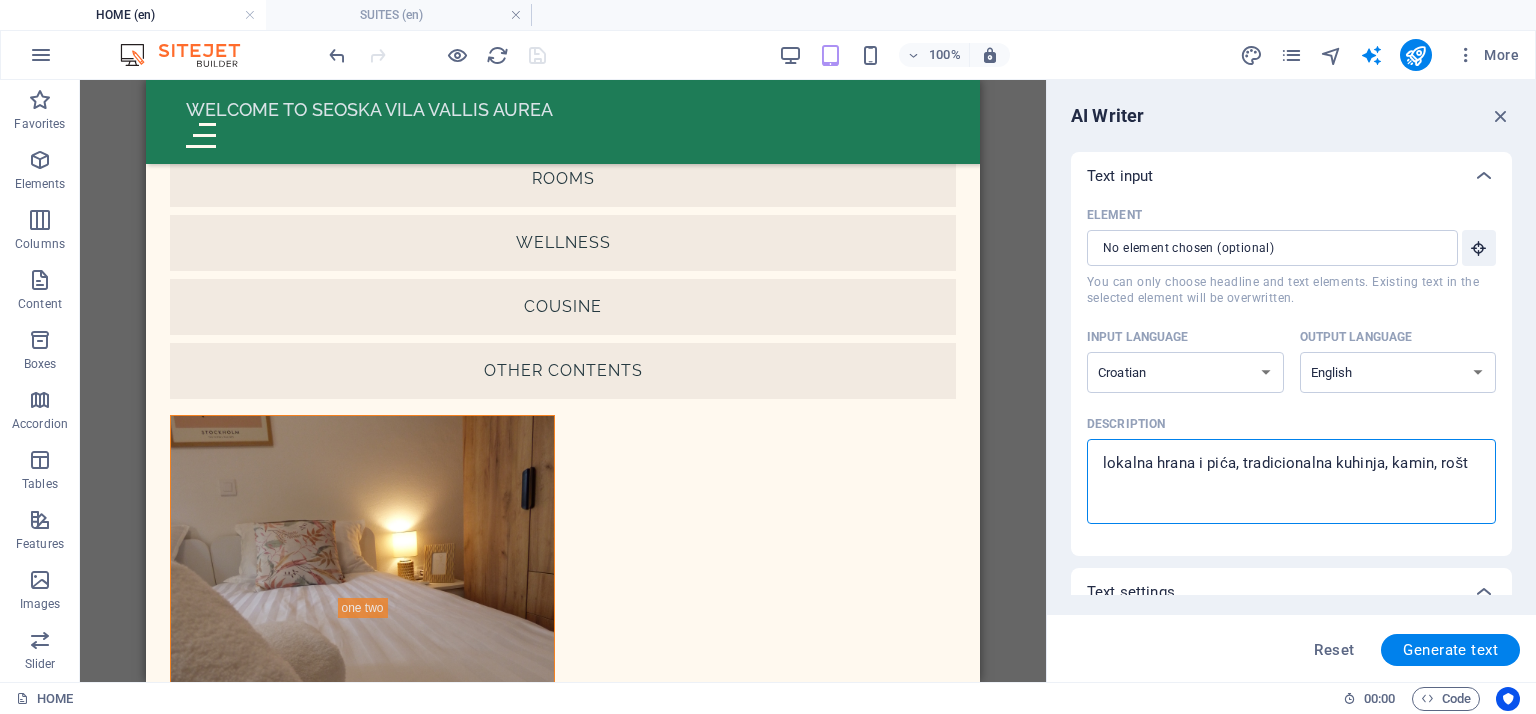 type on "lokalna hrana i pića, tradicionalna kuhinja, kamin, rošti" 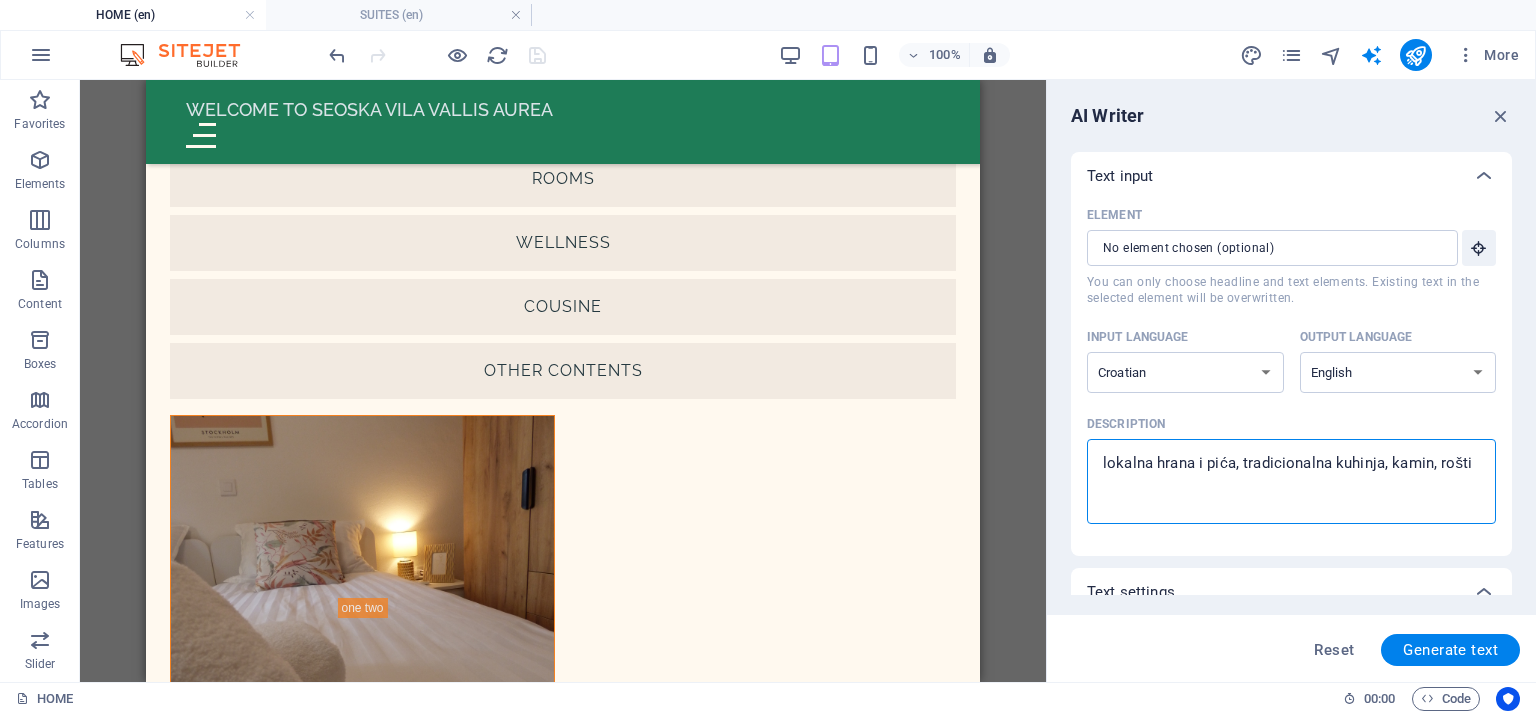 type on "lokalna hrana i pića, tradicionalna kuhinja, kamin, roštil" 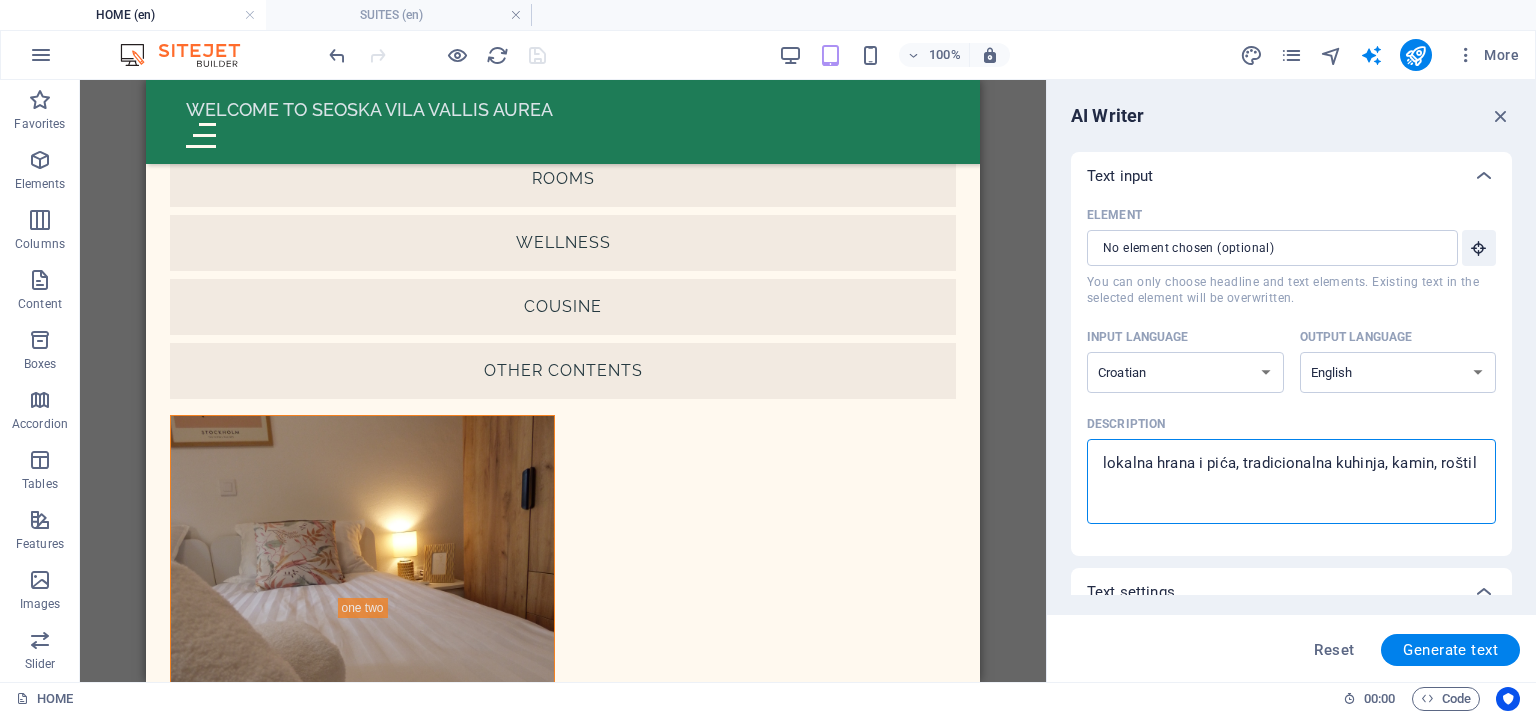 type on "lokalna hrana i pića, tradicionalna kuhinja, kamin, roštilj" 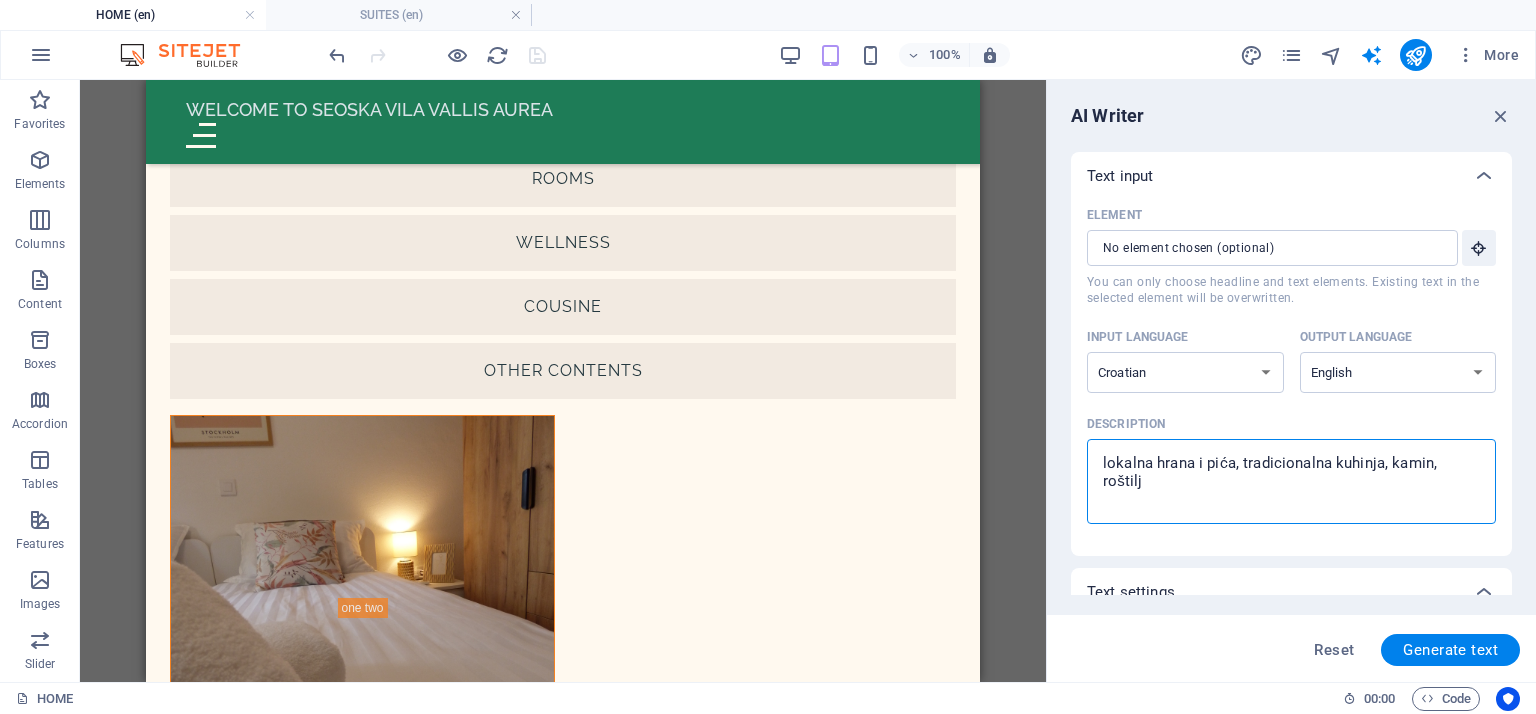 type on "x" 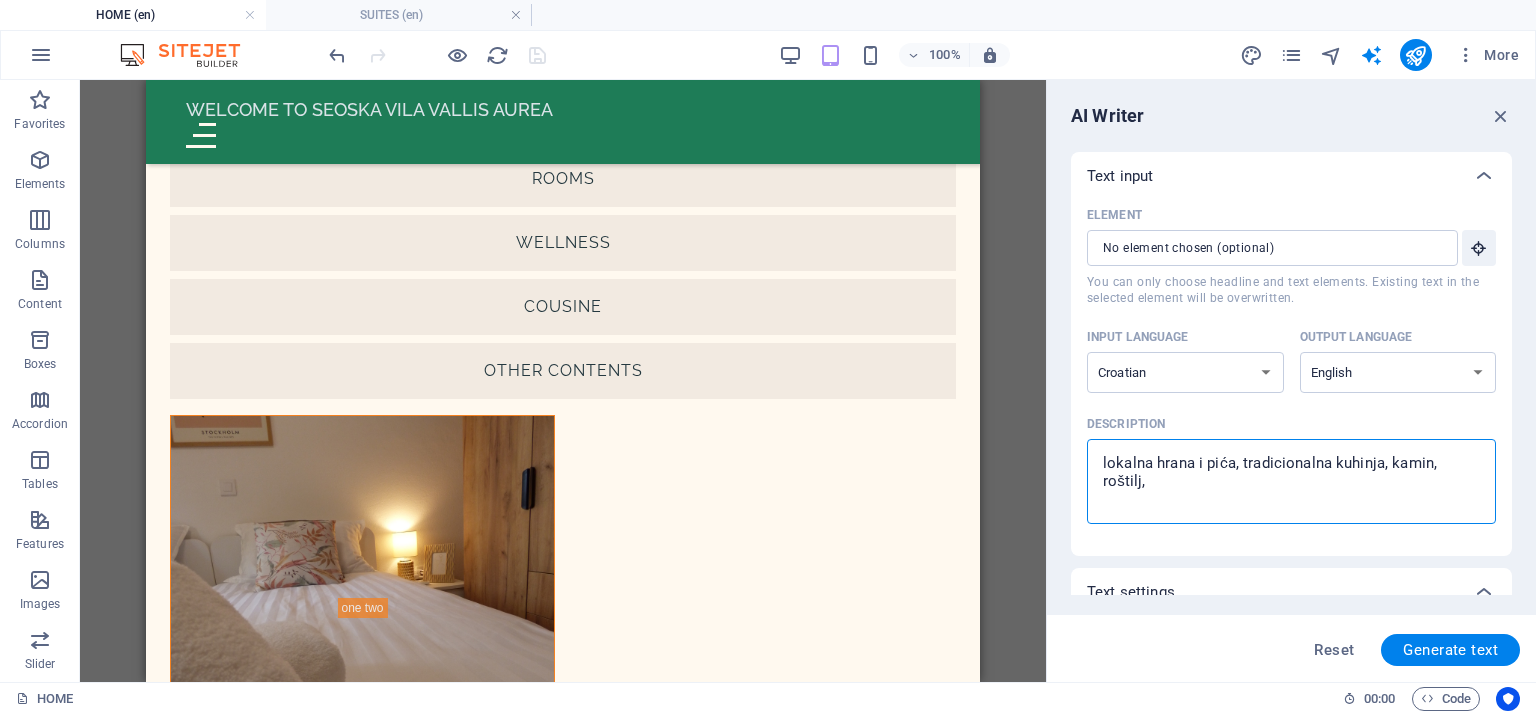 type on "lokalna hrana i pića, tradicionalna kuhinja, kamin, roštilj," 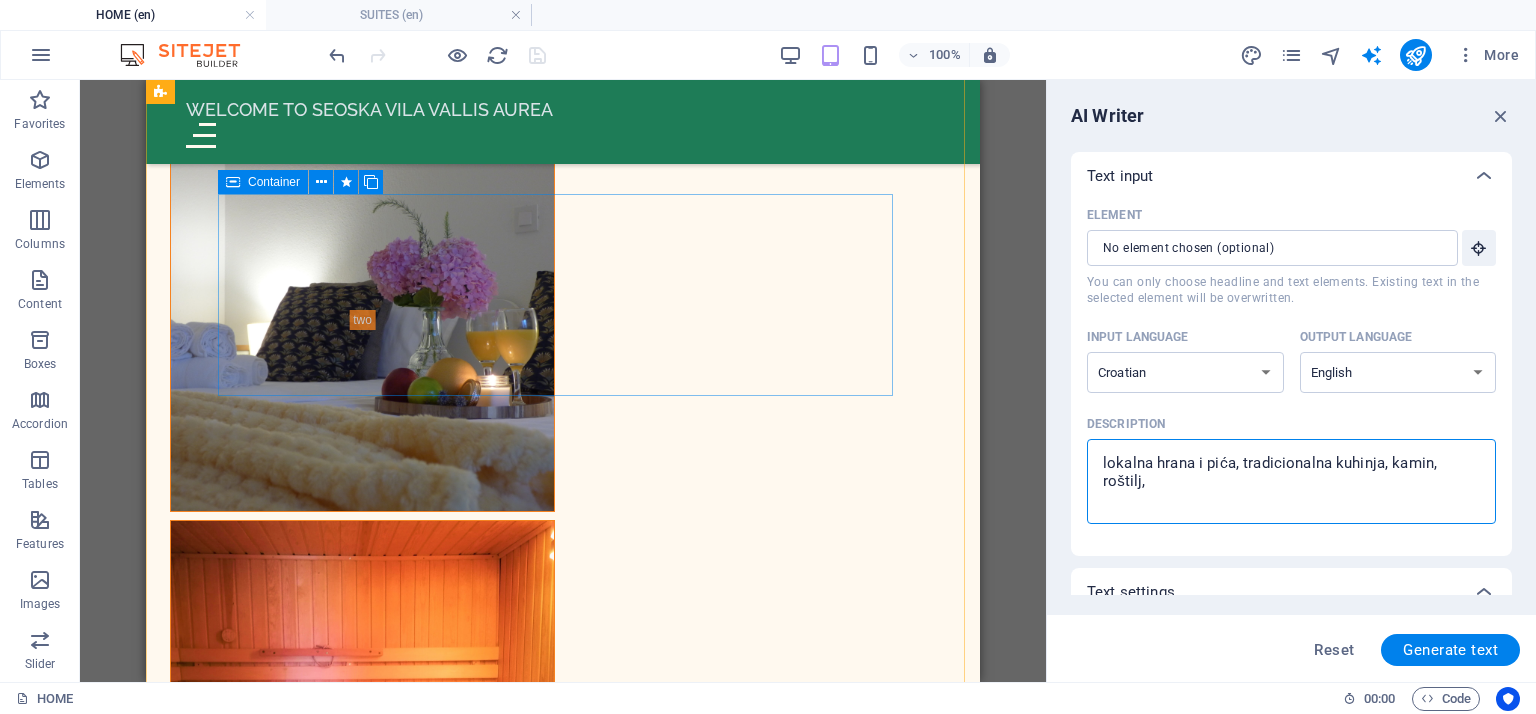 scroll, scrollTop: 5994, scrollLeft: 0, axis: vertical 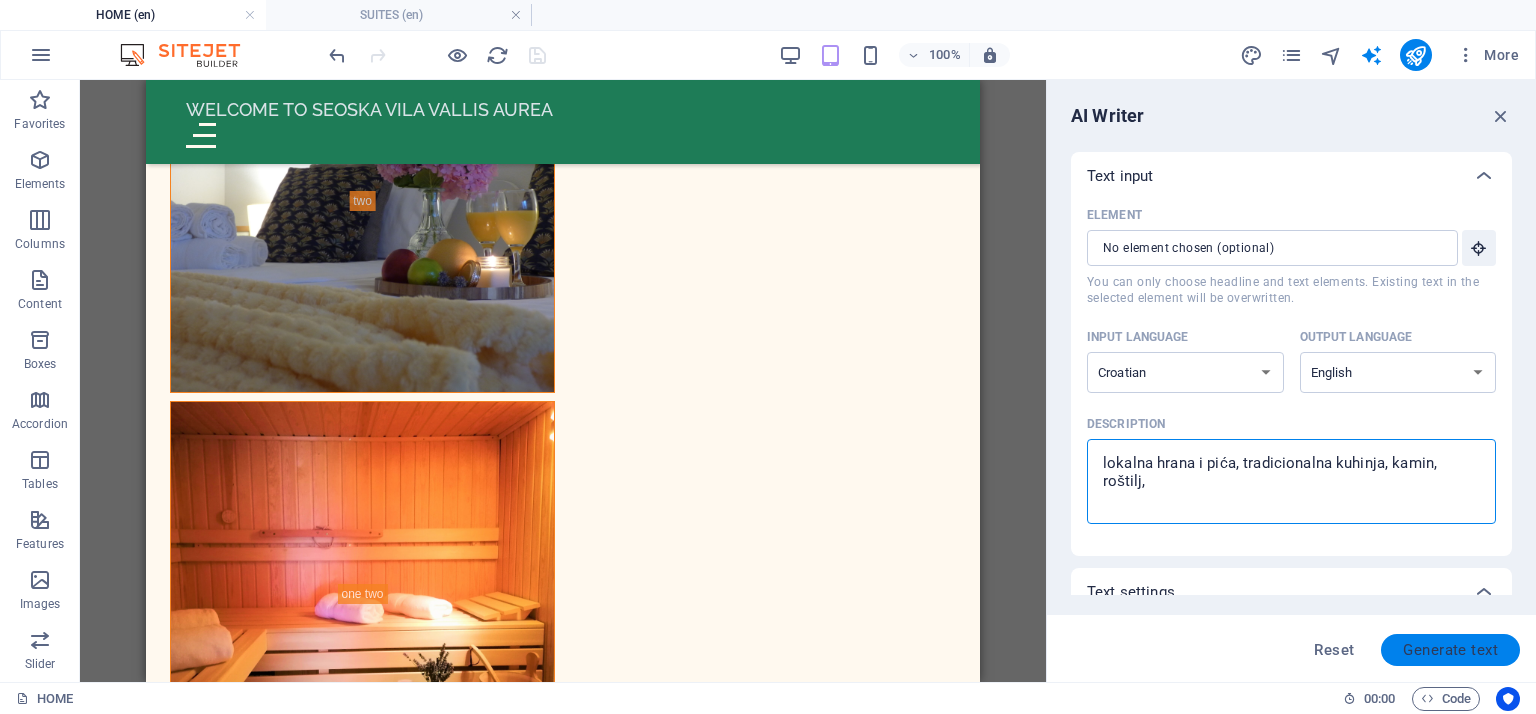 type on "lokalna hrana i pića, tradicionalna kuhinja, kamin, roštilj," 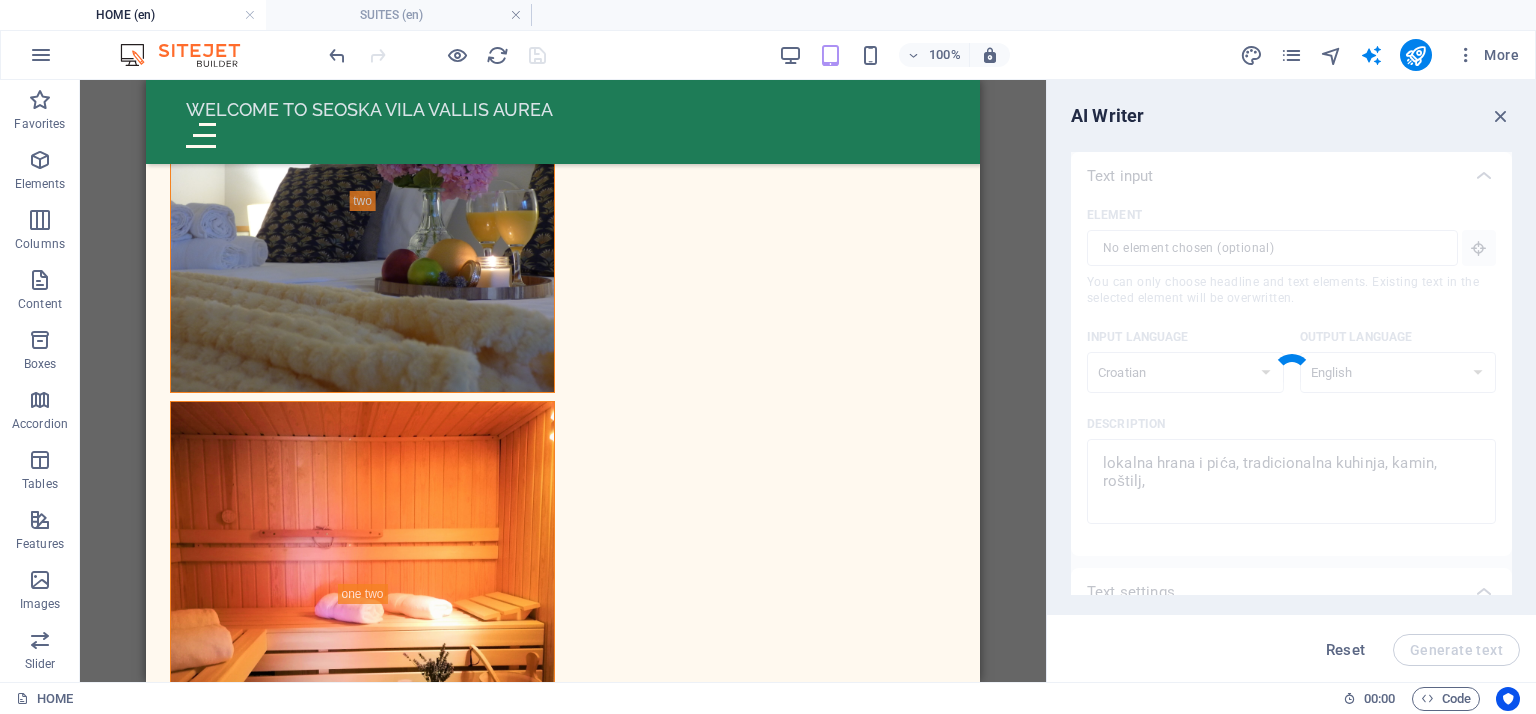 type on "x" 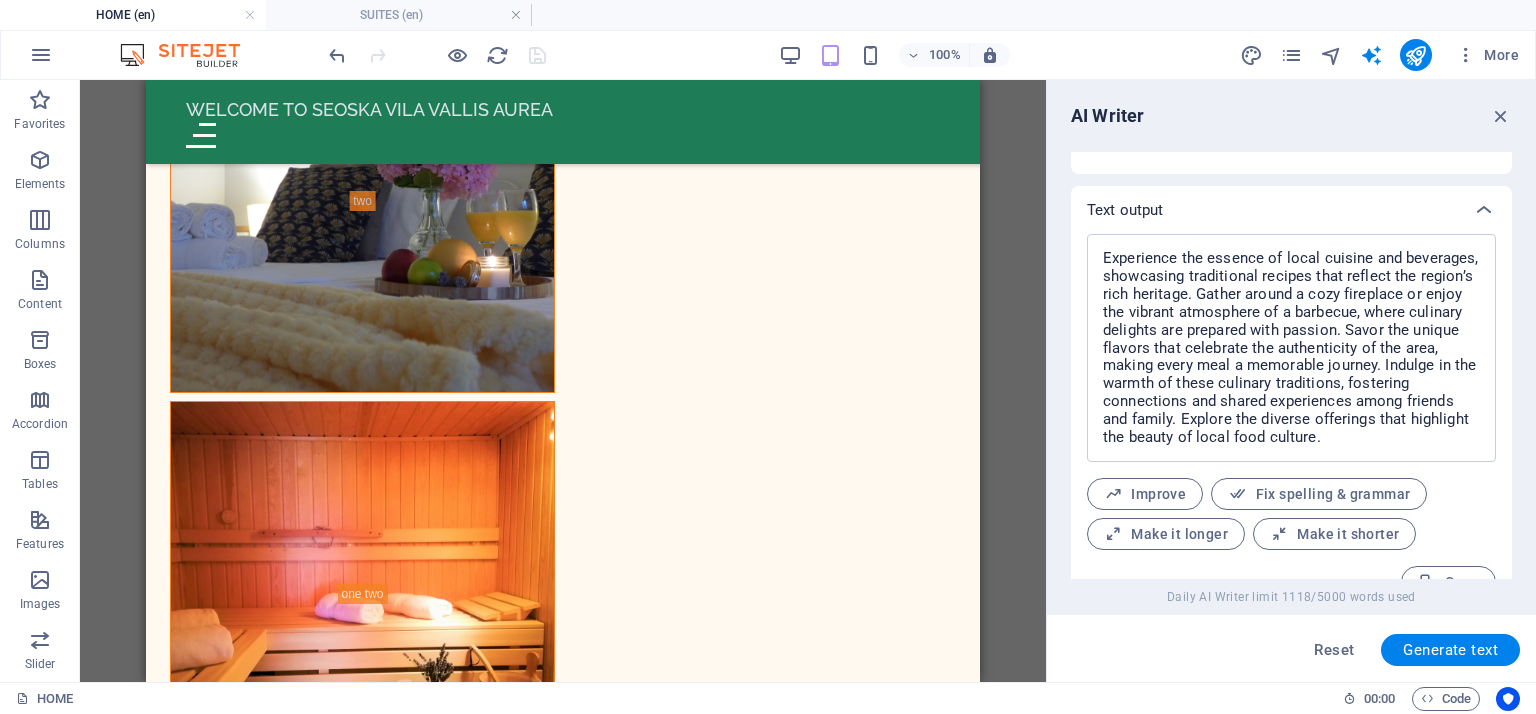 scroll, scrollTop: 754, scrollLeft: 0, axis: vertical 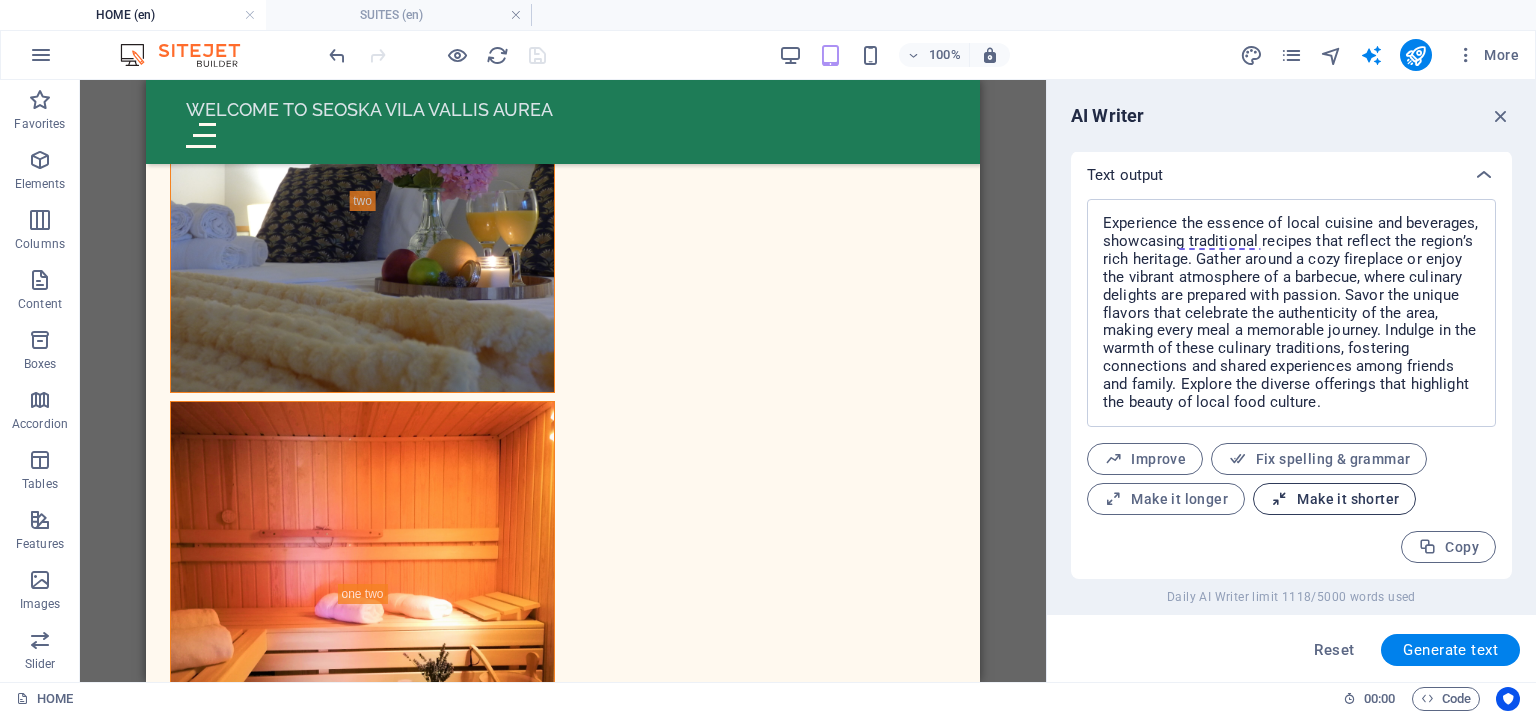 click on "Make it shorter" at bounding box center (1334, 499) 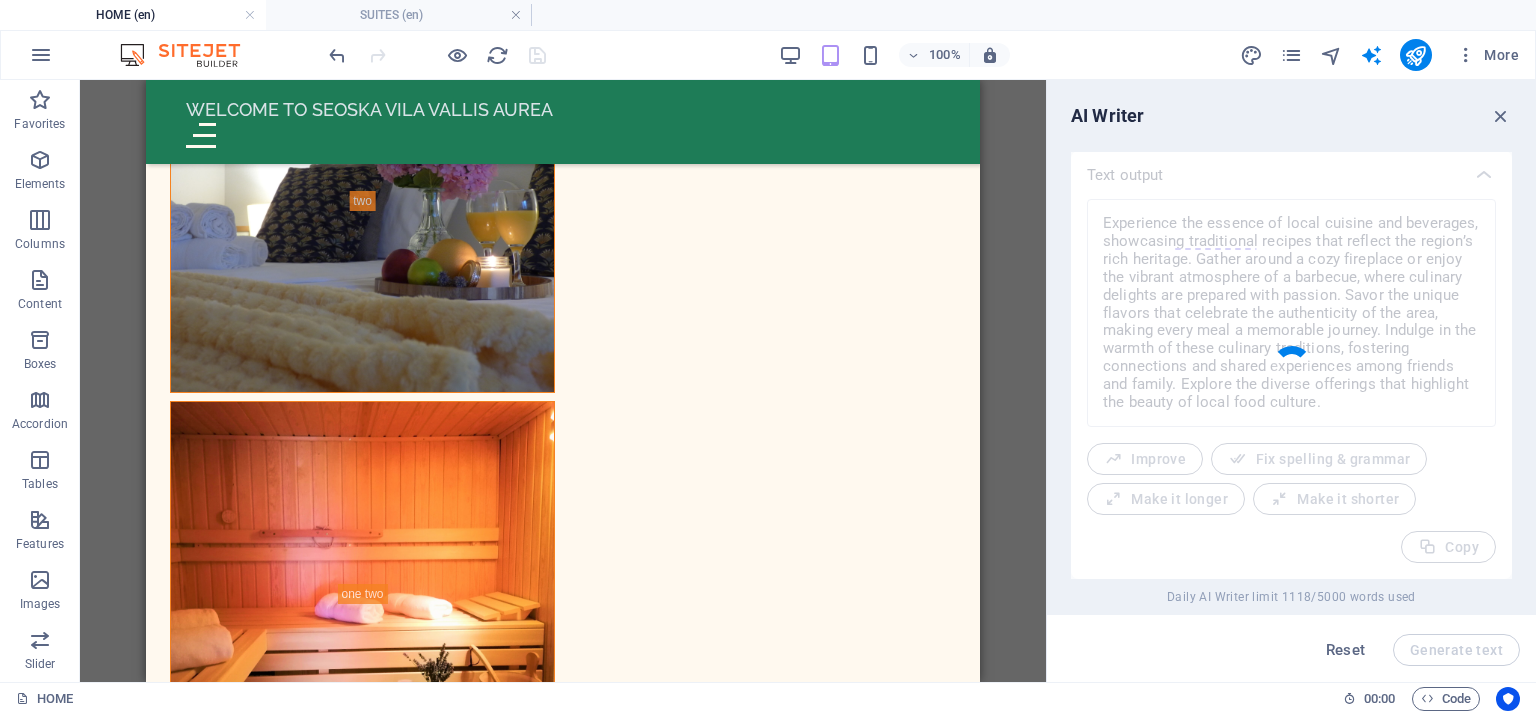 type on "x" 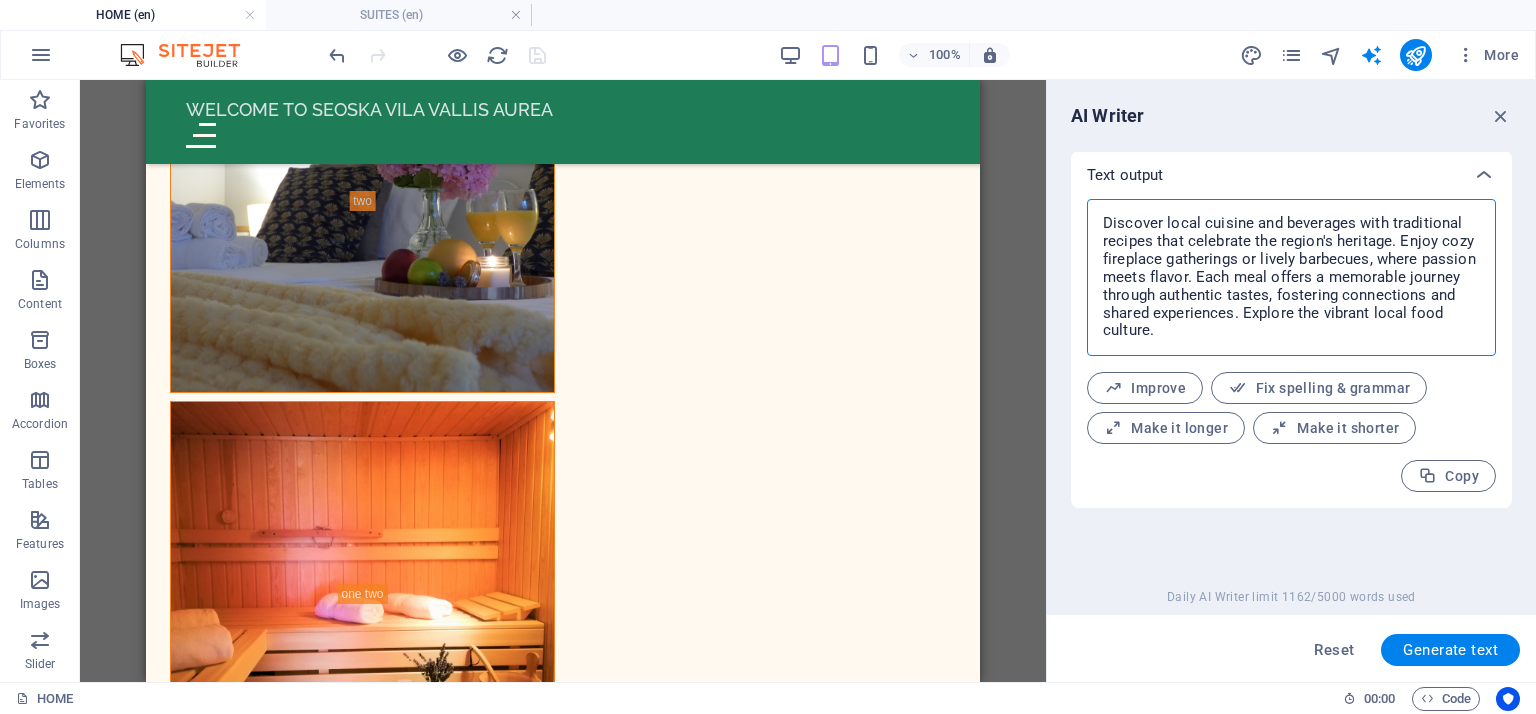 drag, startPoint x: 1160, startPoint y: 335, endPoint x: 1099, endPoint y: 211, distance: 138.1919 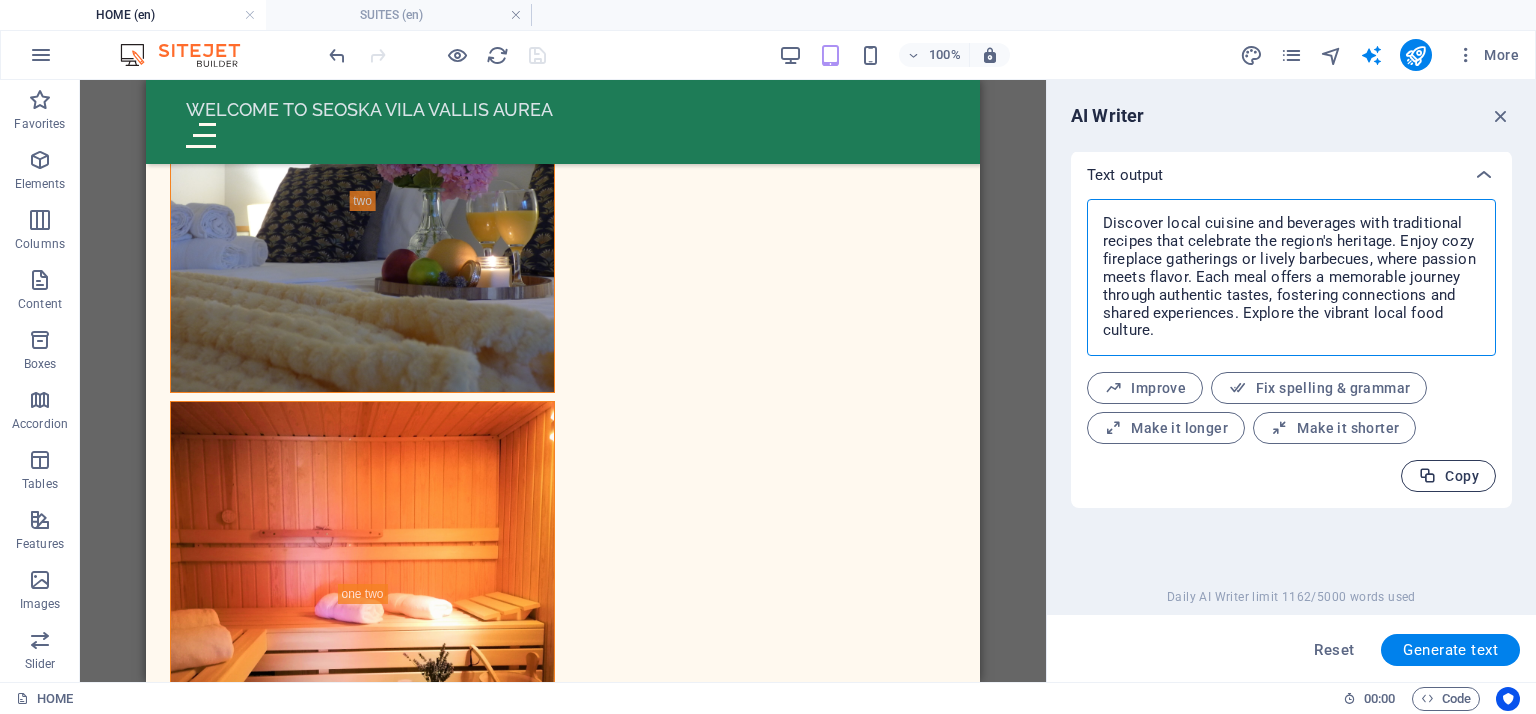 type on "x" 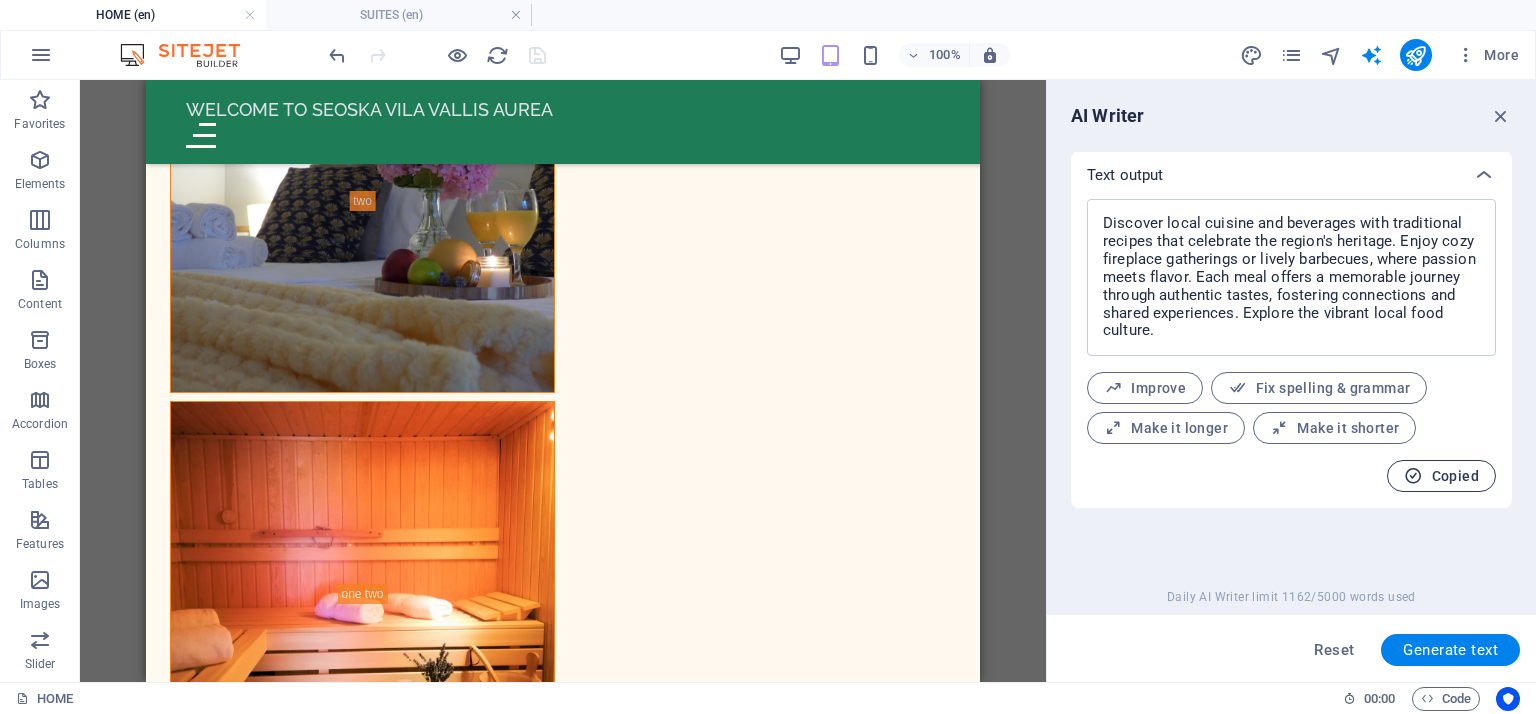 click on "Copied" at bounding box center (1441, 476) 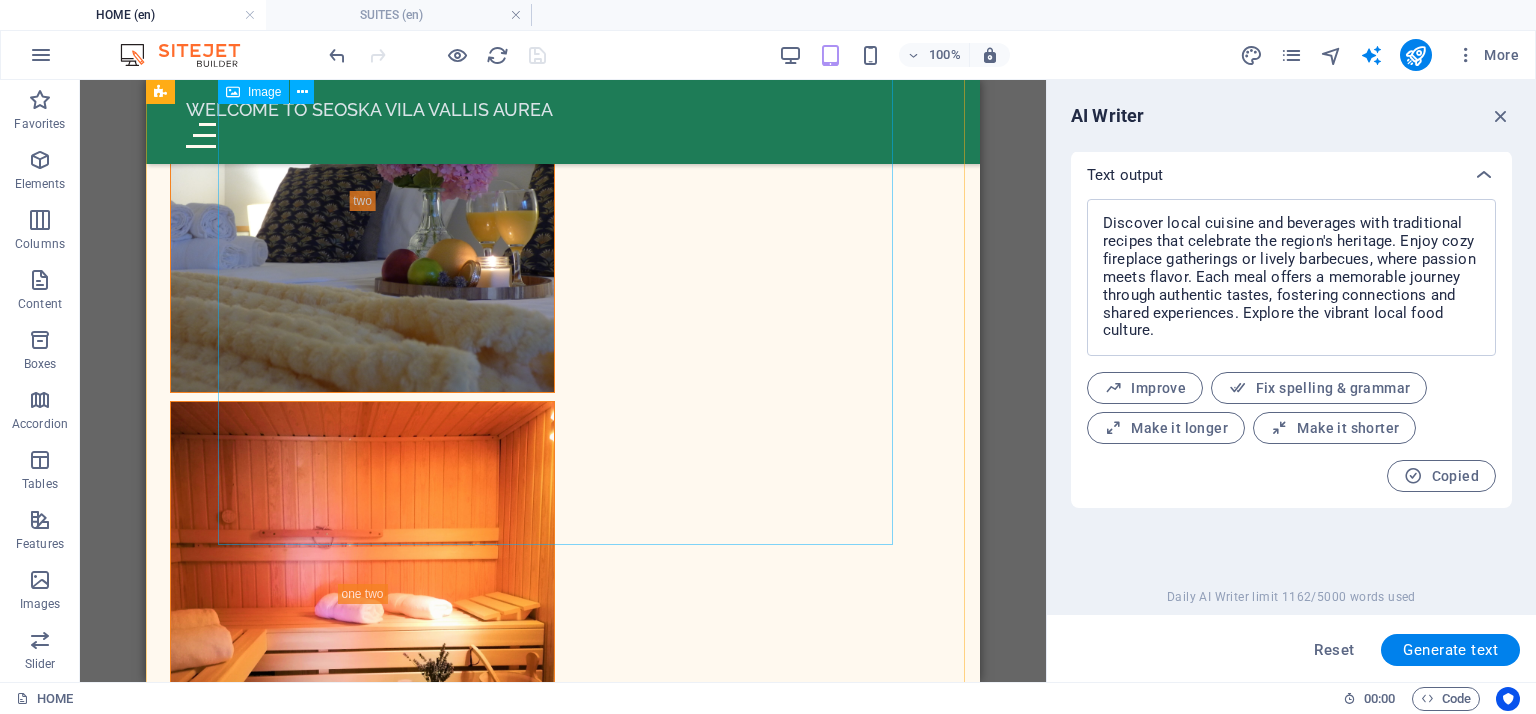 click on "Health & Wellness" at bounding box center (563, 8141) 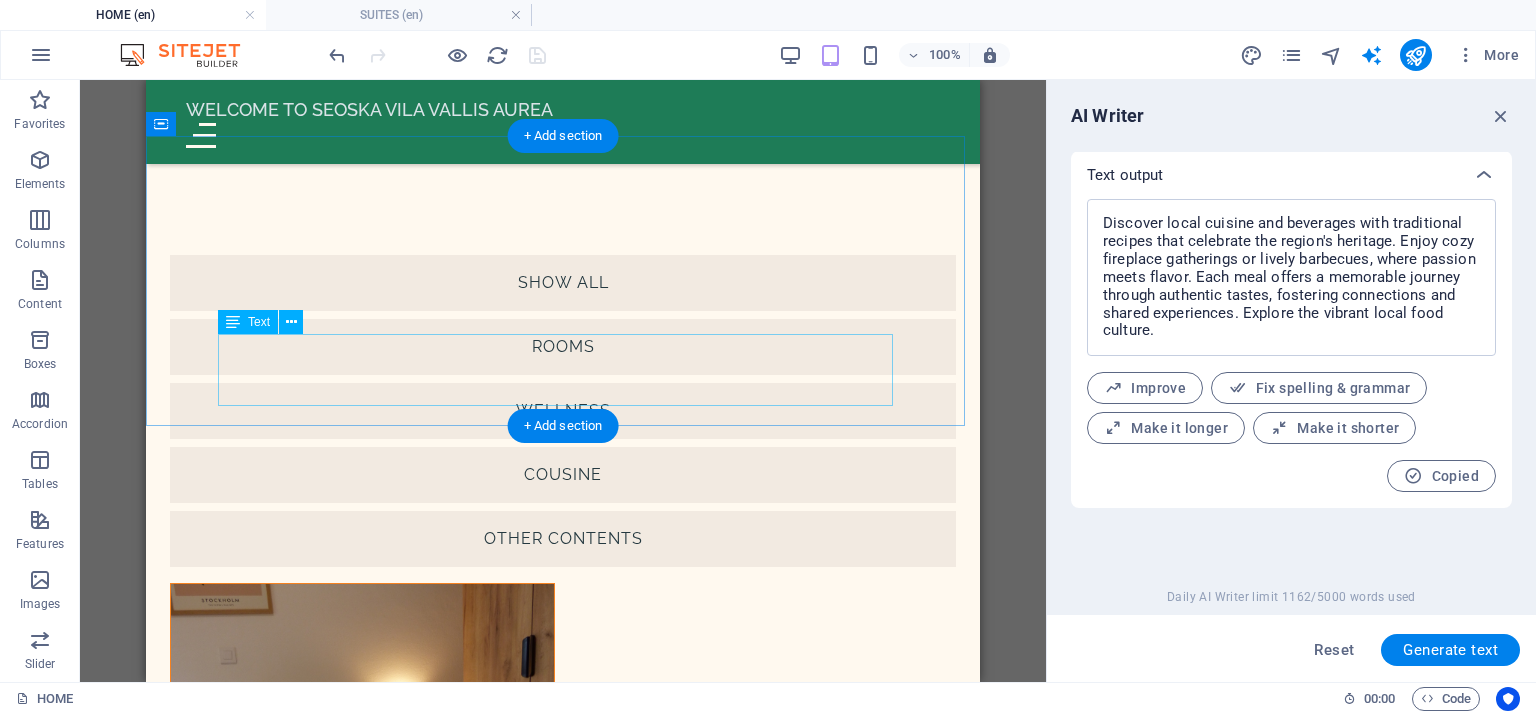scroll, scrollTop: 4794, scrollLeft: 0, axis: vertical 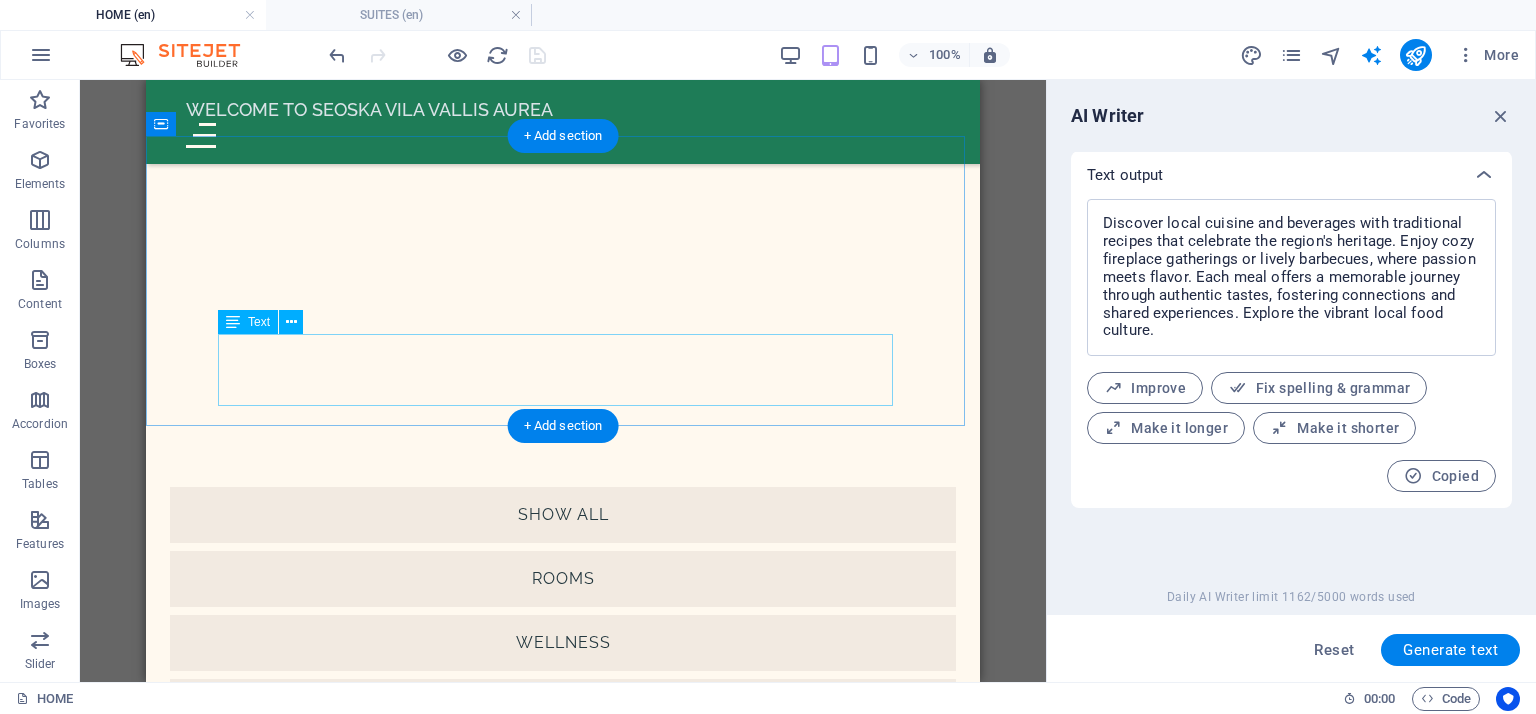 click on "Sed ut perspiciatis unde omnis iste natus error sit voluptatem accusantium doloremque laudantium, totam rem aperiam, eaque ipsa quae ab illo inventore veritatis et quasi architecto beatae vitae dicta sunt explicabo." at bounding box center (563, 8250) 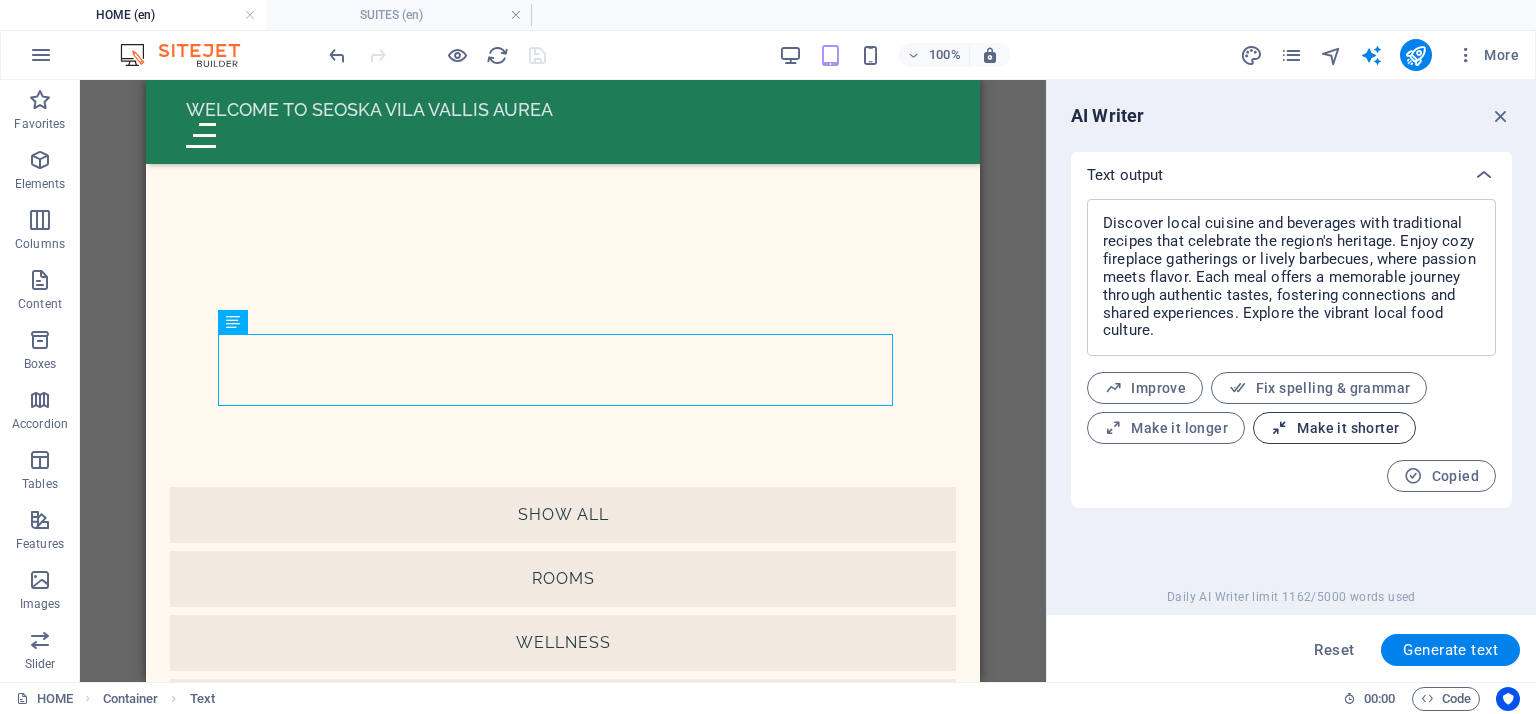 click on "Make it shorter" at bounding box center (1334, 428) 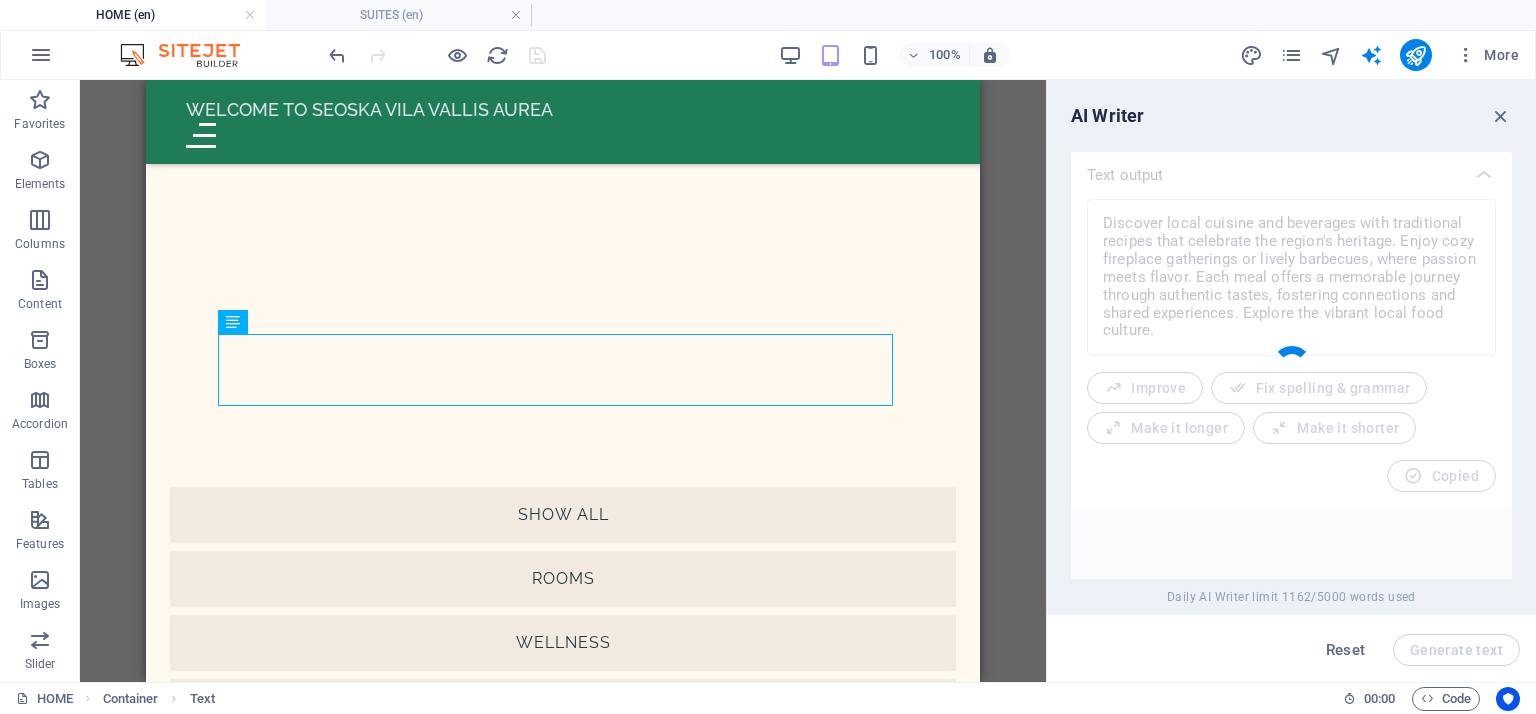 type on "x" 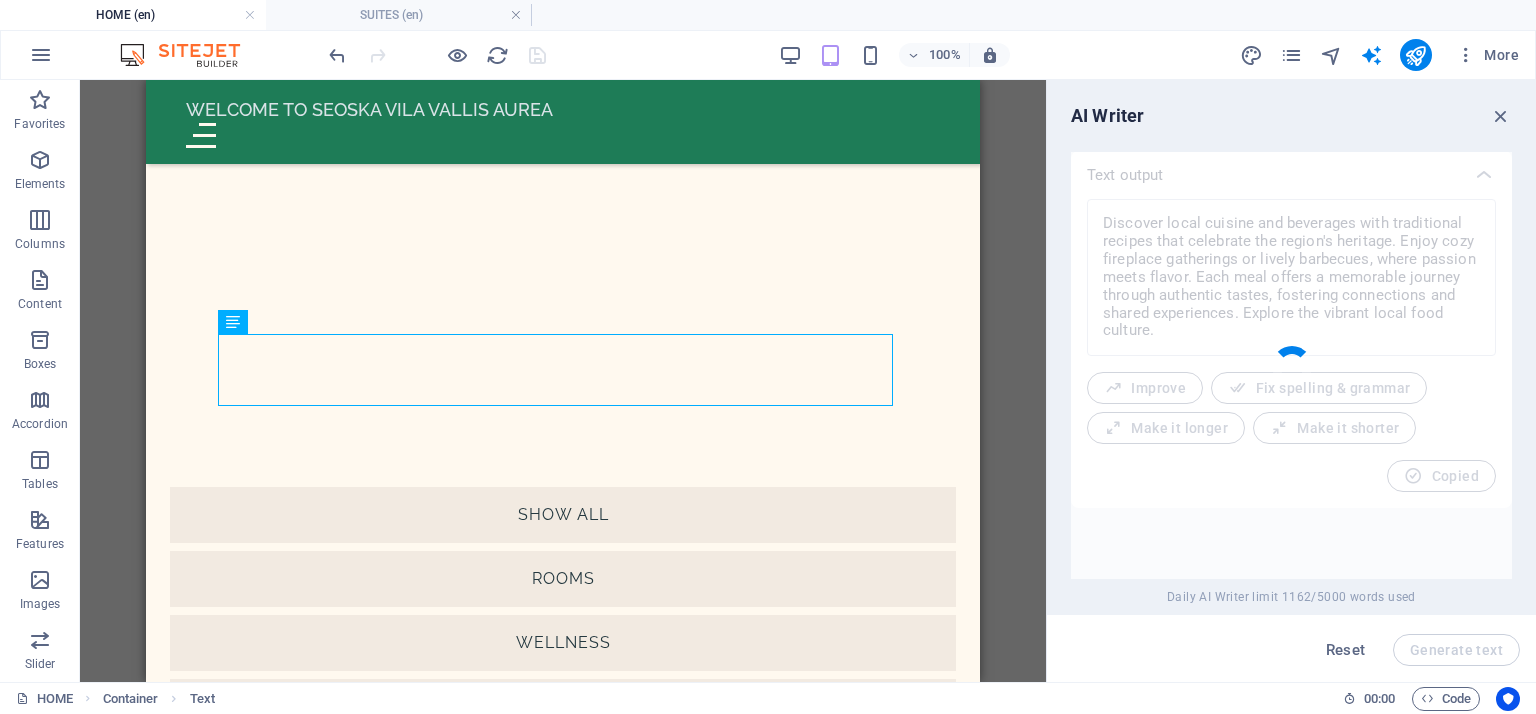 type on "Experience local cuisine with traditional recipes that celebrate regional heritage. Enjoy cozy gatherings by the fireplace or lively barbecues, where passion meets flavor. Each meal is a journey through authentic tastes, fostering connections. Explore vibrant local food culture." 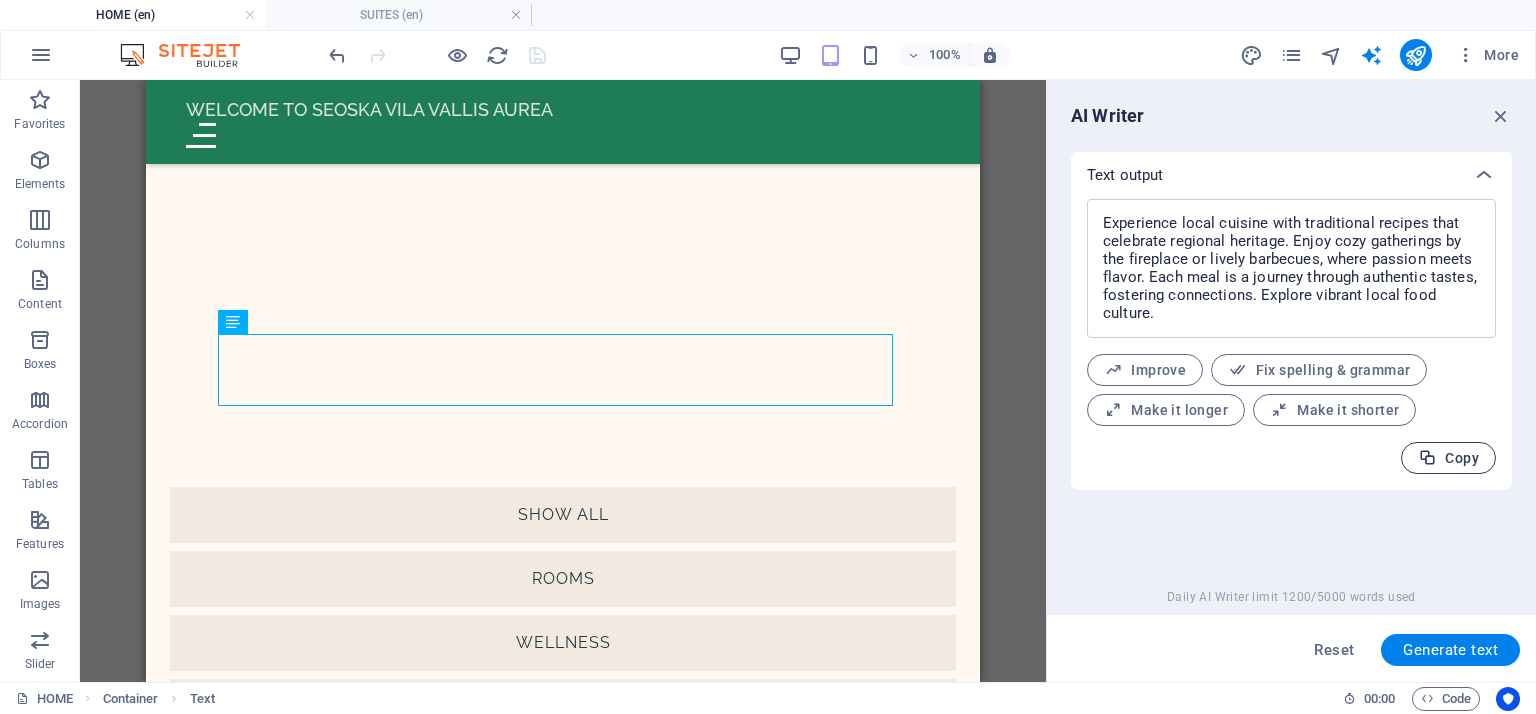 click on "Copy" at bounding box center [1448, 458] 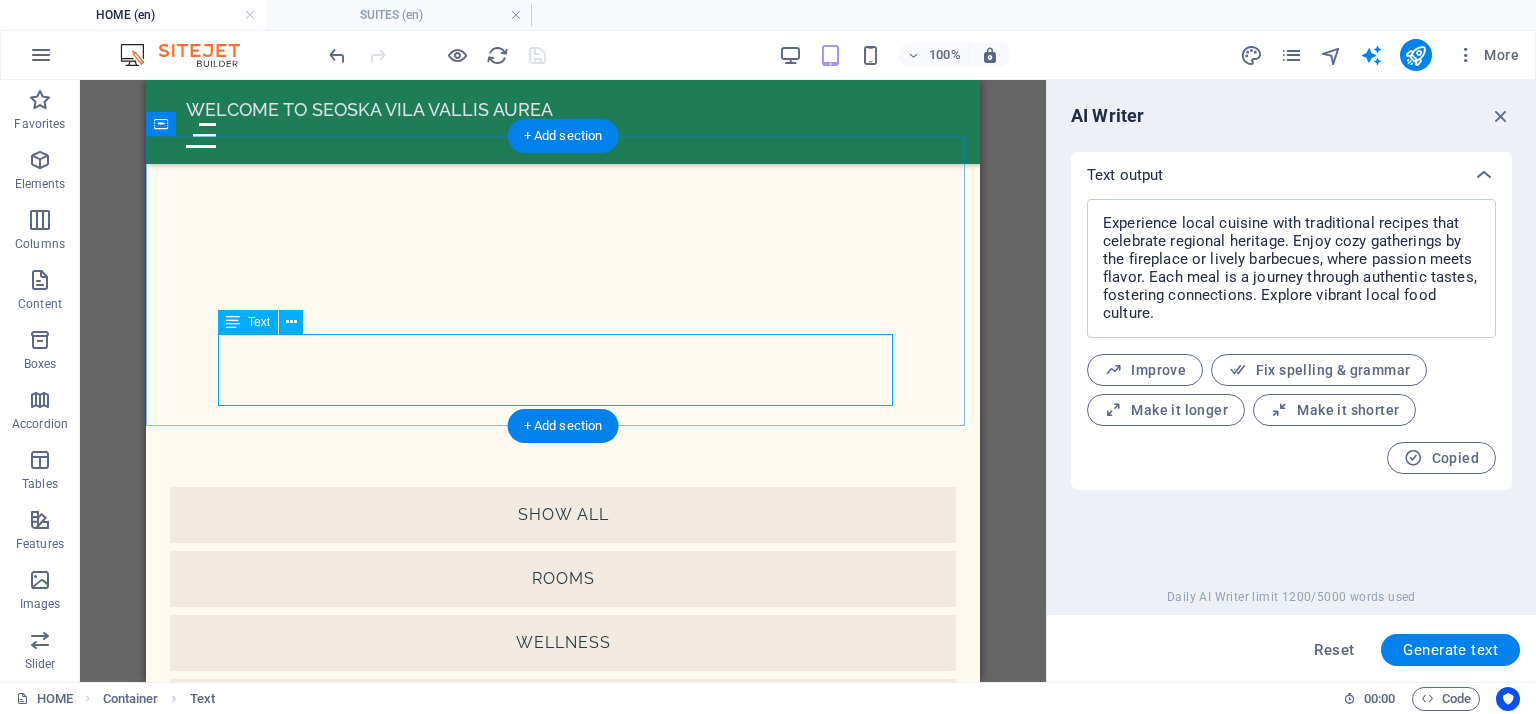 click on "Sed ut perspiciatis unde omnis iste natus error sit voluptatem accusantium doloremque laudantium, totam rem aperiam, eaque ipsa quae ab illo inventore veritatis et quasi architecto beatae vitae dicta sunt explicabo." at bounding box center (563, 8250) 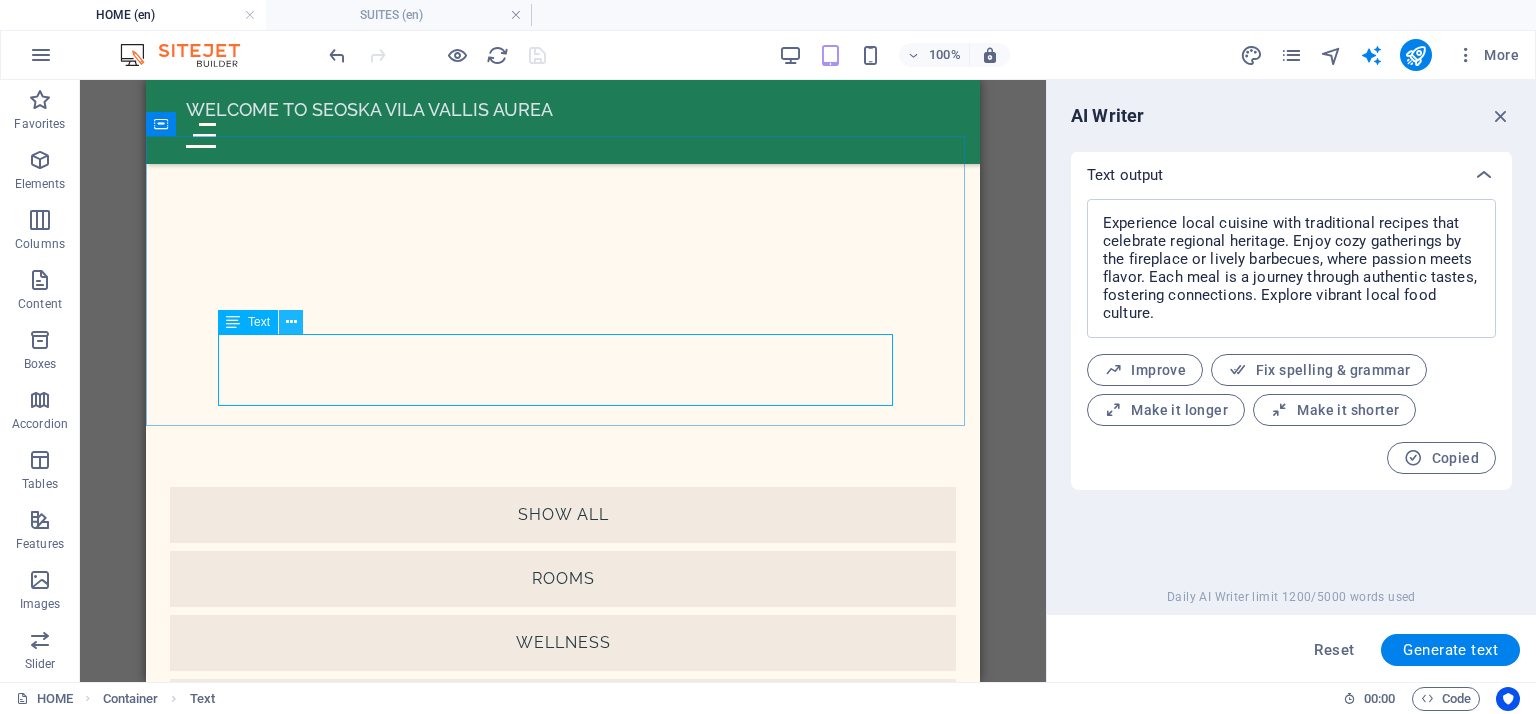 click at bounding box center (291, 322) 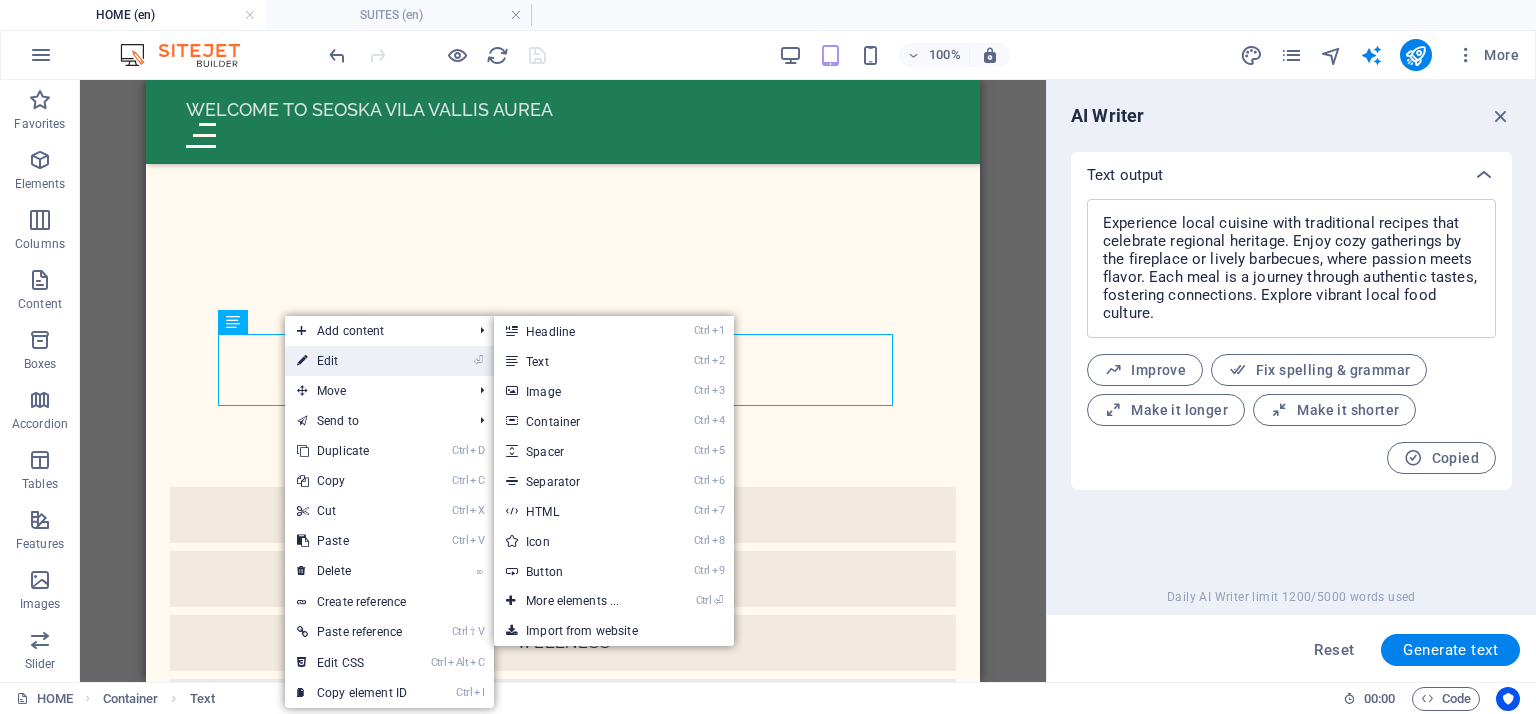 click on "⏎  Edit" at bounding box center (352, 361) 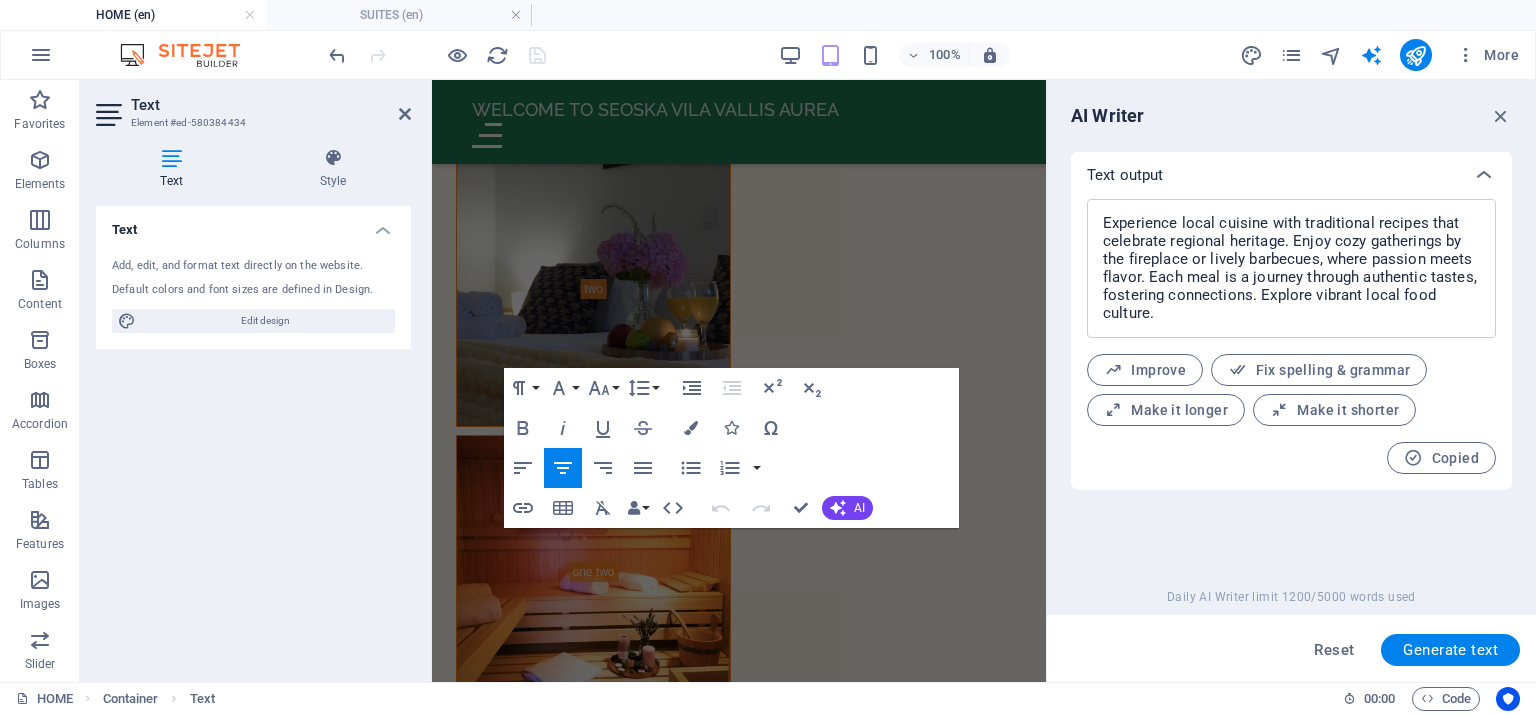 scroll, scrollTop: 4029, scrollLeft: 0, axis: vertical 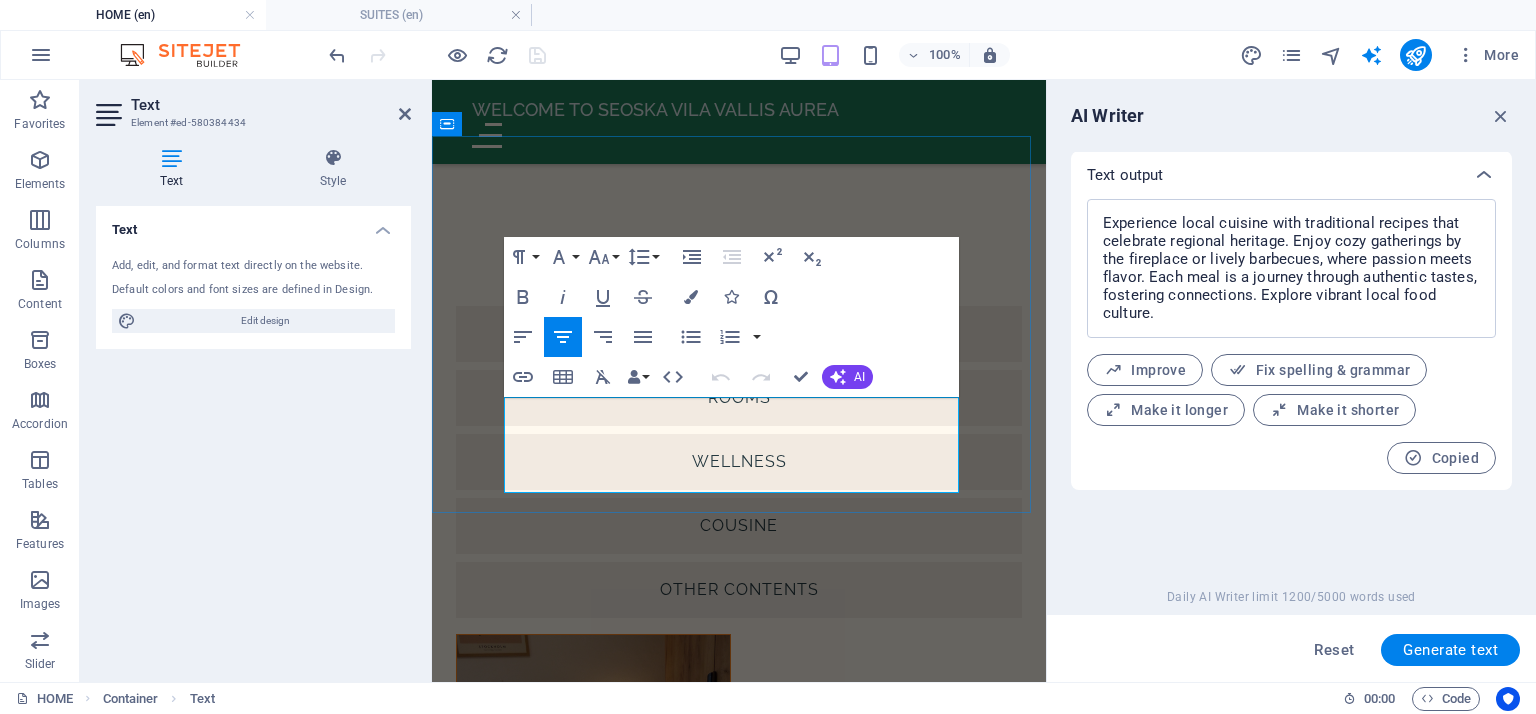drag, startPoint x: 510, startPoint y: 405, endPoint x: 919, endPoint y: 485, distance: 416.75052 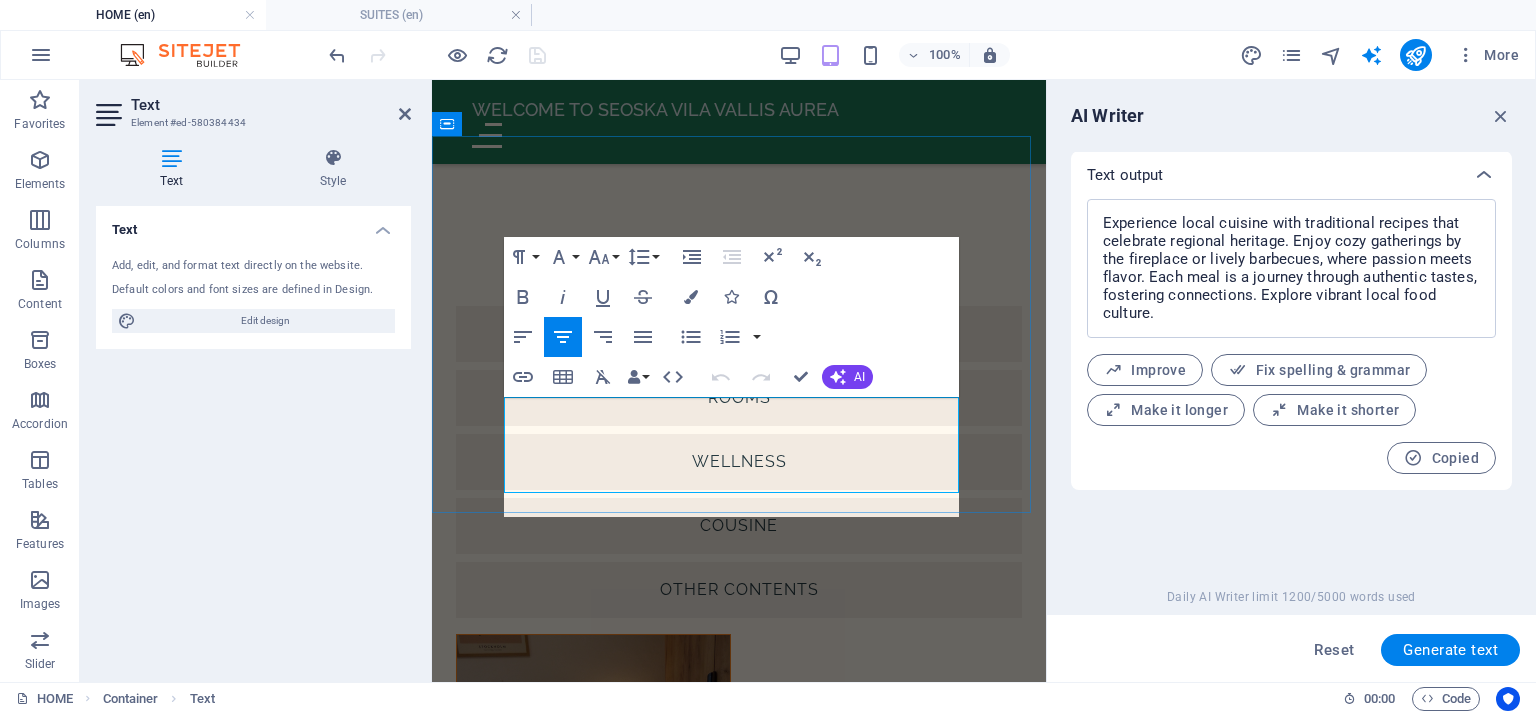 scroll, scrollTop: 4817, scrollLeft: 1, axis: both 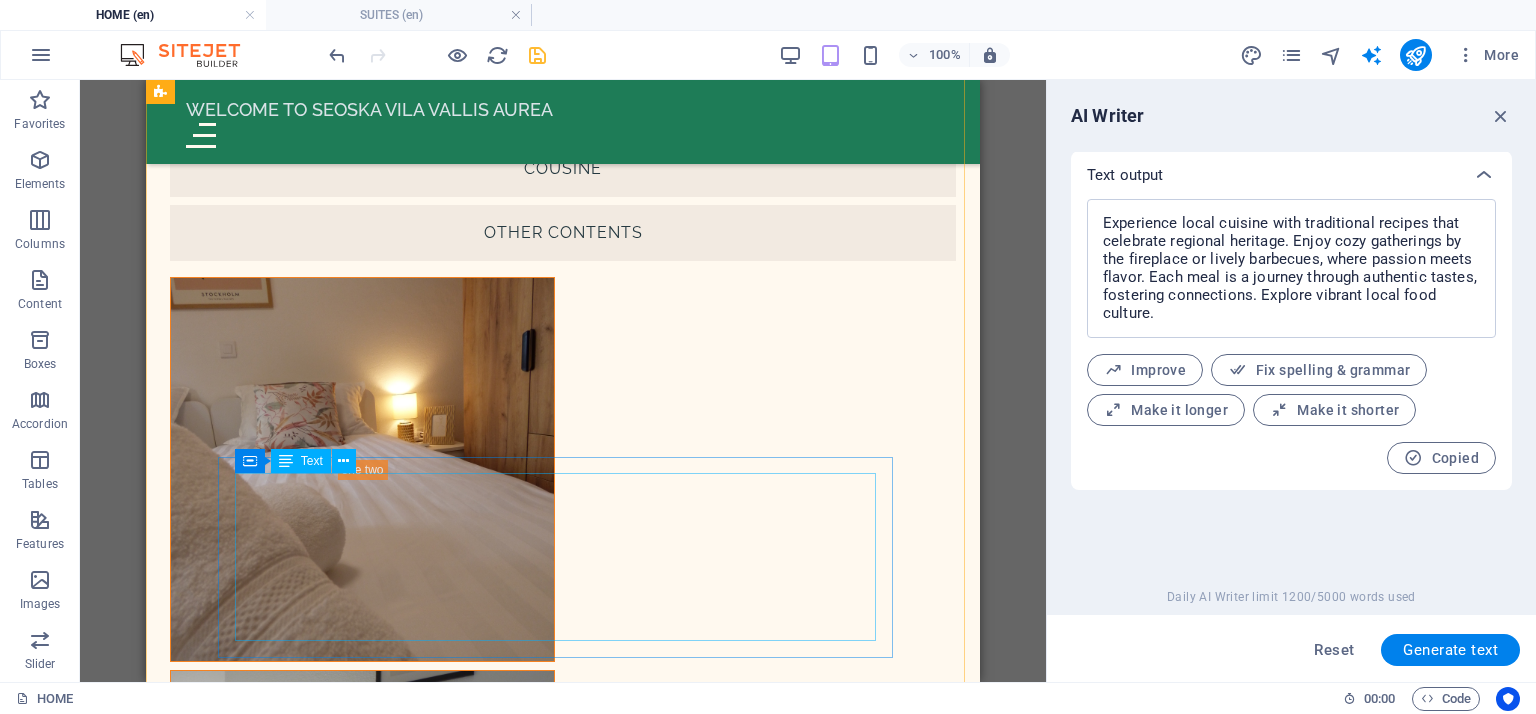 click on "At your disposal is our orchard, home to 550 fruit trees featuring both early and late varieties, alongside a vegetable garden brimming with seasonal produce. We are confident that you will discover your favorite fruits and vegetables among our selections. It's often said that the best fruits and vegetables are those we pick ourselves. During your stay, you can partake in the strawberry harvest in May, cherries in June and July, and grape picking in October. Savor traditional dishes crafted from fresh, local ingredients." at bounding box center [563, 8425] 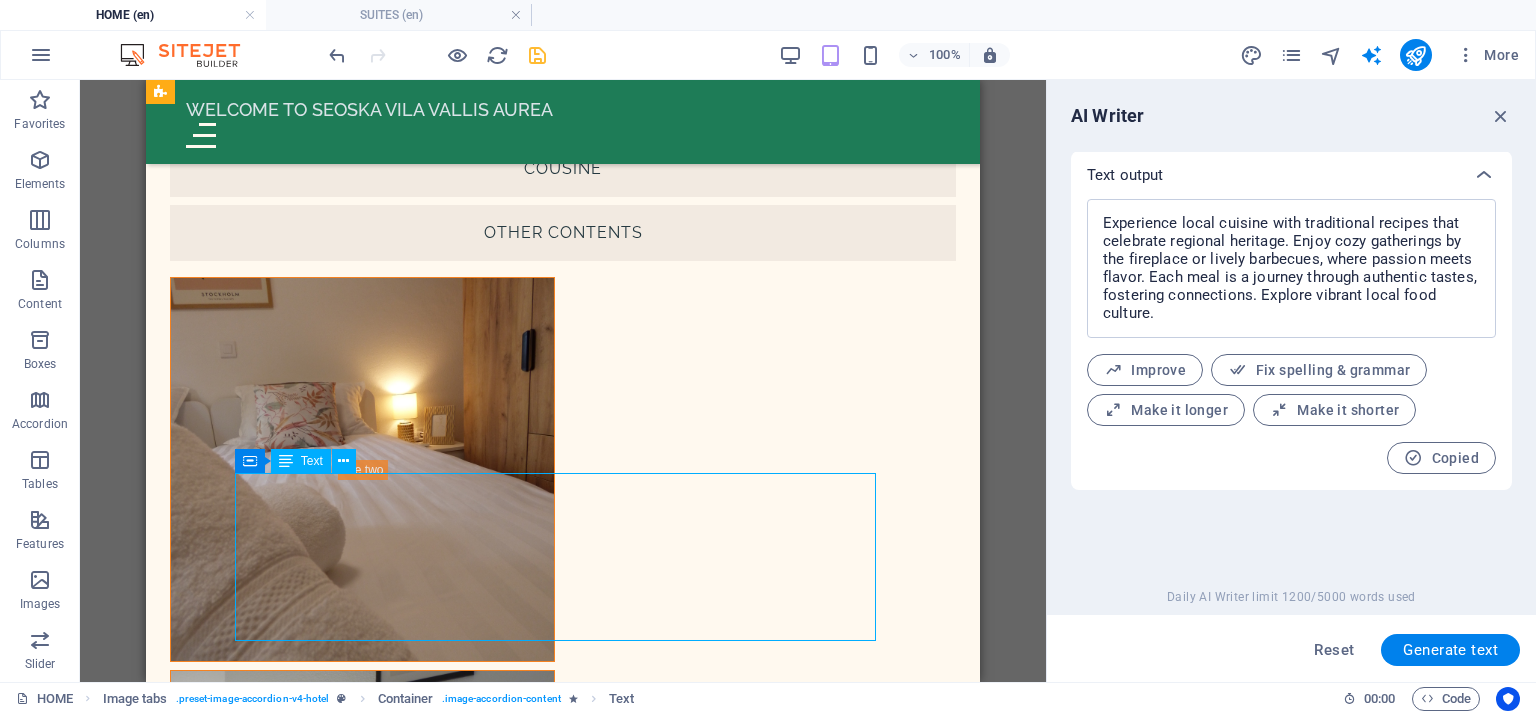 click on "At your disposal is our orchard, home to 550 fruit trees featuring both early and late varieties, alongside a vegetable garden brimming with seasonal produce. We are confident that you will discover your favorite fruits and vegetables among our selections. It's often said that the best fruits and vegetables are those we pick ourselves. During your stay, you can partake in the strawberry harvest in May, cherries in June and July, and grape picking in October. Savor traditional dishes crafted from fresh, local ingredients." at bounding box center (563, 8425) 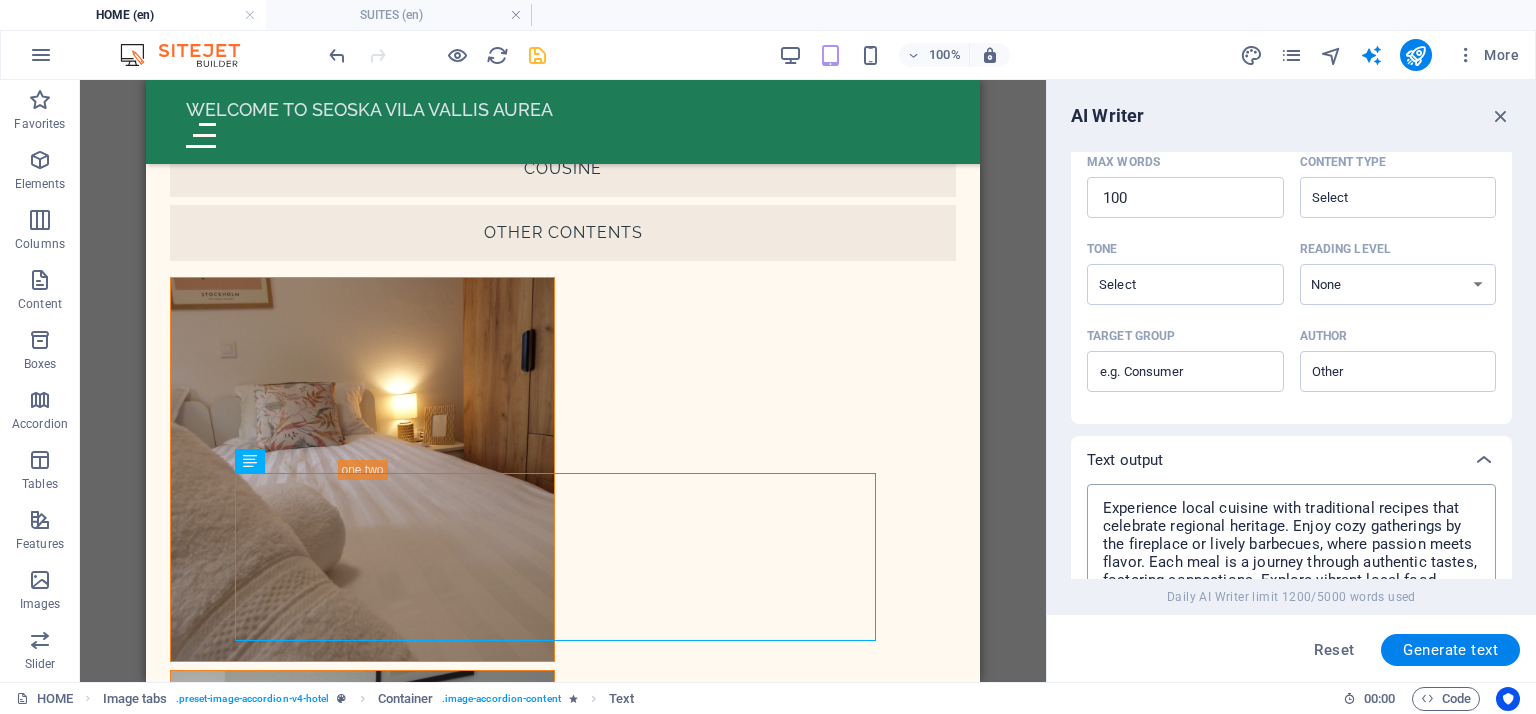 scroll, scrollTop: 454, scrollLeft: 0, axis: vertical 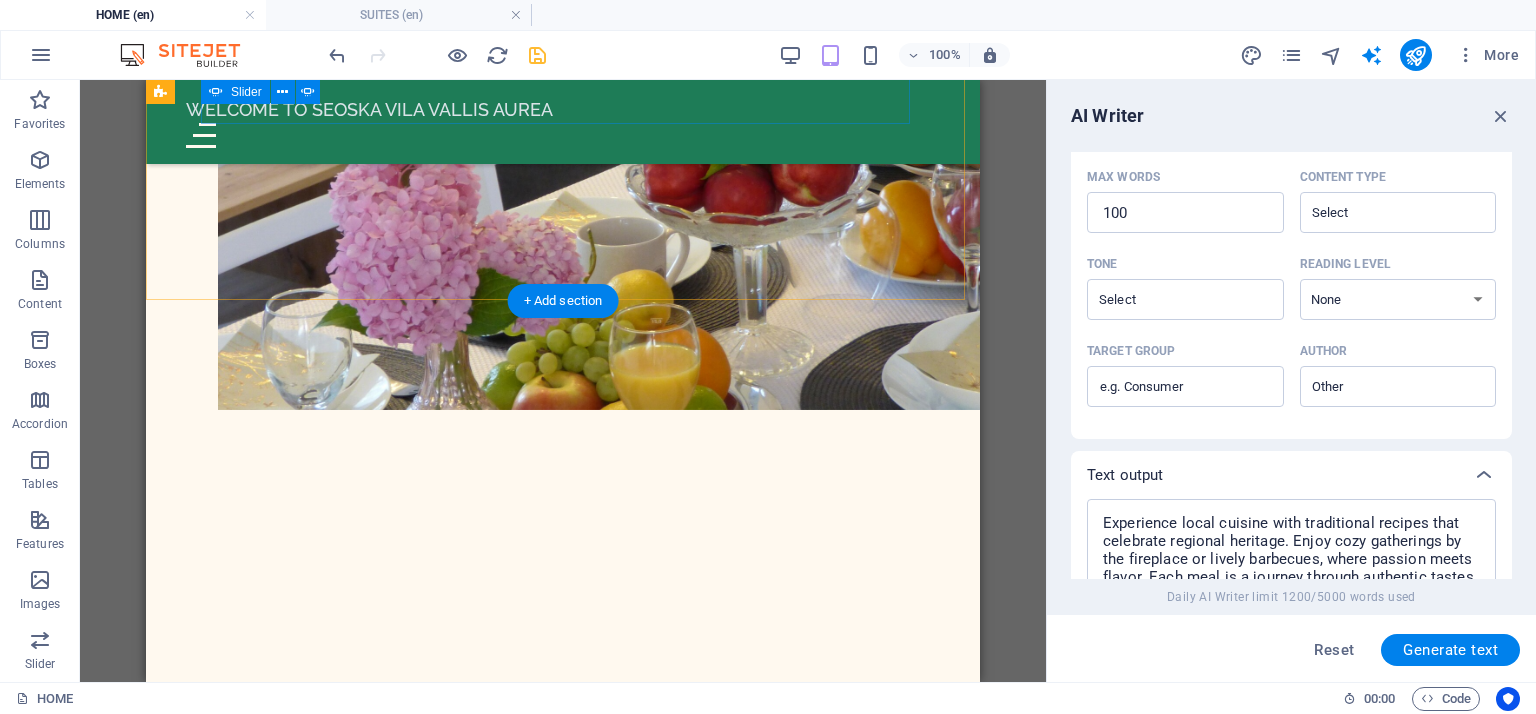 click on "2" at bounding box center (218, -10564) 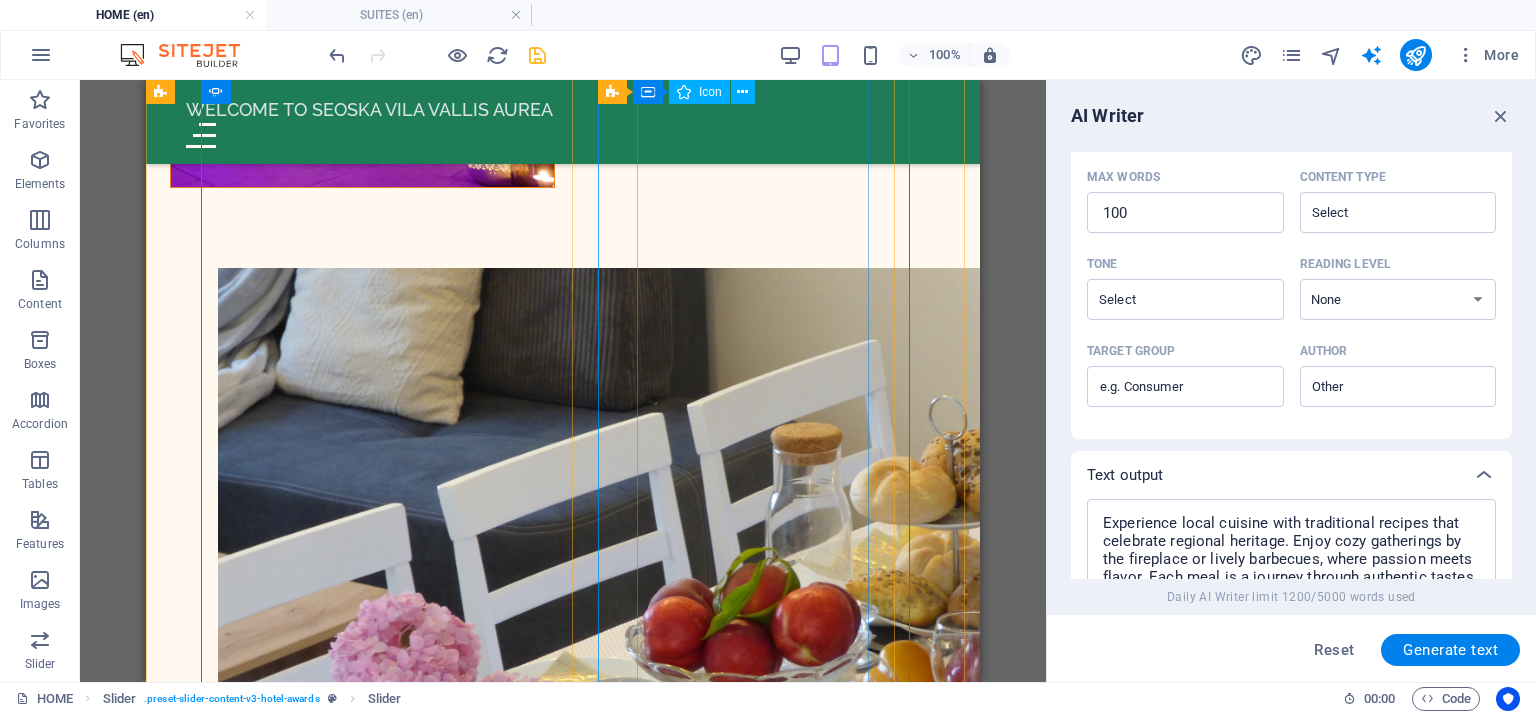 scroll, scrollTop: 11032, scrollLeft: 0, axis: vertical 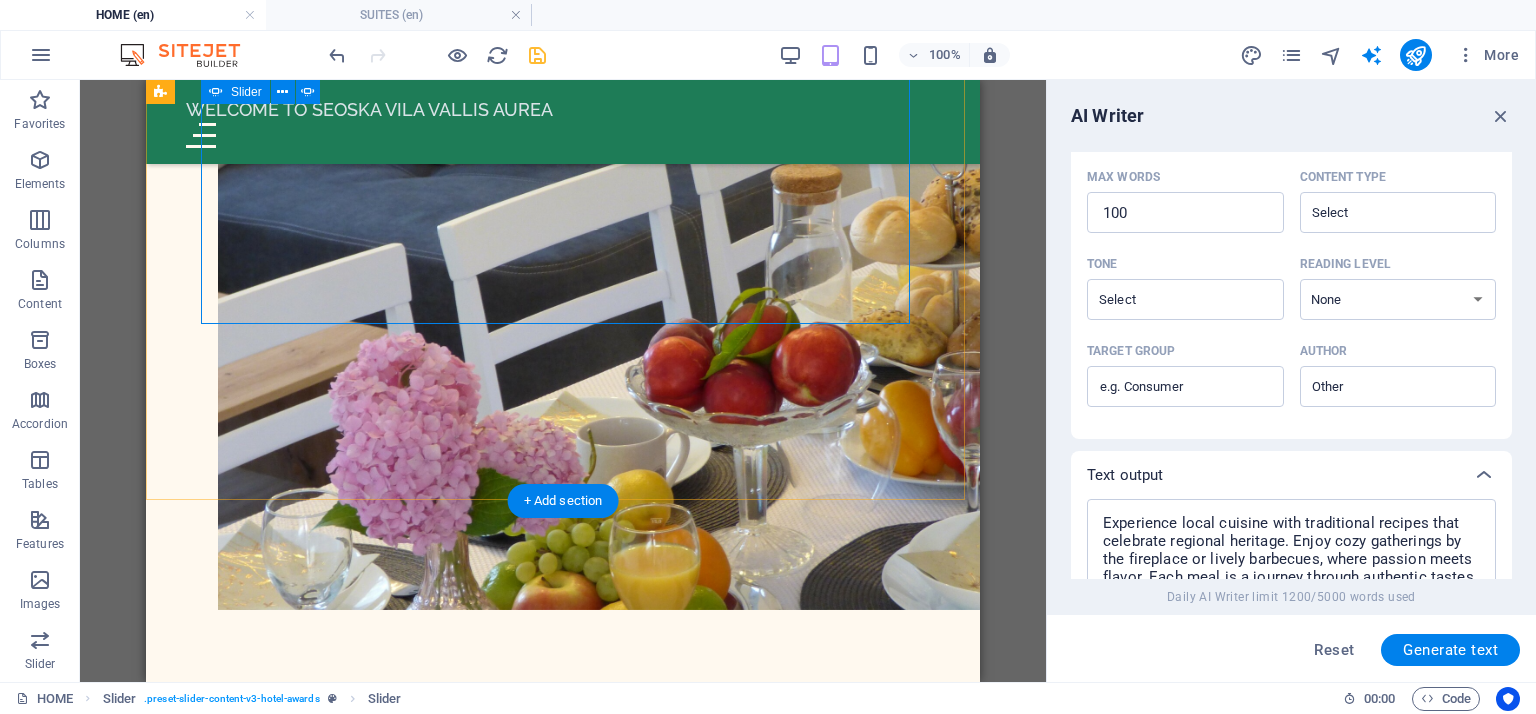 click on "3" at bounding box center [218, -10340] 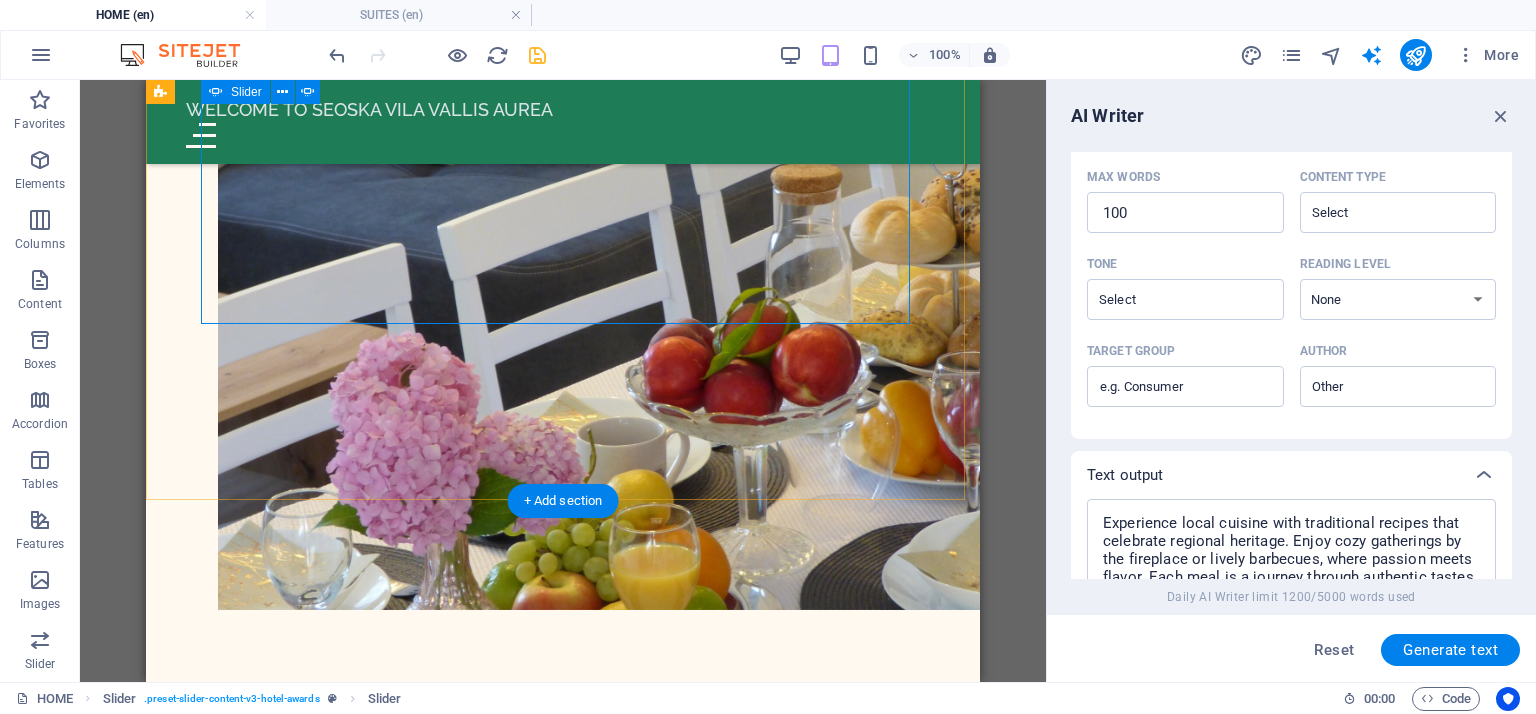 click on "4" at bounding box center [218, -10316] 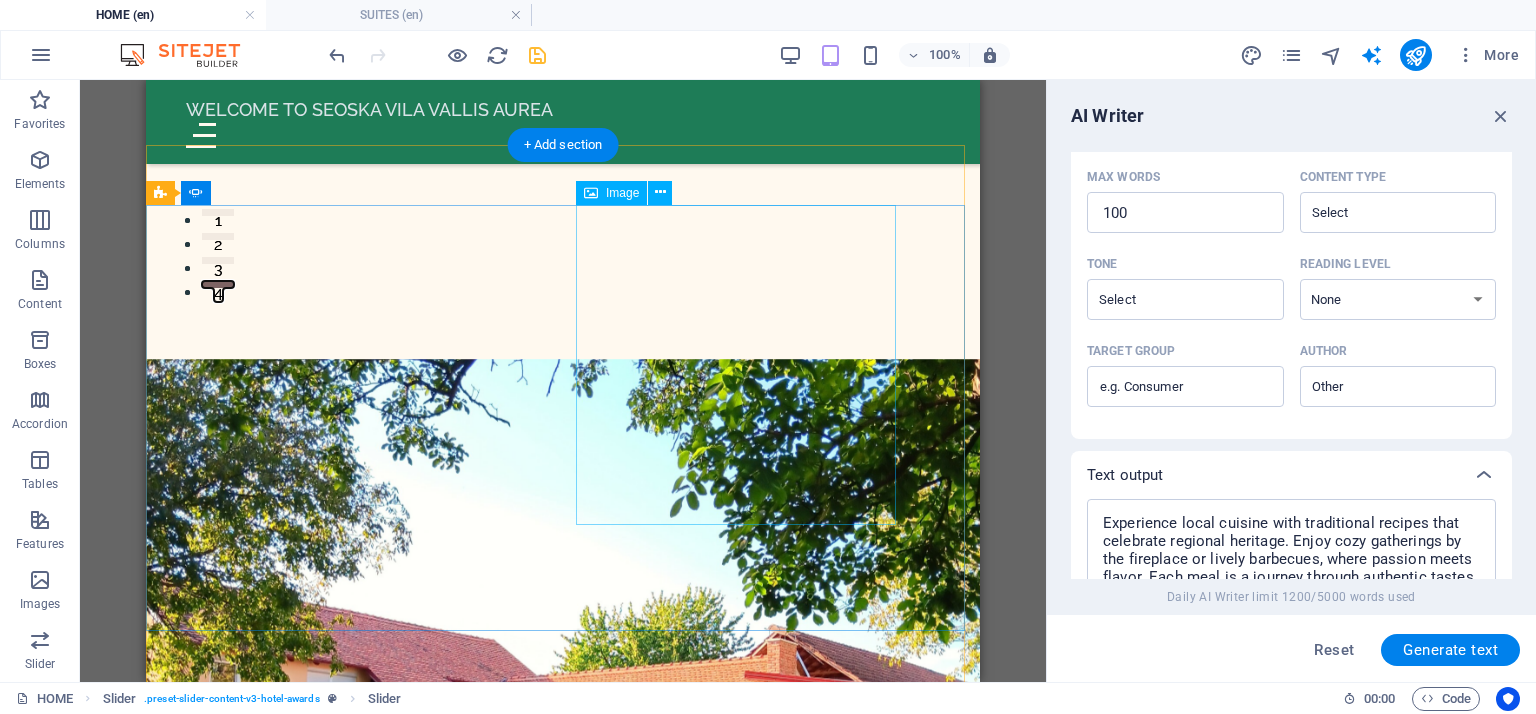 scroll, scrollTop: 0, scrollLeft: 0, axis: both 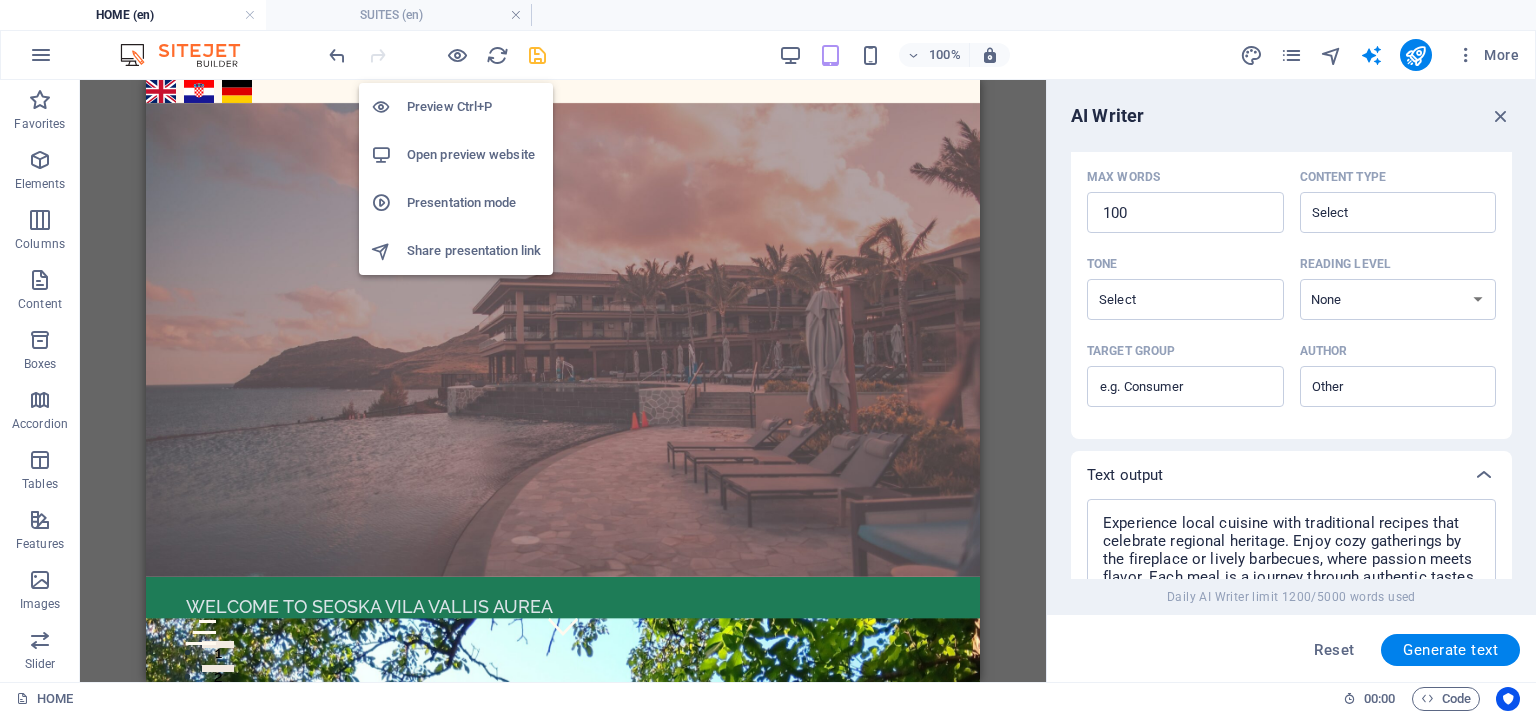 click on "Presentation mode" at bounding box center [474, 203] 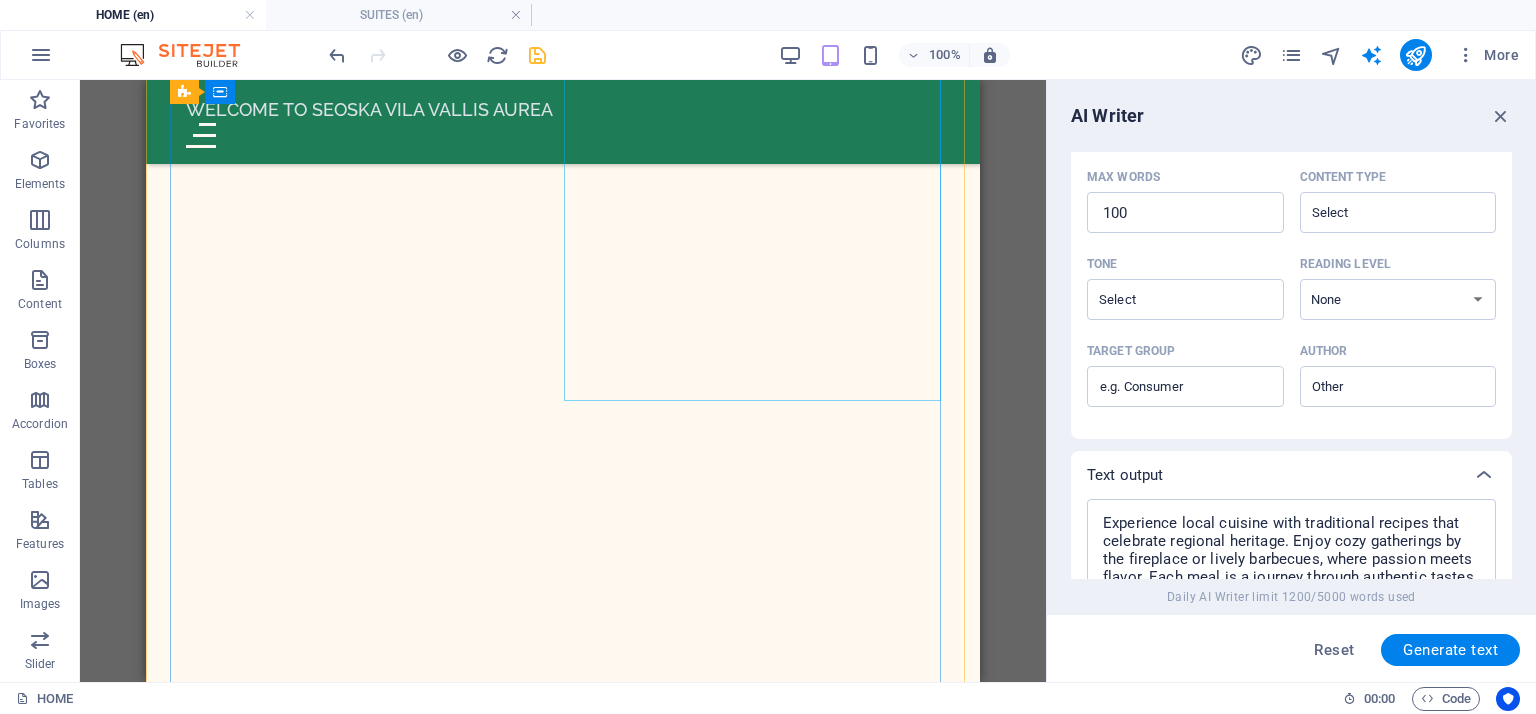 scroll, scrollTop: 3100, scrollLeft: 0, axis: vertical 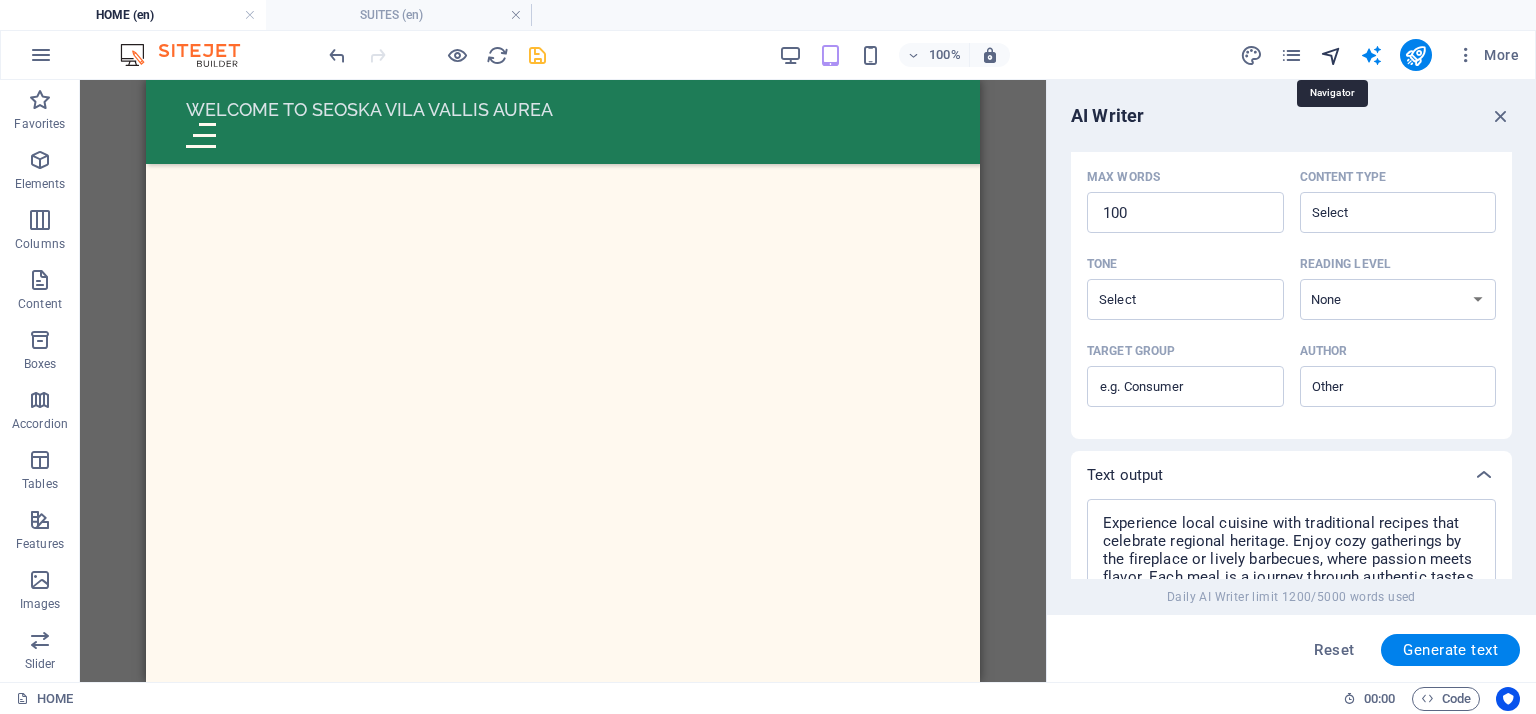 click at bounding box center (1331, 55) 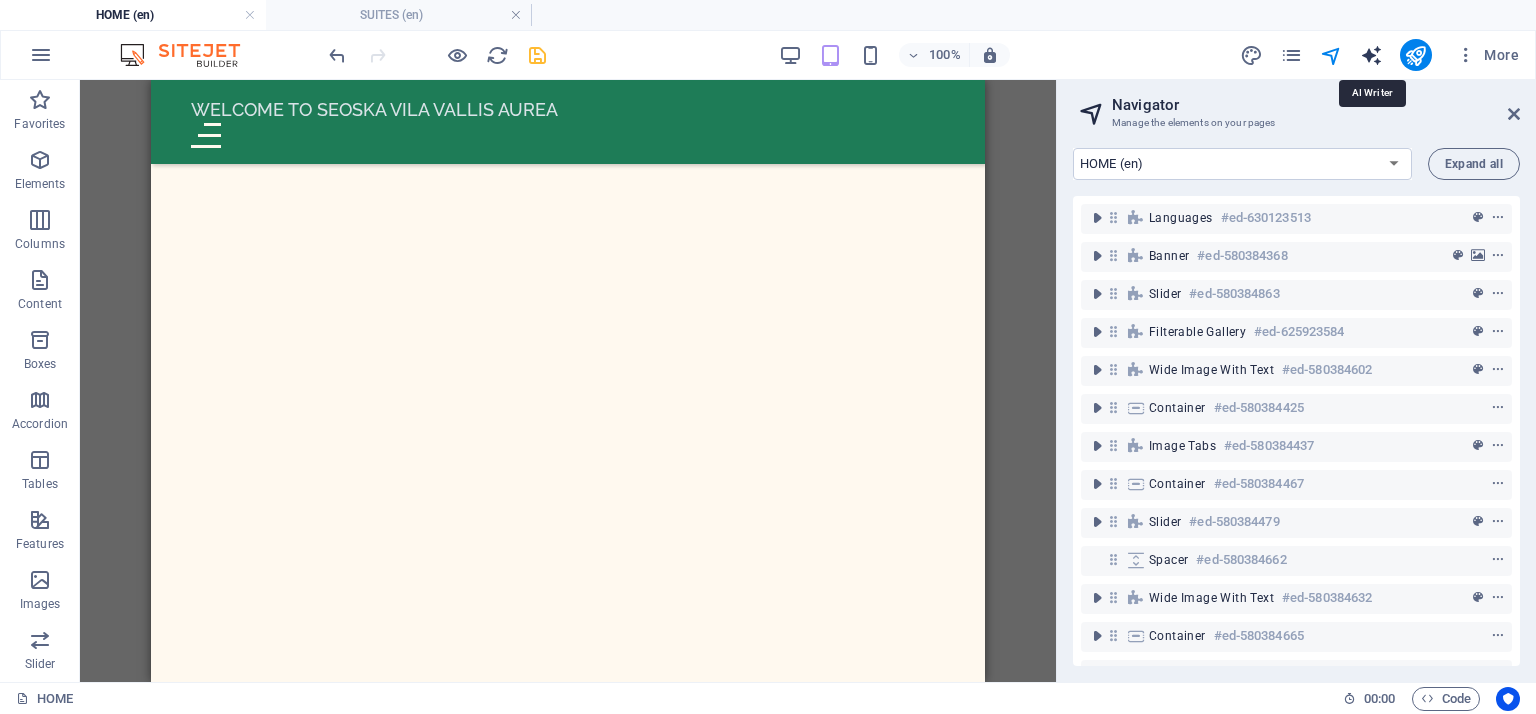click at bounding box center (1371, 55) 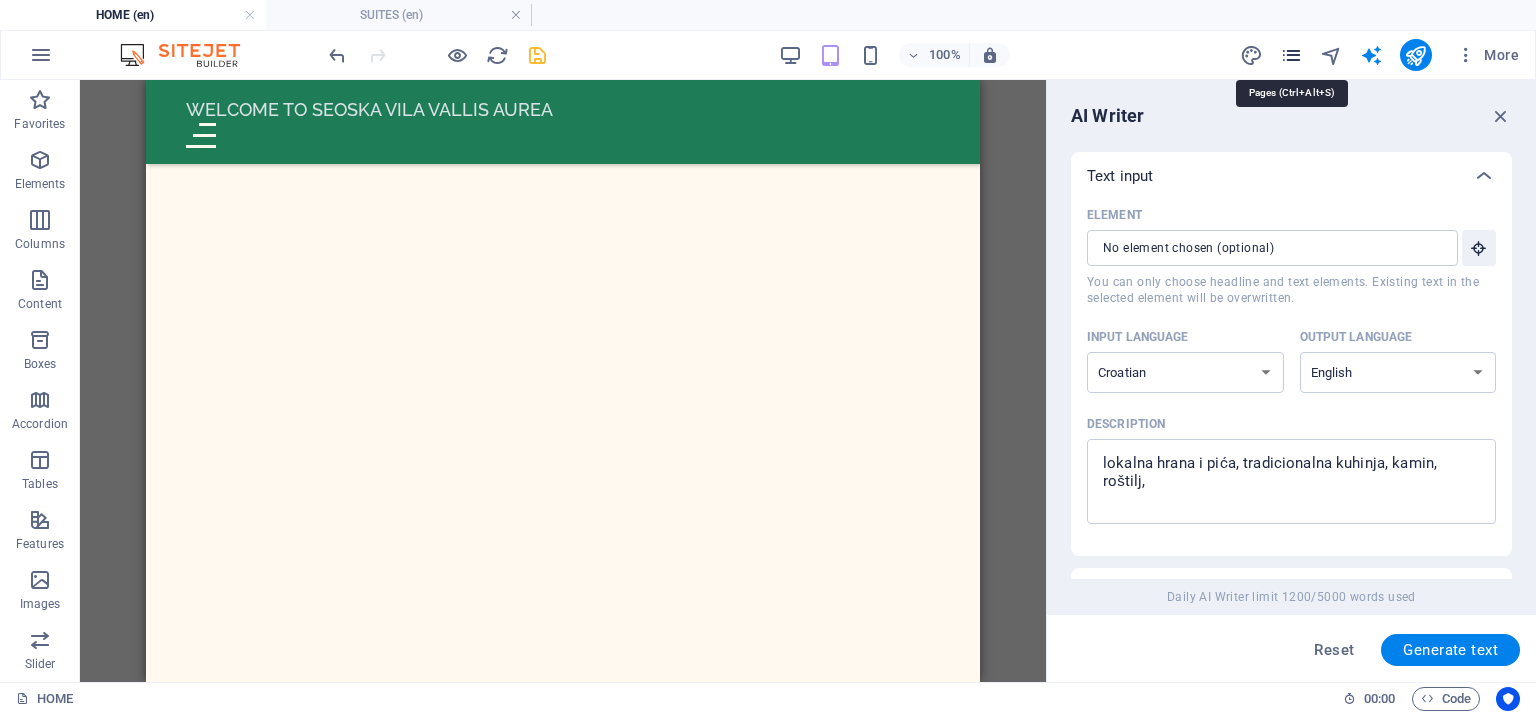 click at bounding box center [1291, 55] 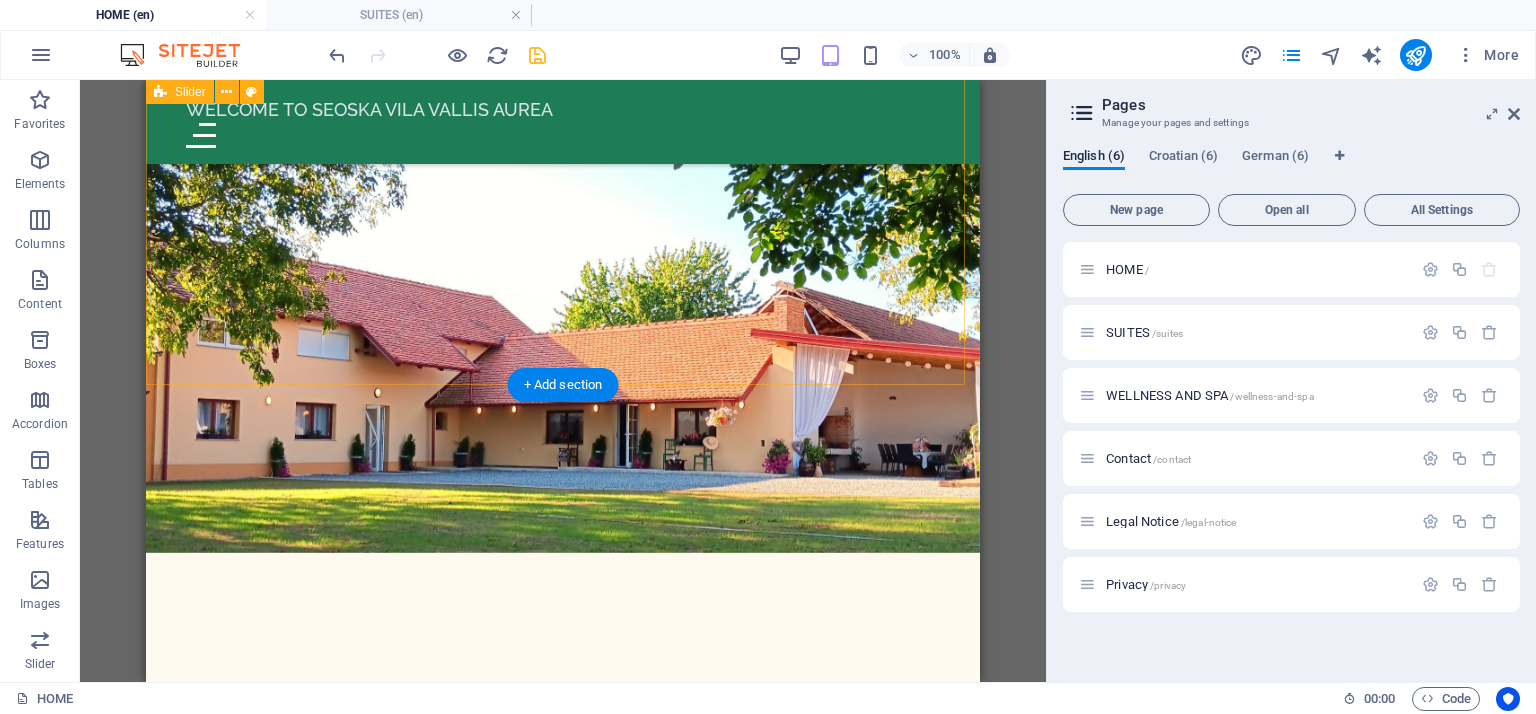 scroll, scrollTop: 0, scrollLeft: 0, axis: both 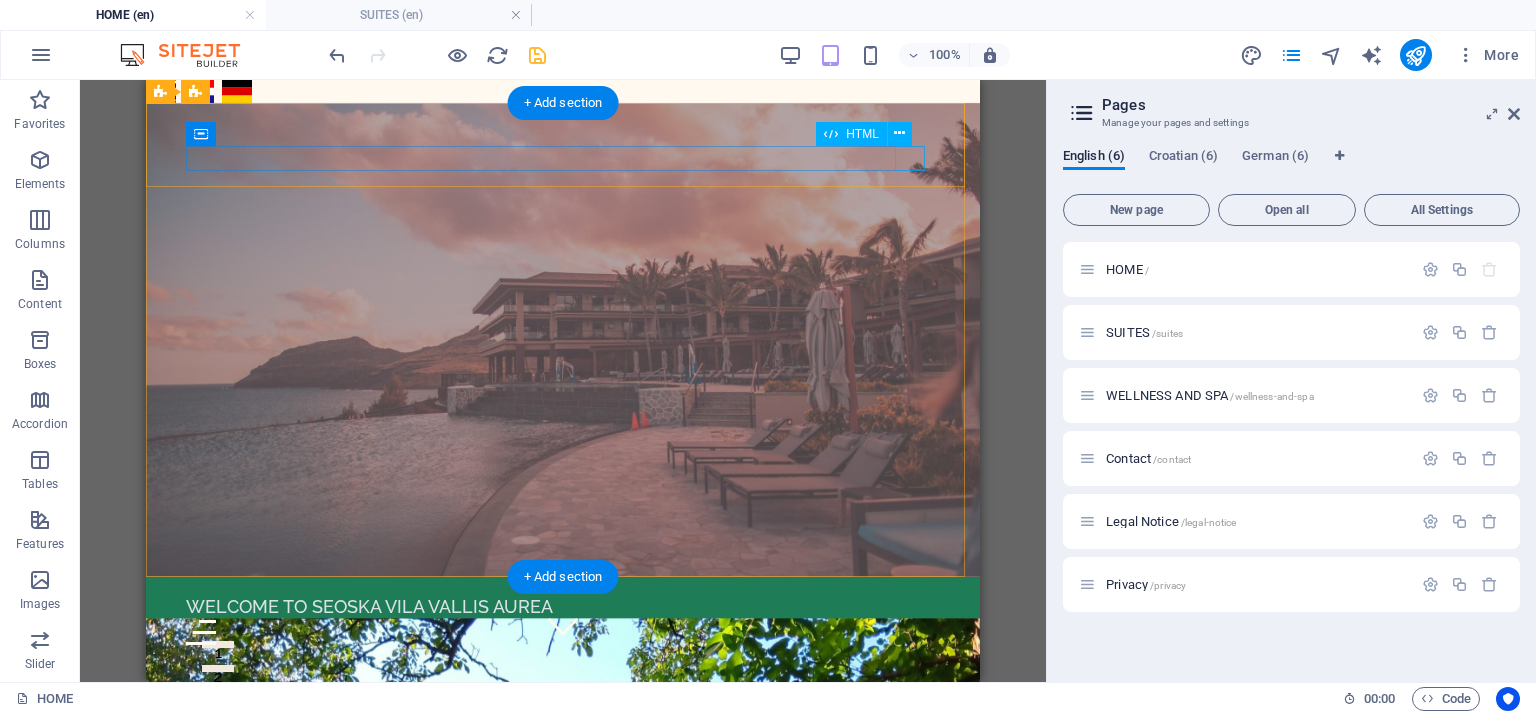 click at bounding box center [563, 632] 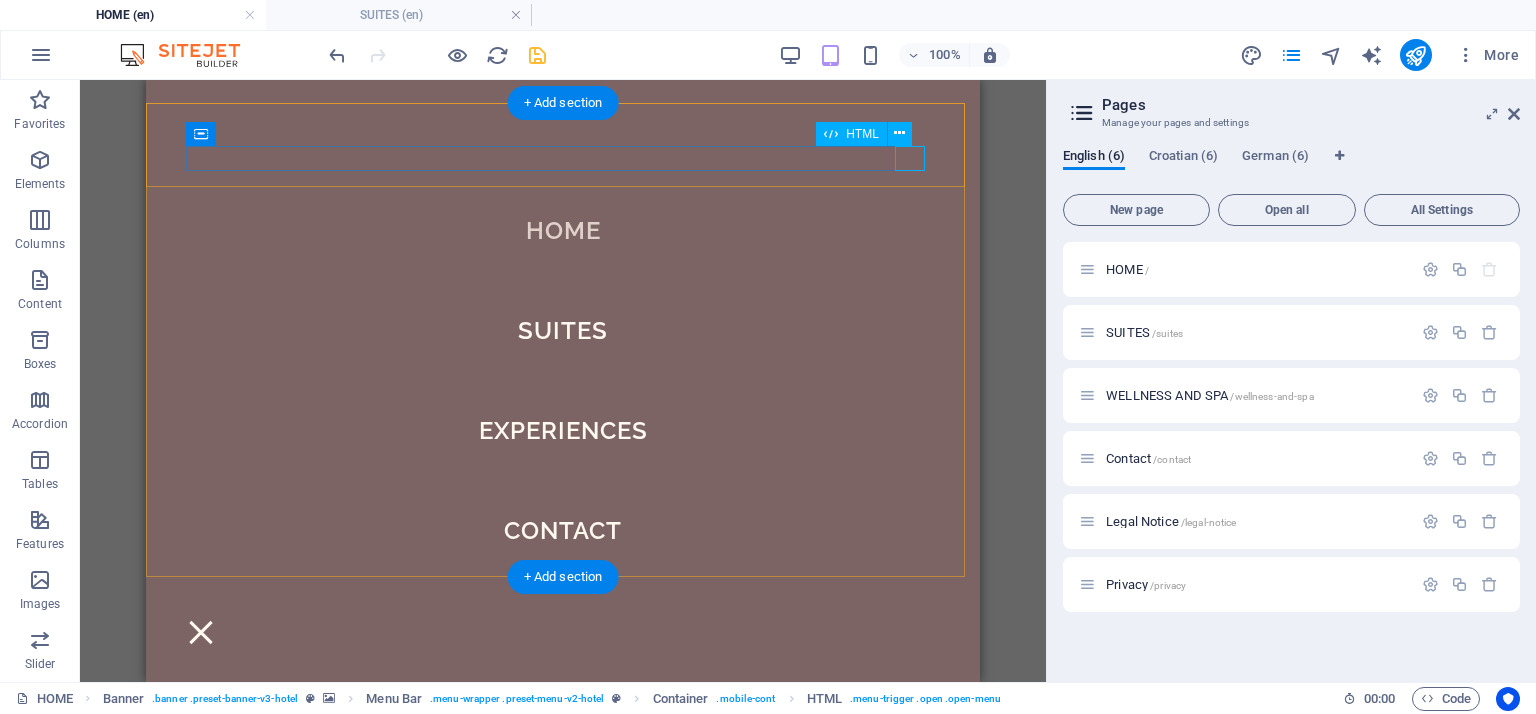 click at bounding box center [563, 632] 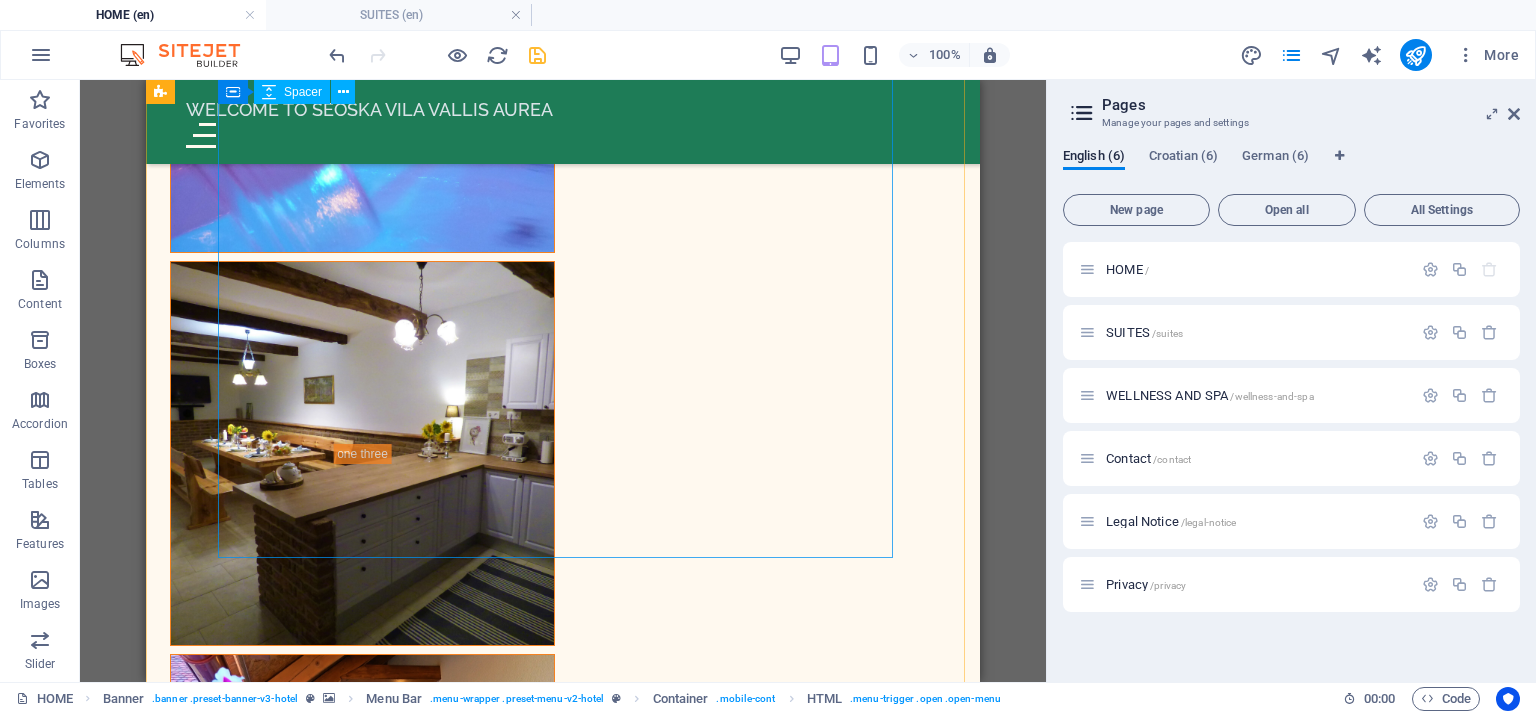 scroll, scrollTop: 8800, scrollLeft: 0, axis: vertical 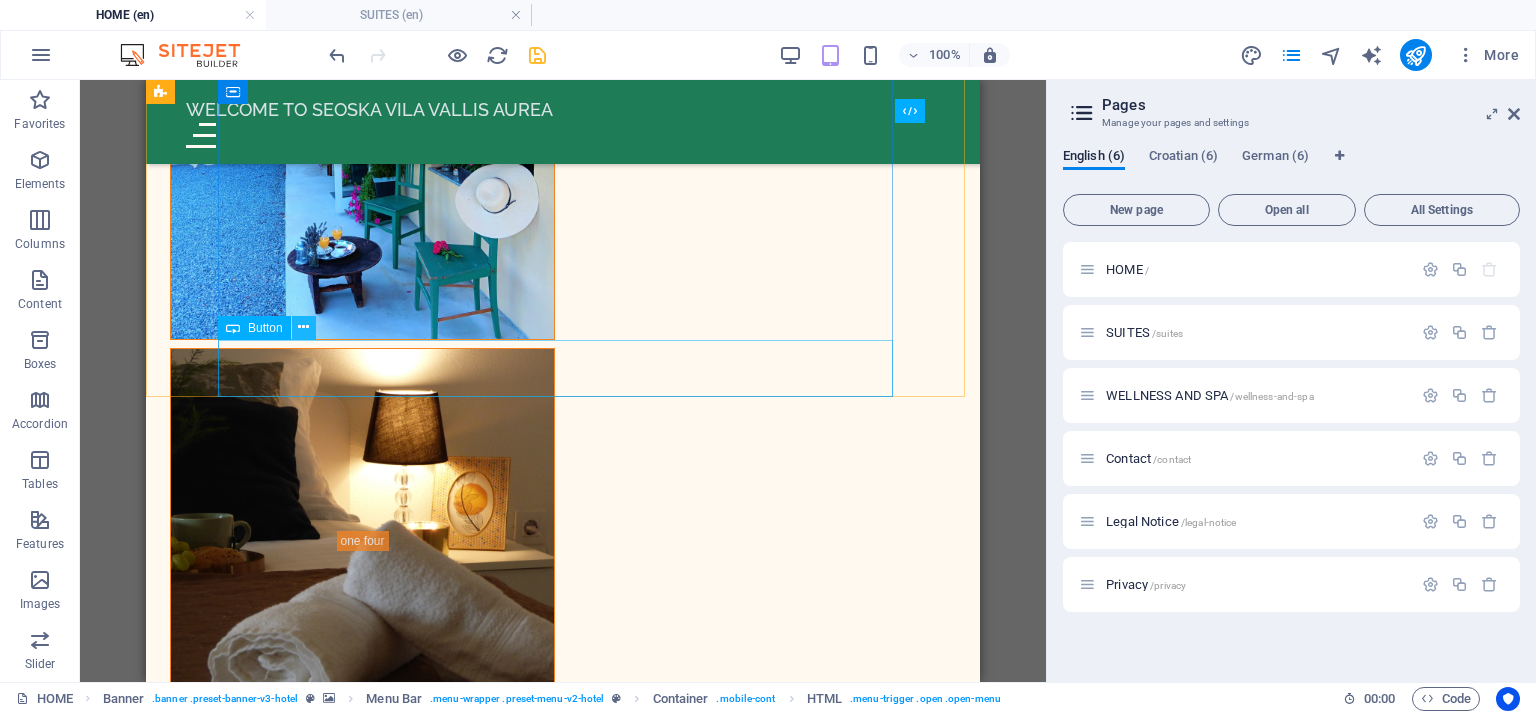 click at bounding box center (303, 327) 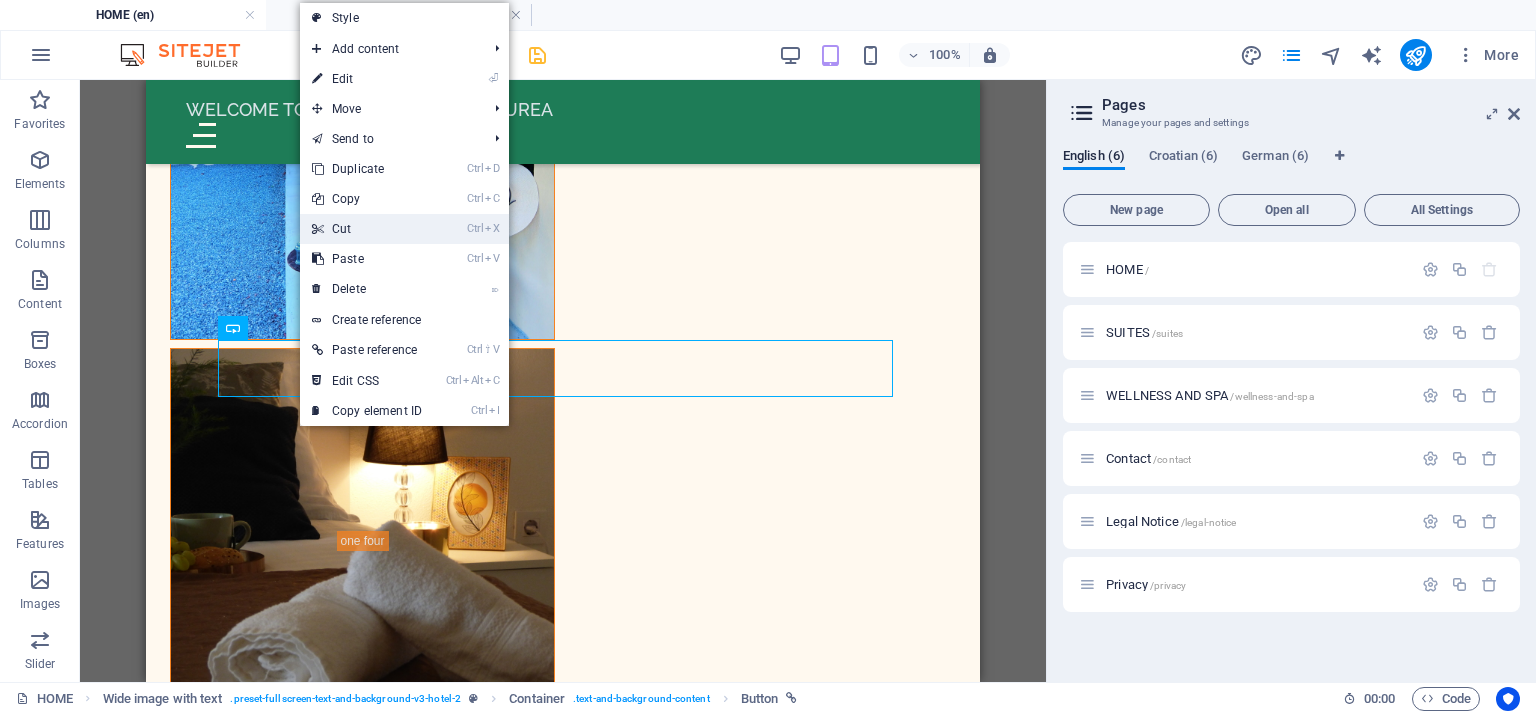 click on "Ctrl X  Cut" at bounding box center [367, 229] 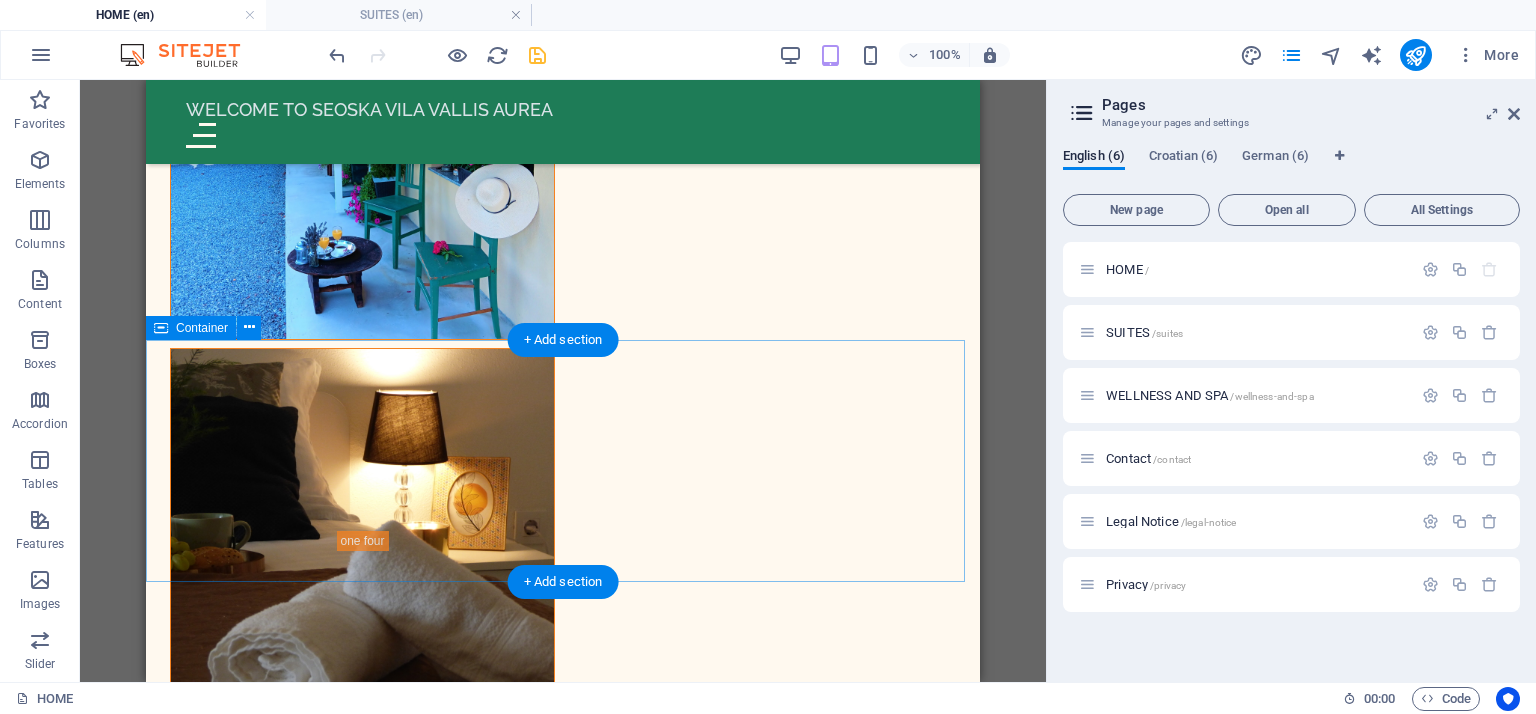 click on "Customer Reviews We are delighted to ensure your stays at Seoska Vila Vallis Aurea are comfortable." at bounding box center (563, 9047) 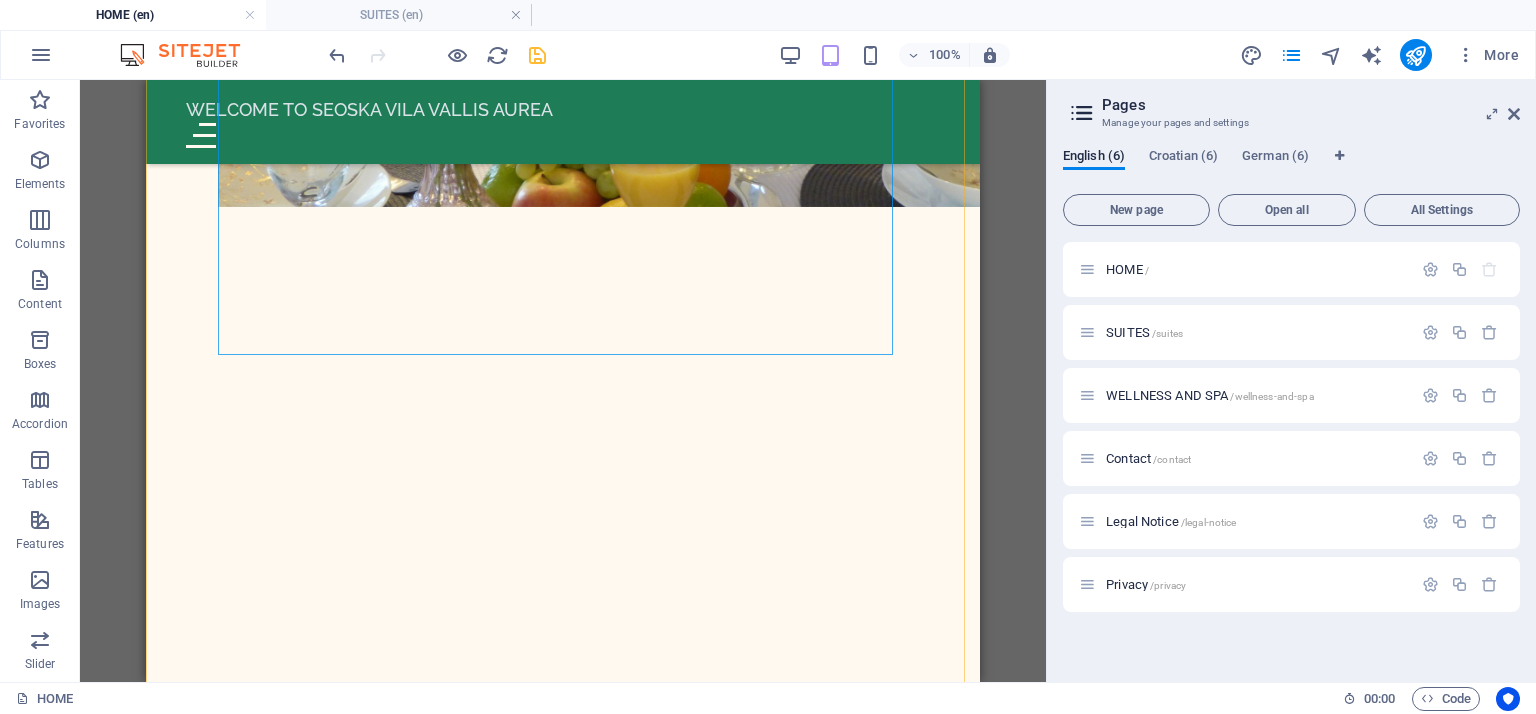scroll, scrollTop: 11578, scrollLeft: 0, axis: vertical 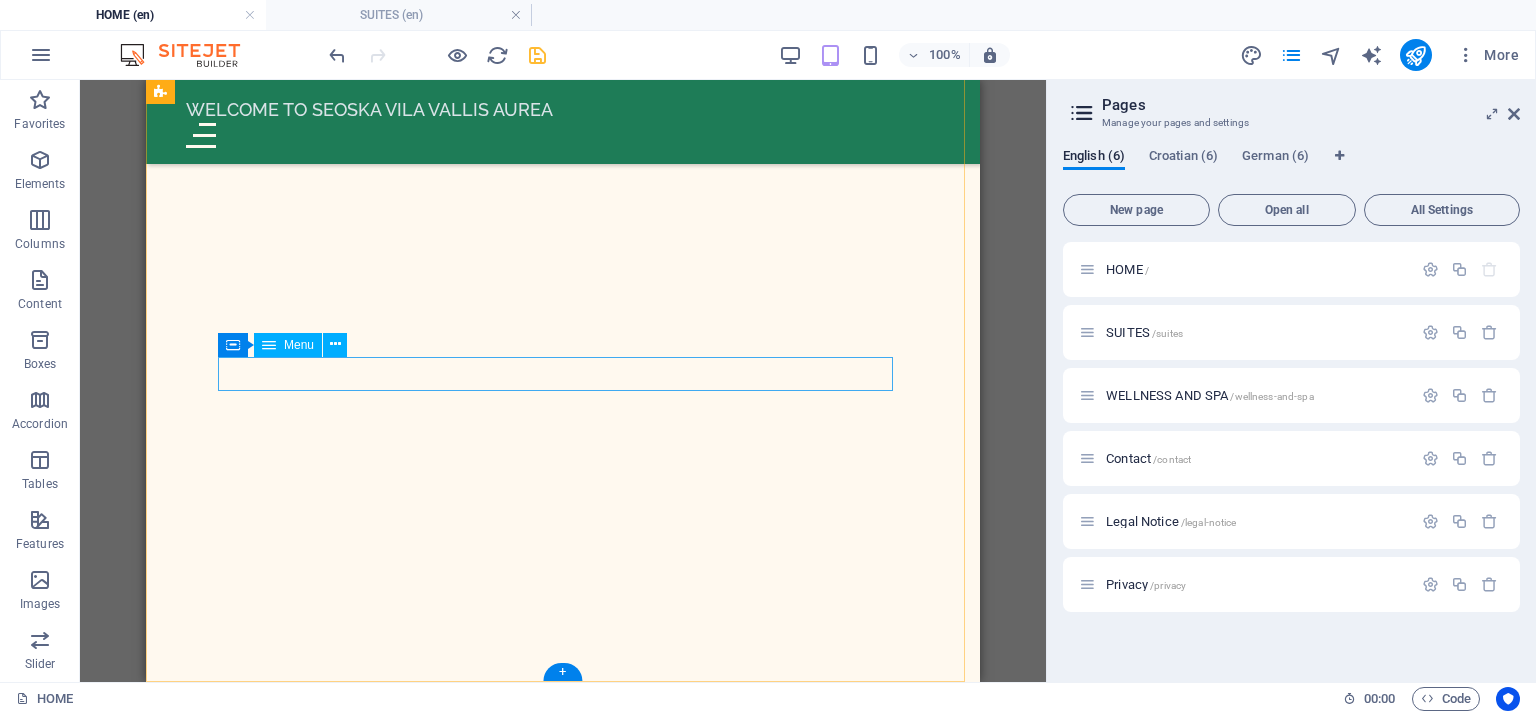 click on "HOME SUITES EXPERIENCES CONTACT" at bounding box center (563, 15347) 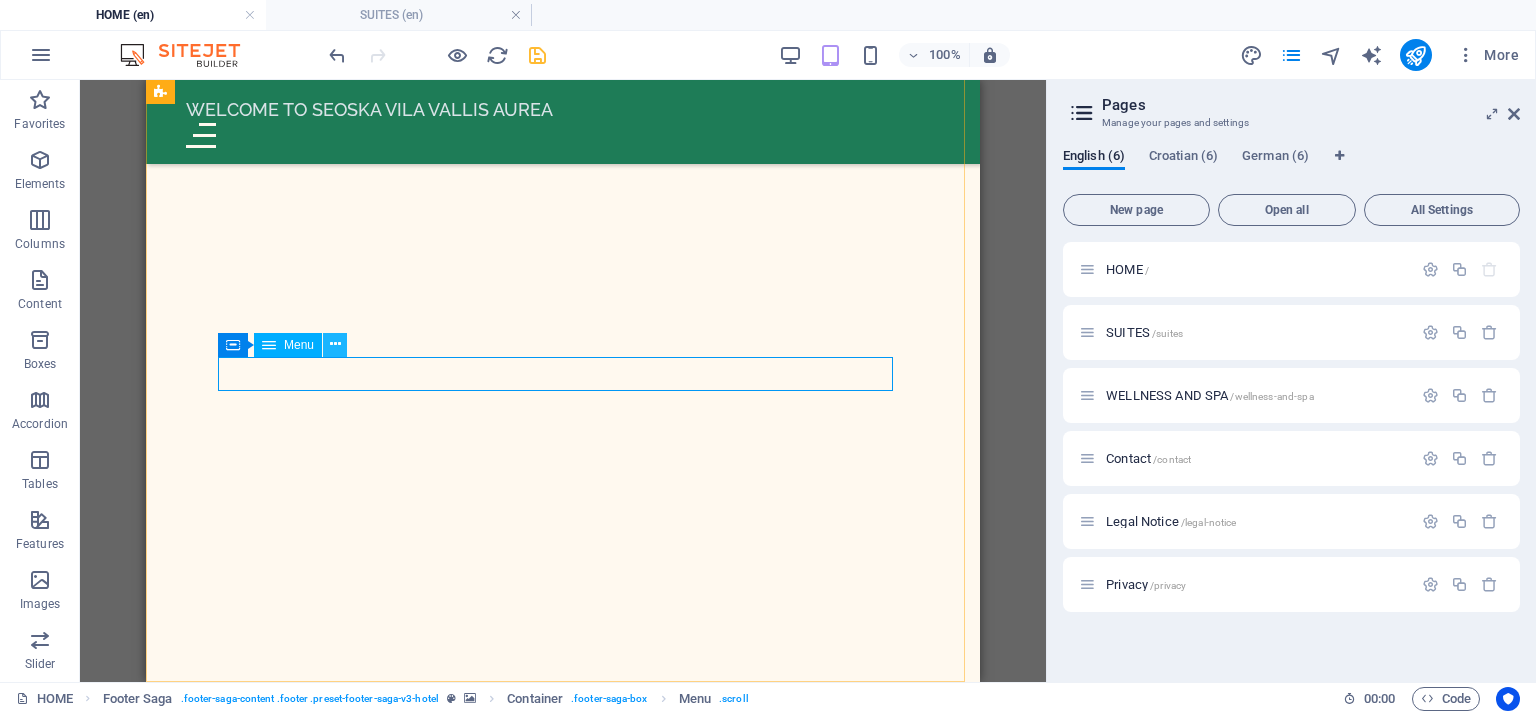 click at bounding box center [335, 344] 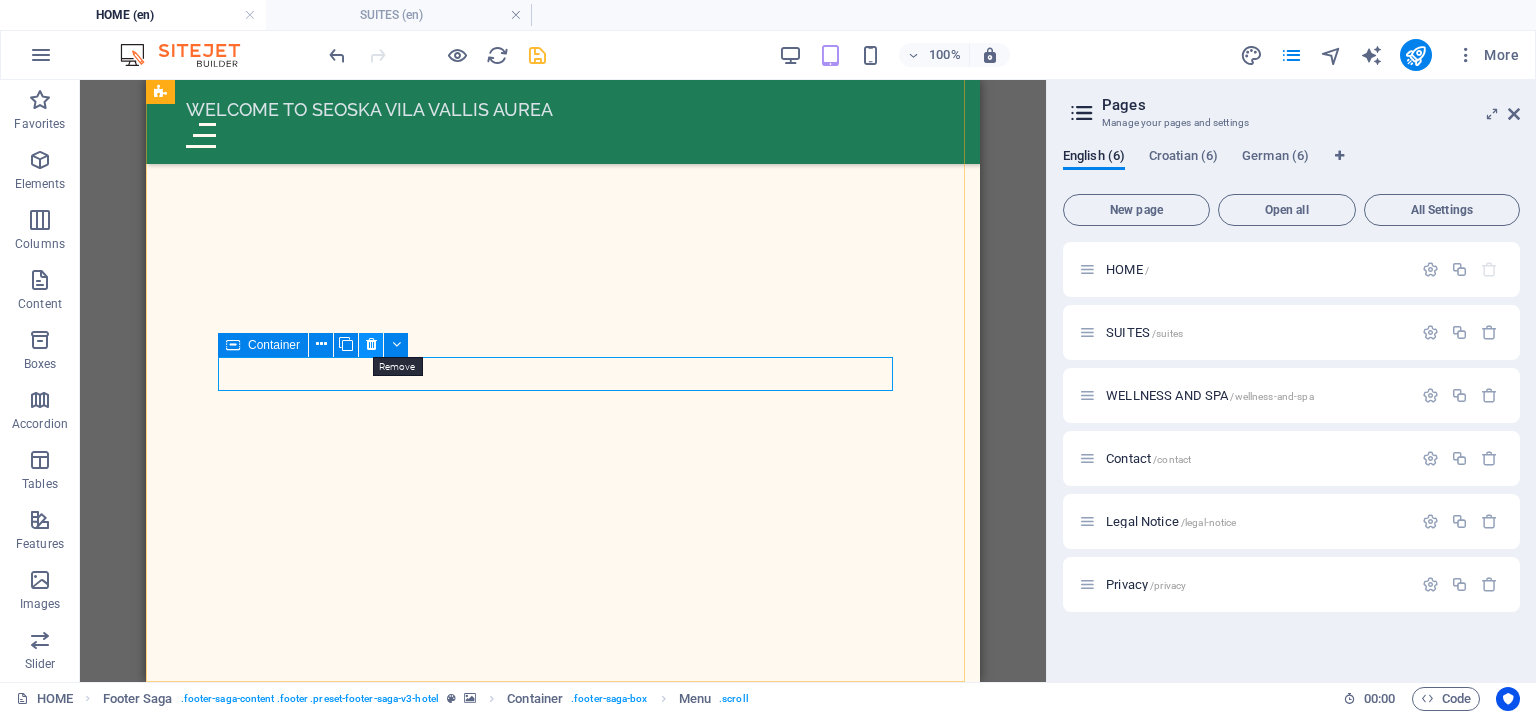 click at bounding box center [371, 344] 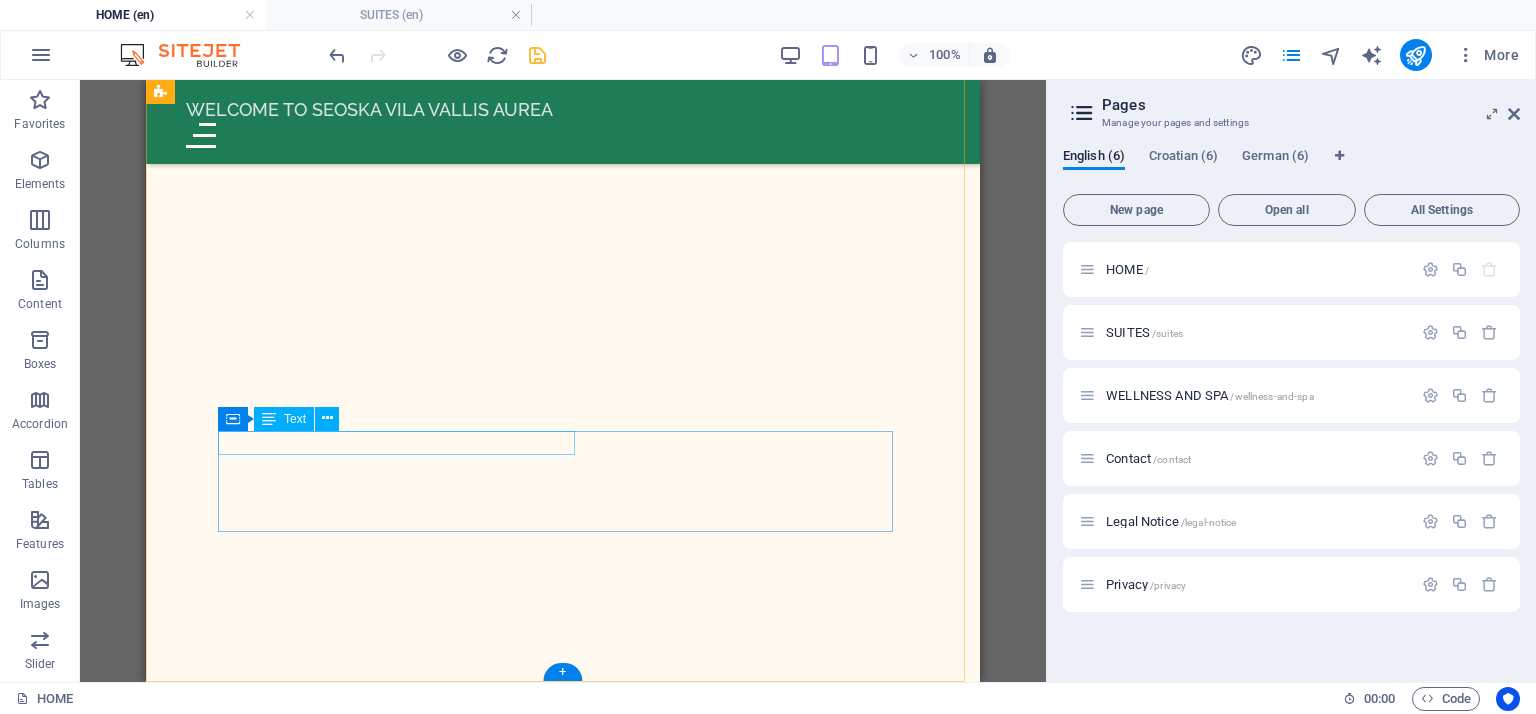 click on "Adress: [NUMBER] [STREET], [CITY]" at bounding box center [563, 15342] 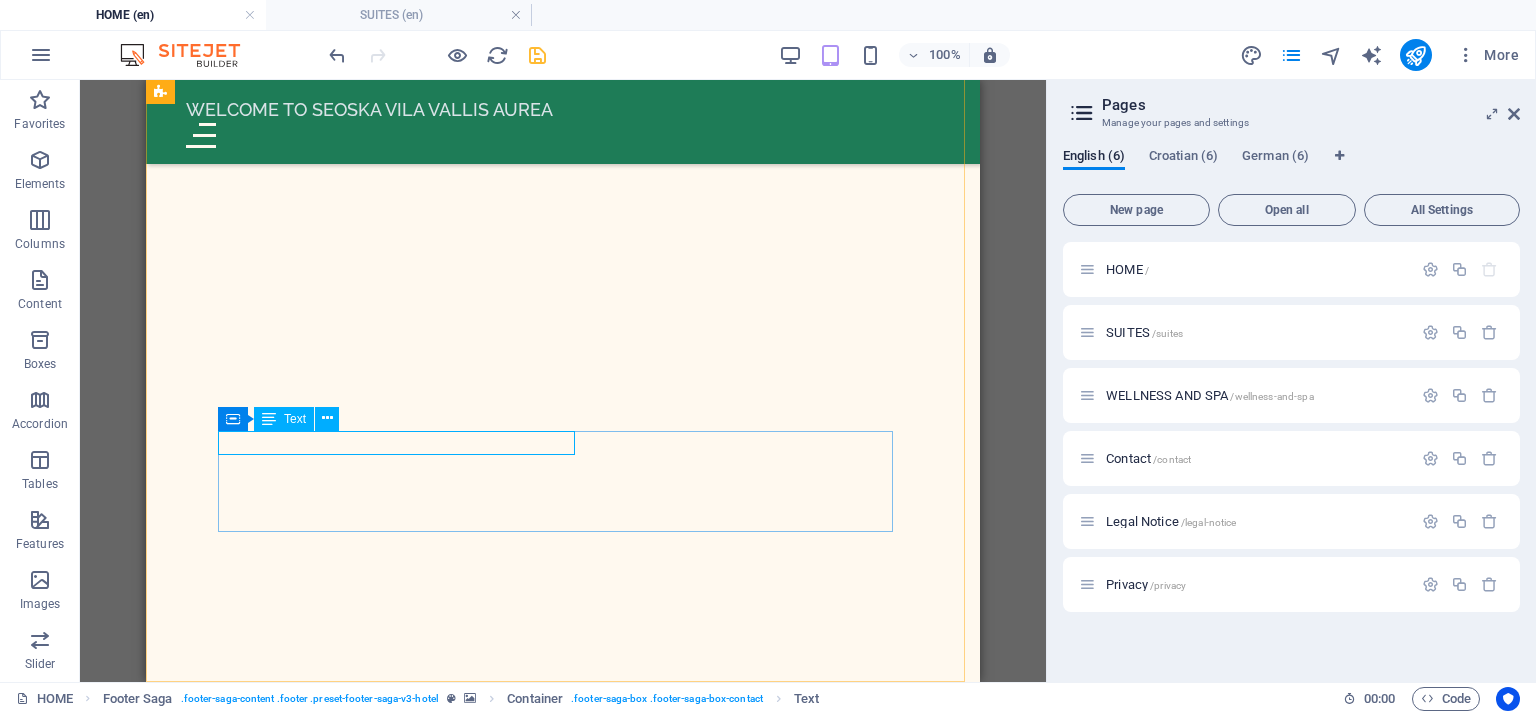 click on "Text" at bounding box center (284, 419) 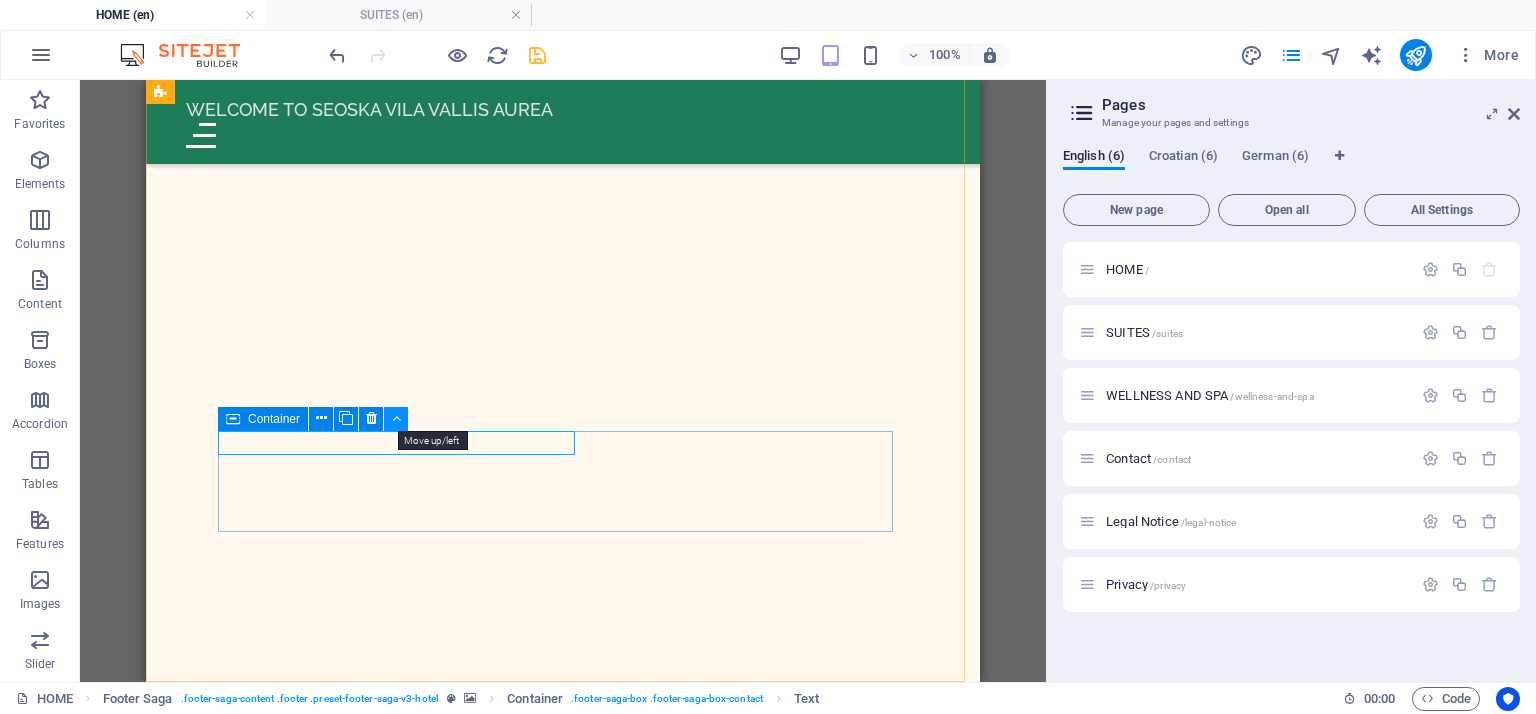 click at bounding box center (396, 418) 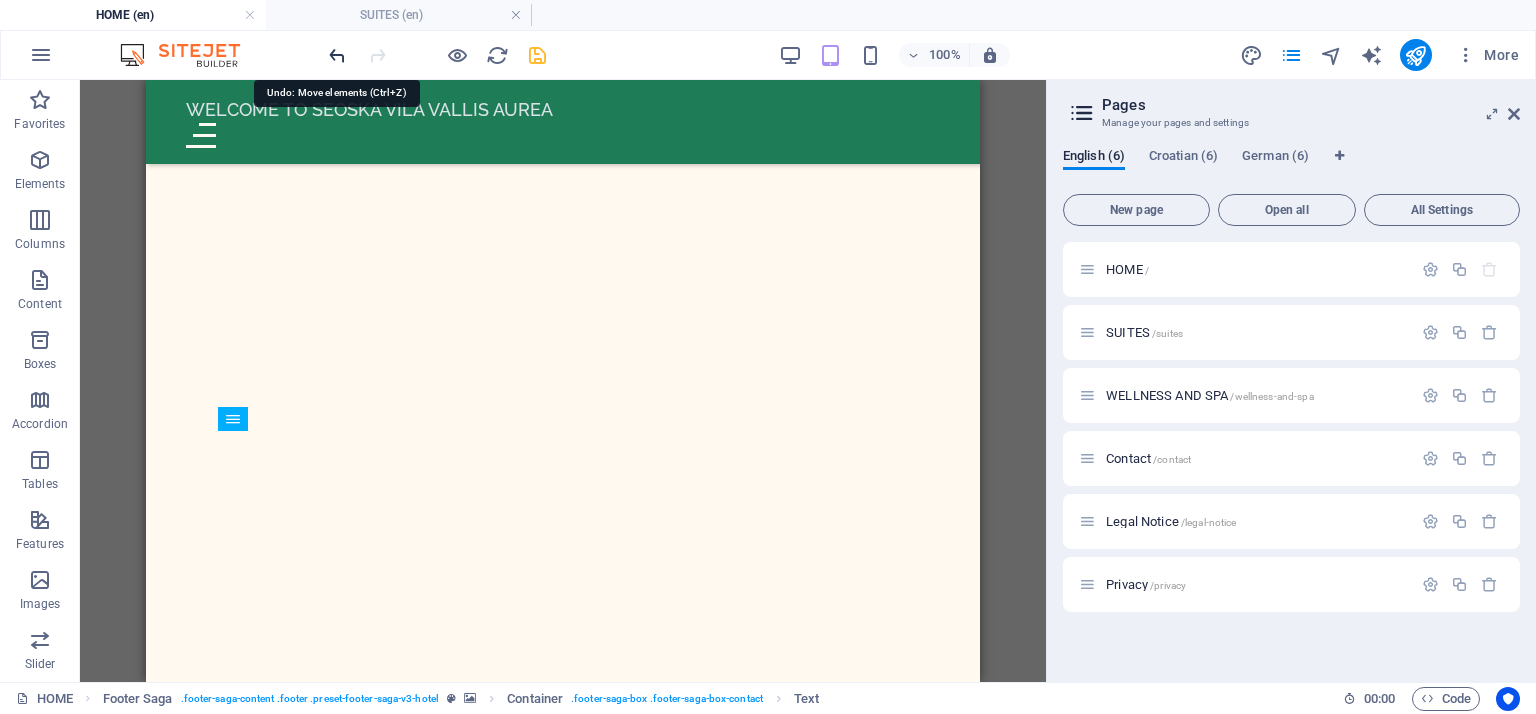 click at bounding box center [337, 55] 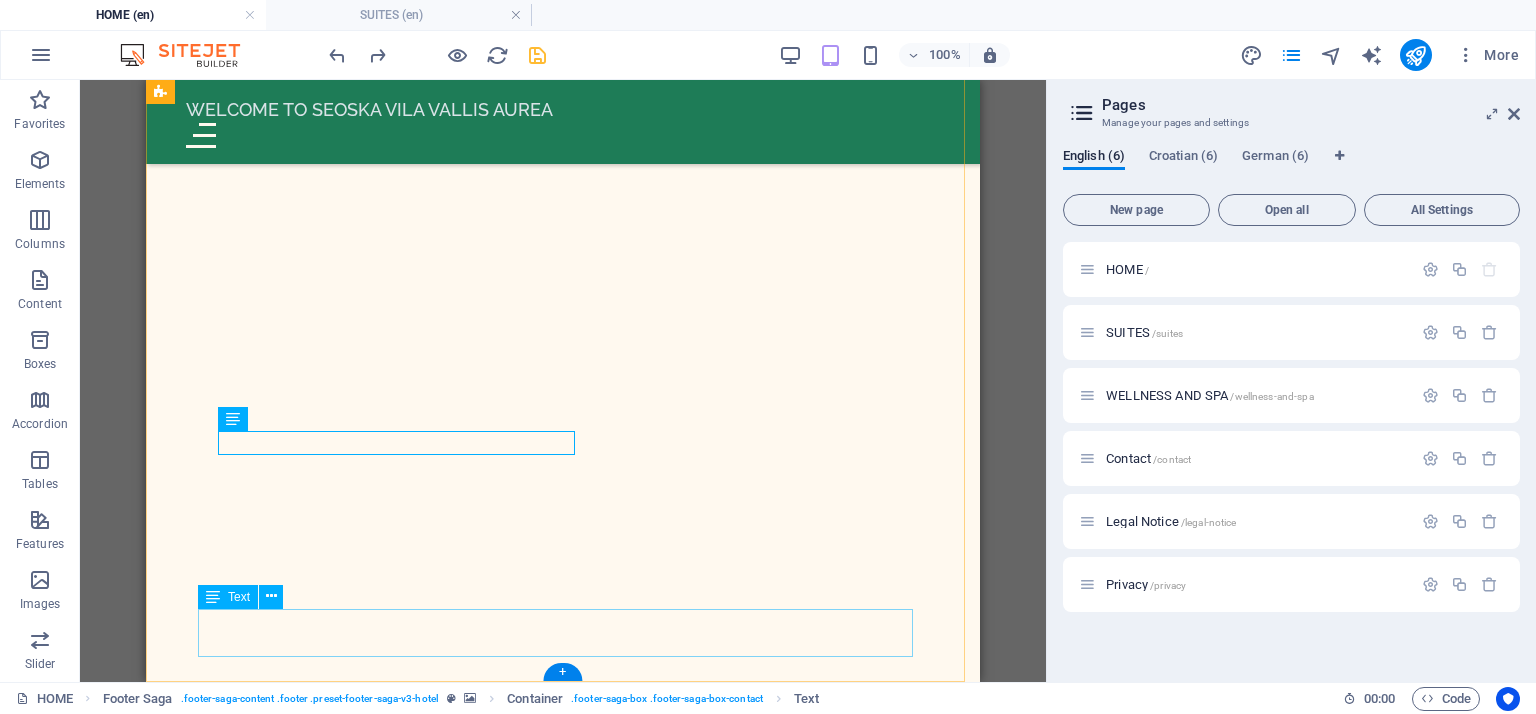 click on "Copyright © 2023 LumeDeAqua. All rights reserved.
Legal Notice & Privacy" at bounding box center (563, 15668) 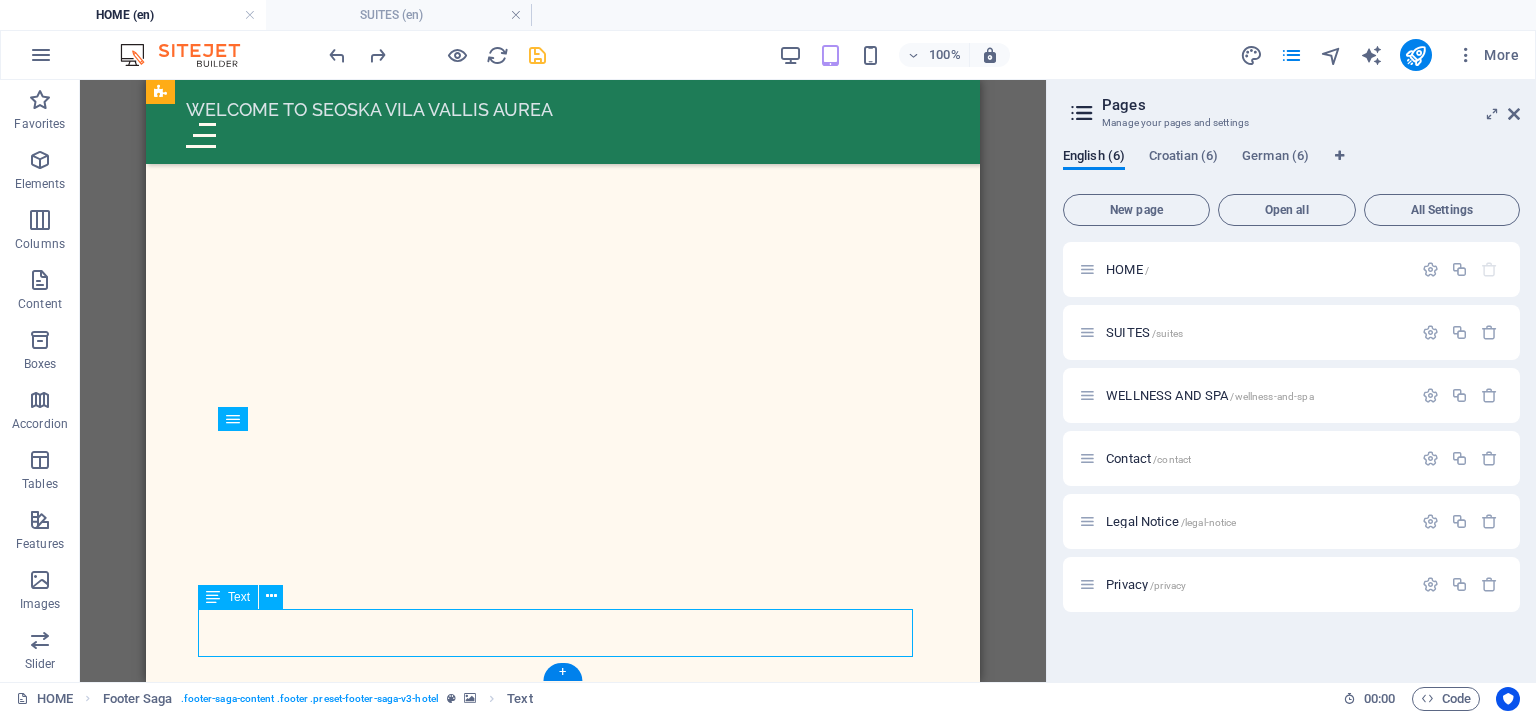 click on "Copyright © 2023 LumeDeAqua. All rights reserved.
Legal Notice & Privacy" at bounding box center (563, 15668) 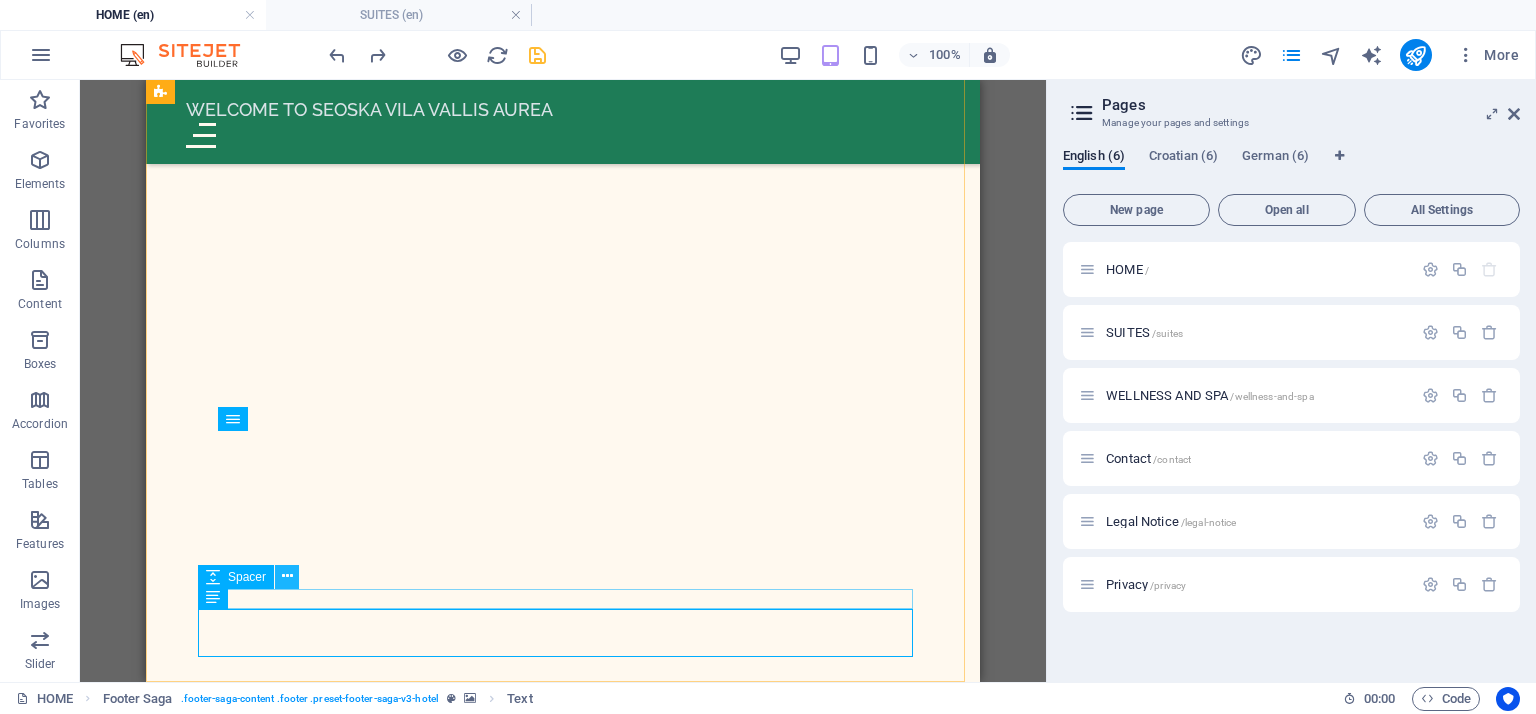 click at bounding box center (287, 576) 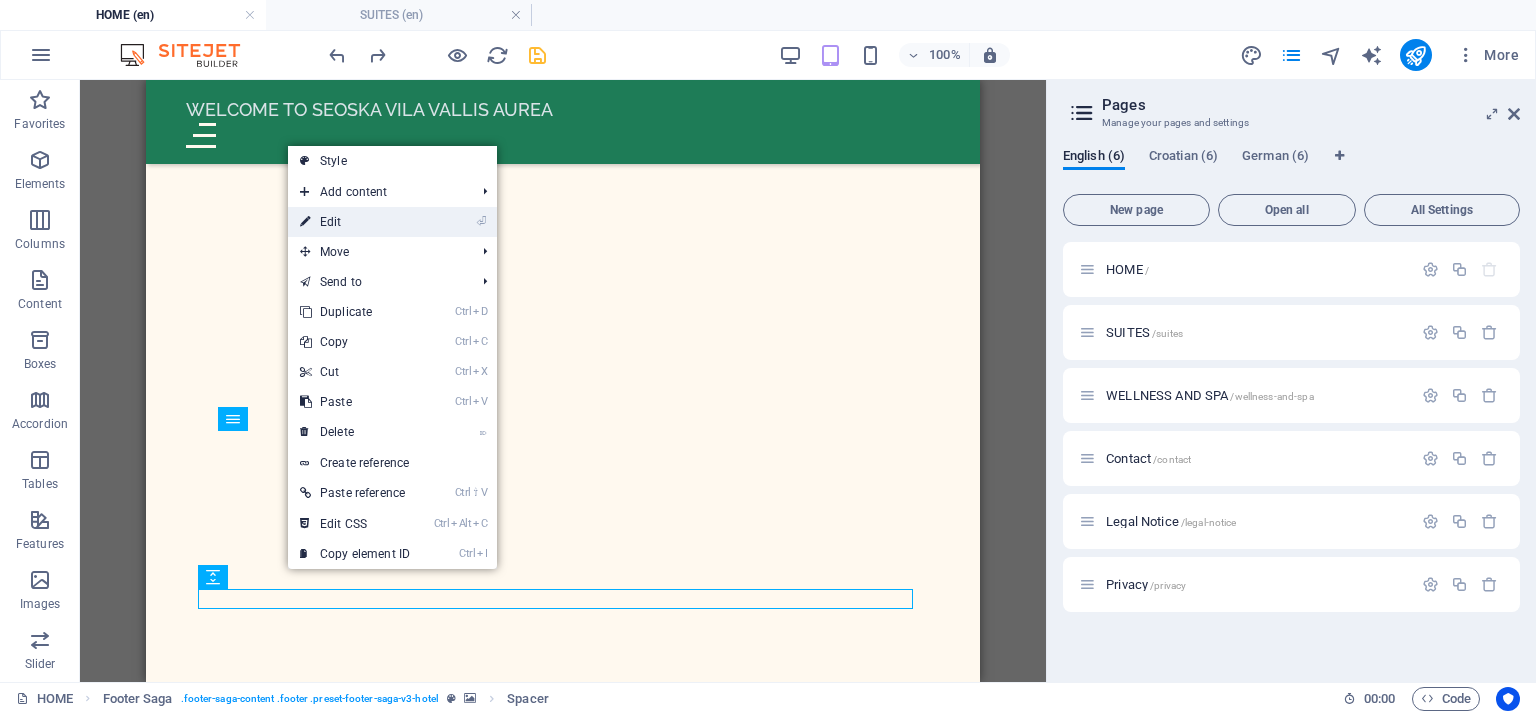 drag, startPoint x: 352, startPoint y: 225, endPoint x: 89, endPoint y: 503, distance: 382.69177 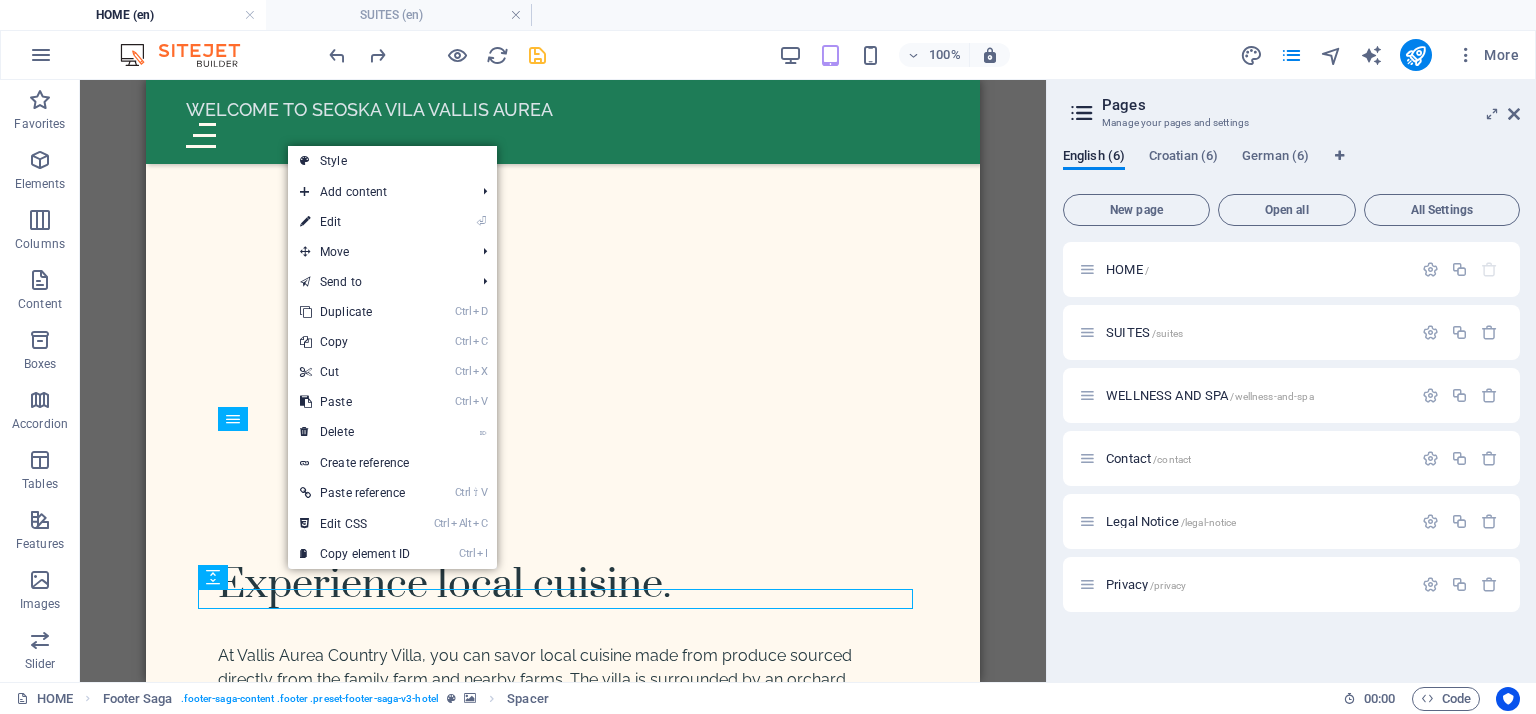 select on "px" 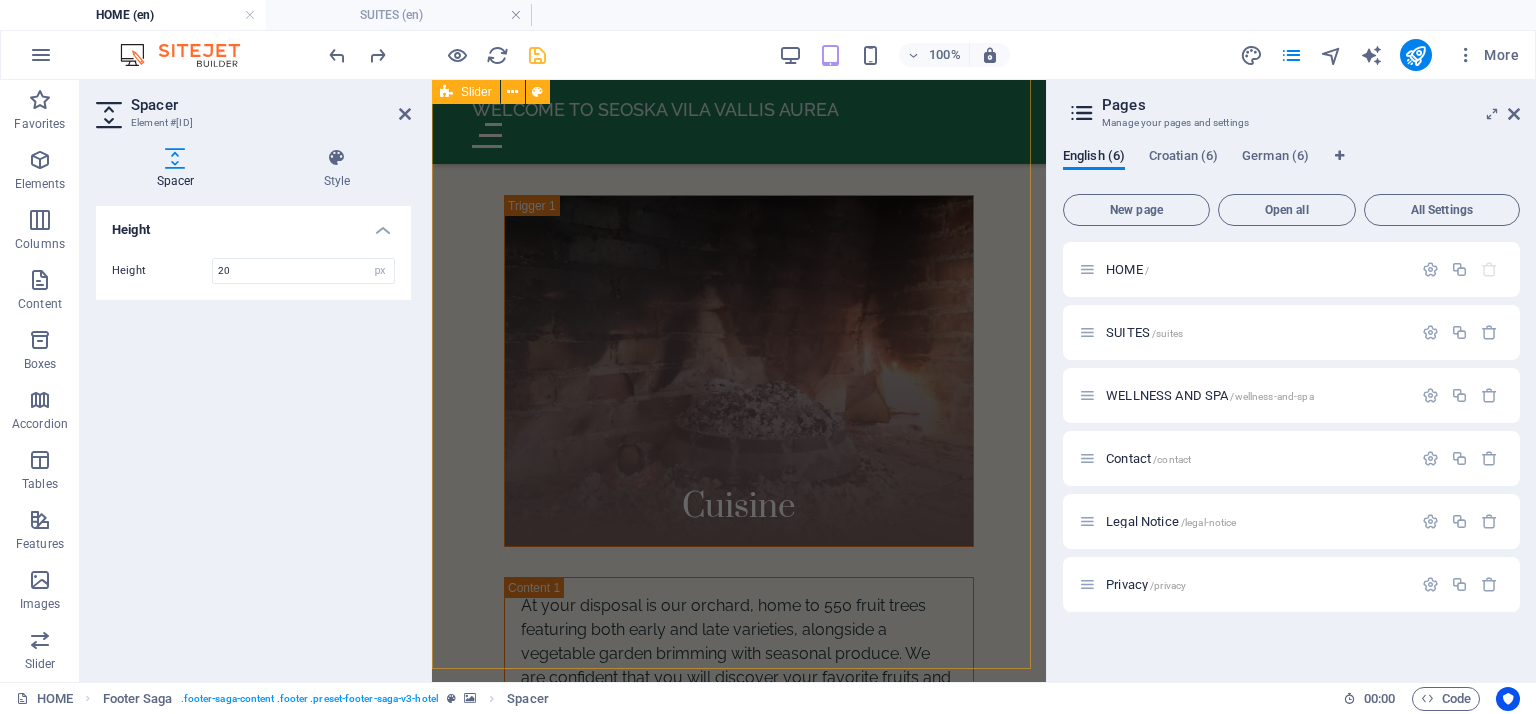 scroll, scrollTop: 10585, scrollLeft: 0, axis: vertical 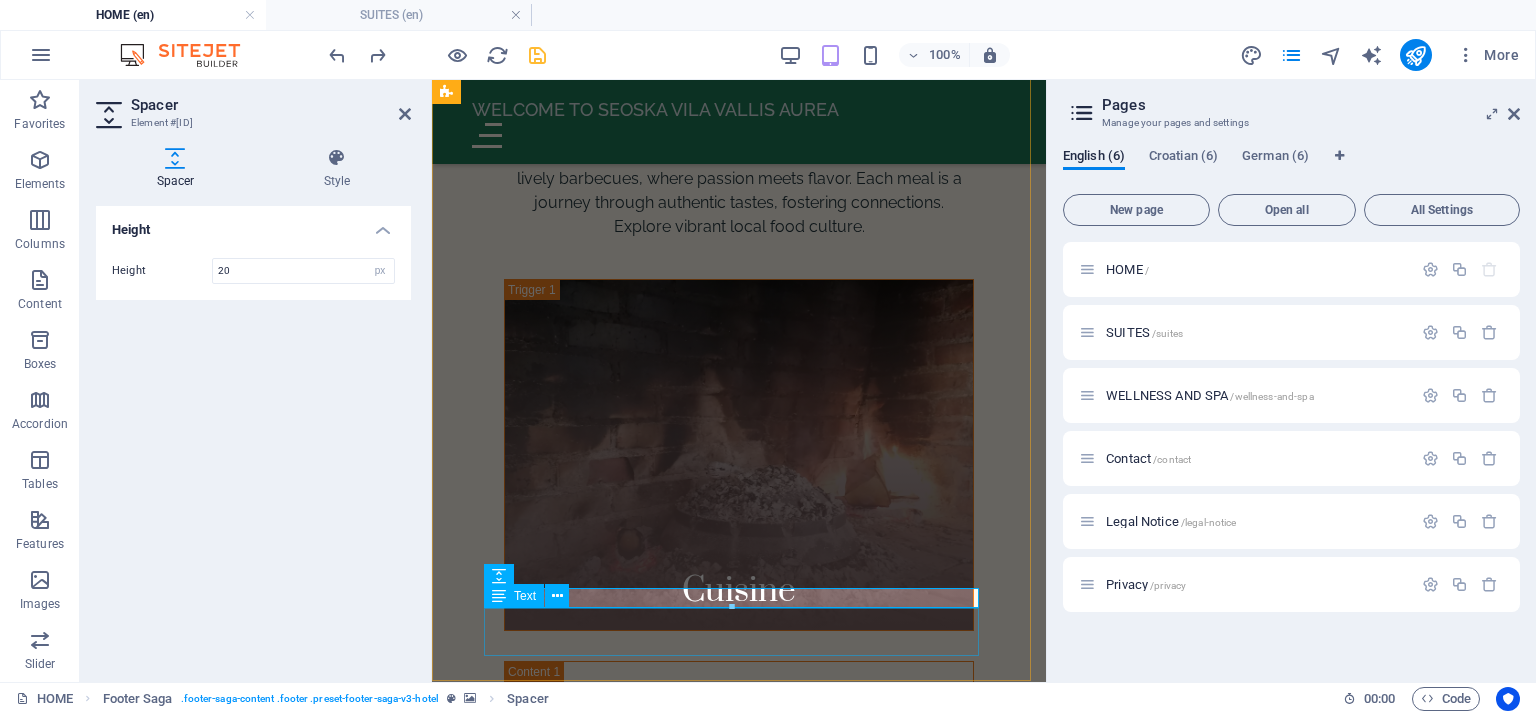 click on "Copyright © 2023 LumeDeAqua. All rights reserved.
Legal Notice & Privacy" at bounding box center [739, 16720] 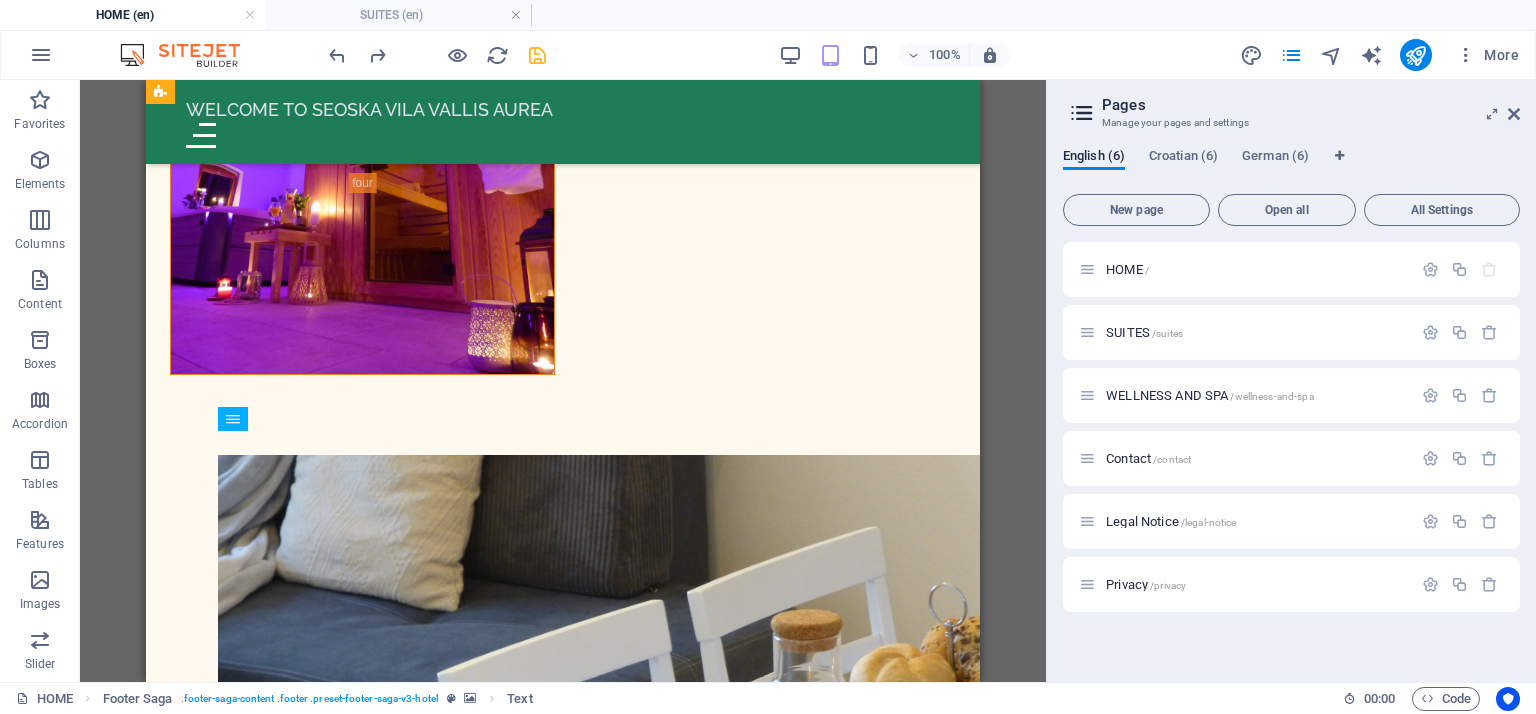 click on "Copyright © 2023 LumeDeAqua. All rights reserved.
Legal Notice & Privacy" at bounding box center [563, 16587] 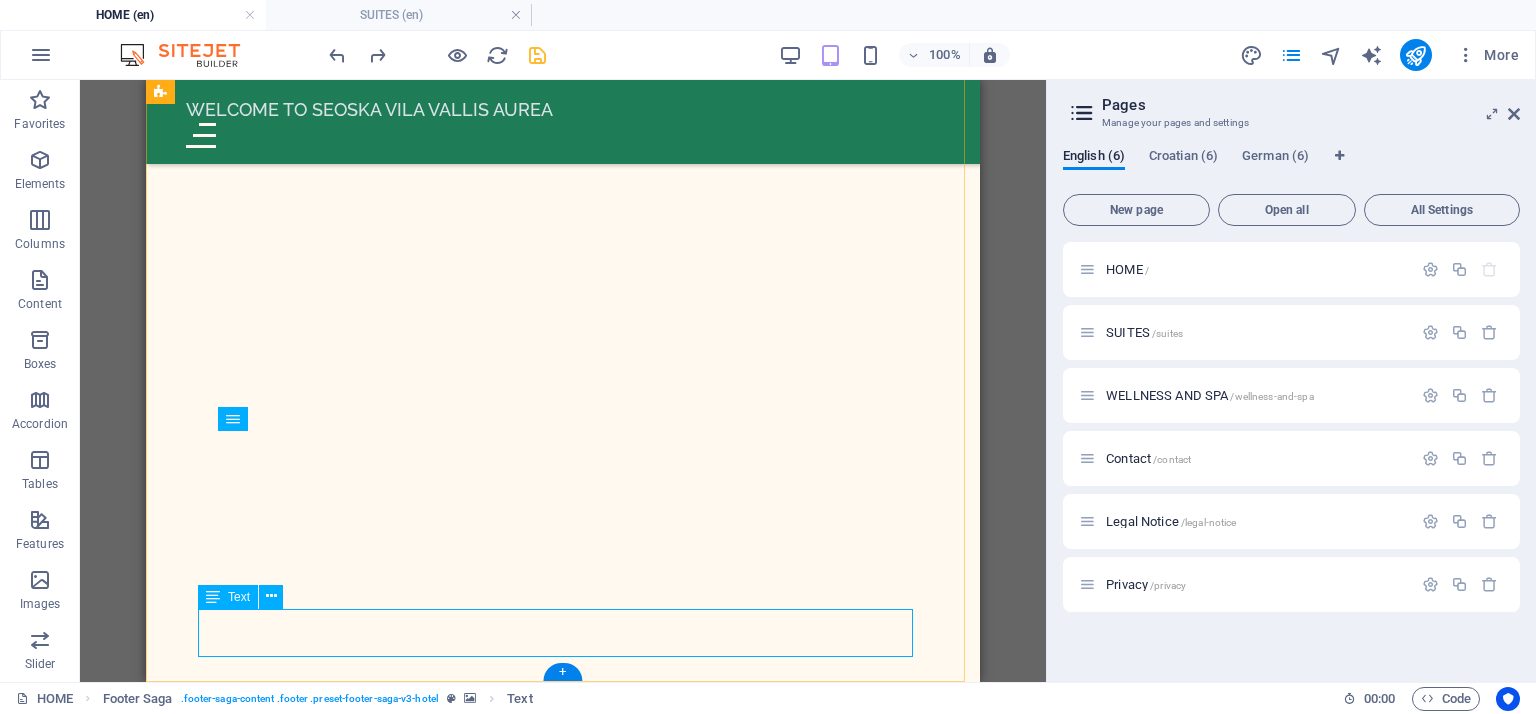 click on "Copyright © 2023 LumeDeAqua. All rights reserved.
Legal Notice & Privacy" at bounding box center (563, 15668) 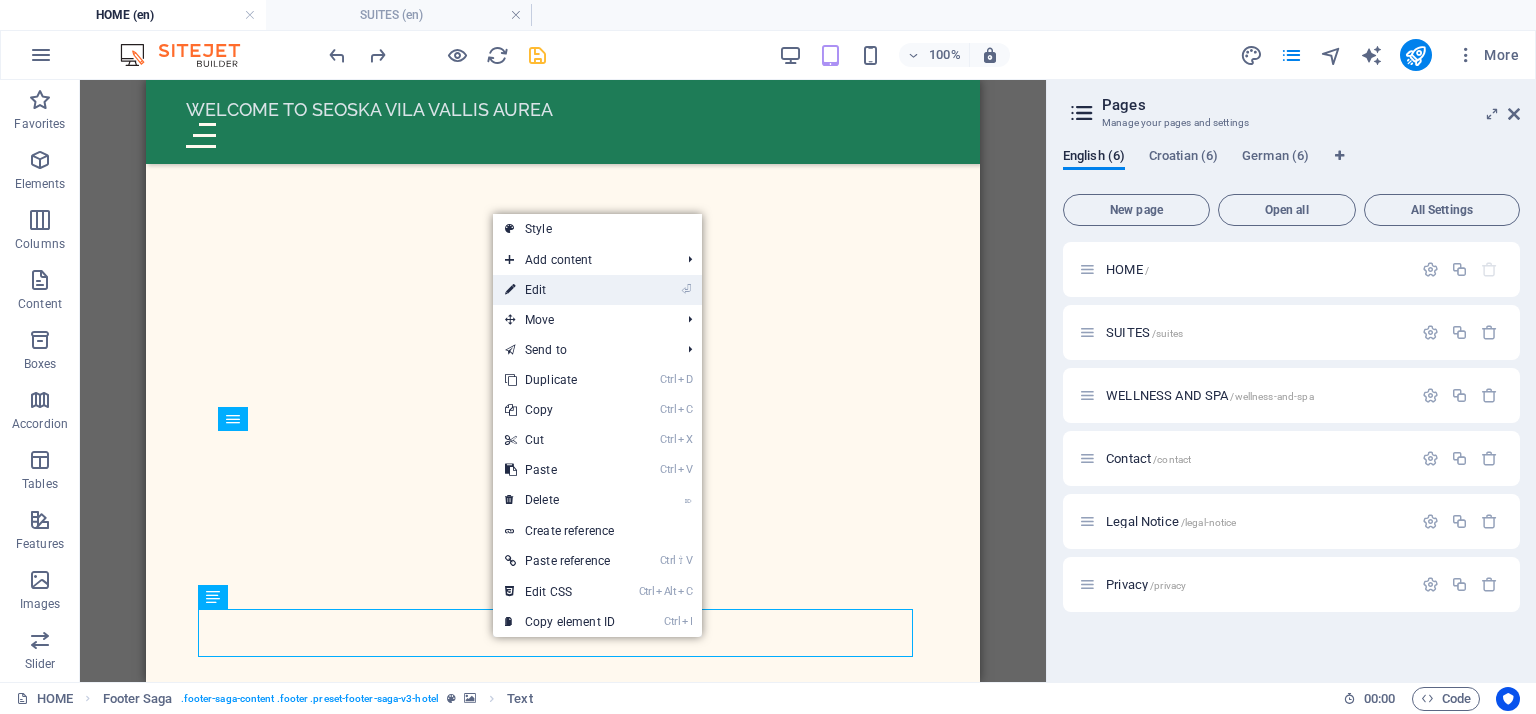 click on "⏎  Edit" at bounding box center [560, 290] 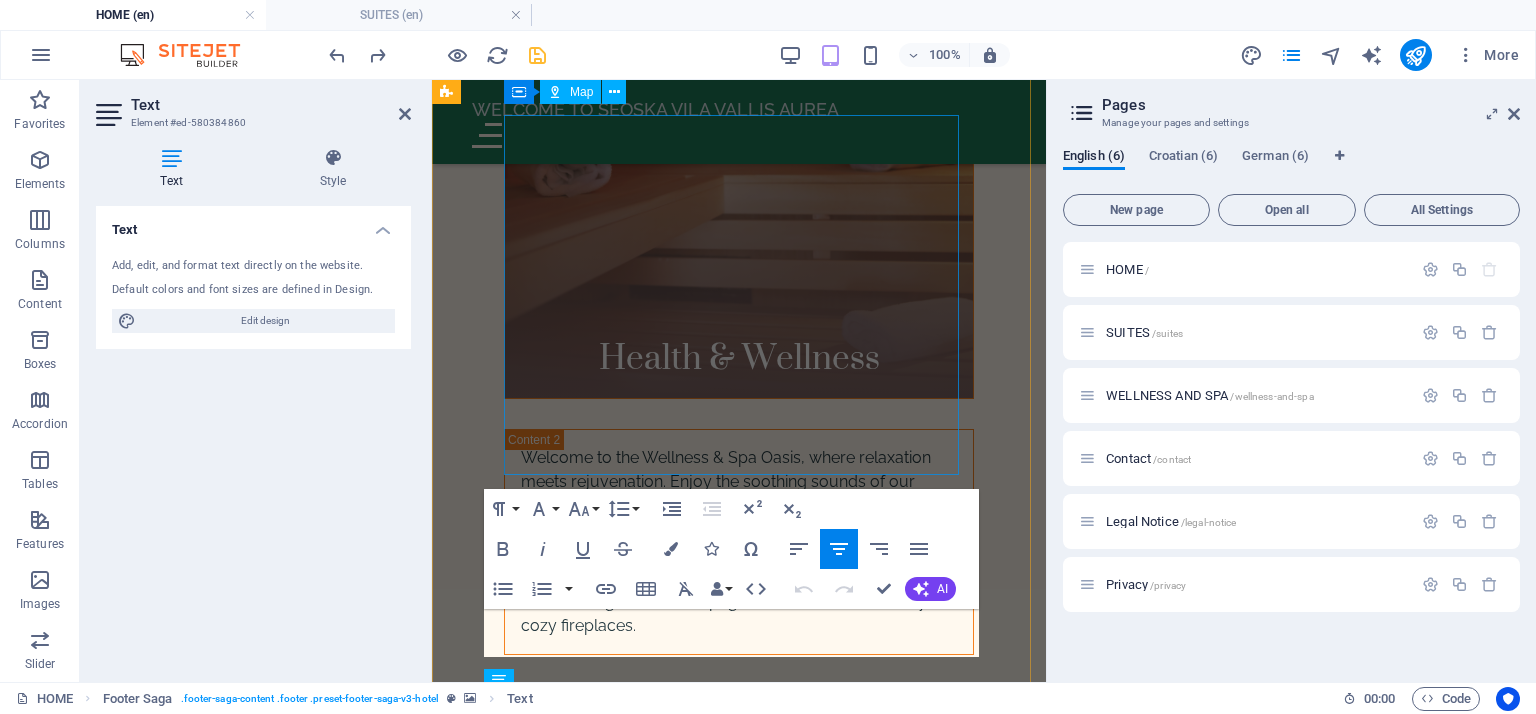 scroll, scrollTop: 10584, scrollLeft: 0, axis: vertical 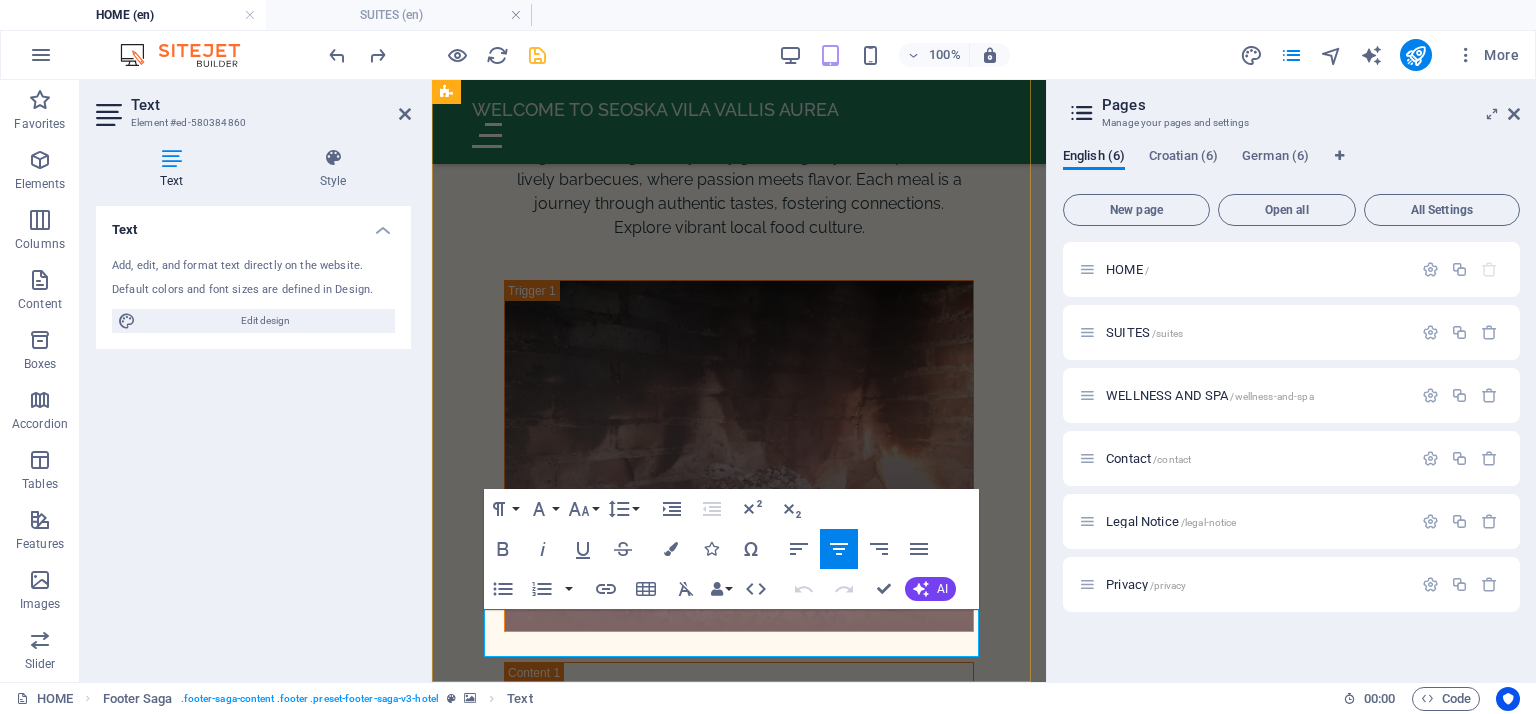 click on "Copyright © 2023 LumeDeAqua. All rights reserved." at bounding box center [739, 16660] 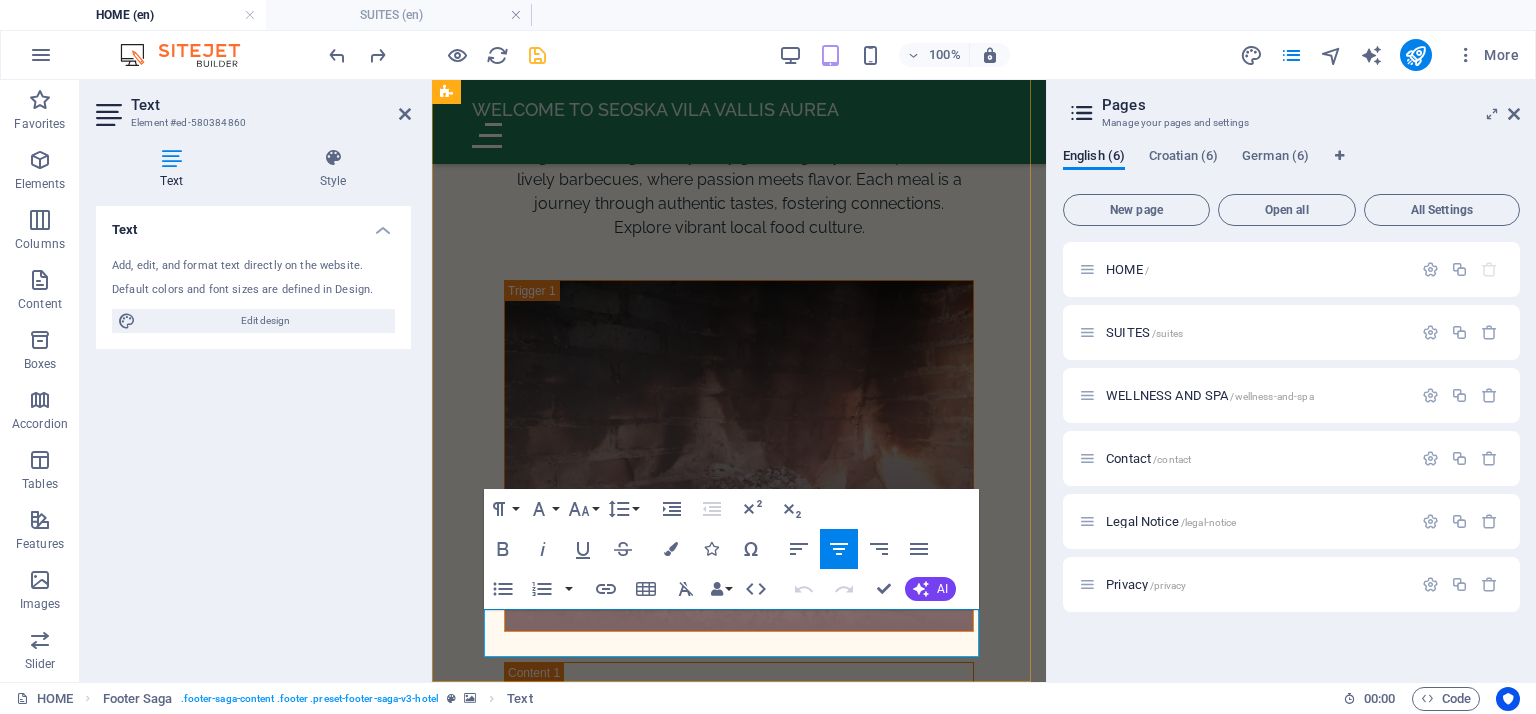 drag, startPoint x: 661, startPoint y: 615, endPoint x: 712, endPoint y: 619, distance: 51.156624 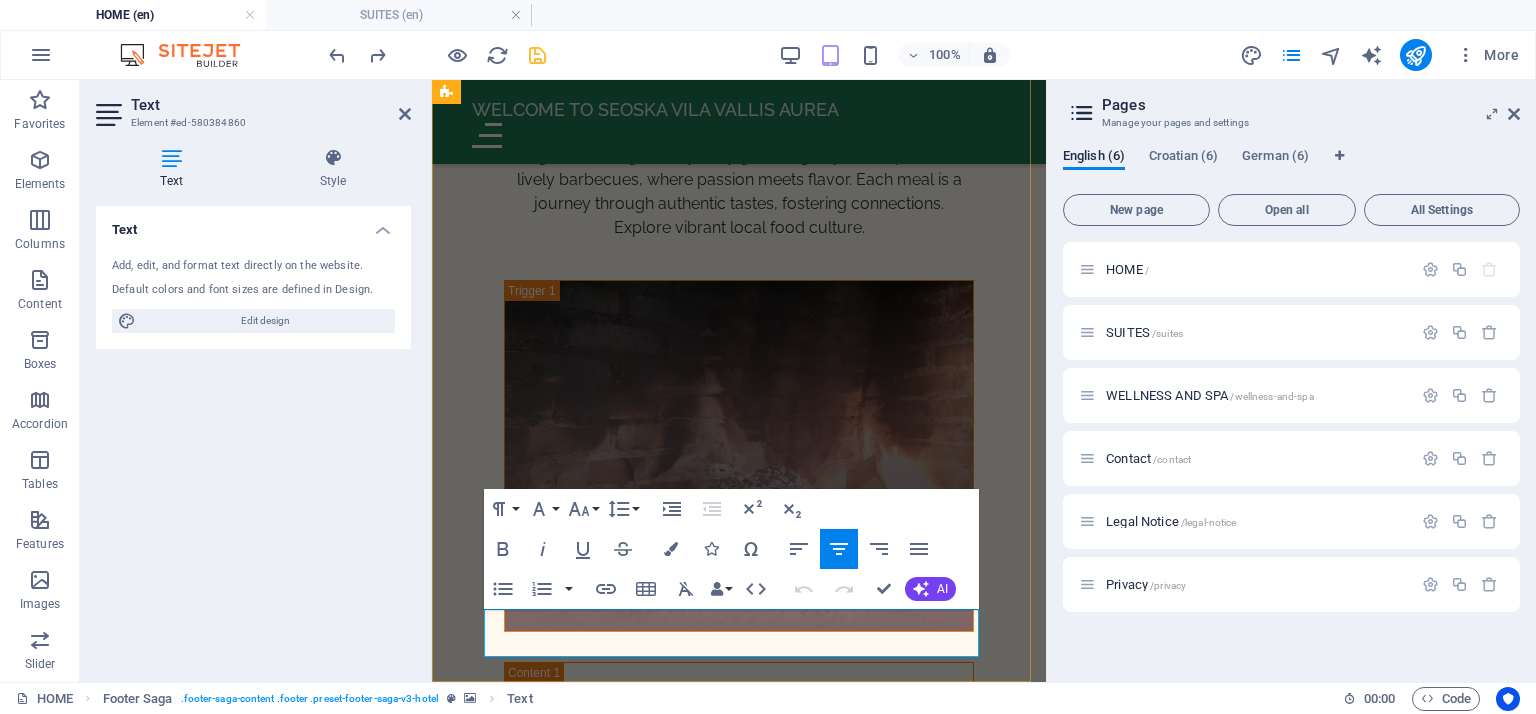 type 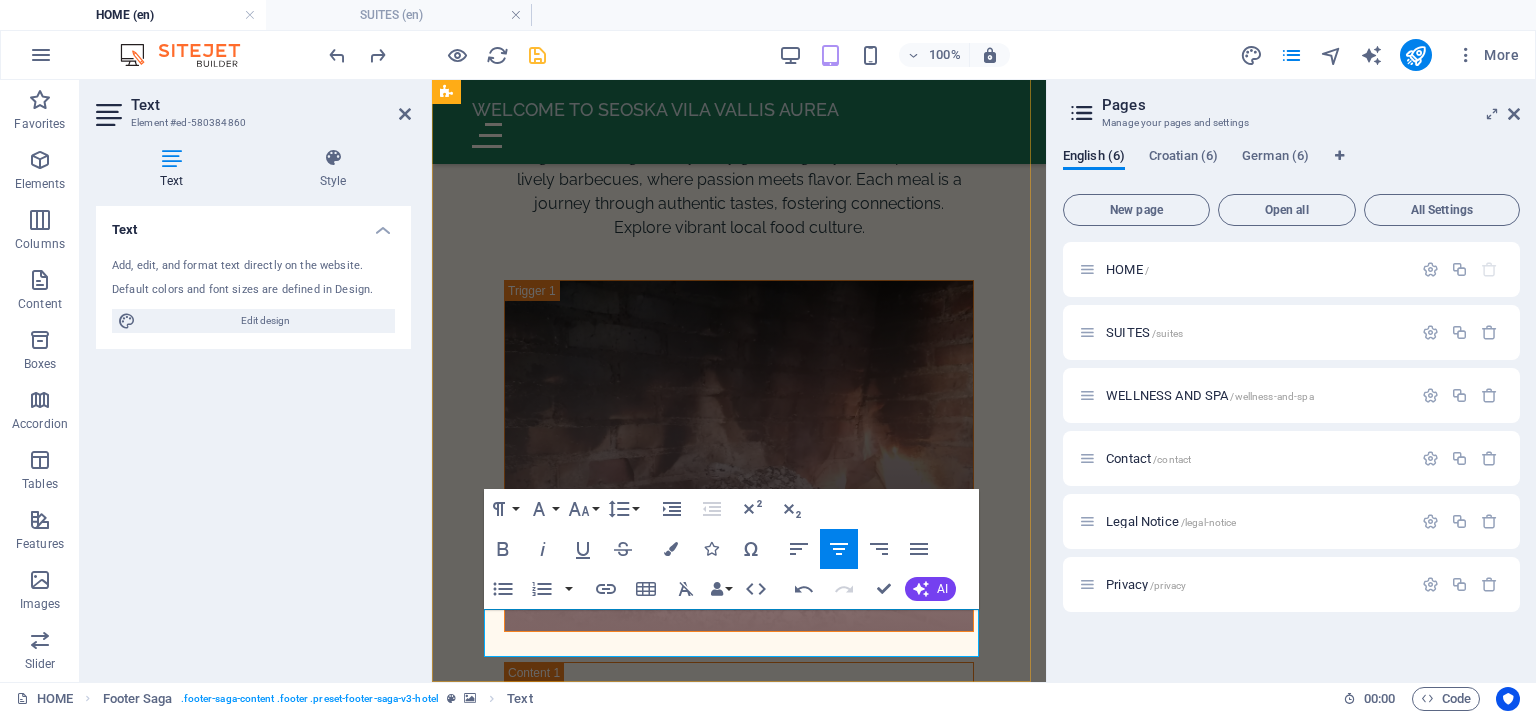 drag, startPoint x: 784, startPoint y: 621, endPoint x: 519, endPoint y: 619, distance: 265.00754 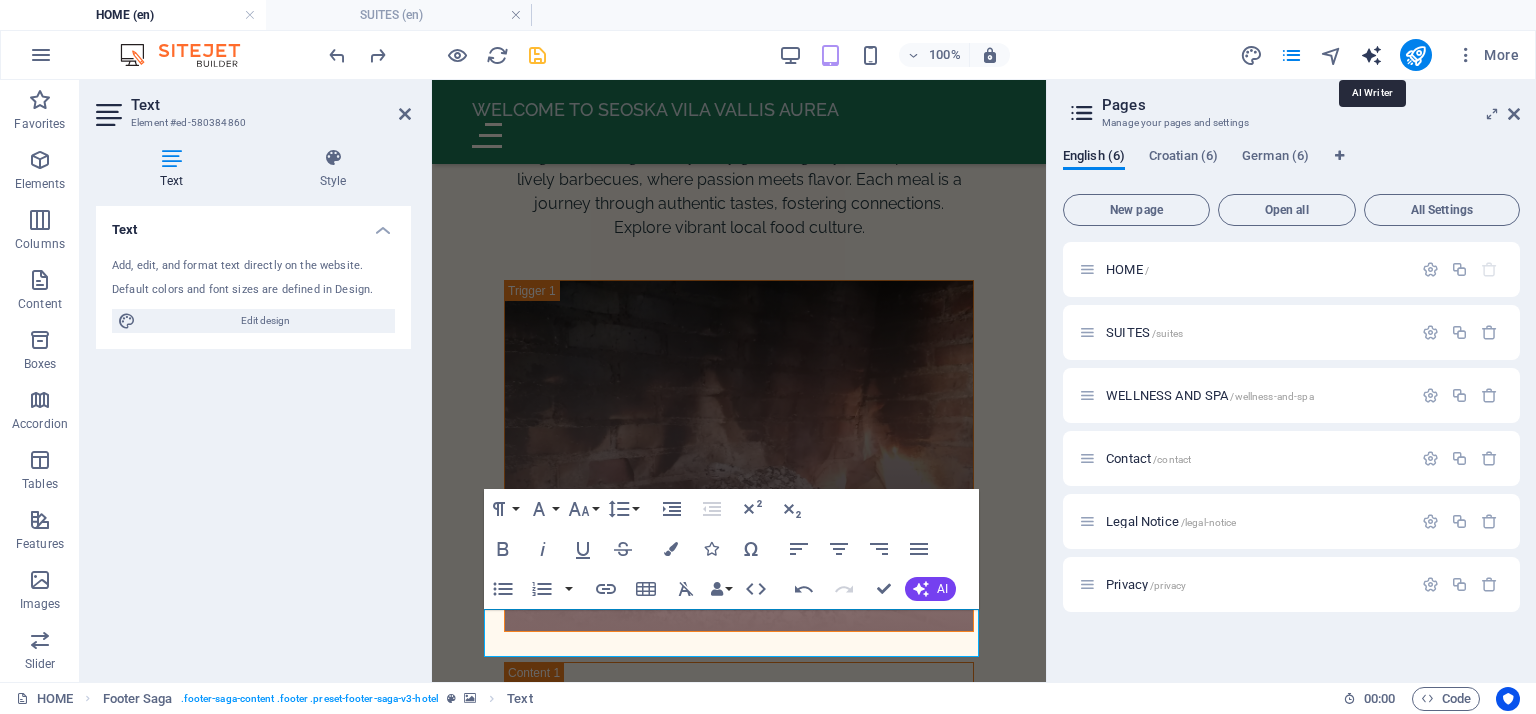 click at bounding box center [1371, 55] 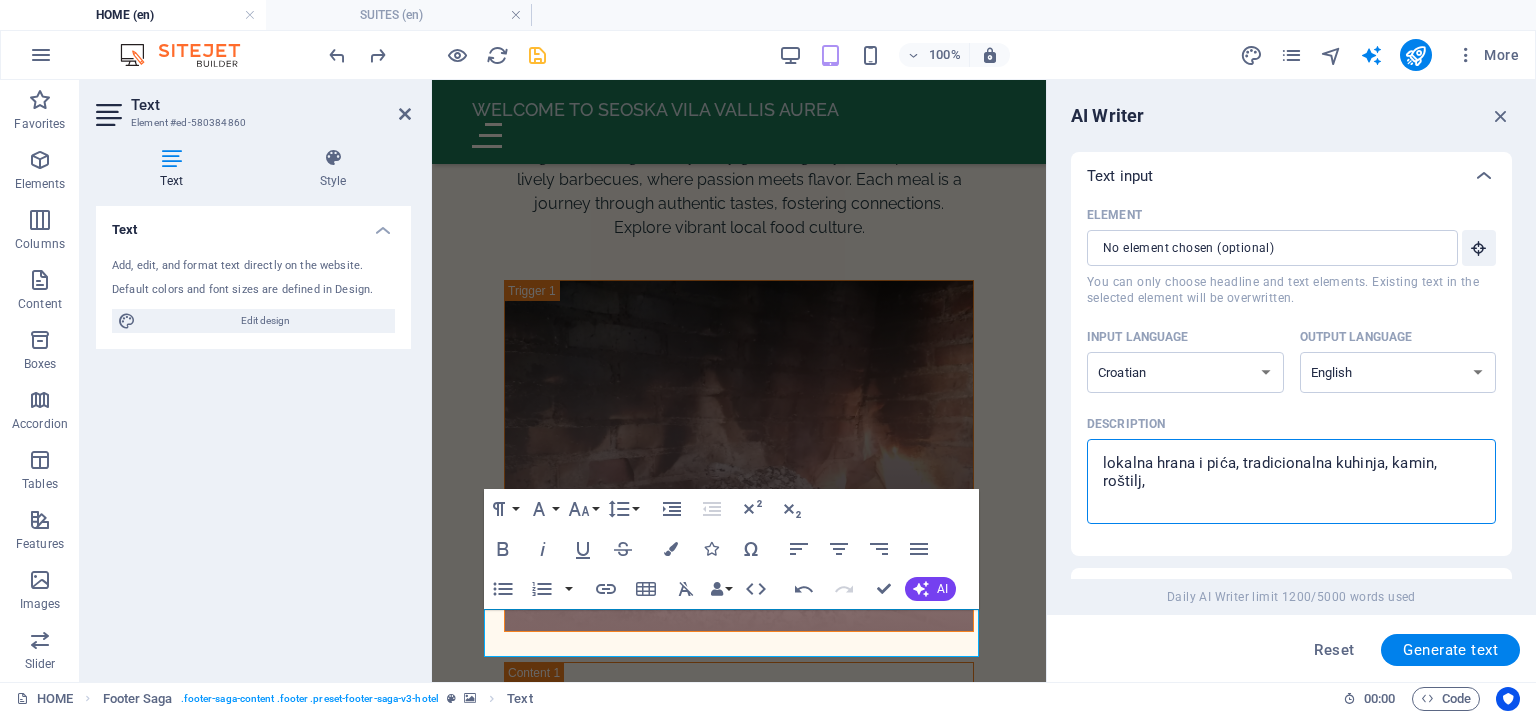 drag, startPoint x: 1652, startPoint y: 567, endPoint x: 1037, endPoint y: 427, distance: 630.7337 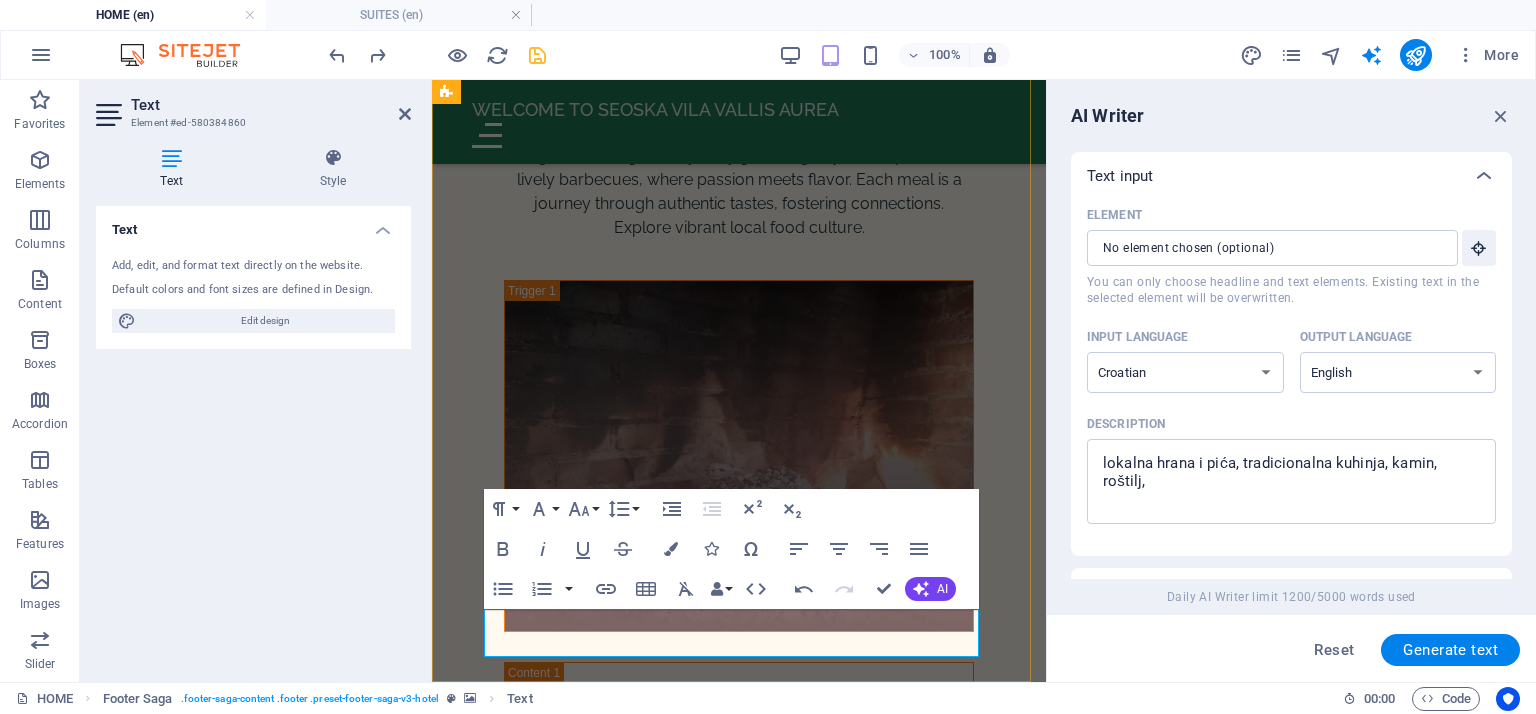 click on "Copyright © [YEAR] LumeDeAqua. All rights reserved." at bounding box center (739, 16708) 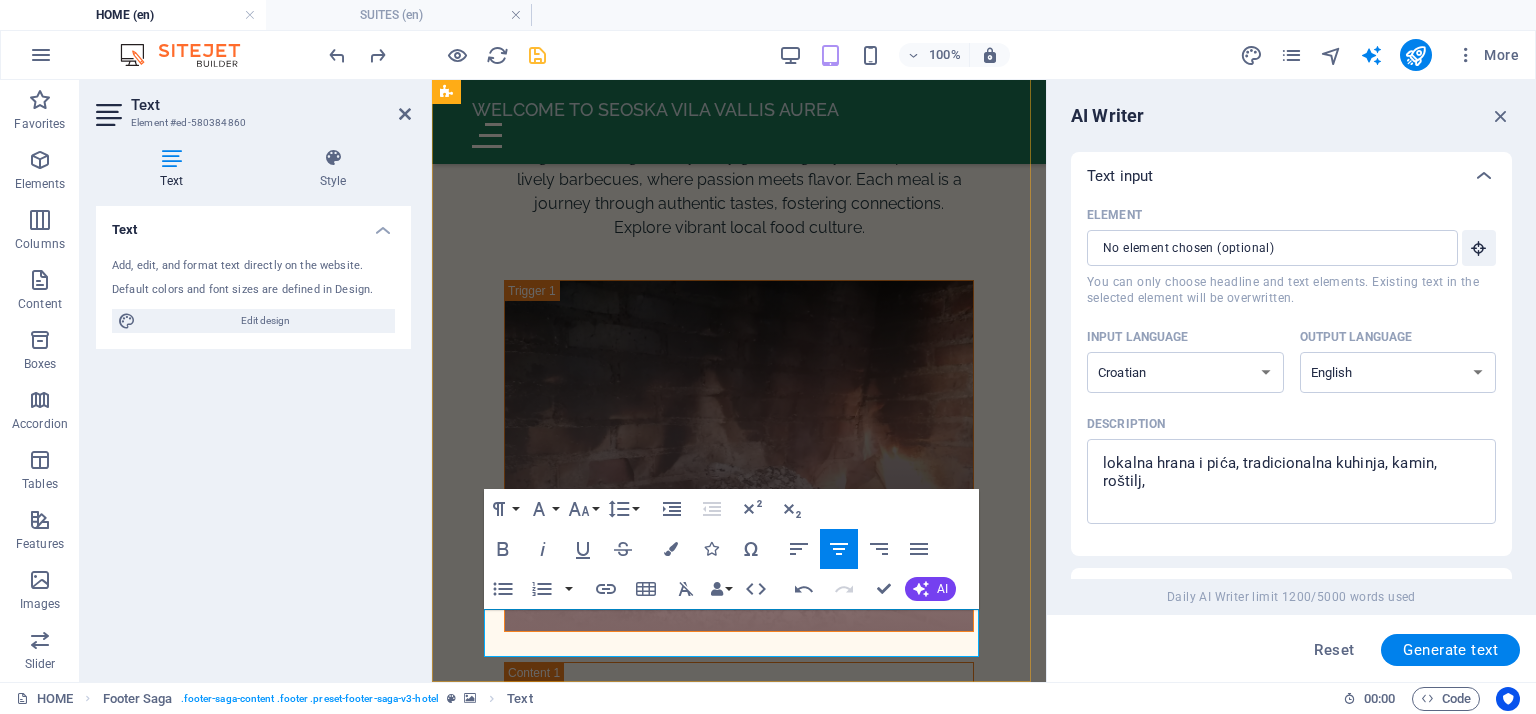 drag, startPoint x: 545, startPoint y: 621, endPoint x: 877, endPoint y: 647, distance: 333.0165 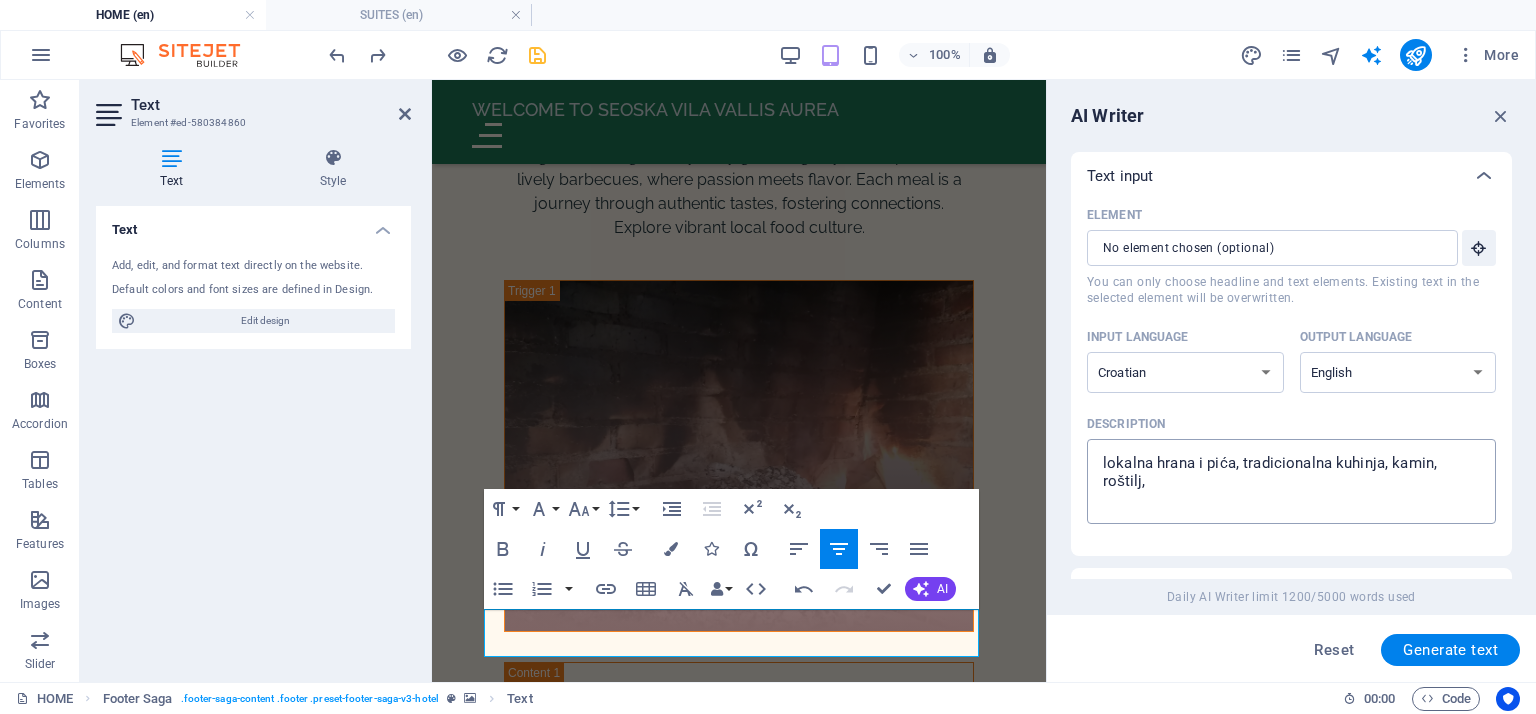 type on "x" 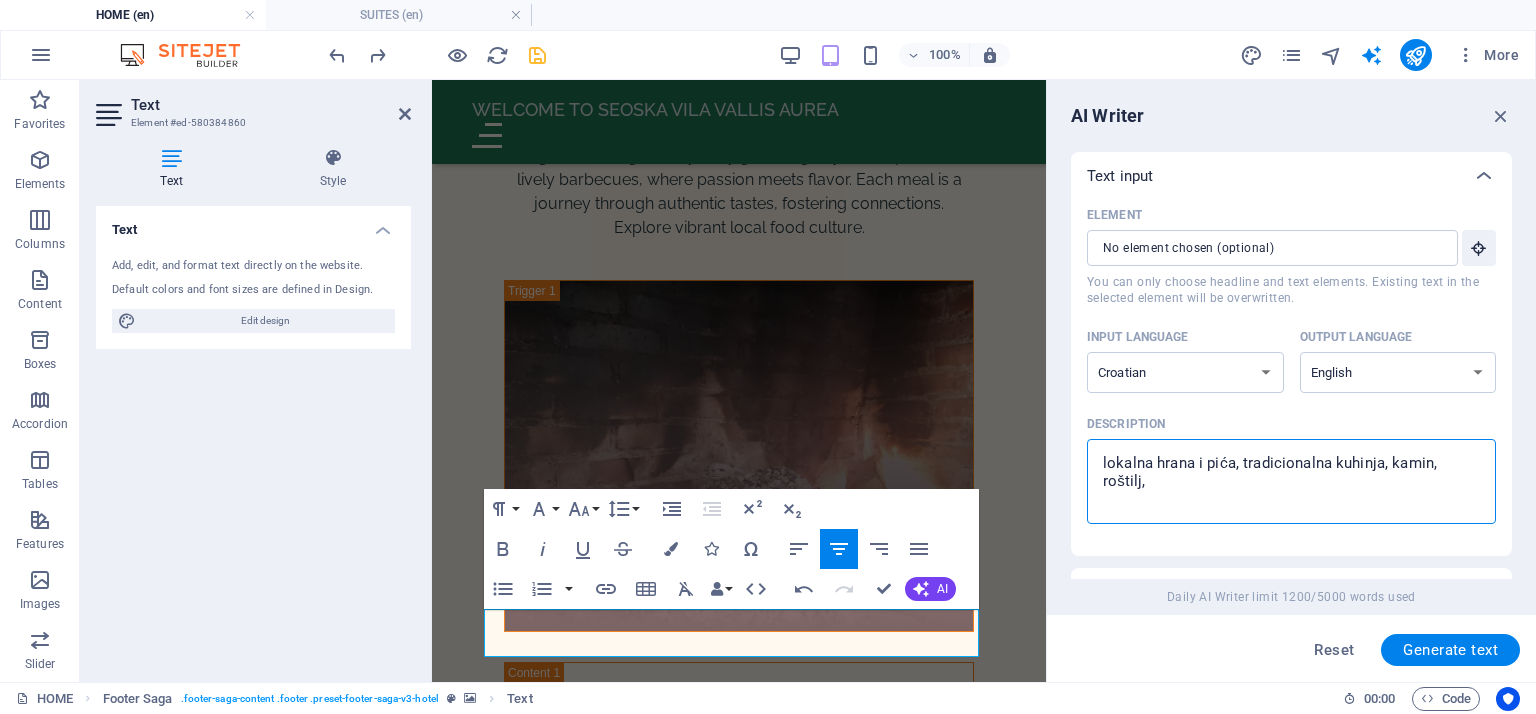 drag, startPoint x: 1104, startPoint y: 463, endPoint x: 1170, endPoint y: 480, distance: 68.154236 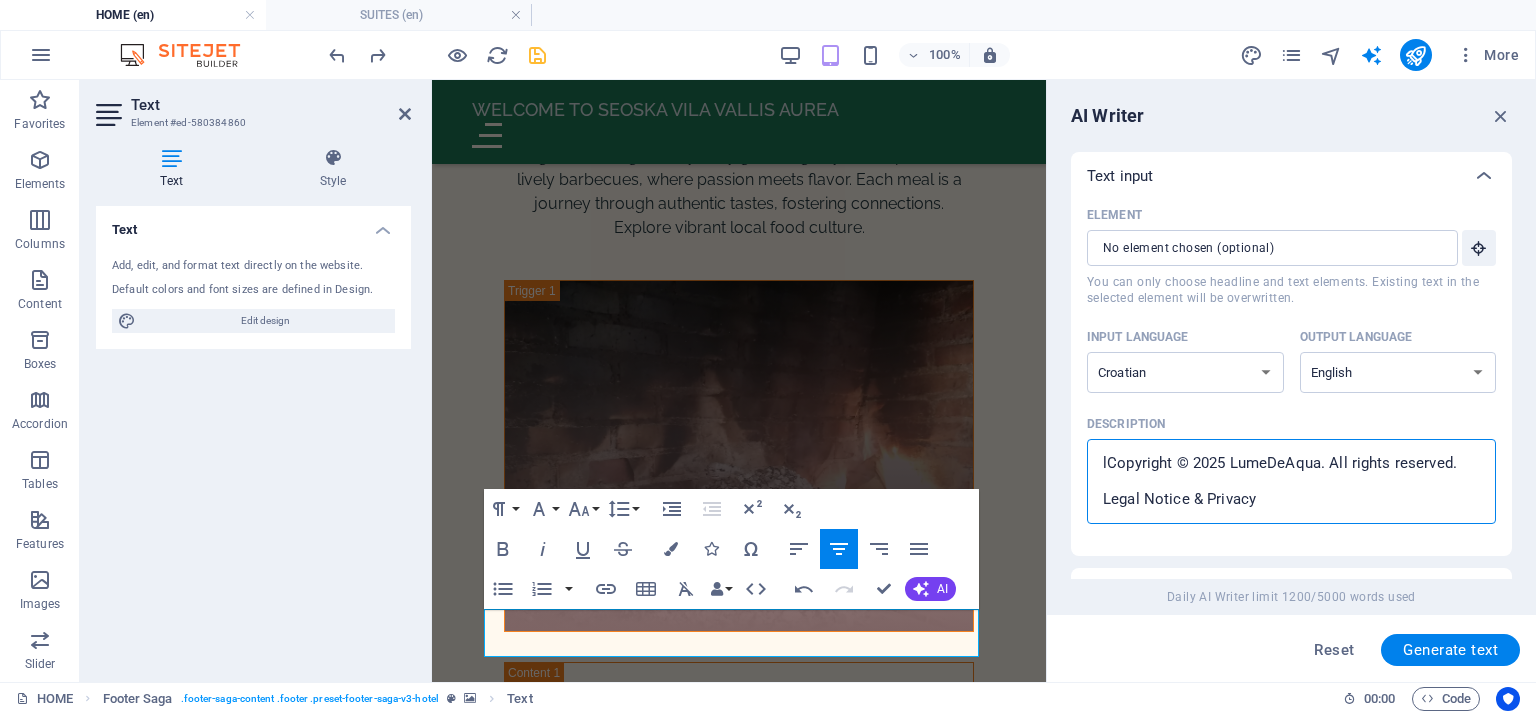 click on "lCopyright © 2025 LumeDeAqua. All rights reserved.
Legal Notice & Privacy" at bounding box center (1291, 481) 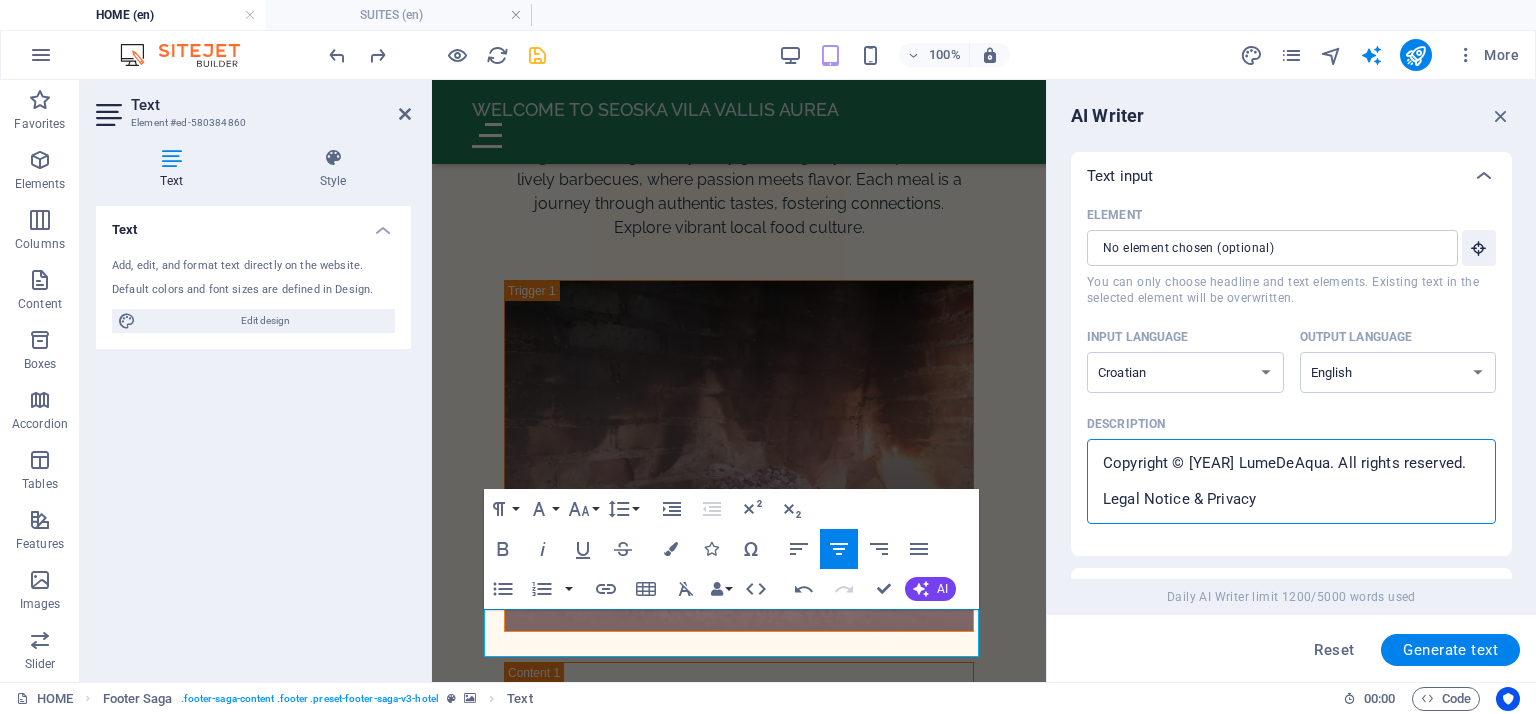 drag, startPoint x: 1189, startPoint y: 459, endPoint x: 1316, endPoint y: 453, distance: 127.141655 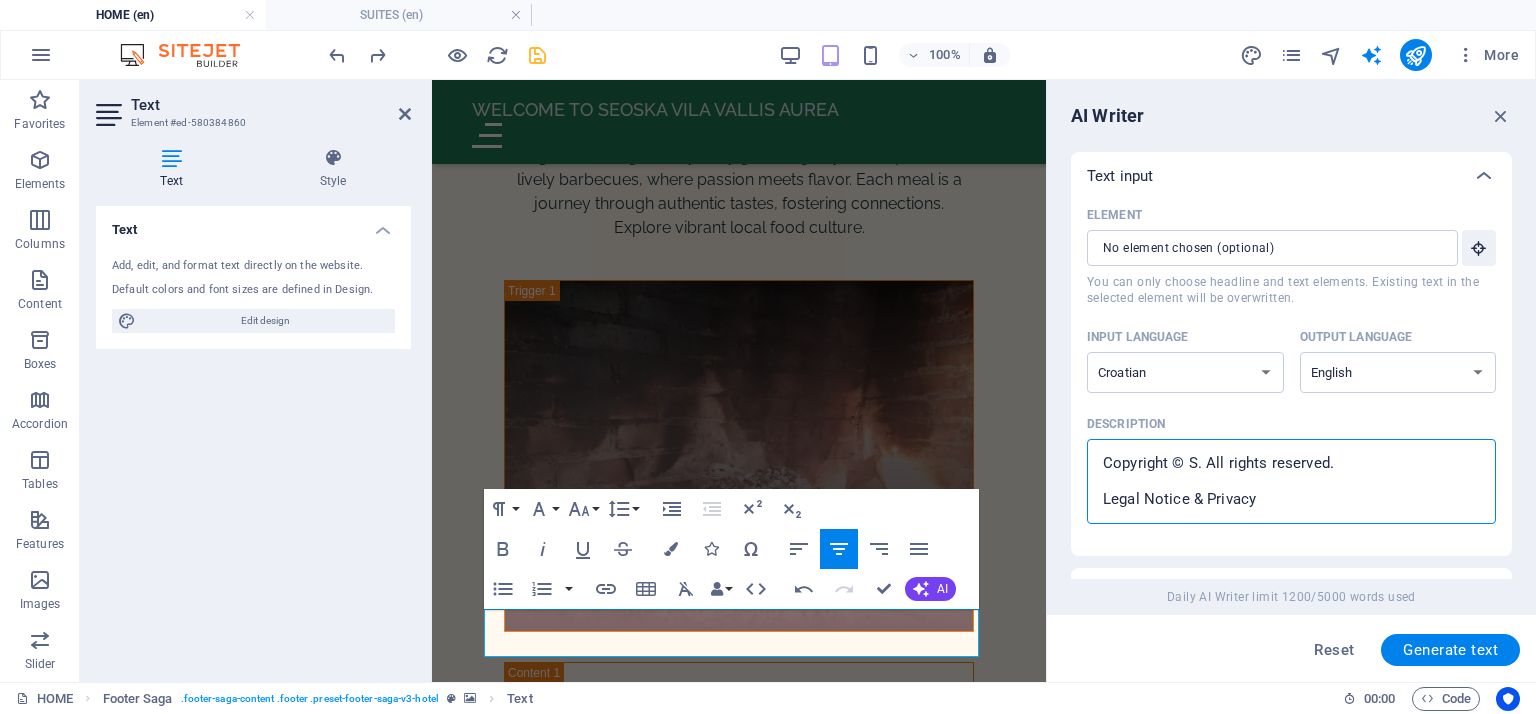 type on "Copyright © Se. All rights reserved.
Legal Notice & Privacy" 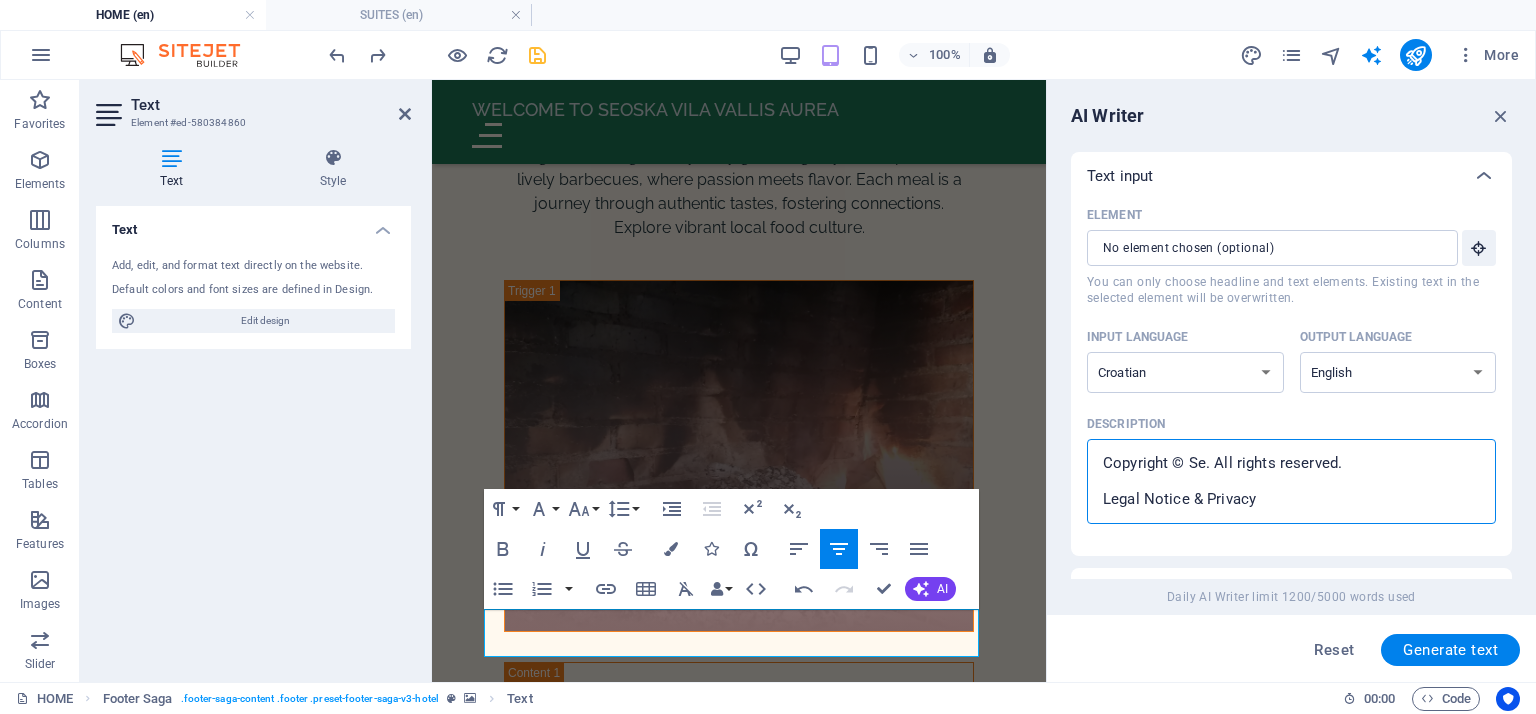 type on "Copyright © Seo. All rights reserved.
Legal Notice & Privacy" 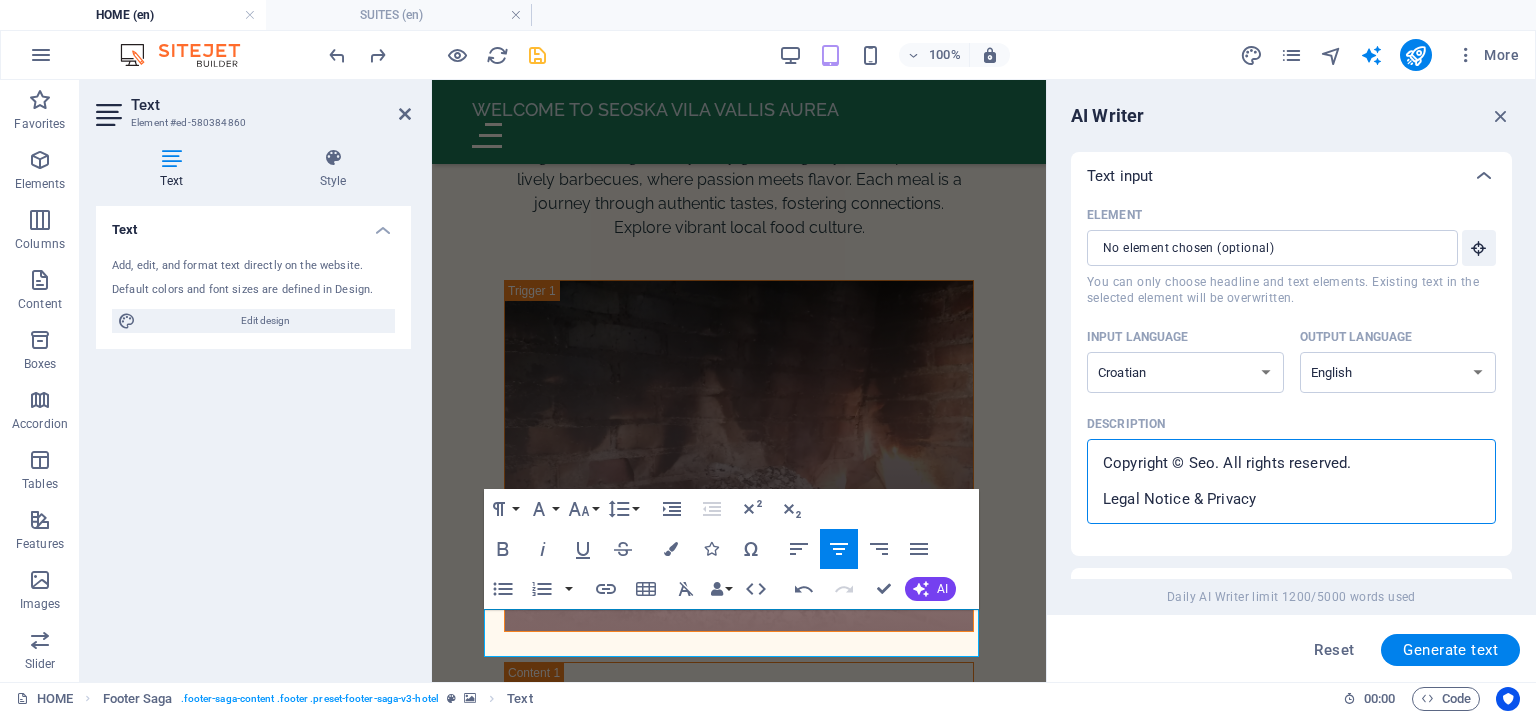 type on "Copyright © Seos. All rights reserved.
Legal Notice & Privacy" 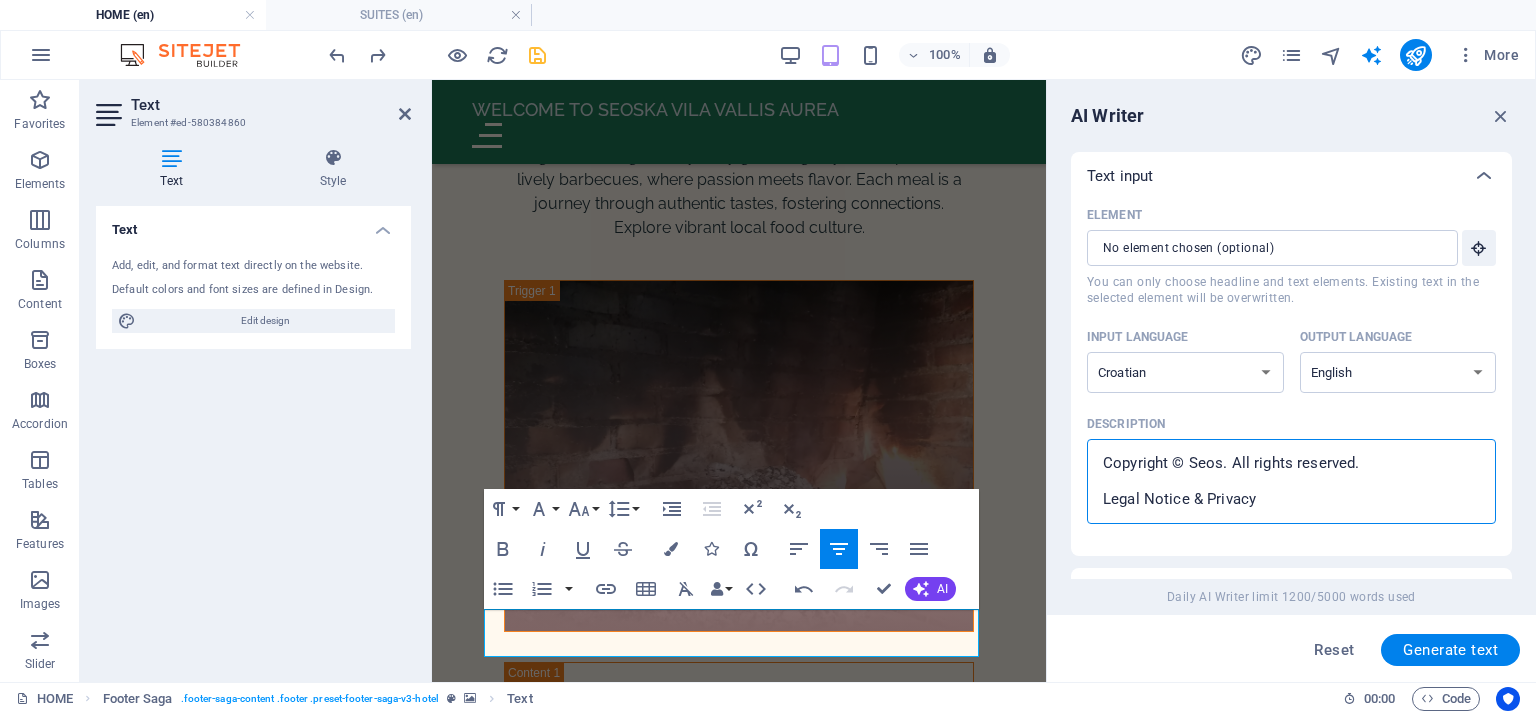 type on "Copyright © Seosk. All rights reserved.
Legal Notice & Privacy" 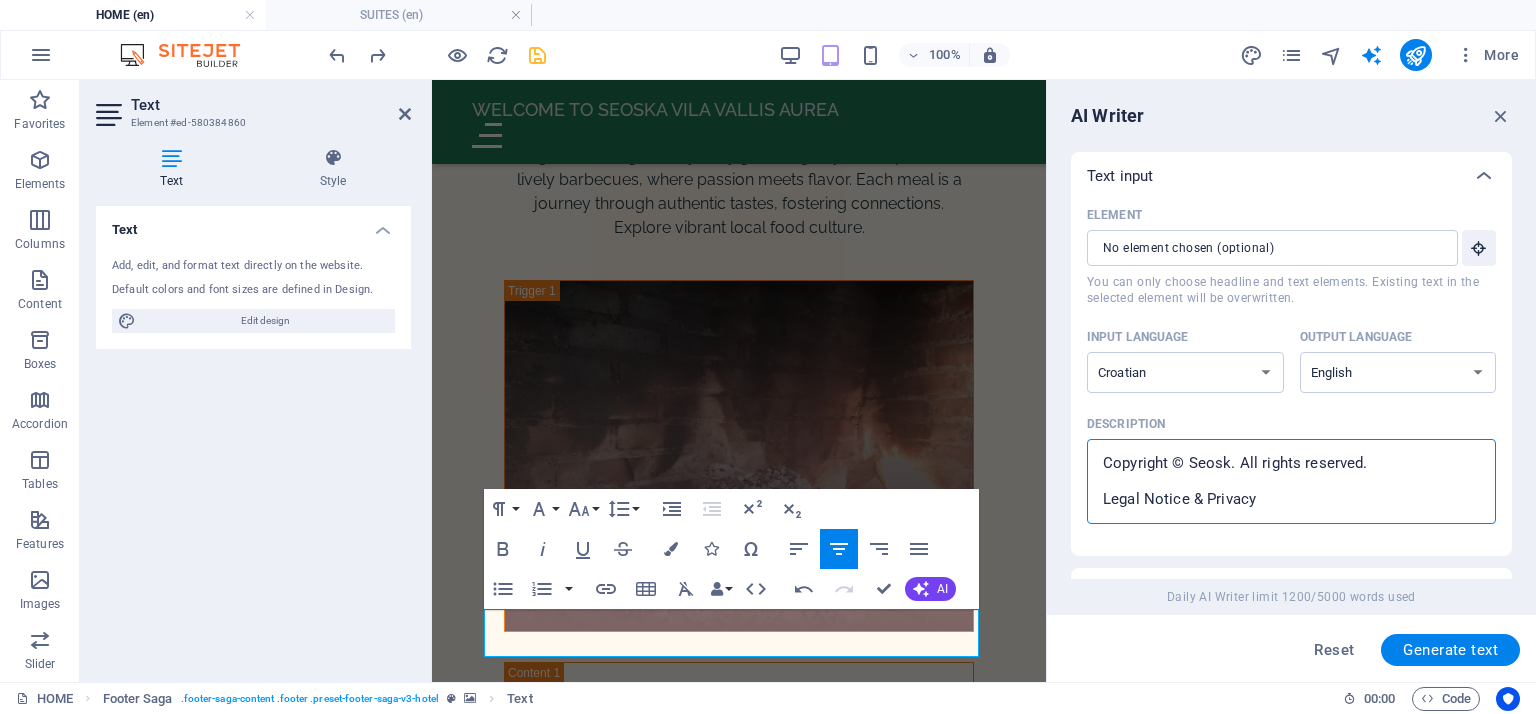type on "Copyright © Seoska. All rights reserved.
Legal Notice & Privacy" 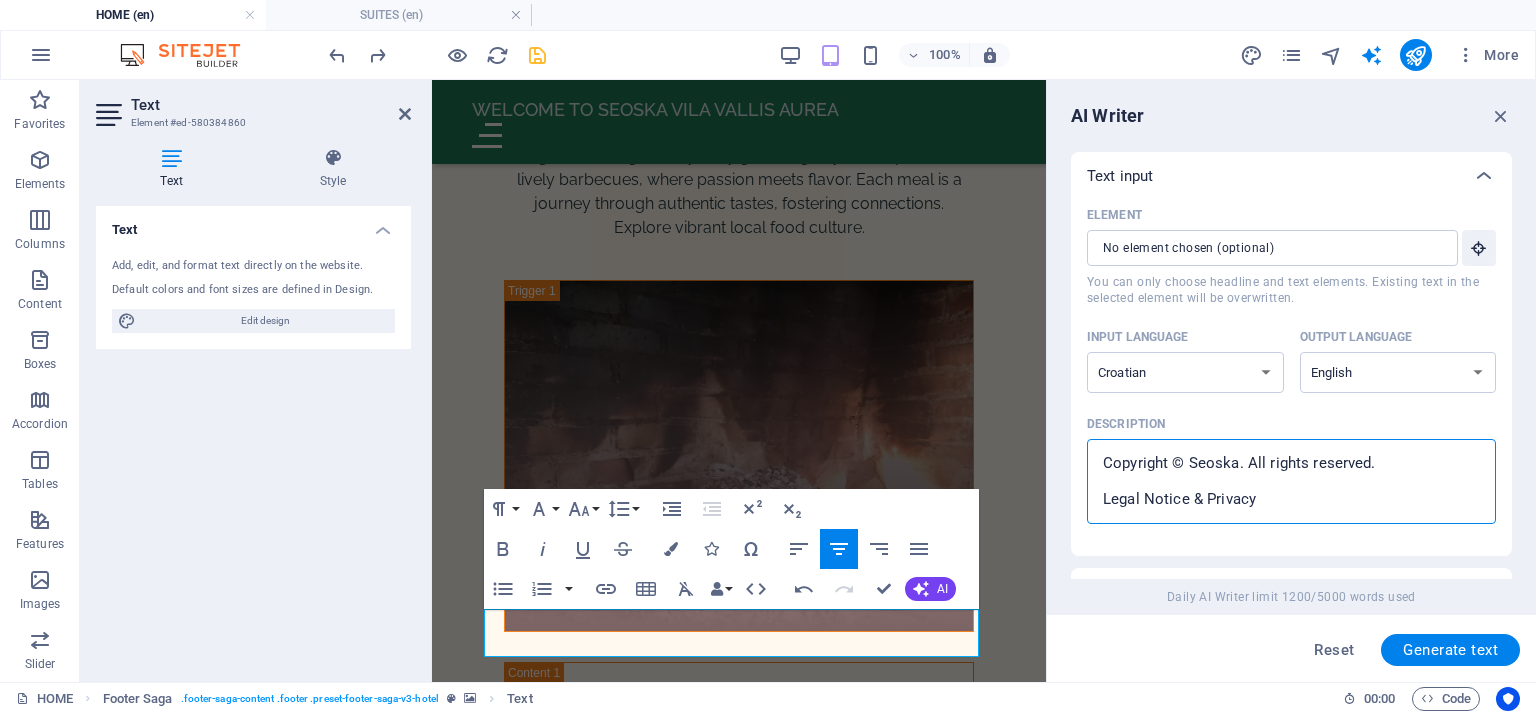 type on "Copyright © Seoska . All rights reserved.
Legal Notice & Privacy" 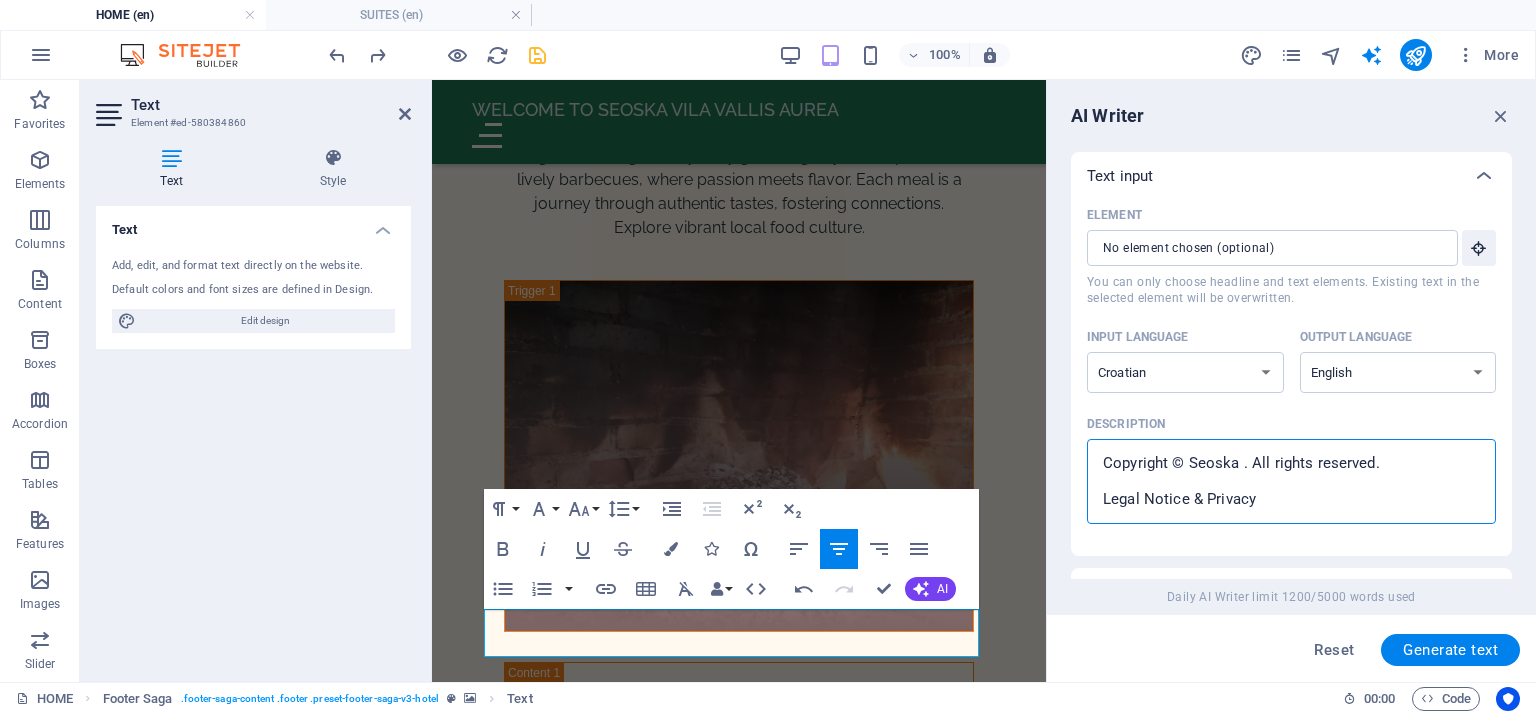 type on "Copyright © Seoska v. All rights reserved.
Legal Notice & Privacy" 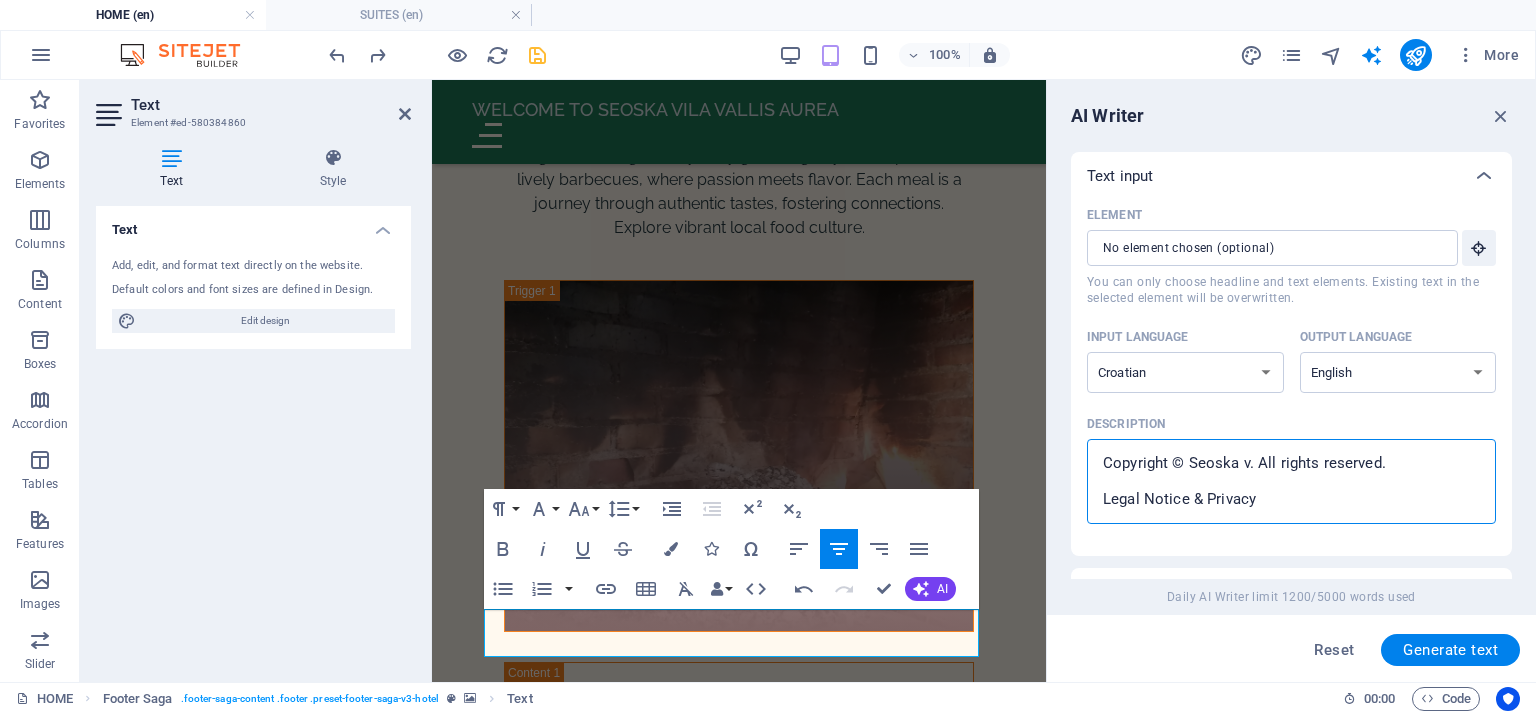 type on "Copyright © Seoska vi. All rights reserved.
Legal Notice & Privacy" 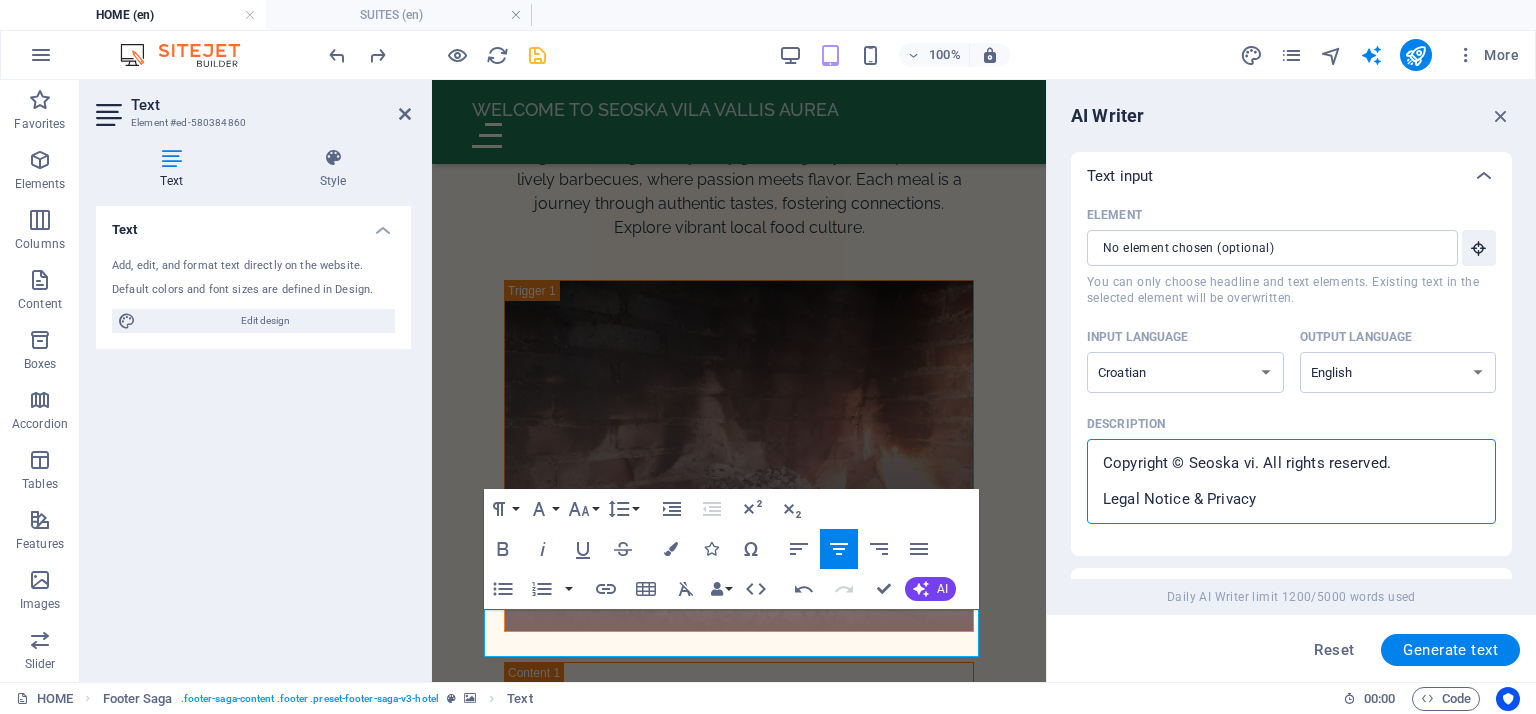type on "Copyright © Seoska vil. All rights reserved.
Legal Notice & Privacy" 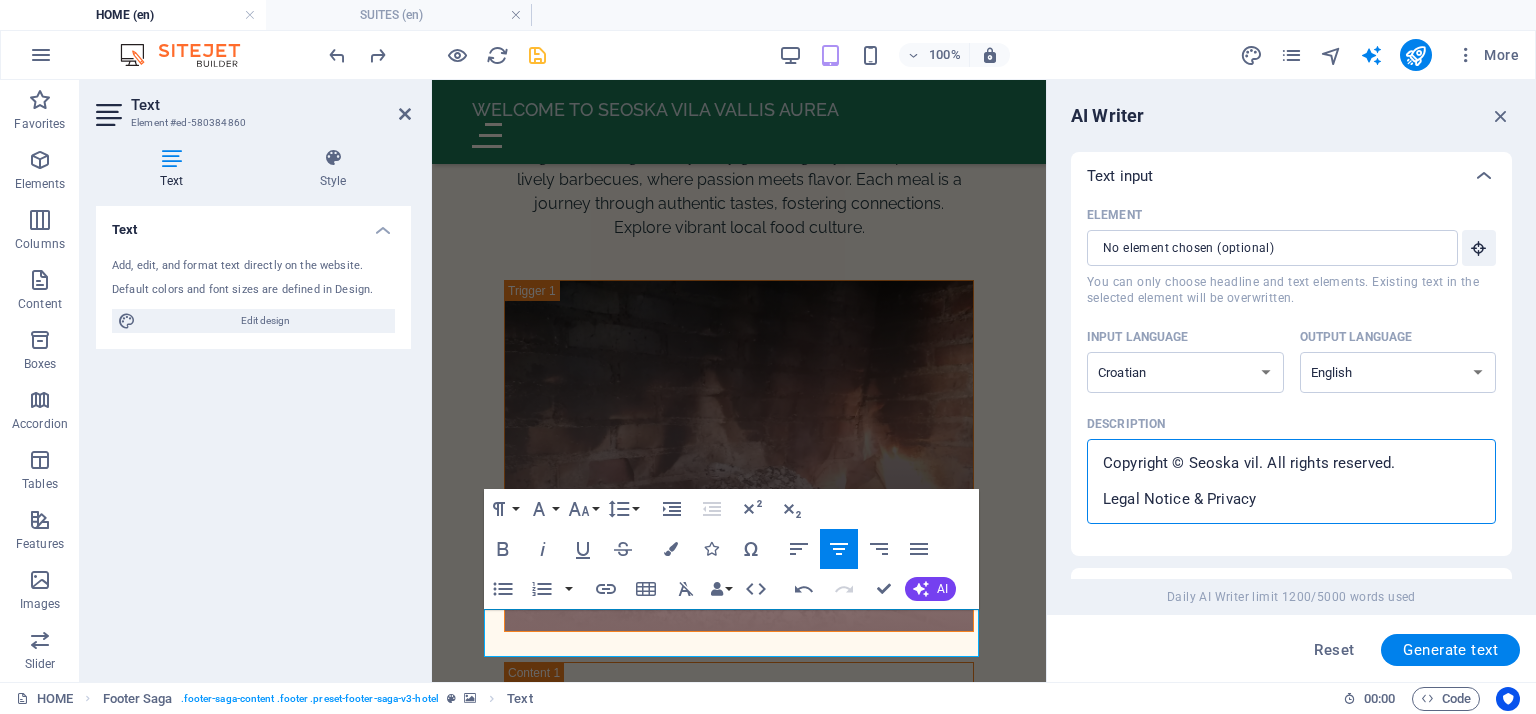 type on "Copyright © Seoska vila. All rights reserved.
Legal Notice & Privacy" 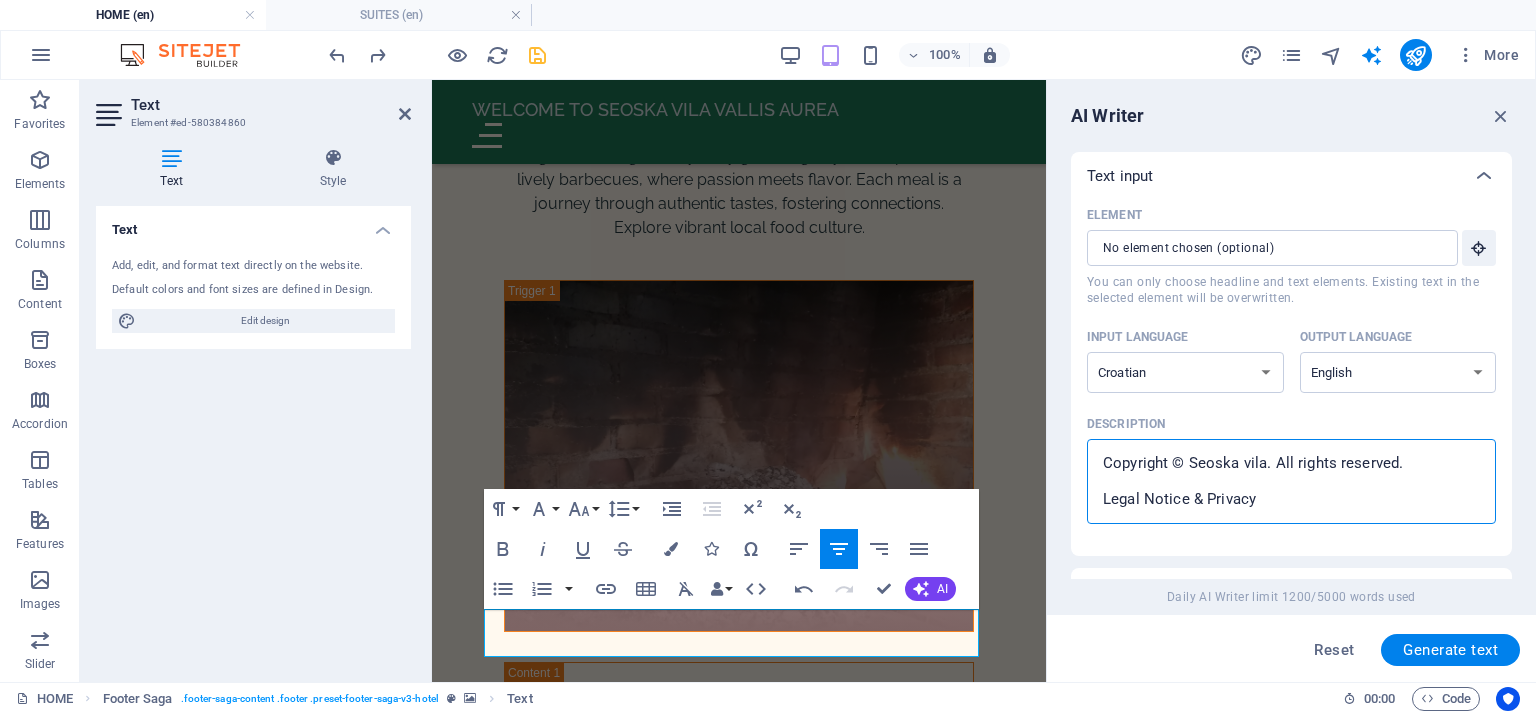 type on "Copyright © Seoska vila . All rights reserved.
Legal Notice & Privacy" 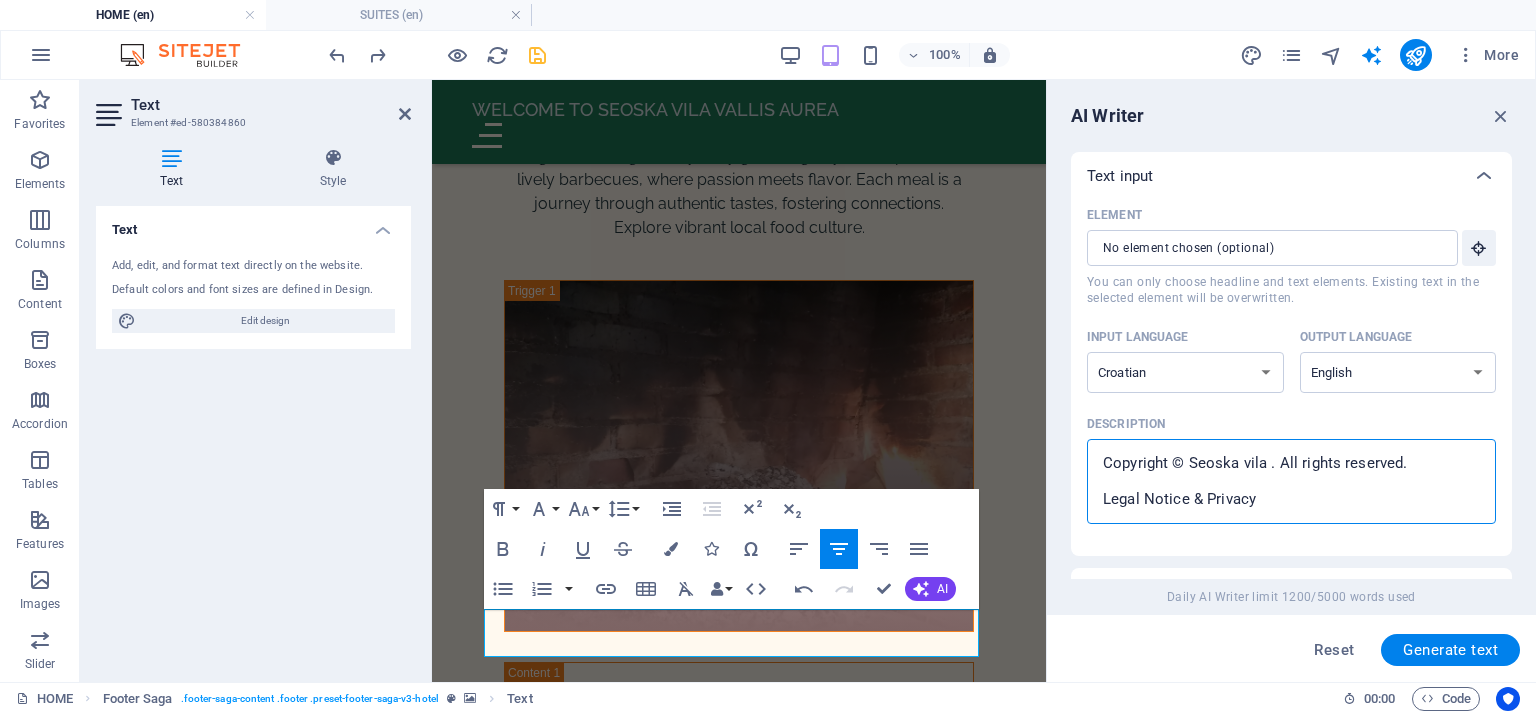 type on "Copyright © Seoska vila V. All rights reserved.
Legal Notice & Privacy" 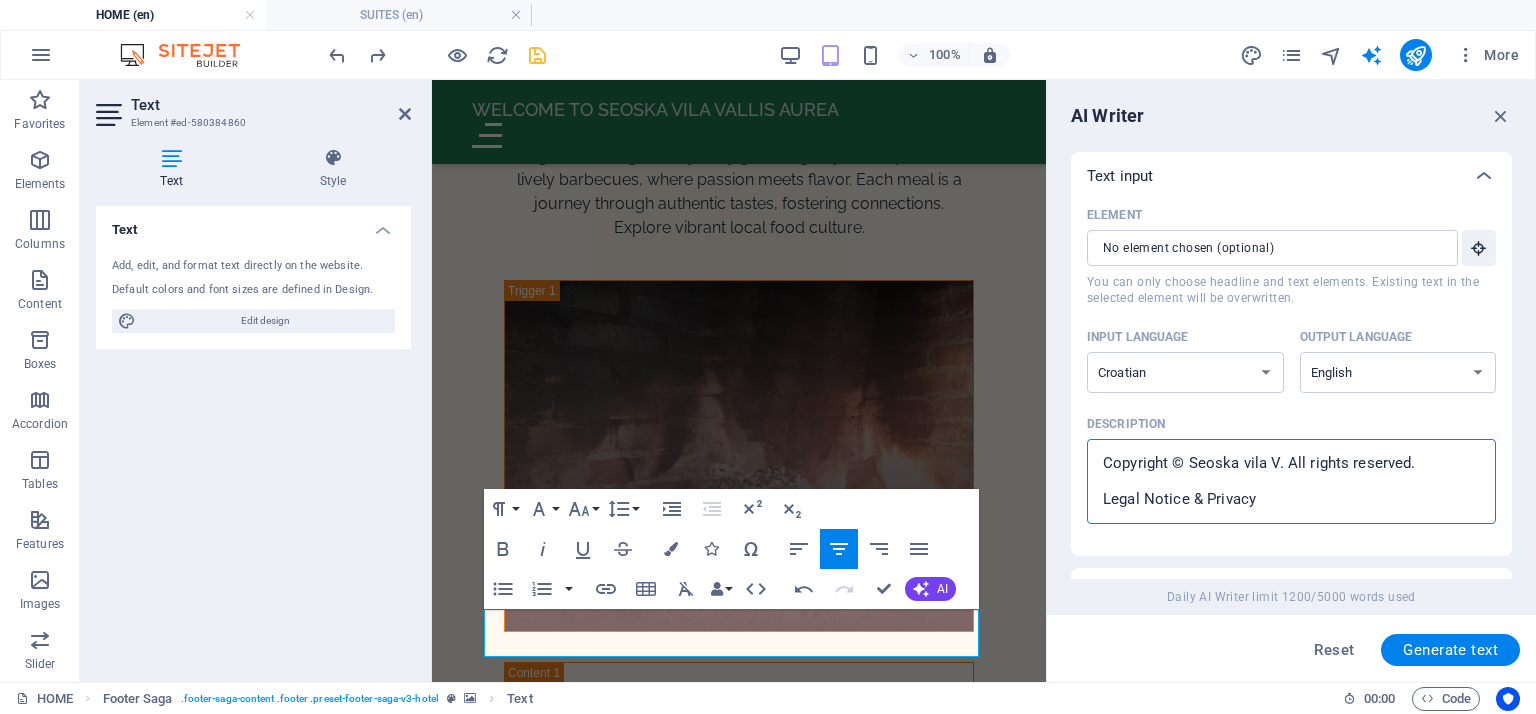 type on "Copyright © Seoska vila Va. All rights reserved.
Legal Notice & Privacy" 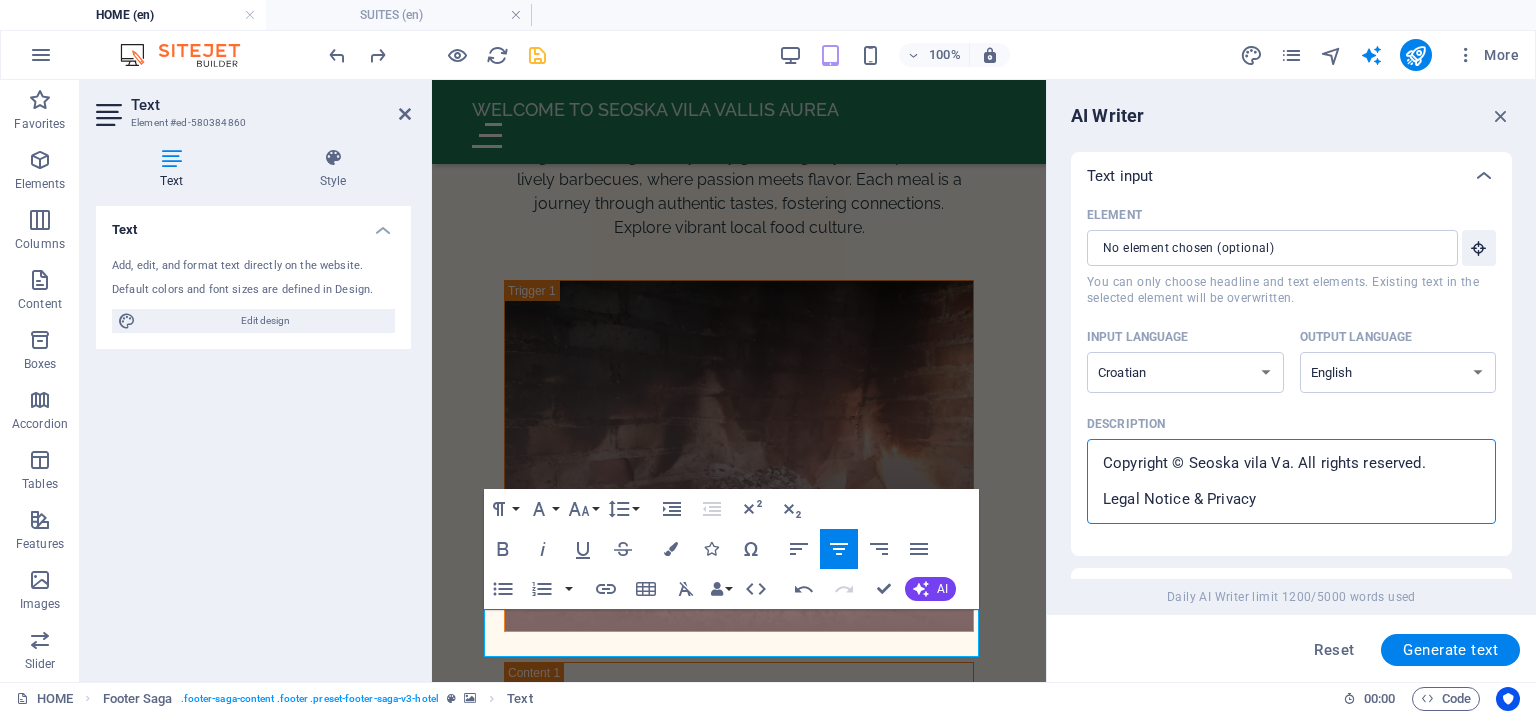 type on "Copyright © Seoska vila Val. All rights reserved.
Legal Notice & Privacy" 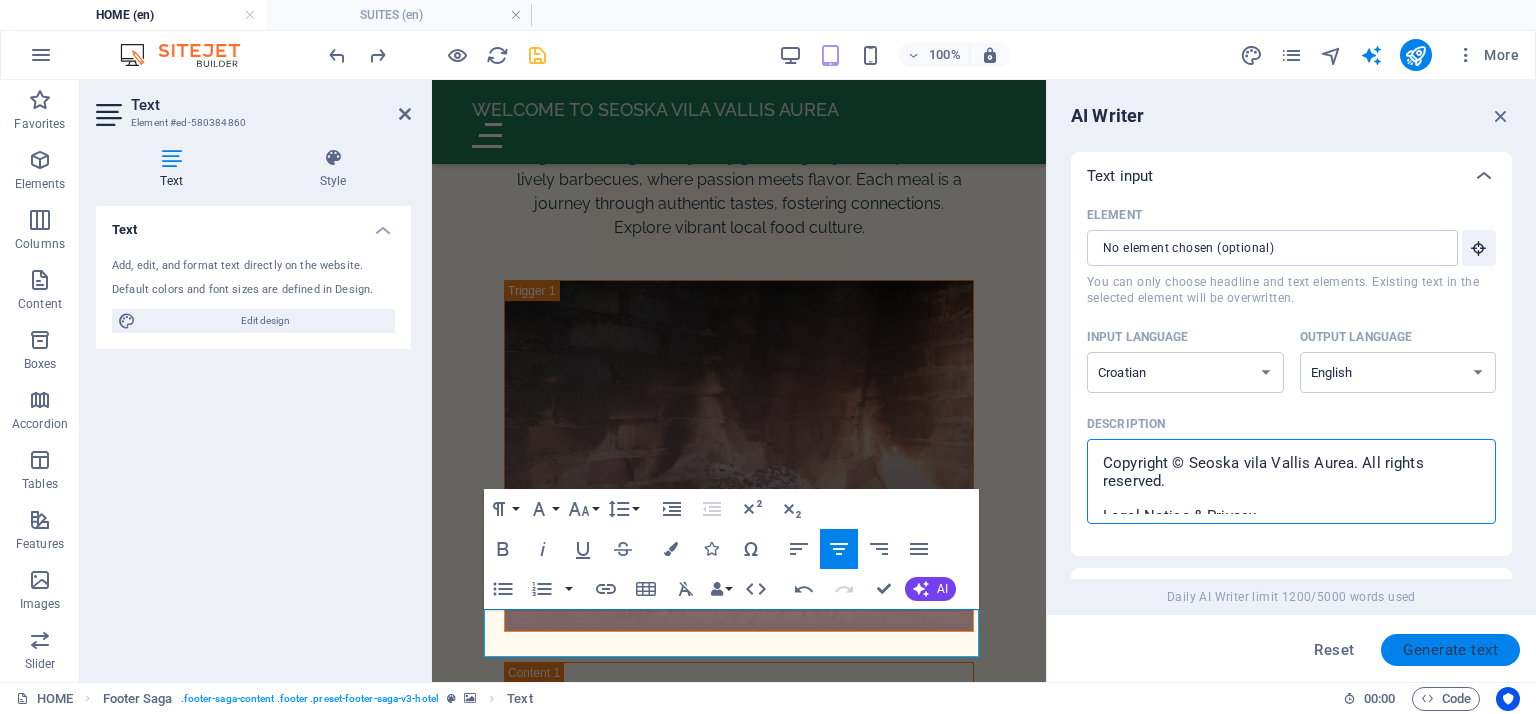 click on "Generate text" at bounding box center [1450, 650] 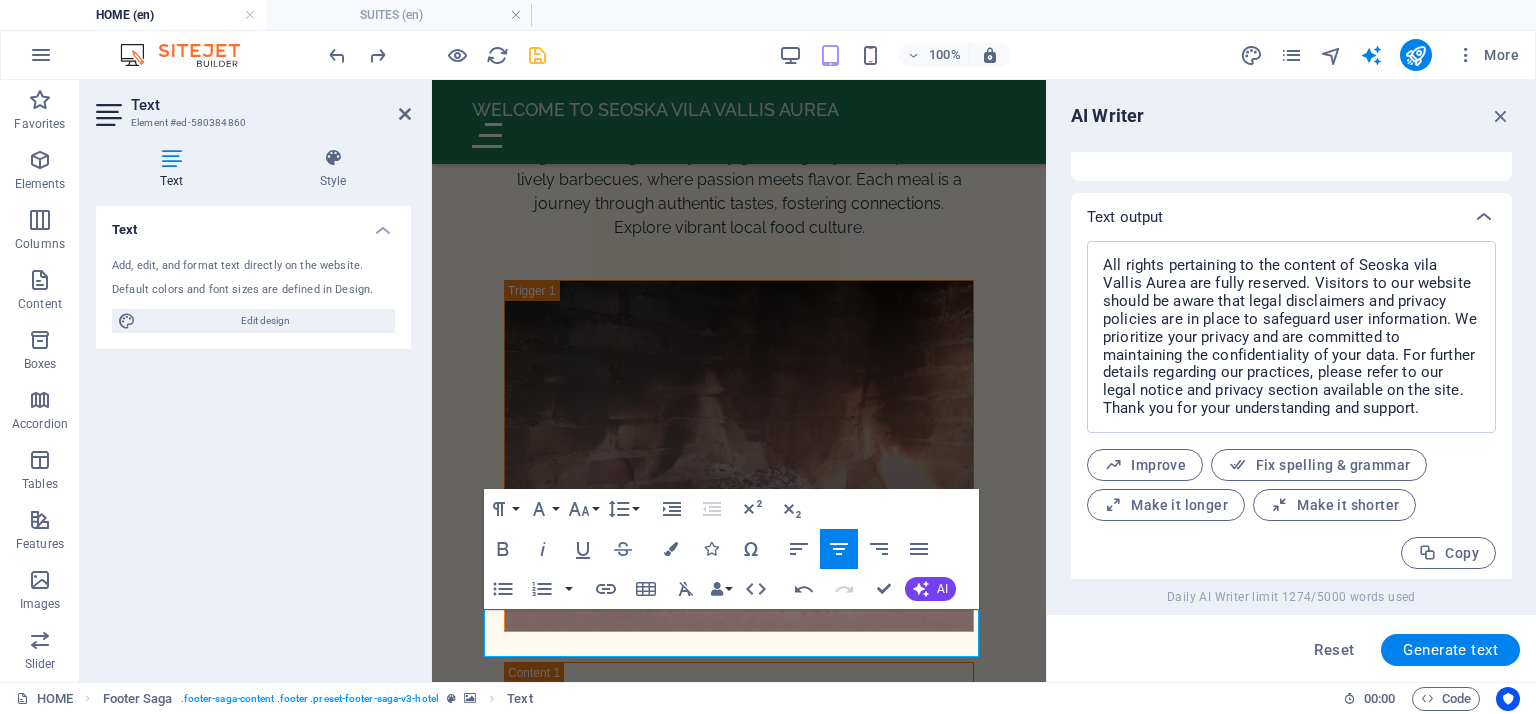 scroll, scrollTop: 718, scrollLeft: 0, axis: vertical 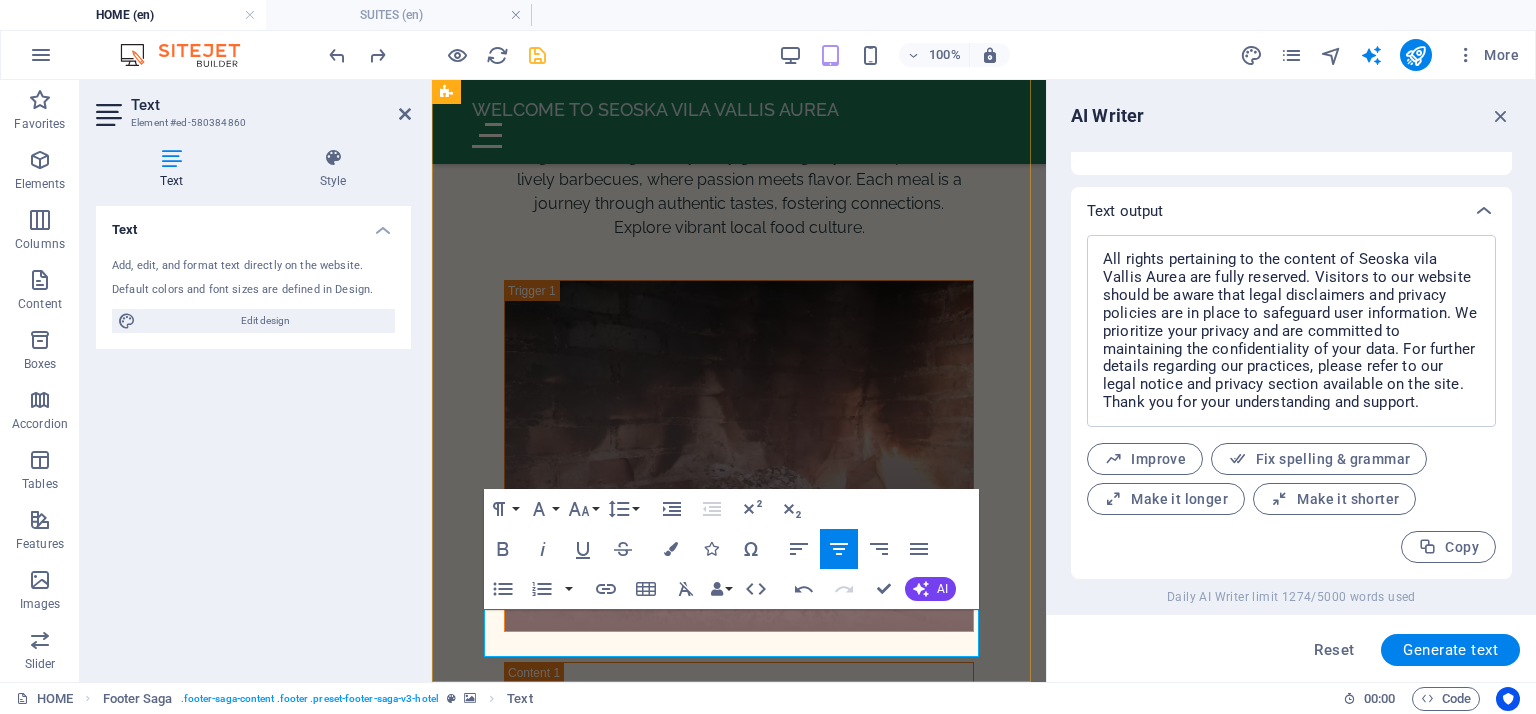 click on "Copyright © [YEAR] LumeDeAqua. All rights reserved." at bounding box center [739, 16708] 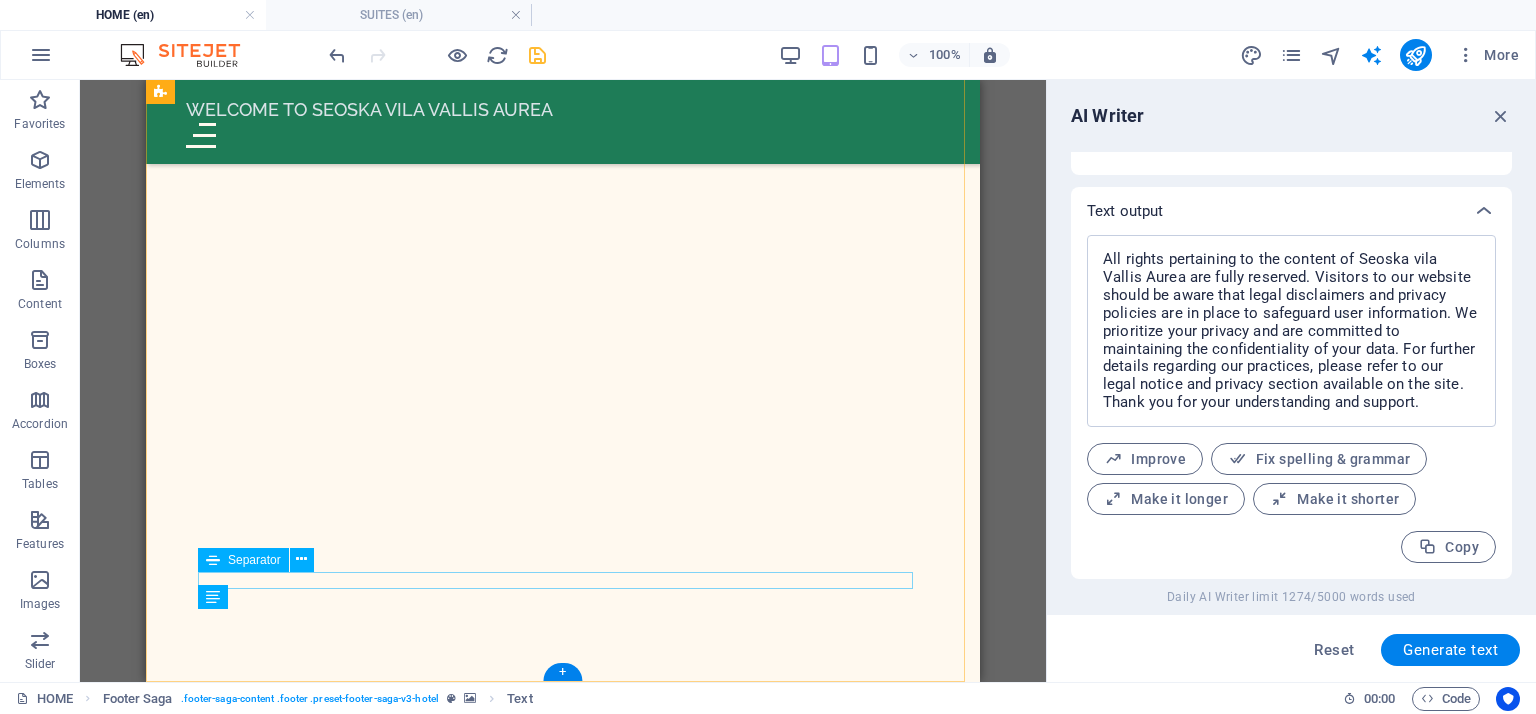 scroll, scrollTop: 11504, scrollLeft: 0, axis: vertical 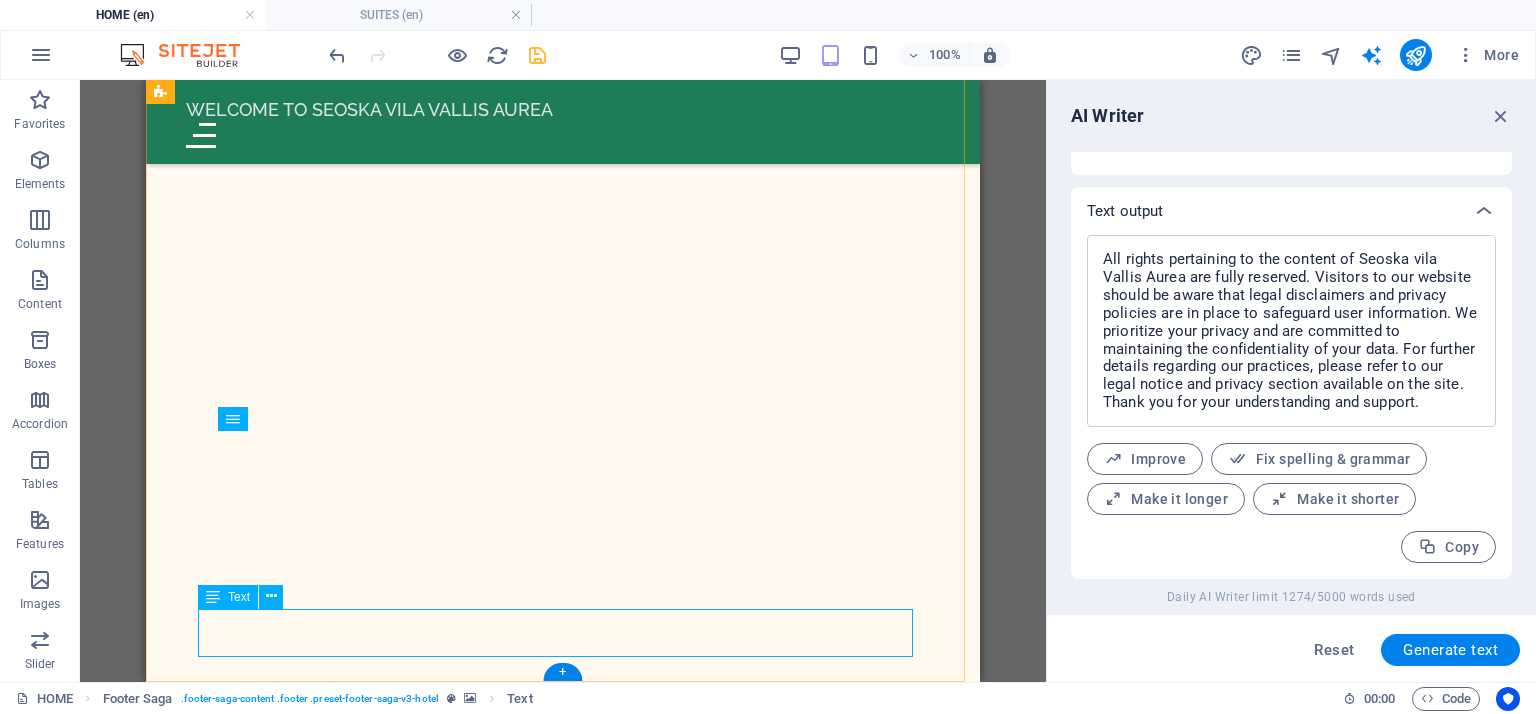 click on "Copyright © [YEAR] Seoska vila Vallis Aurea. All rights reserved.
Legal Notice & Privacy" at bounding box center [563, 15668] 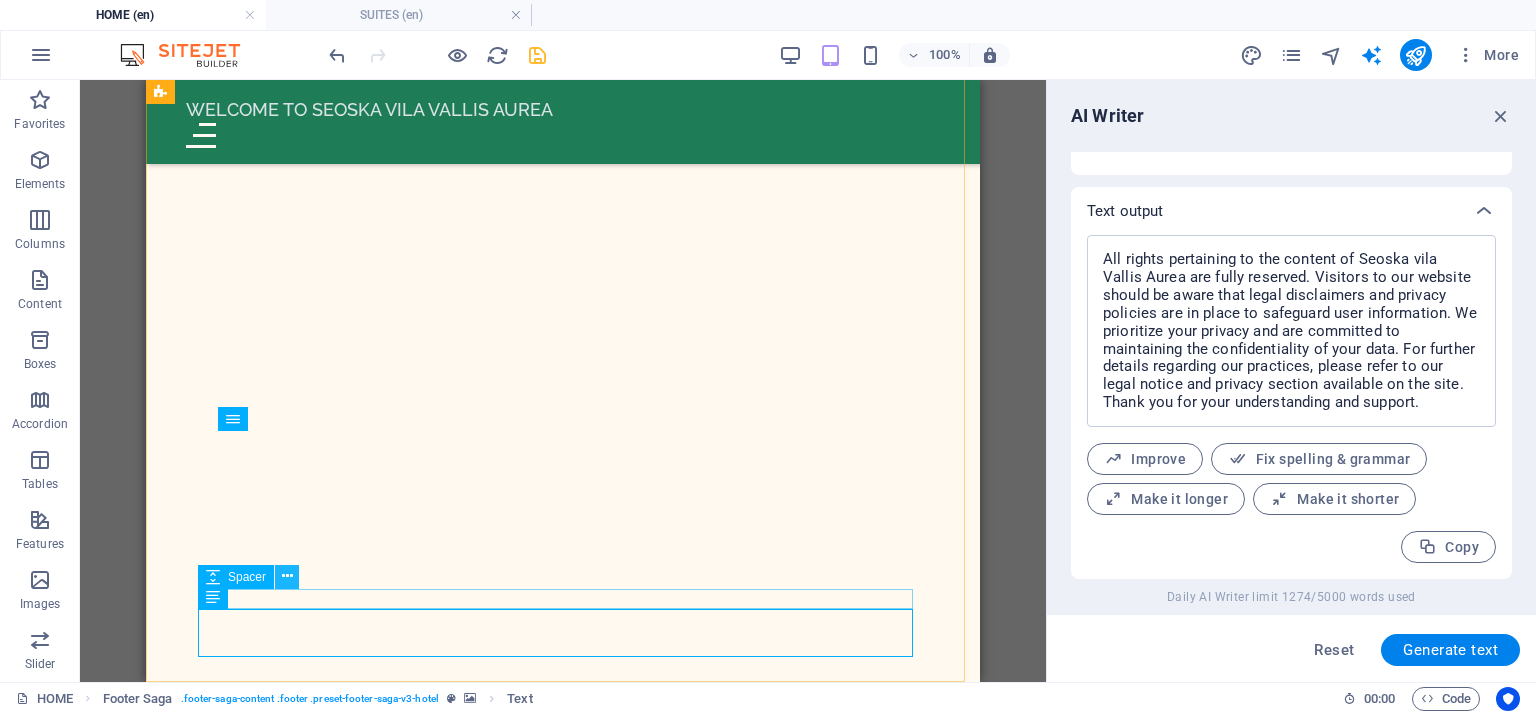 click at bounding box center [287, 576] 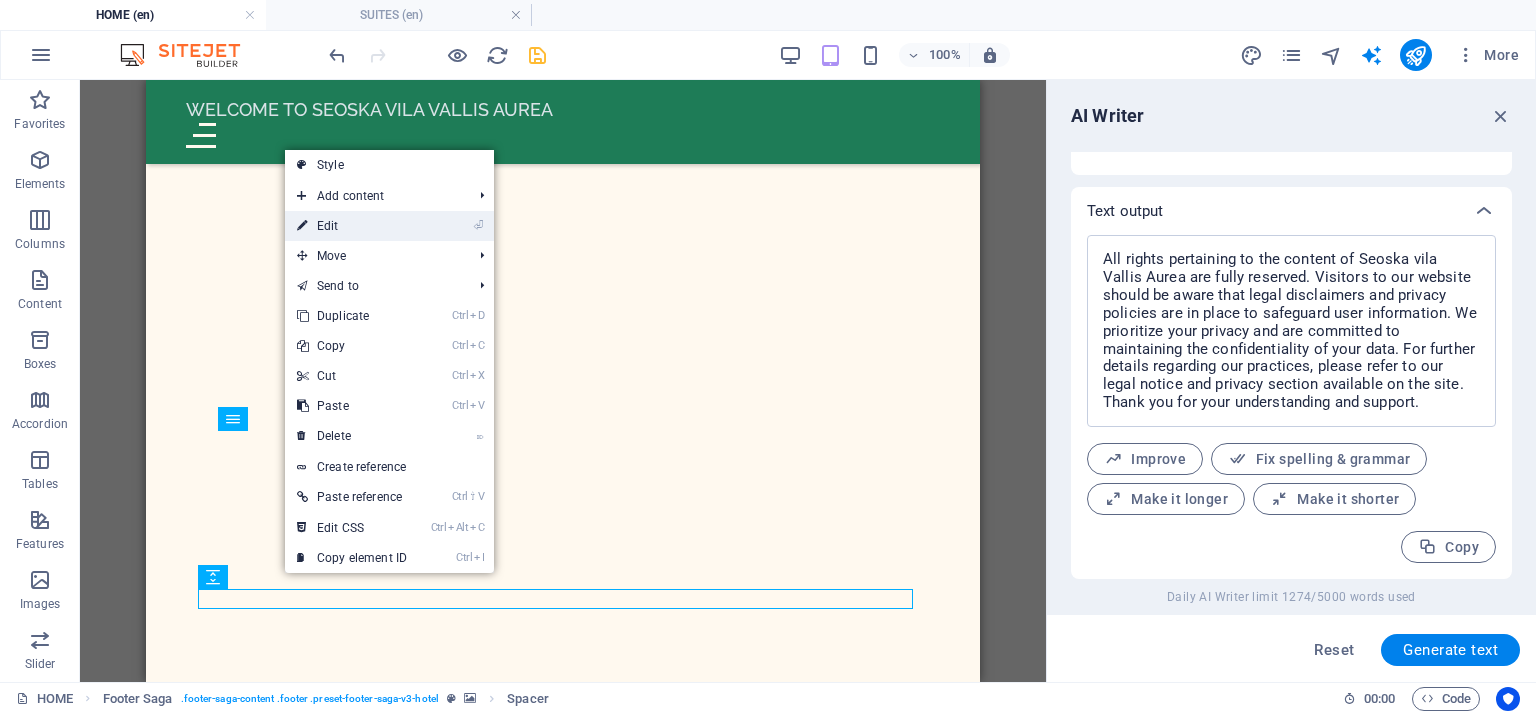 click on "⏎  Edit" at bounding box center [352, 226] 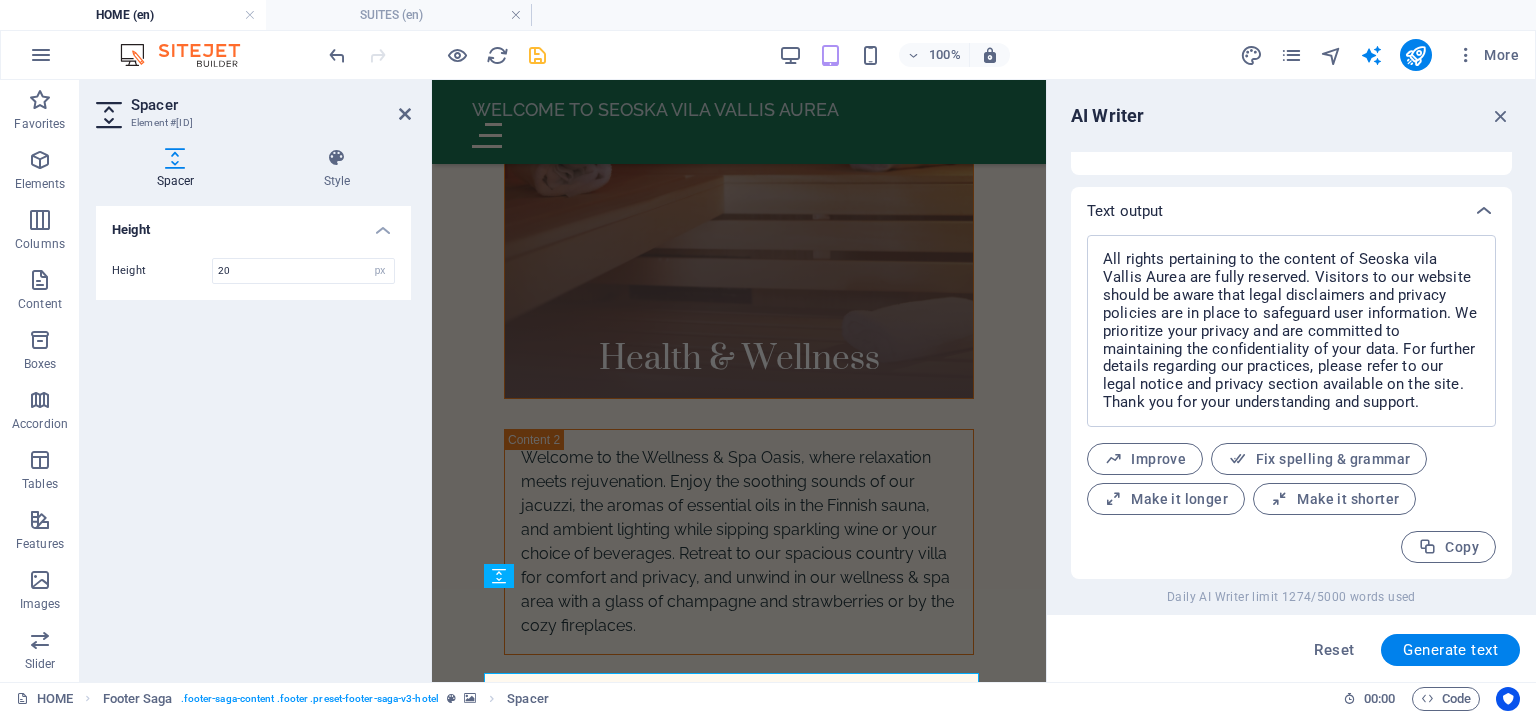 scroll, scrollTop: 10585, scrollLeft: 0, axis: vertical 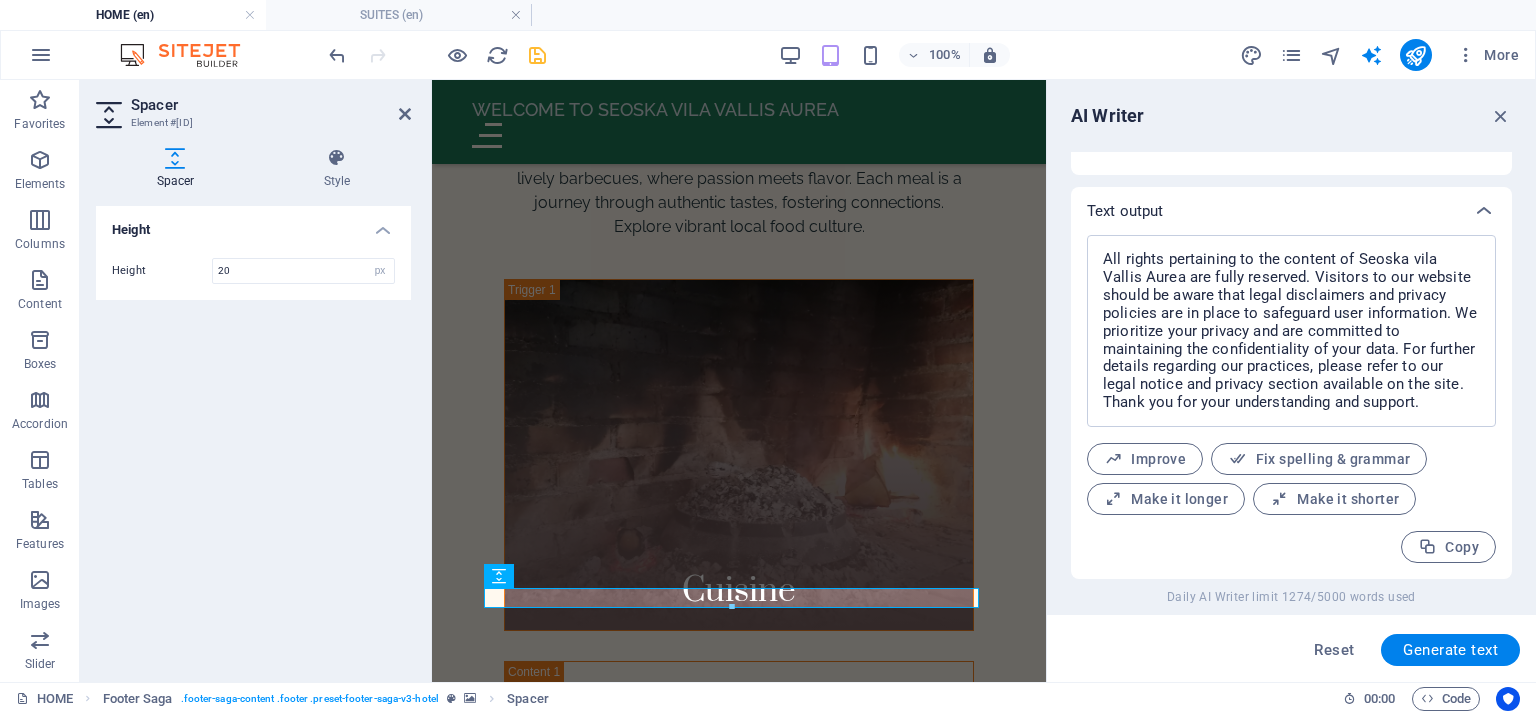 click at bounding box center [731, 607] 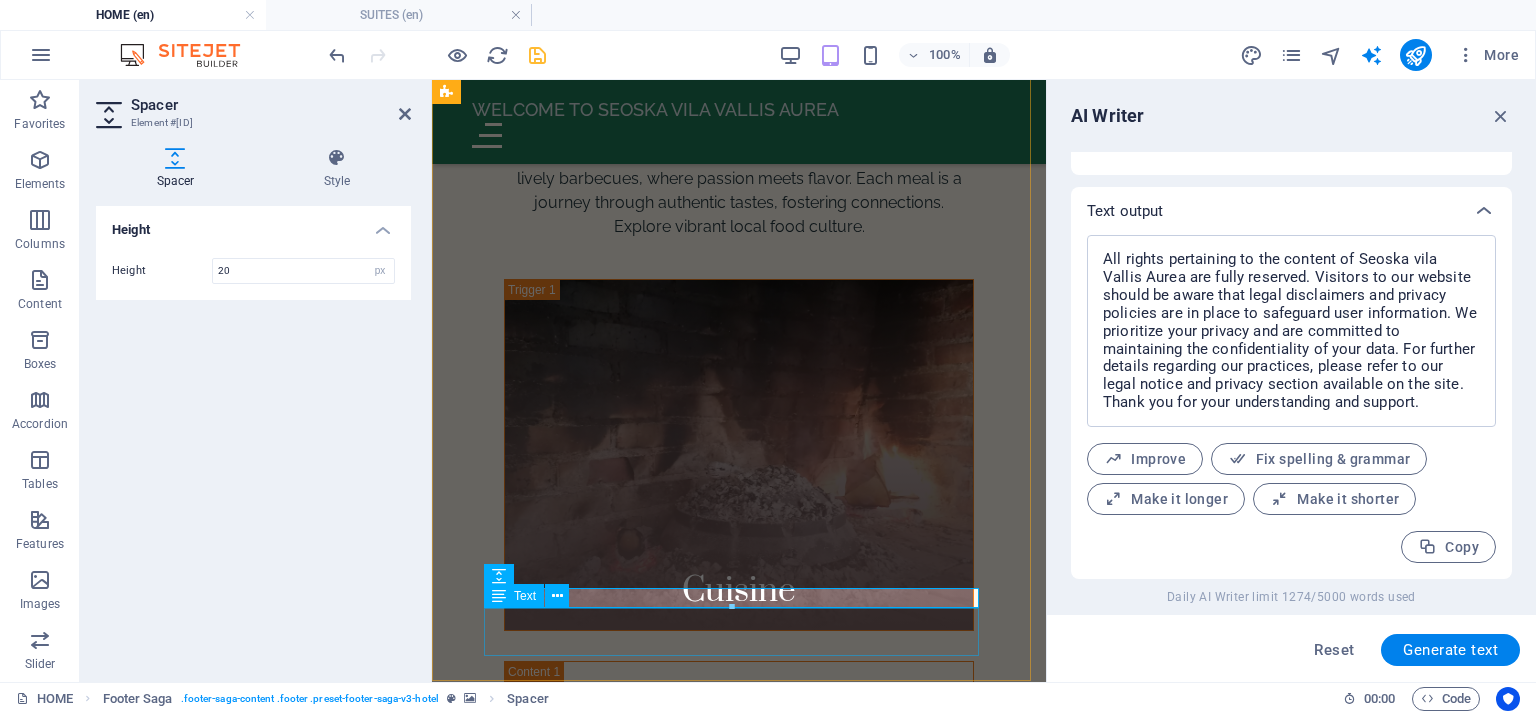 click on "Copyright © [YEAR] Seoska vila Vallis Aurea. All rights reserved.
Legal Notice & Privacy" at bounding box center [739, 16720] 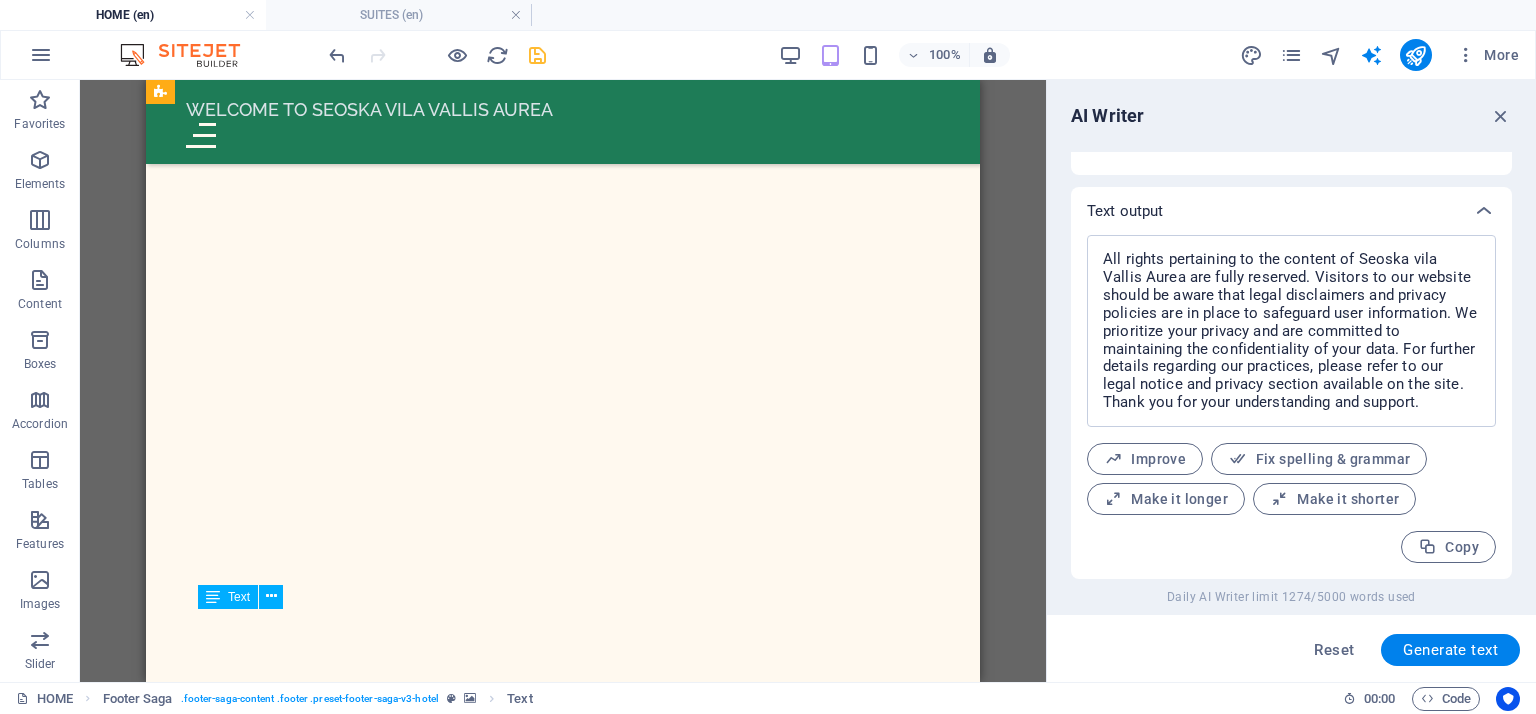 scroll, scrollTop: 11504, scrollLeft: 0, axis: vertical 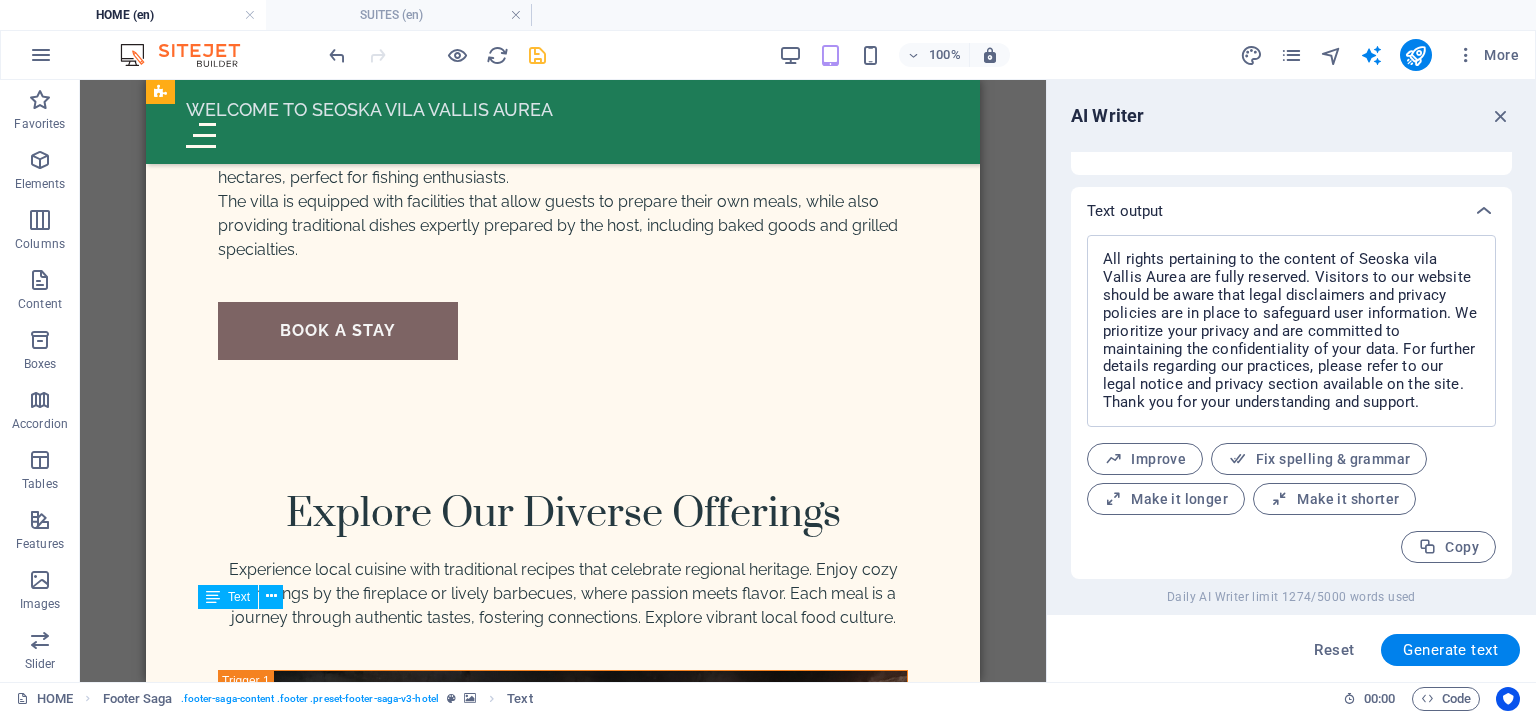 click on "Copyright © [YEAR] Seoska vila Vallis Aurea. All rights reserved.
Legal Notice & Privacy" at bounding box center [563, 17597] 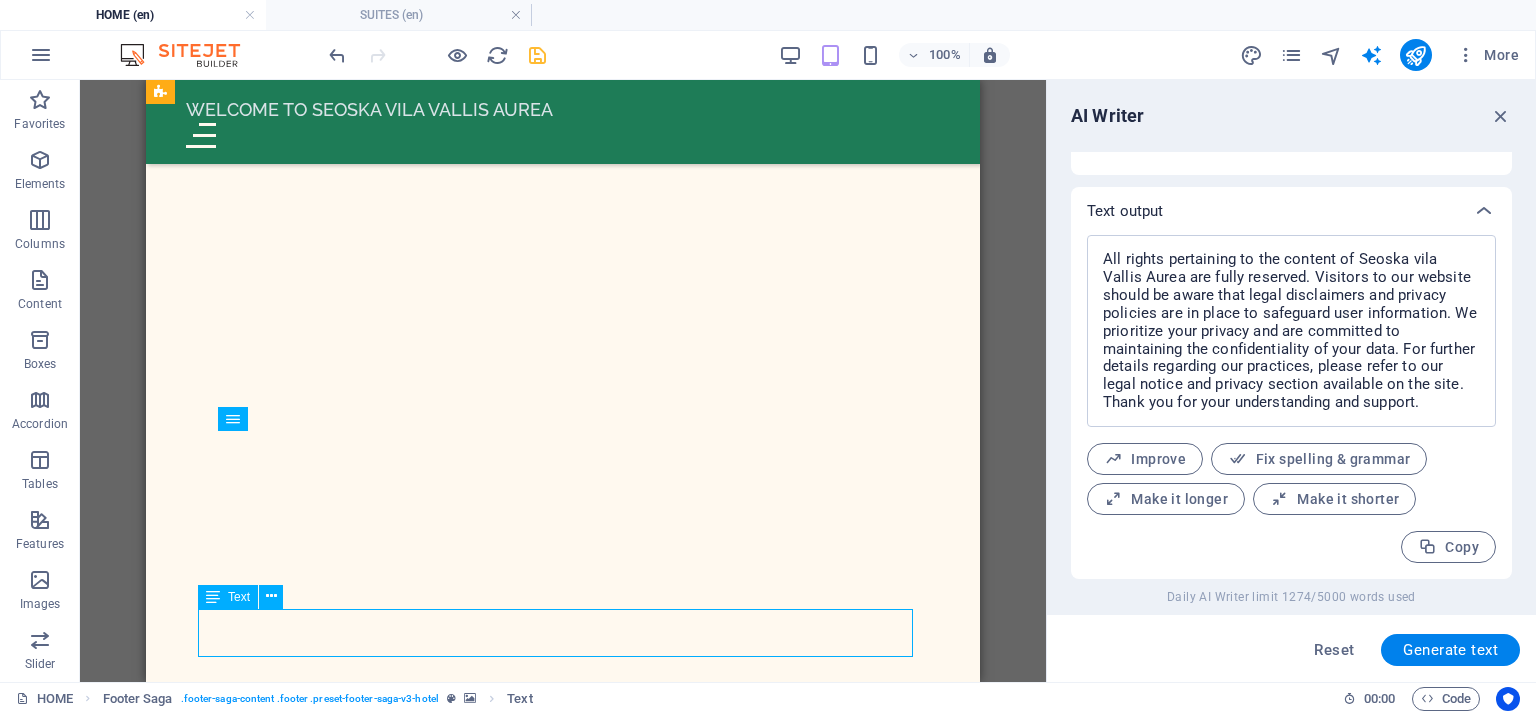 click on "Copyright © [YEAR] Seoska vila Vallis Aurea. All rights reserved.
Legal Notice & Privacy" at bounding box center (563, 15668) 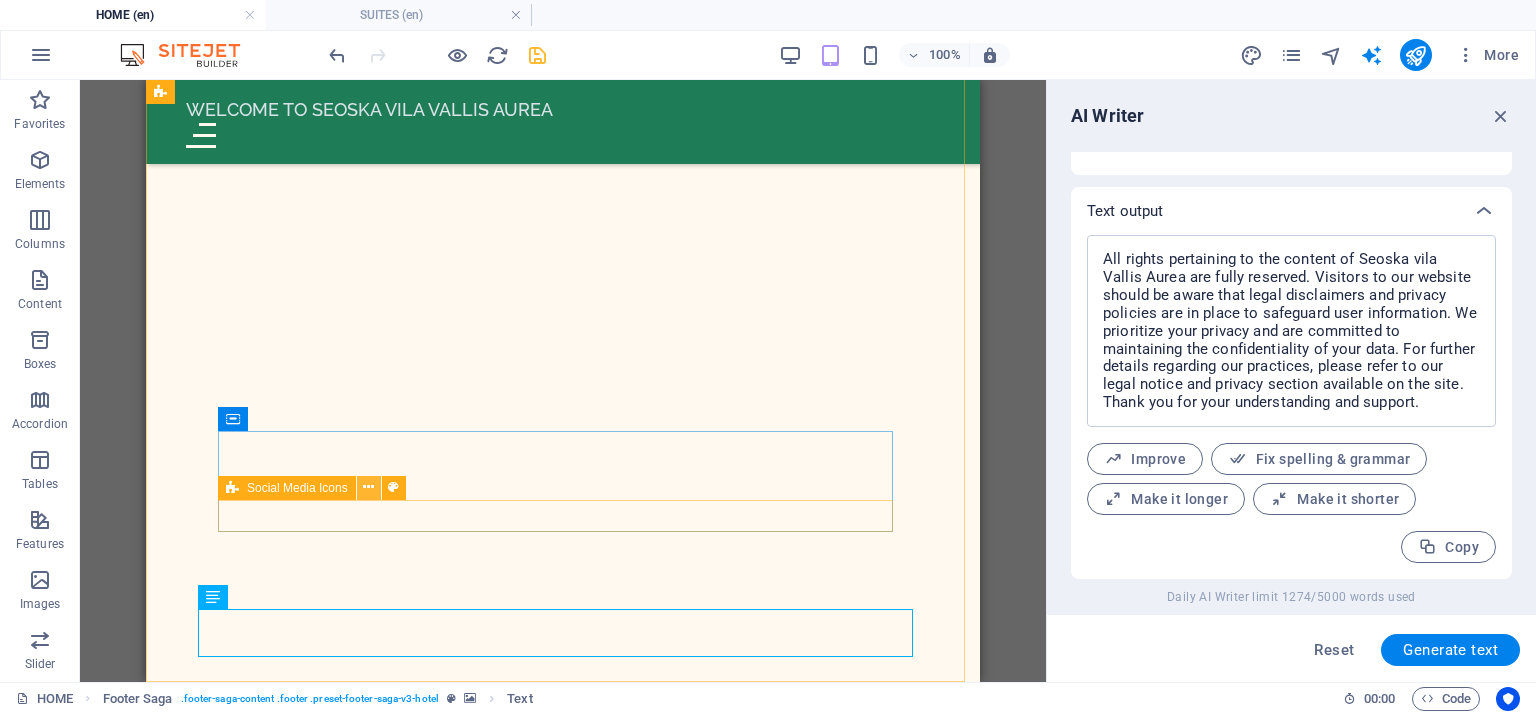 click at bounding box center (368, 487) 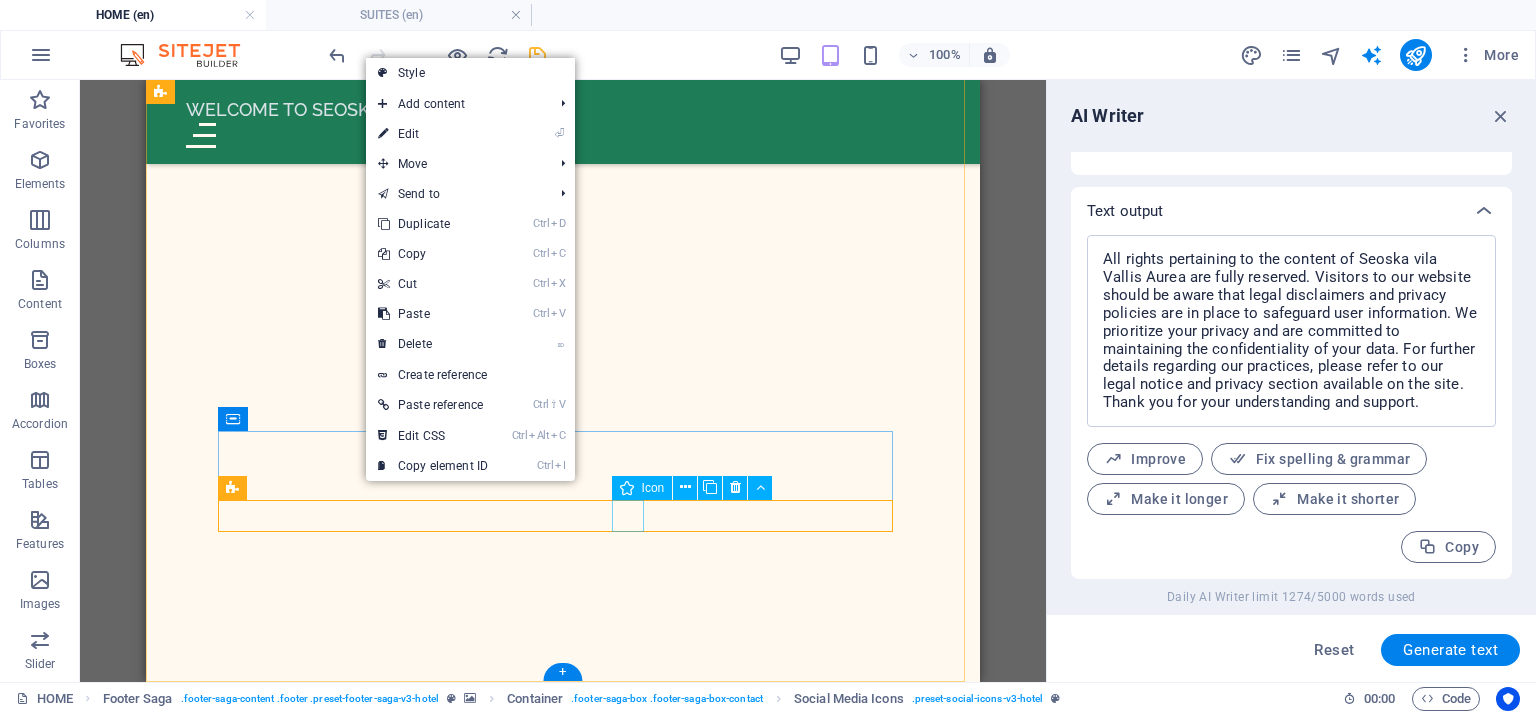 click at bounding box center (563, 15551) 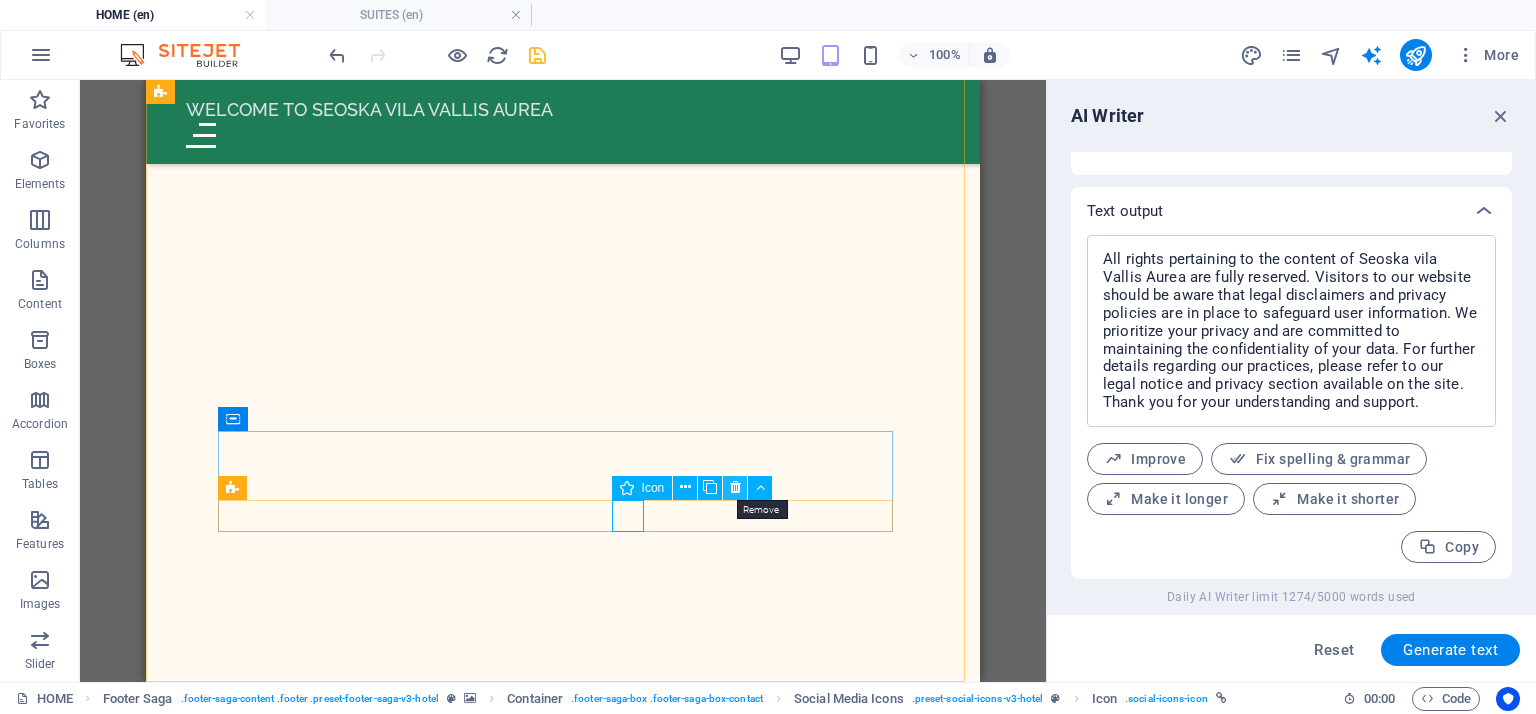 click at bounding box center [735, 487] 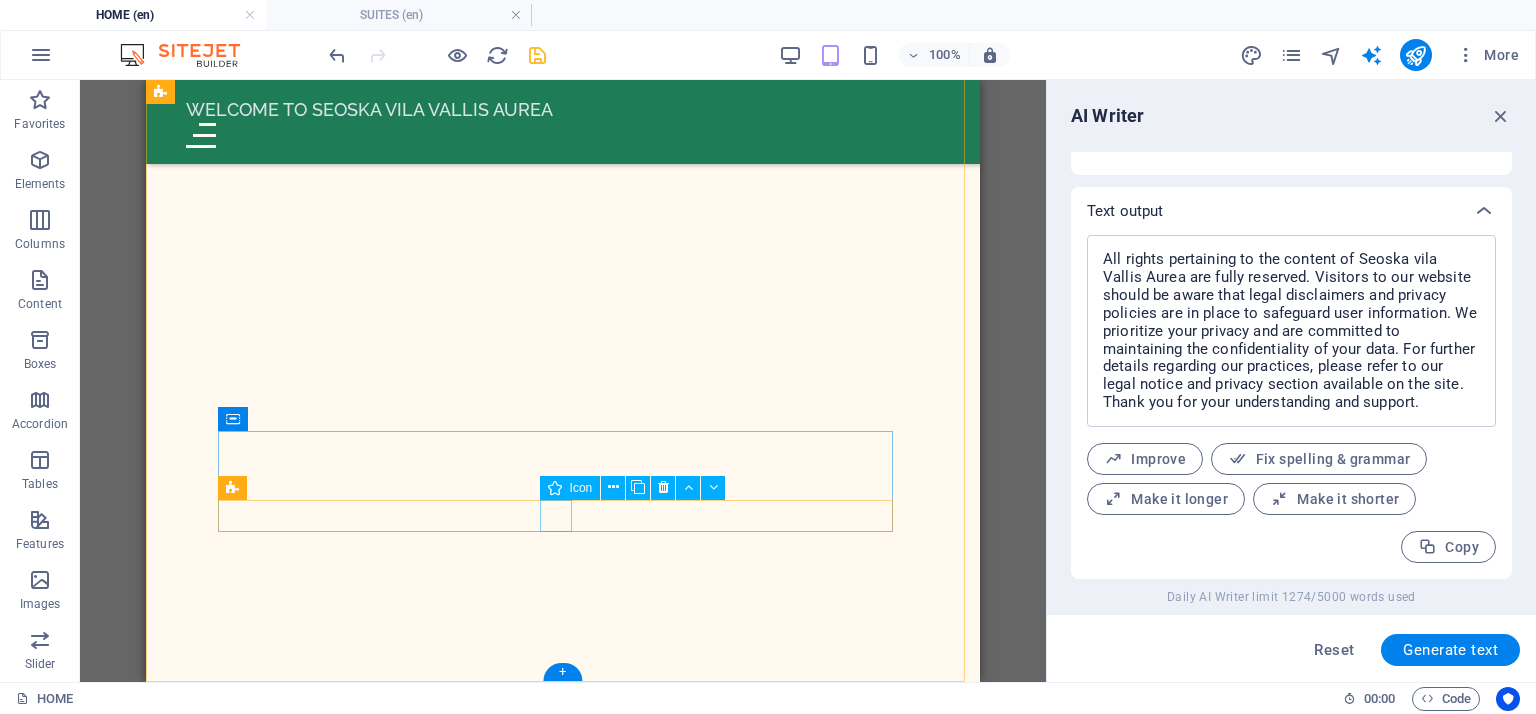 click at bounding box center [563, 15471] 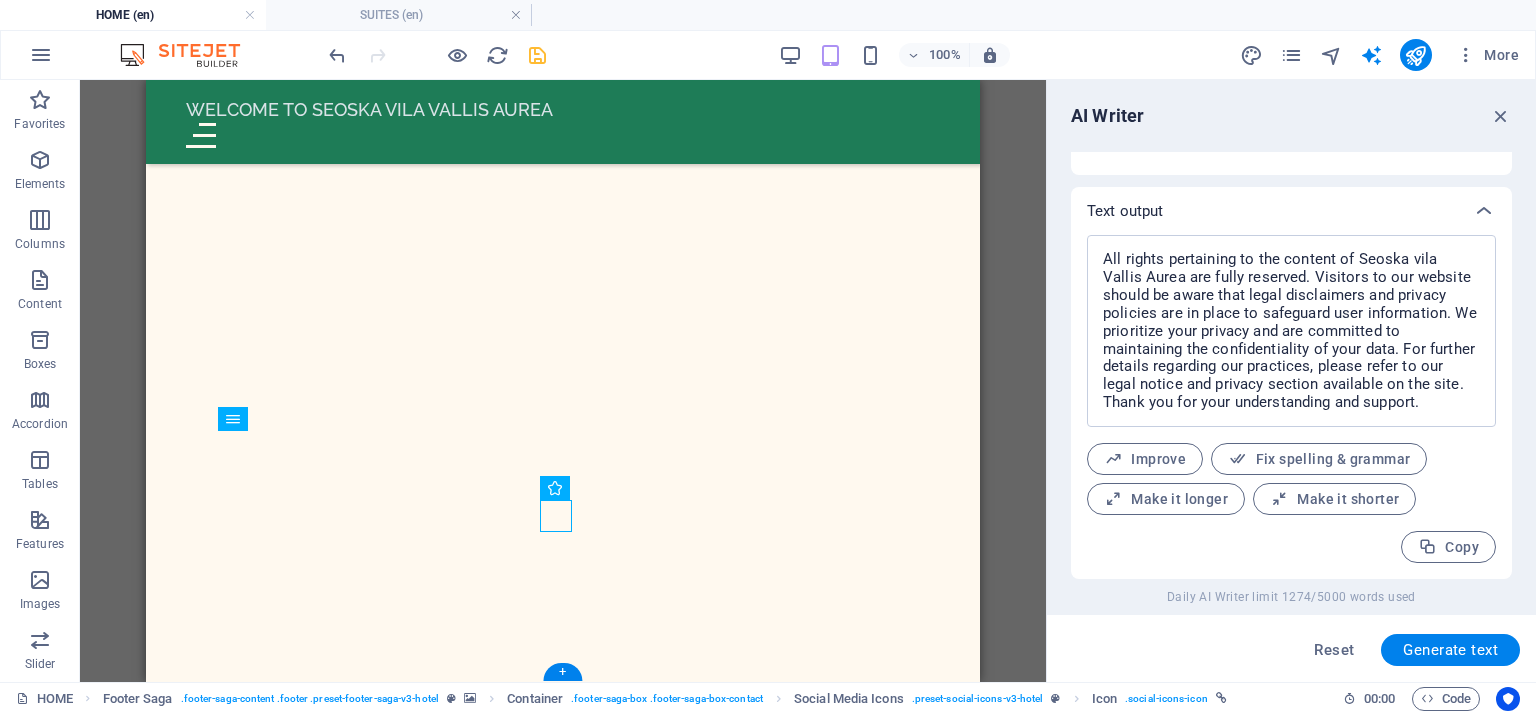 click at bounding box center (563, 14534) 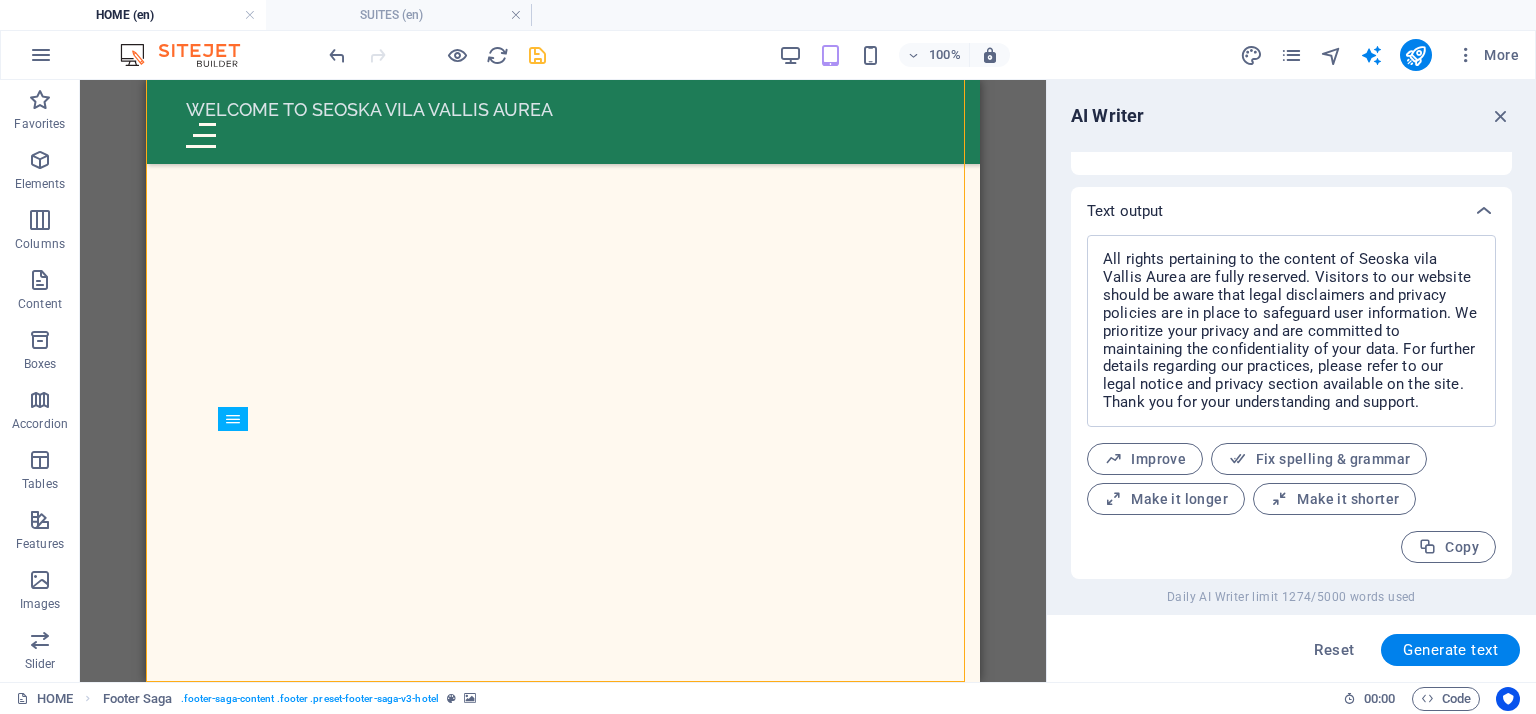 click on "H2   Wide image with text   Container   Container   Spacer   Container   Text   Spacer   Button   Banner   Menu   Banner   Menu Bar   Container   H2   Filterable gallery   Image   Filterable gallery   Container   Image   Image   Slider   Slider   Image   Image   Text   Image   Image   Spacer   Container   Button   Container   Button   Spacer   Image   Button   Button   Filterable gallery   Image   Container   Button   Container   Image   Image   Image   Image   Image   HTML   Languages   Languages   Languages   Image tabs   Container   Spacer   Text   Image   Container   Text   Container   Image   Container   Text   Container   H2   Spacer   Text   Slider   Image   Slider   Slider   Container   Spacer   Container   Spacer   Wide image with text   Container   Container   H2   Spacer   Text   Spacer   Button   Container   H2   Text   Slider   Boxes   Slider   Container   Container   H4   Boxes   Container   Container   Container   Container   Map   Footer Saga   Container   Text   Container" at bounding box center (563, 381) 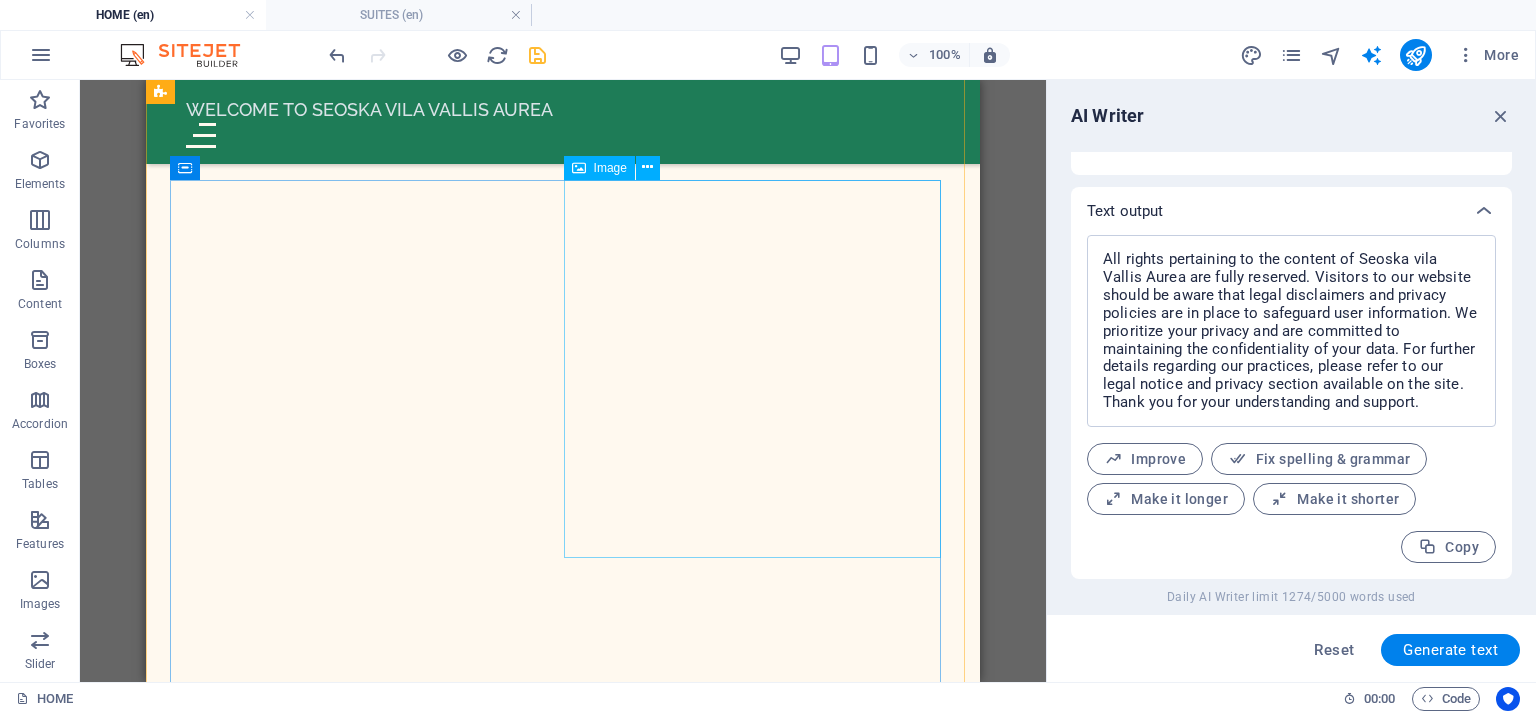 scroll, scrollTop: 800, scrollLeft: 0, axis: vertical 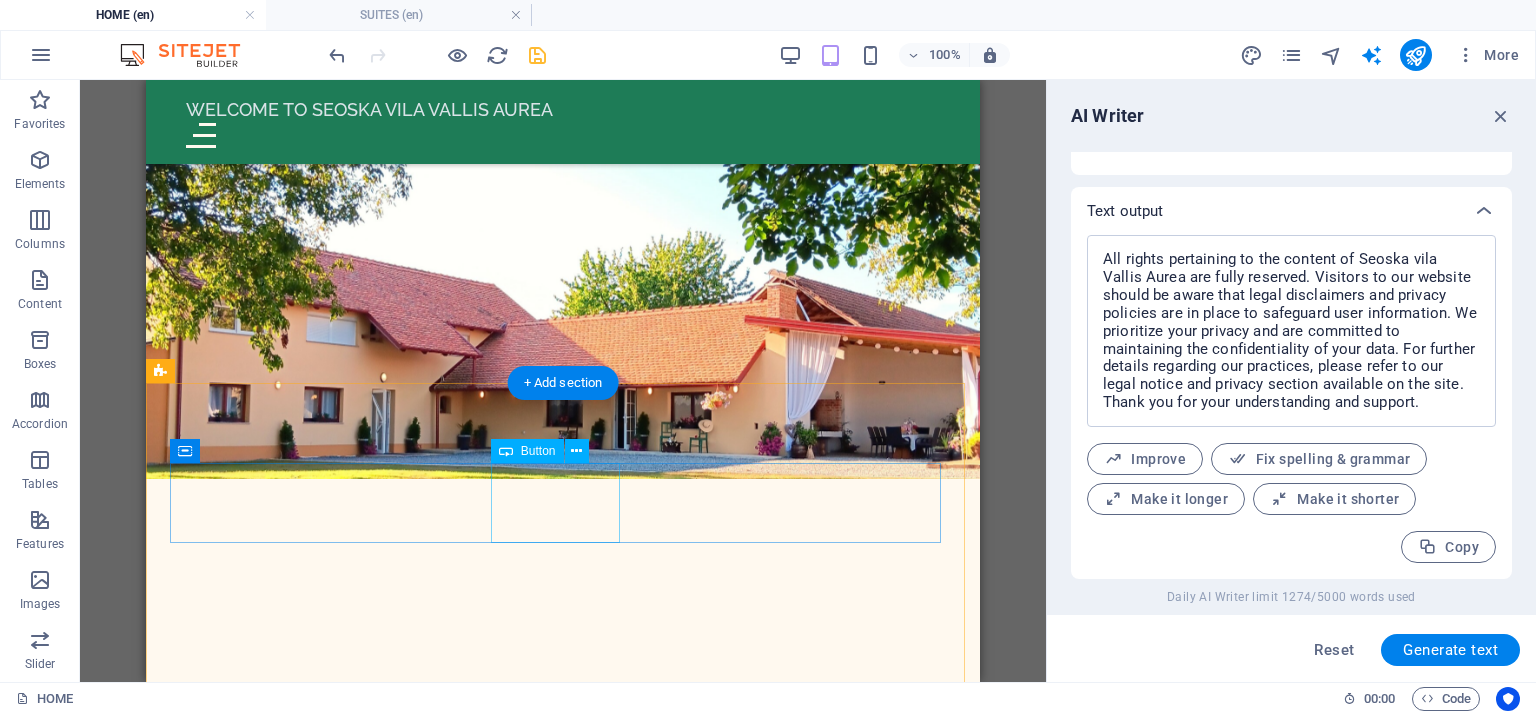 click on "wellness" at bounding box center [563, 4637] 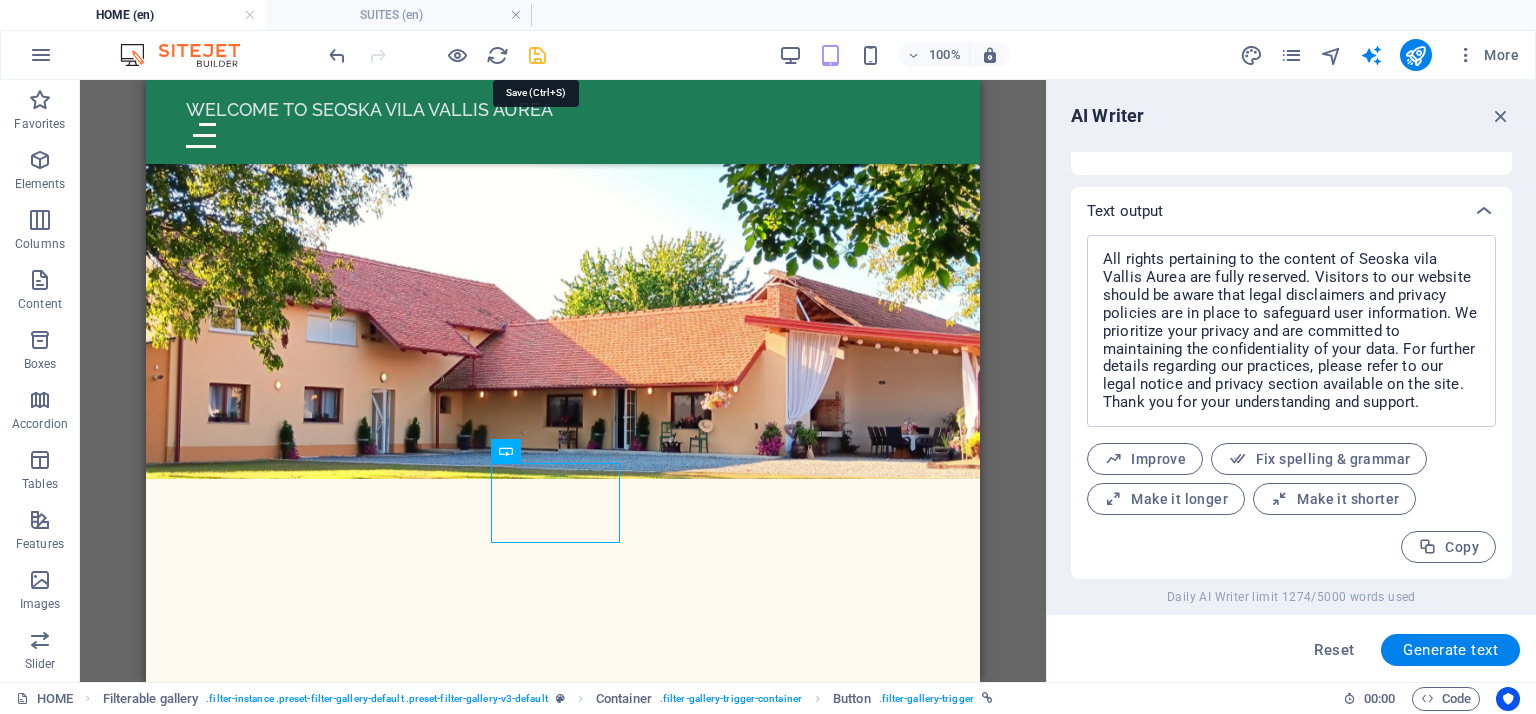 drag, startPoint x: 530, startPoint y: 51, endPoint x: 337, endPoint y: 10, distance: 197.30687 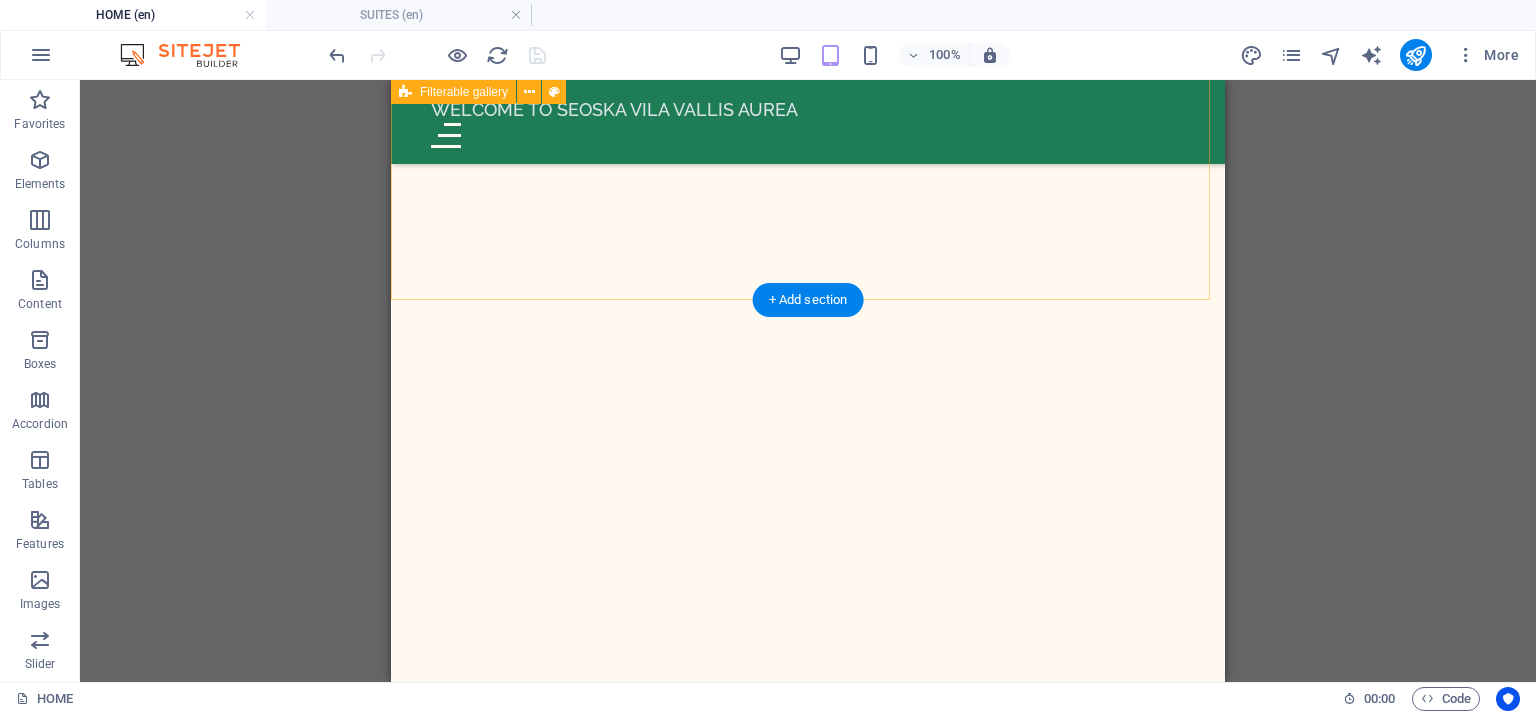 scroll, scrollTop: 3500, scrollLeft: 0, axis: vertical 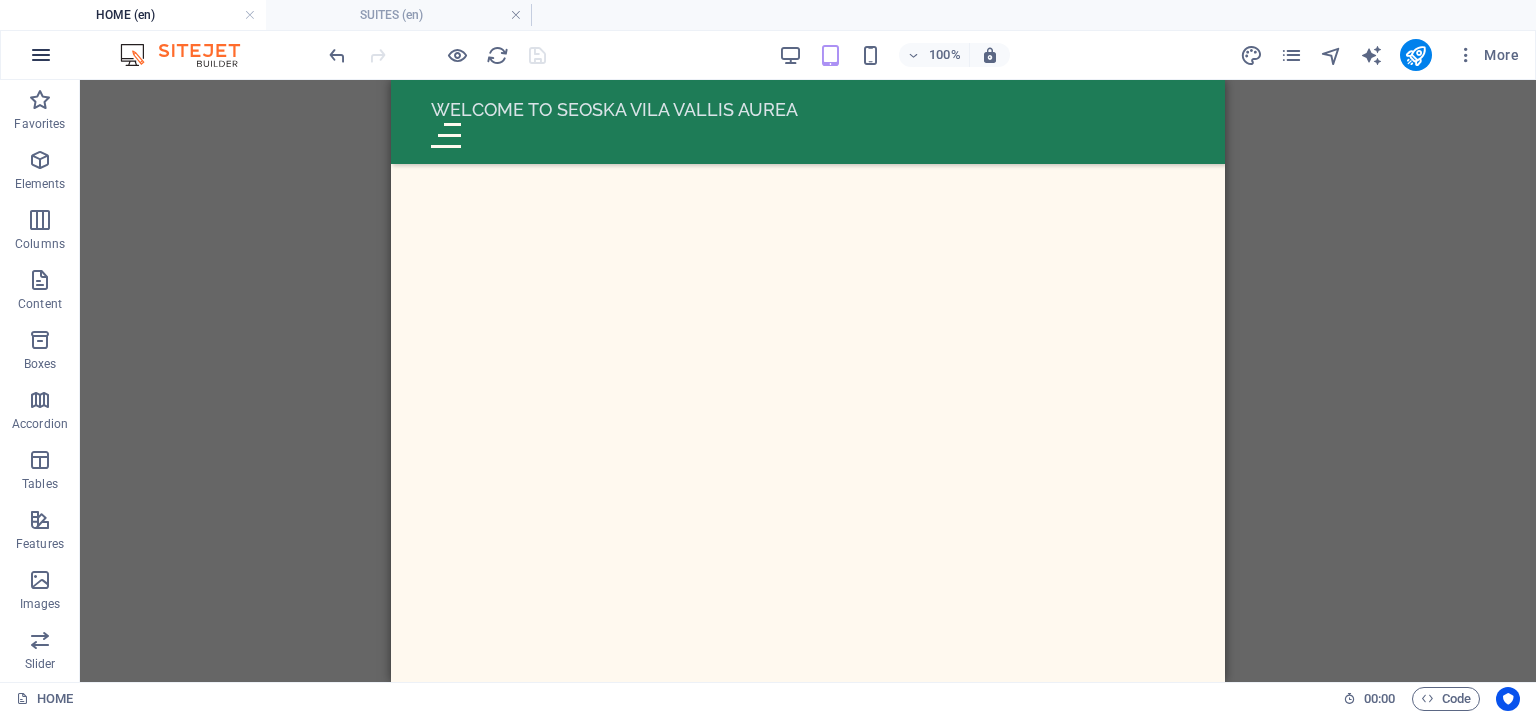 click at bounding box center [41, 55] 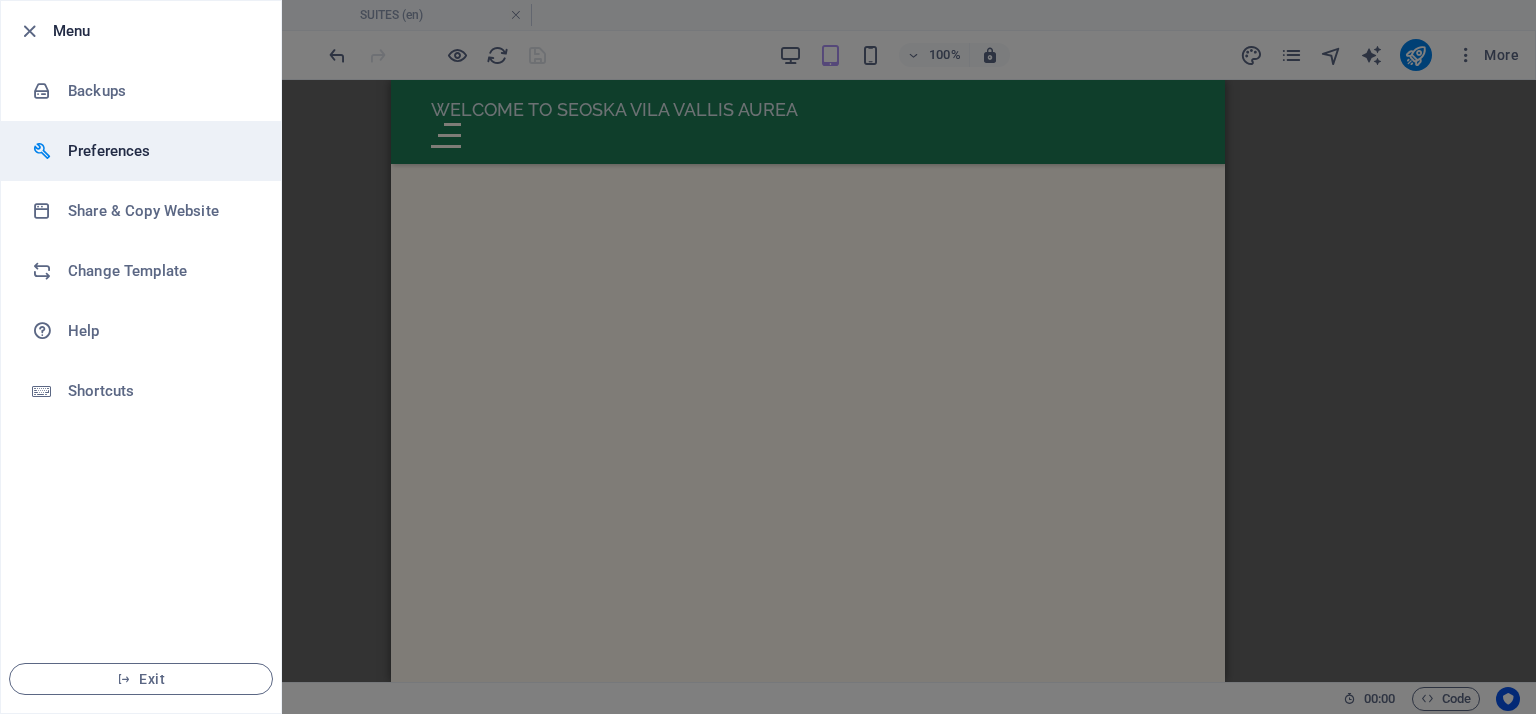 click on "Preferences" at bounding box center [160, 151] 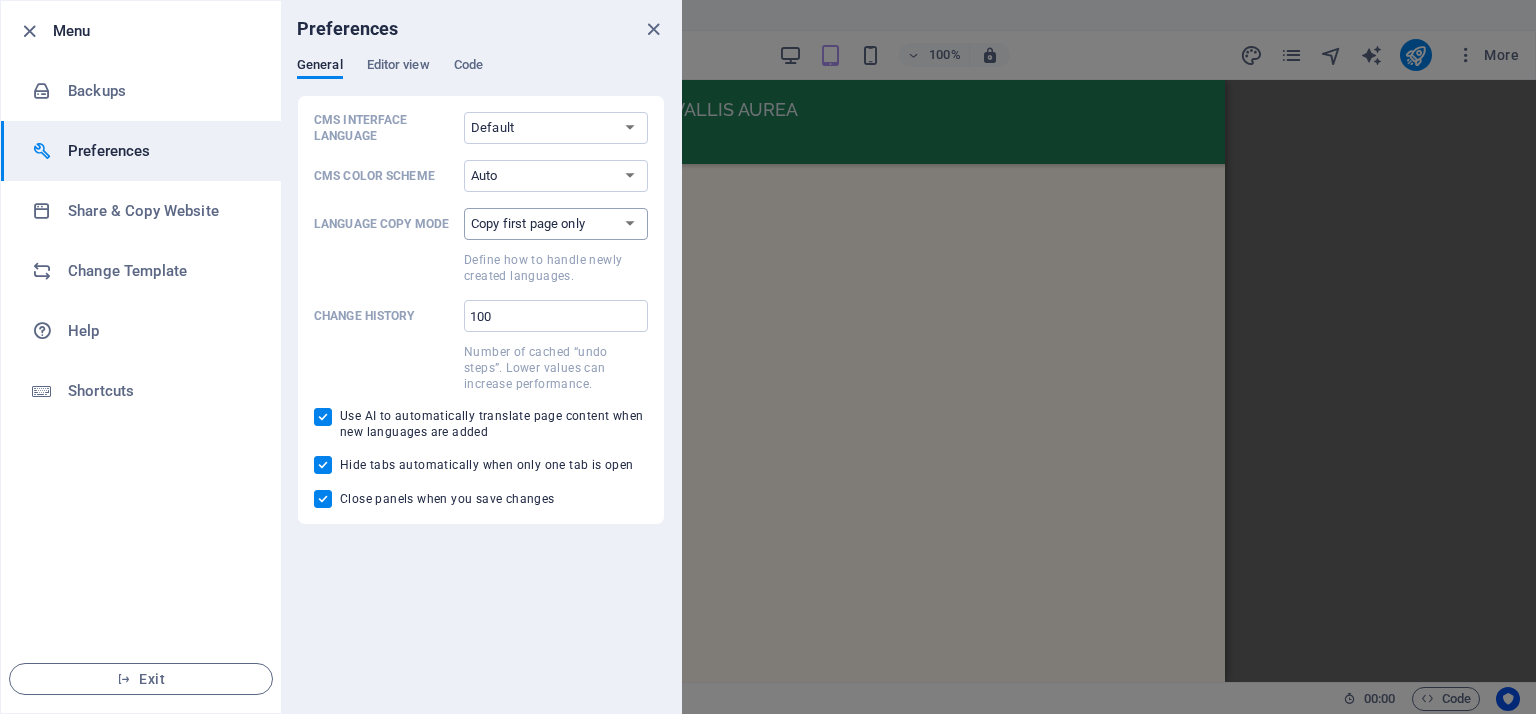 click on "Copy first page only Copy all pages" at bounding box center (556, 224) 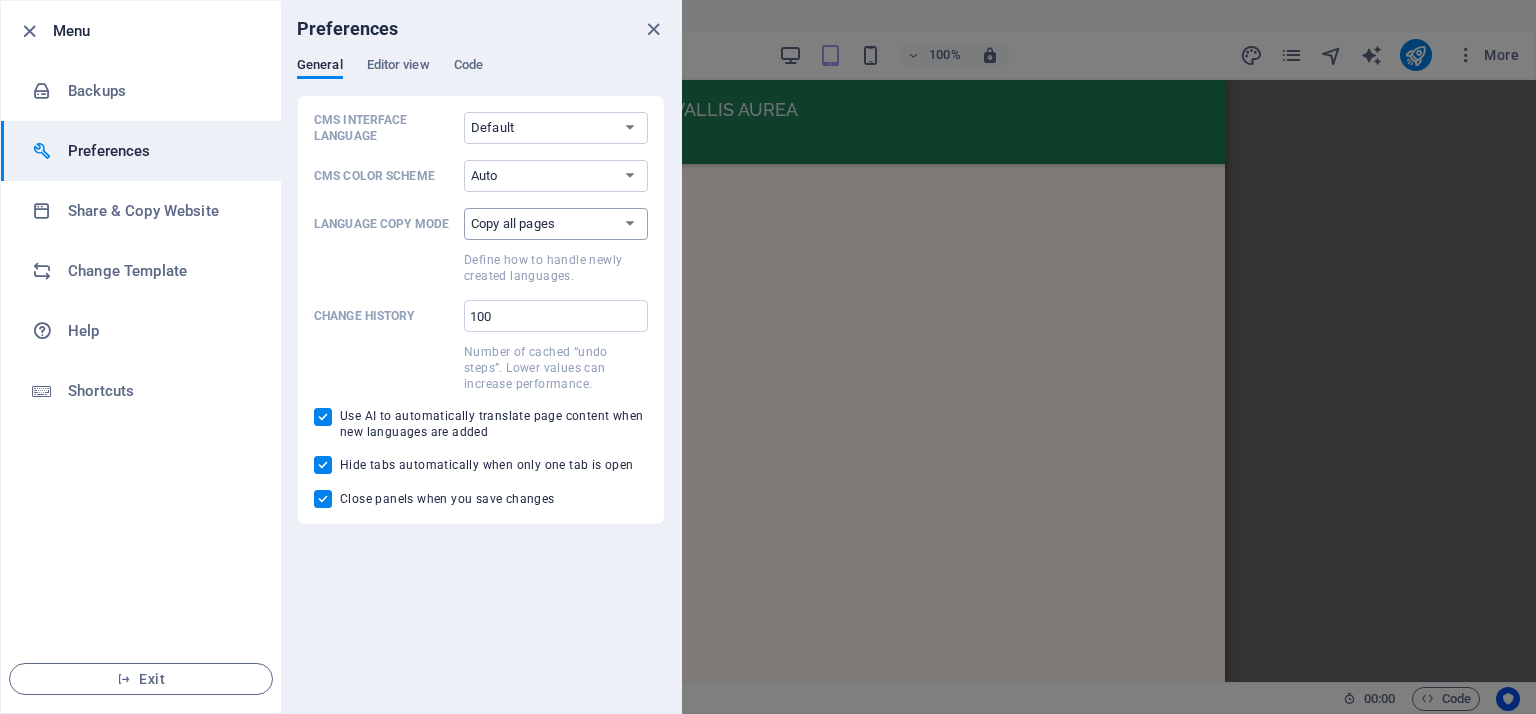 click on "Copy first page only Copy all pages" at bounding box center [556, 224] 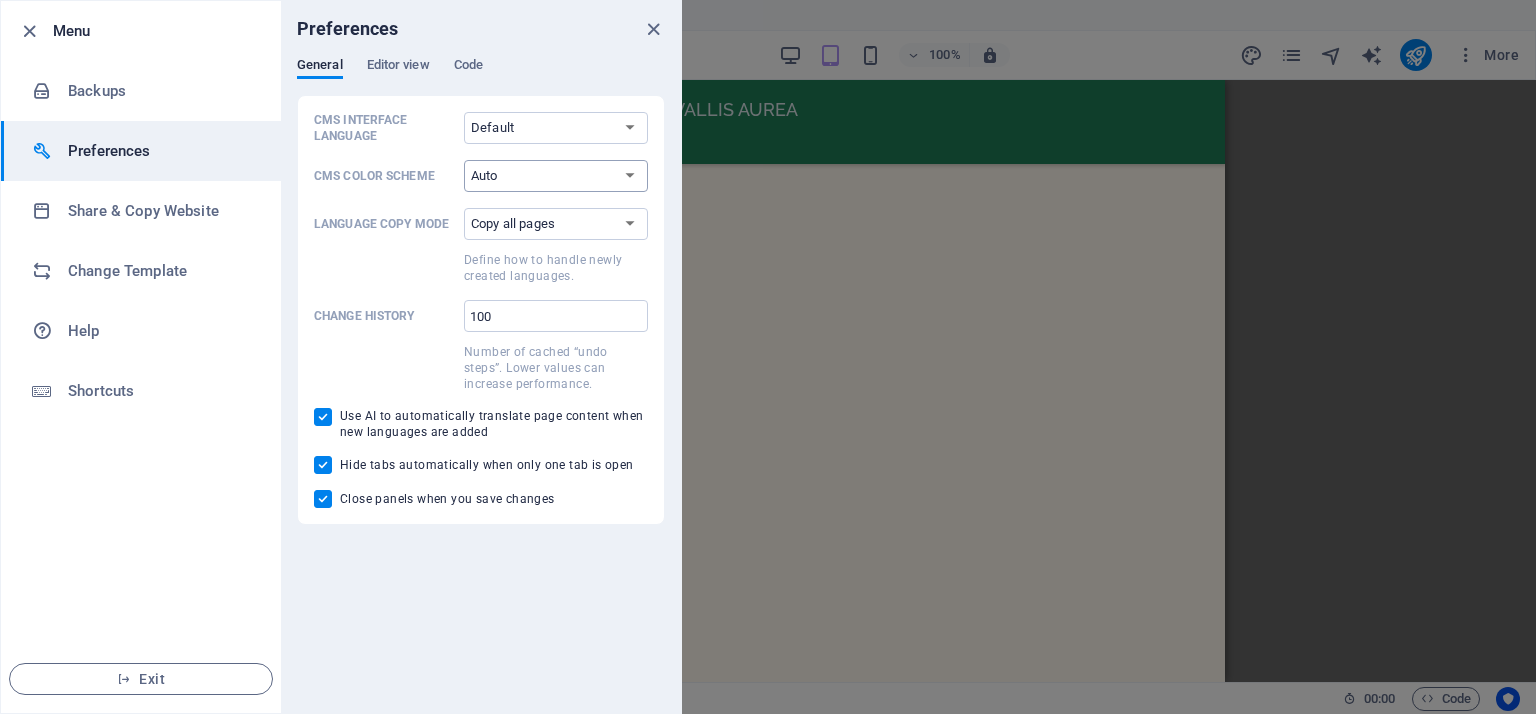 click on "Auto Dark Light" at bounding box center [556, 176] 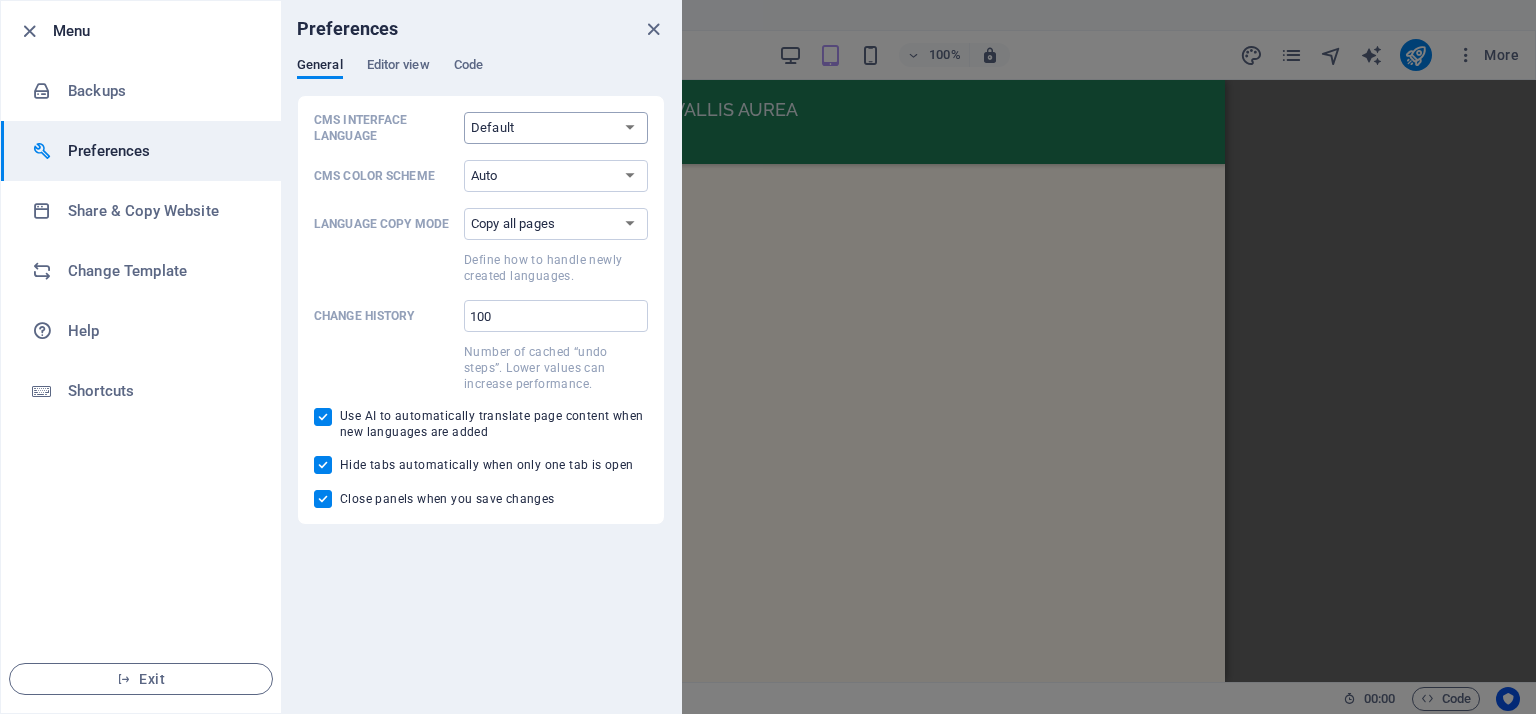 click on "Default Deutsch English Español Français Magyar Italiano Nederlands Polski Português русский язык Svenska Türkçe 日本語" at bounding box center [556, 128] 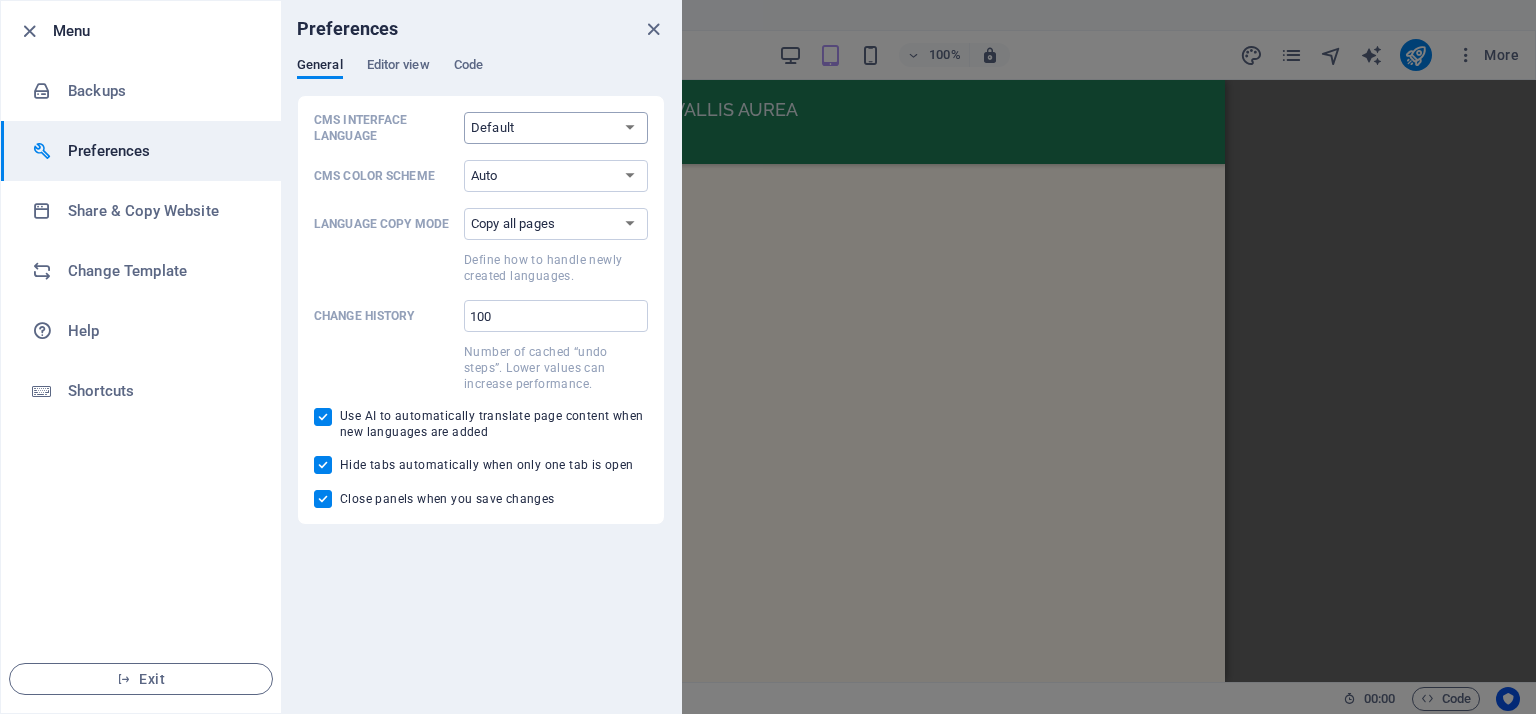 click on "Default Deutsch English Español Français Magyar Italiano Nederlands Polski Português русский язык Svenska Türkçe 日本語" at bounding box center [556, 128] 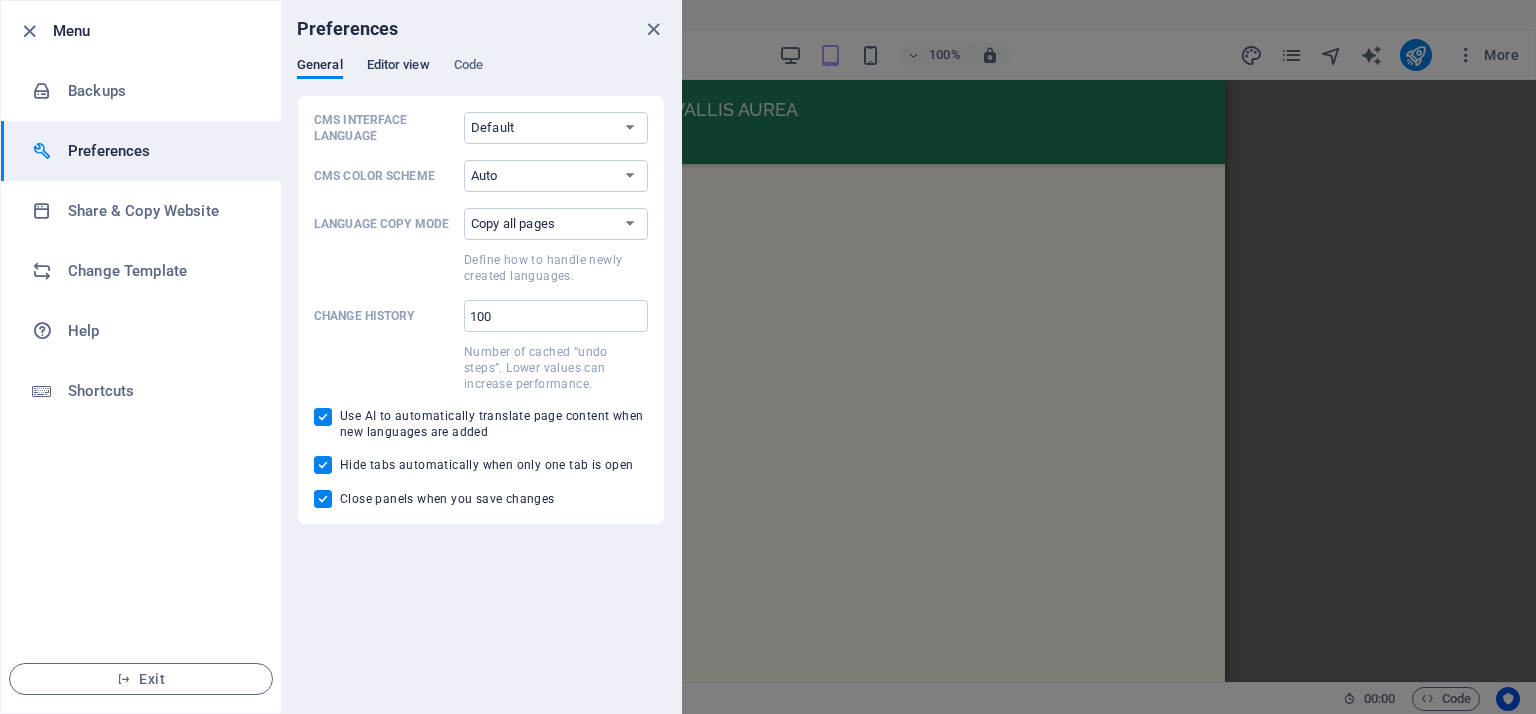 click on "Editor view" at bounding box center (398, 67) 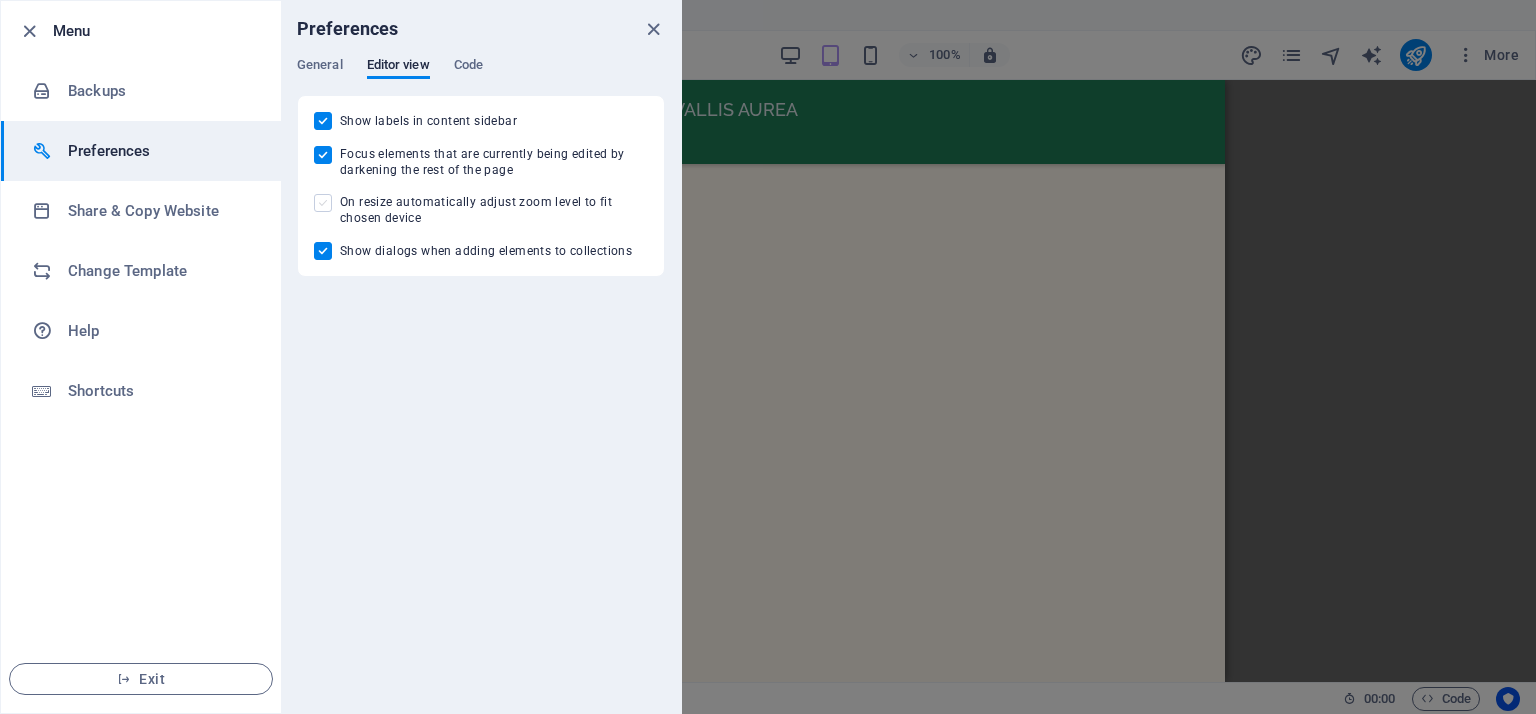 click at bounding box center [323, 203] 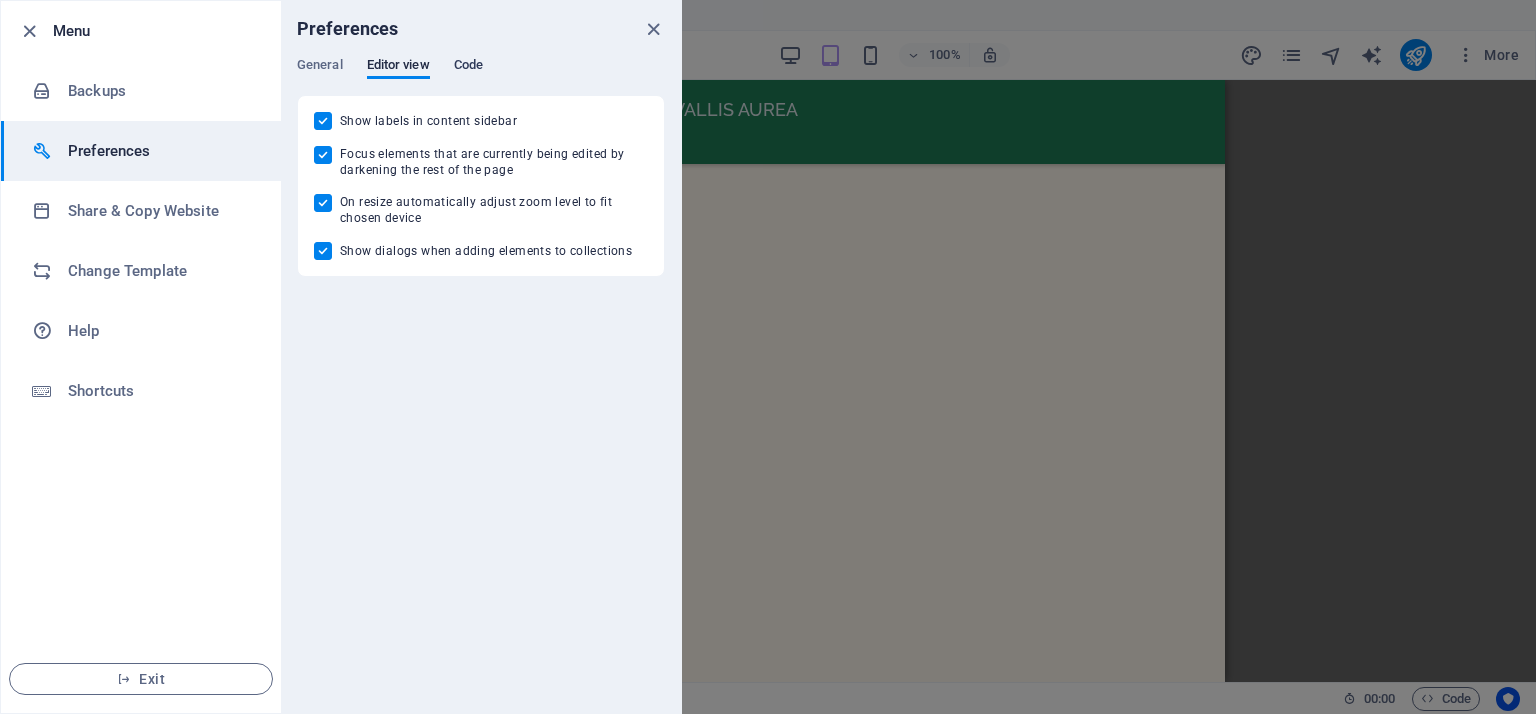 click on "Code" at bounding box center (468, 67) 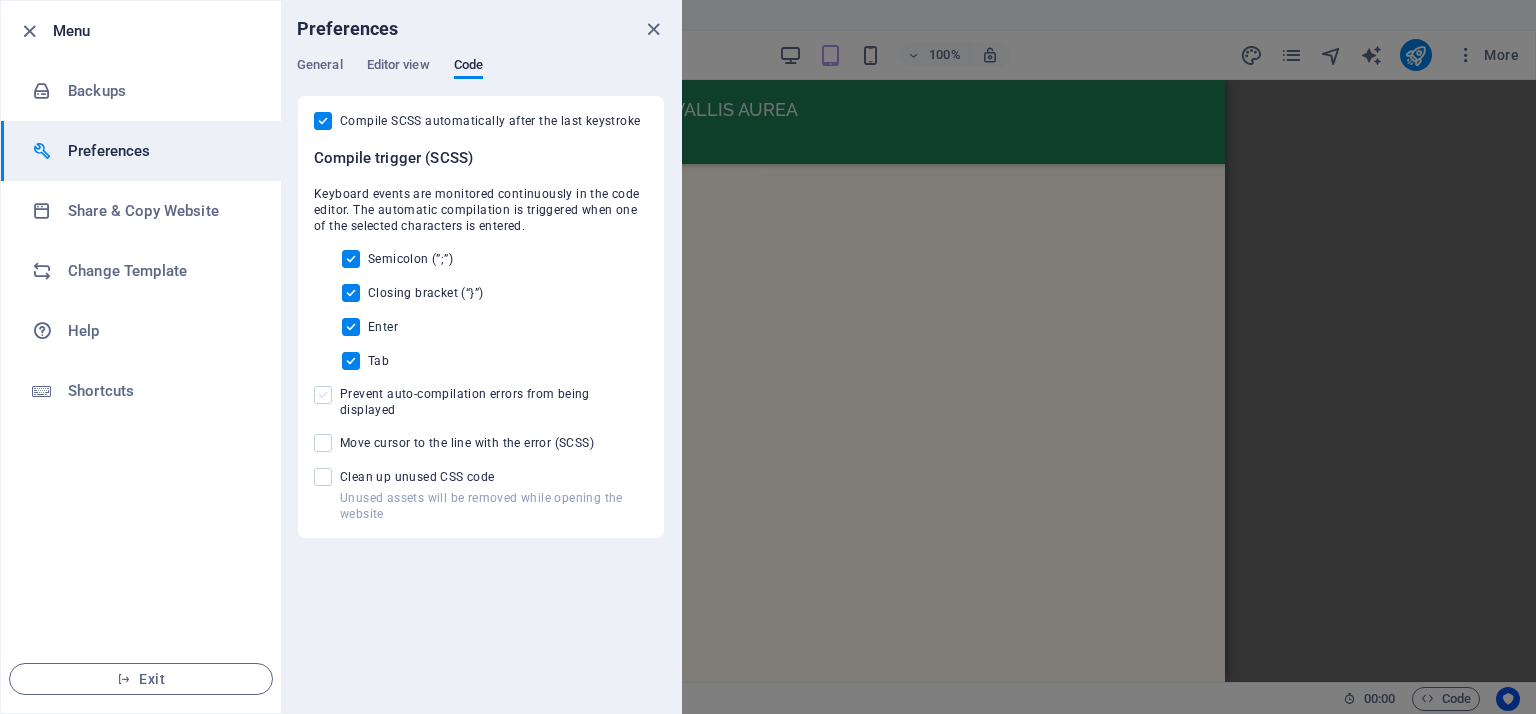click at bounding box center (323, 395) 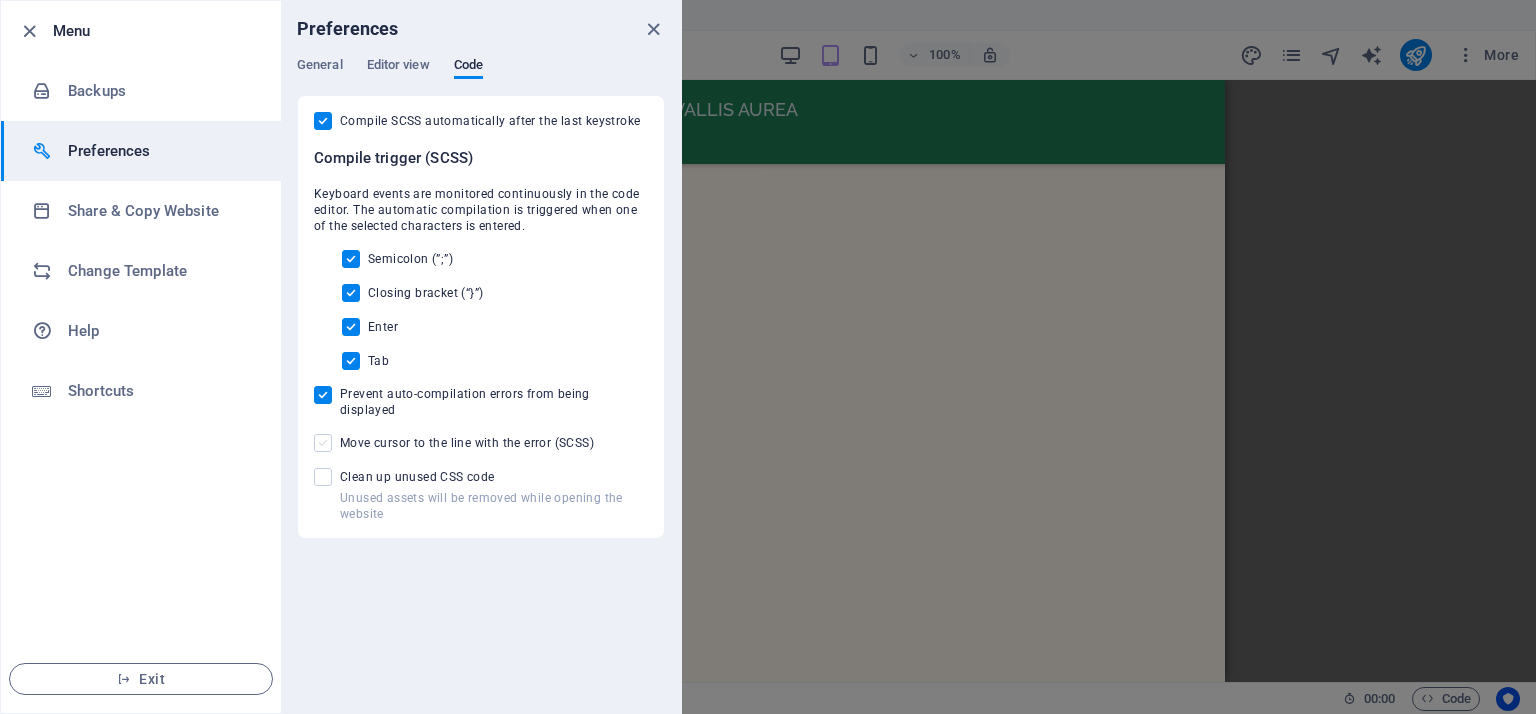 click at bounding box center [323, 443] 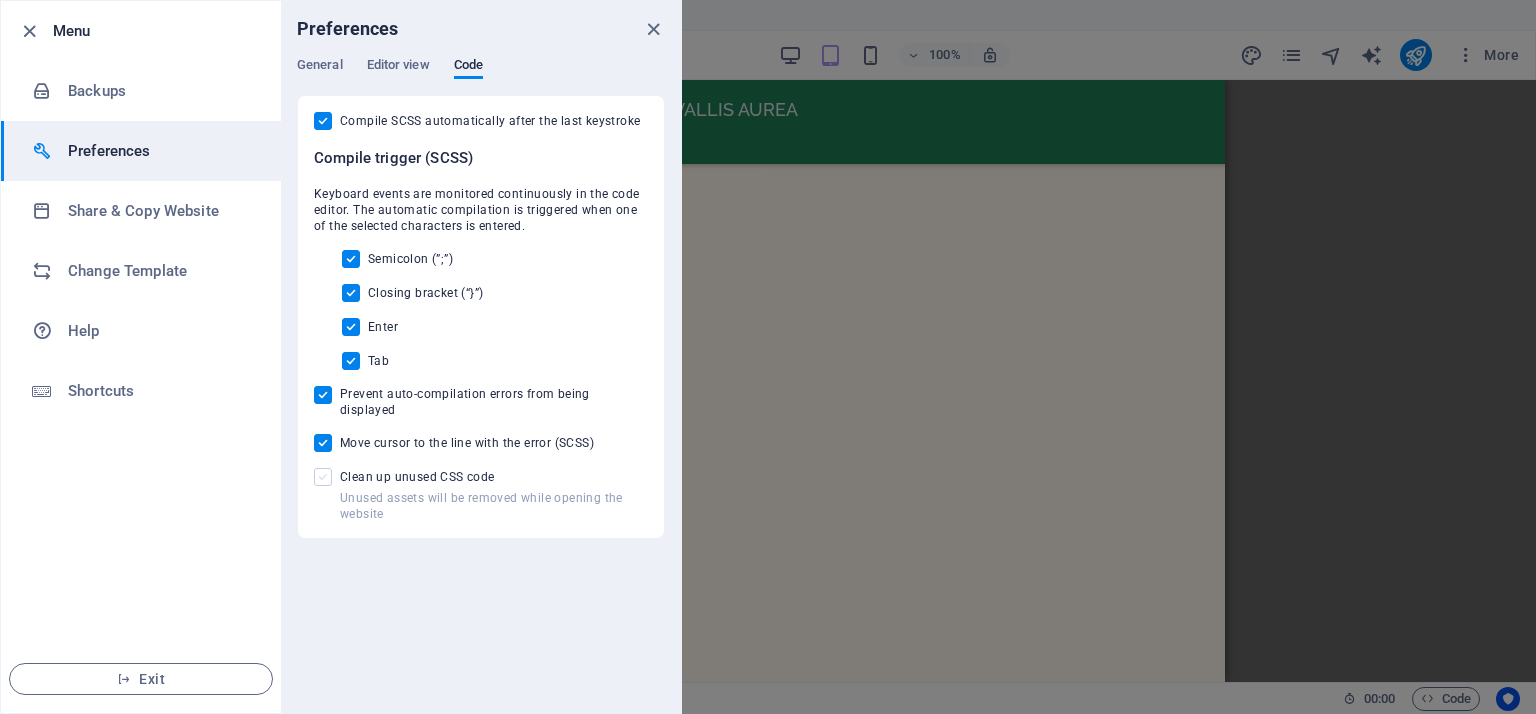 click at bounding box center [323, 477] 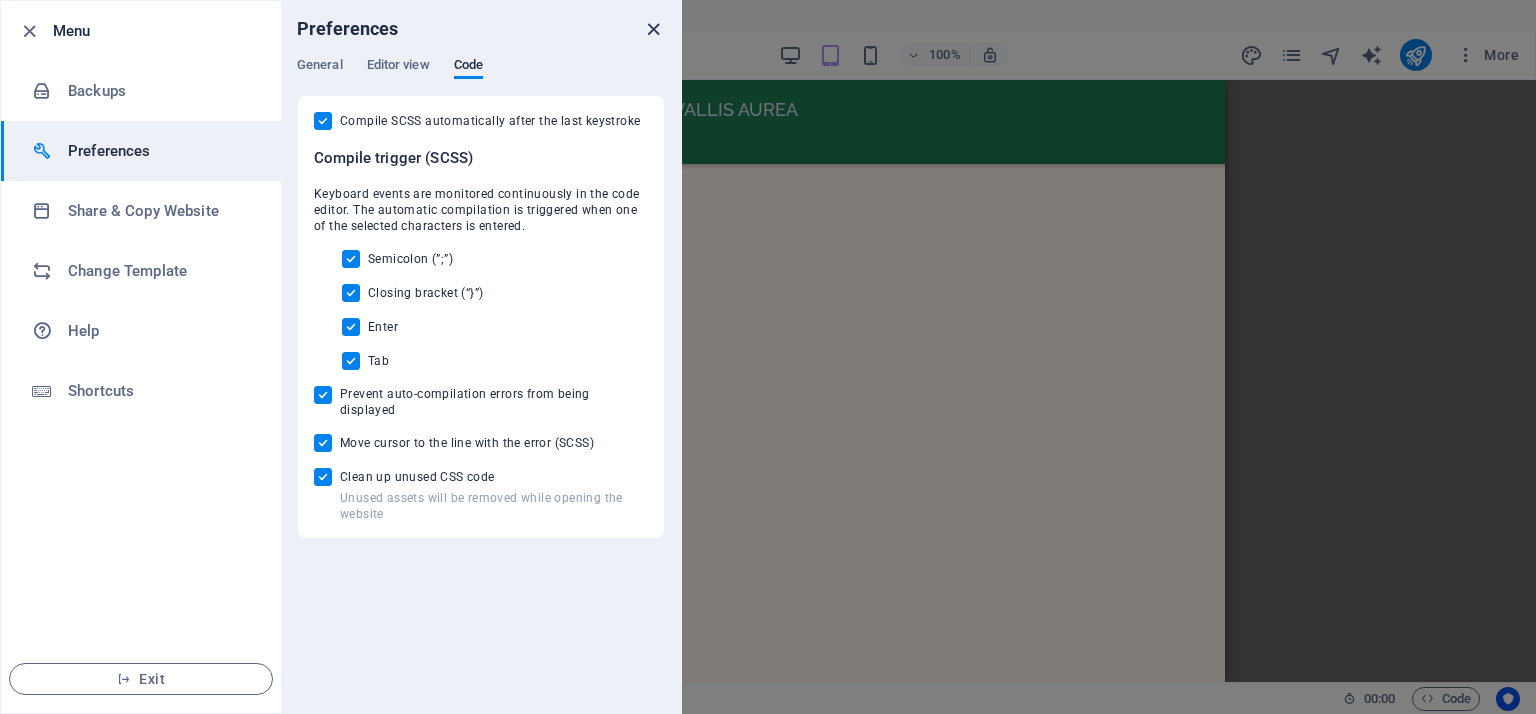 click at bounding box center [653, 29] 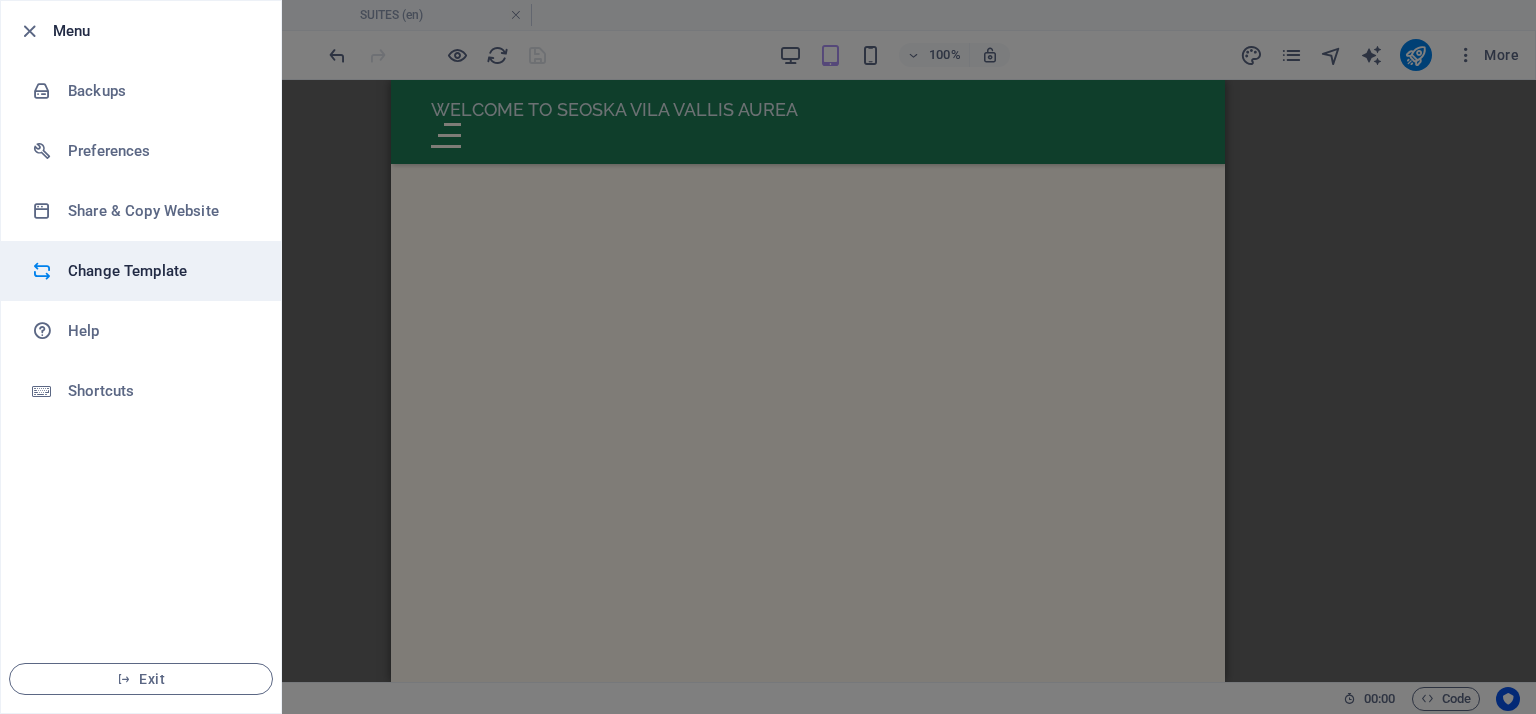 click on "Change Template" at bounding box center [160, 271] 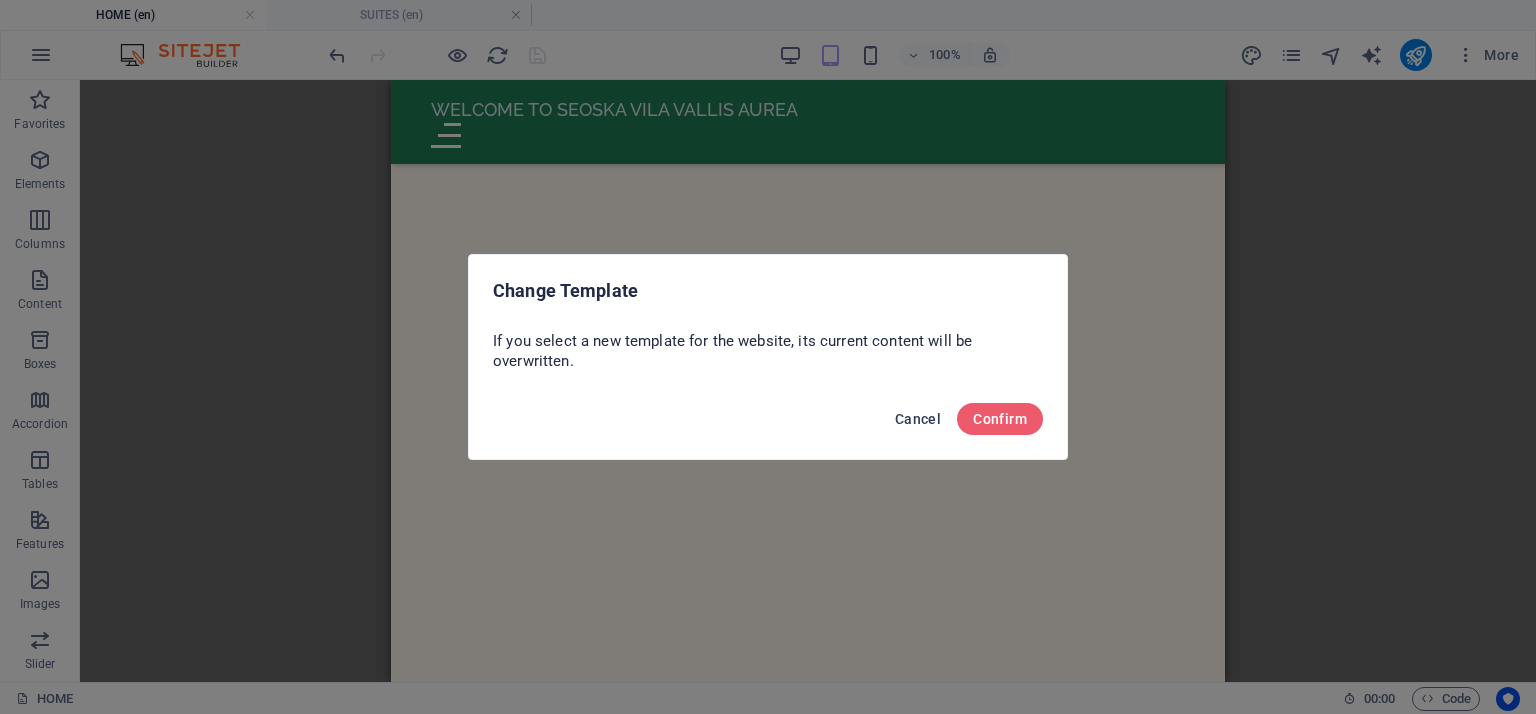 drag, startPoint x: 911, startPoint y: 413, endPoint x: 88, endPoint y: 288, distance: 832.4386 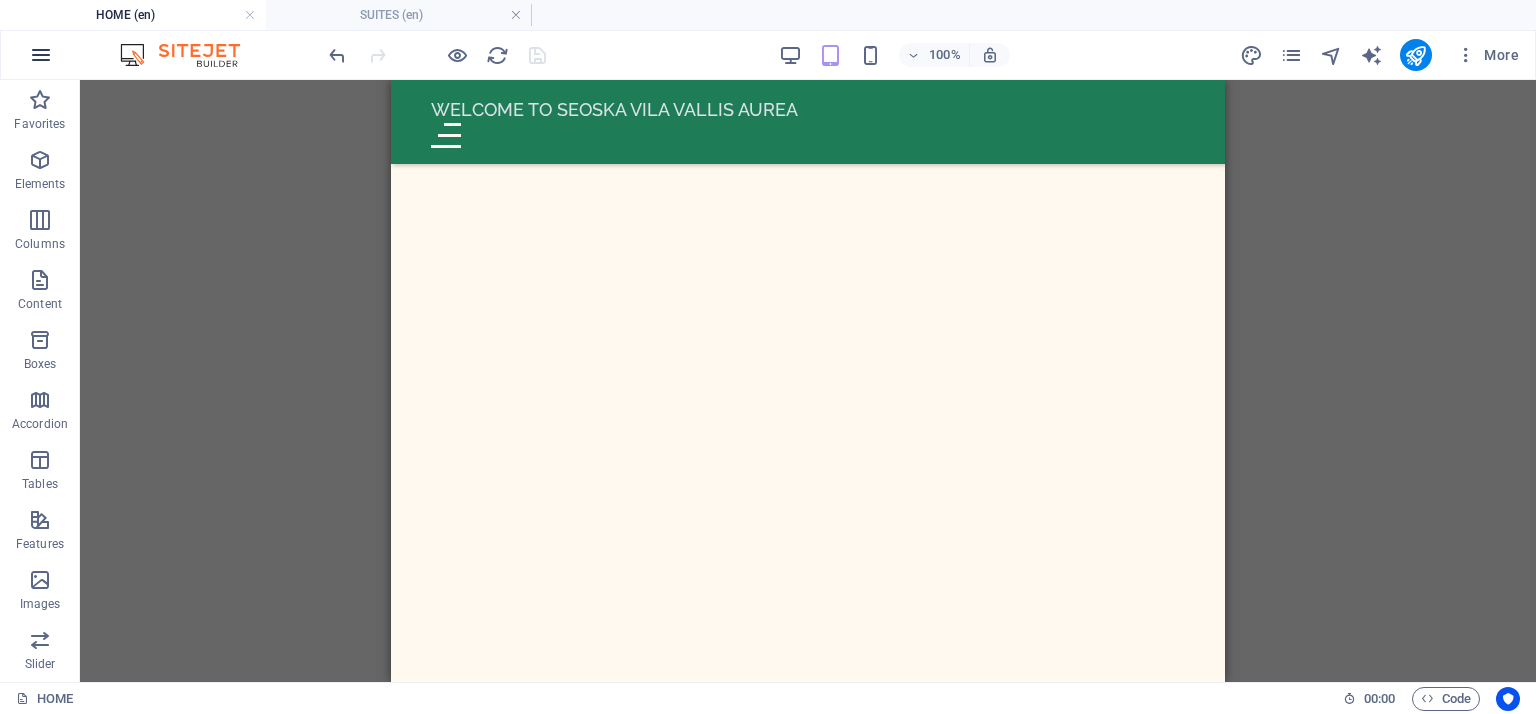click at bounding box center (41, 55) 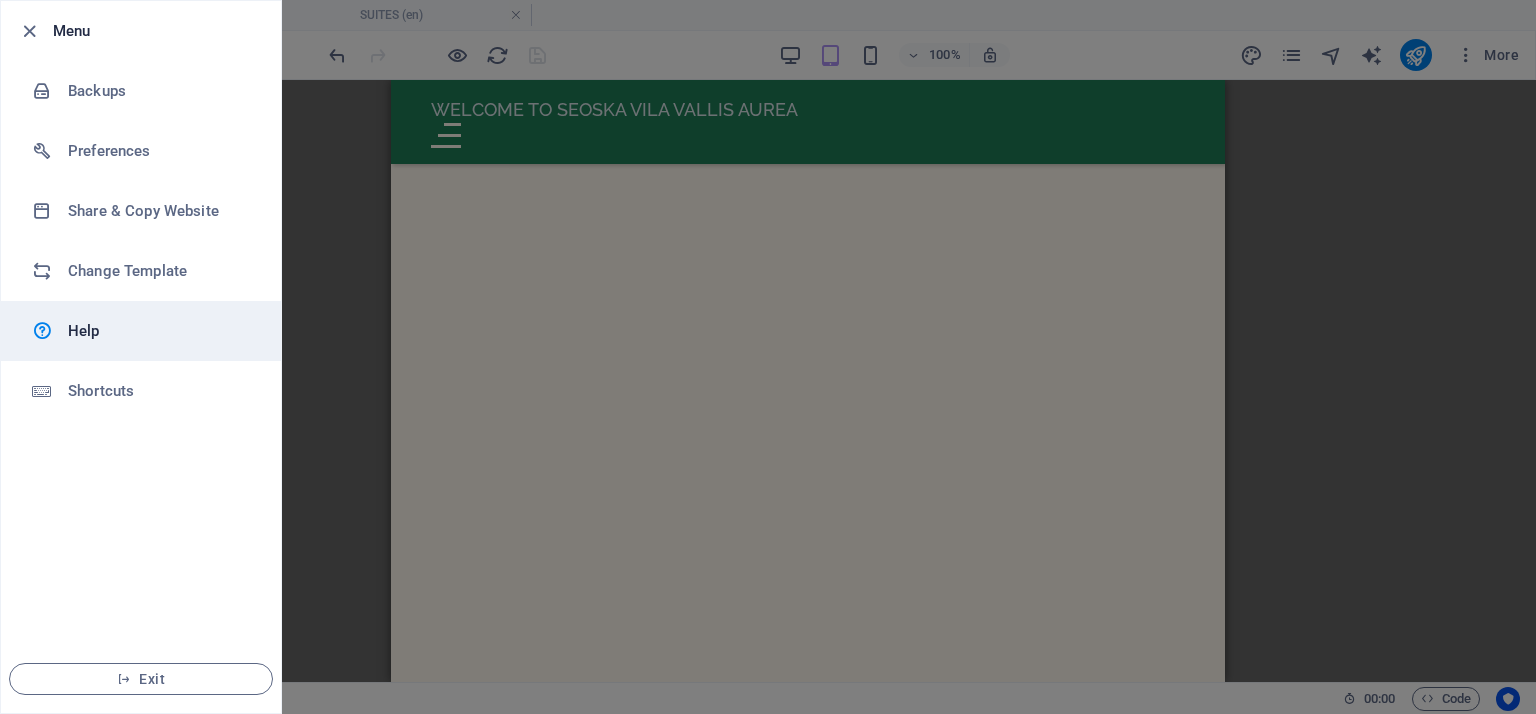 click on "Help" at bounding box center (160, 331) 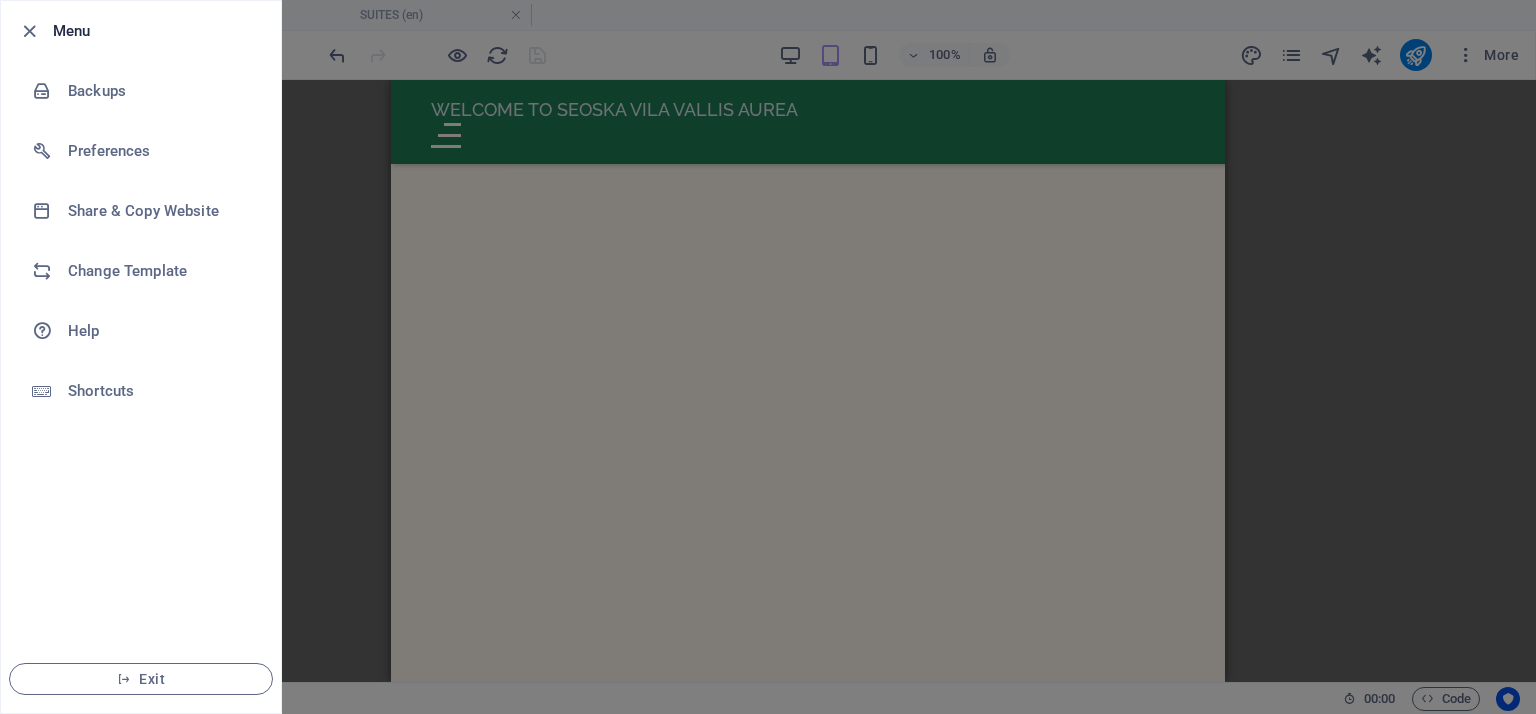 click at bounding box center [768, 357] 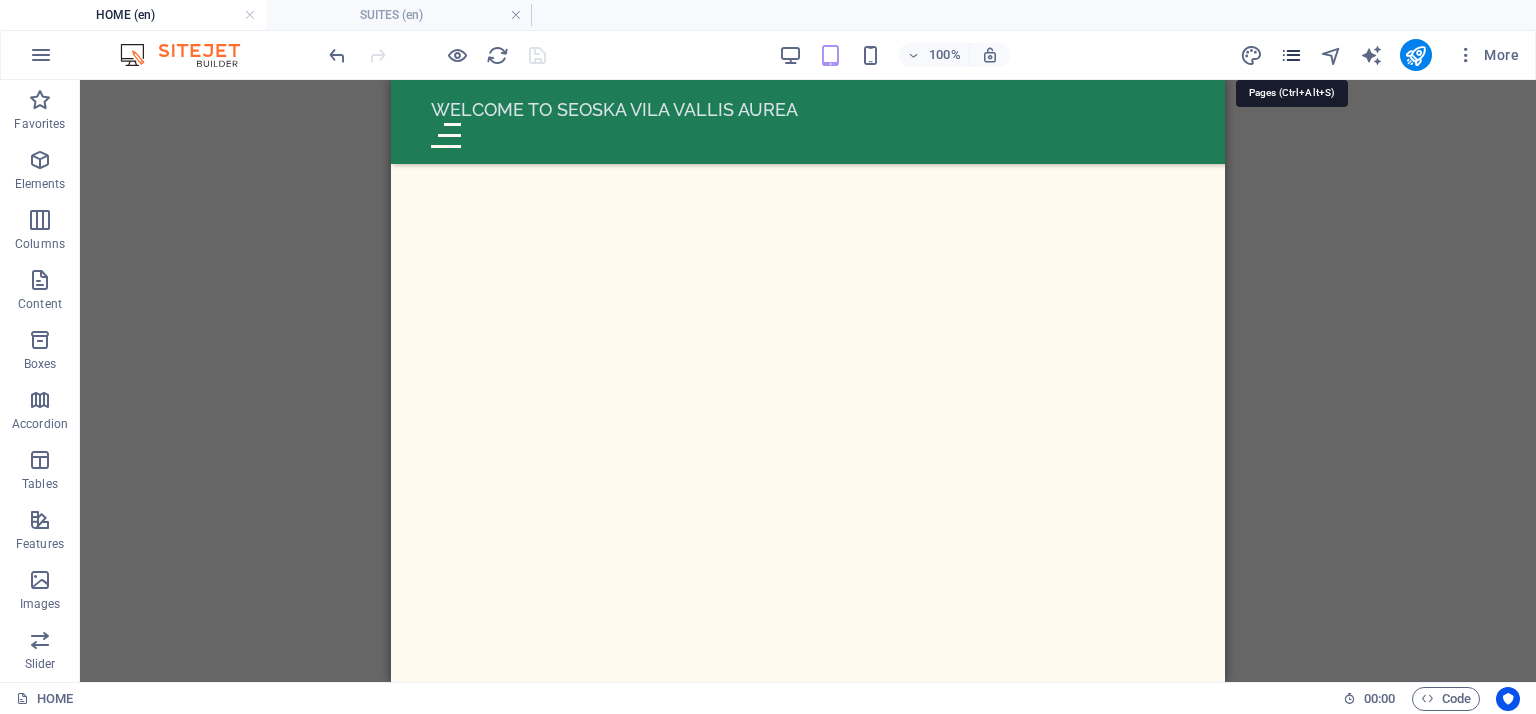 click at bounding box center [1291, 55] 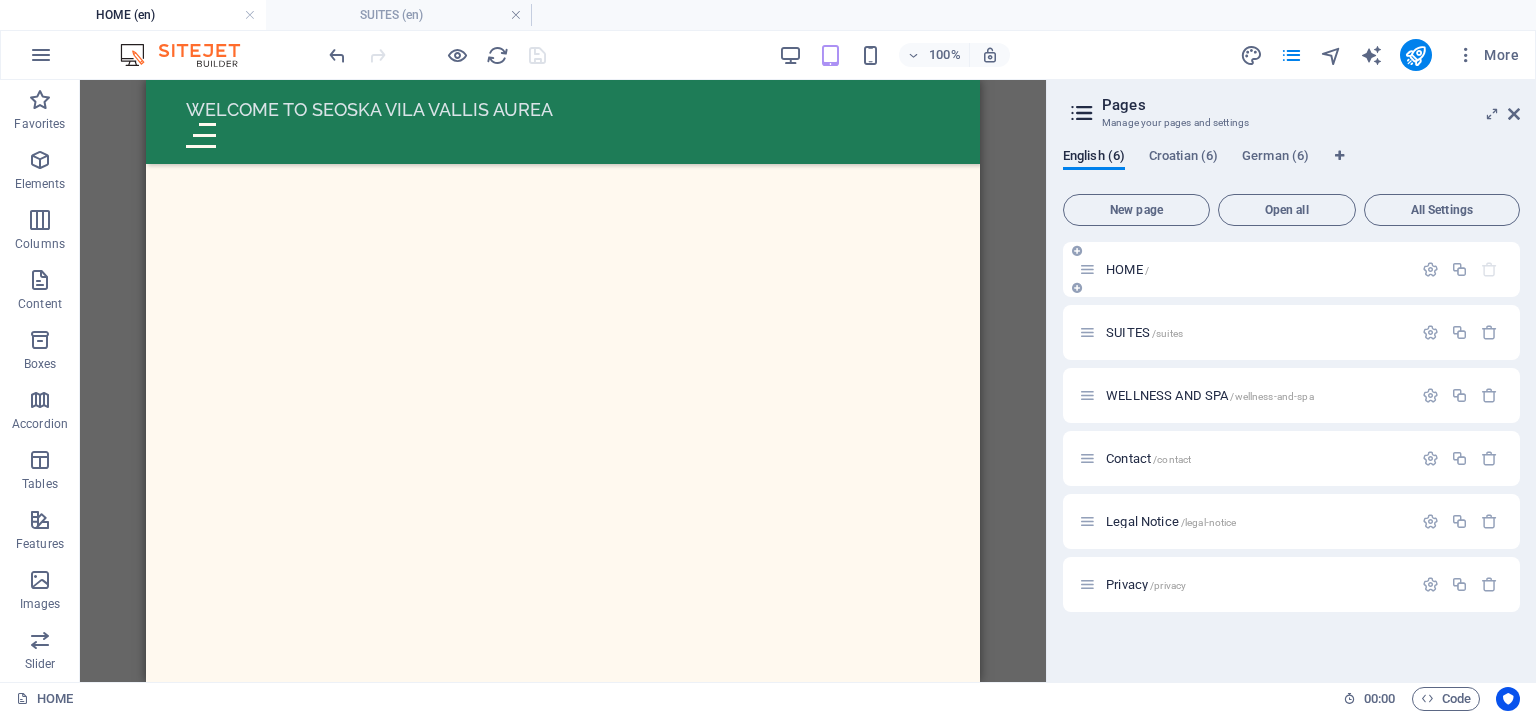 click on "HOME /" at bounding box center [1127, 269] 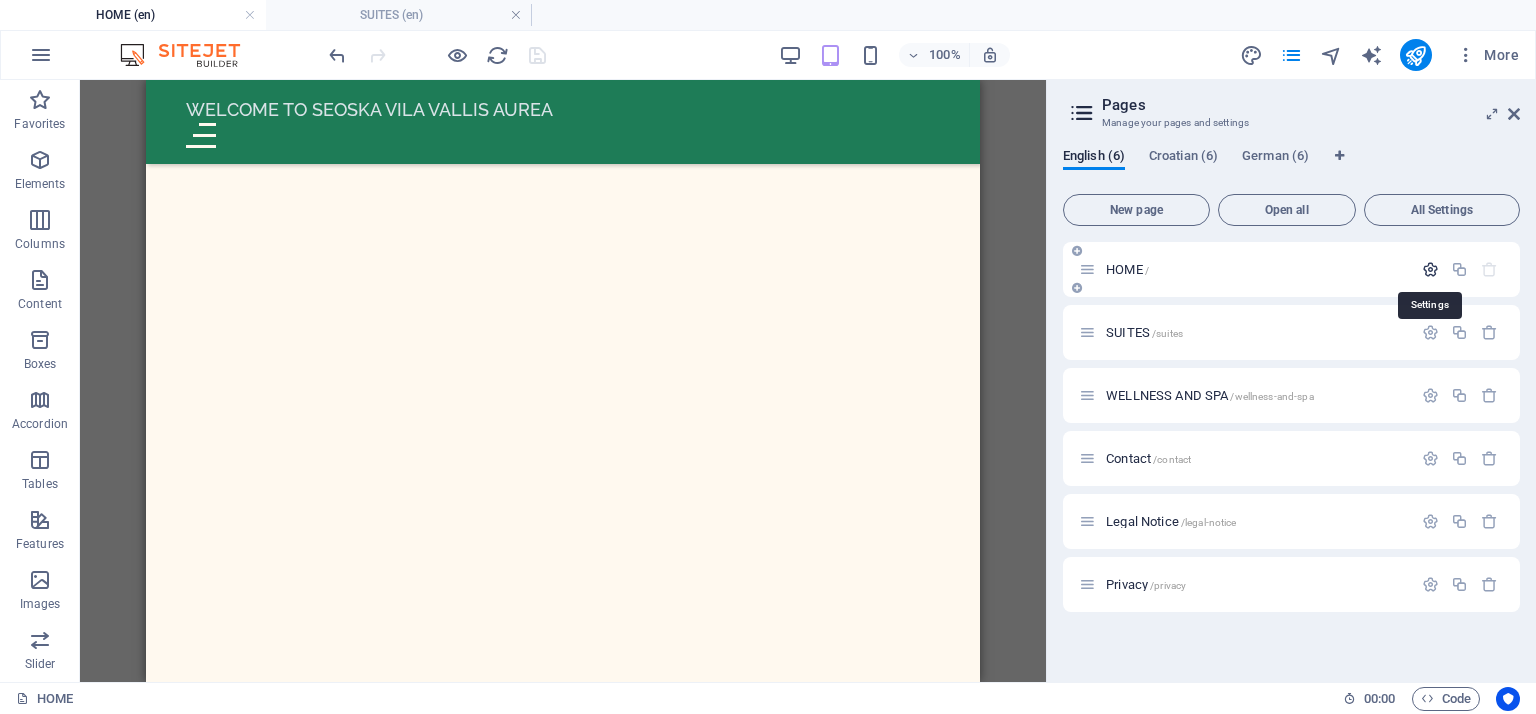 click at bounding box center (1430, 269) 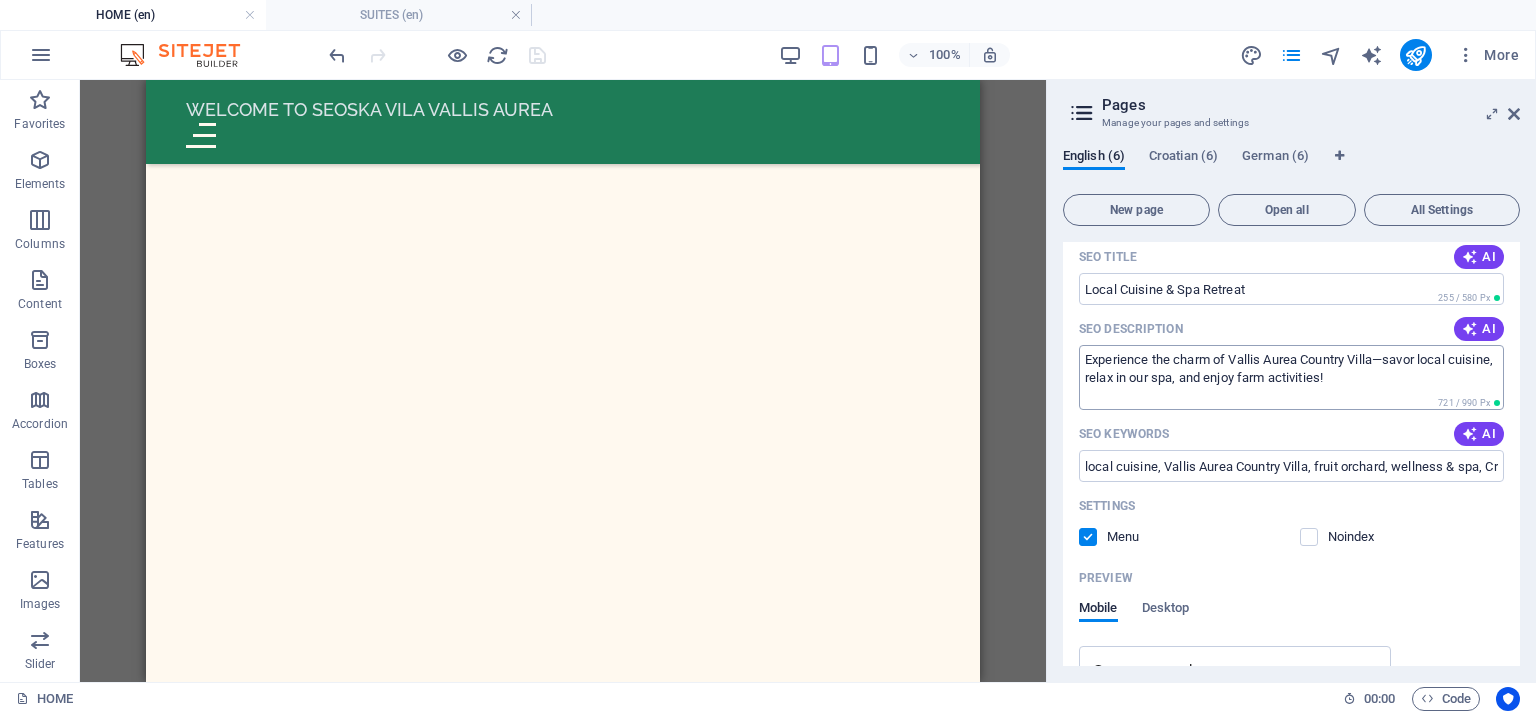 scroll, scrollTop: 300, scrollLeft: 0, axis: vertical 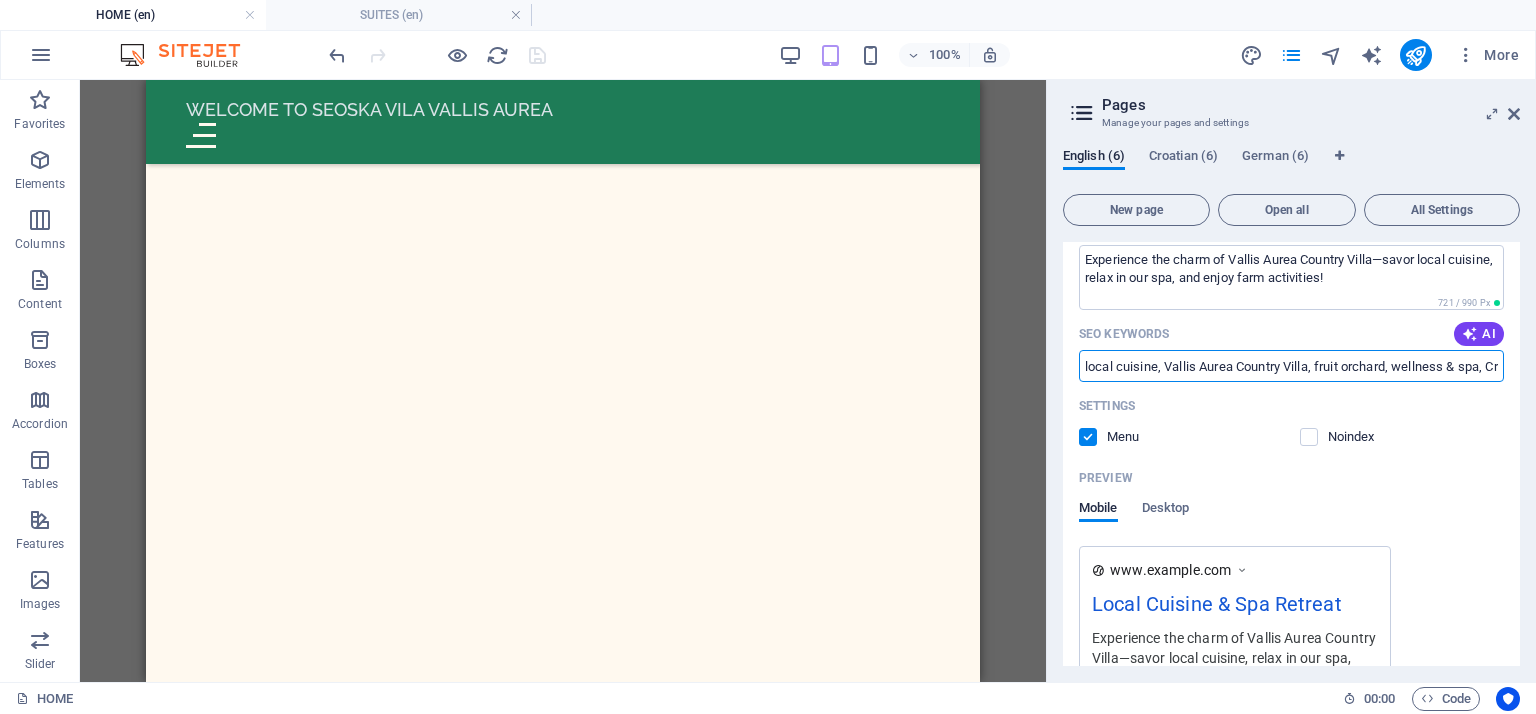 drag, startPoint x: 1327, startPoint y: 363, endPoint x: 1398, endPoint y: 360, distance: 71.063354 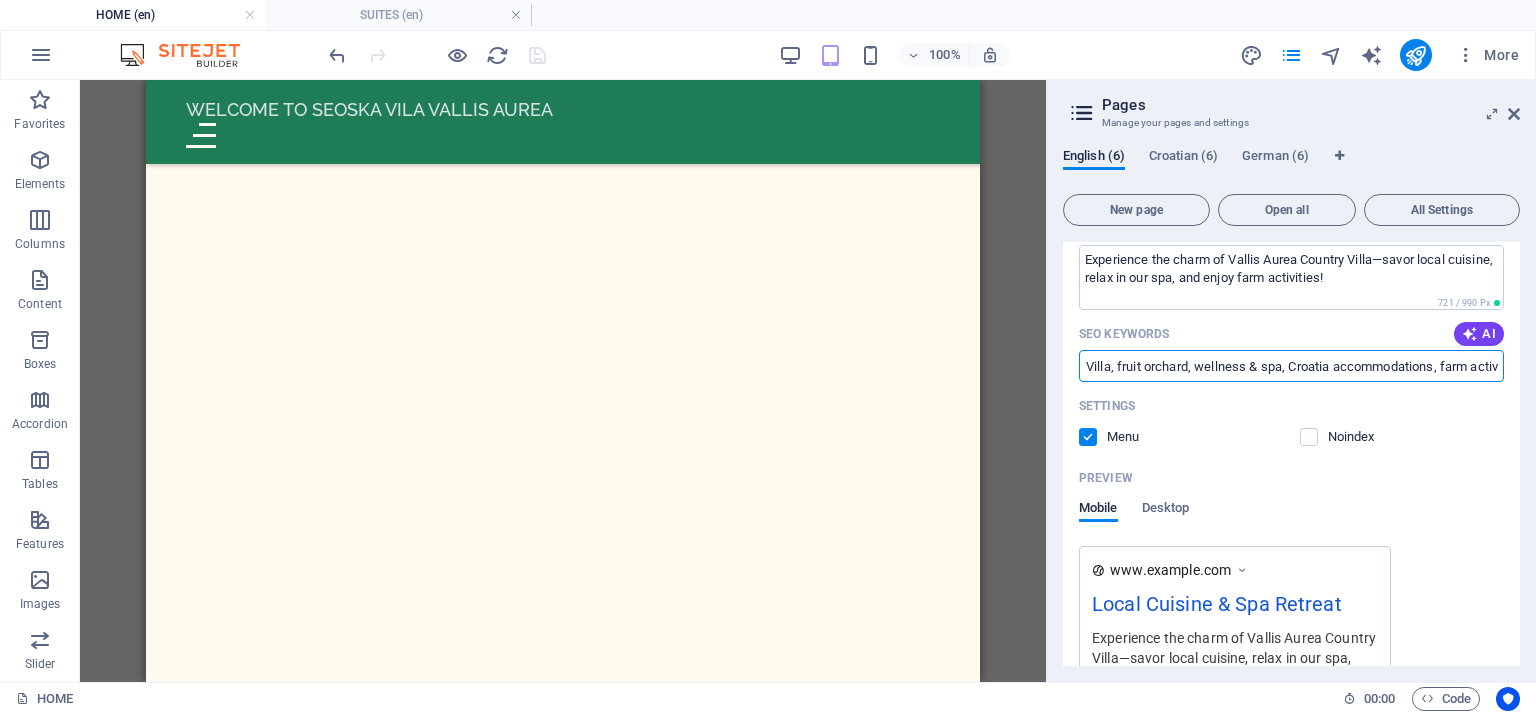 scroll, scrollTop: 0, scrollLeft: 327, axis: horizontal 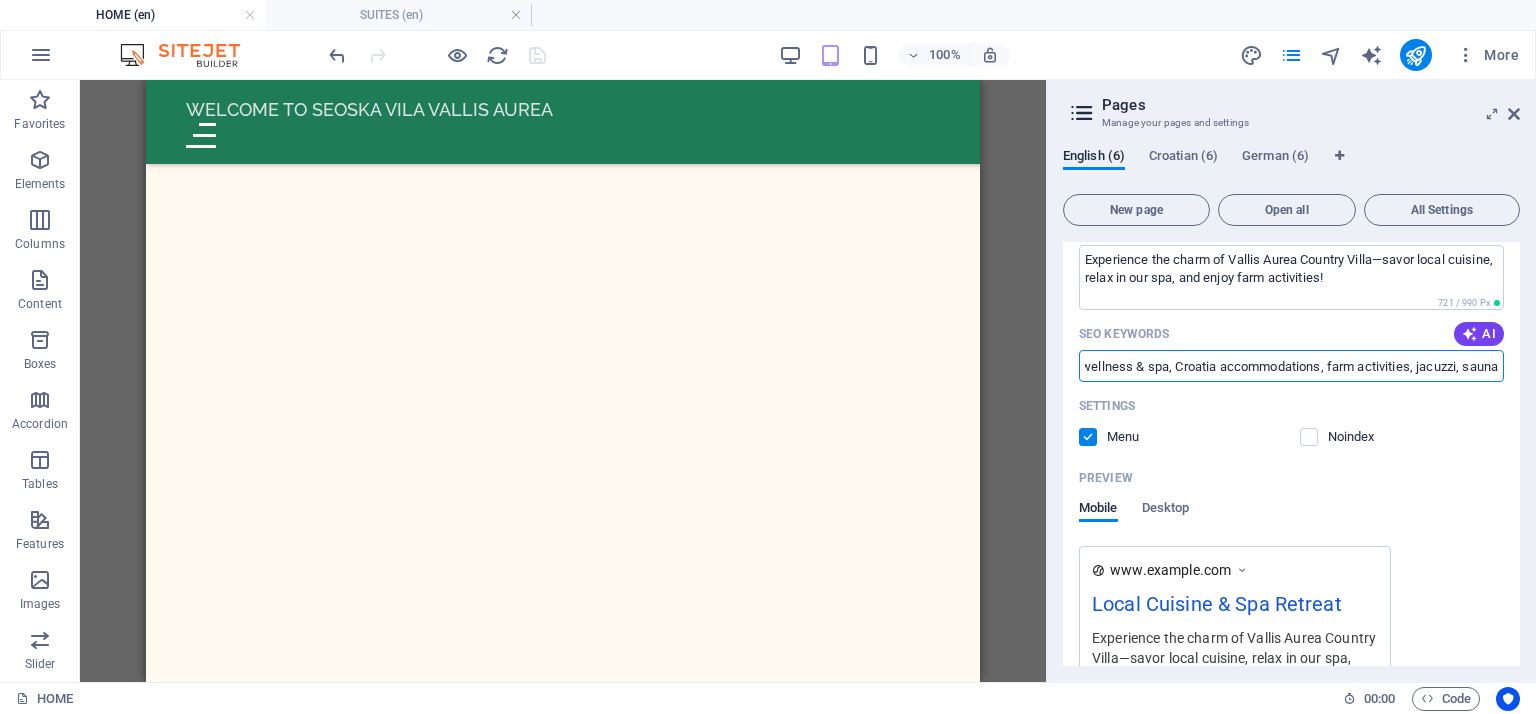 drag, startPoint x: 1413, startPoint y: 368, endPoint x: 1535, endPoint y: 367, distance: 122.0041 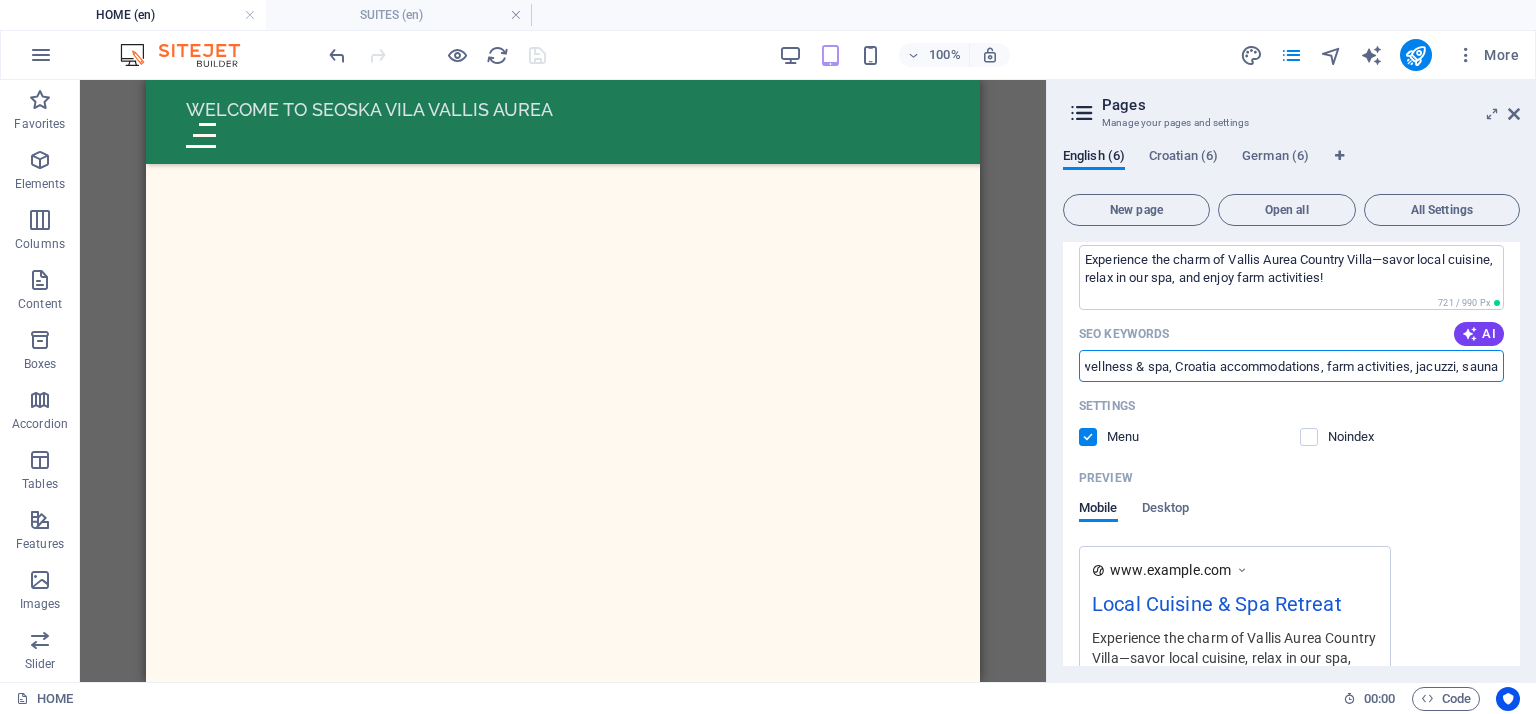 click on "local cuisine, Vallis Aurea Country Villa, fruit orchard, wellness & spa, Croatia accommodations, farm activities, jacuzzi, sauna" at bounding box center [1291, 366] 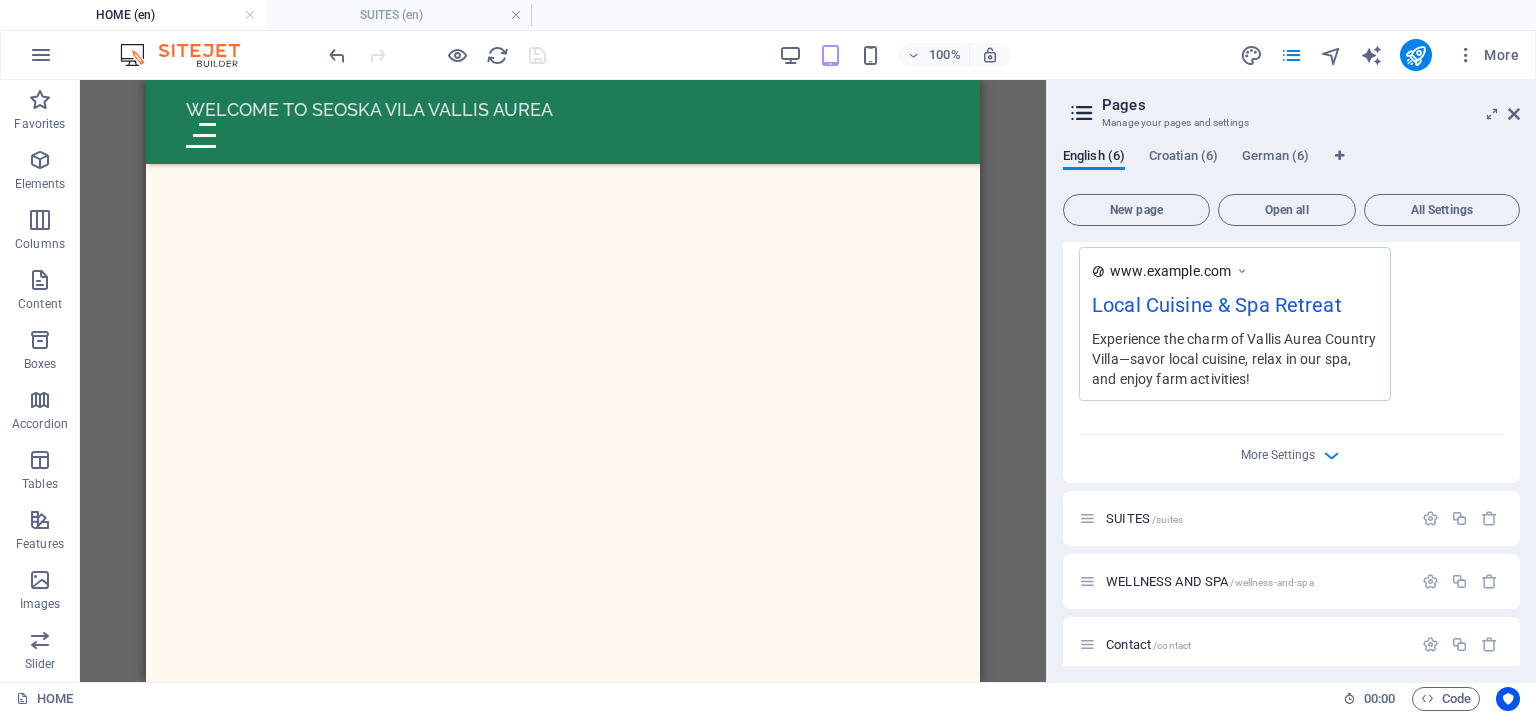 scroll, scrollTop: 600, scrollLeft: 0, axis: vertical 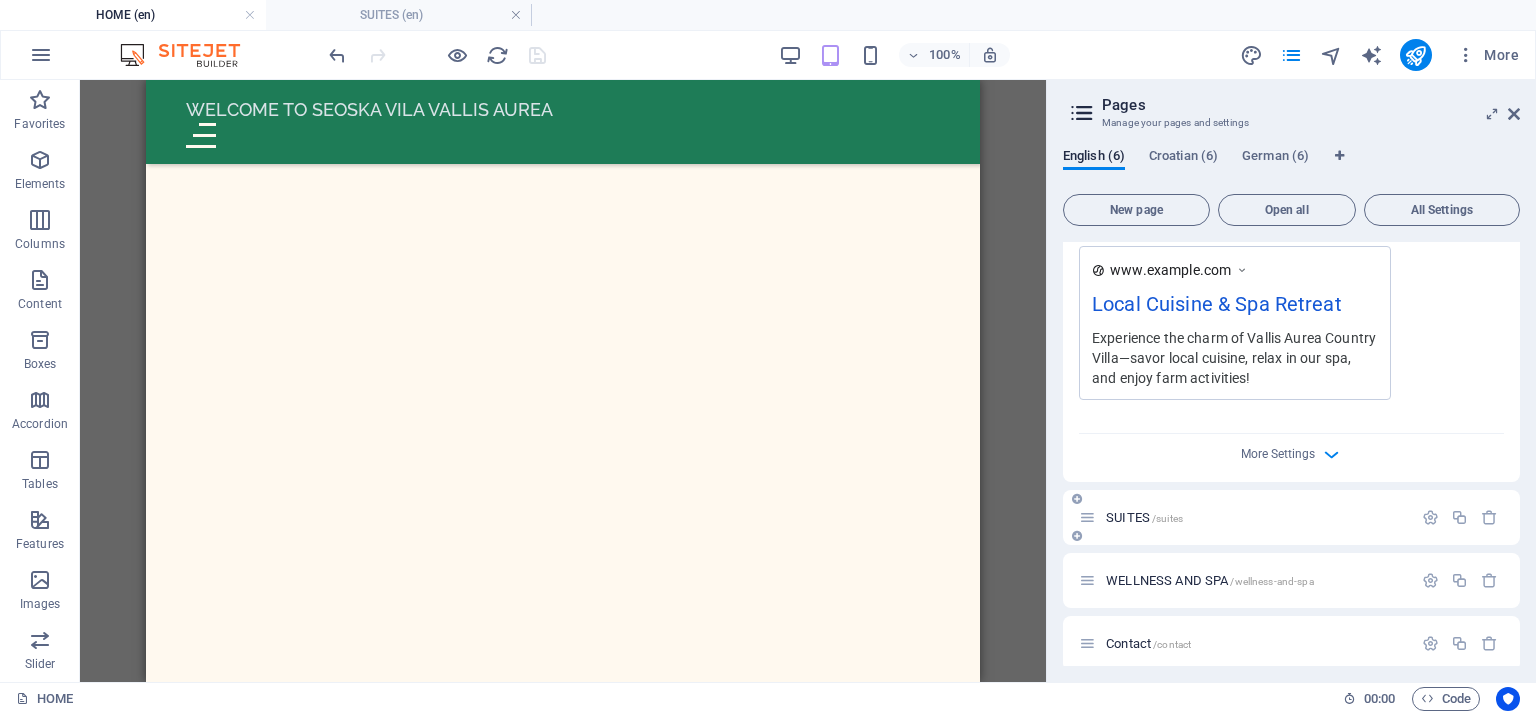 click on "SUITES /suites" at bounding box center [1144, 517] 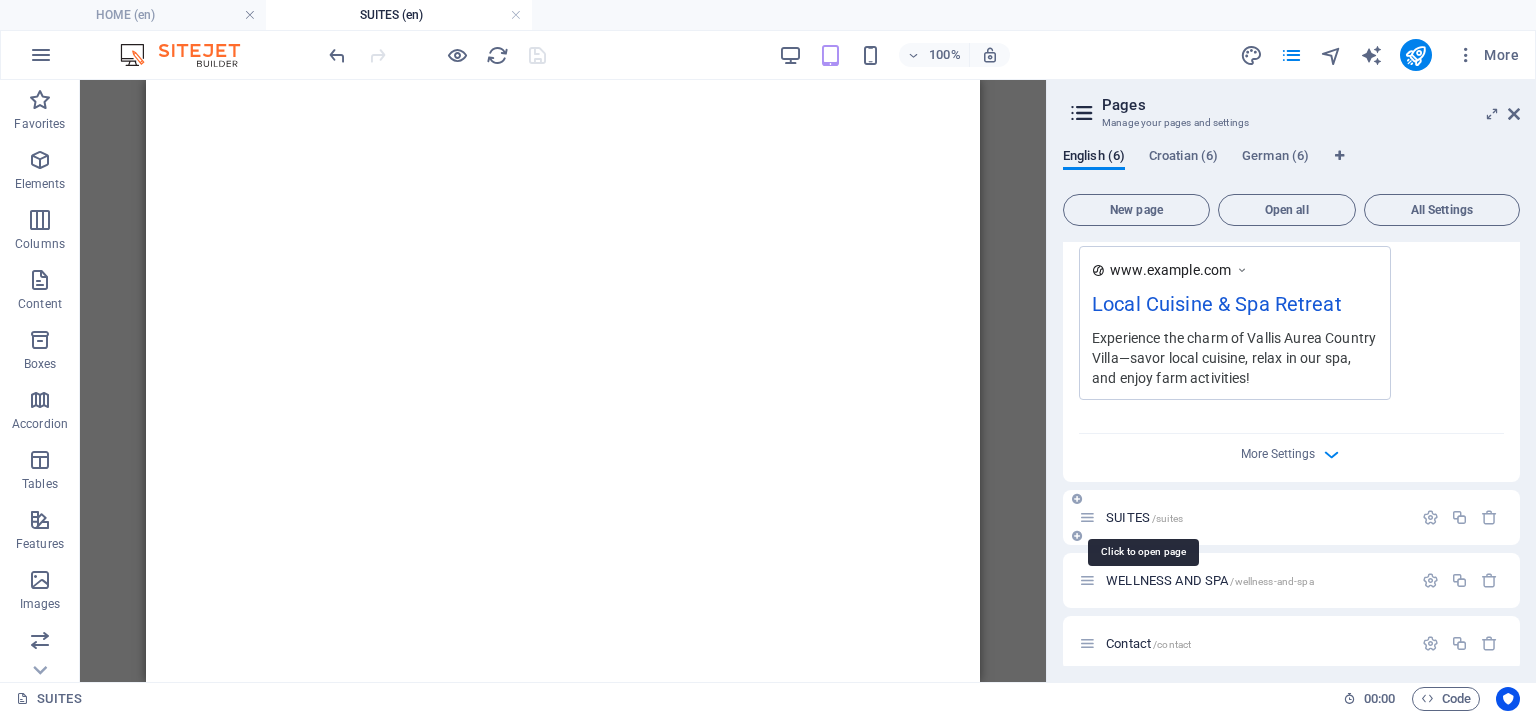 scroll, scrollTop: 1100, scrollLeft: 0, axis: vertical 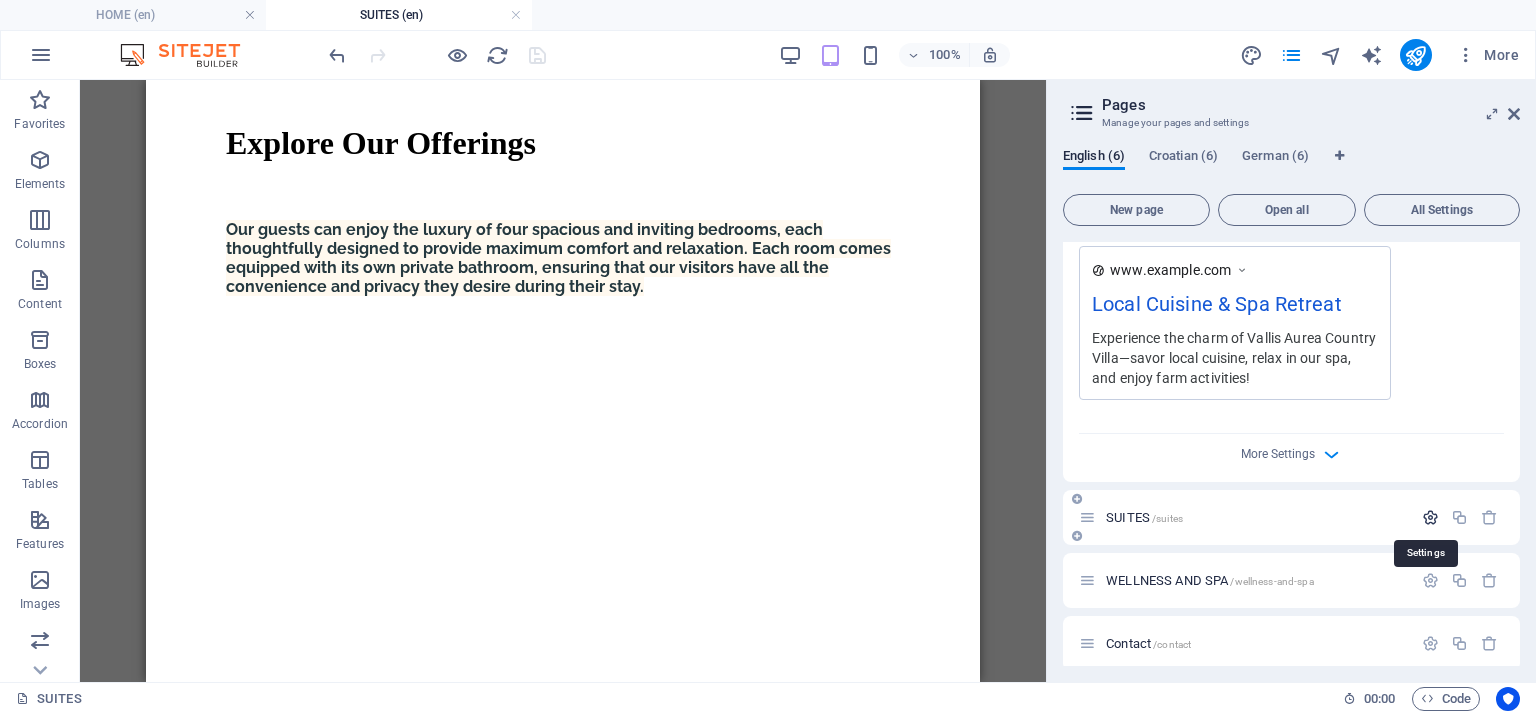 click at bounding box center [1430, 517] 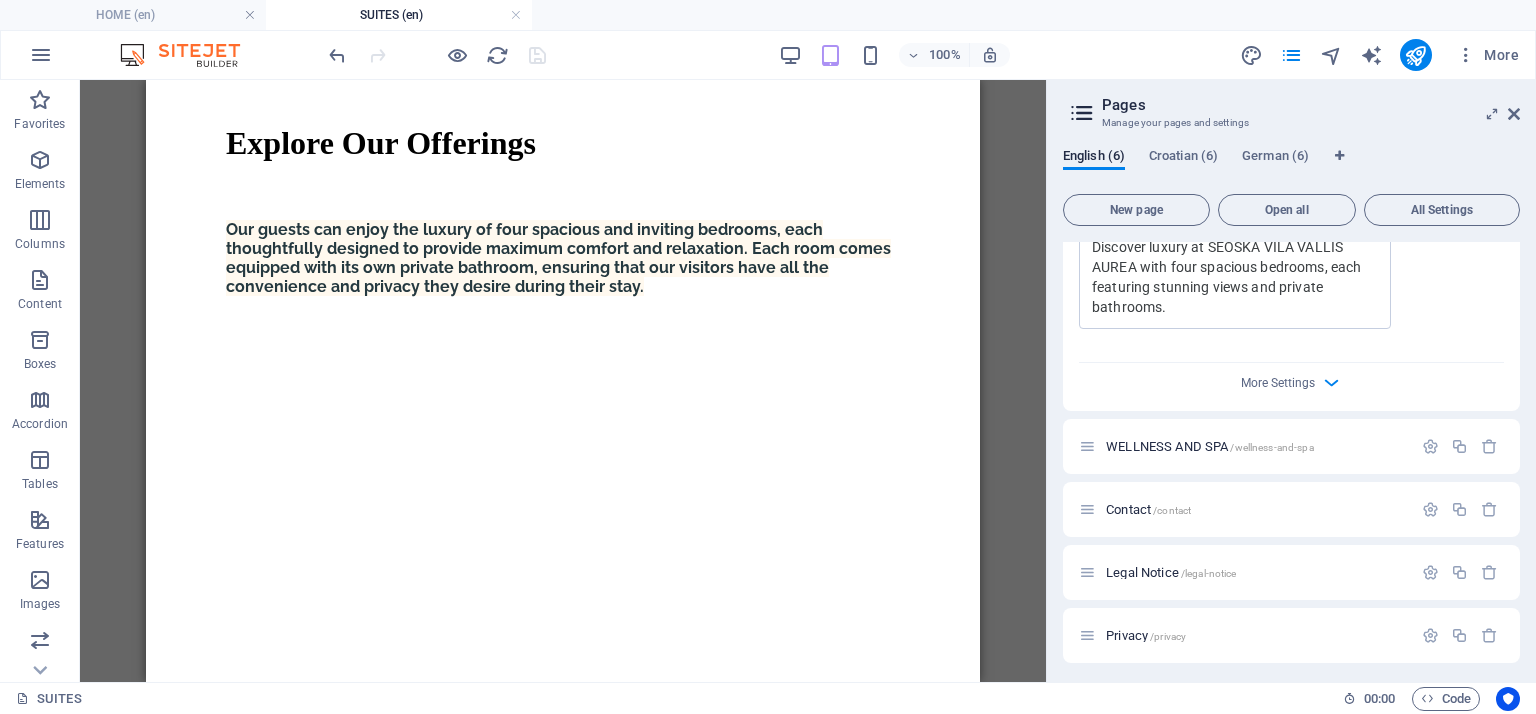 scroll, scrollTop: 1544, scrollLeft: 0, axis: vertical 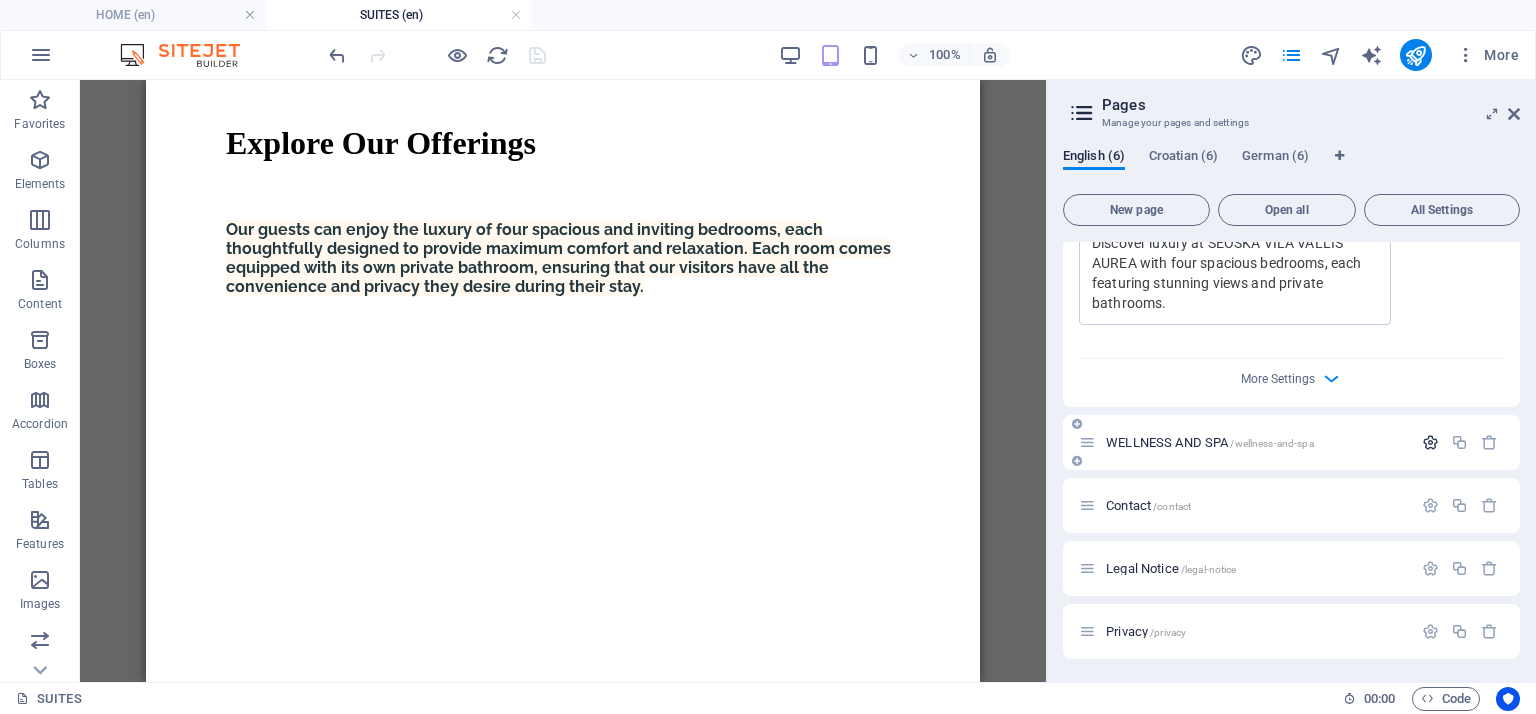click at bounding box center [1430, 442] 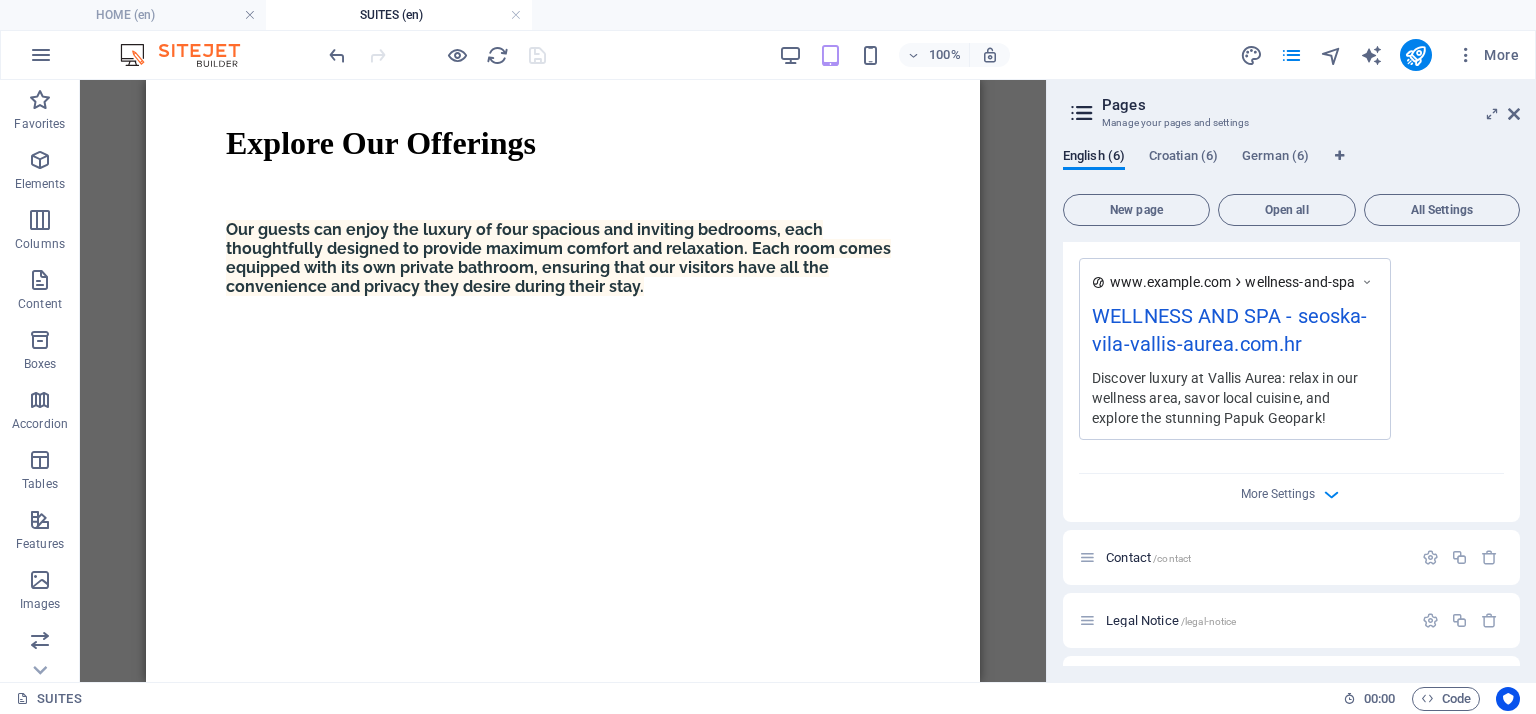 scroll, scrollTop: 2356, scrollLeft: 0, axis: vertical 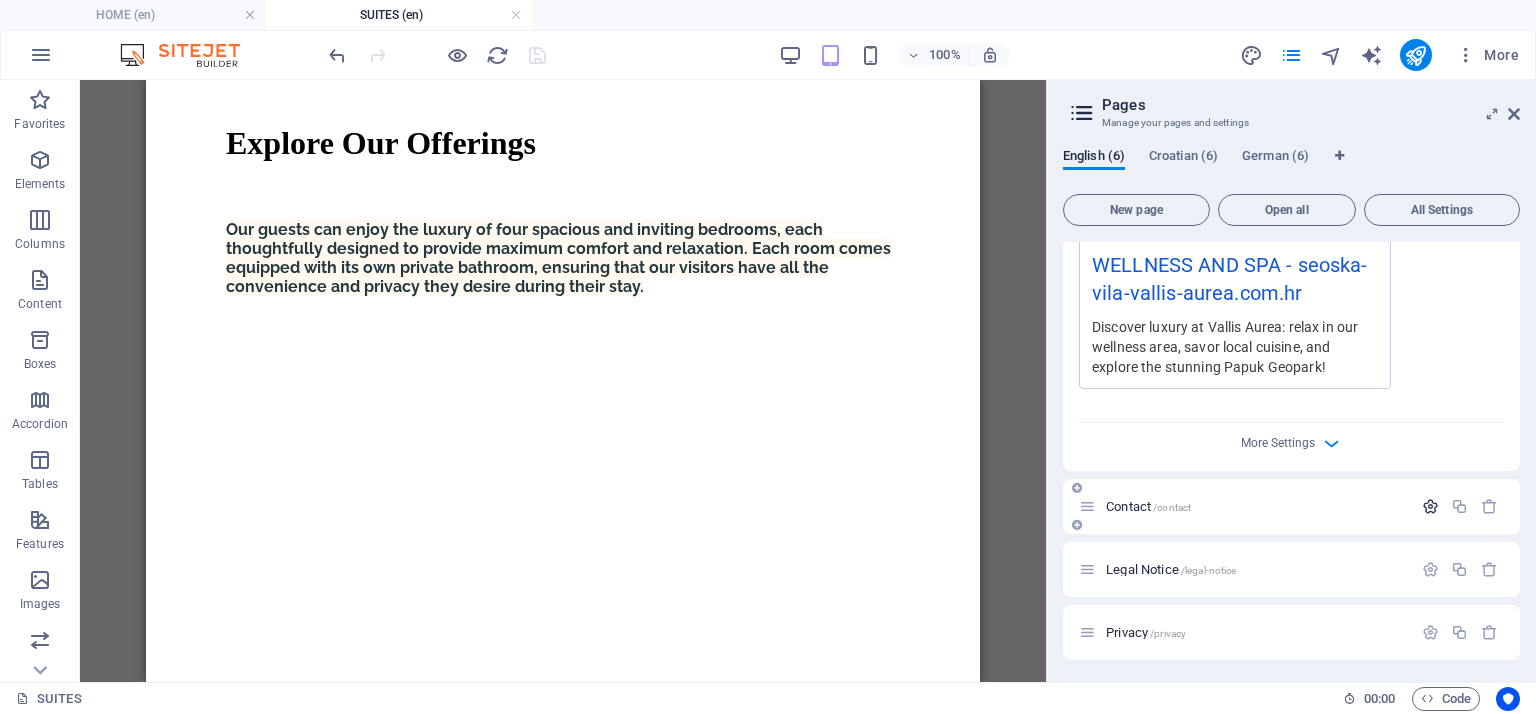click at bounding box center [1430, 506] 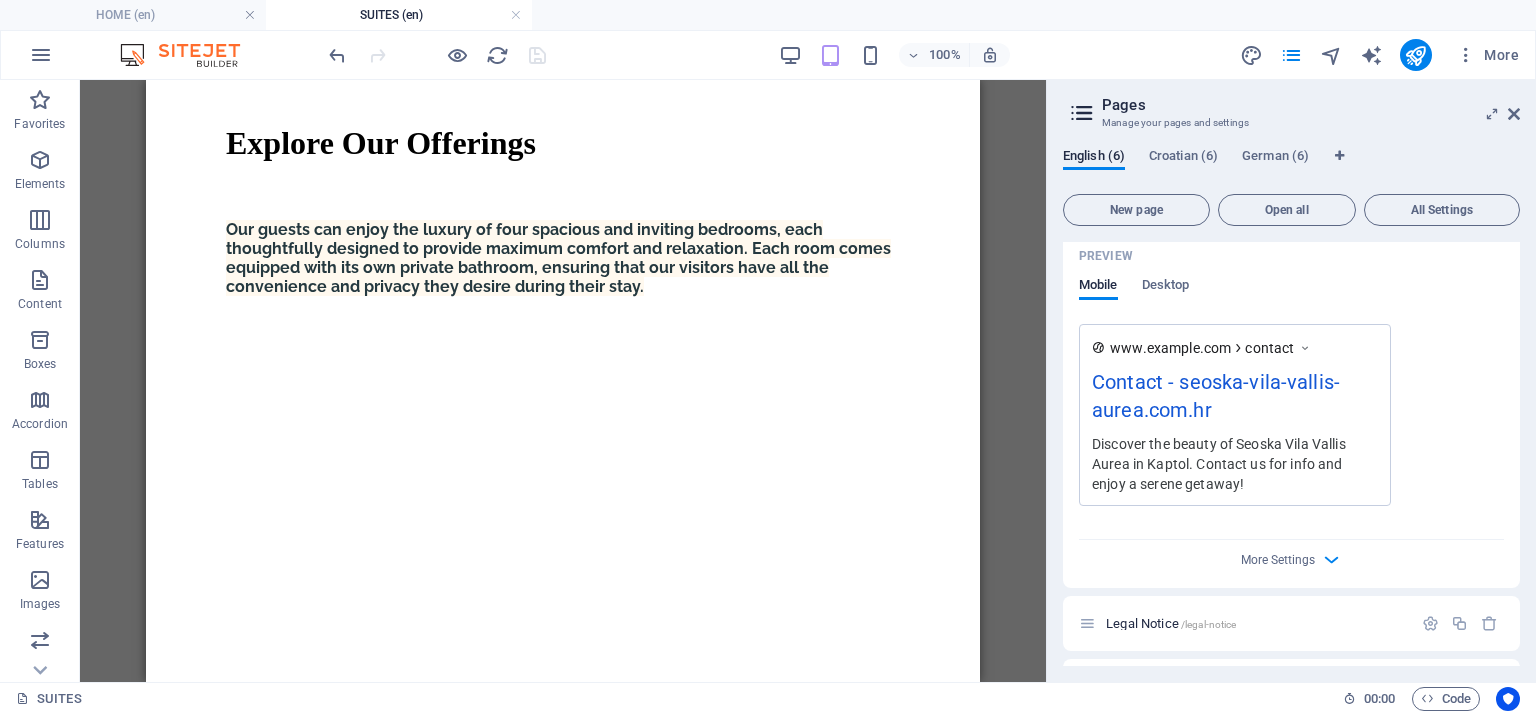 scroll, scrollTop: 3170, scrollLeft: 0, axis: vertical 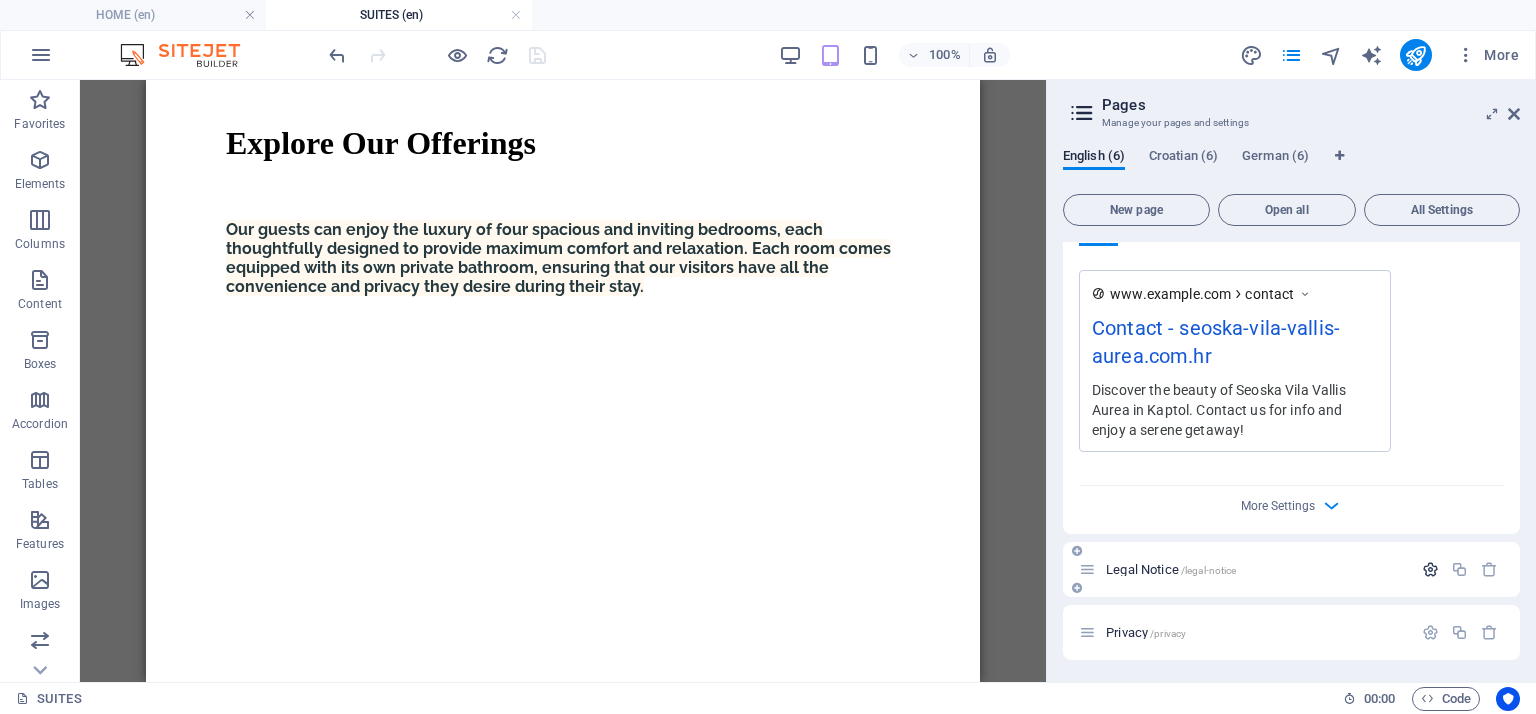 click at bounding box center [1430, 569] 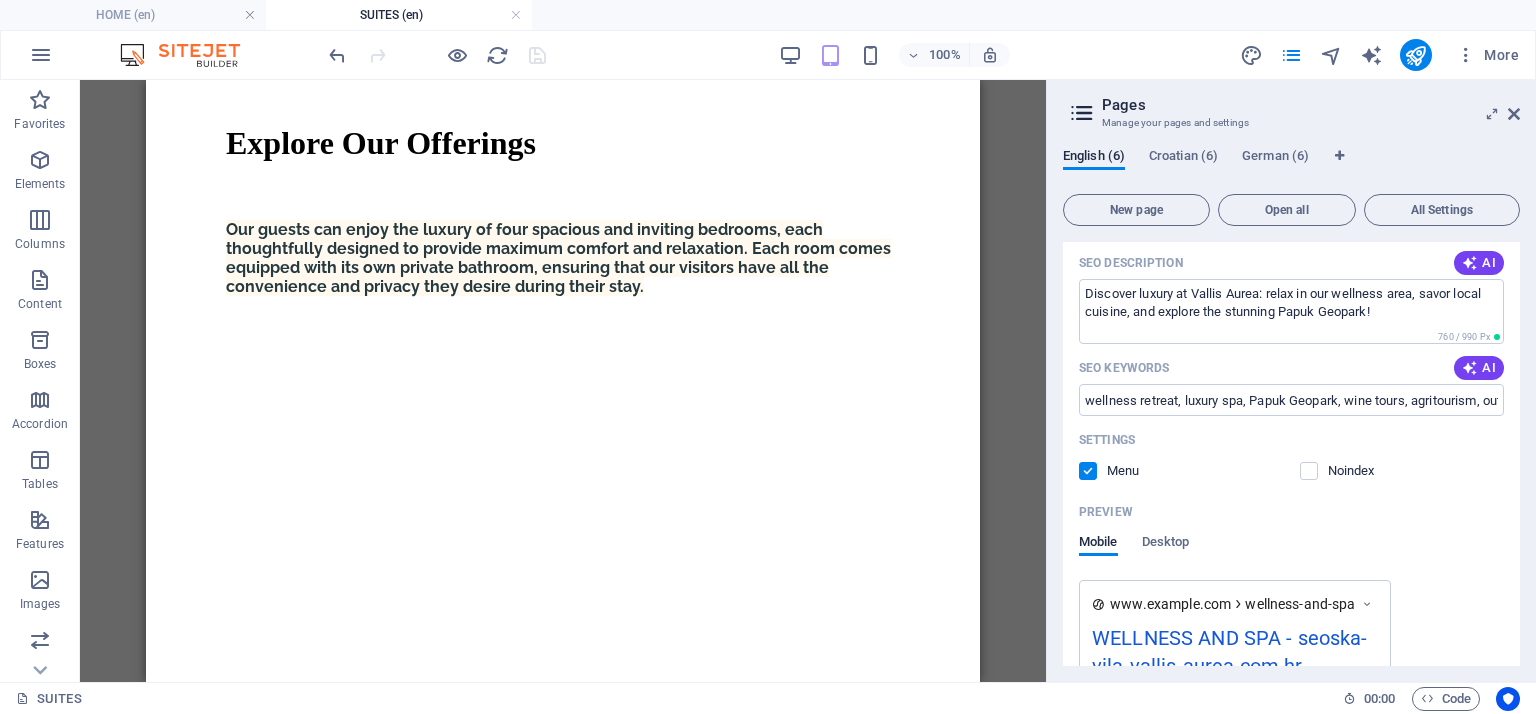 scroll, scrollTop: 1383, scrollLeft: 0, axis: vertical 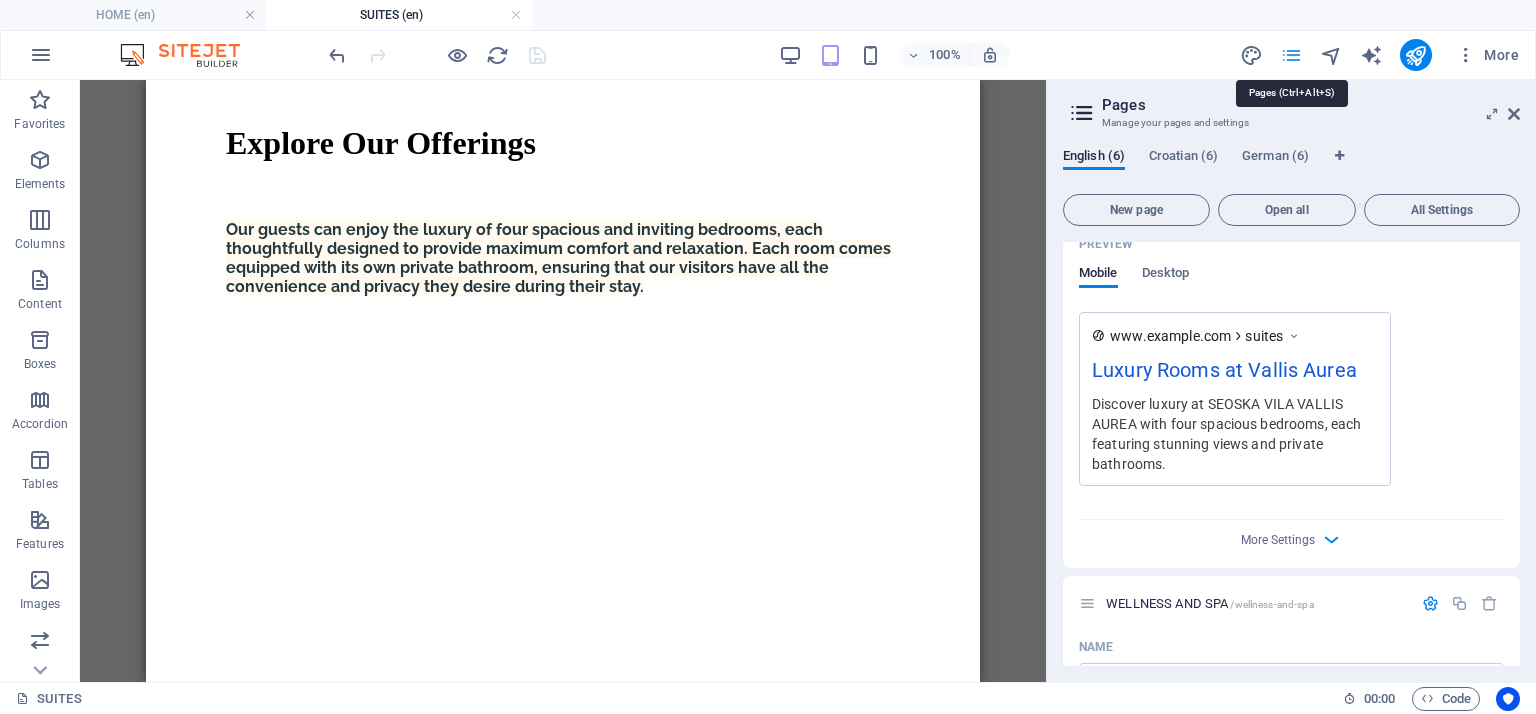 click at bounding box center [1291, 55] 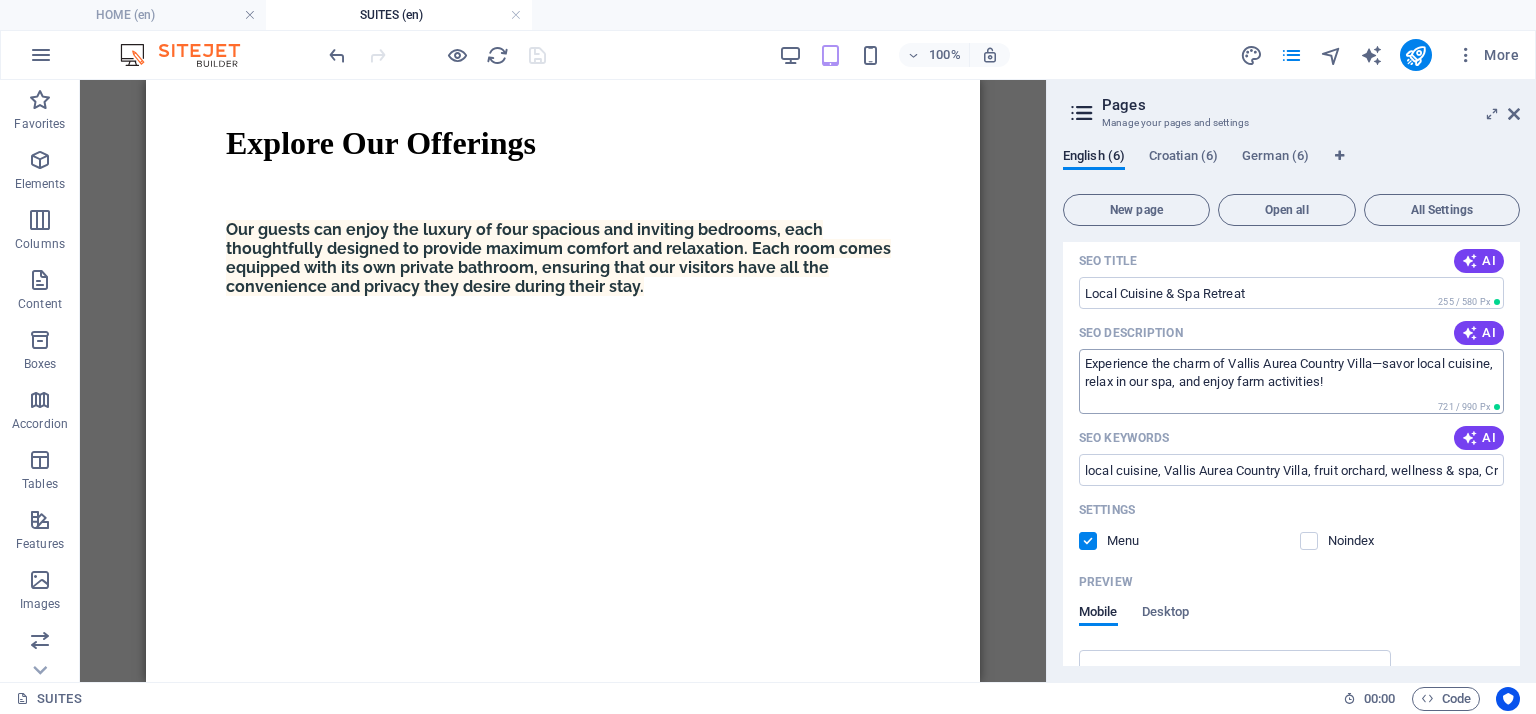 scroll, scrollTop: 200, scrollLeft: 0, axis: vertical 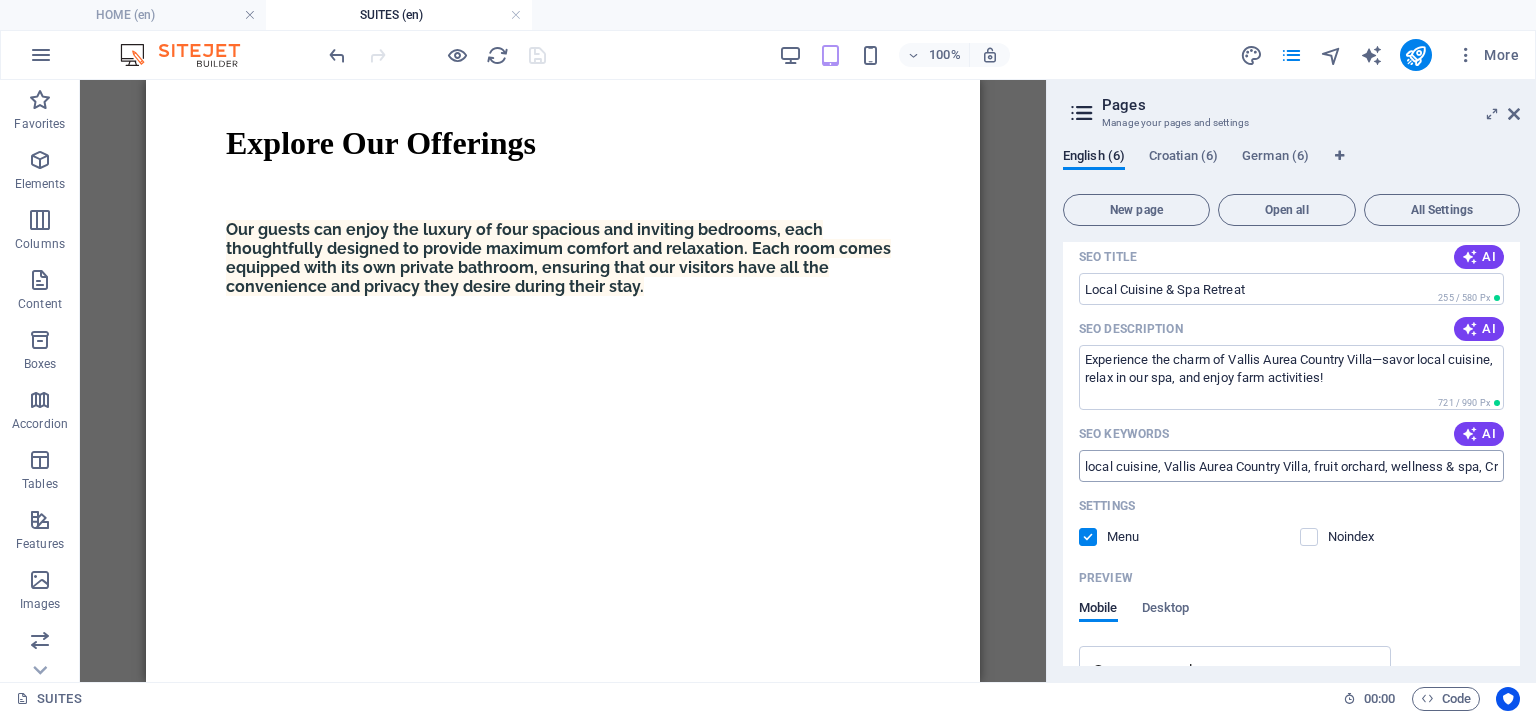 drag, startPoint x: 1230, startPoint y: 459, endPoint x: 1281, endPoint y: 475, distance: 53.450912 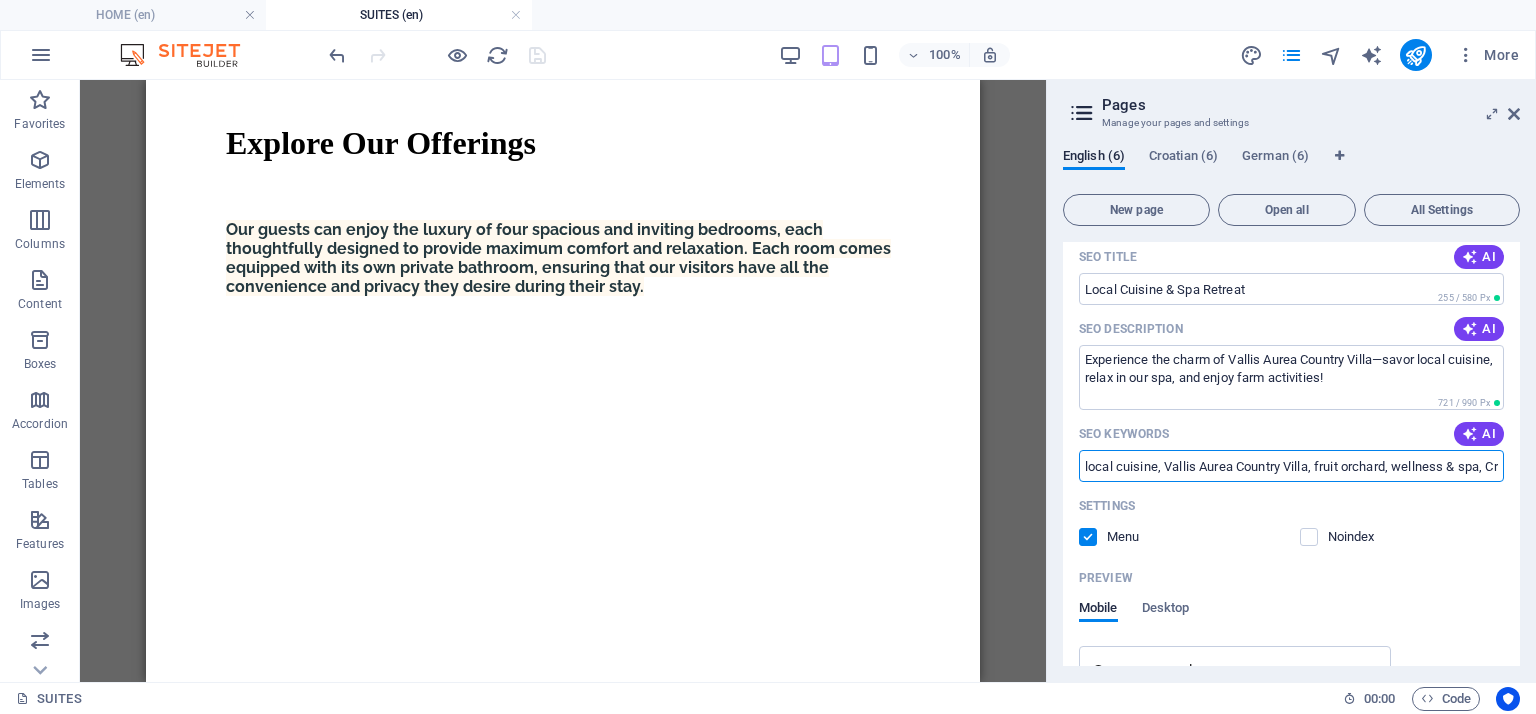 click on "local cuisine, Vallis Aurea Country Villa, fruit orchard, wellness & spa, Croatia accommodations, farm activities, jacuzzi, sauna" at bounding box center (1291, 466) 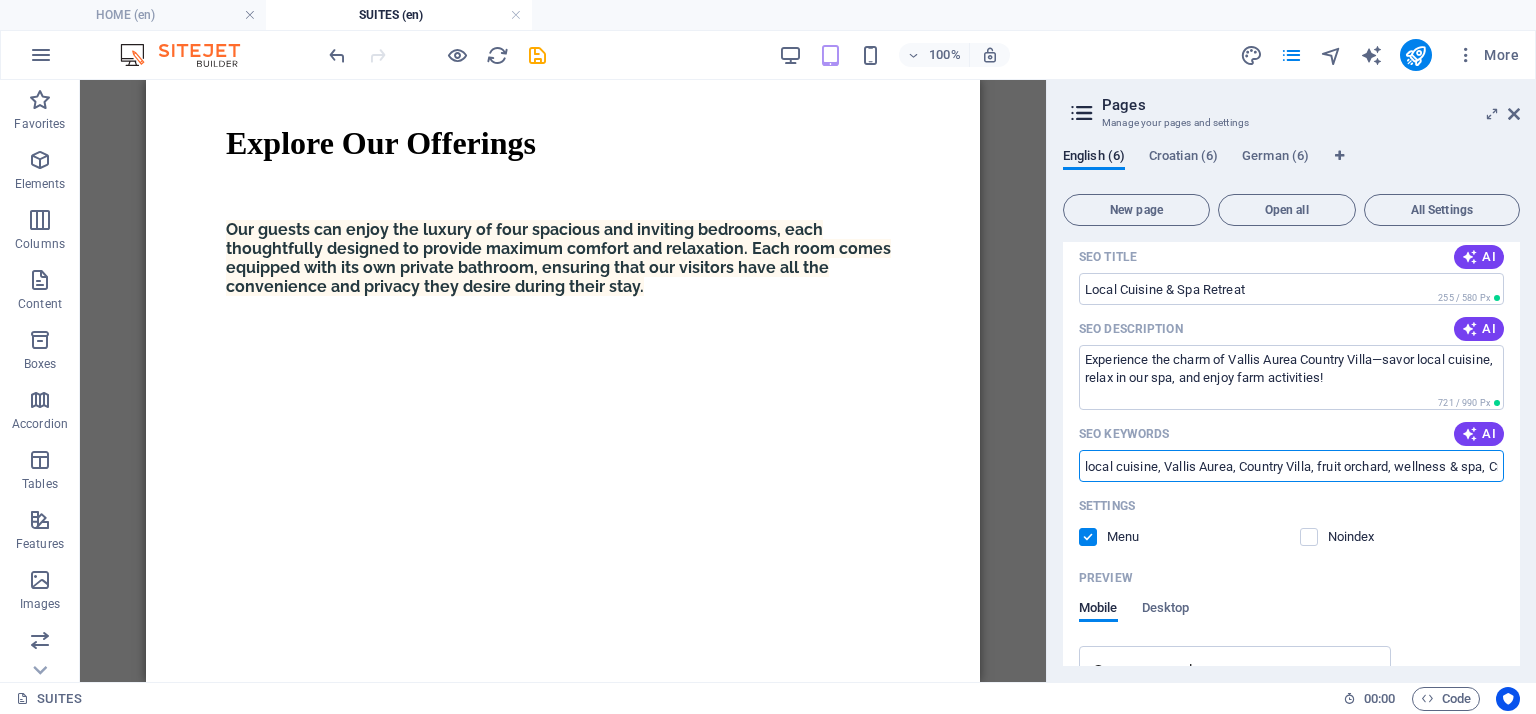 click on "local cuisine, Vallis Aurea, Country Villa, fruit orchard, wellness & spa, Croatia accommodations, farm activities, jacuzzi, sauna" at bounding box center [1291, 466] 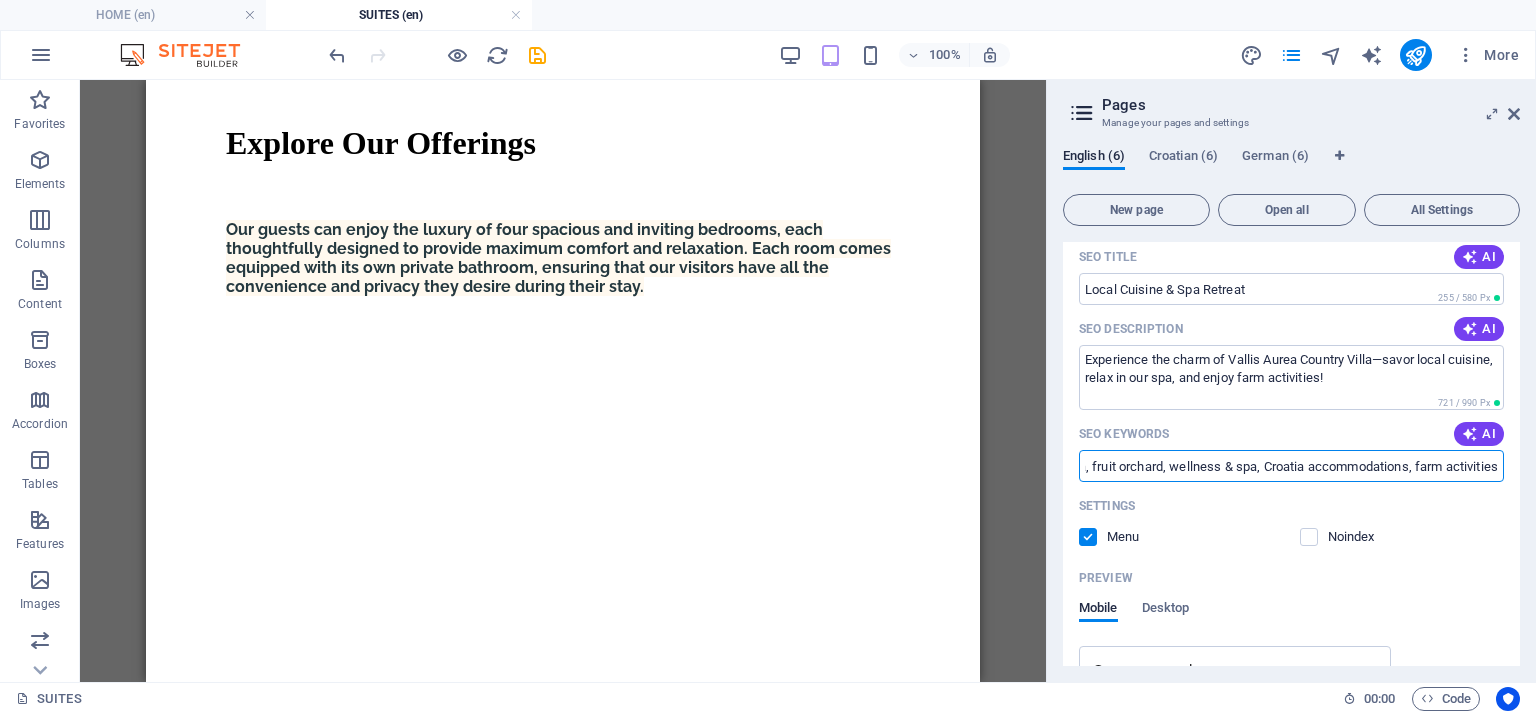 scroll, scrollTop: 0, scrollLeft: 240, axis: horizontal 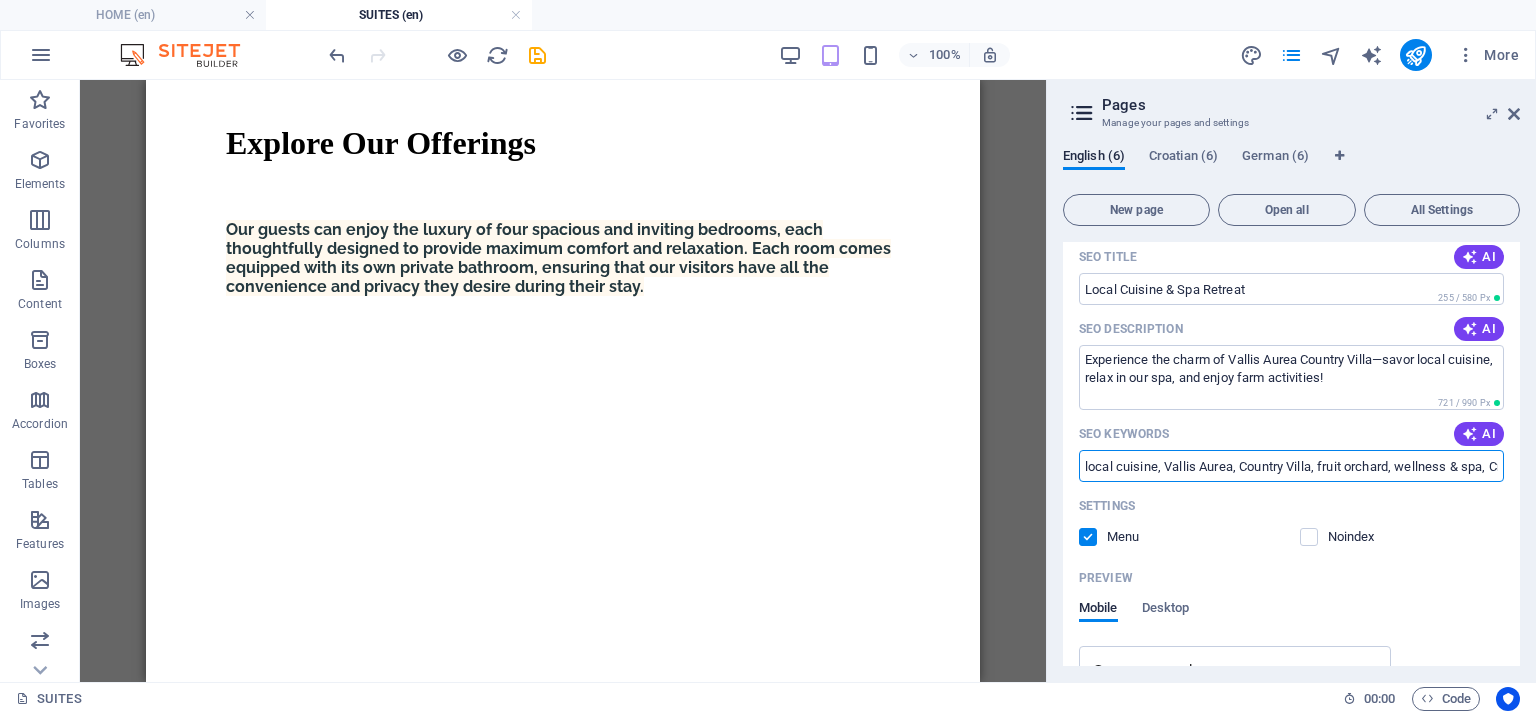 click at bounding box center [1082, 113] 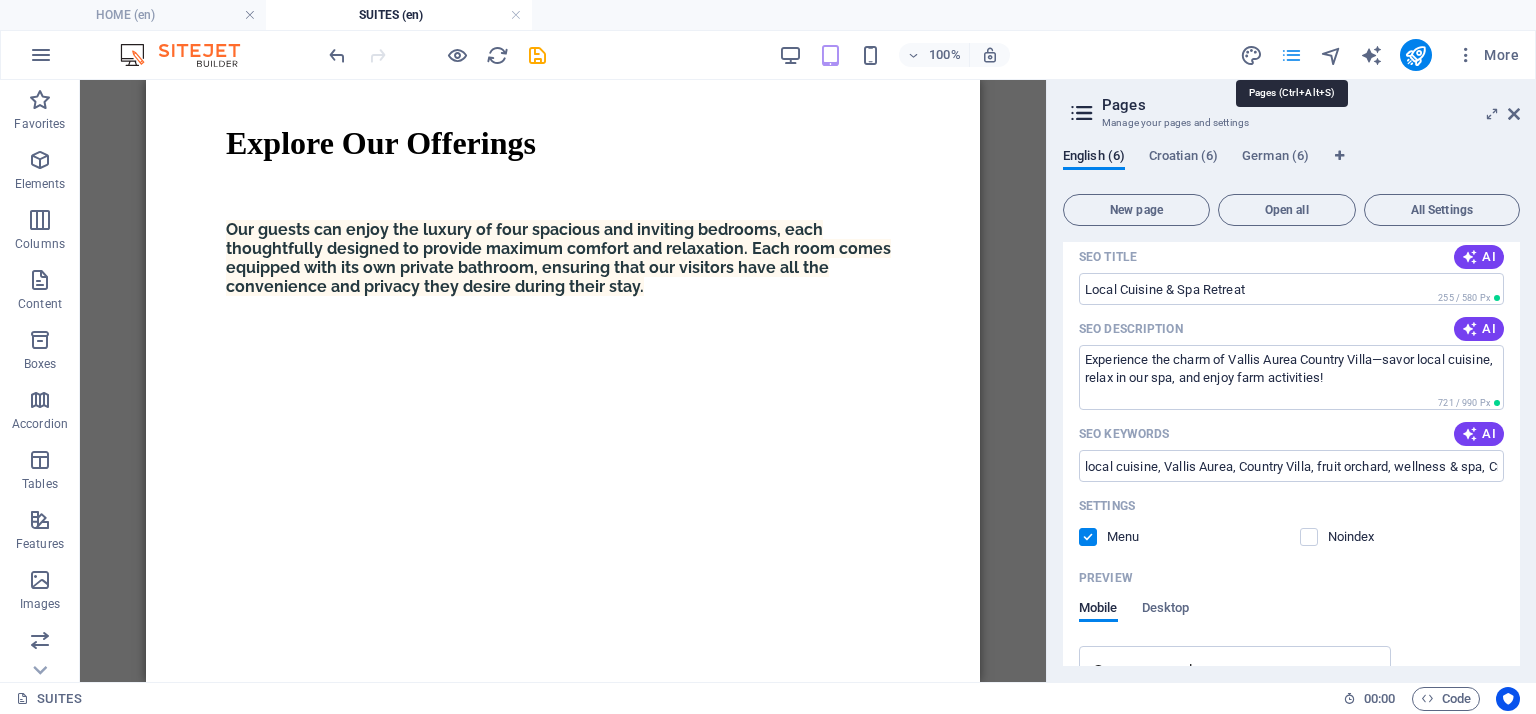 click at bounding box center (1291, 55) 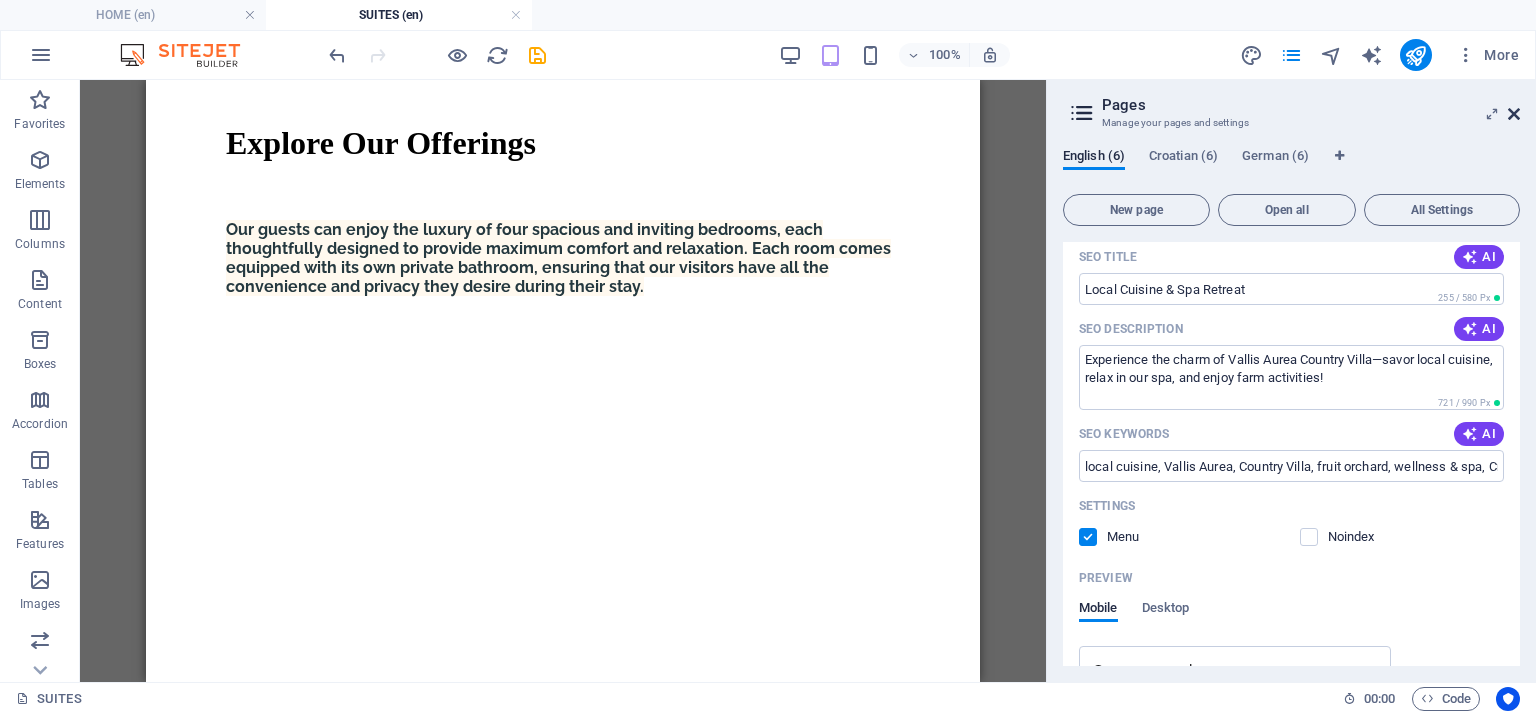 click at bounding box center (1514, 114) 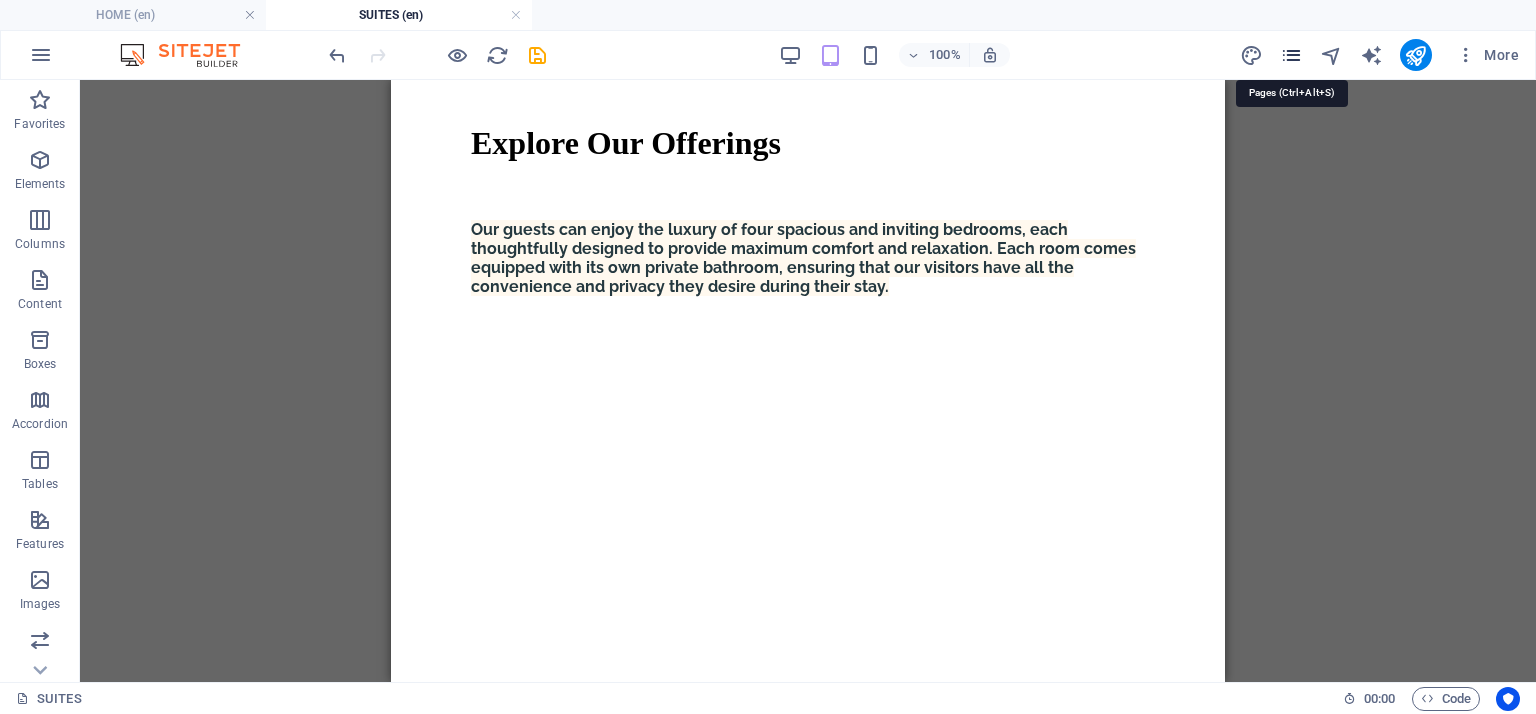 click at bounding box center [1291, 55] 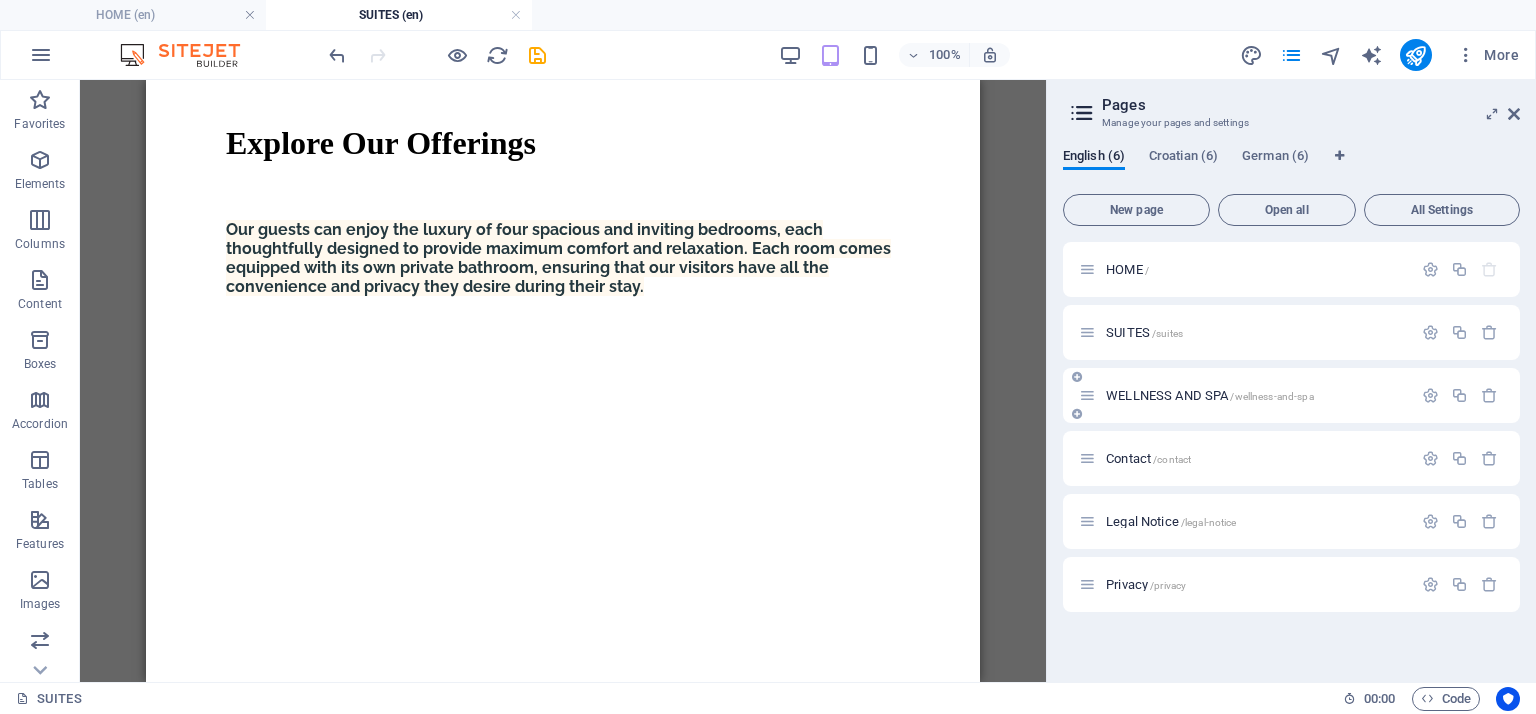 click on "WELLNESS AND SPA /wellness-and-spa" at bounding box center (1210, 395) 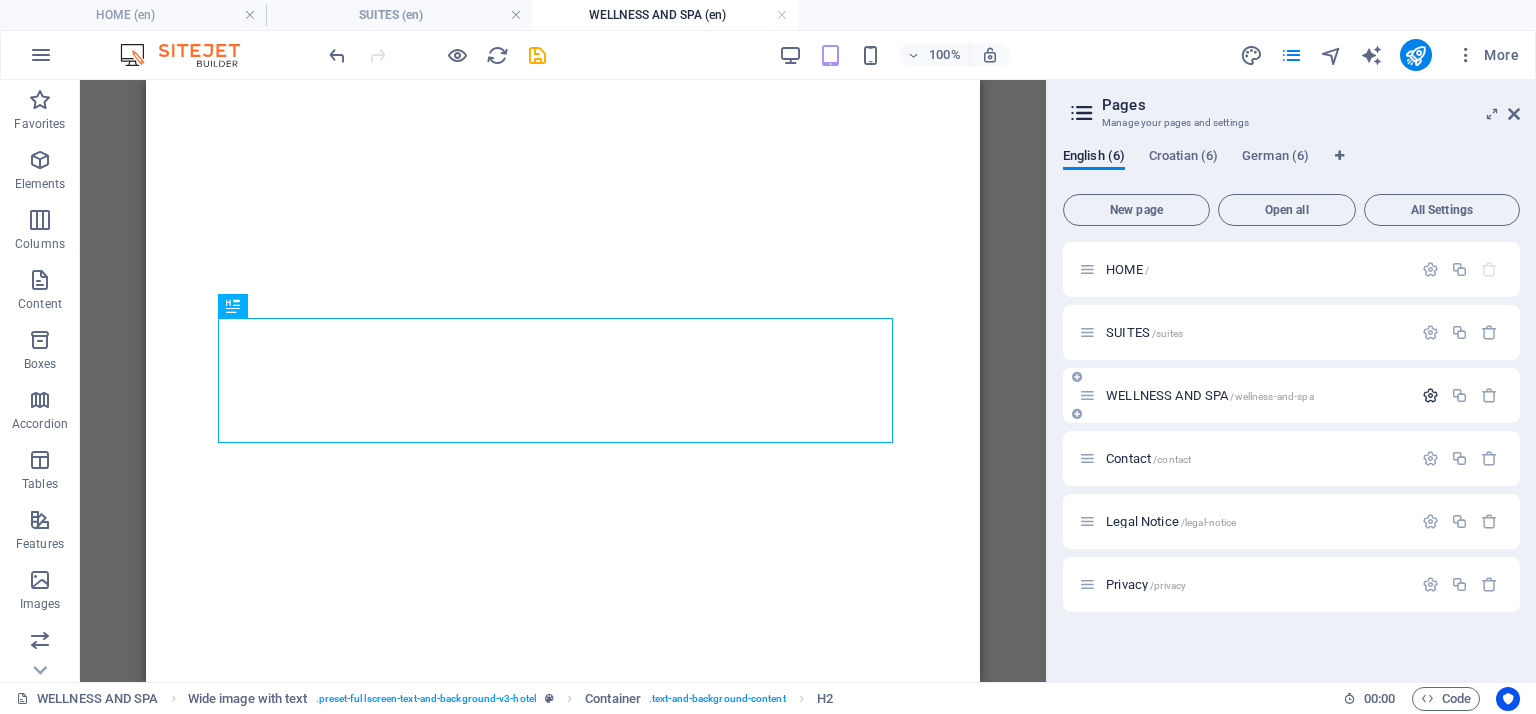 scroll, scrollTop: 660, scrollLeft: 0, axis: vertical 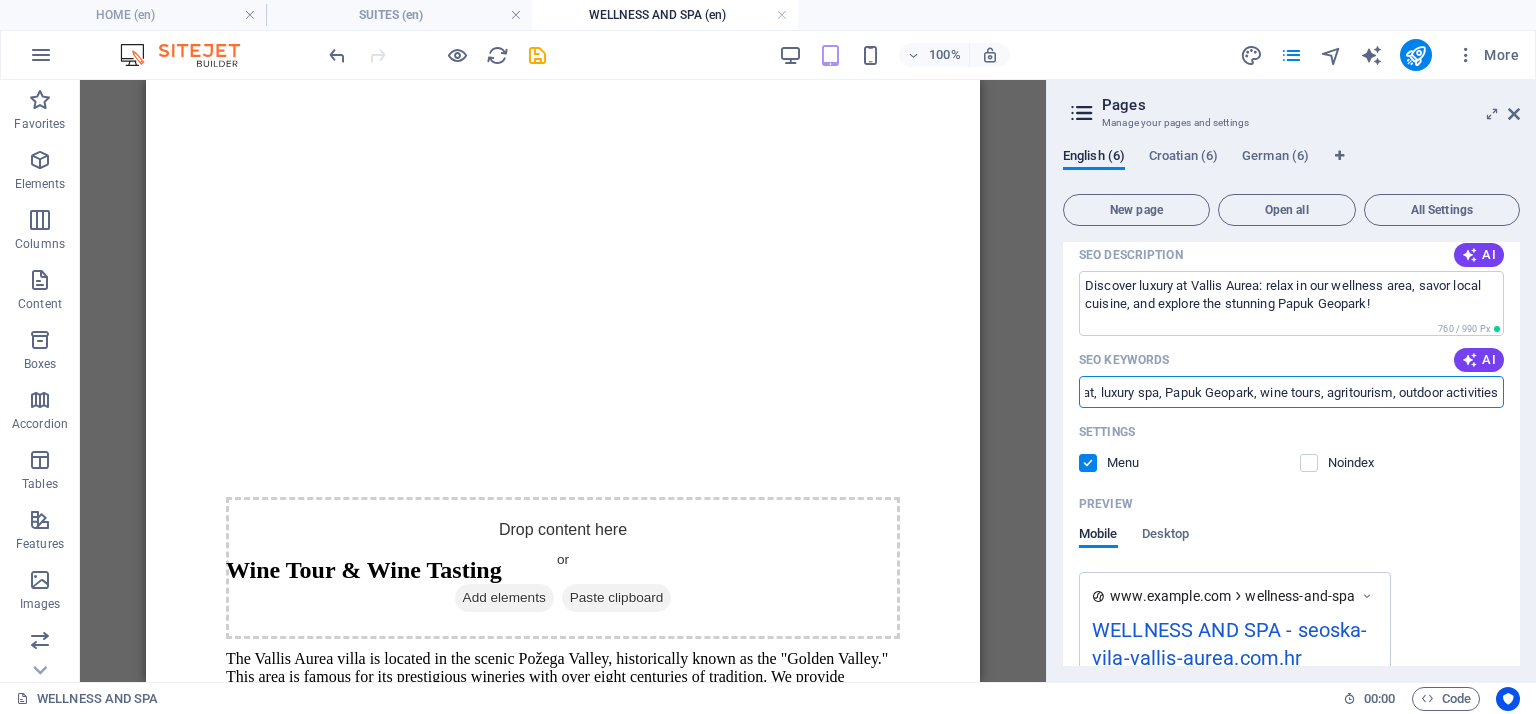 drag, startPoint x: 1304, startPoint y: 385, endPoint x: 1516, endPoint y: 383, distance: 212.00943 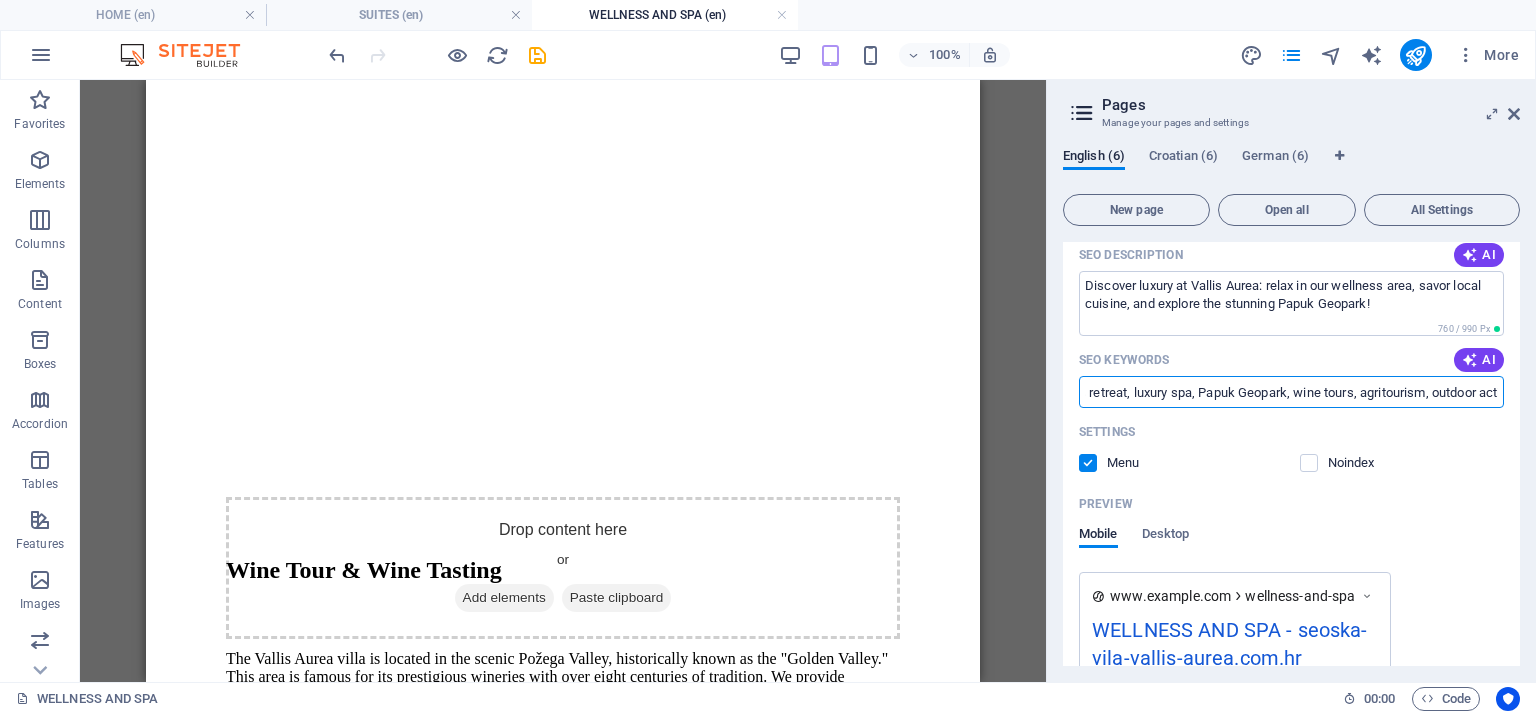 scroll, scrollTop: 0, scrollLeft: 0, axis: both 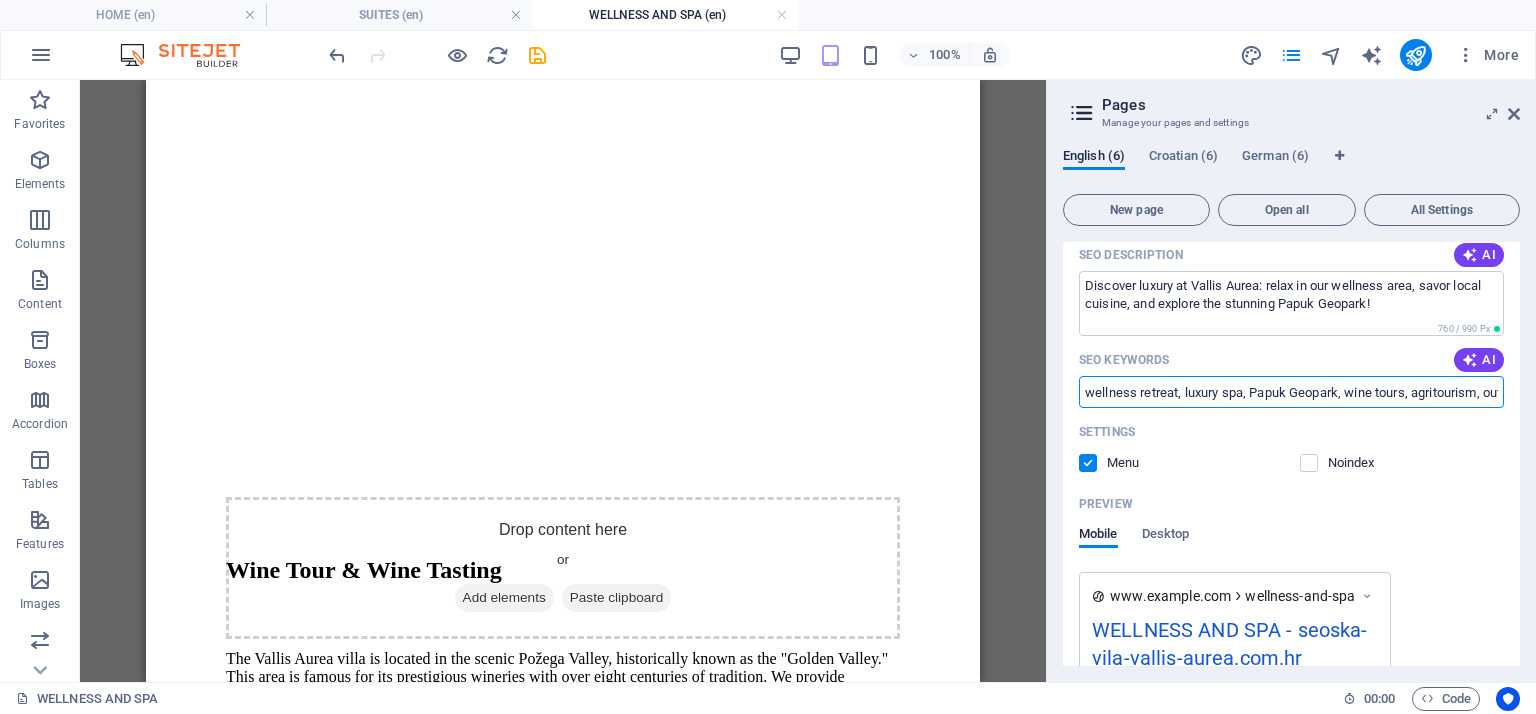 click on "wellness retreat, luxury spa, Papuk Geopark, wine tours, agritourism, outdoor activities" at bounding box center [1291, 392] 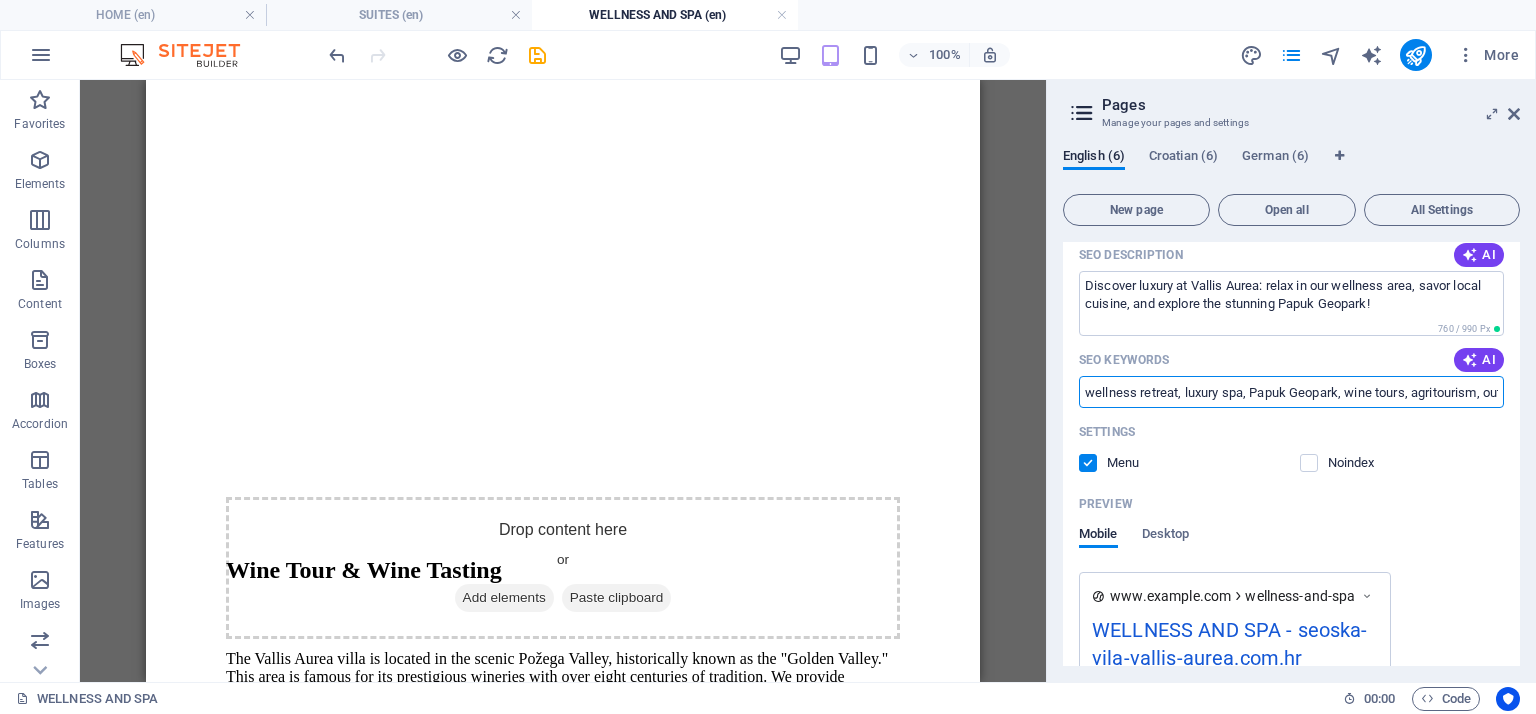 click on "wellness retreat, luxury spa, Papuk Geopark, wine tours, agritourism, outdoor activities" at bounding box center [1291, 392] 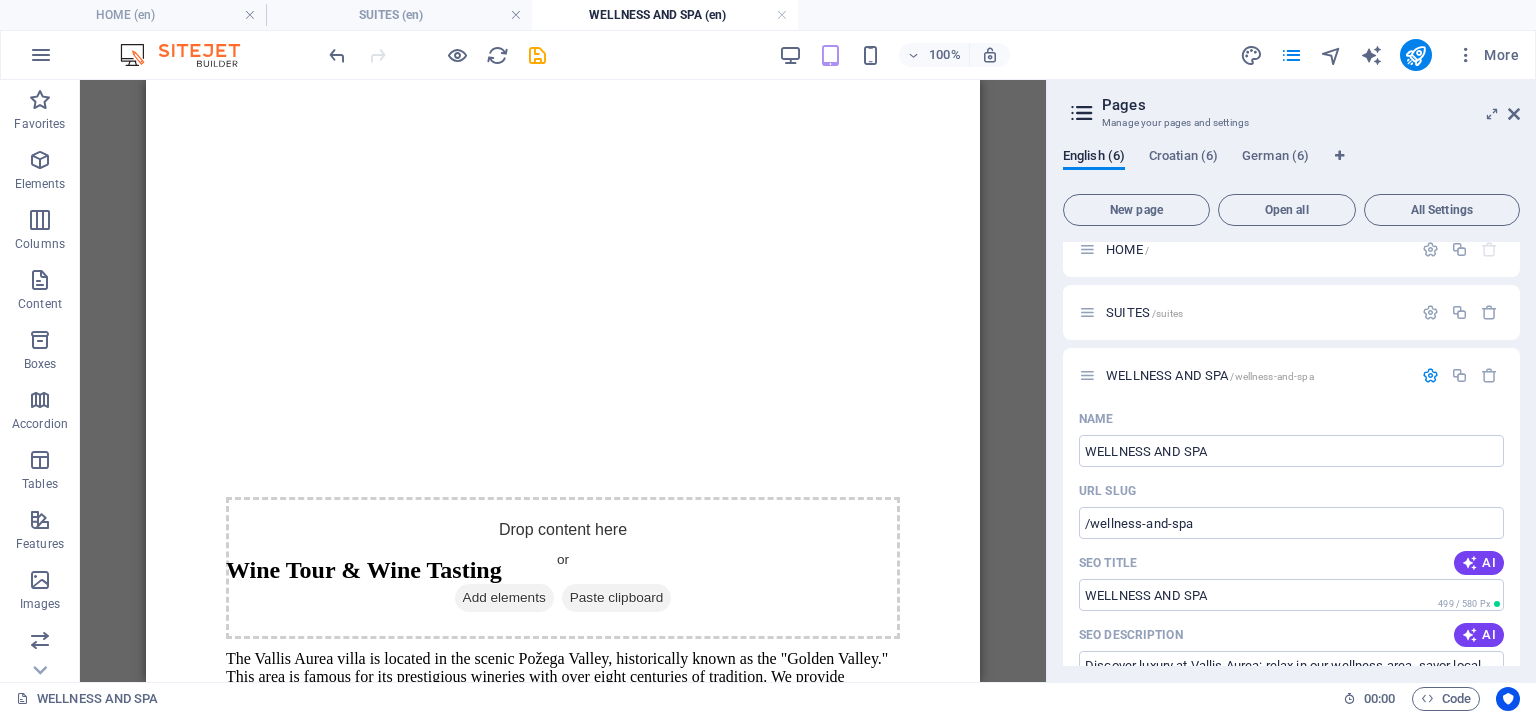 scroll, scrollTop: 0, scrollLeft: 0, axis: both 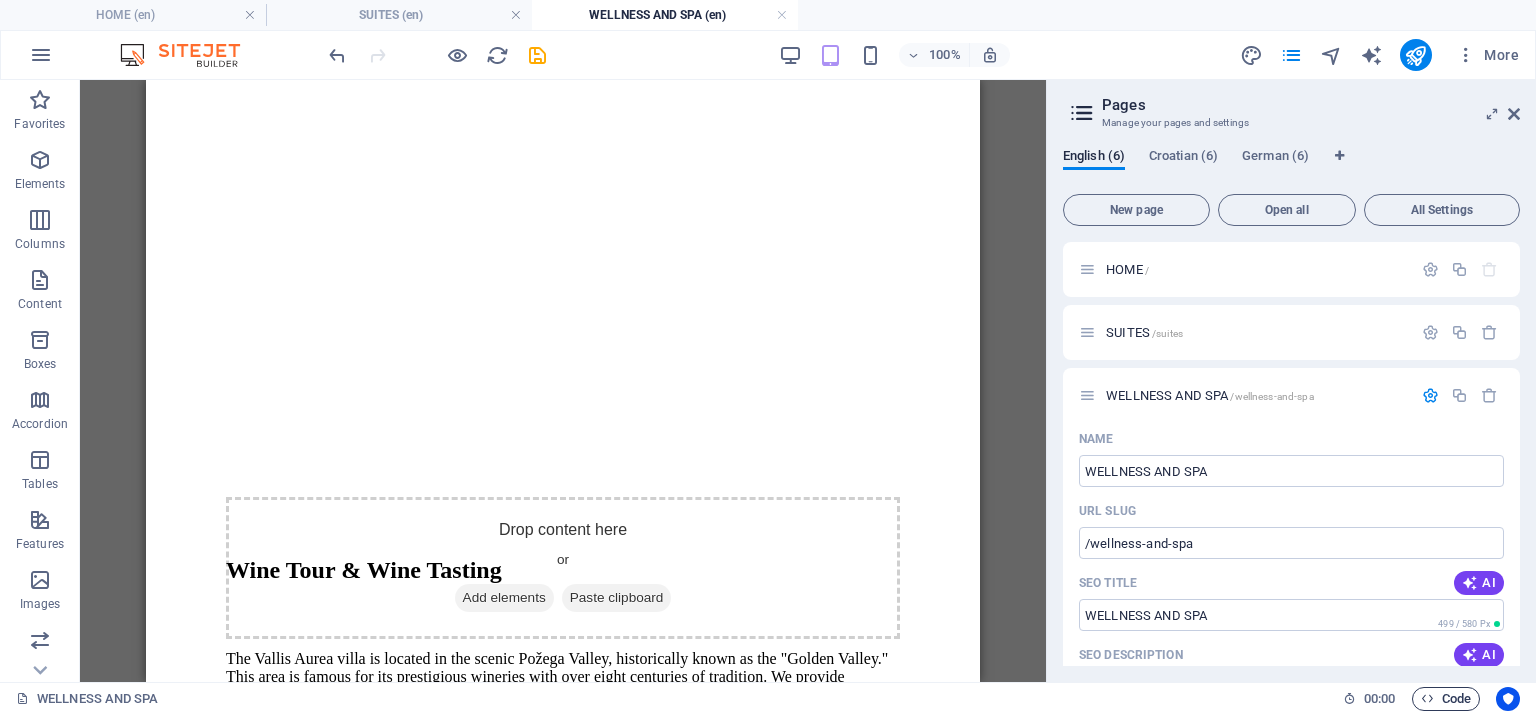 click on "Code" at bounding box center [1446, 699] 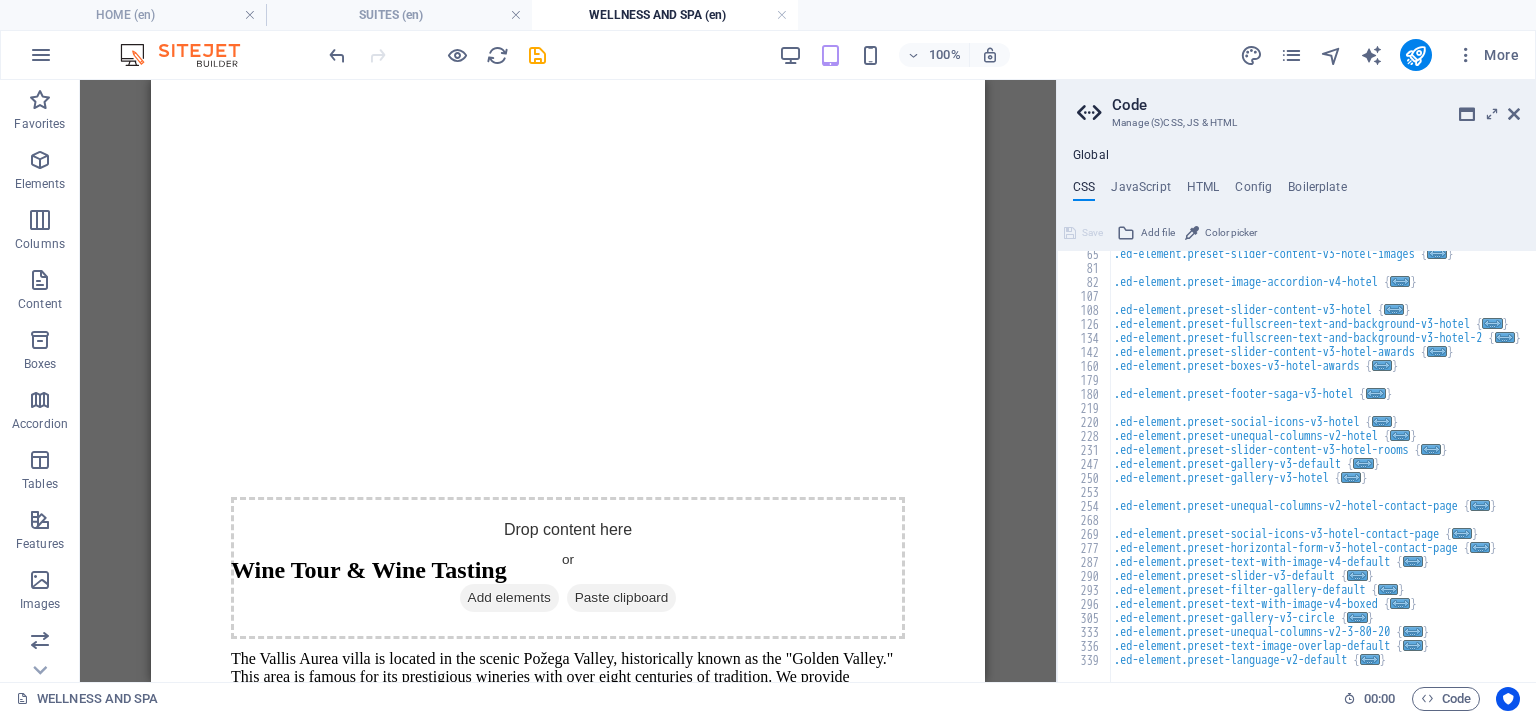 scroll, scrollTop: 0, scrollLeft: 0, axis: both 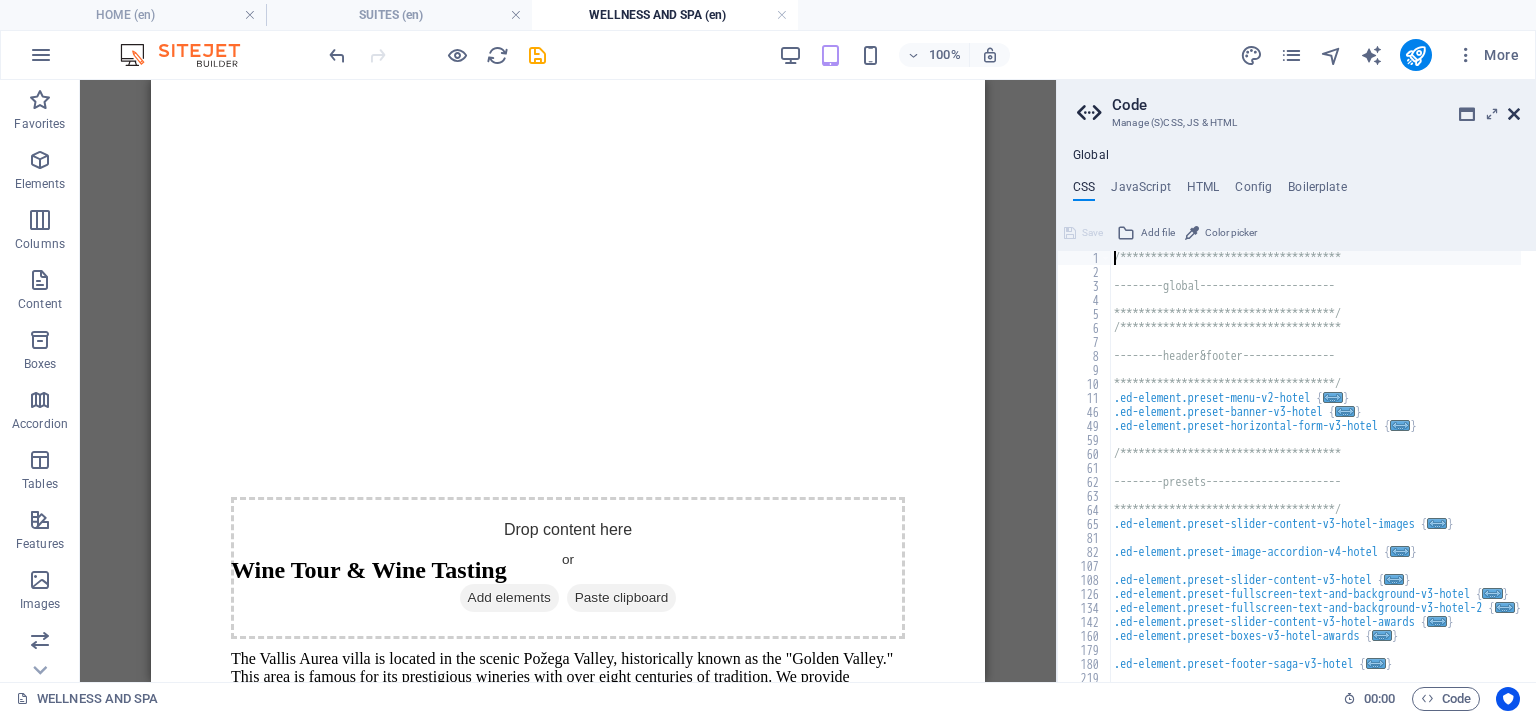 click at bounding box center [1514, 114] 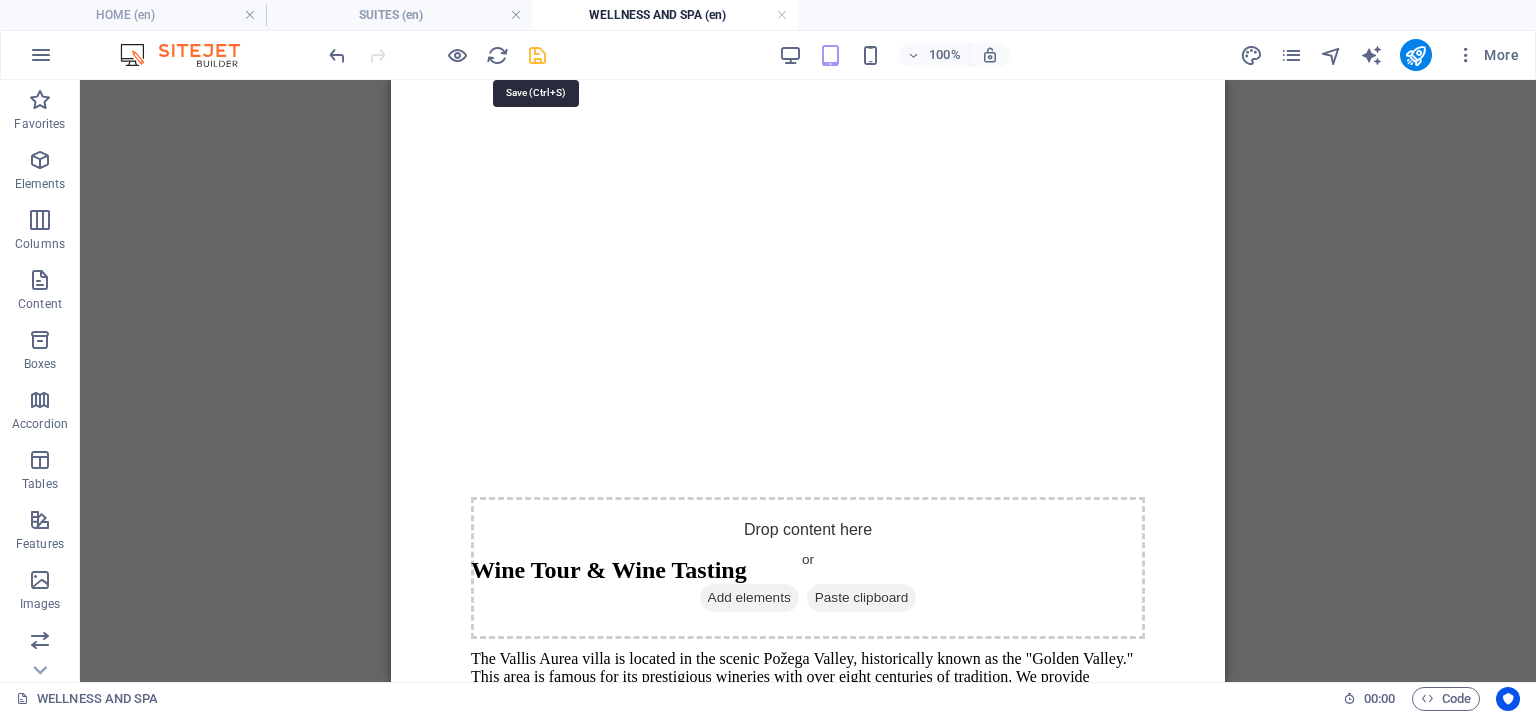 click at bounding box center [537, 55] 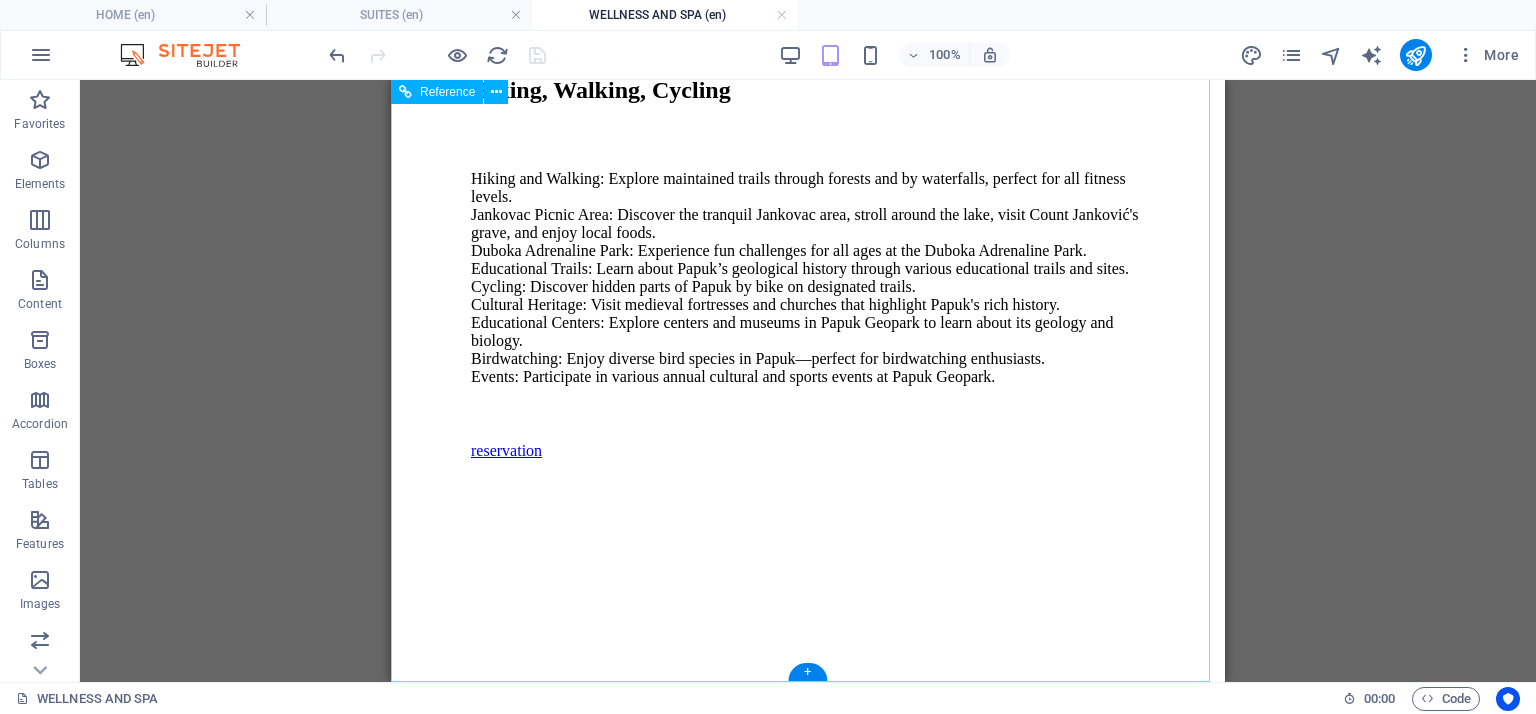 scroll, scrollTop: 8321, scrollLeft: 0, axis: vertical 